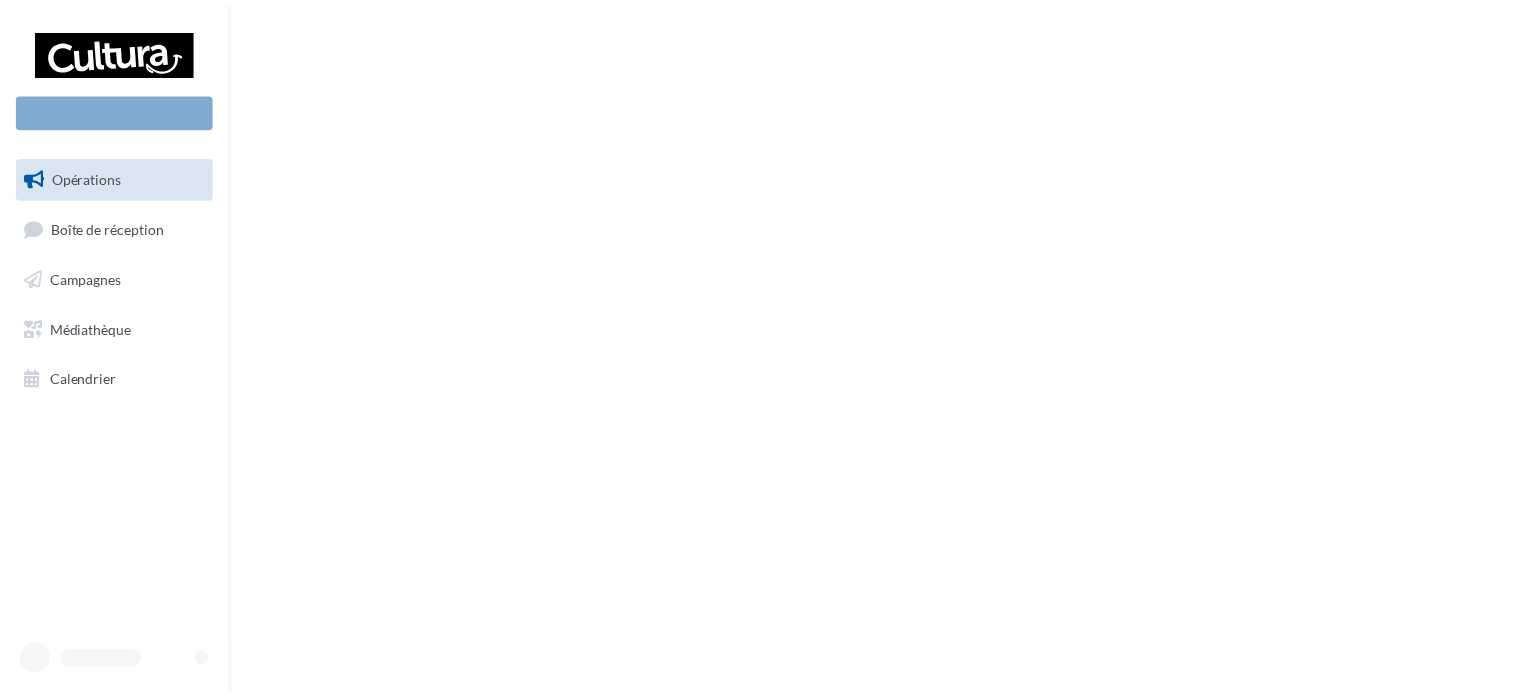 scroll, scrollTop: 0, scrollLeft: 0, axis: both 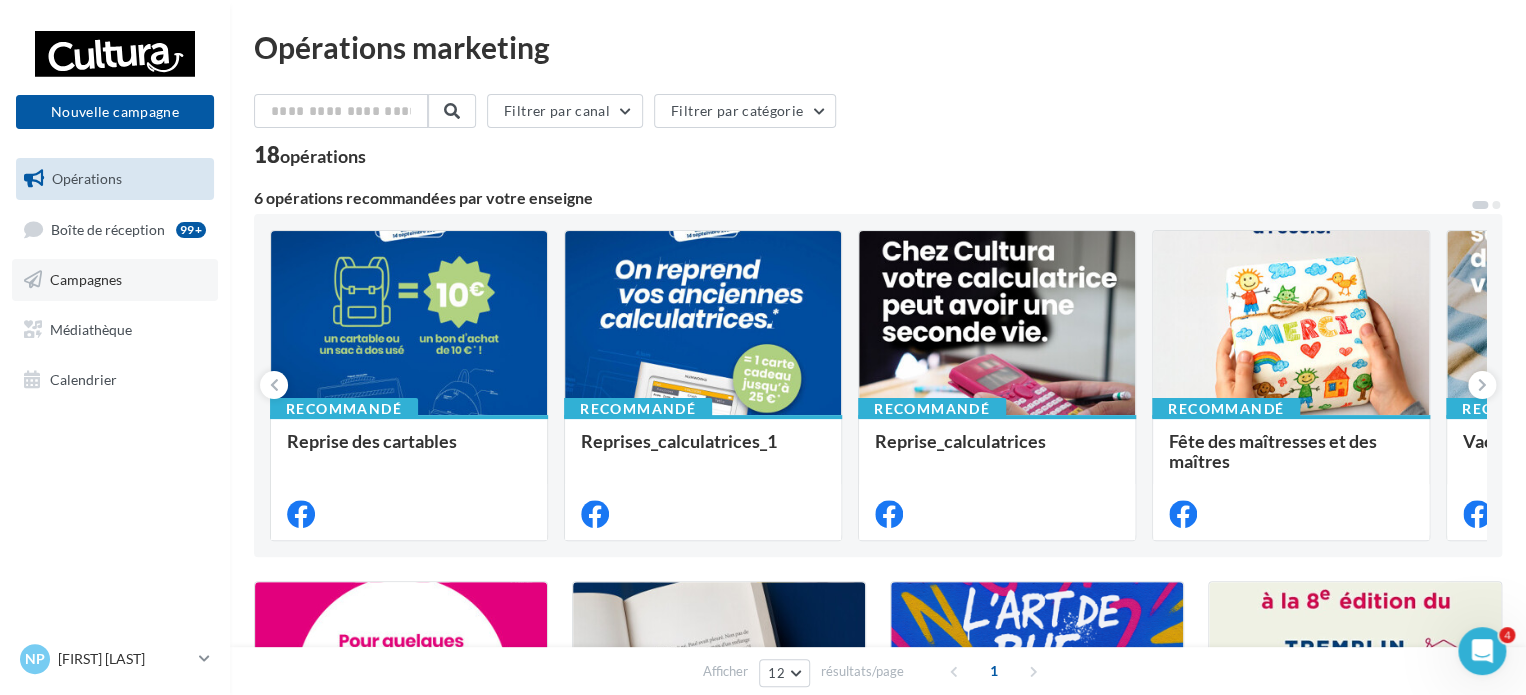 click on "Campagnes" at bounding box center [115, 280] 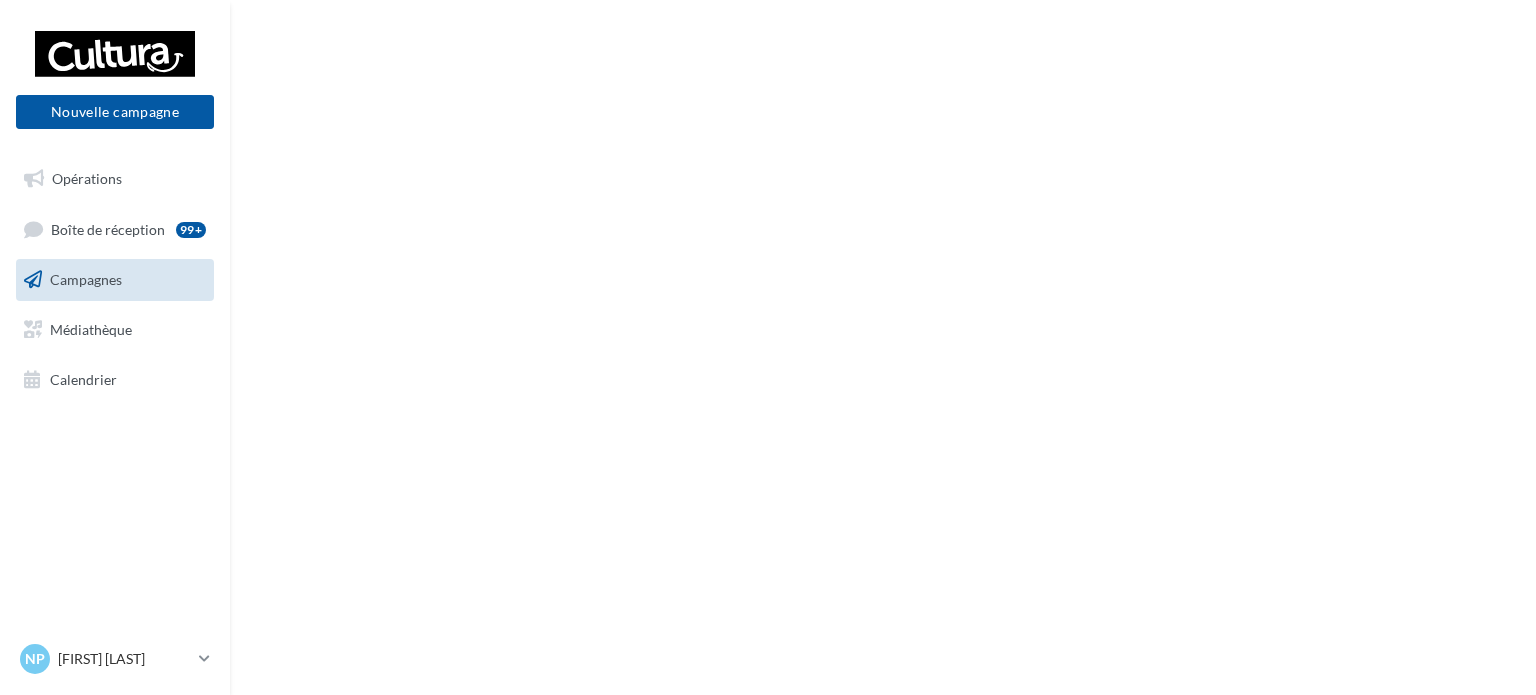 scroll, scrollTop: 0, scrollLeft: 0, axis: both 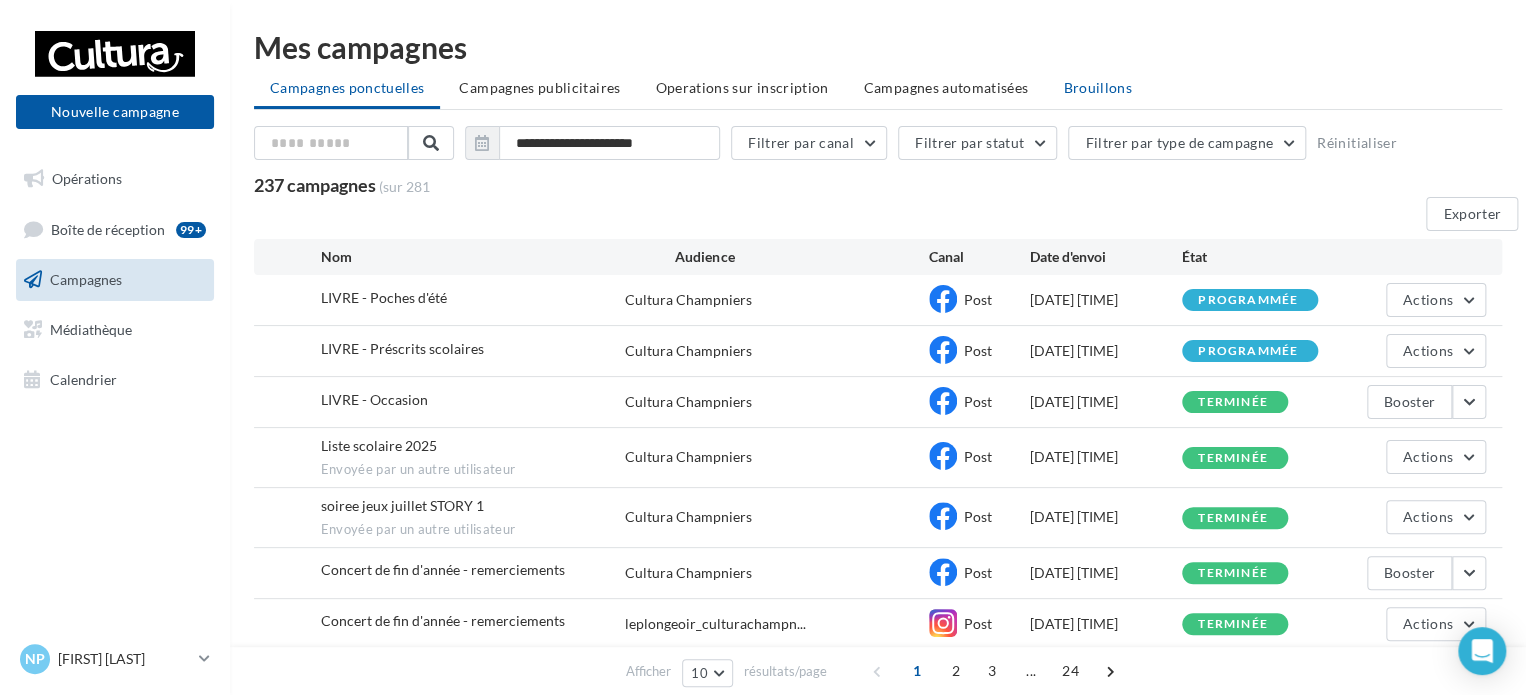 click on "Brouillons" at bounding box center [1097, 87] 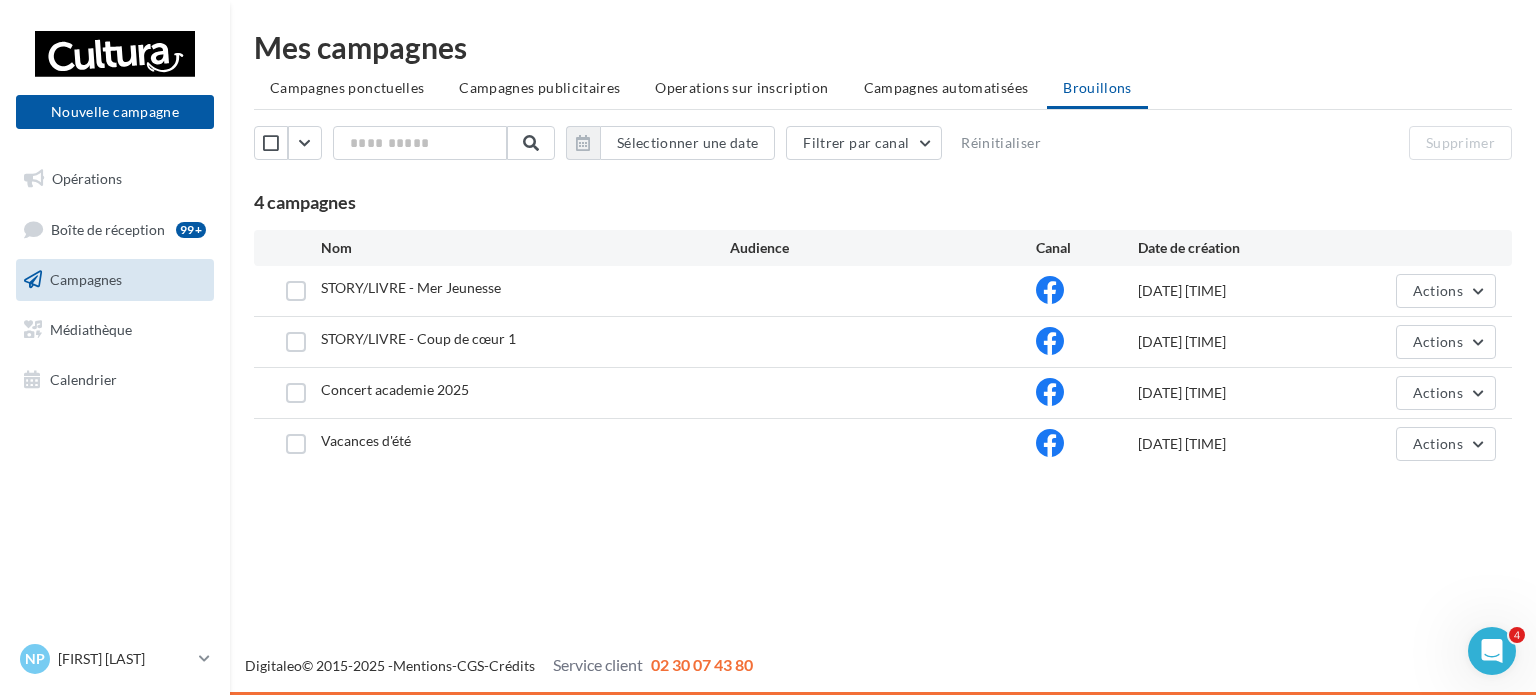 scroll, scrollTop: 0, scrollLeft: 0, axis: both 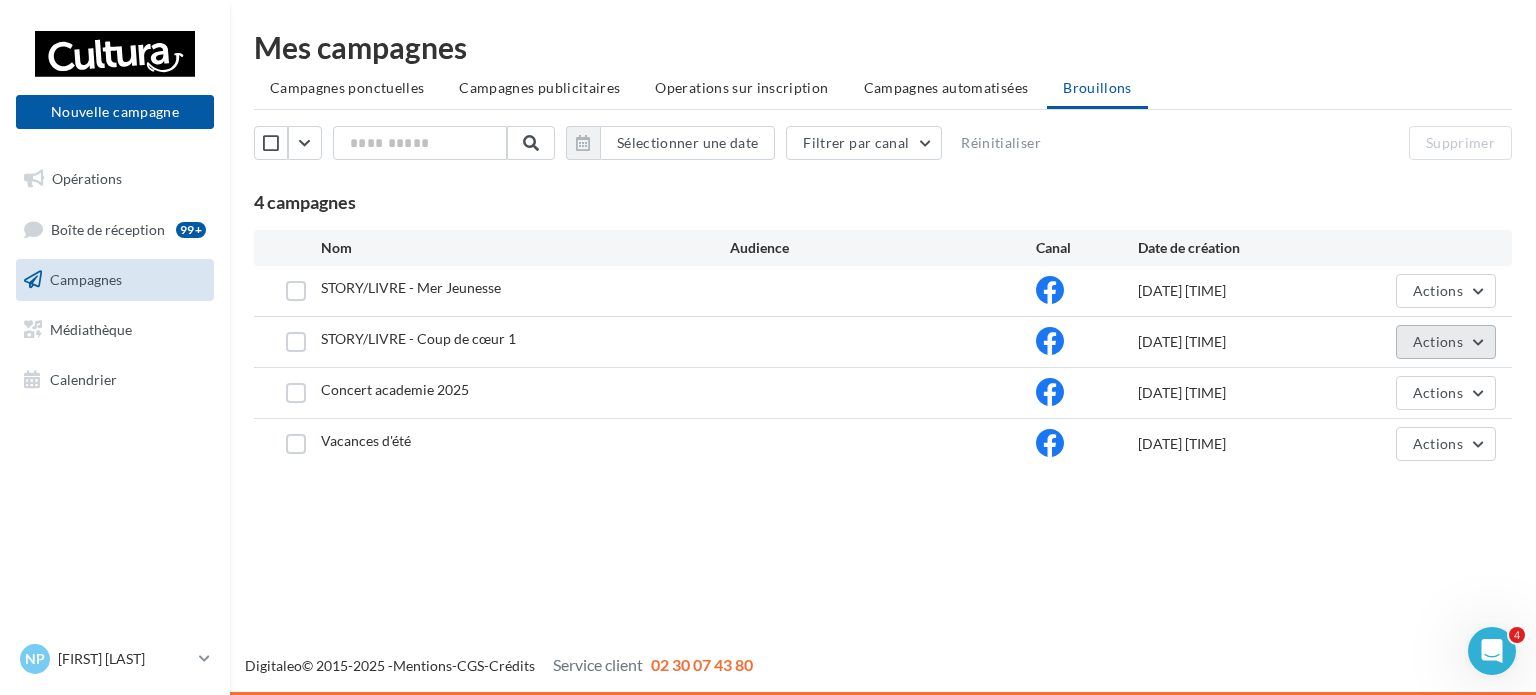 click on "Actions" at bounding box center (1438, 341) 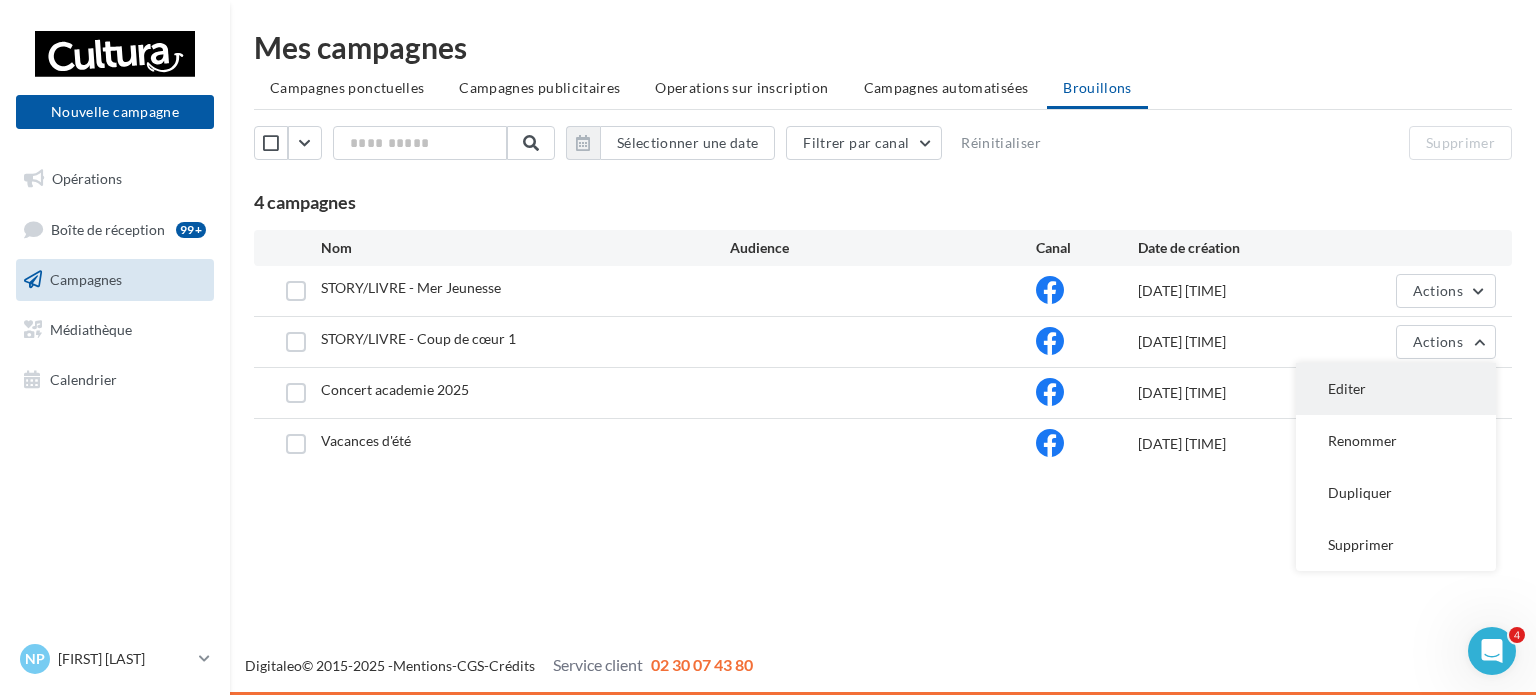 click on "Editer" at bounding box center [1396, 389] 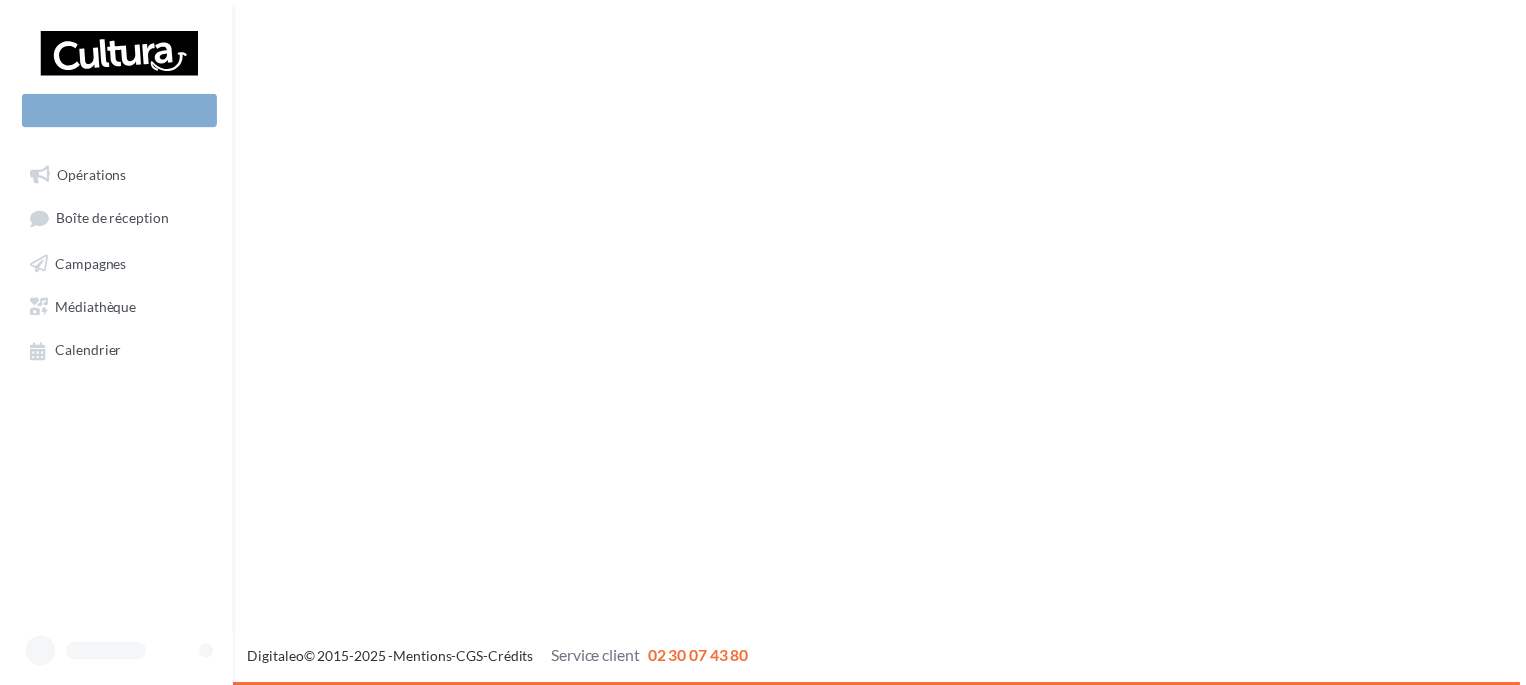 scroll, scrollTop: 0, scrollLeft: 0, axis: both 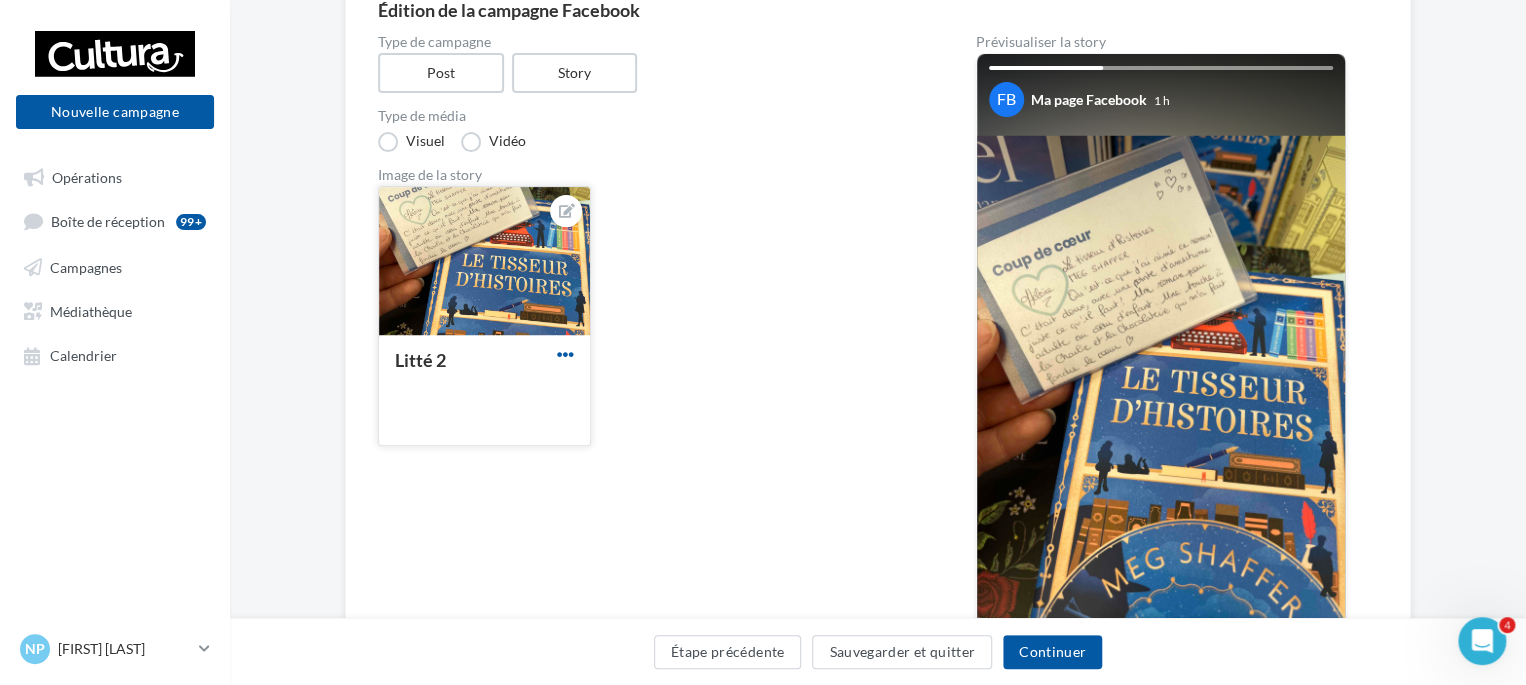 click at bounding box center (565, 354) 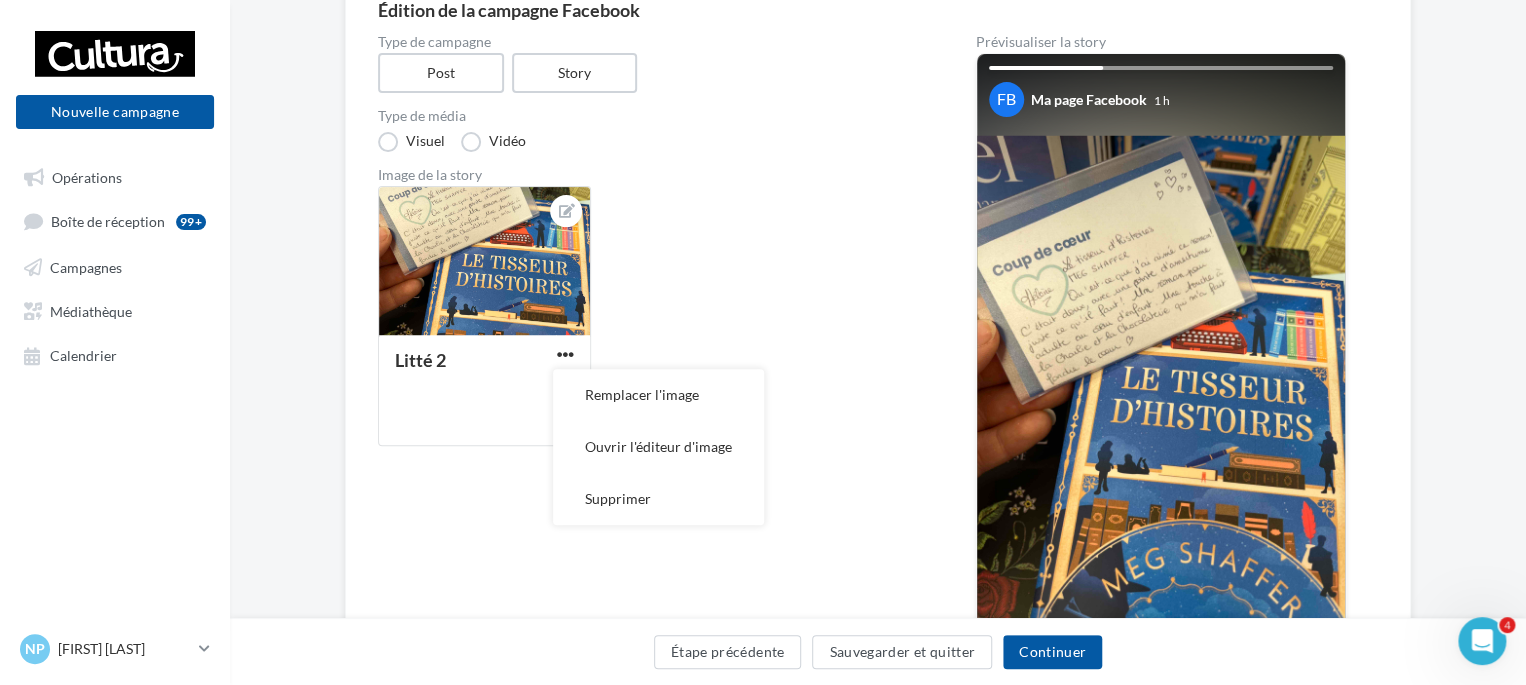 click on "Supprimer" at bounding box center (658, 499) 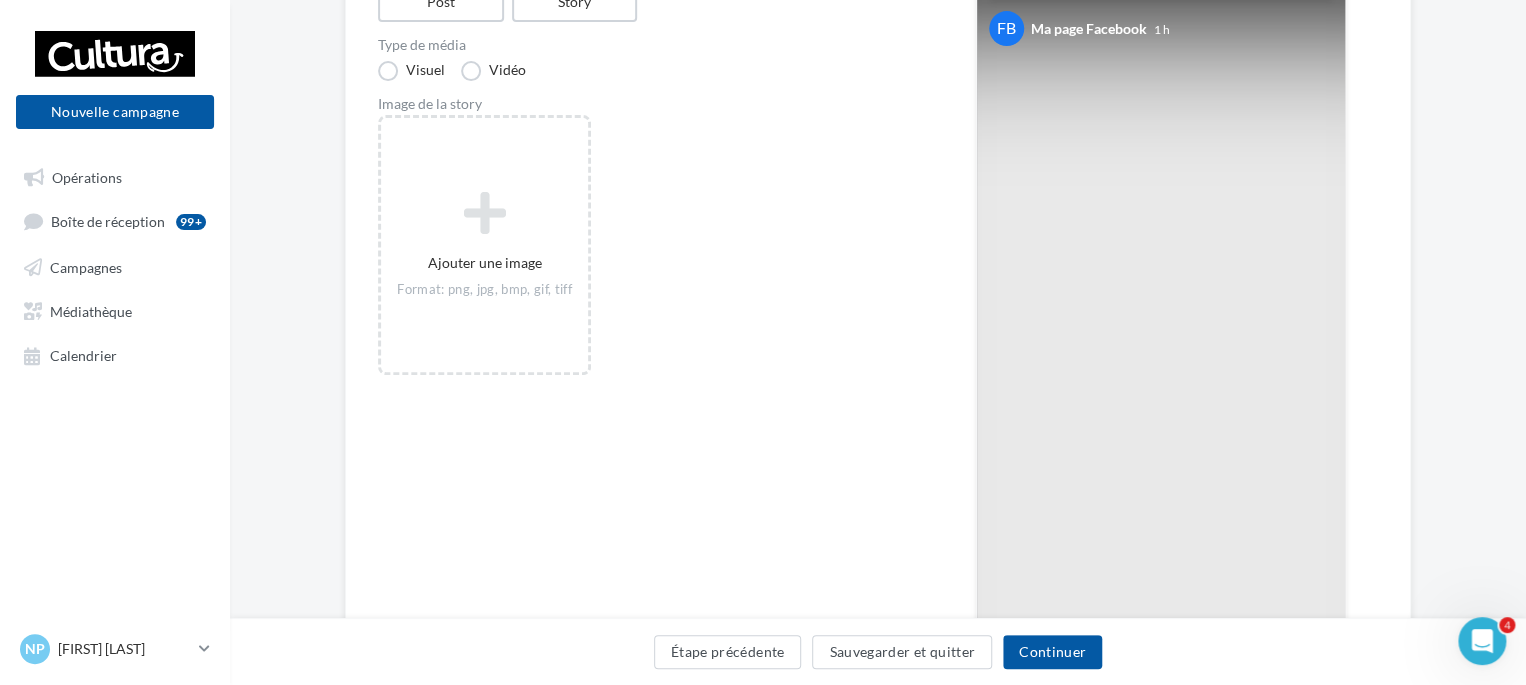 scroll, scrollTop: 300, scrollLeft: 0, axis: vertical 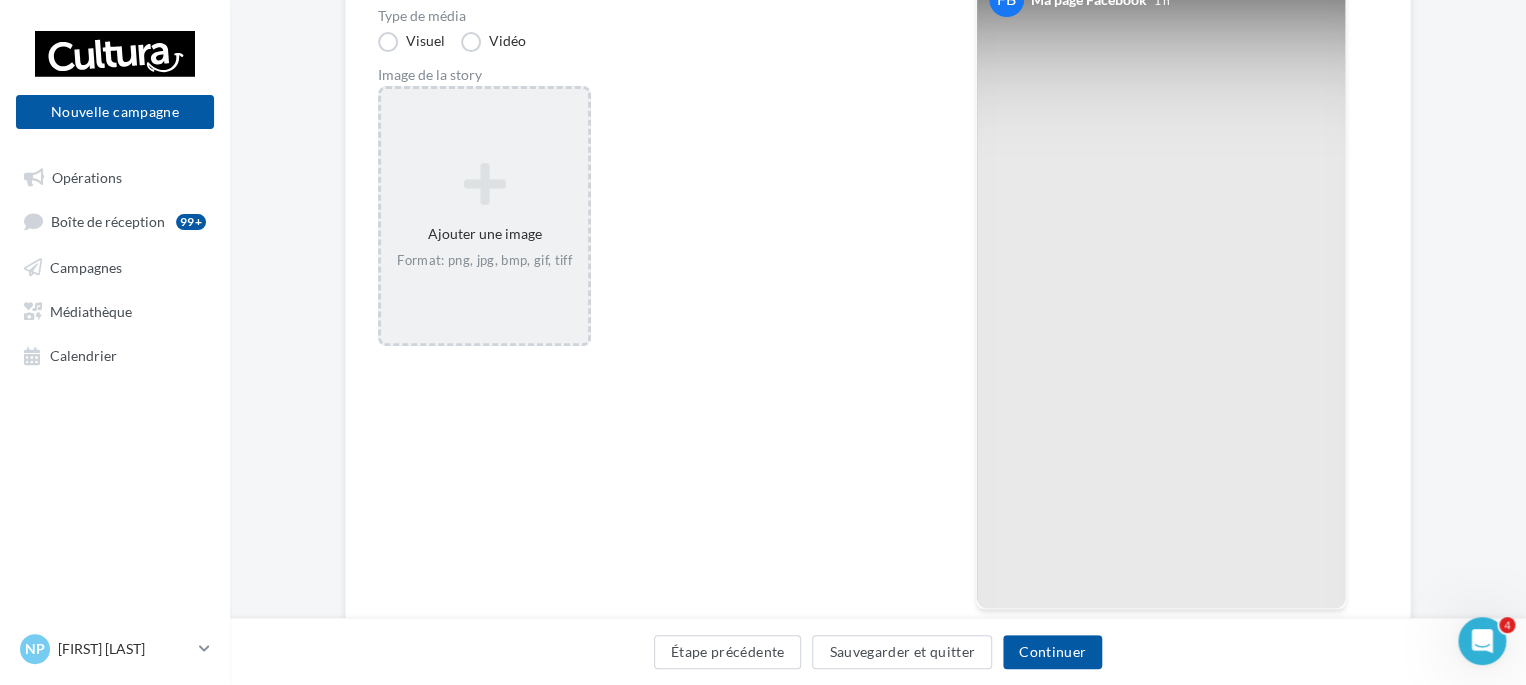click at bounding box center [484, 184] 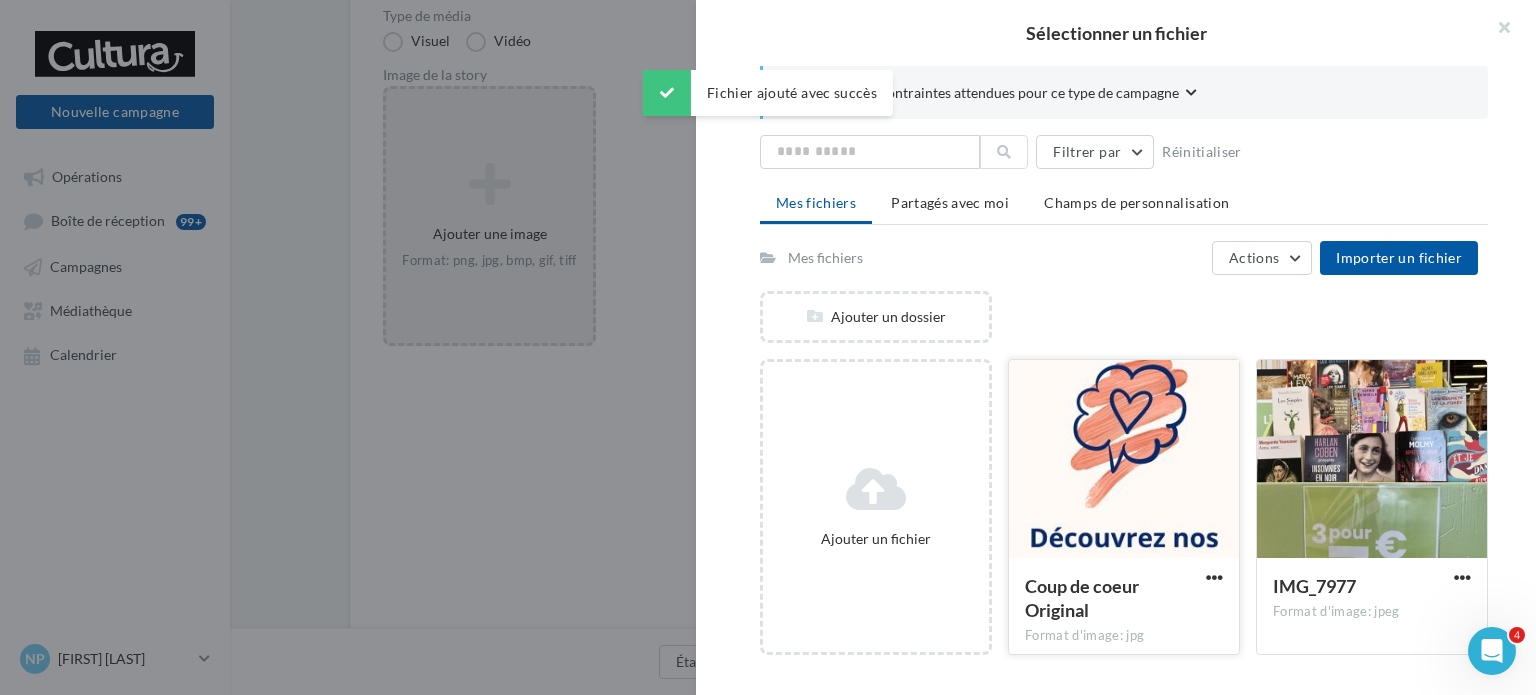 click at bounding box center [1124, 460] 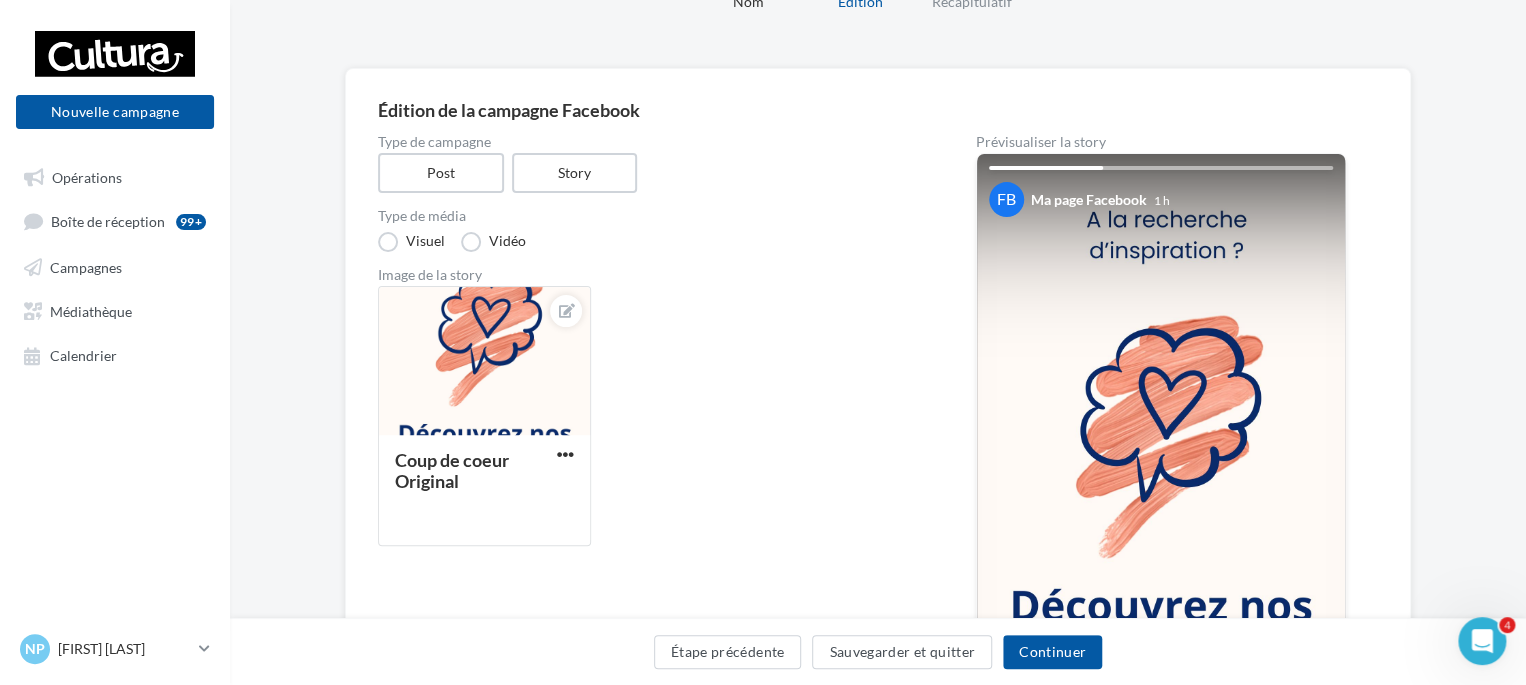 scroll, scrollTop: 100, scrollLeft: 0, axis: vertical 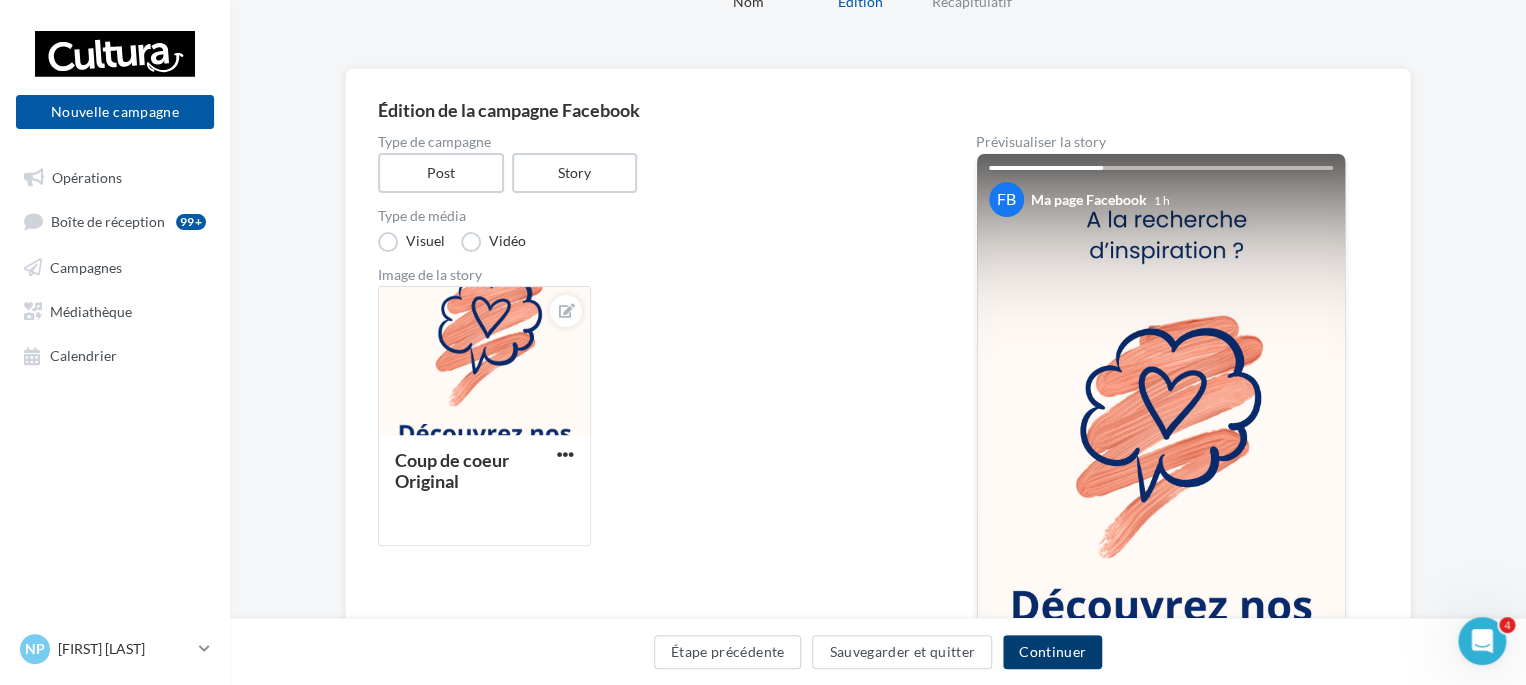 click on "Continuer" at bounding box center [1052, 652] 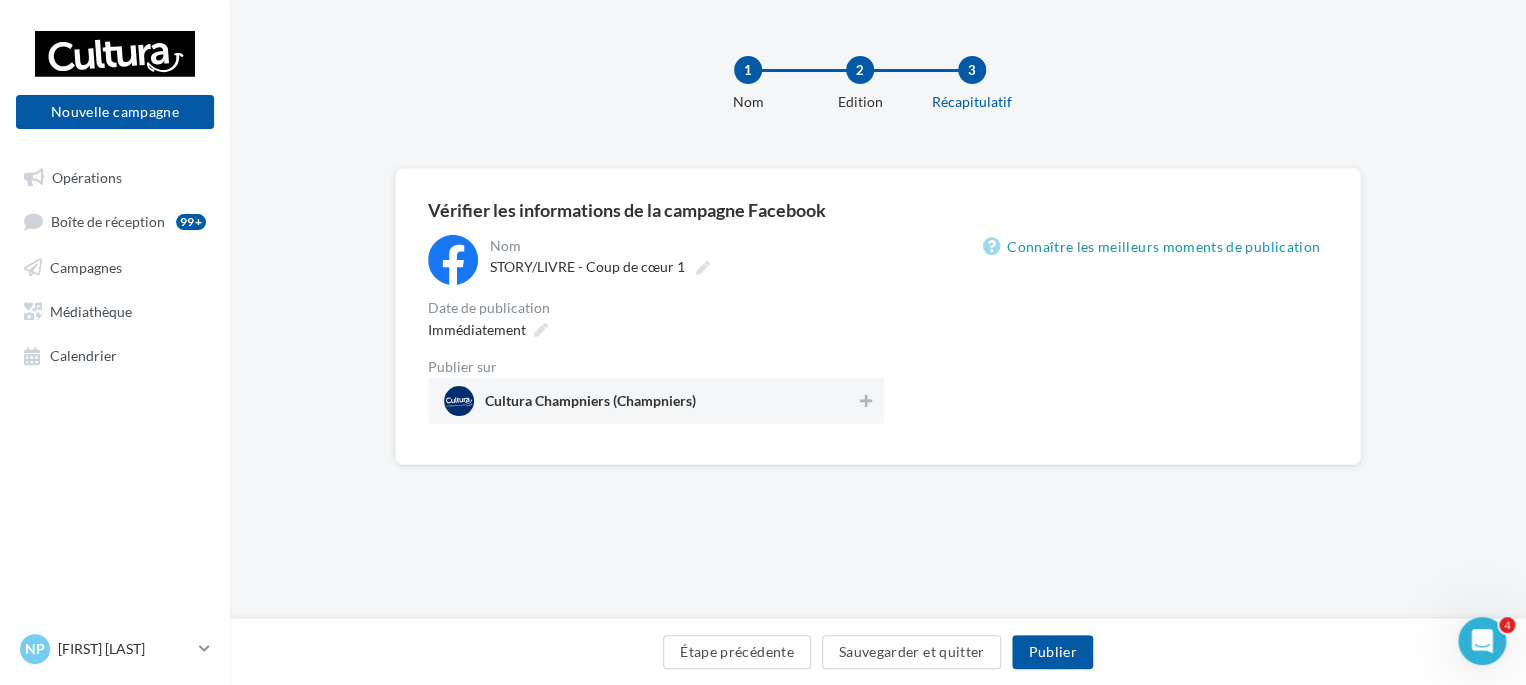 scroll, scrollTop: 0, scrollLeft: 0, axis: both 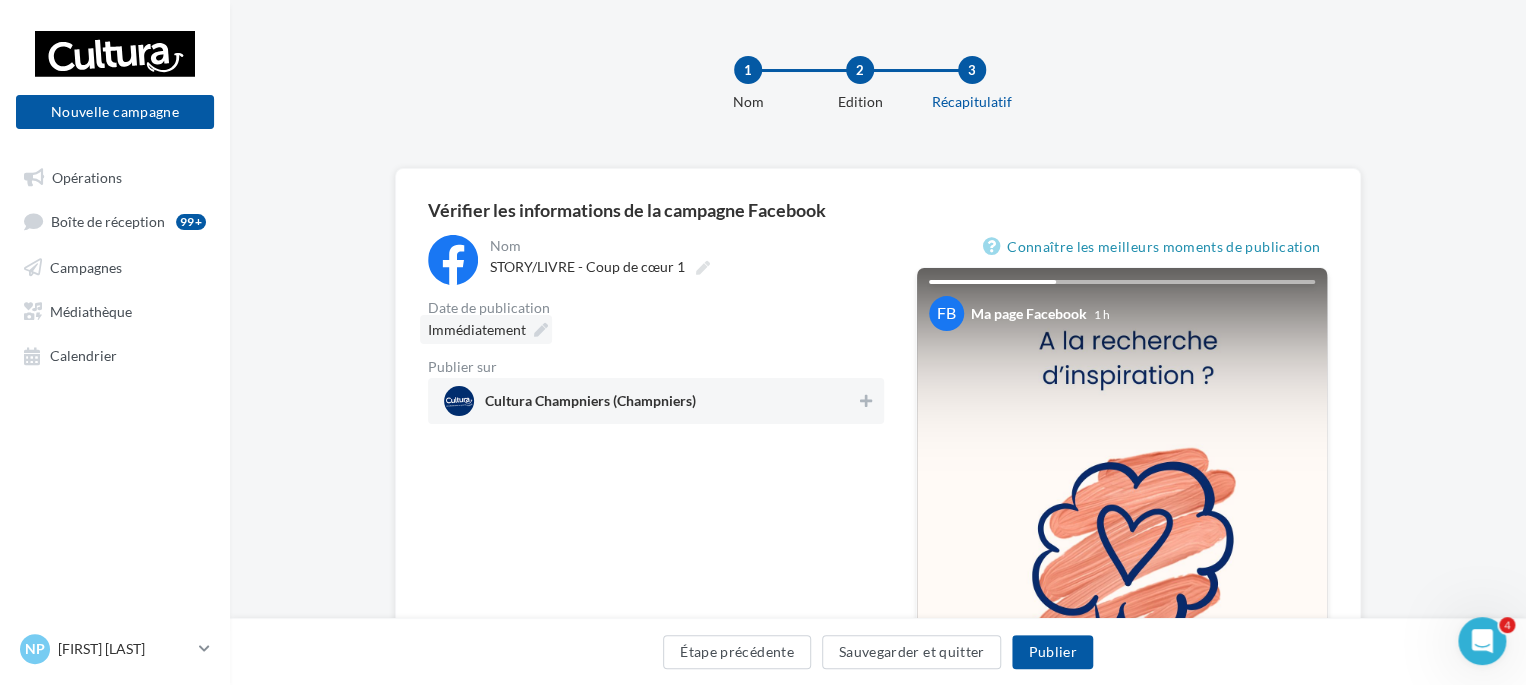 click on "Immédiatement" at bounding box center (486, 329) 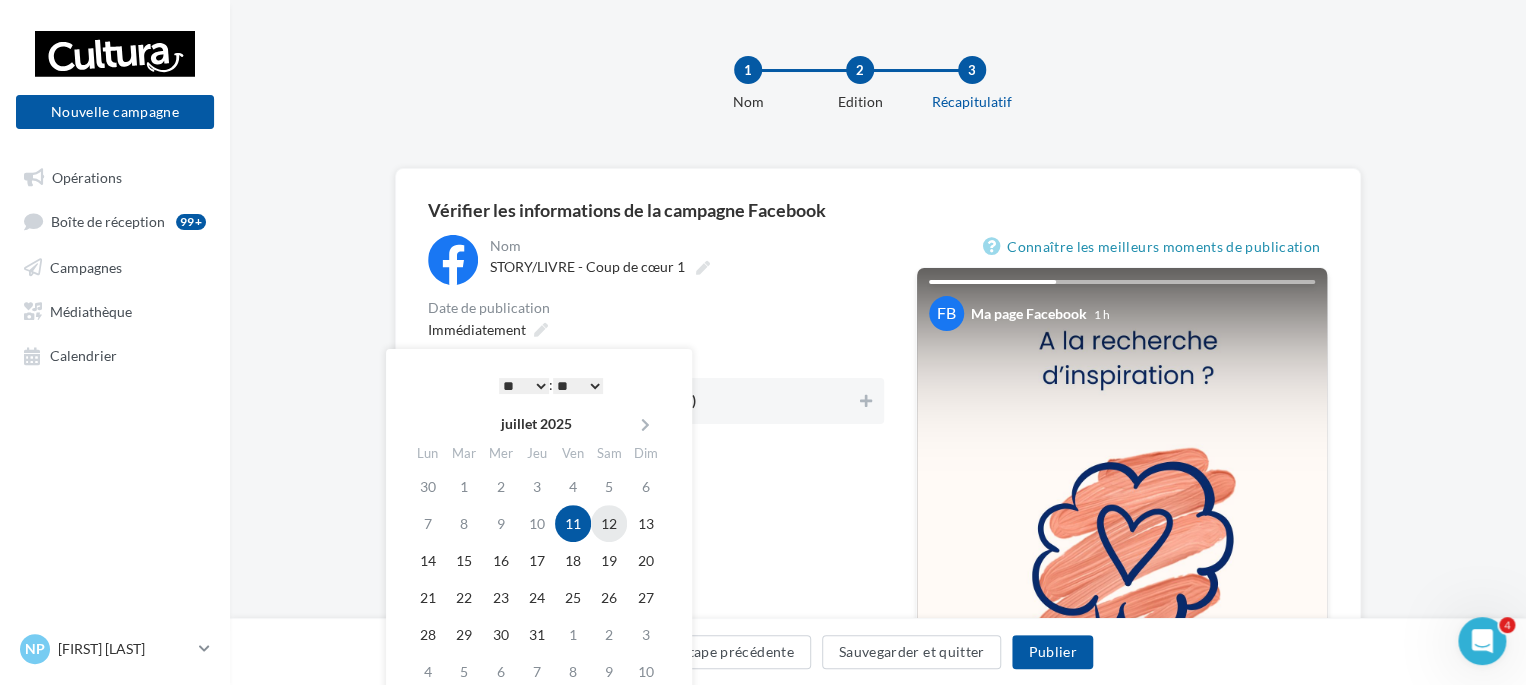 click on "12" at bounding box center [609, 523] 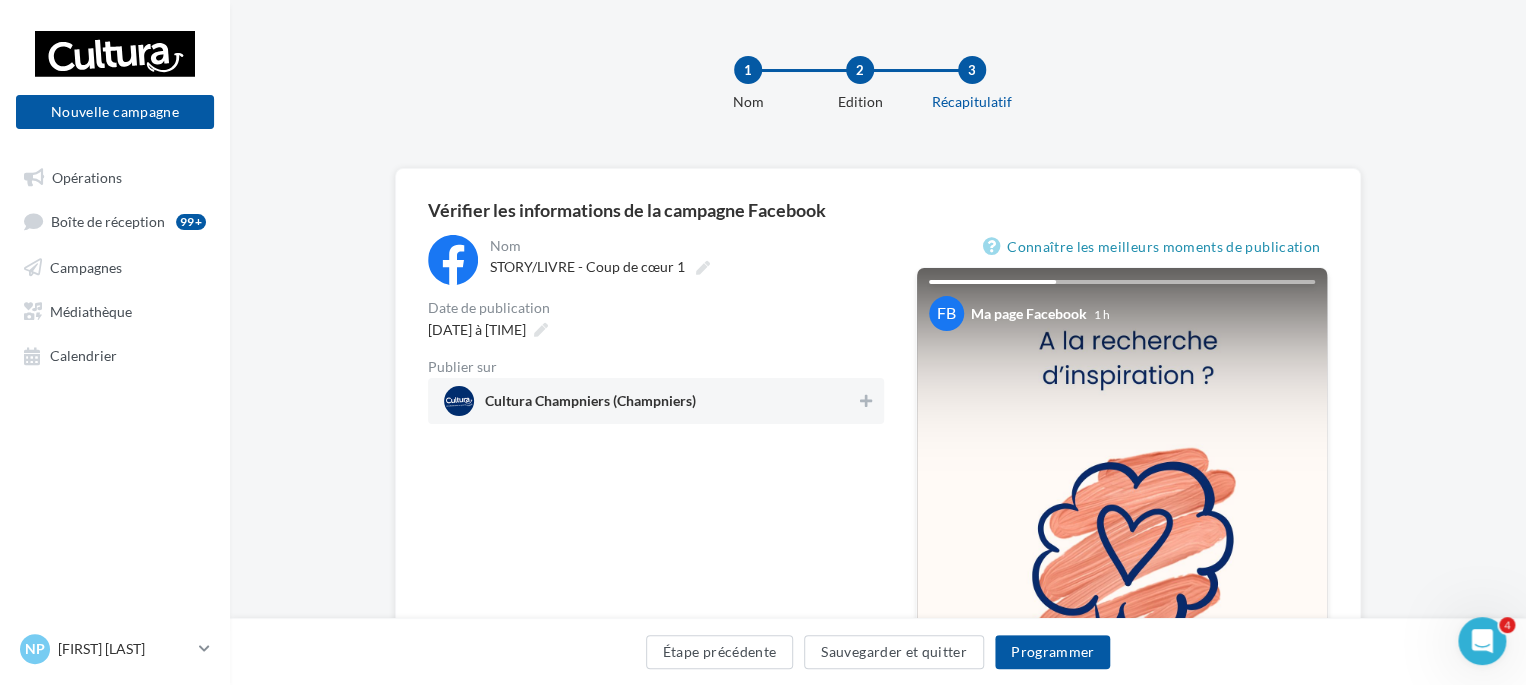 click on "12/07/2025 à 15:00" at bounding box center (656, 329) 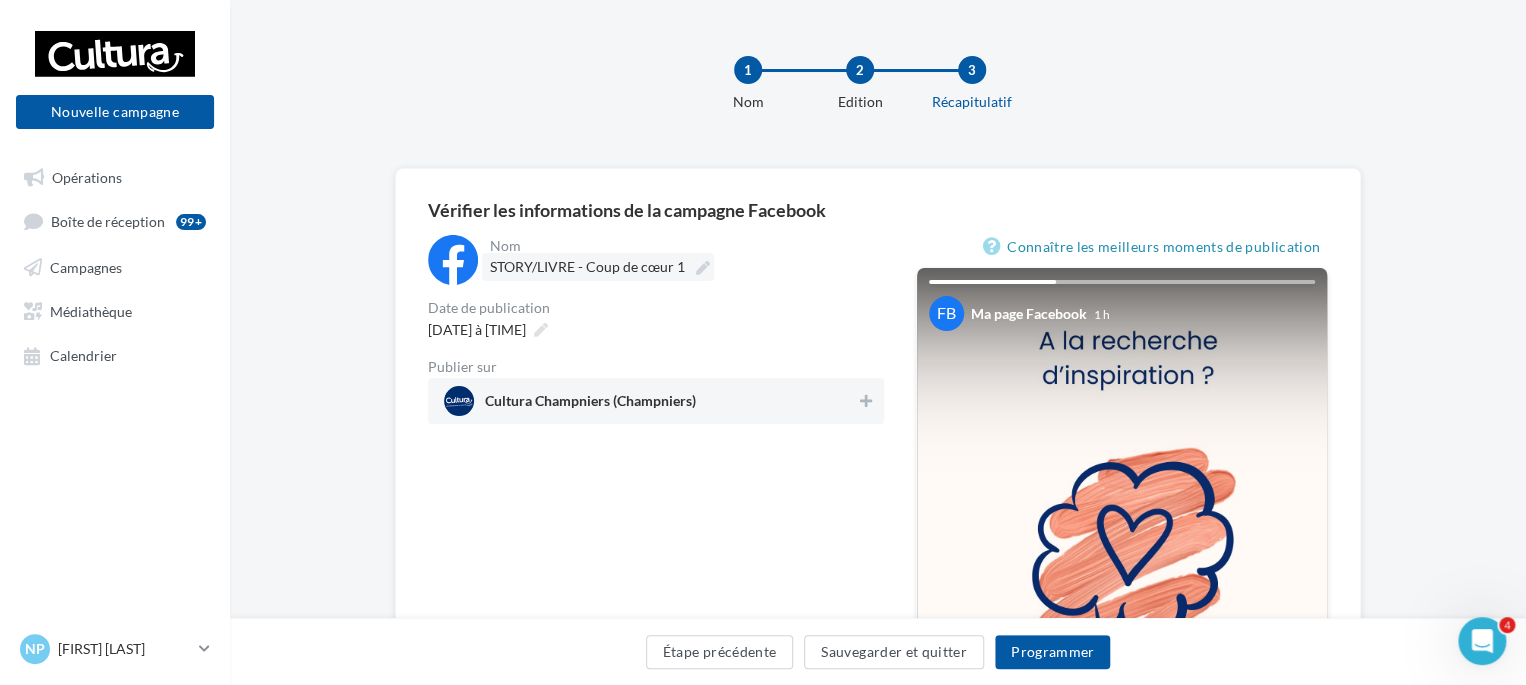 click on "STORY/LIVRE - Coup de cœur 1" at bounding box center [598, 267] 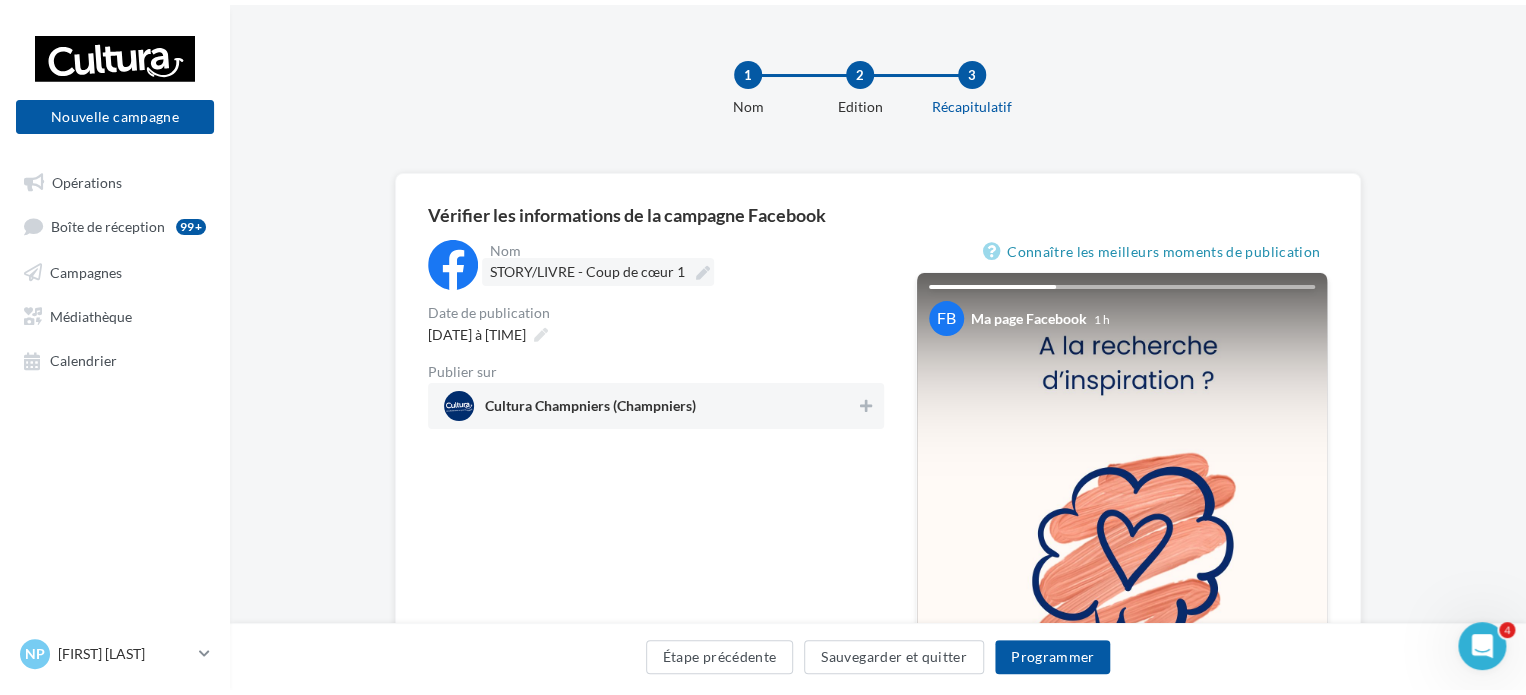 scroll, scrollTop: 0, scrollLeft: 0, axis: both 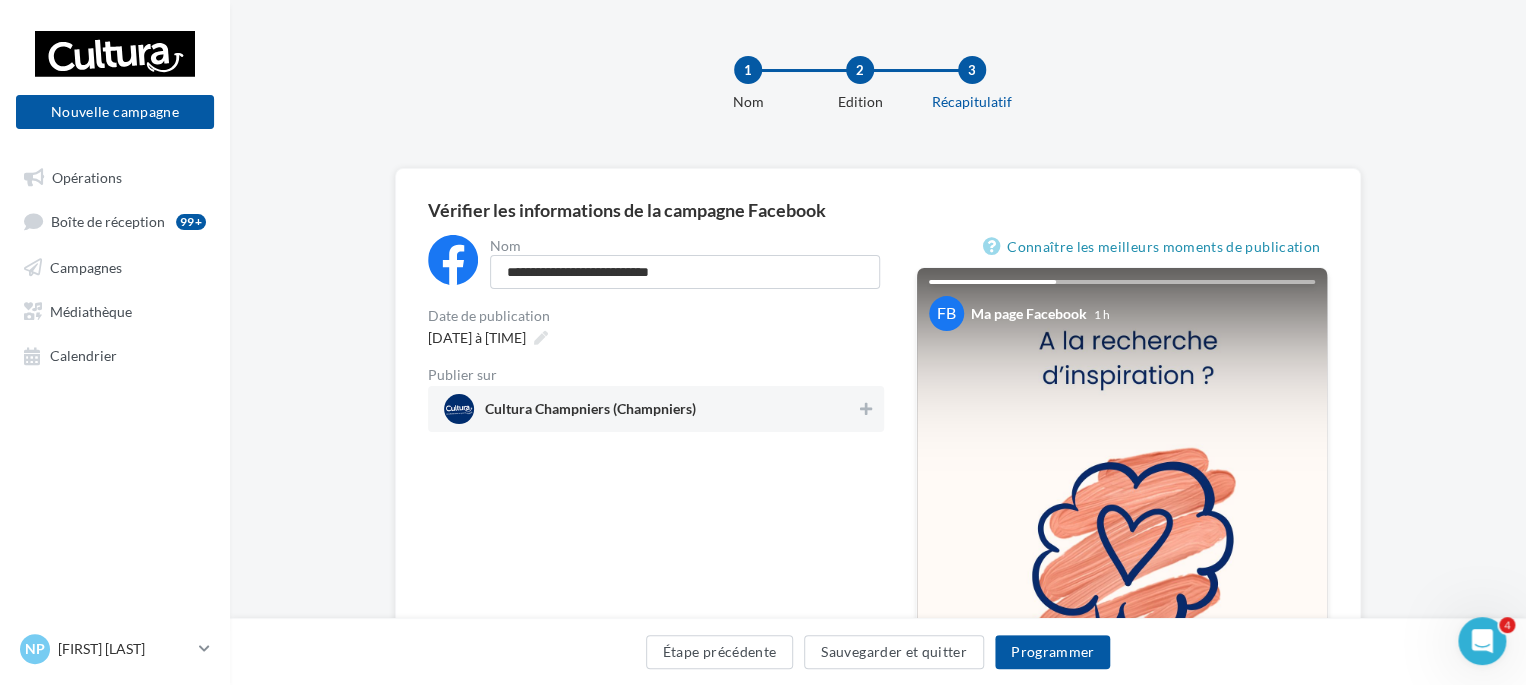 click on "12/07/2025 à 15:00" at bounding box center (656, 337) 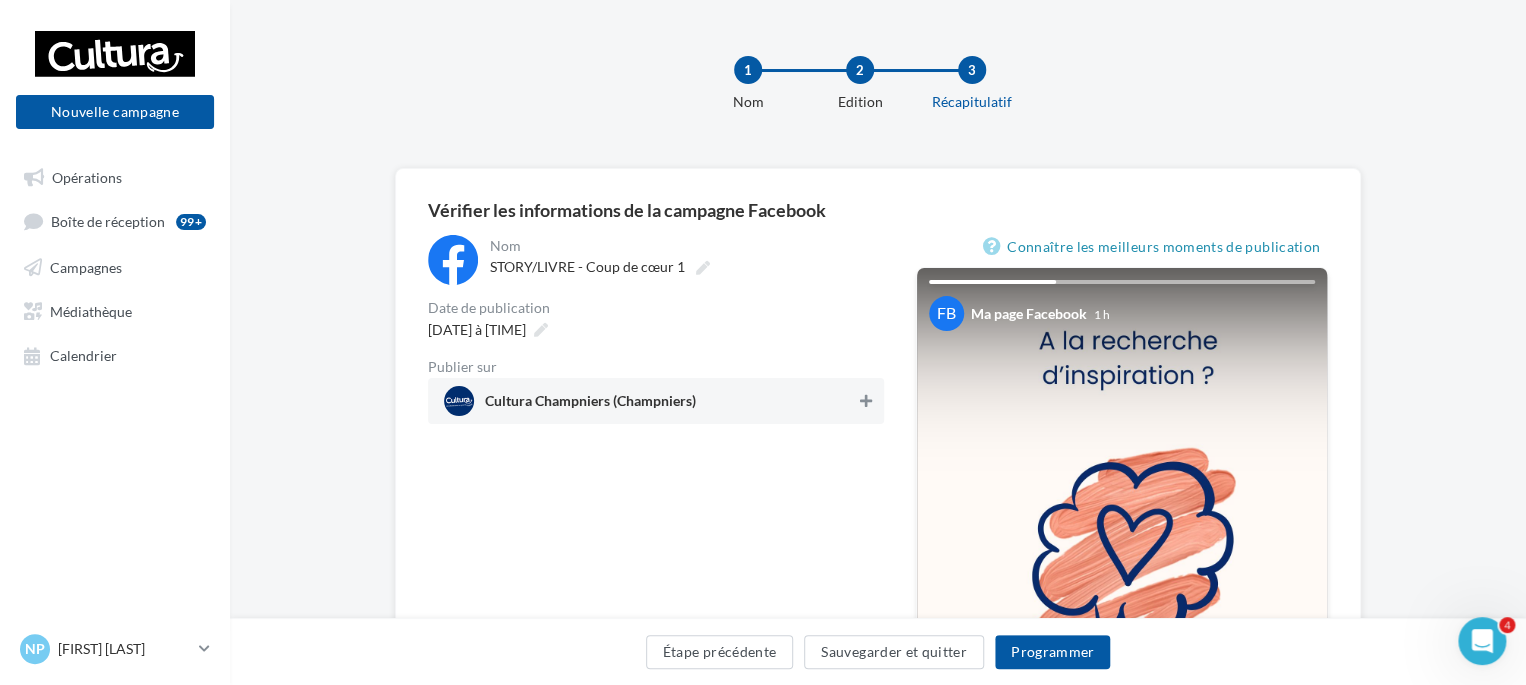 click at bounding box center [866, 401] 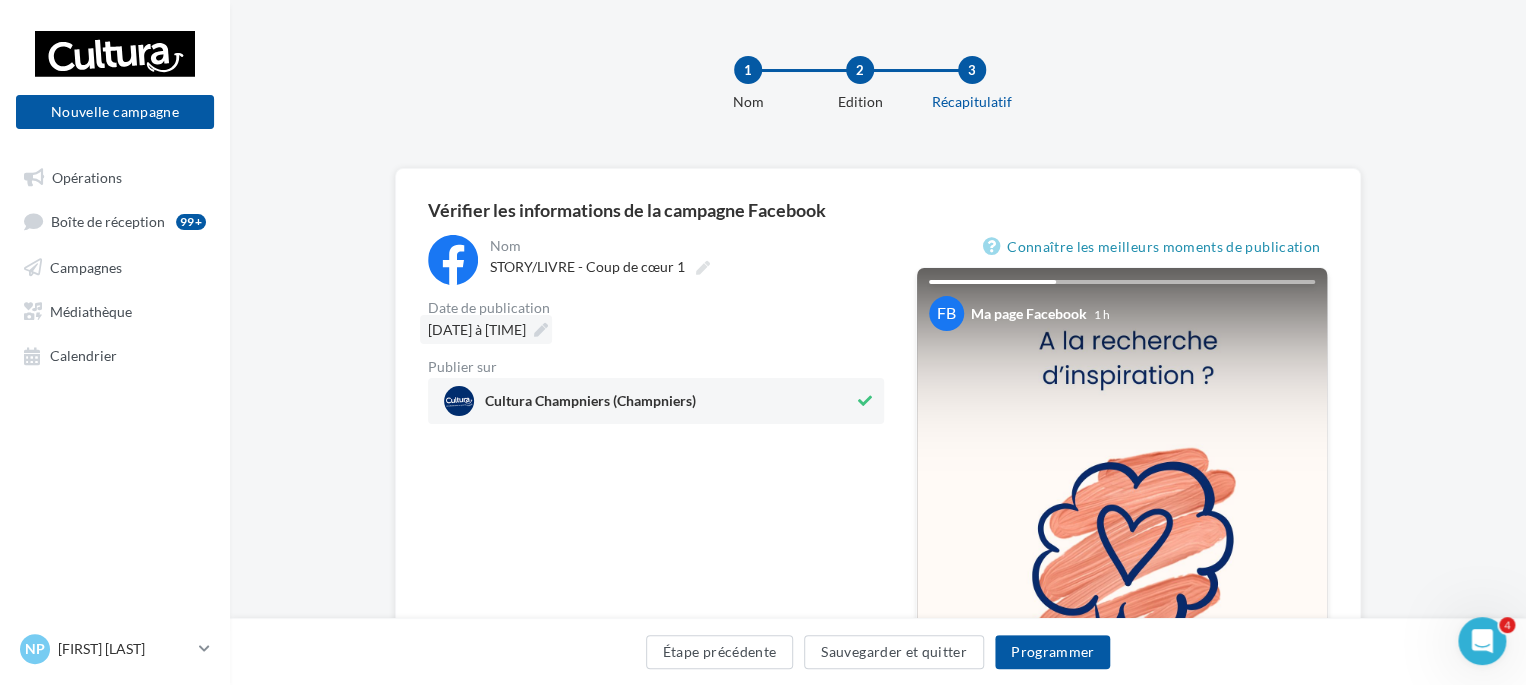 click at bounding box center [541, 330] 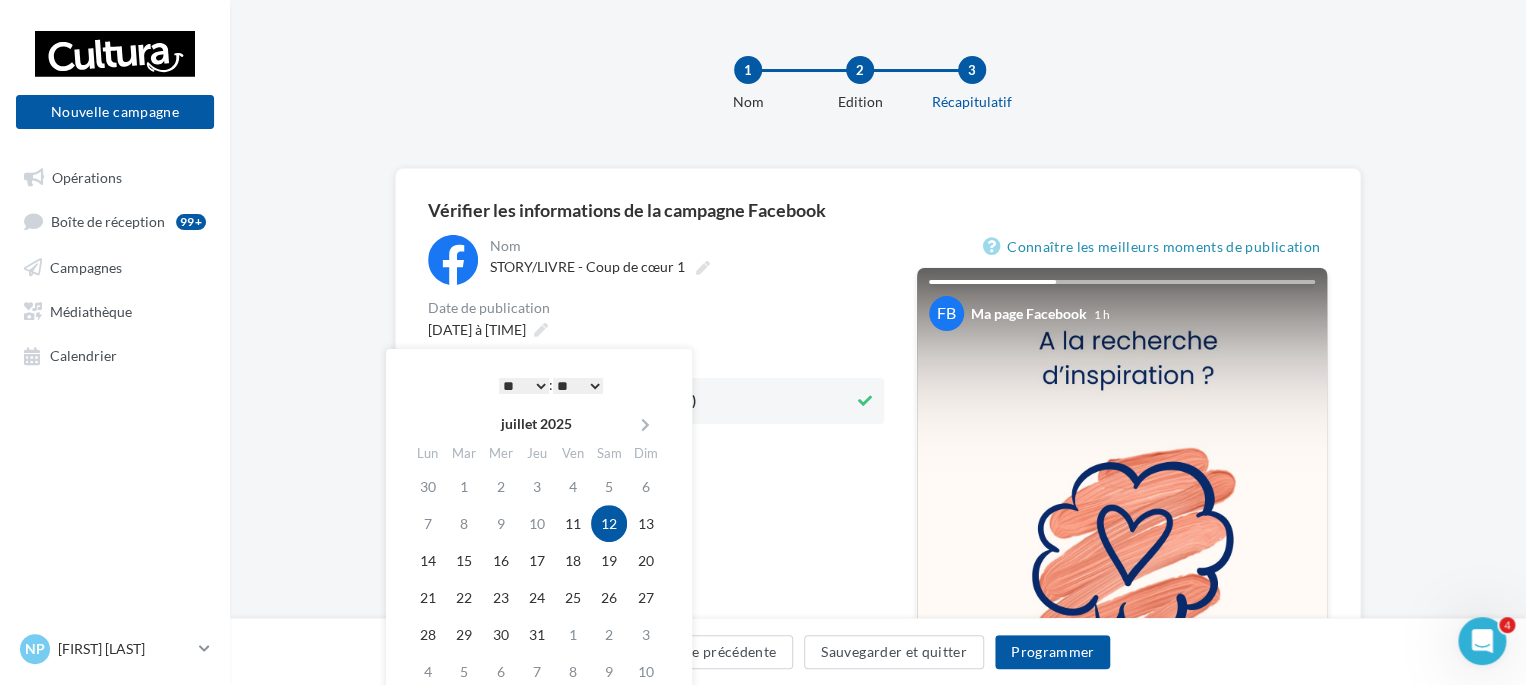 click on "* * * * * * * * * * ** ** ** ** ** ** ** ** ** ** ** ** ** **" at bounding box center [524, 386] 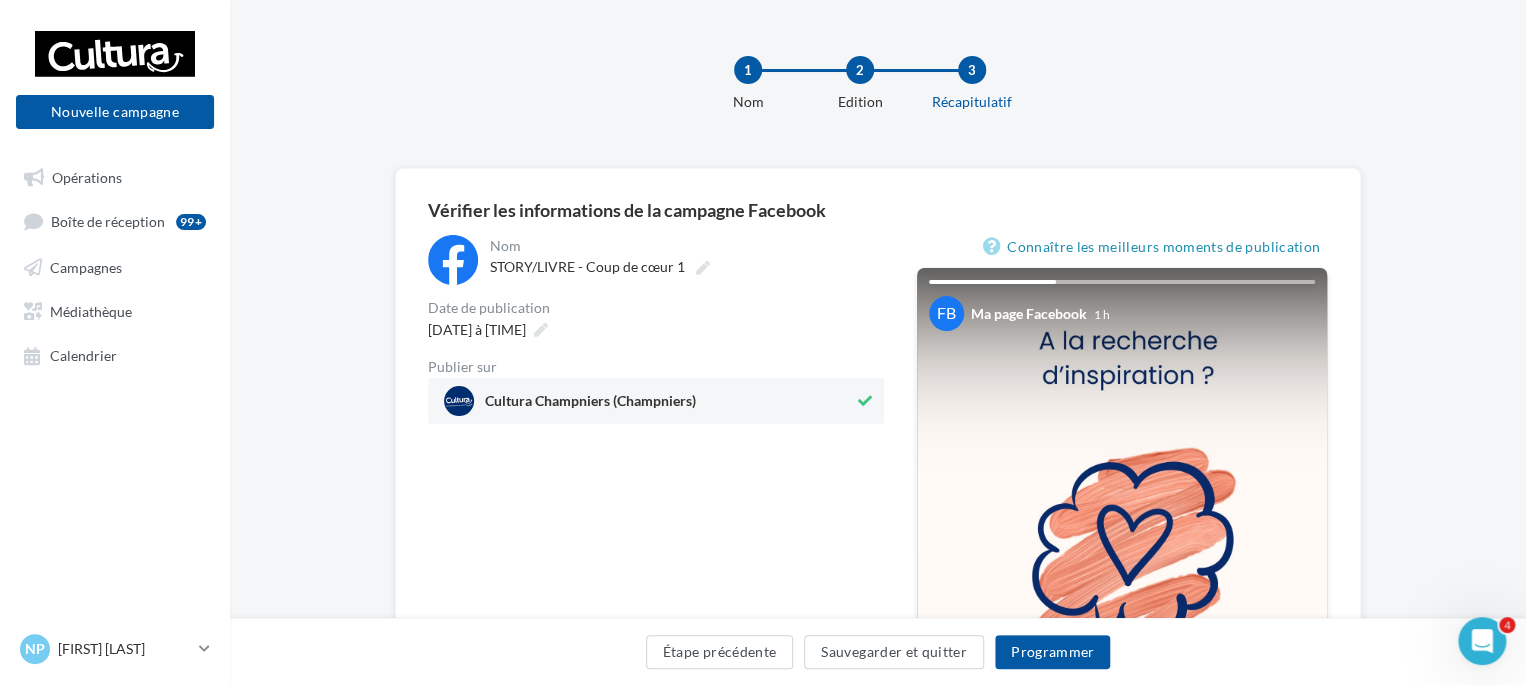 click on "**********" at bounding box center [656, 329] 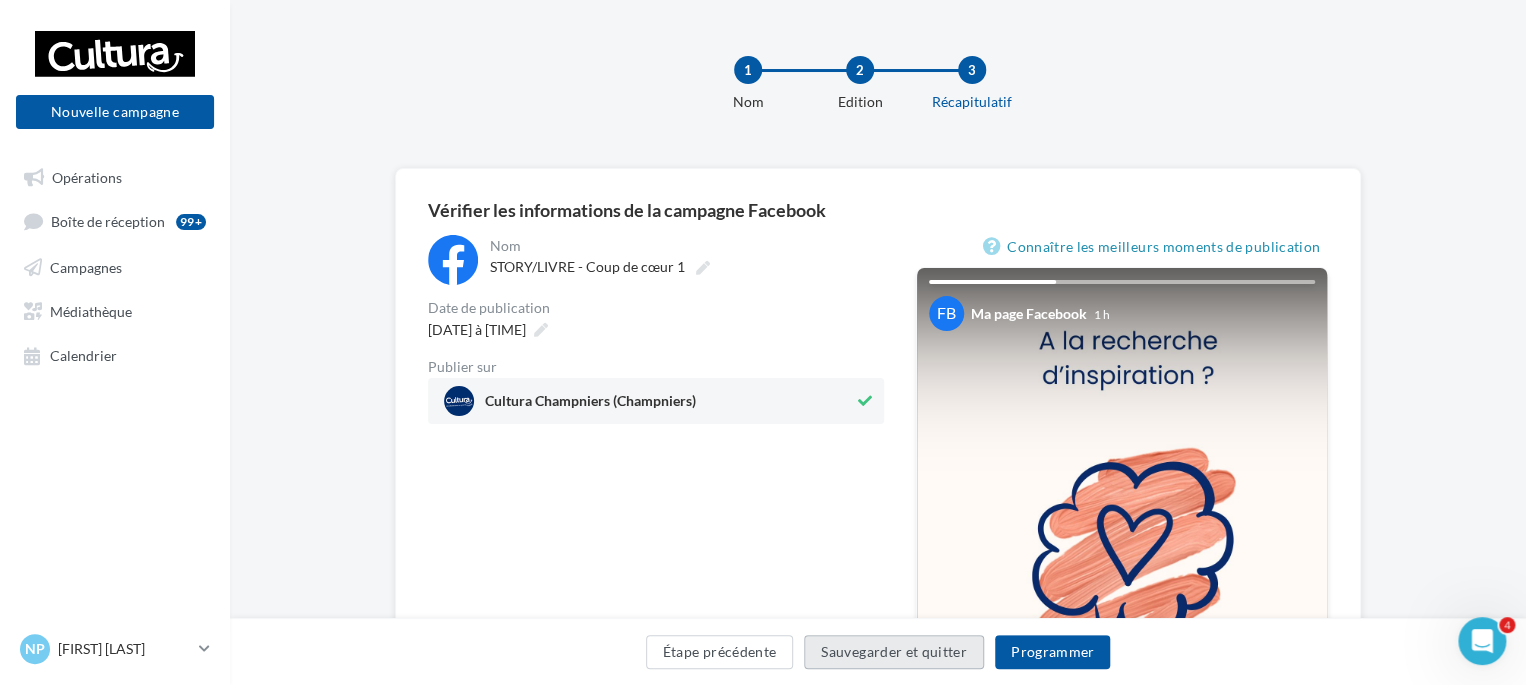 click on "Sauvegarder et quitter" at bounding box center (894, 652) 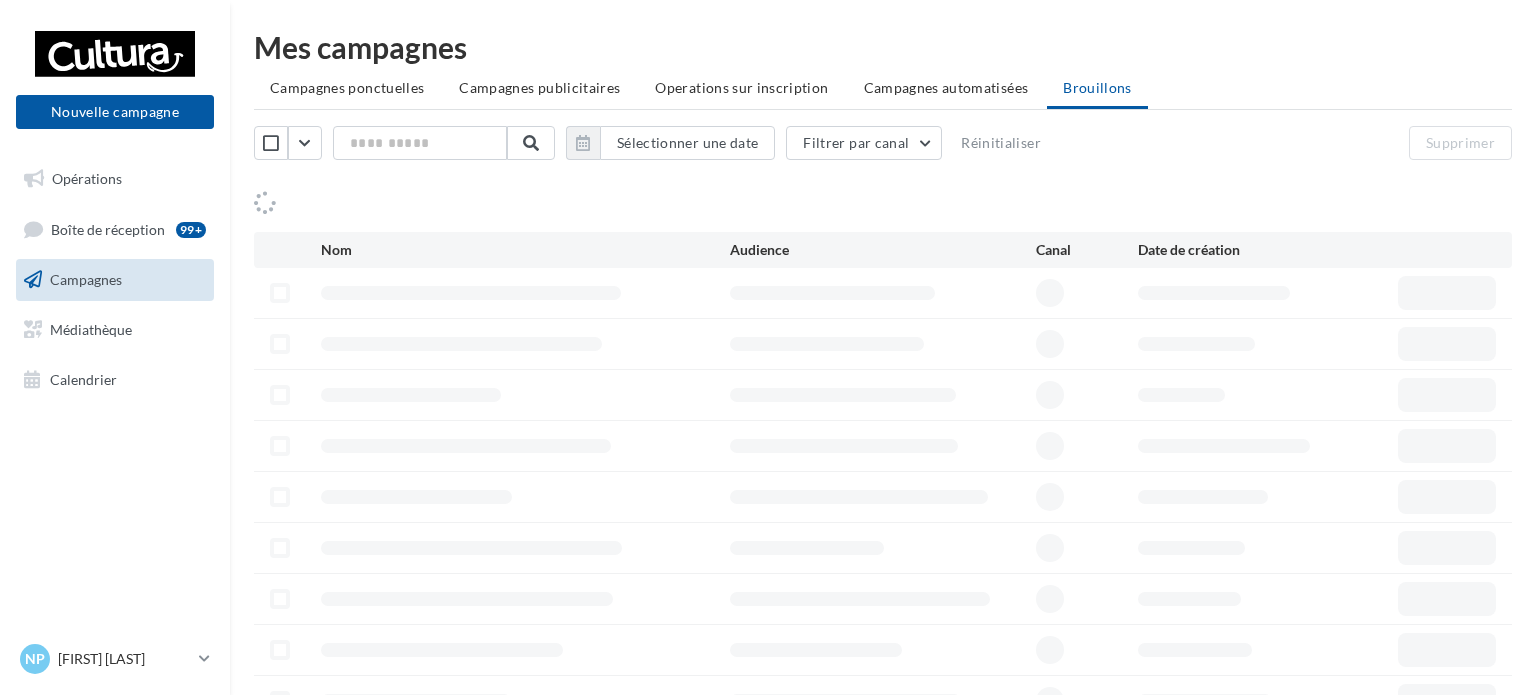 scroll, scrollTop: 0, scrollLeft: 0, axis: both 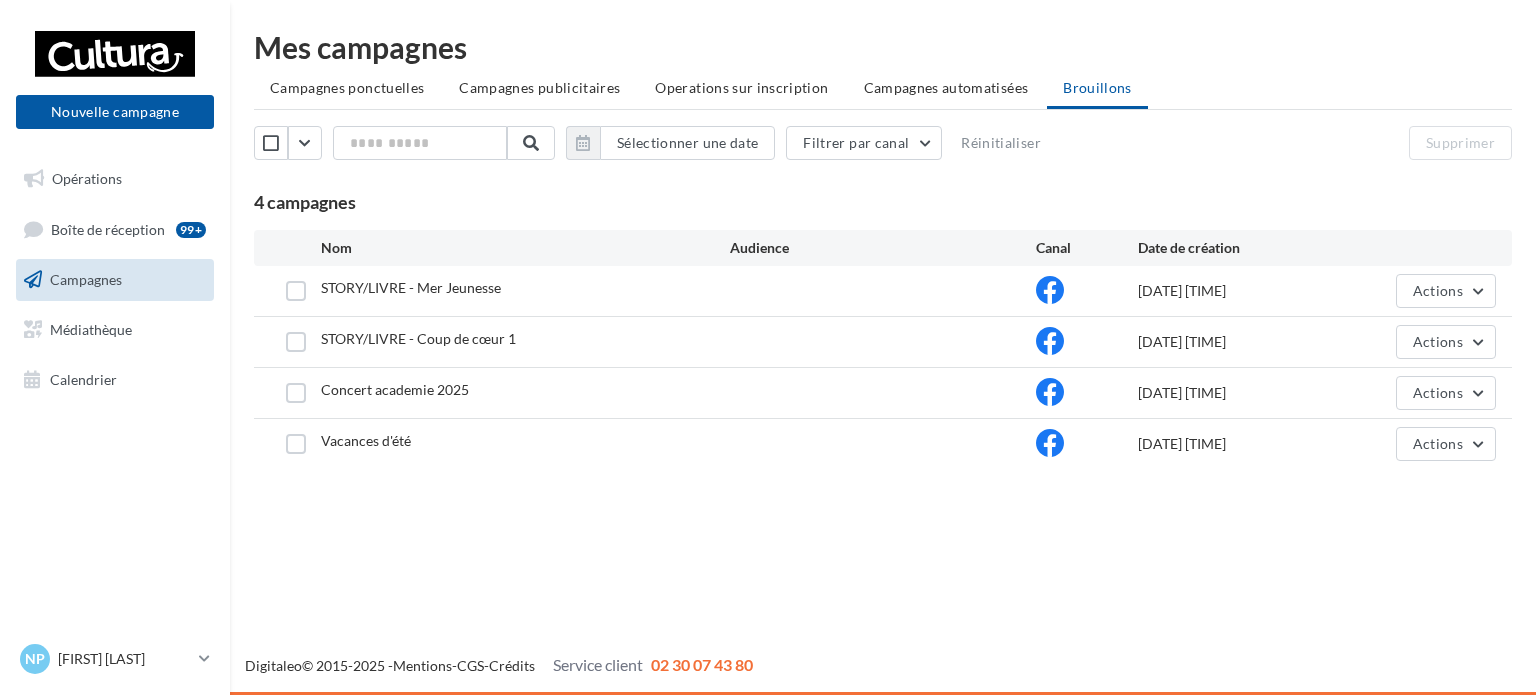 click on "Calendrier" at bounding box center (83, 378) 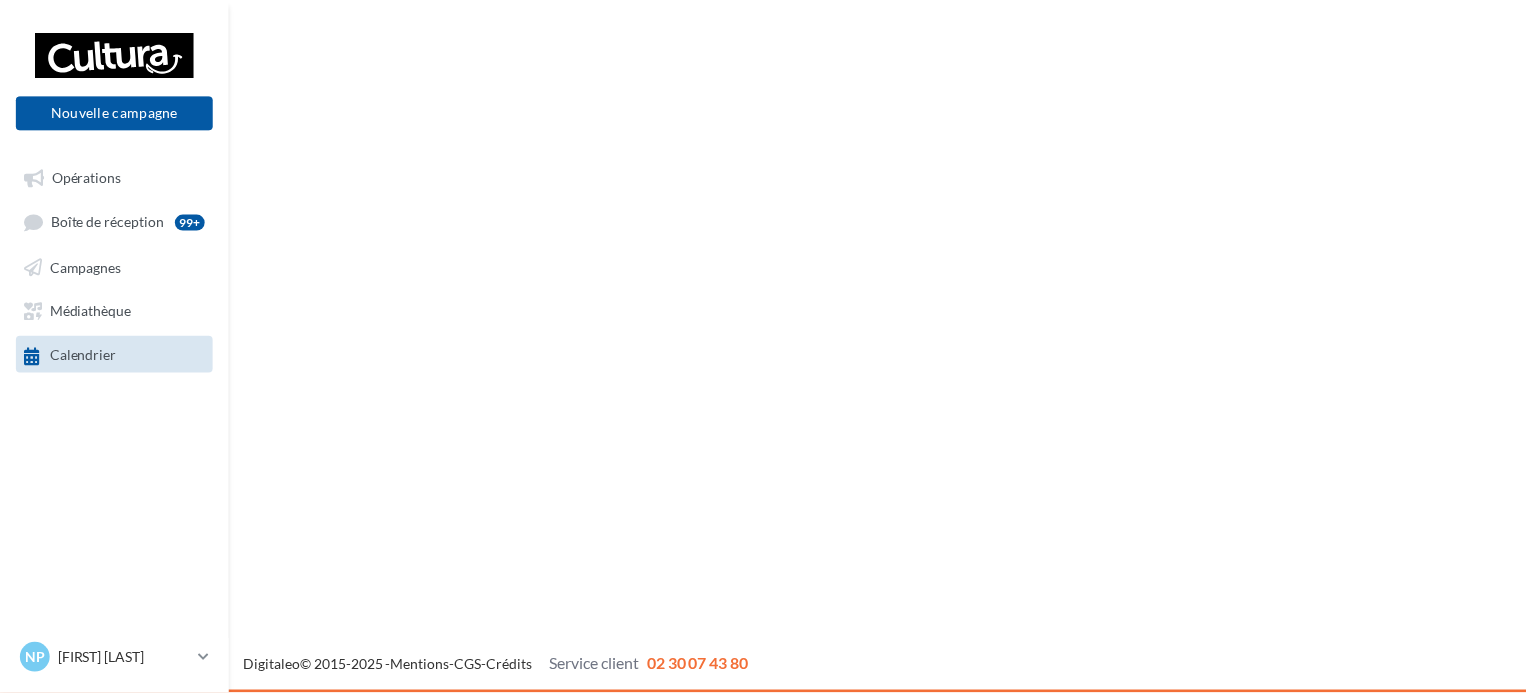 scroll, scrollTop: 0, scrollLeft: 0, axis: both 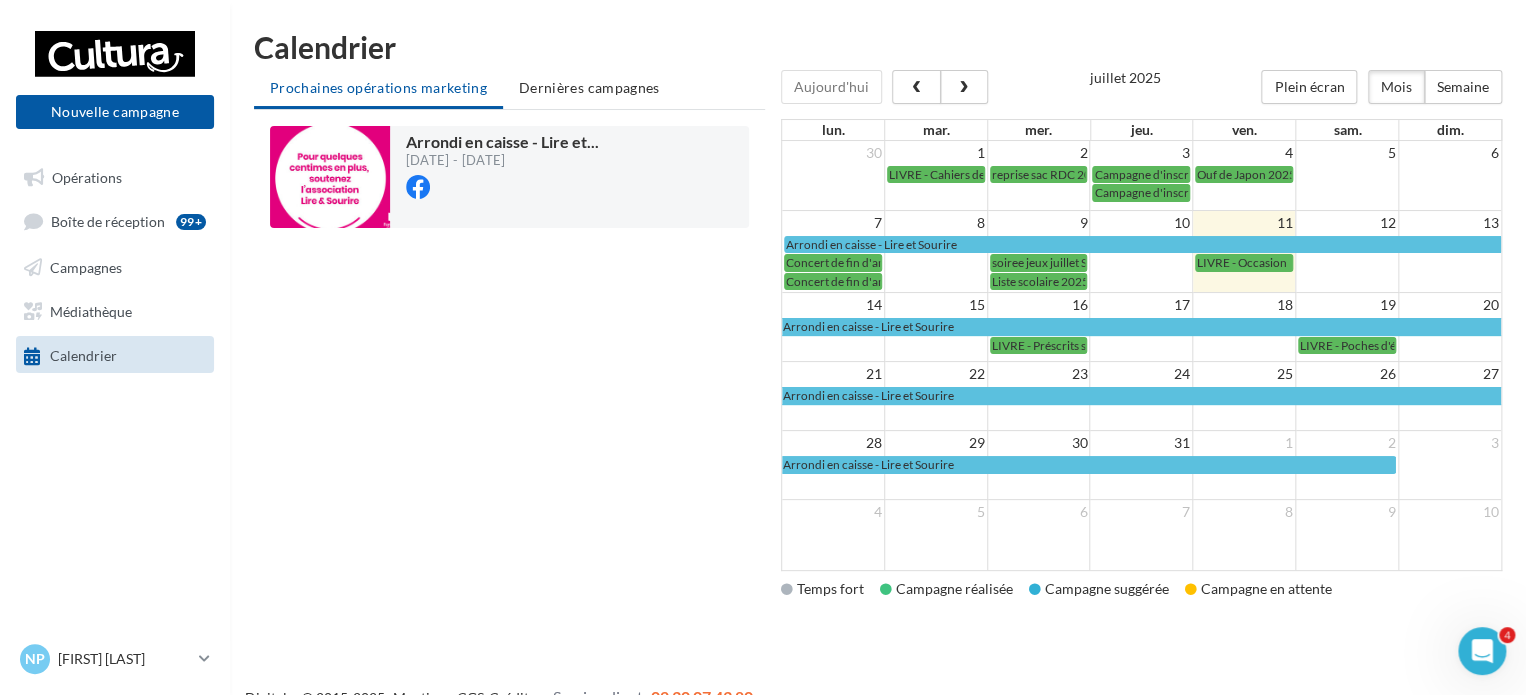 click on "Opérations
Boîte de réception
99+
Campagnes
Médiathèque
Calendrier" at bounding box center [115, 265] 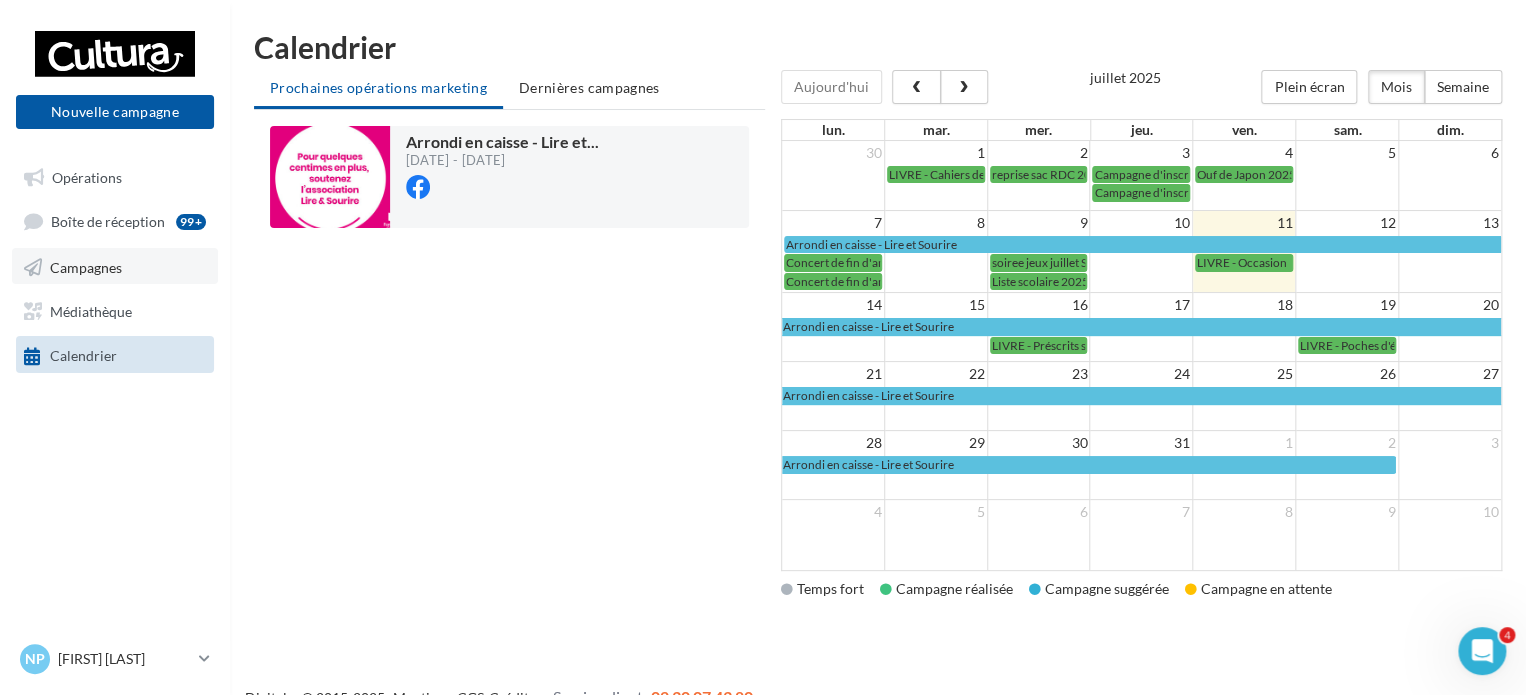 click on "Campagnes" at bounding box center [115, 266] 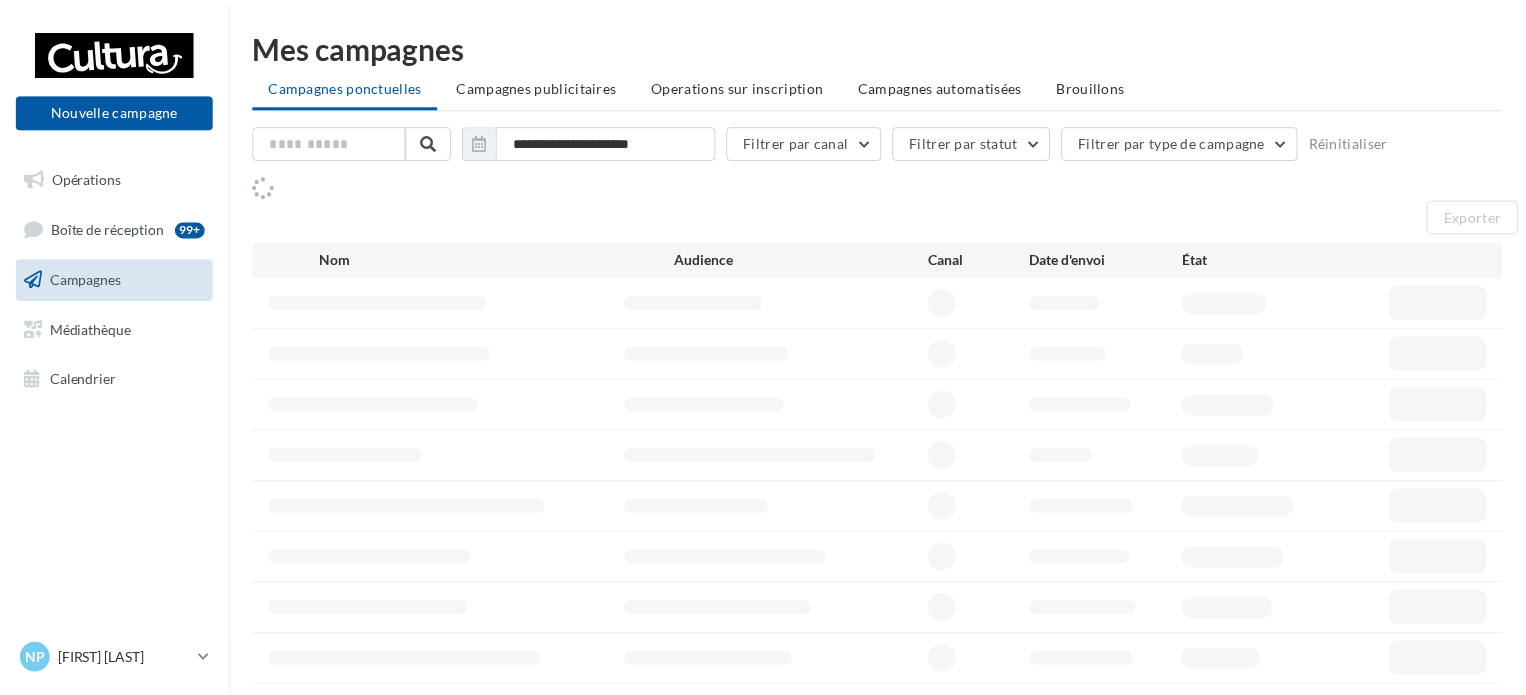 scroll, scrollTop: 0, scrollLeft: 0, axis: both 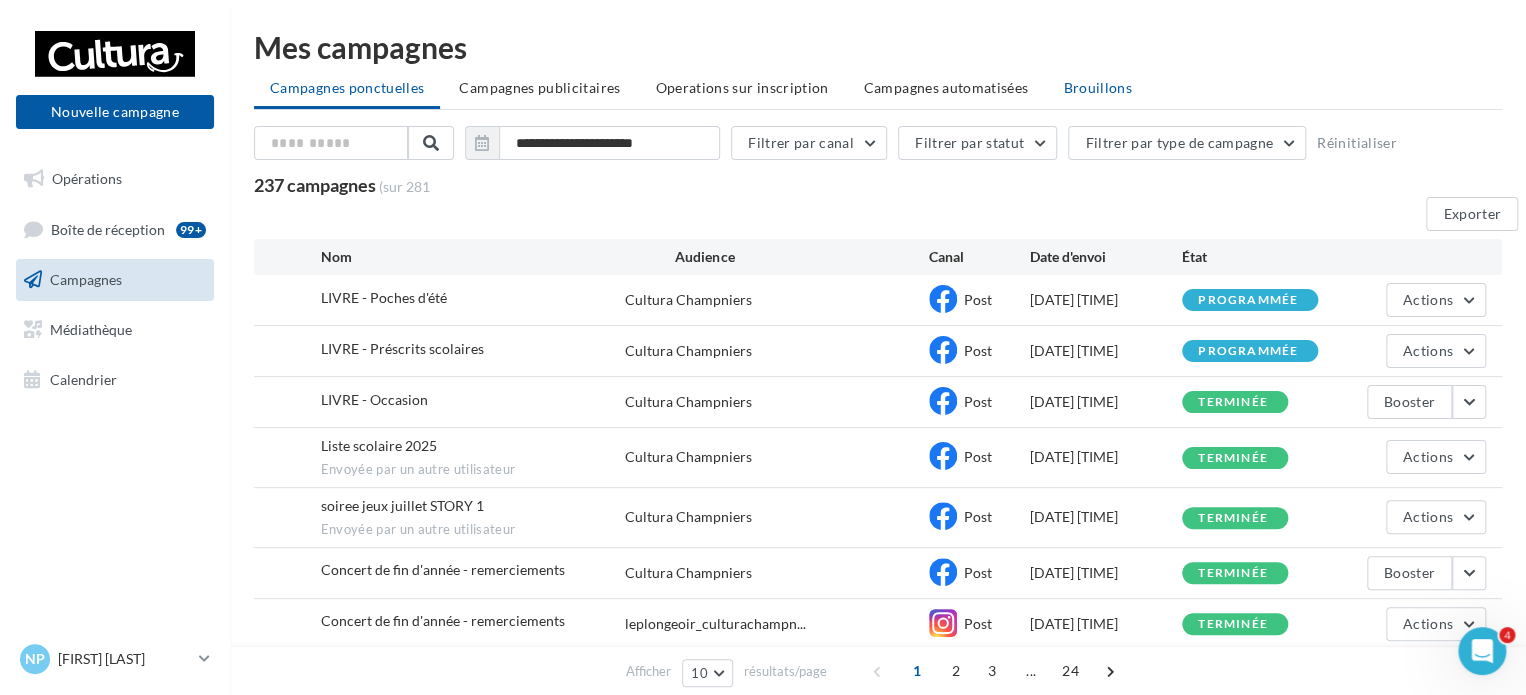 click on "Brouillons" at bounding box center [1097, 87] 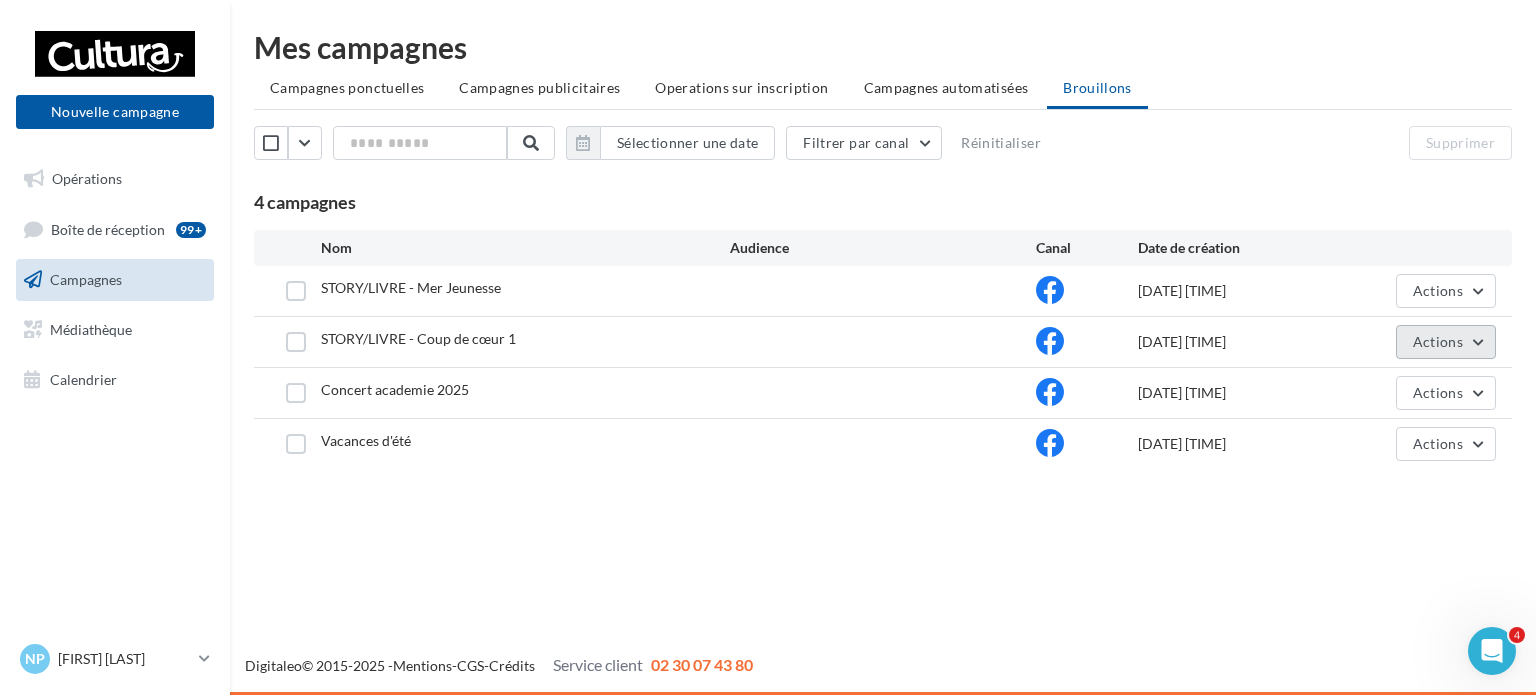 click on "Actions" at bounding box center (1446, 342) 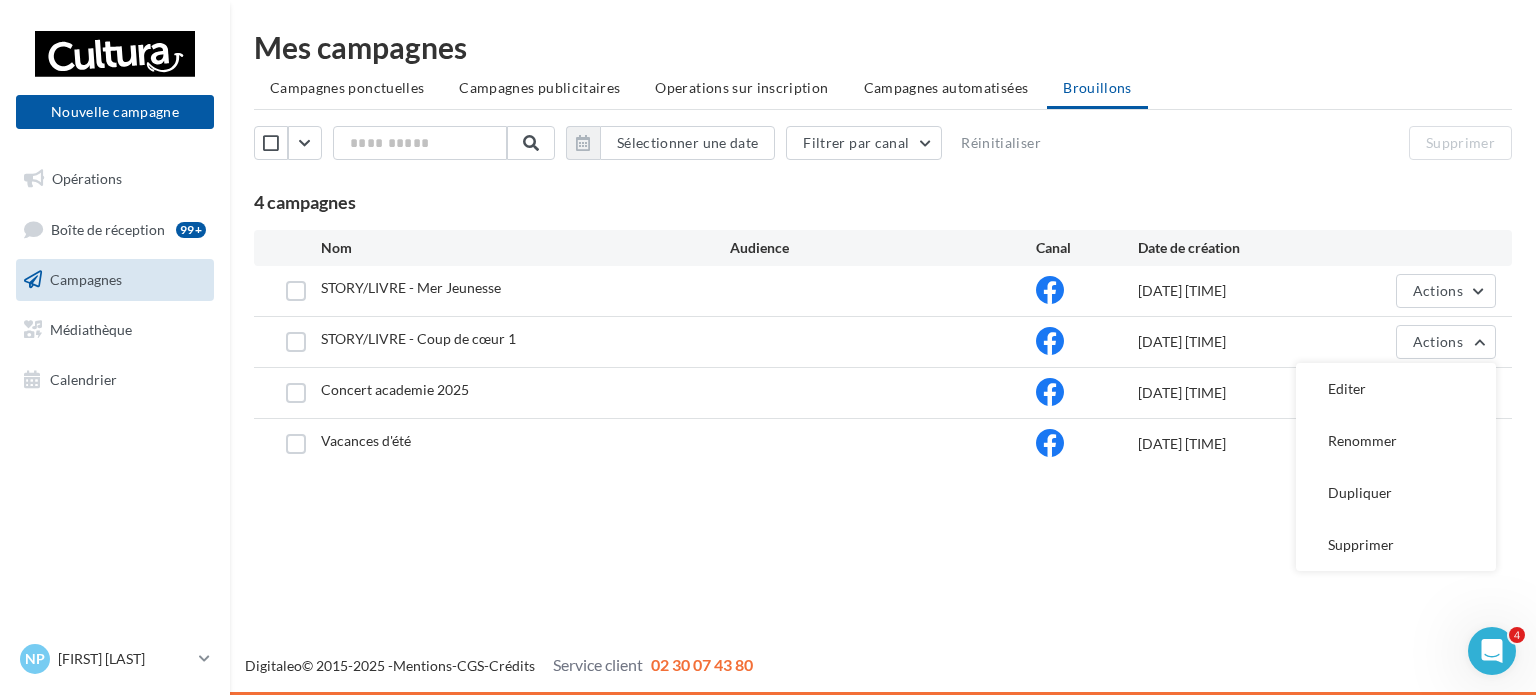 click on "Editer" at bounding box center (1396, 389) 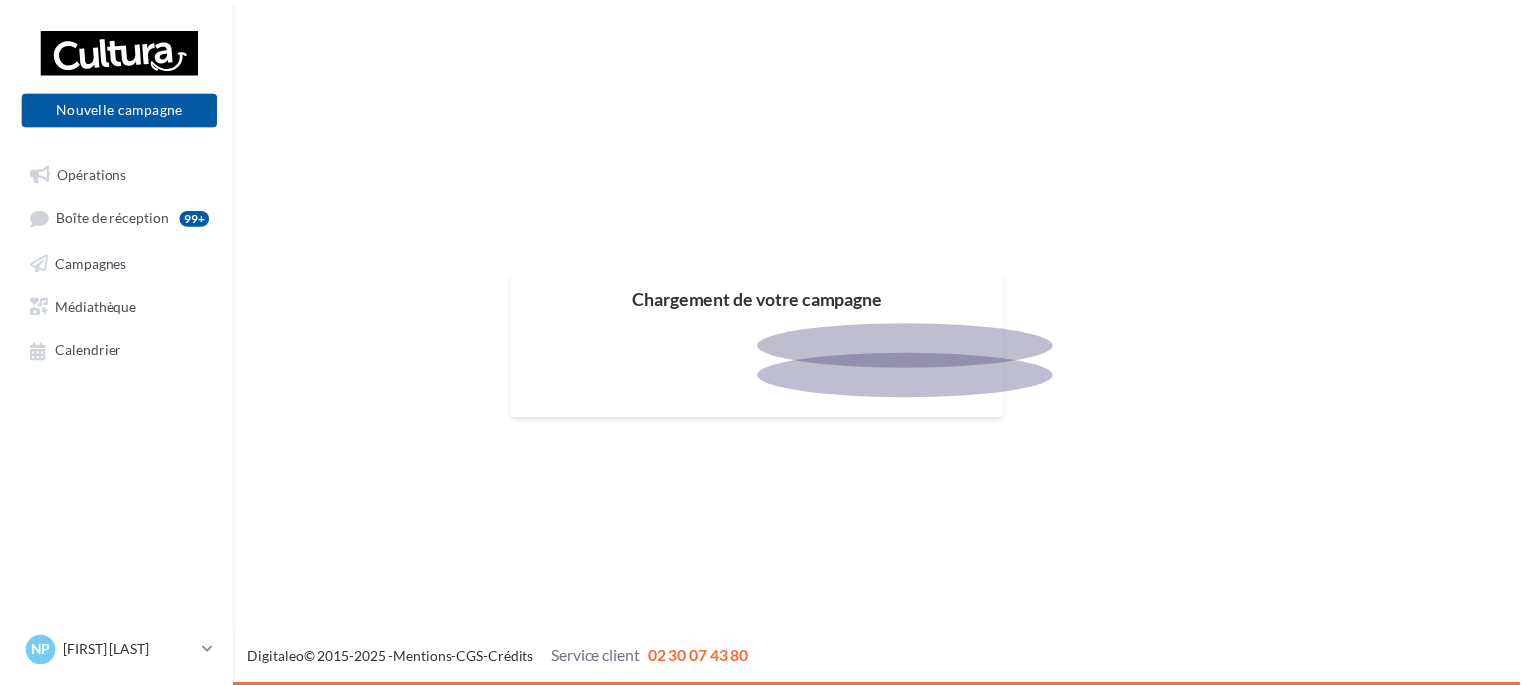 scroll, scrollTop: 0, scrollLeft: 0, axis: both 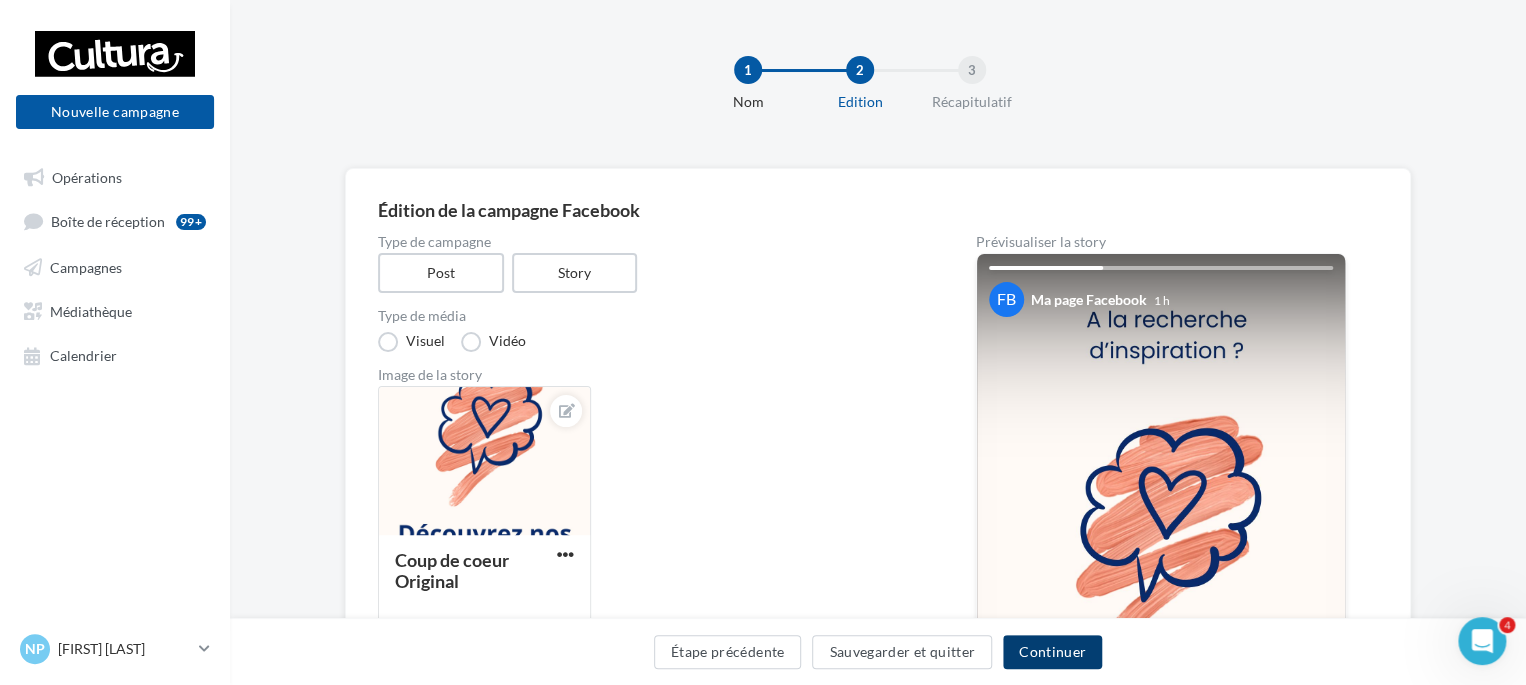 click on "Continuer" at bounding box center [1052, 652] 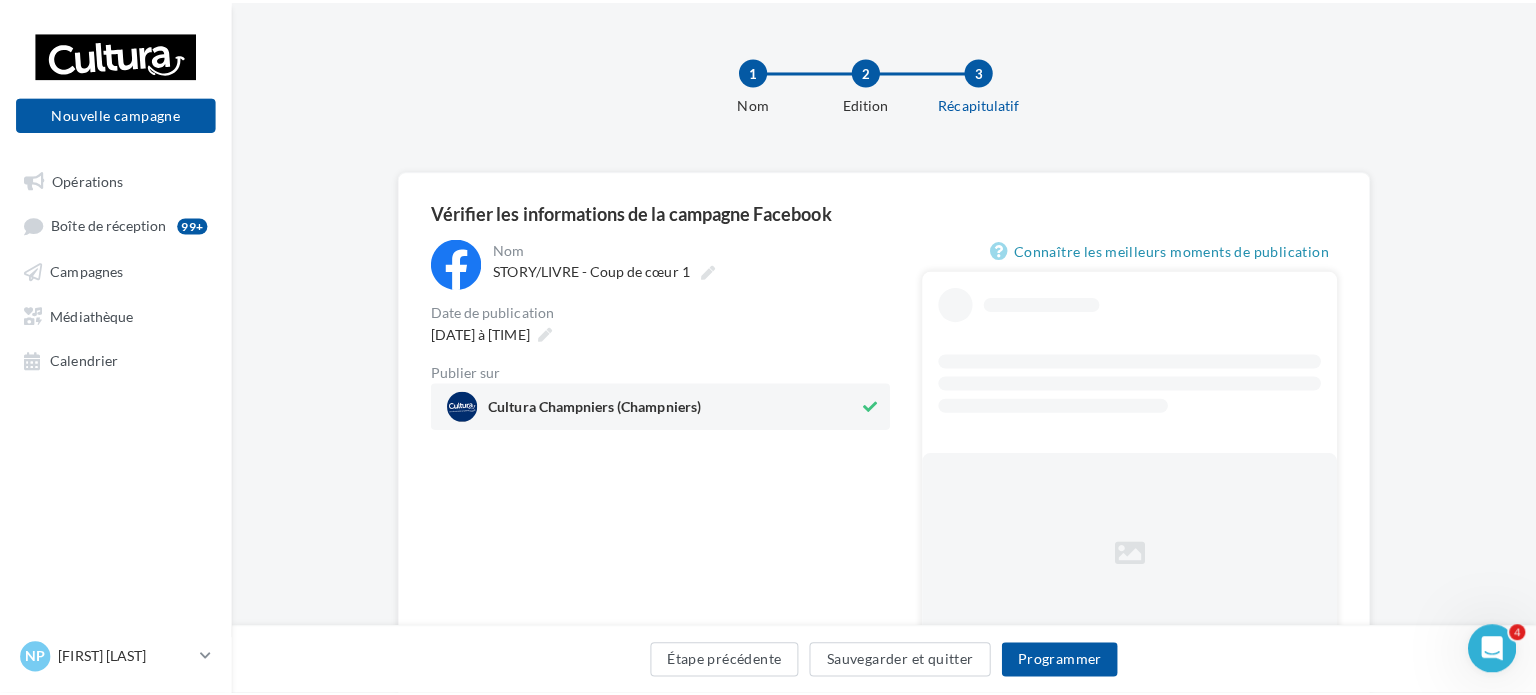 scroll, scrollTop: 100, scrollLeft: 0, axis: vertical 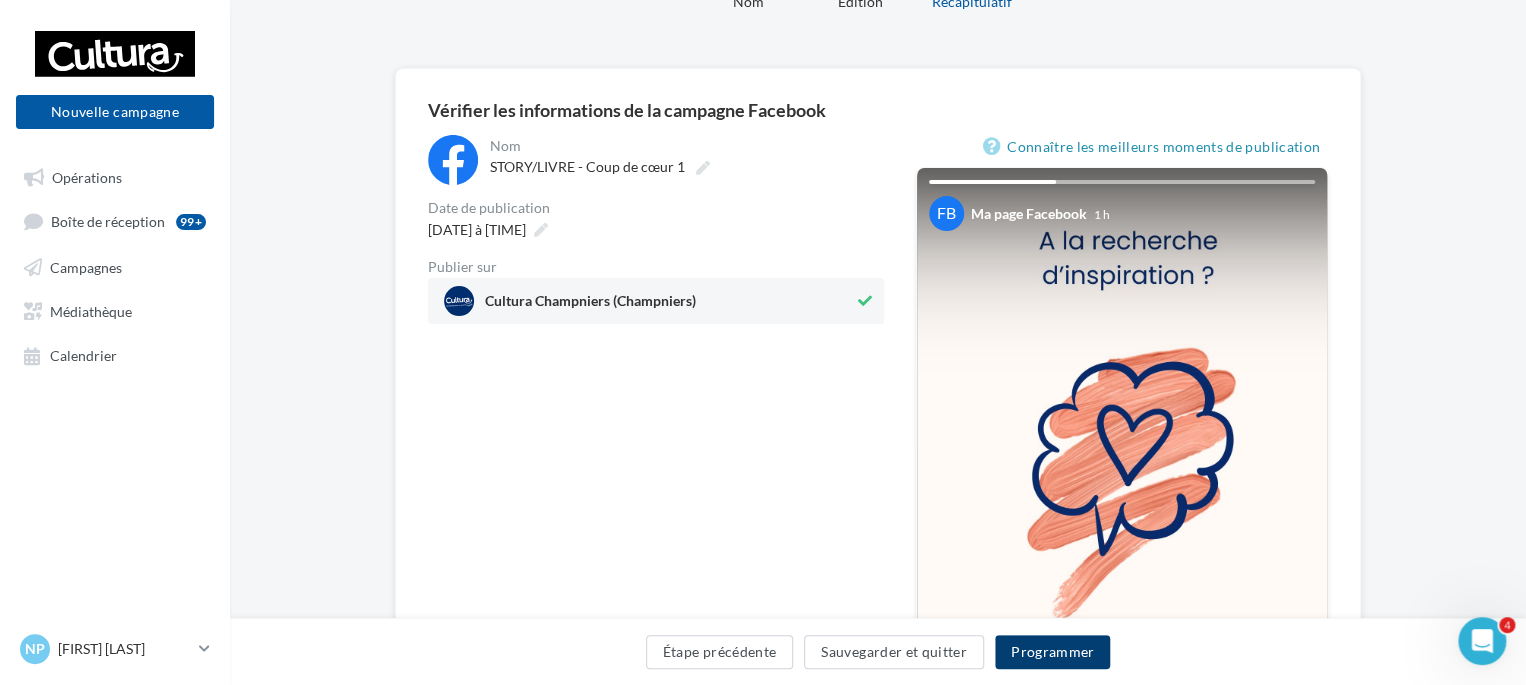 click on "Programmer" at bounding box center [1053, 652] 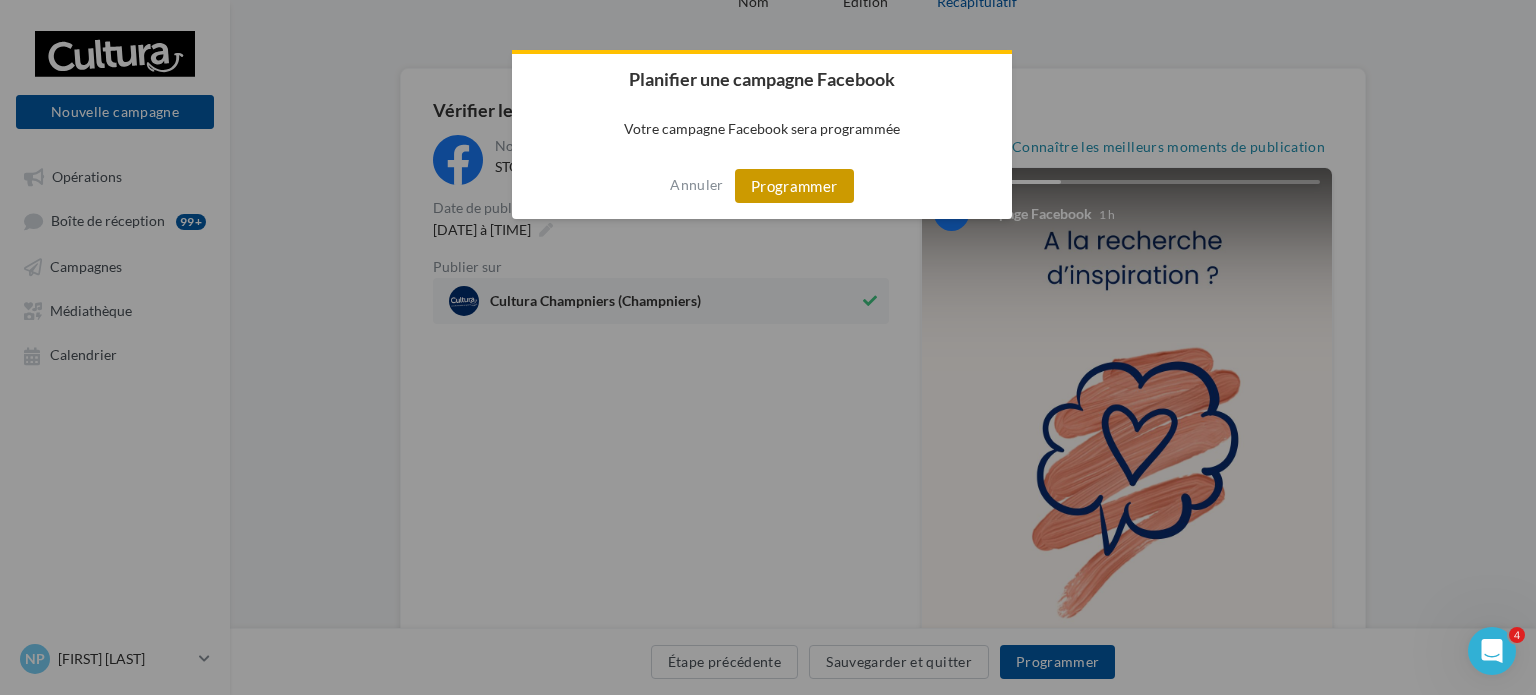 click on "Programmer" at bounding box center [794, 186] 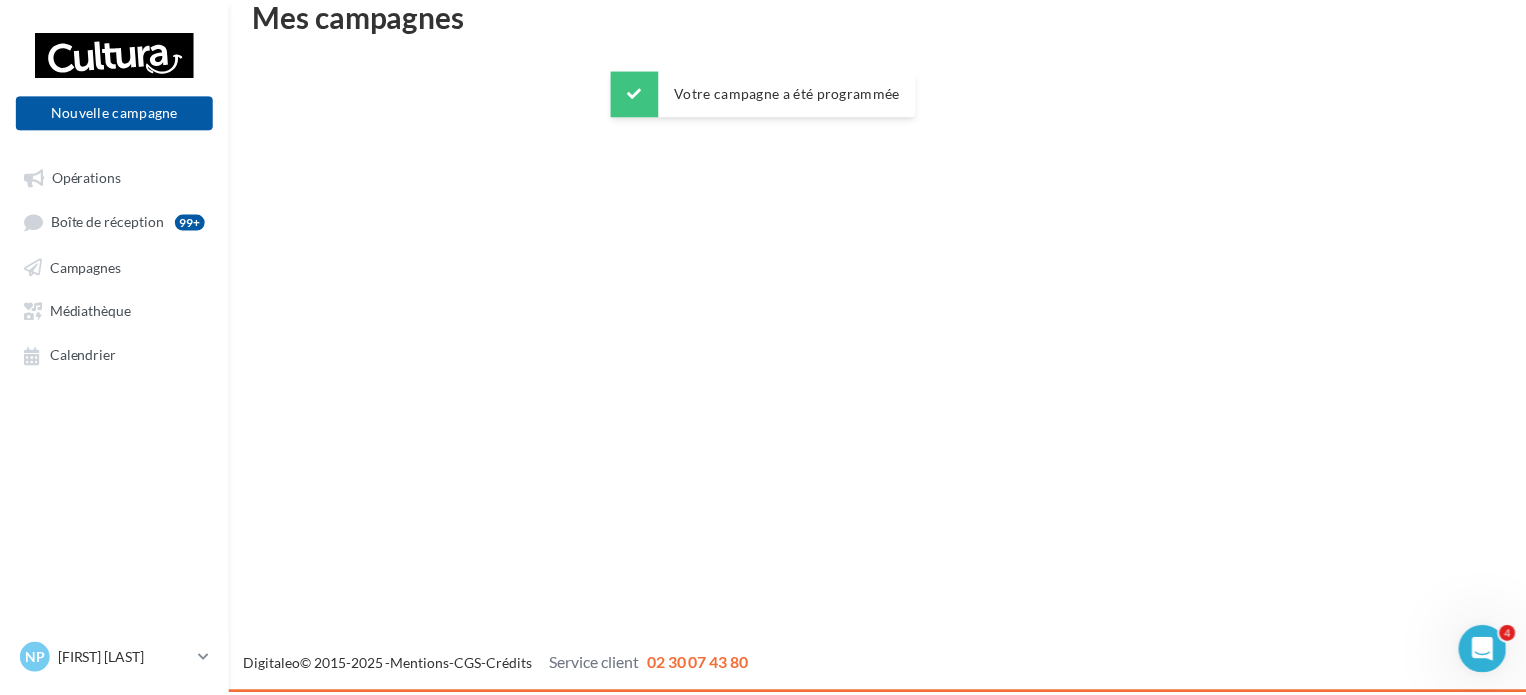 scroll, scrollTop: 32, scrollLeft: 0, axis: vertical 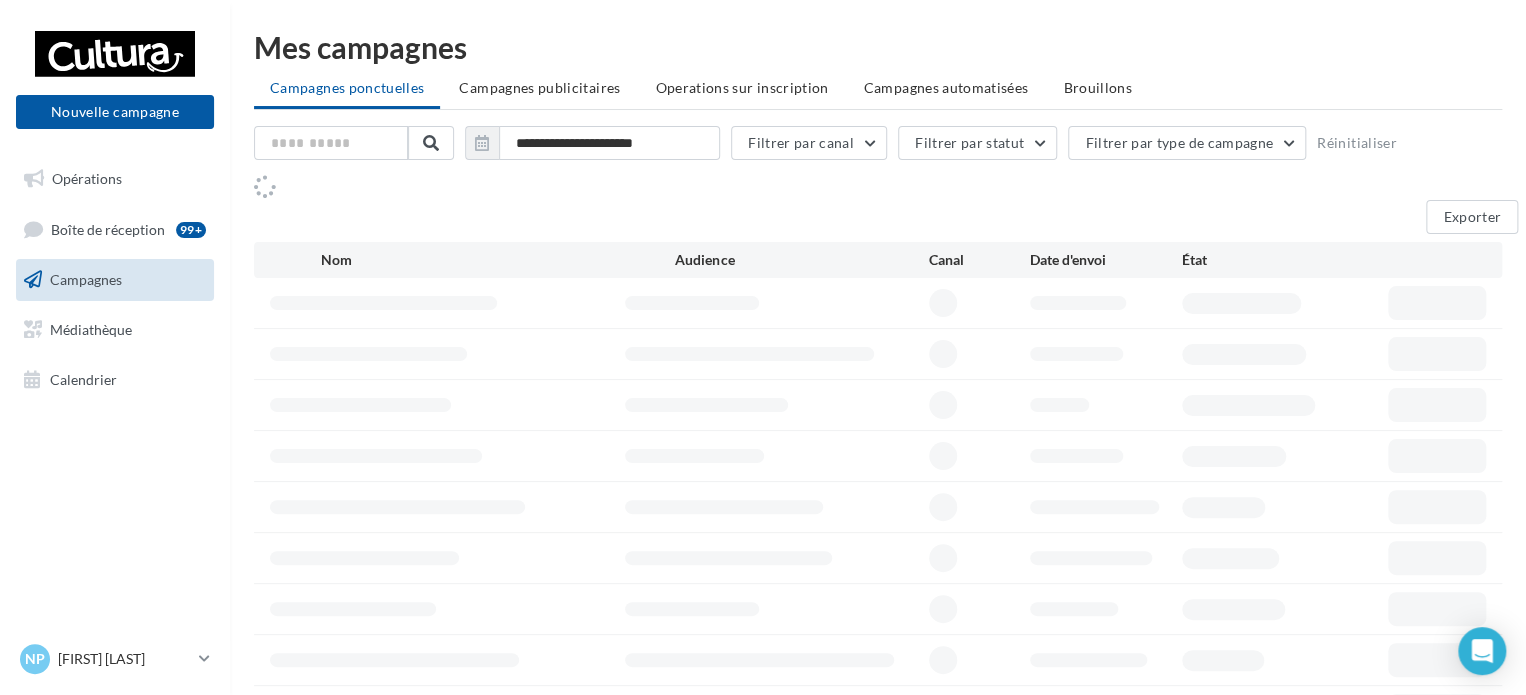 click on "Nouvelle campagne
Nouvelle campagne" at bounding box center [115, 79] 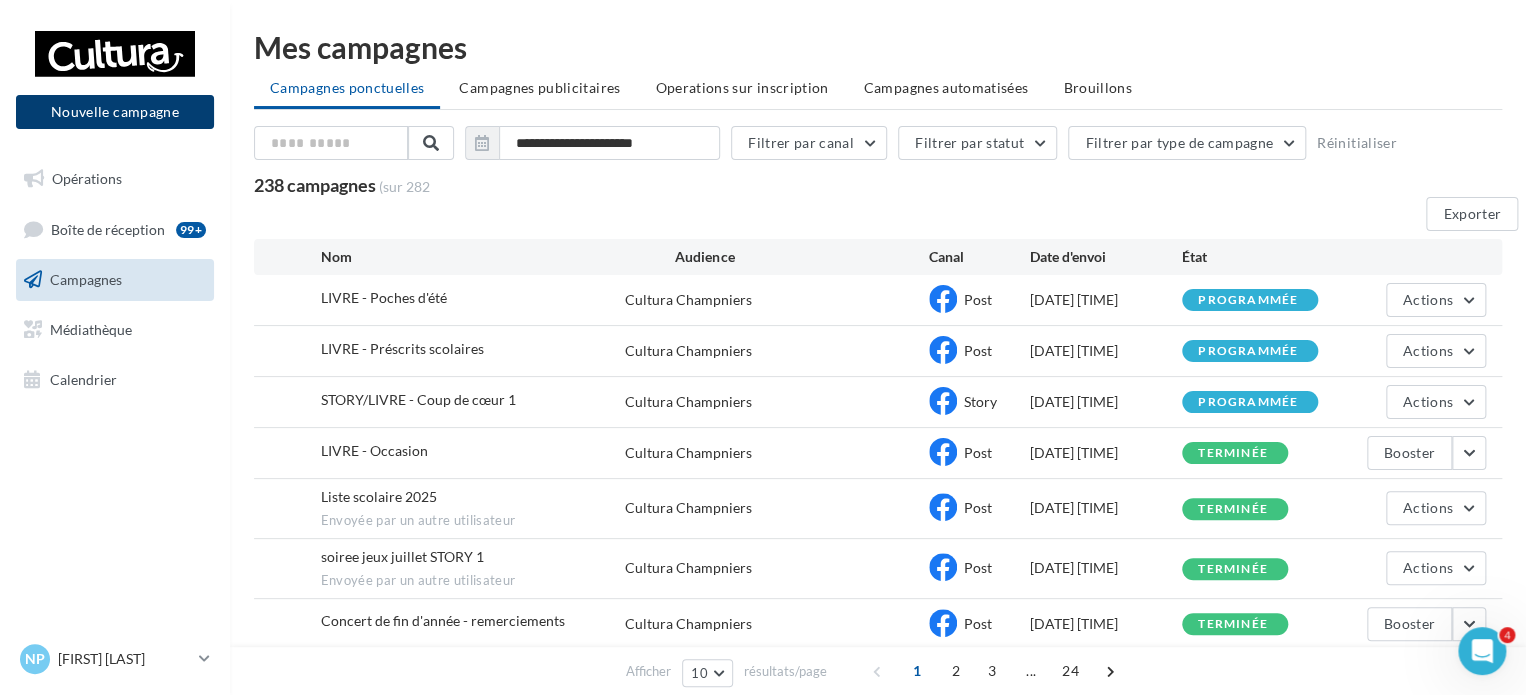 scroll, scrollTop: 0, scrollLeft: 0, axis: both 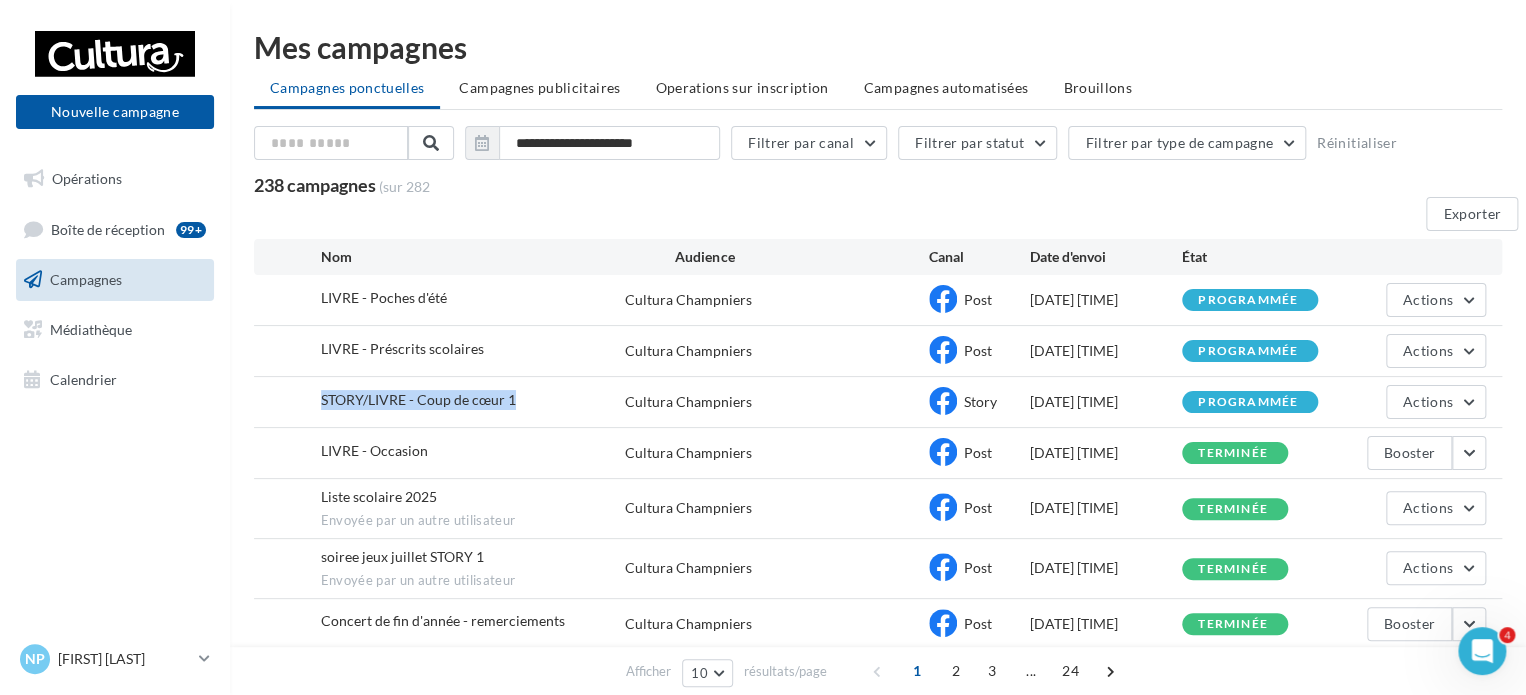 drag, startPoint x: 512, startPoint y: 400, endPoint x: 320, endPoint y: 399, distance: 192.00261 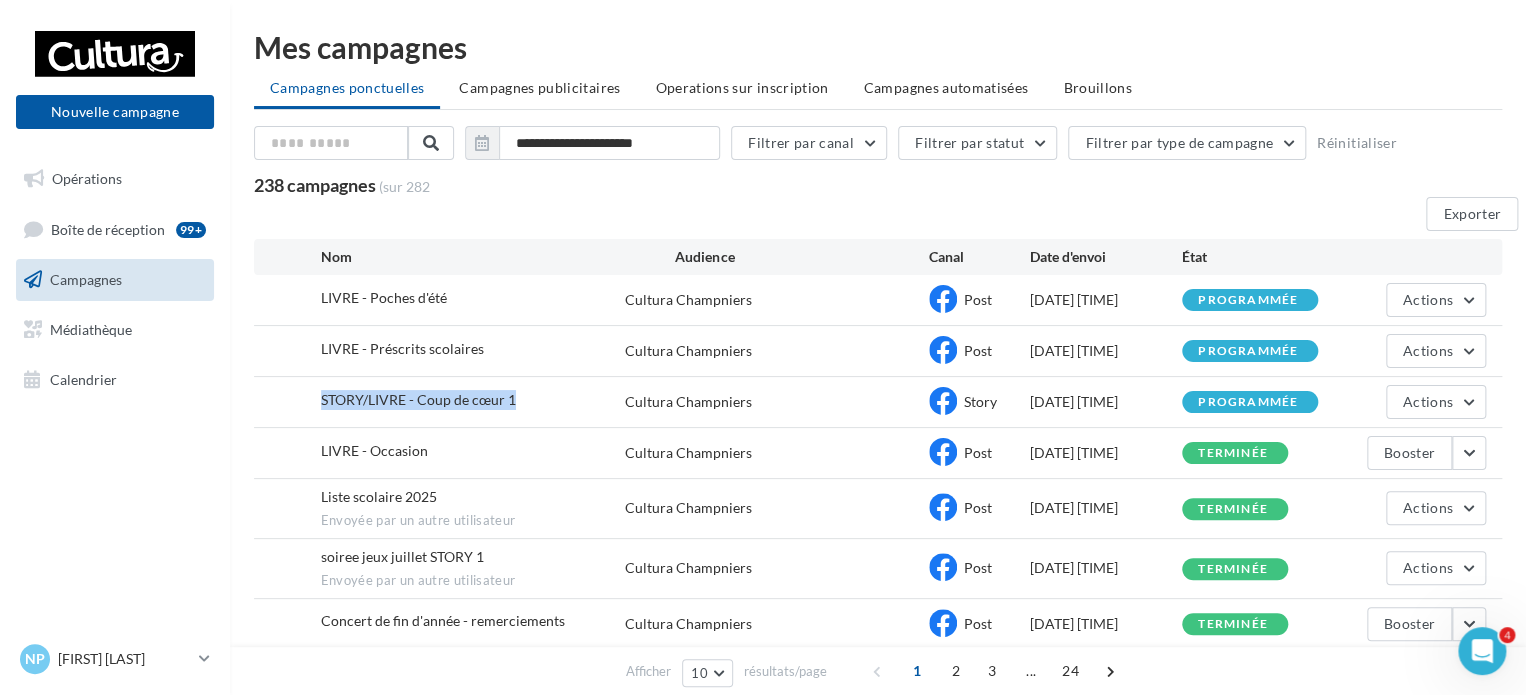 click on "STORY/LIVRE - Coup de cœur 1" at bounding box center [473, 402] 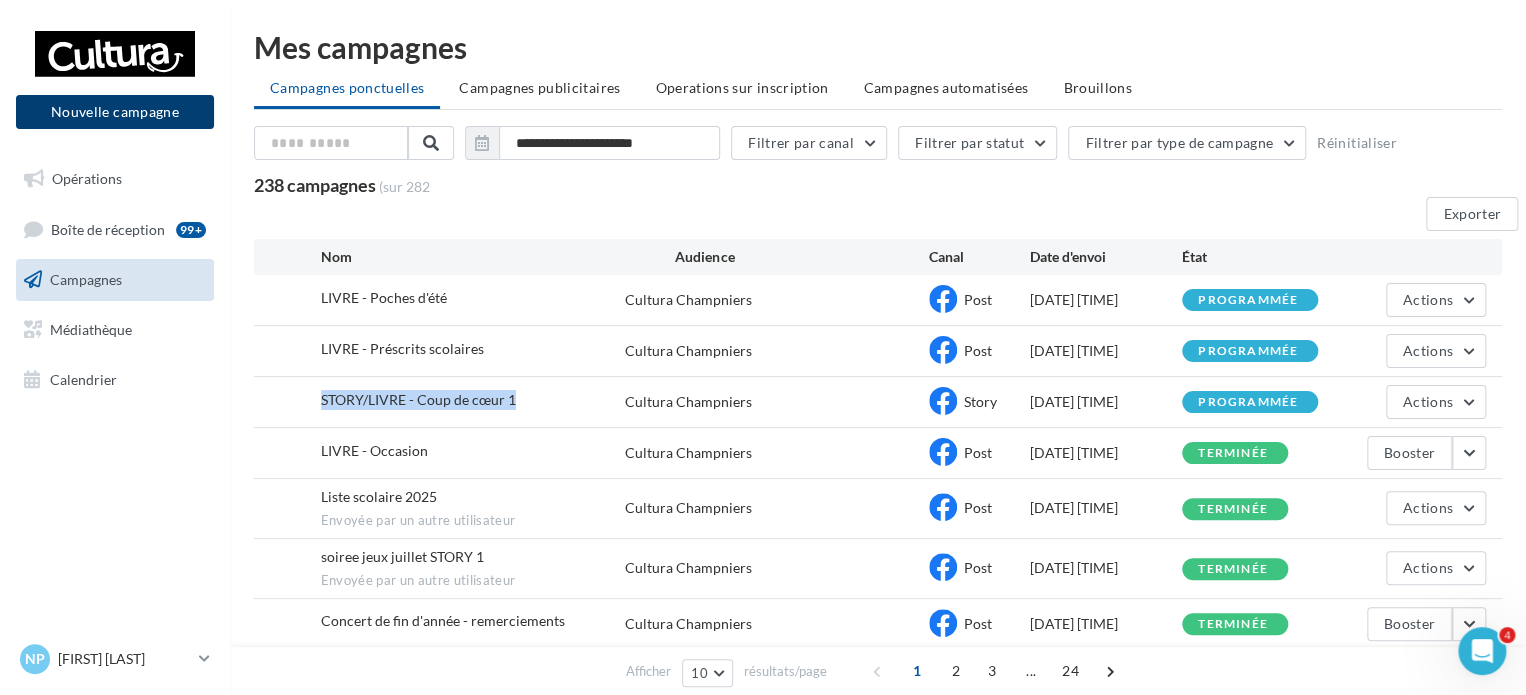 click on "Nouvelle campagne" at bounding box center (115, 112) 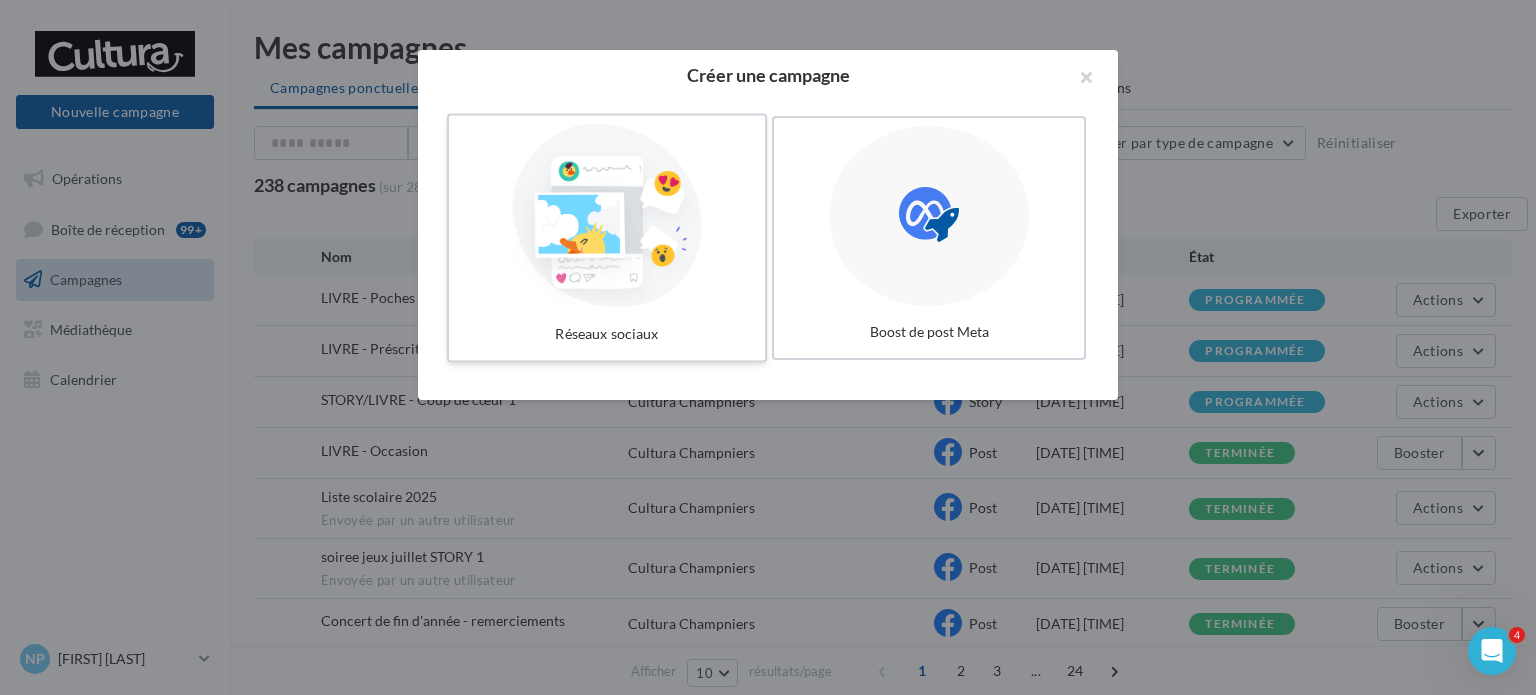 click at bounding box center (607, 216) 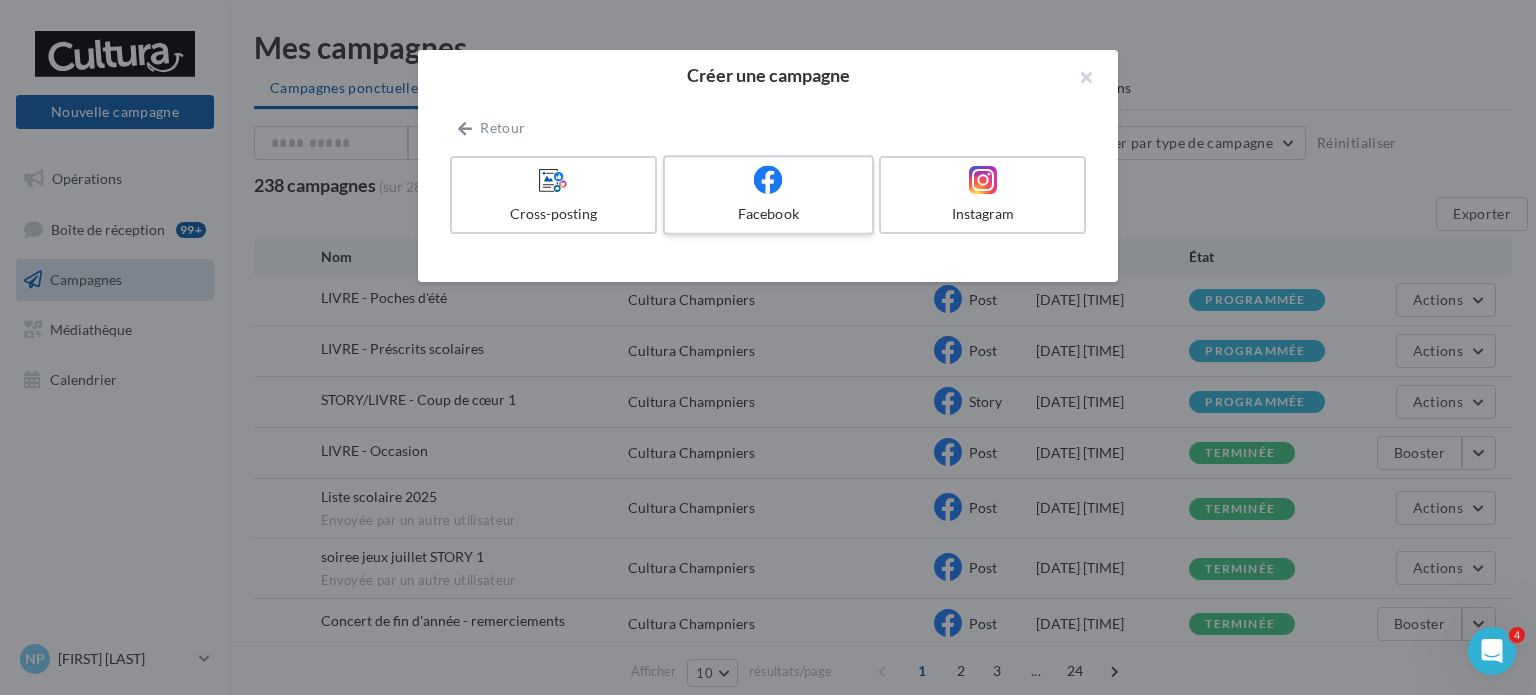 click on "Facebook" at bounding box center (768, 195) 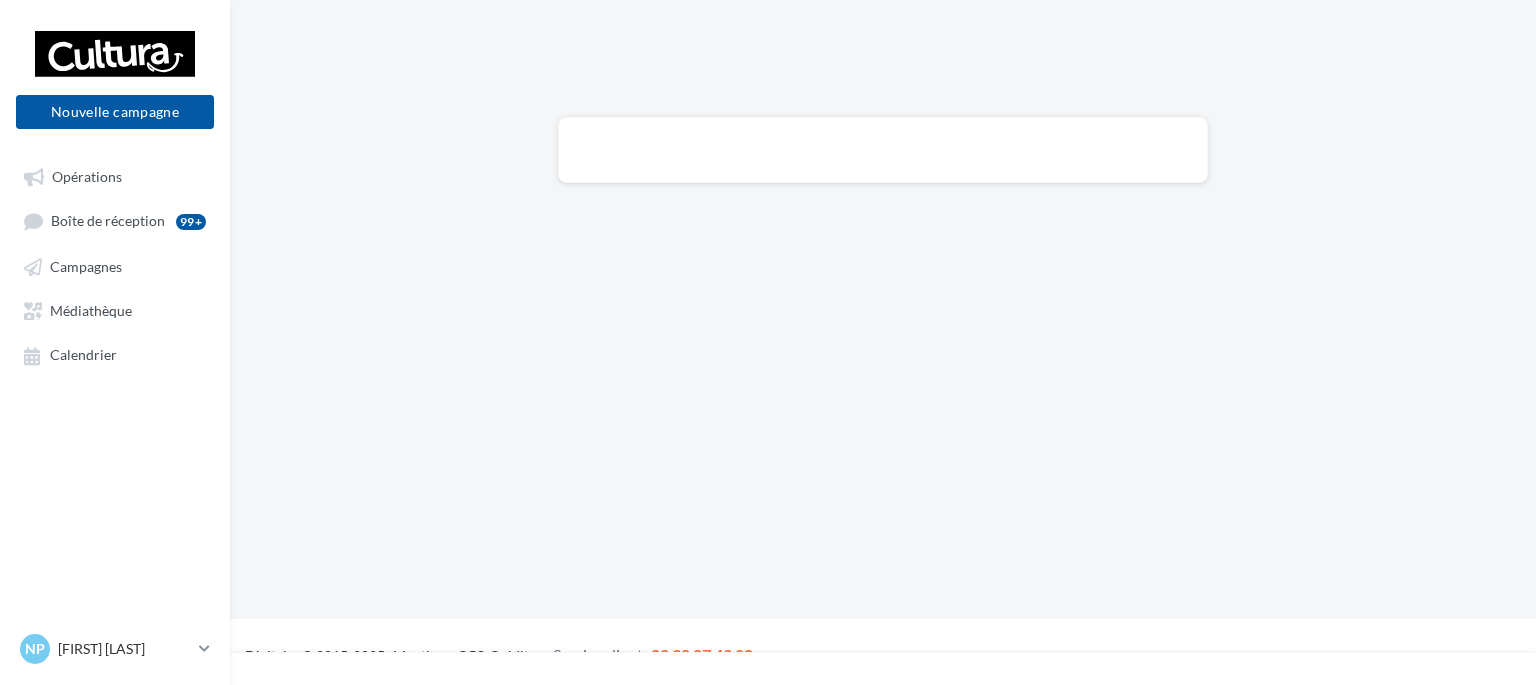 scroll, scrollTop: 0, scrollLeft: 0, axis: both 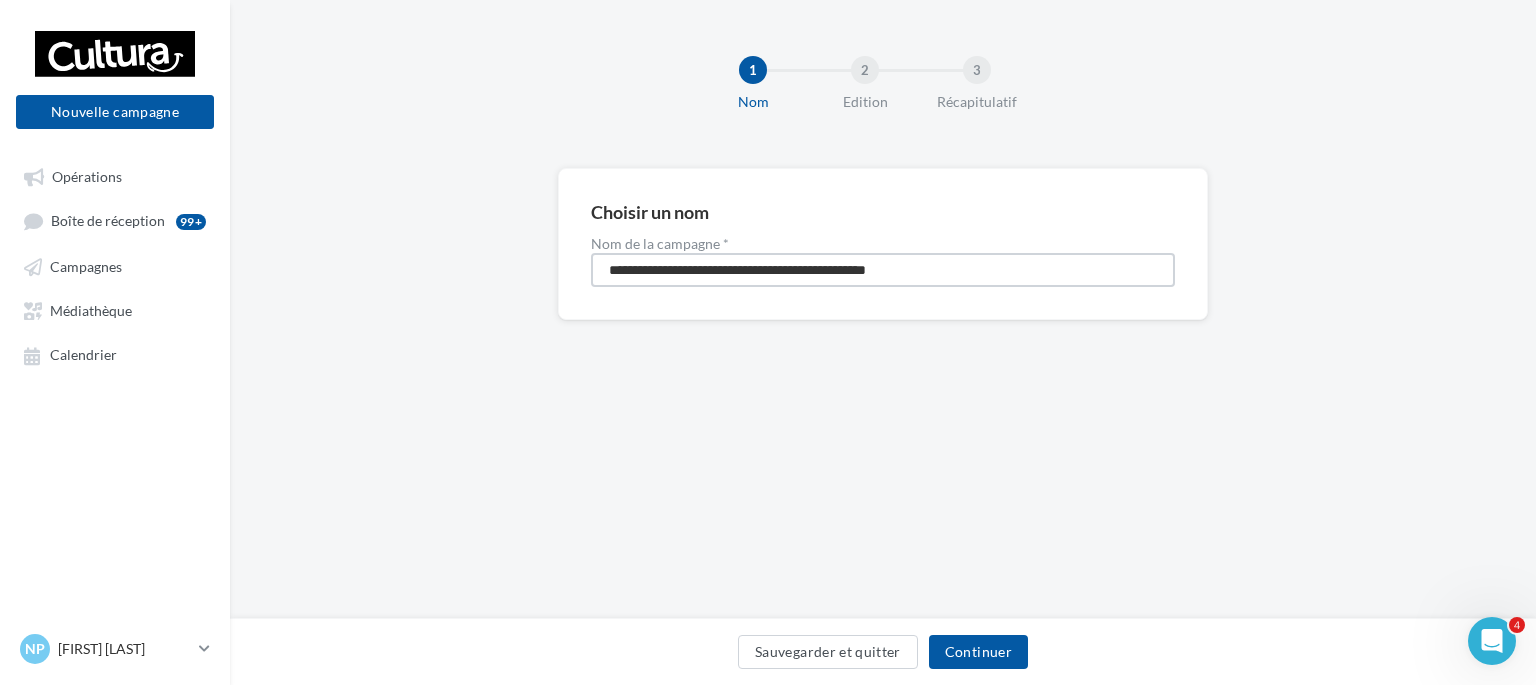 click on "**********" at bounding box center (883, 270) 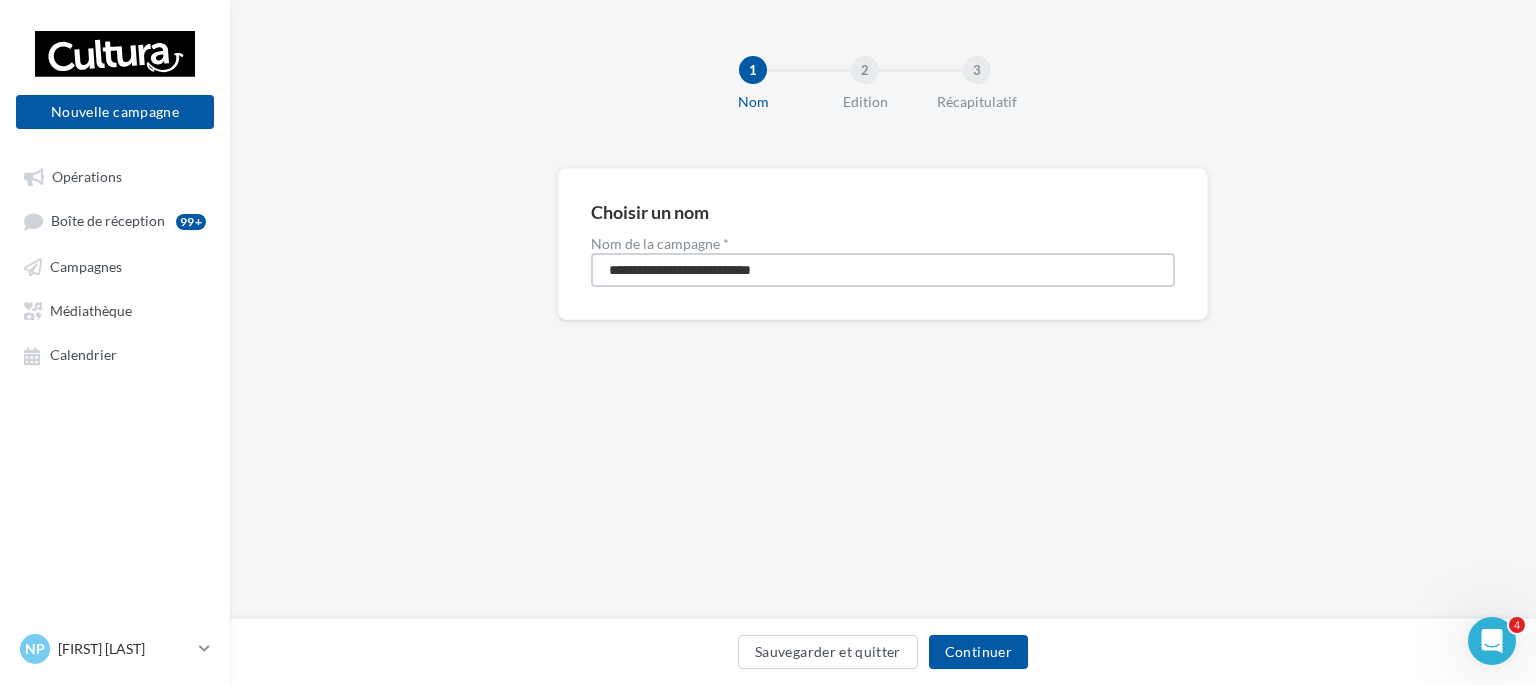 type on "**********" 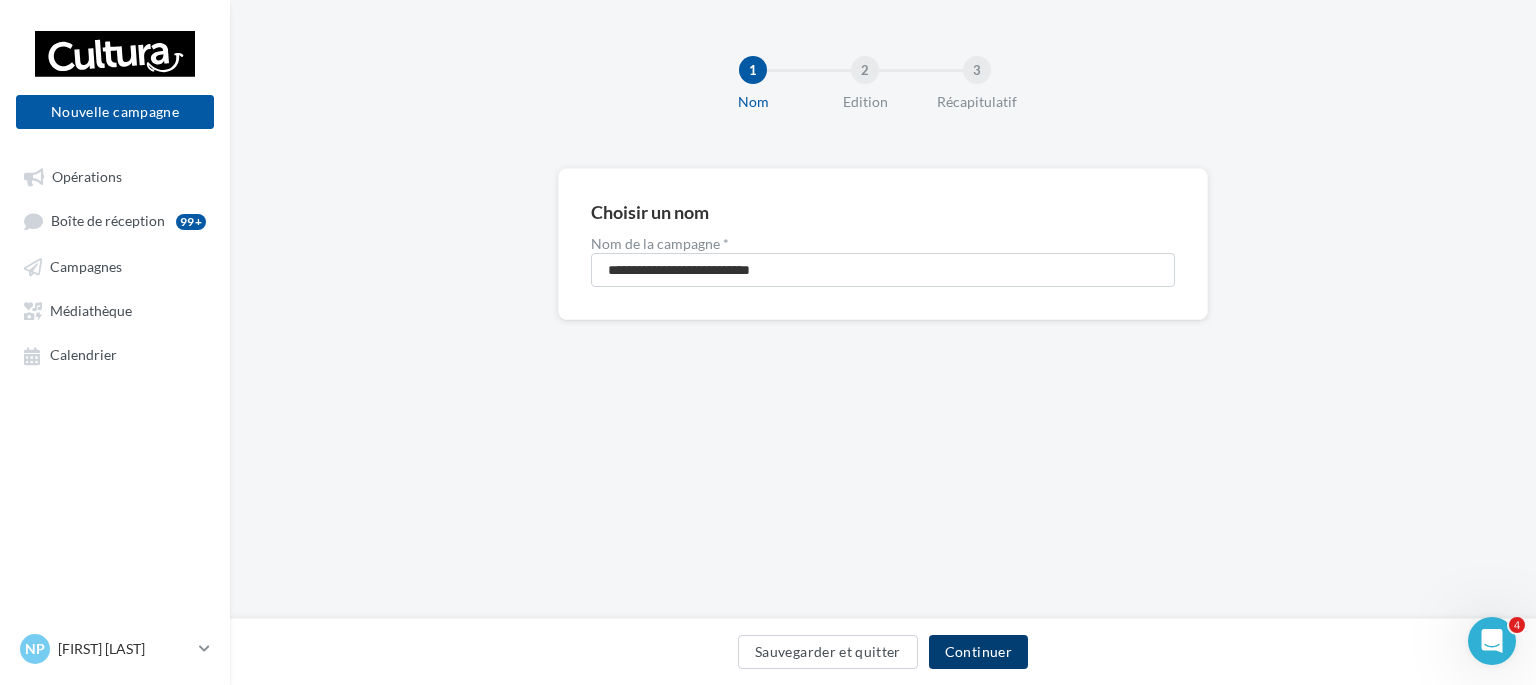 click on "Continuer" at bounding box center (978, 652) 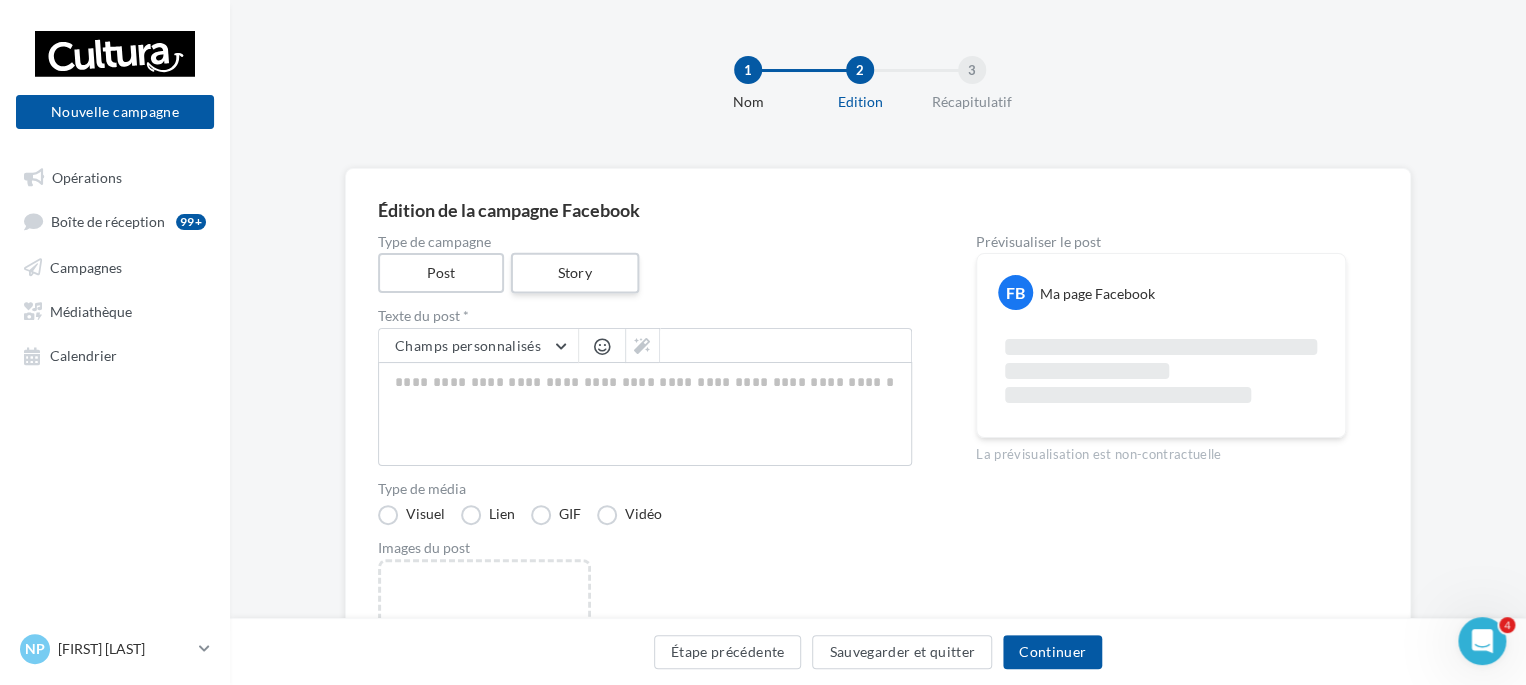 click on "Story" at bounding box center [574, 273] 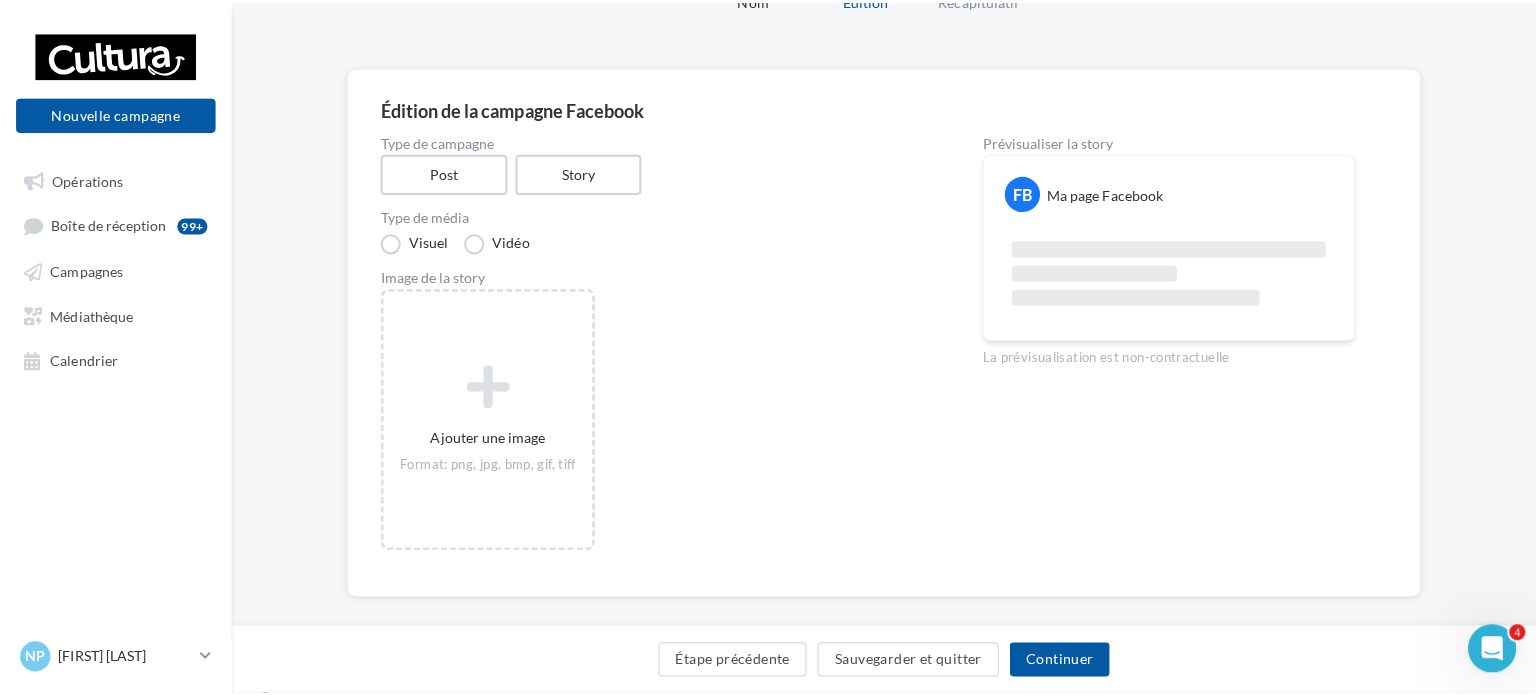 scroll, scrollTop: 124, scrollLeft: 0, axis: vertical 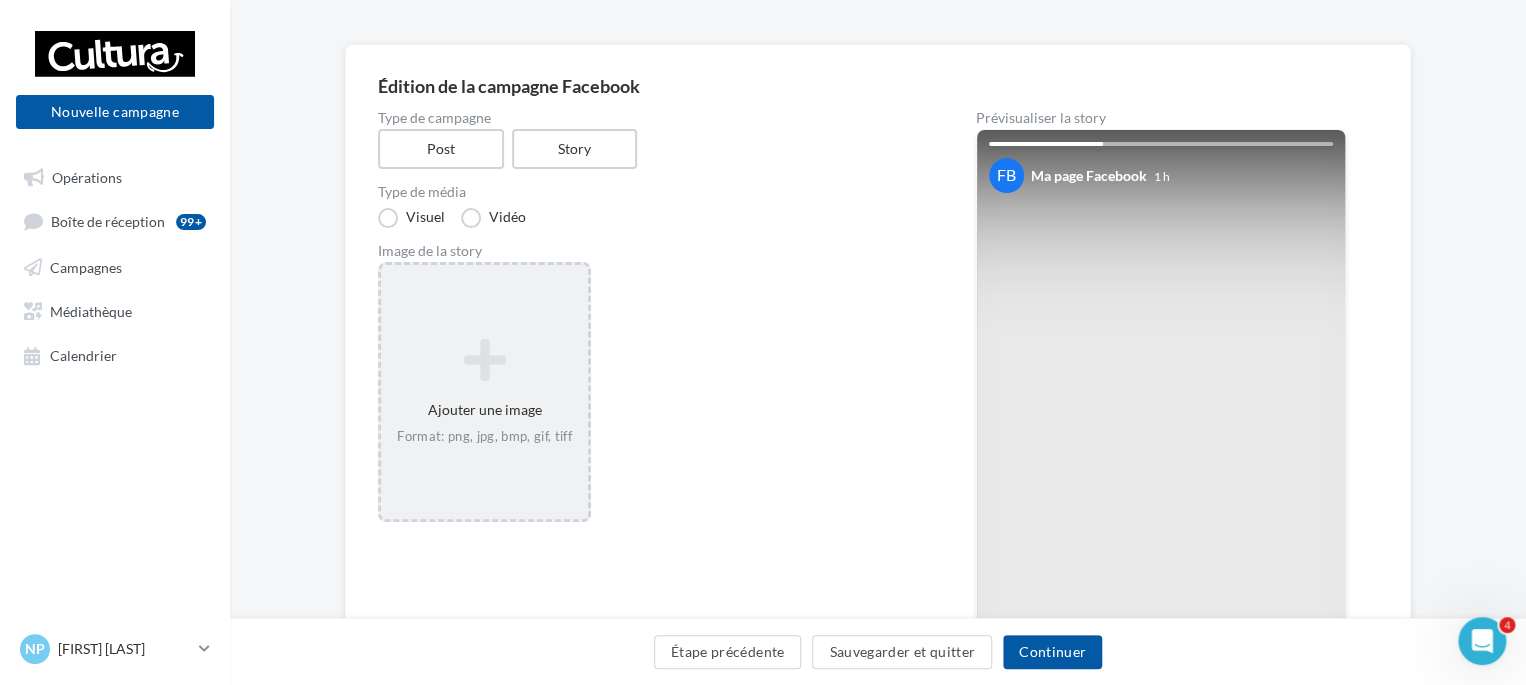 click at bounding box center [484, 360] 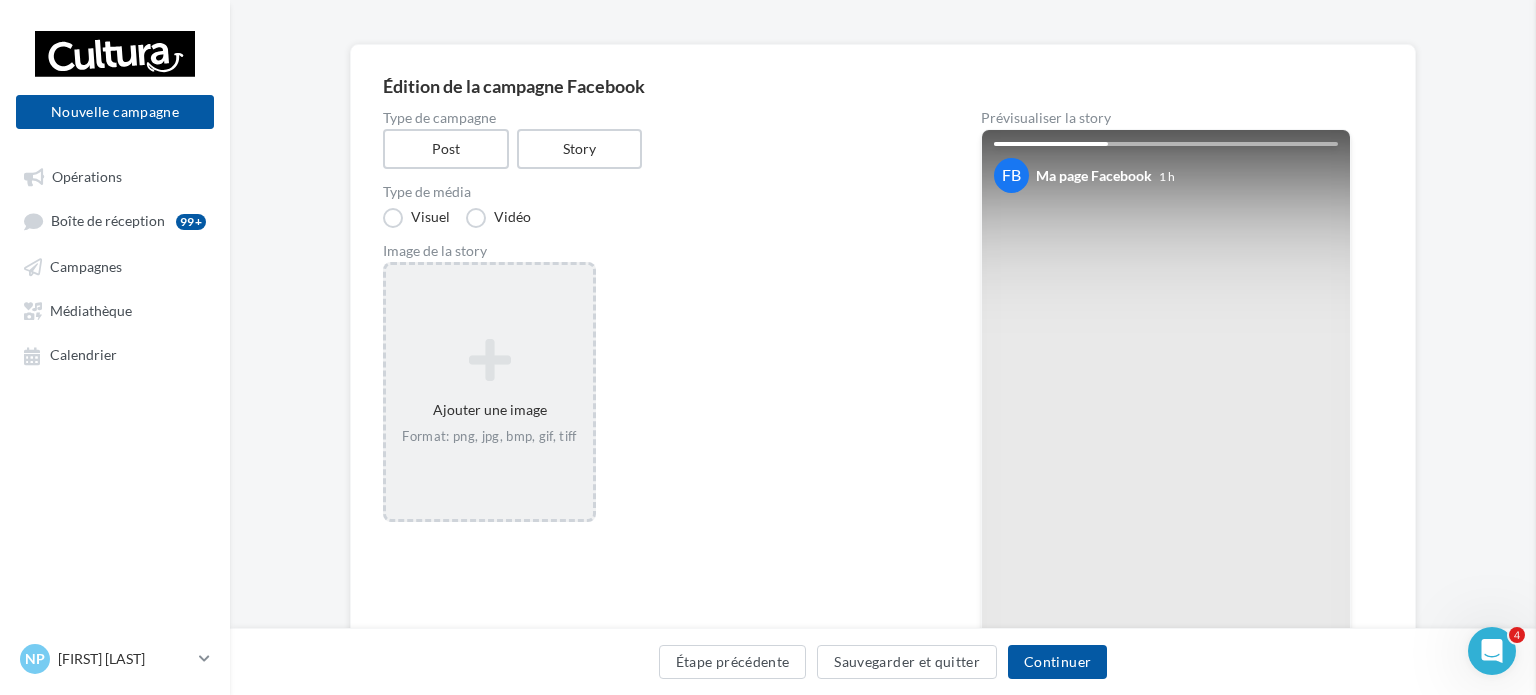 click at bounding box center (2304, 347) 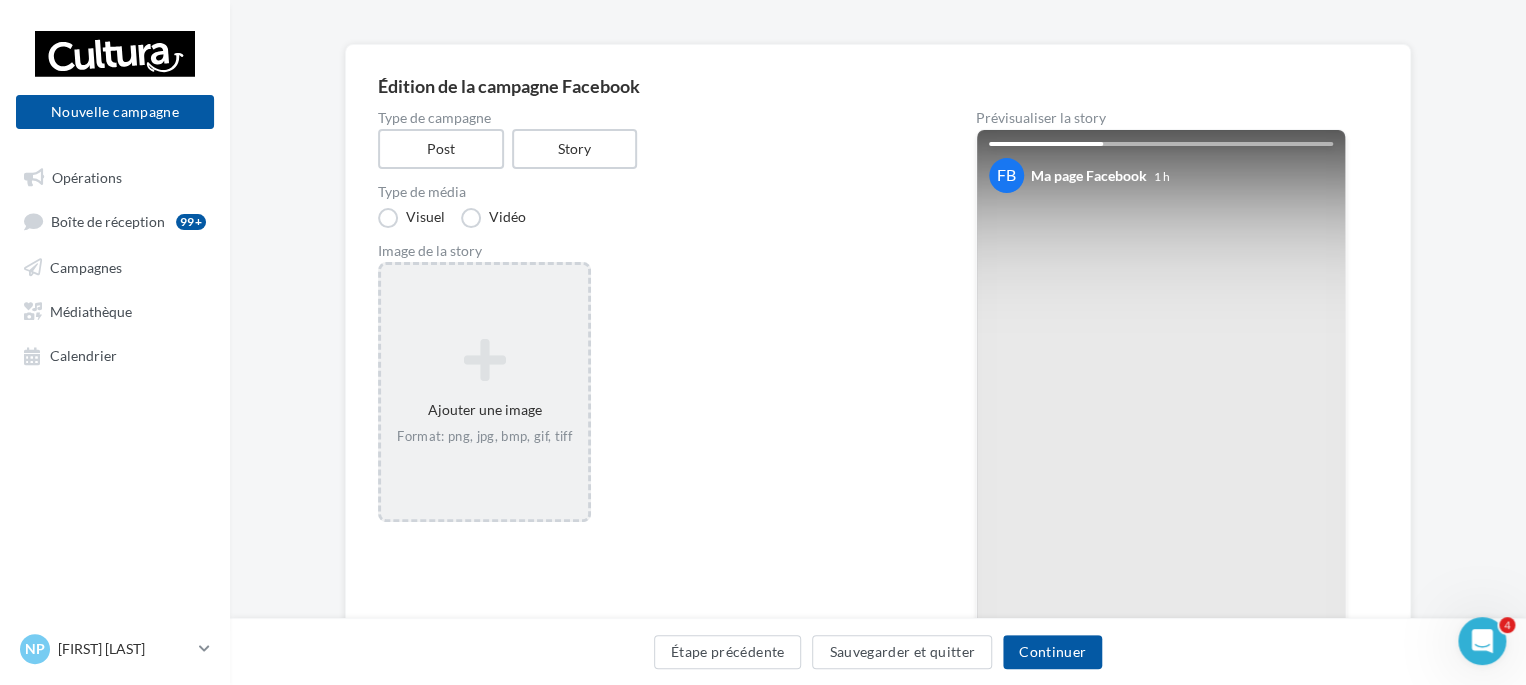 click at bounding box center [484, 360] 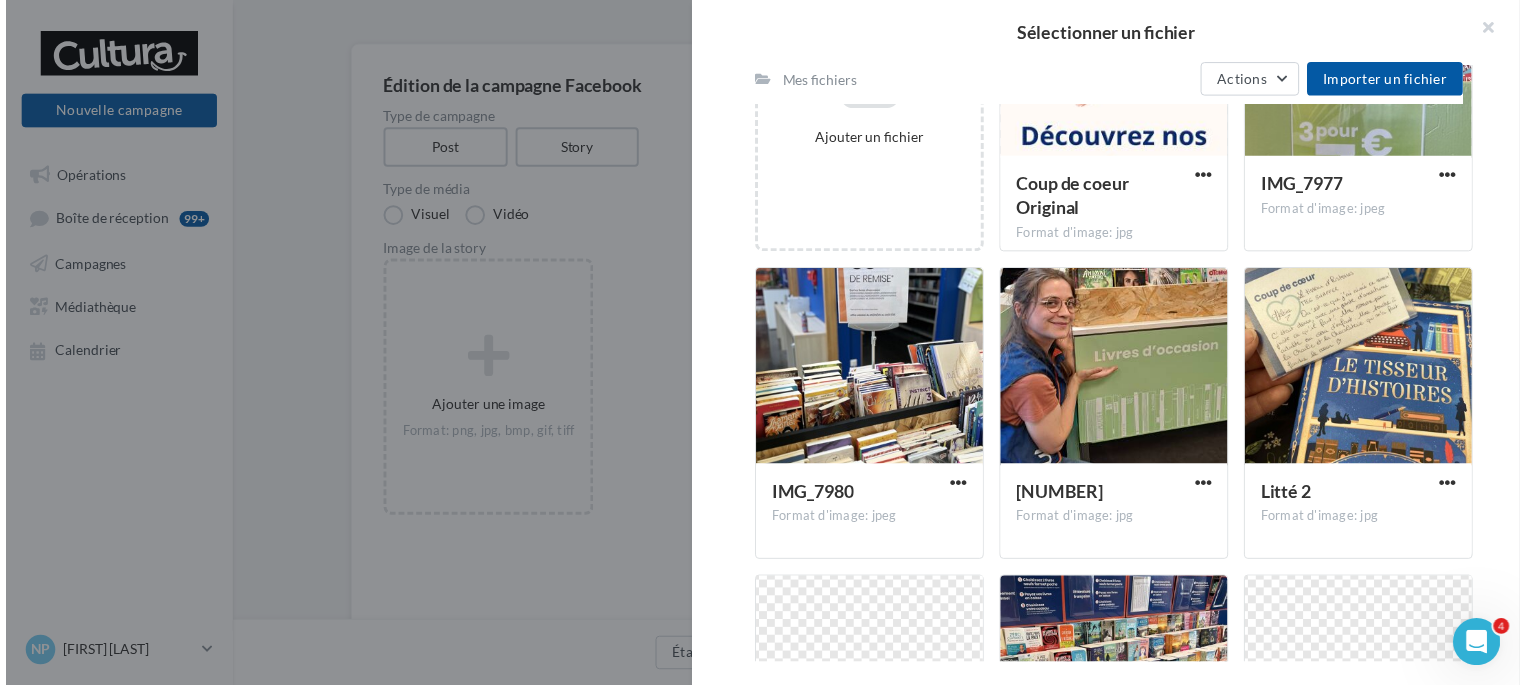 scroll, scrollTop: 500, scrollLeft: 0, axis: vertical 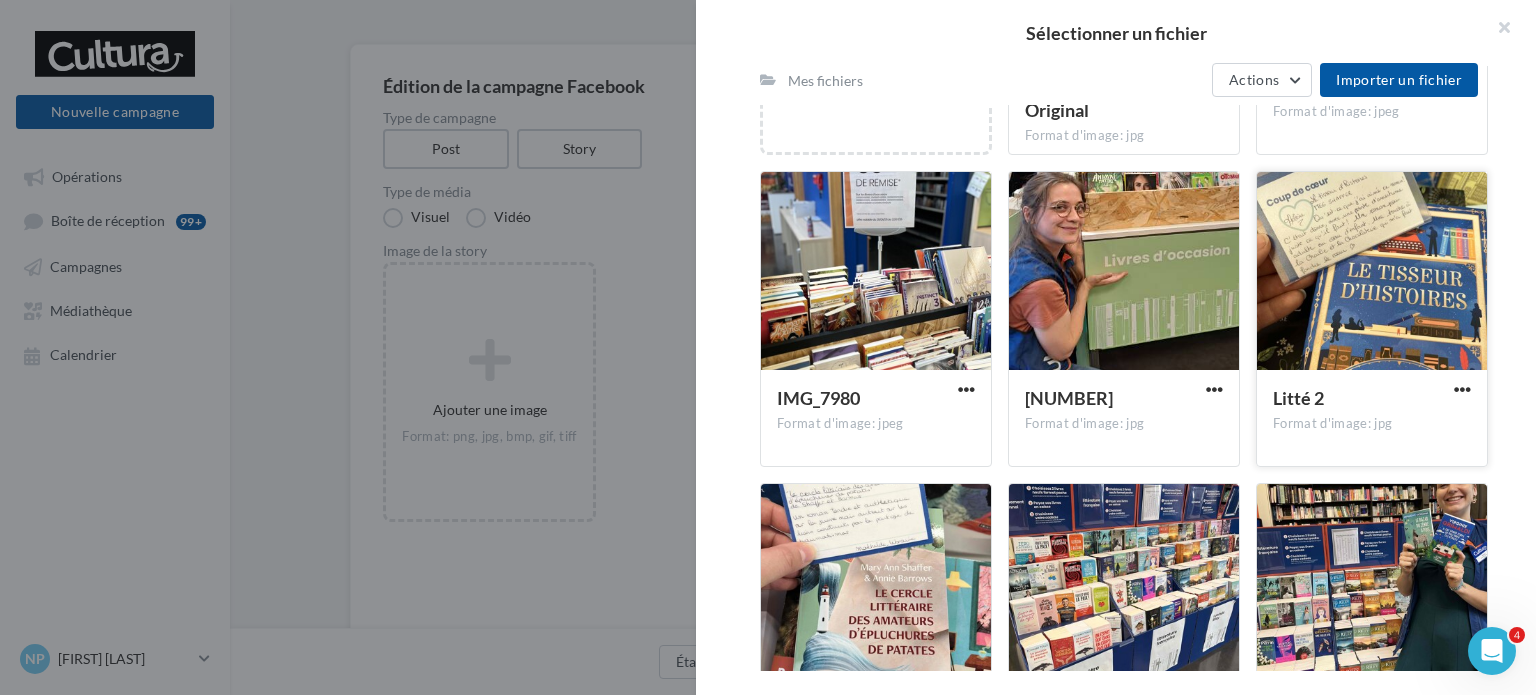 click at bounding box center (1372, 272) 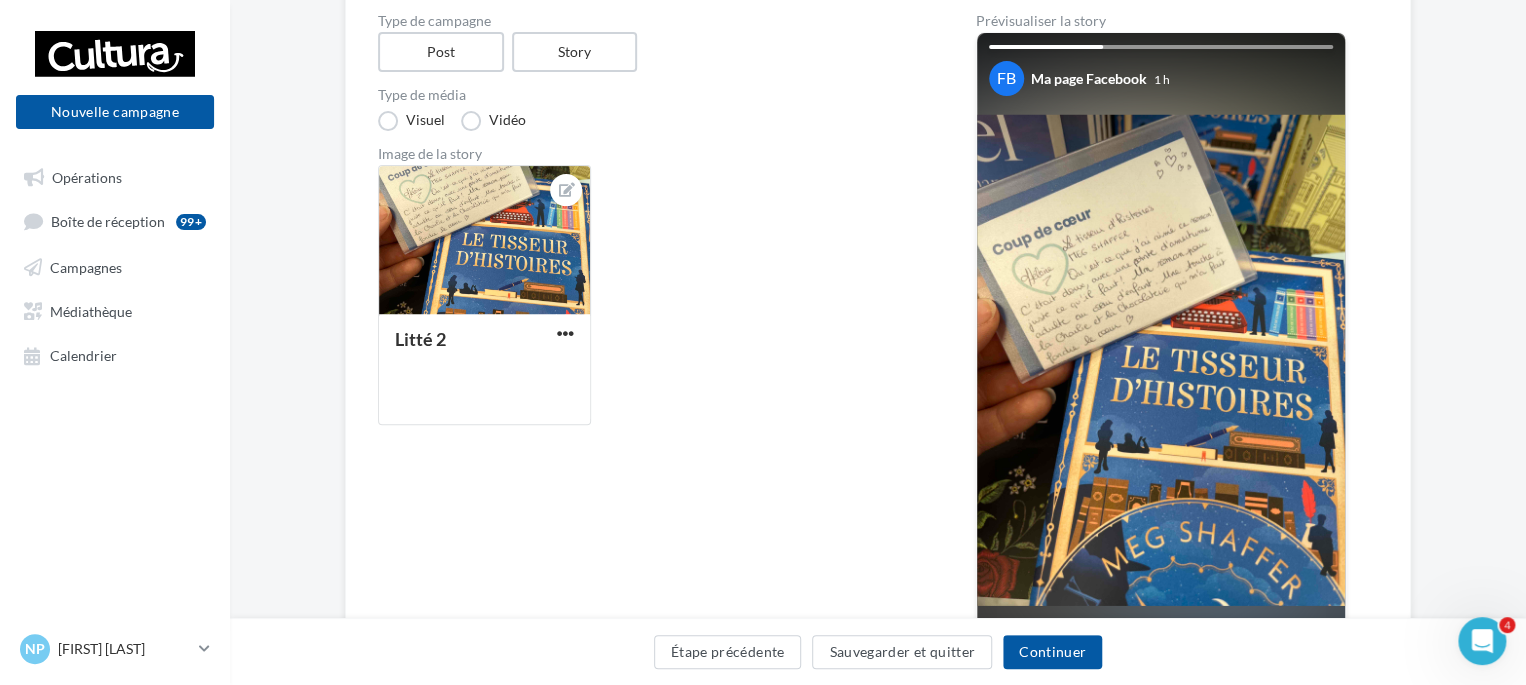 scroll, scrollTop: 217, scrollLeft: 0, axis: vertical 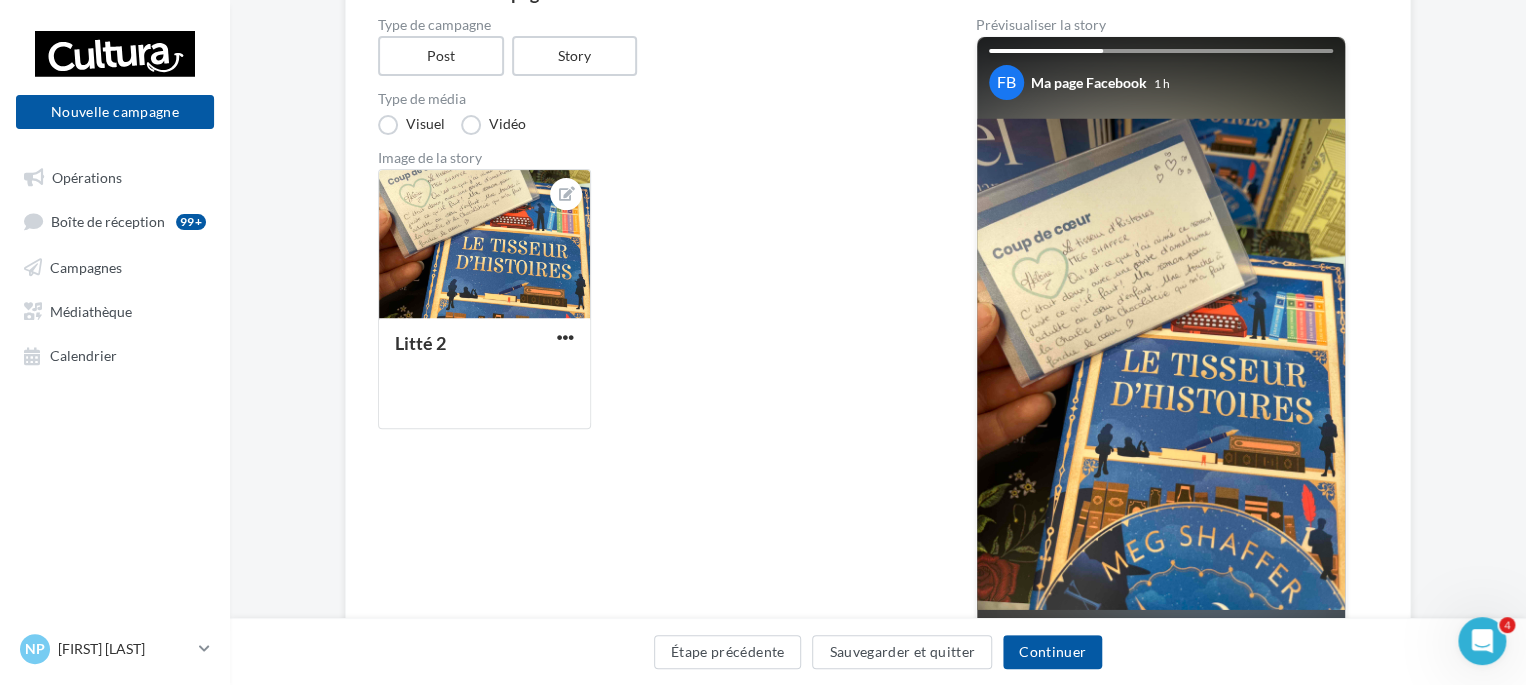 click on "Litté 2" at bounding box center [653, 307] 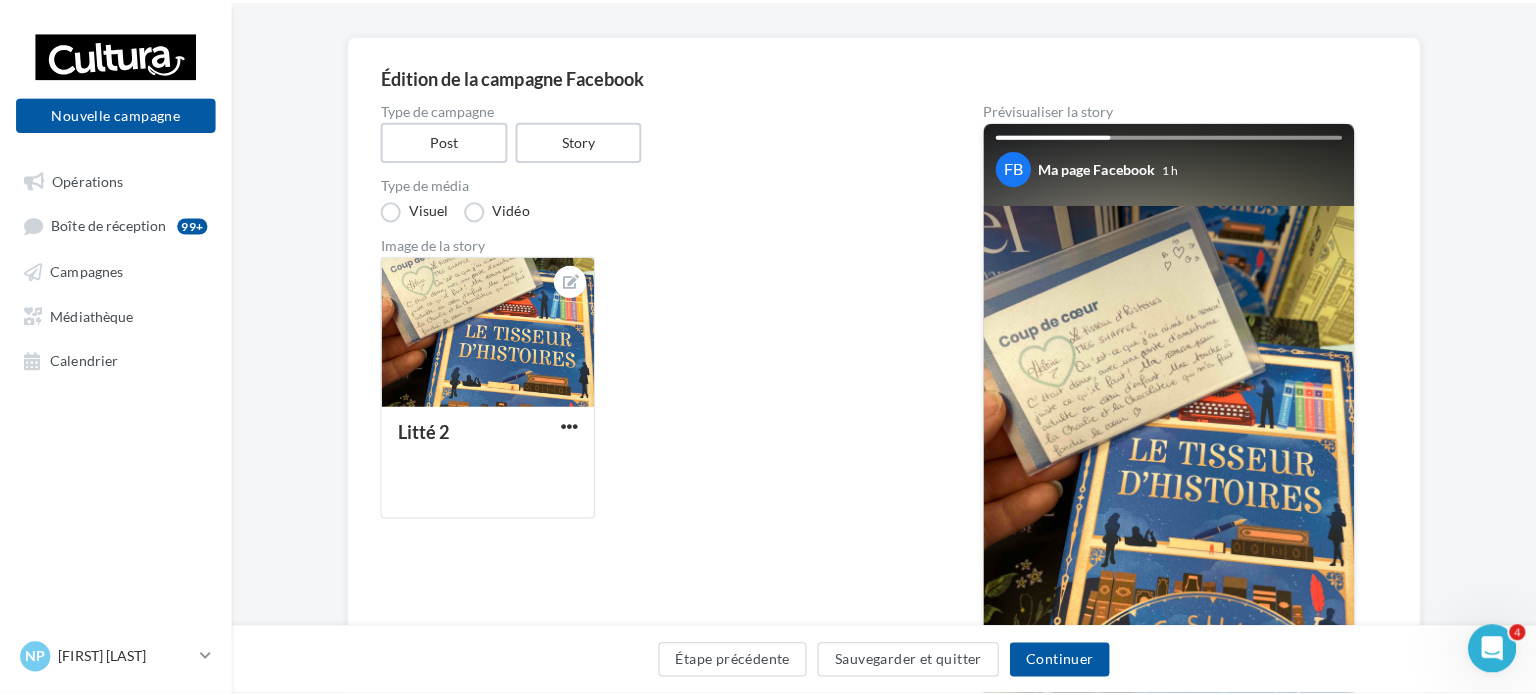 scroll, scrollTop: 117, scrollLeft: 0, axis: vertical 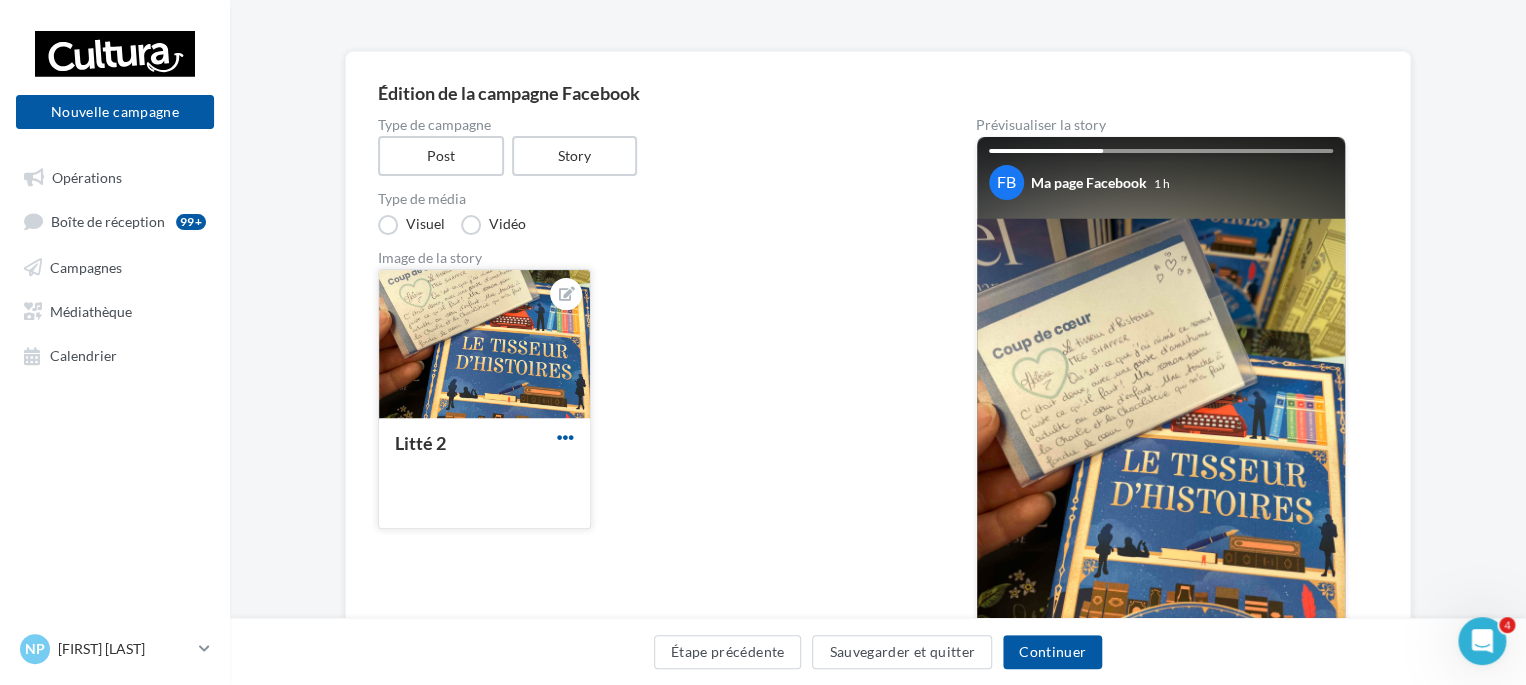 click at bounding box center [565, 437] 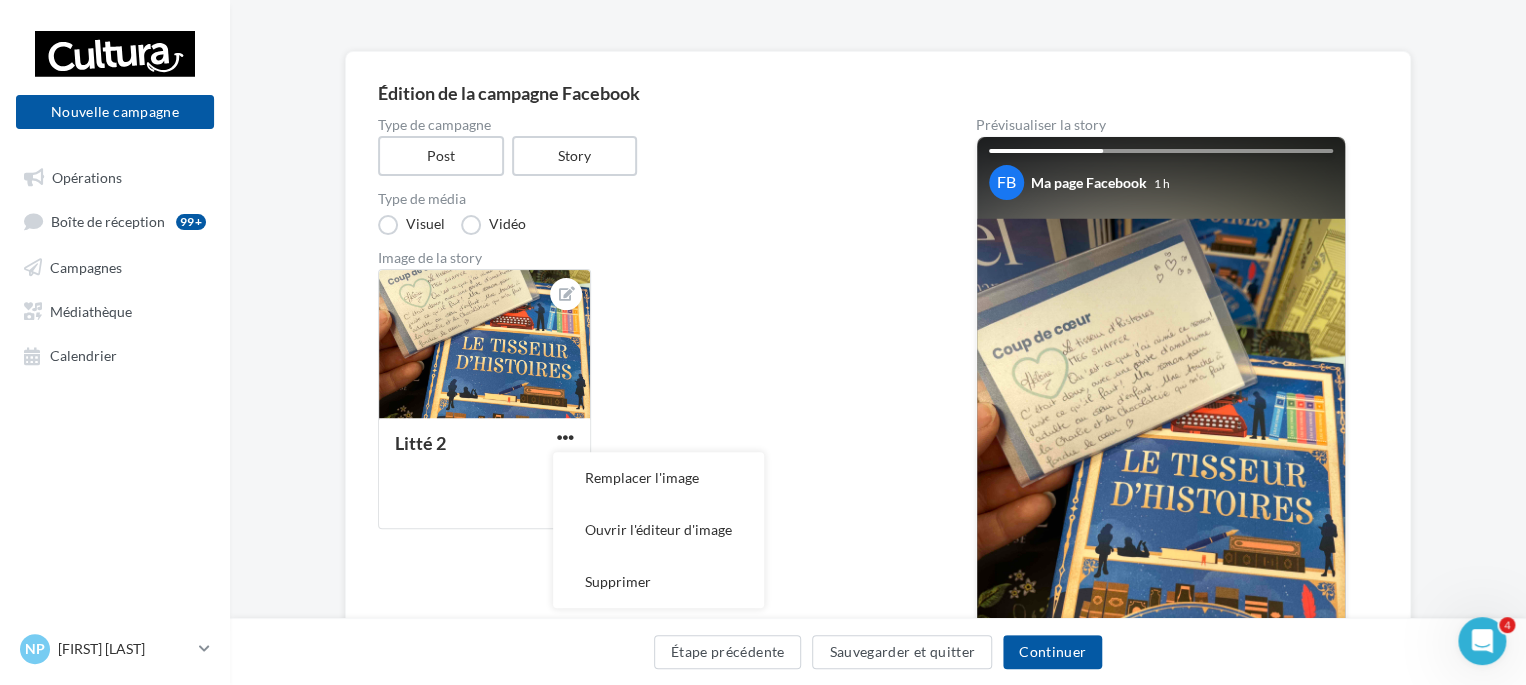 drag, startPoint x: 628, startPoint y: 570, endPoint x: 625, endPoint y: 507, distance: 63.07139 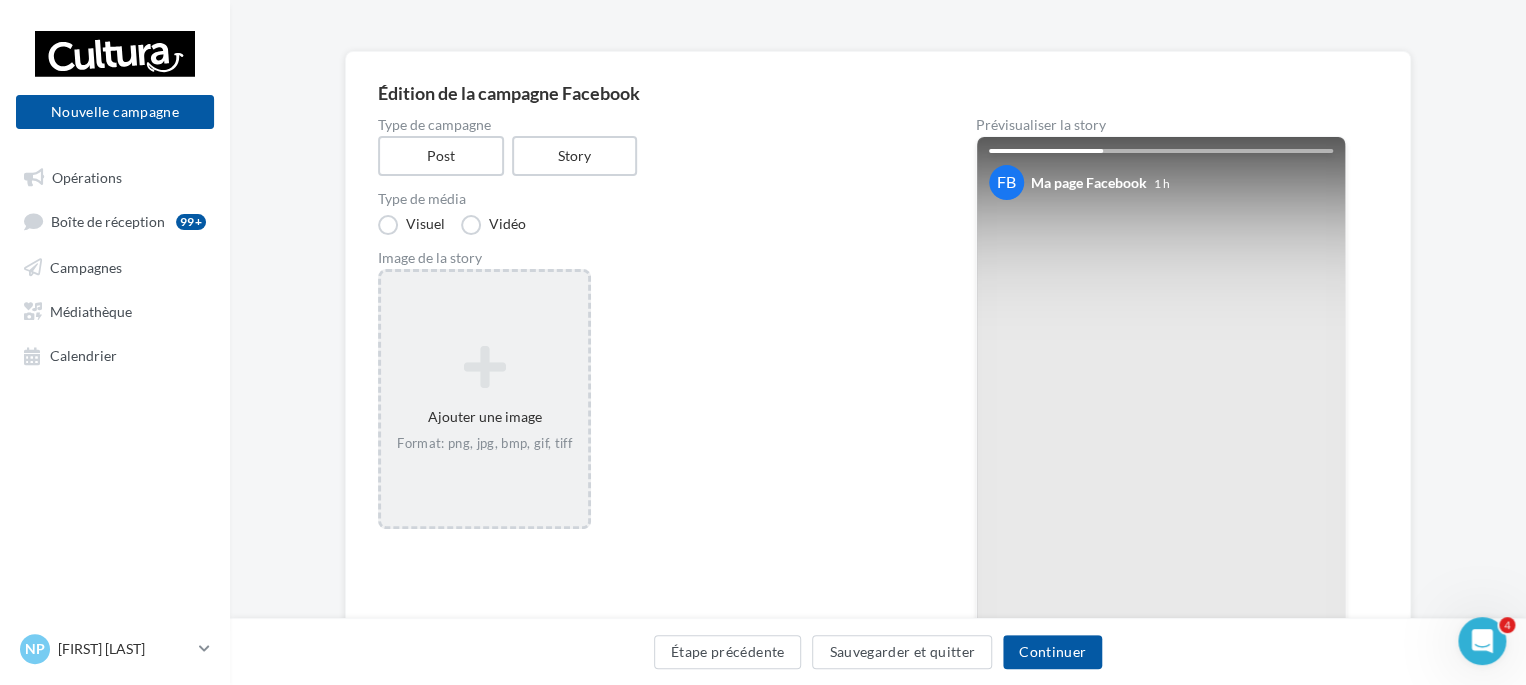 click at bounding box center [484, 367] 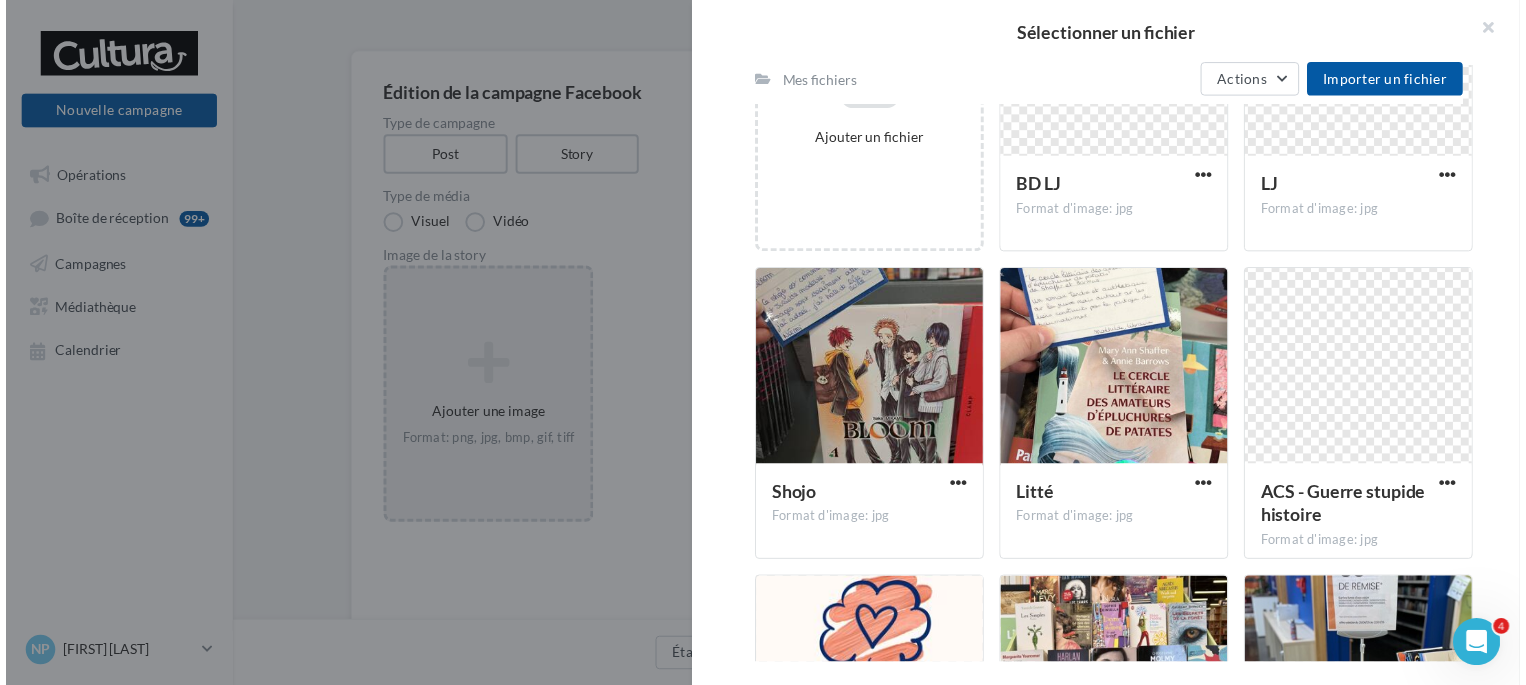 scroll, scrollTop: 300, scrollLeft: 0, axis: vertical 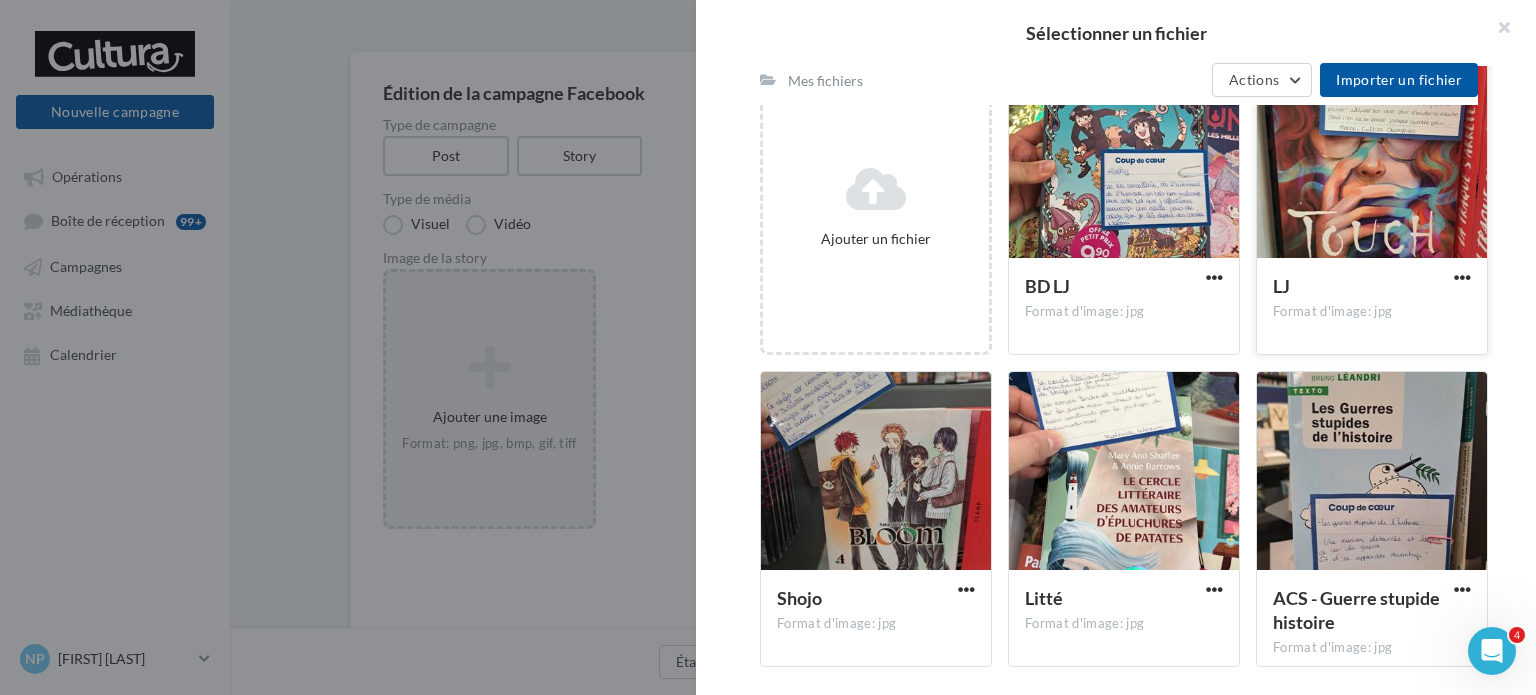 click at bounding box center (1372, 160) 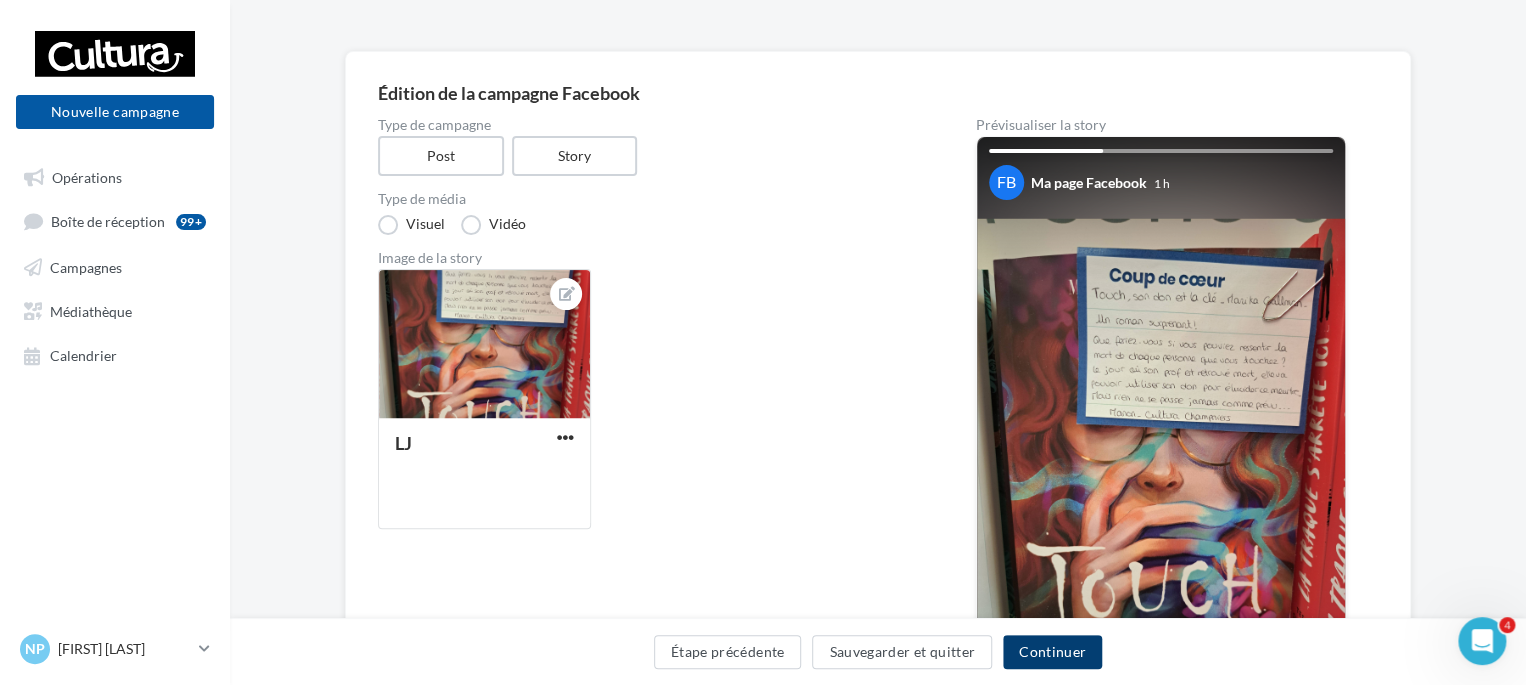 click on "Continuer" at bounding box center (1052, 652) 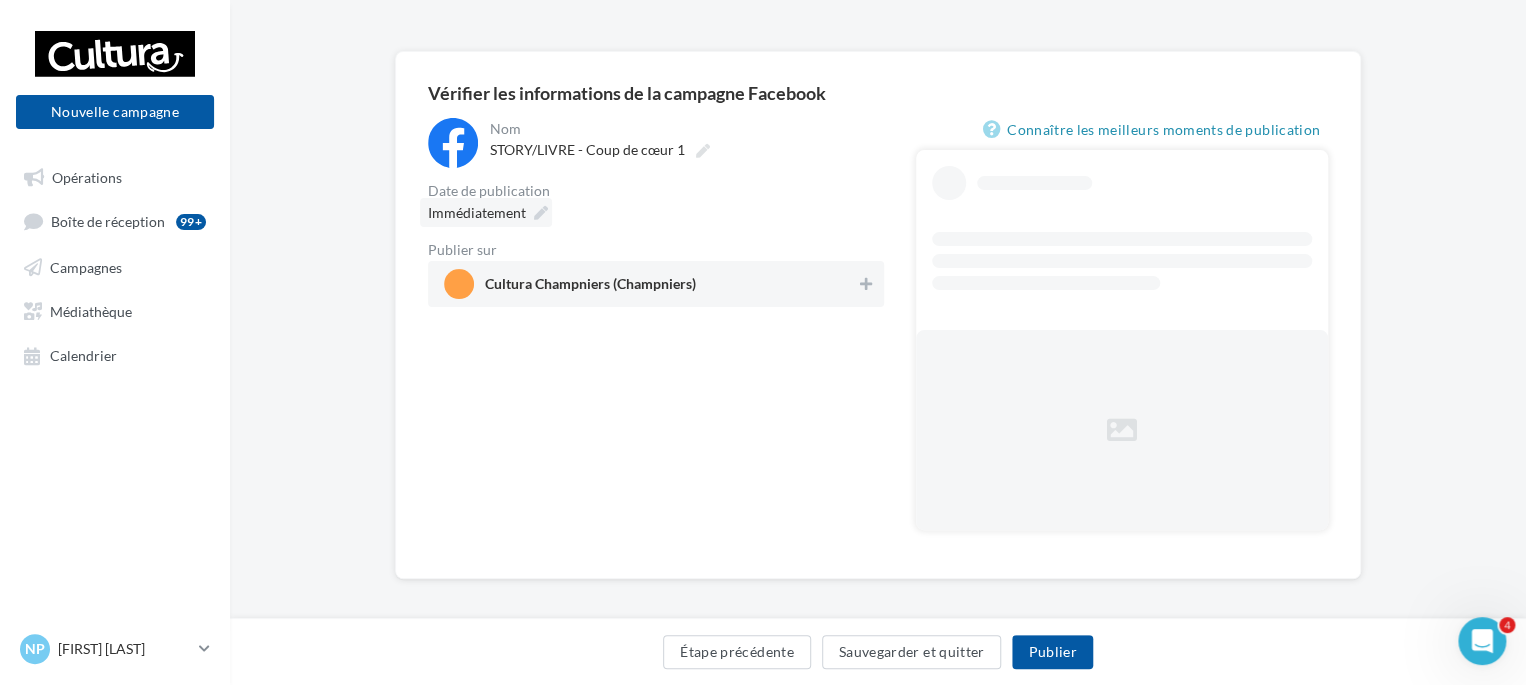 scroll, scrollTop: 0, scrollLeft: 0, axis: both 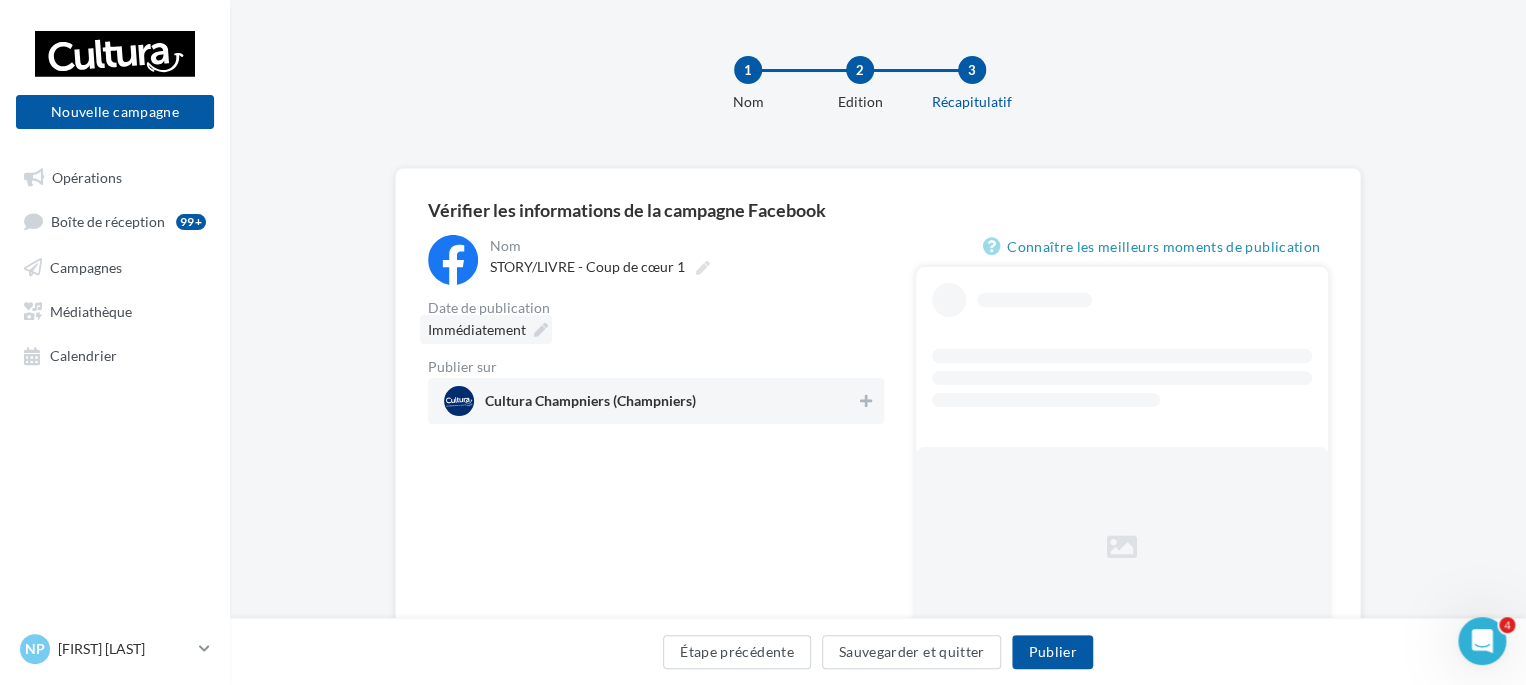 click at bounding box center [541, 330] 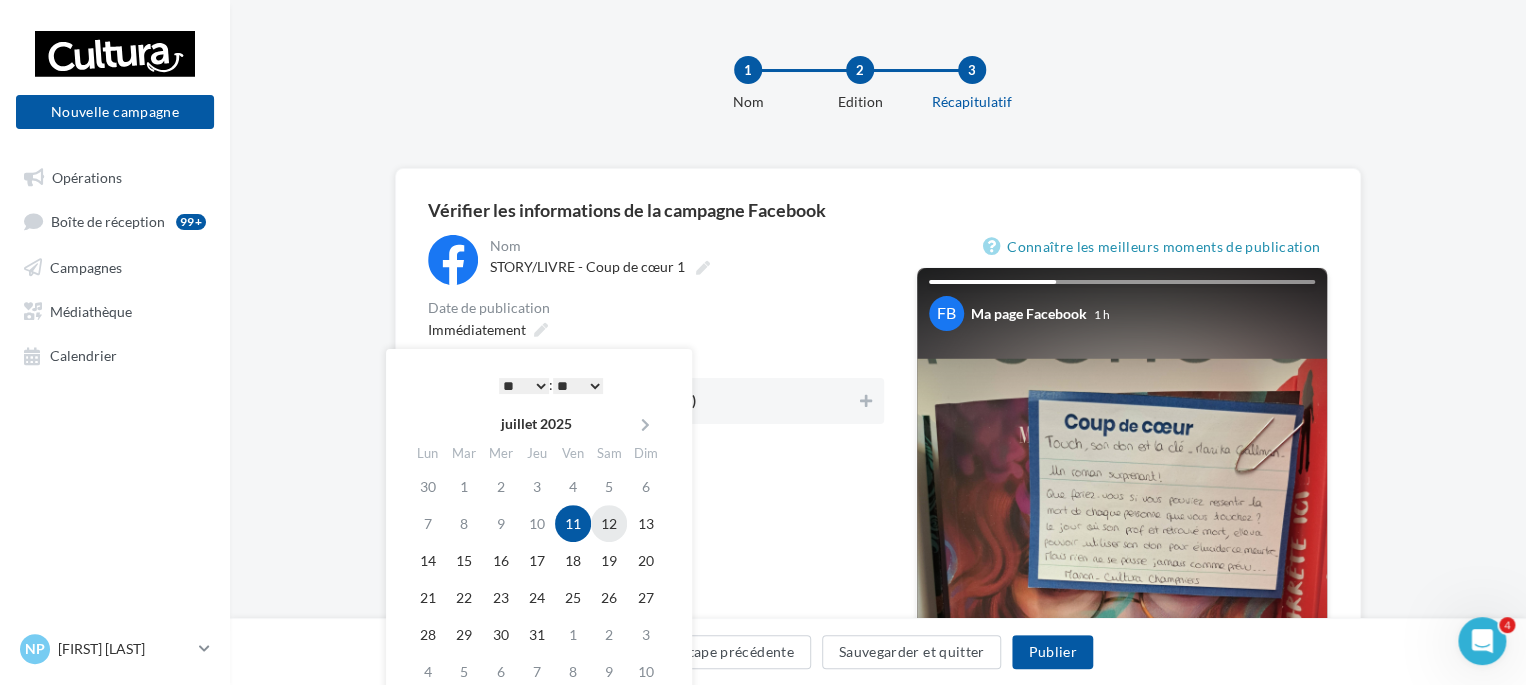 click on "12" at bounding box center (609, 523) 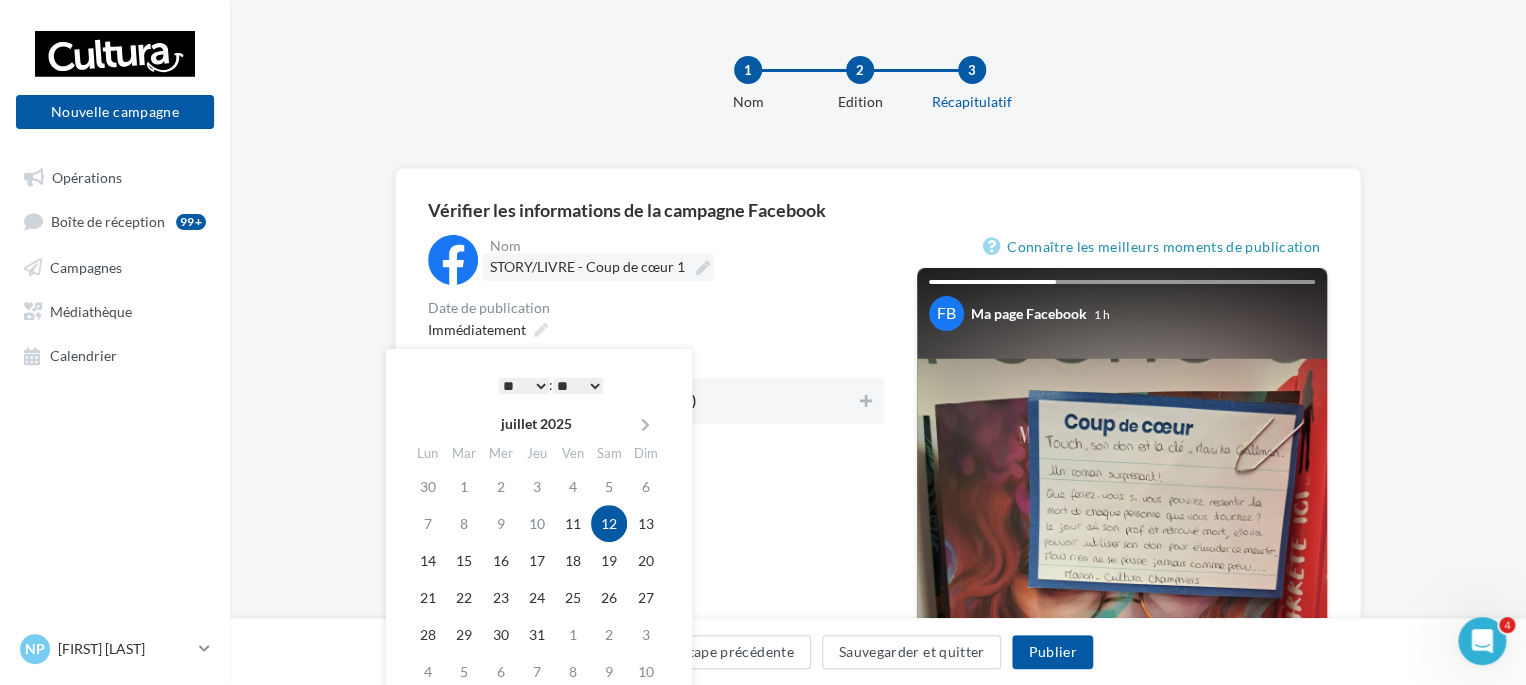 click at bounding box center [703, 268] 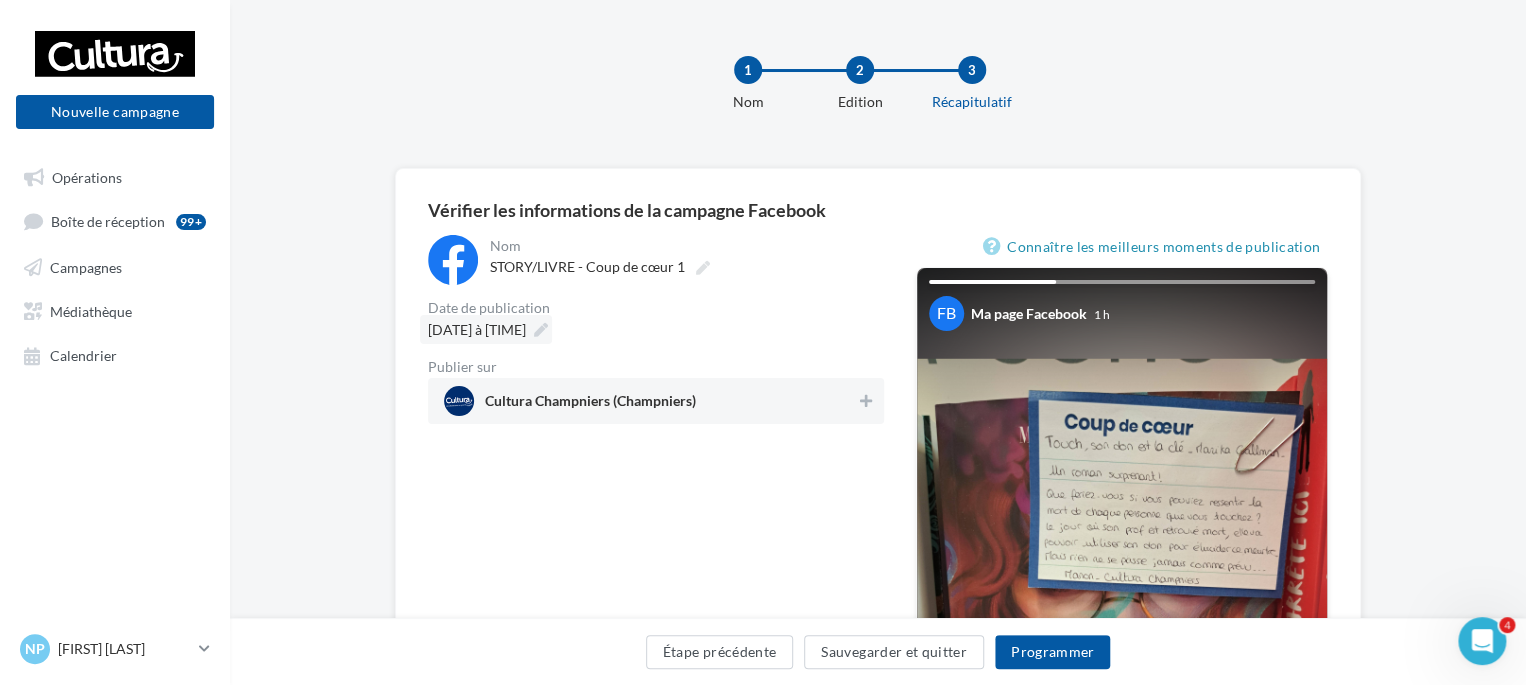 click at bounding box center (541, 330) 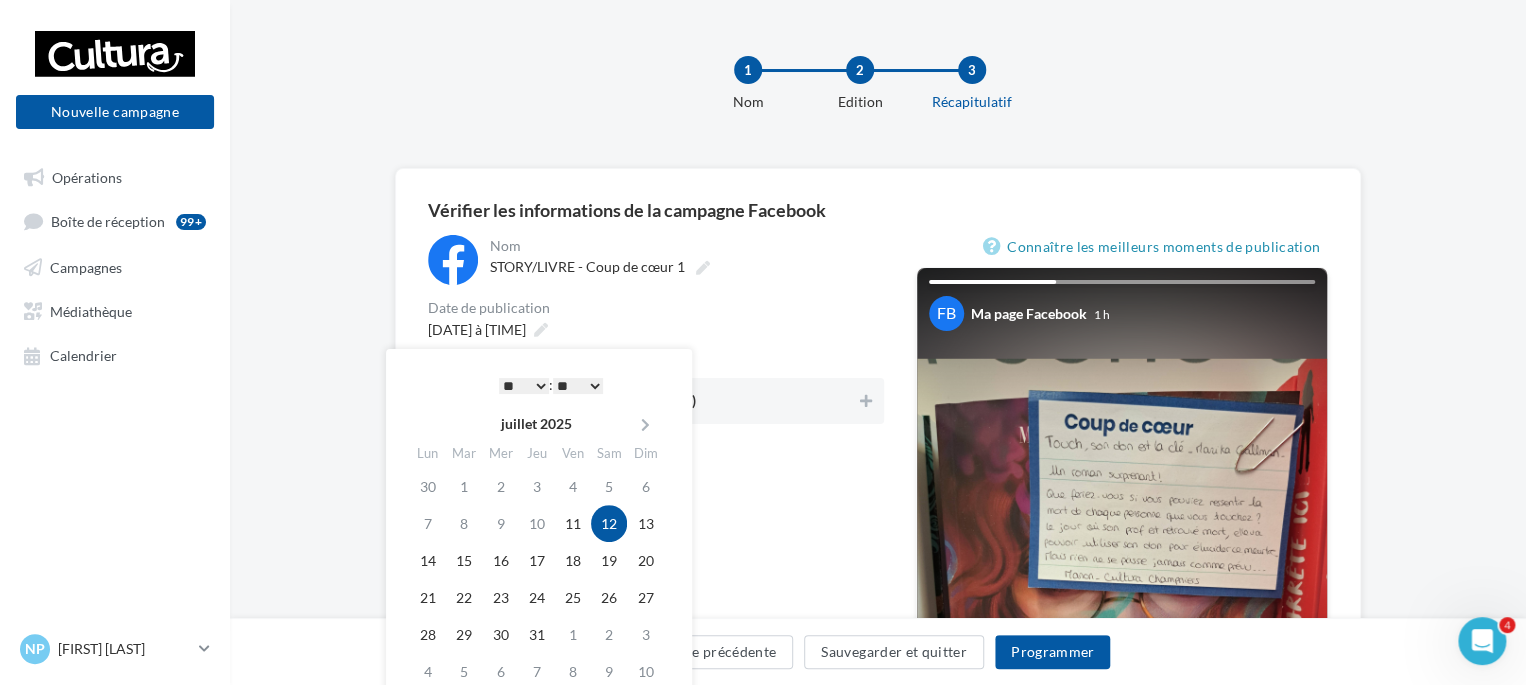 click on "* * * * * * * * * * ** ** ** ** ** ** ** ** ** ** ** ** ** **" at bounding box center [524, 386] 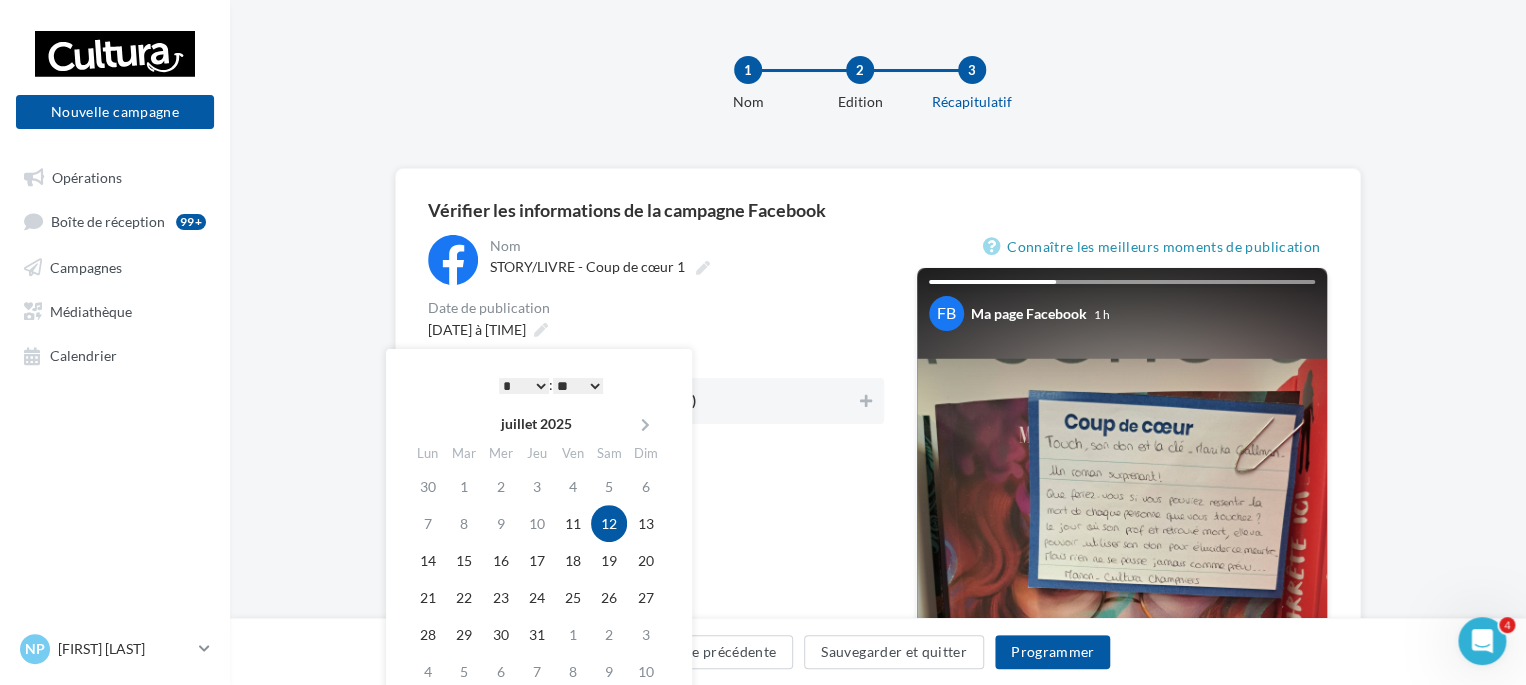drag, startPoint x: 516, startPoint y: 391, endPoint x: 522, endPoint y: 376, distance: 16.155495 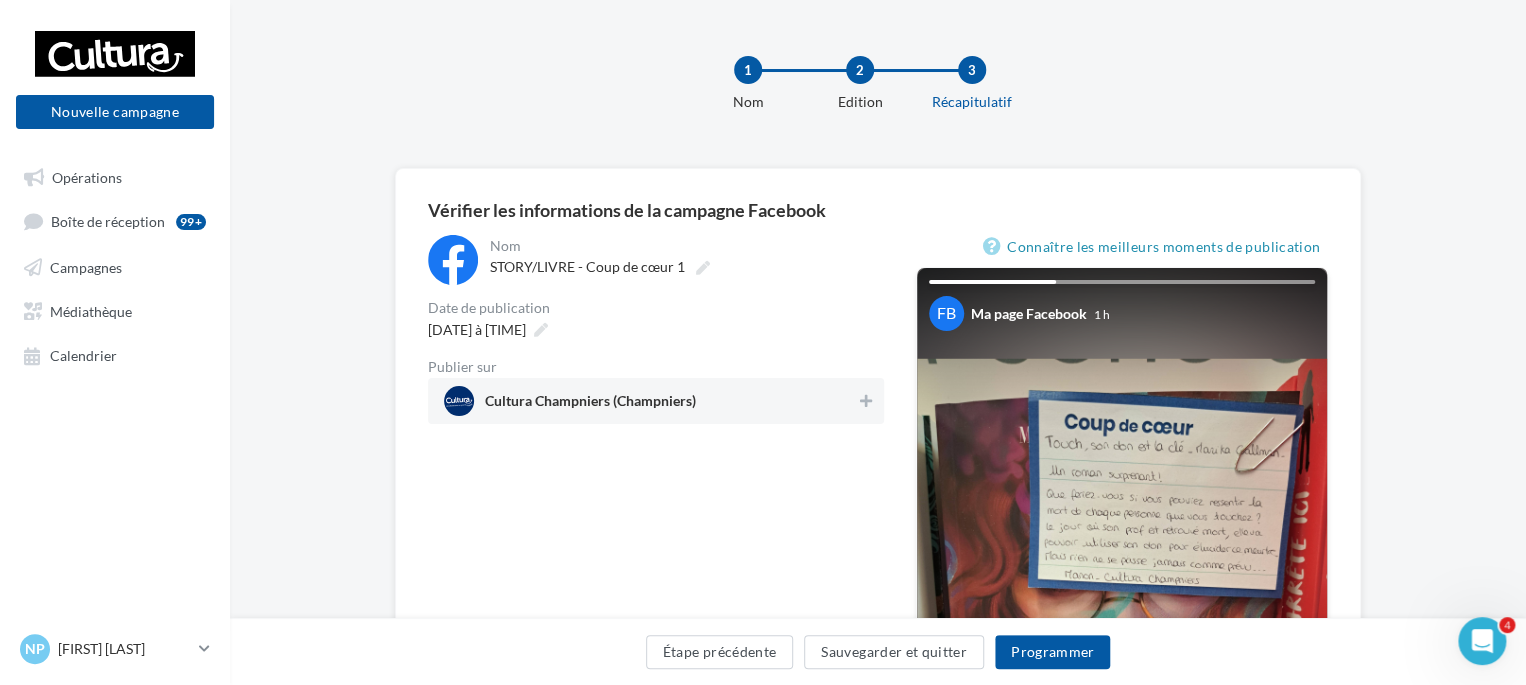 click on "12/07/2025 à 08:10" at bounding box center (656, 329) 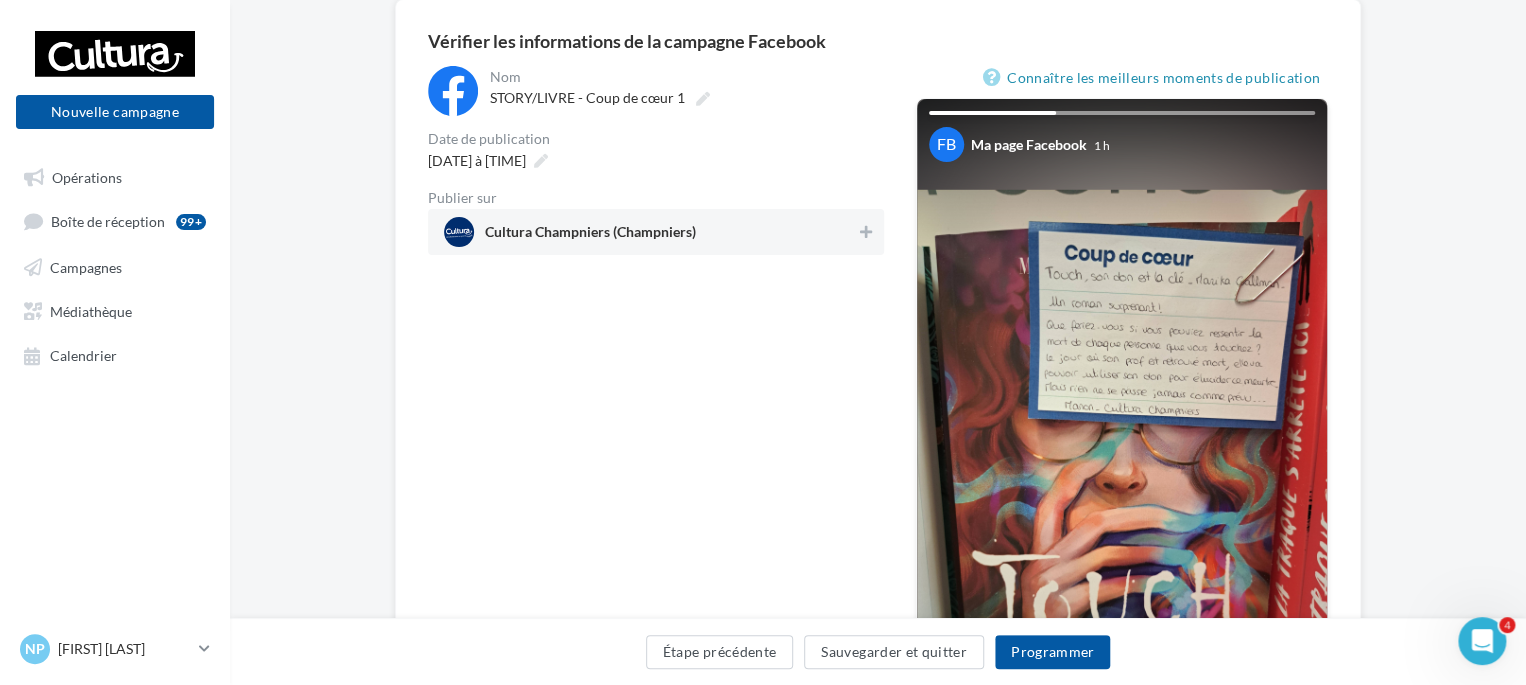 scroll, scrollTop: 200, scrollLeft: 0, axis: vertical 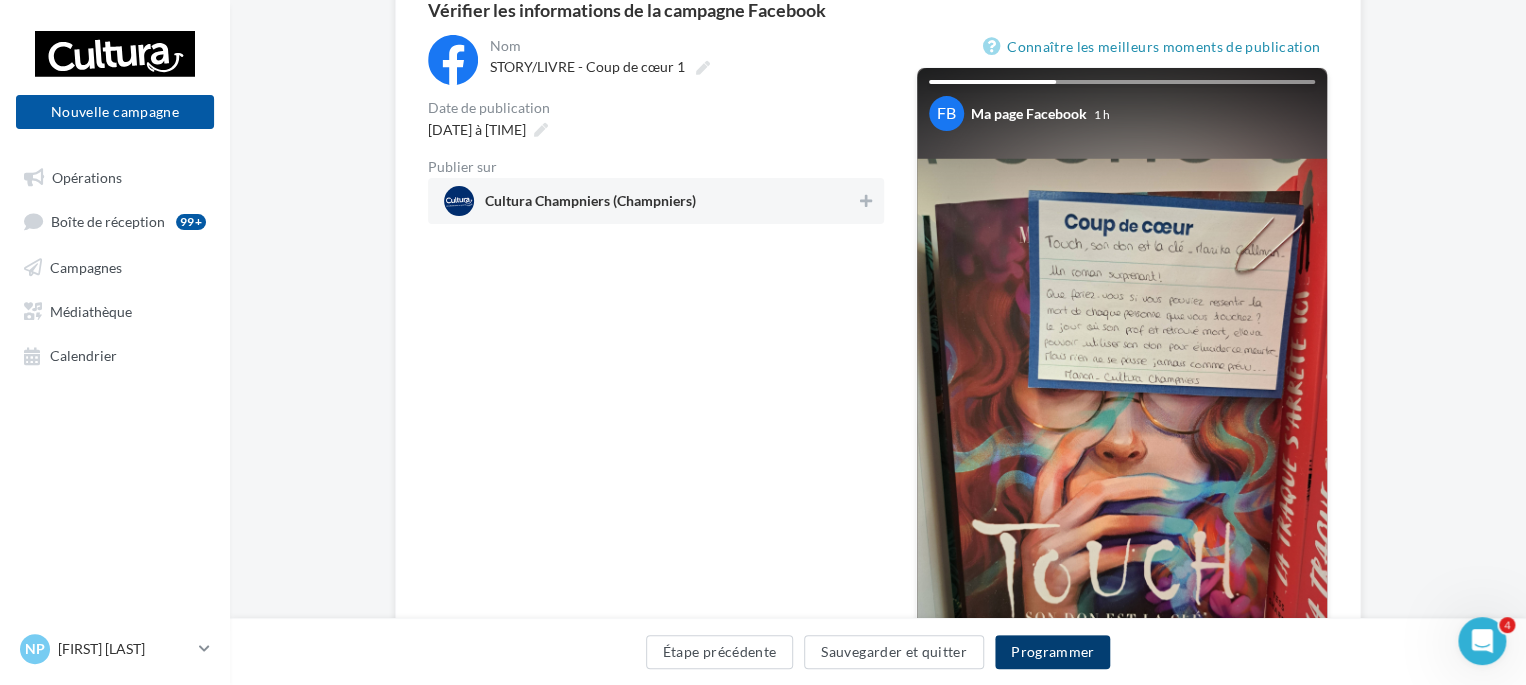 click on "Programmer" at bounding box center (1053, 652) 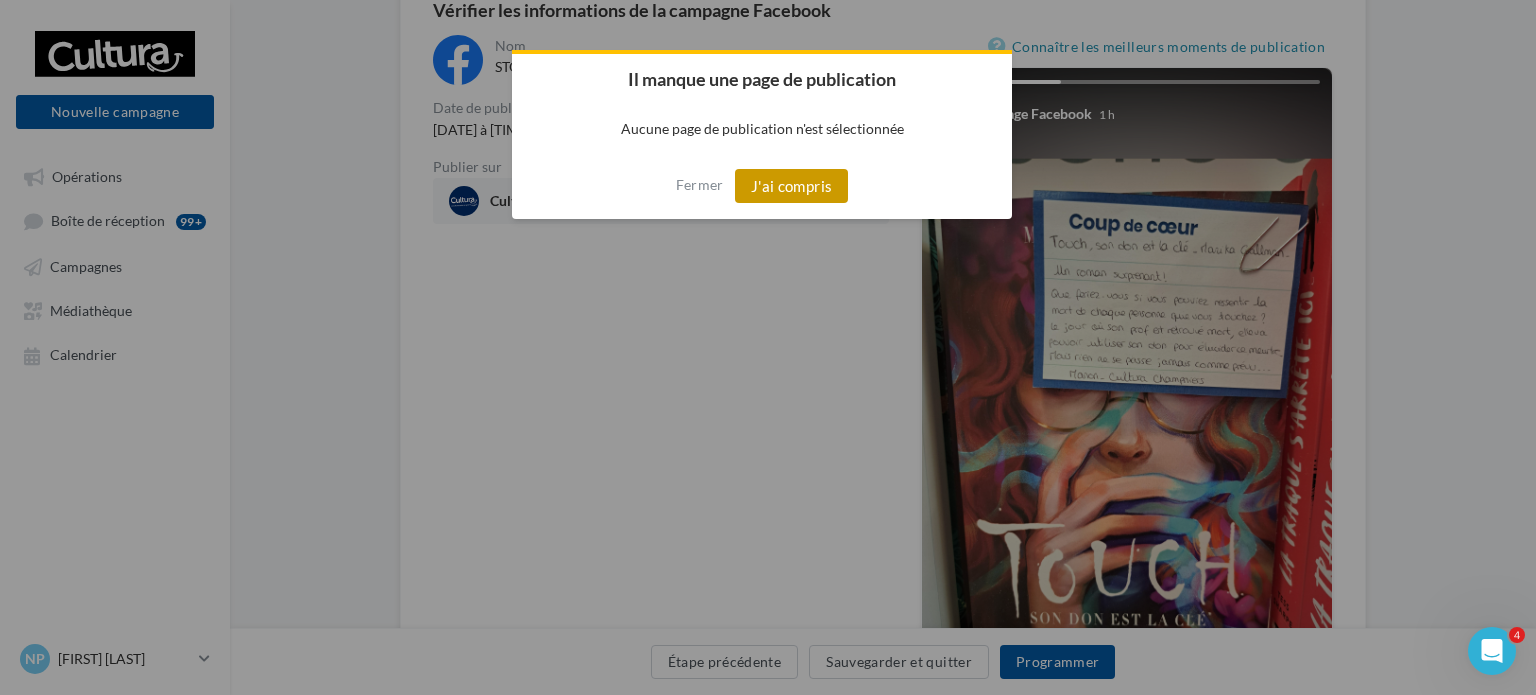 click on "J'ai compris" at bounding box center (792, 186) 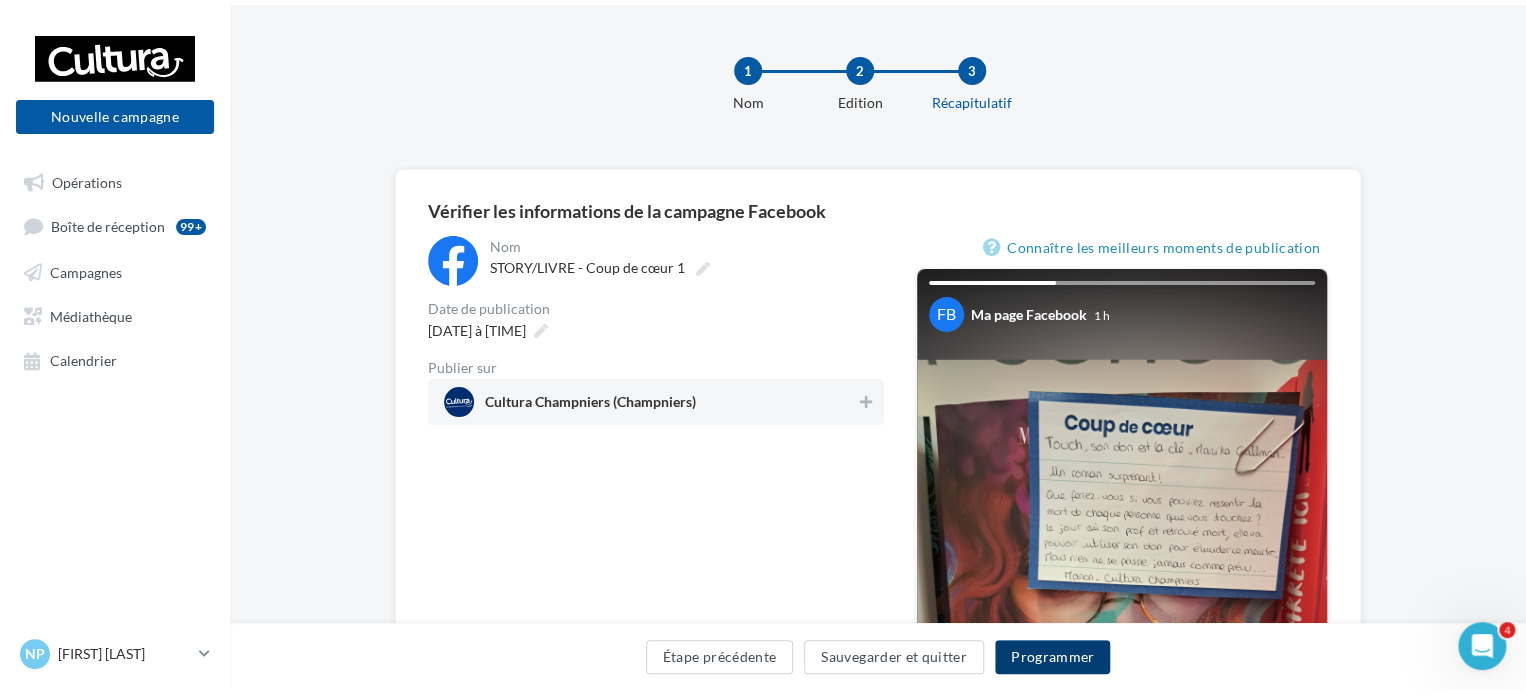 scroll, scrollTop: 0, scrollLeft: 0, axis: both 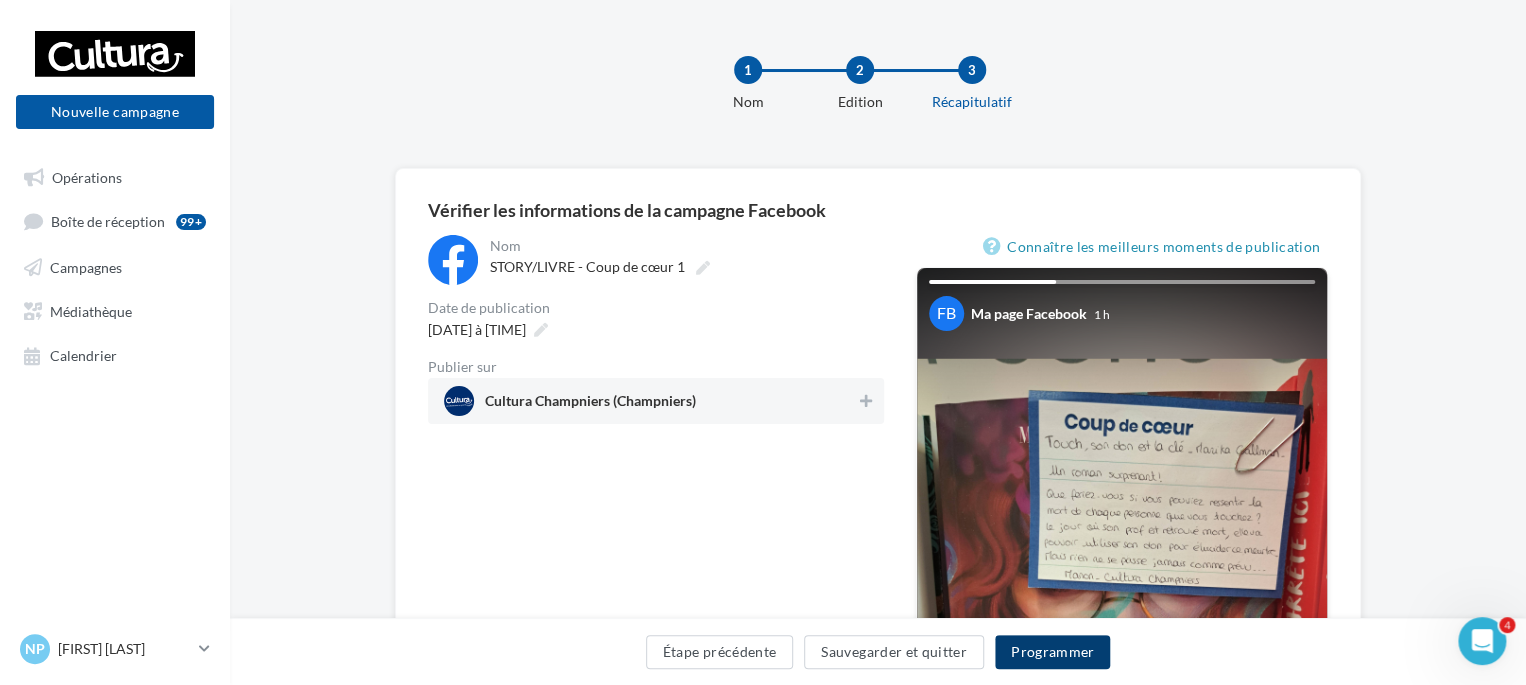 click on "Programmer" at bounding box center (1053, 652) 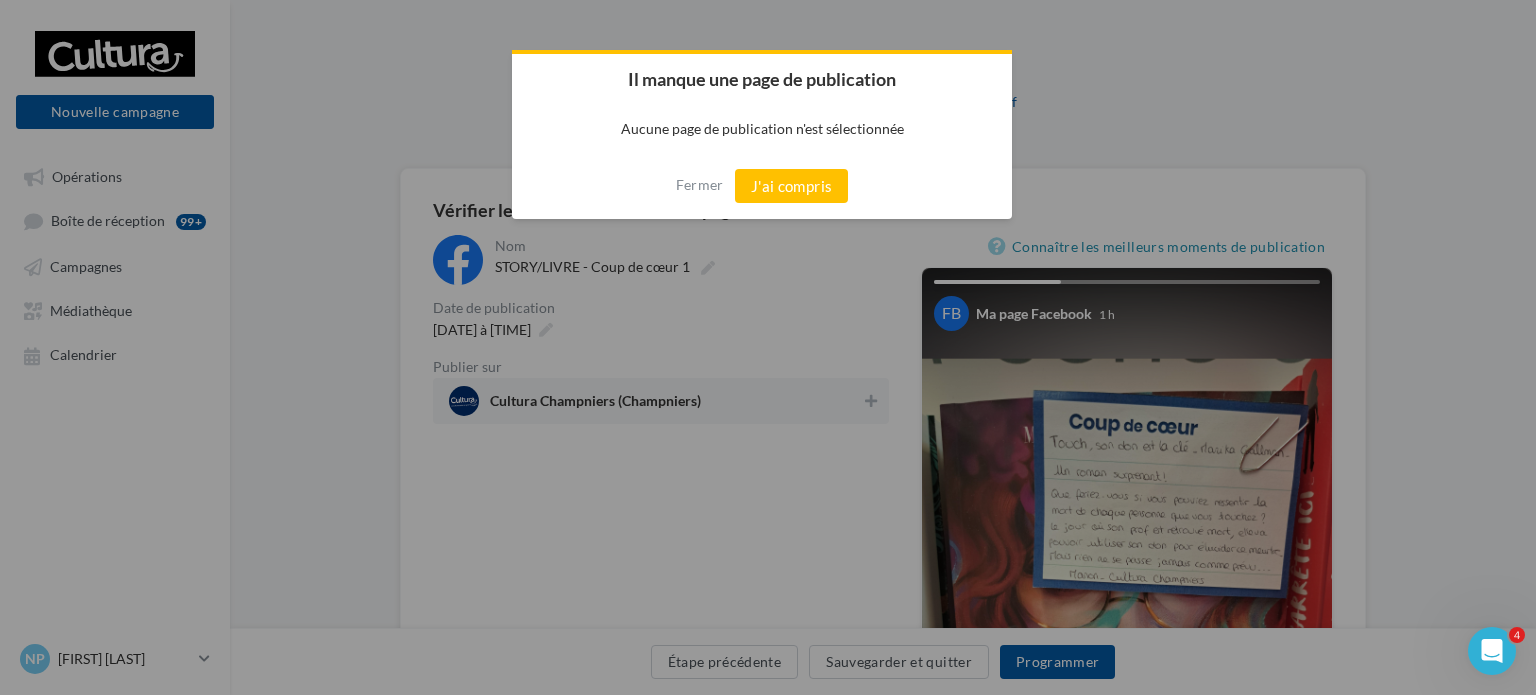 click on "Fermer
J'ai compris" at bounding box center [762, 186] 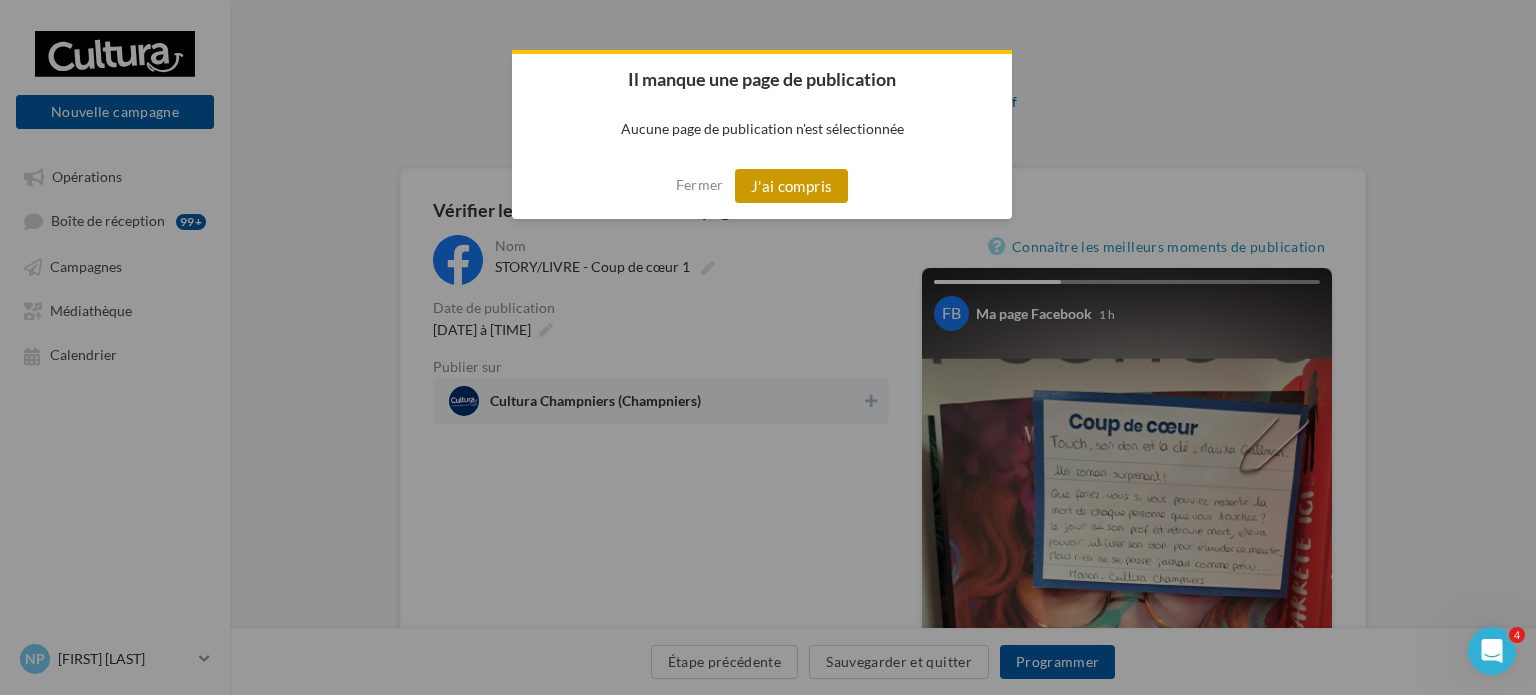 click on "J'ai compris" at bounding box center [792, 186] 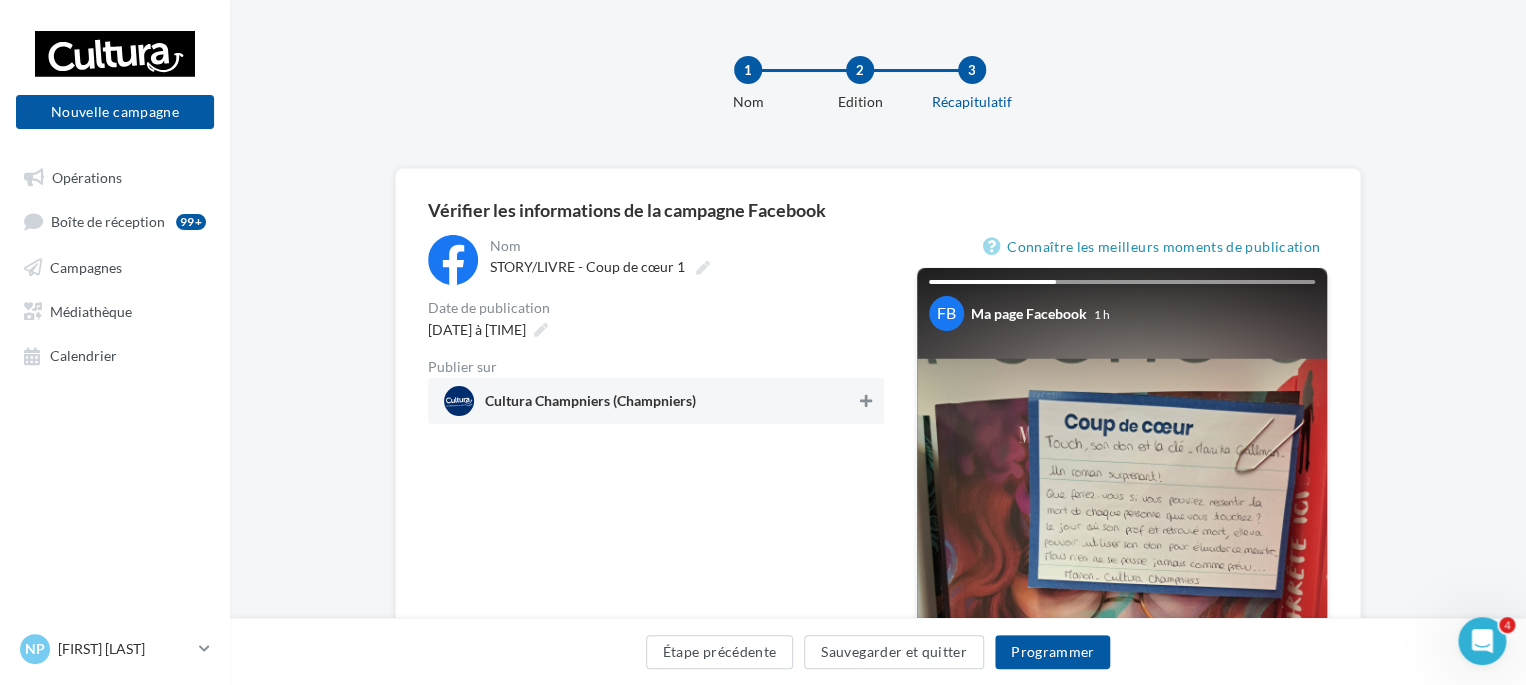 click at bounding box center (866, 401) 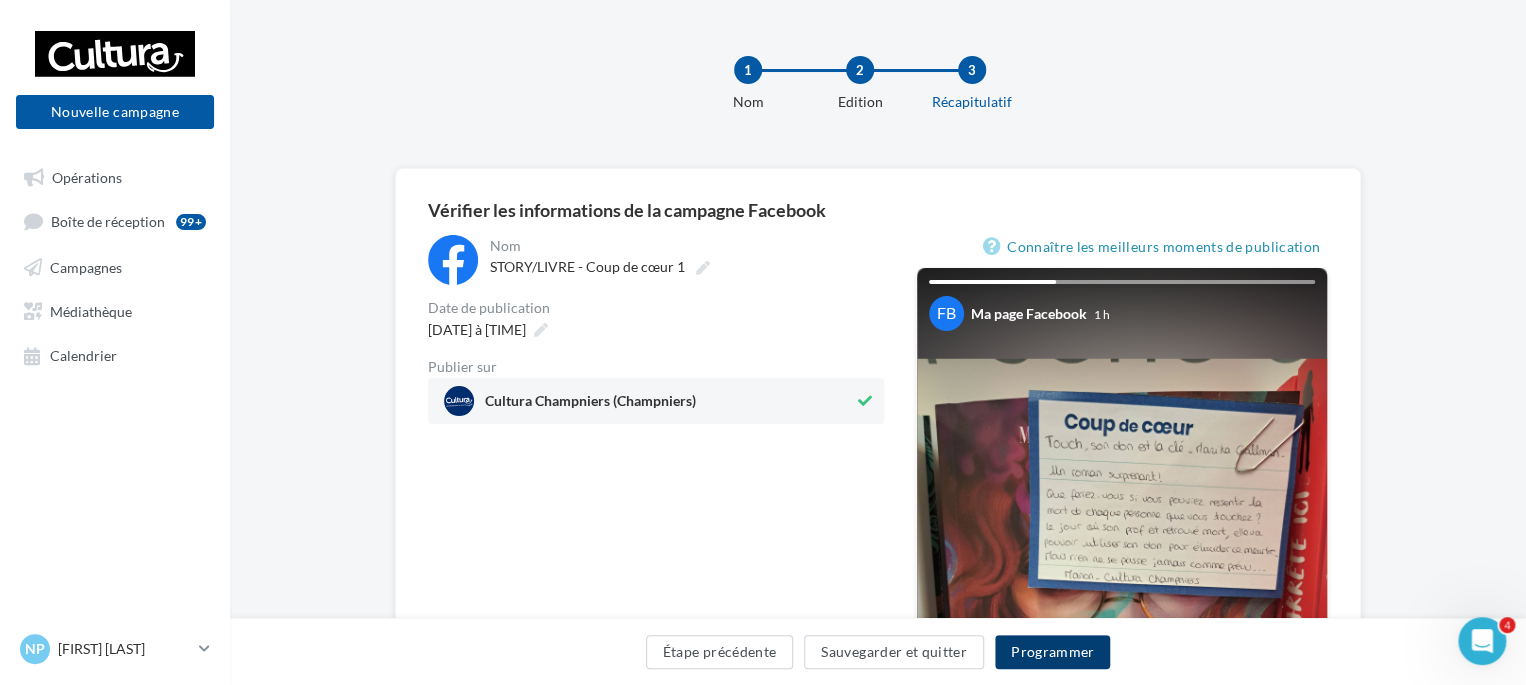 click on "Programmer" at bounding box center [1053, 652] 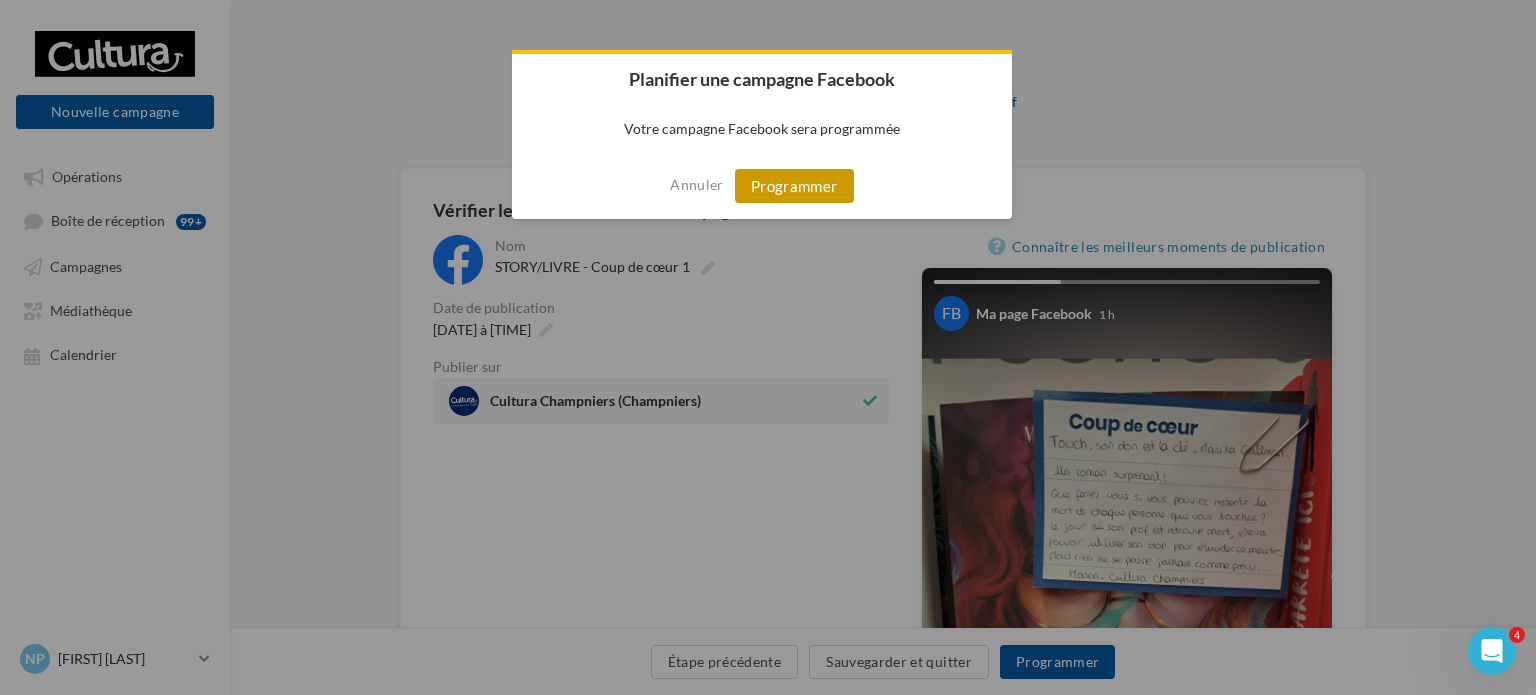 click on "Programmer" at bounding box center [794, 186] 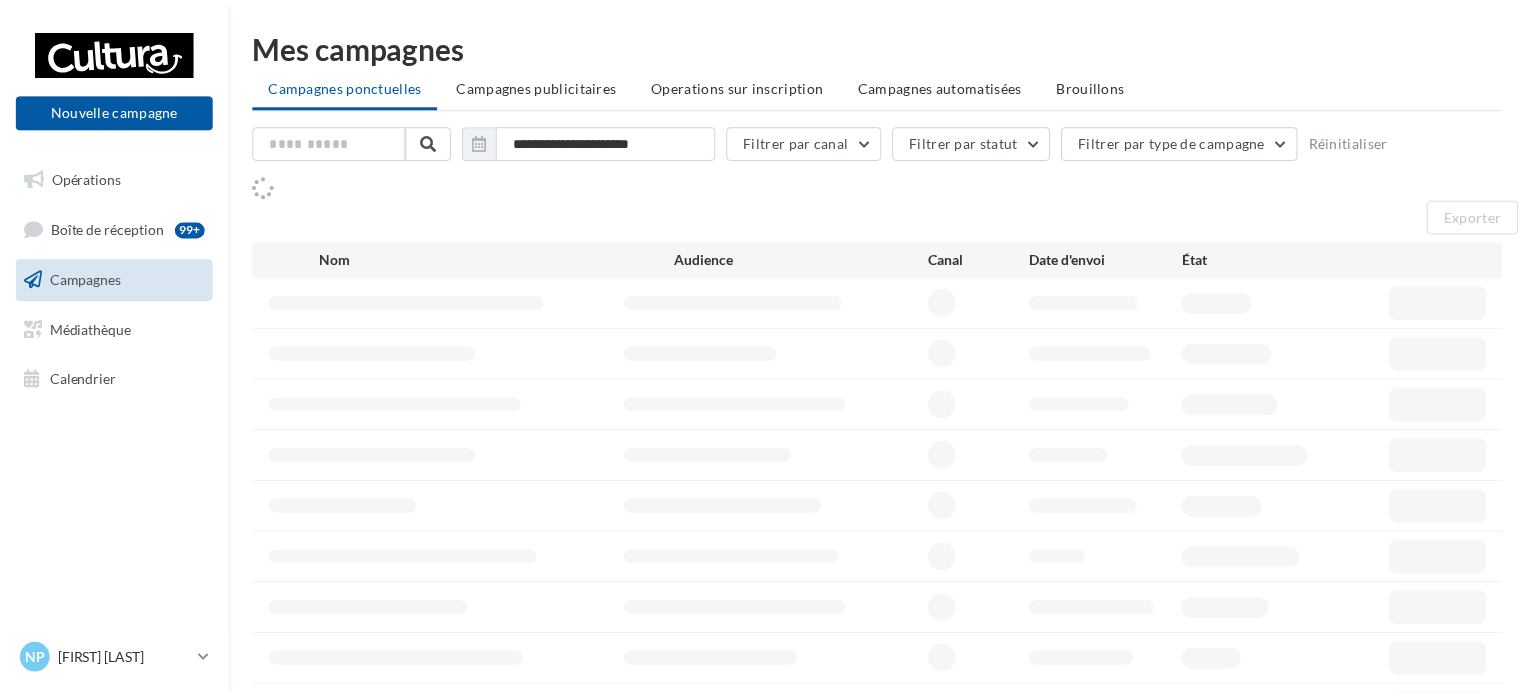 scroll, scrollTop: 0, scrollLeft: 0, axis: both 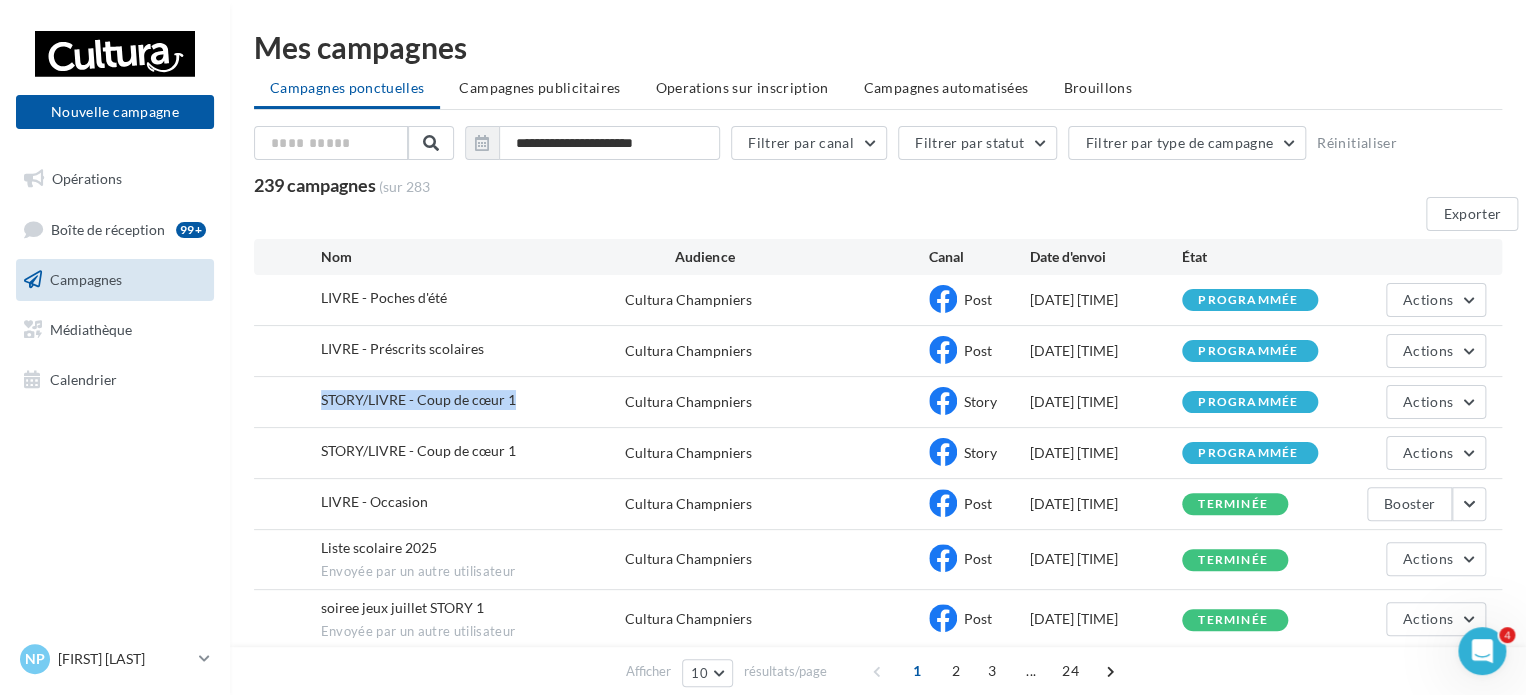 drag, startPoint x: 524, startPoint y: 401, endPoint x: 312, endPoint y: 388, distance: 212.39821 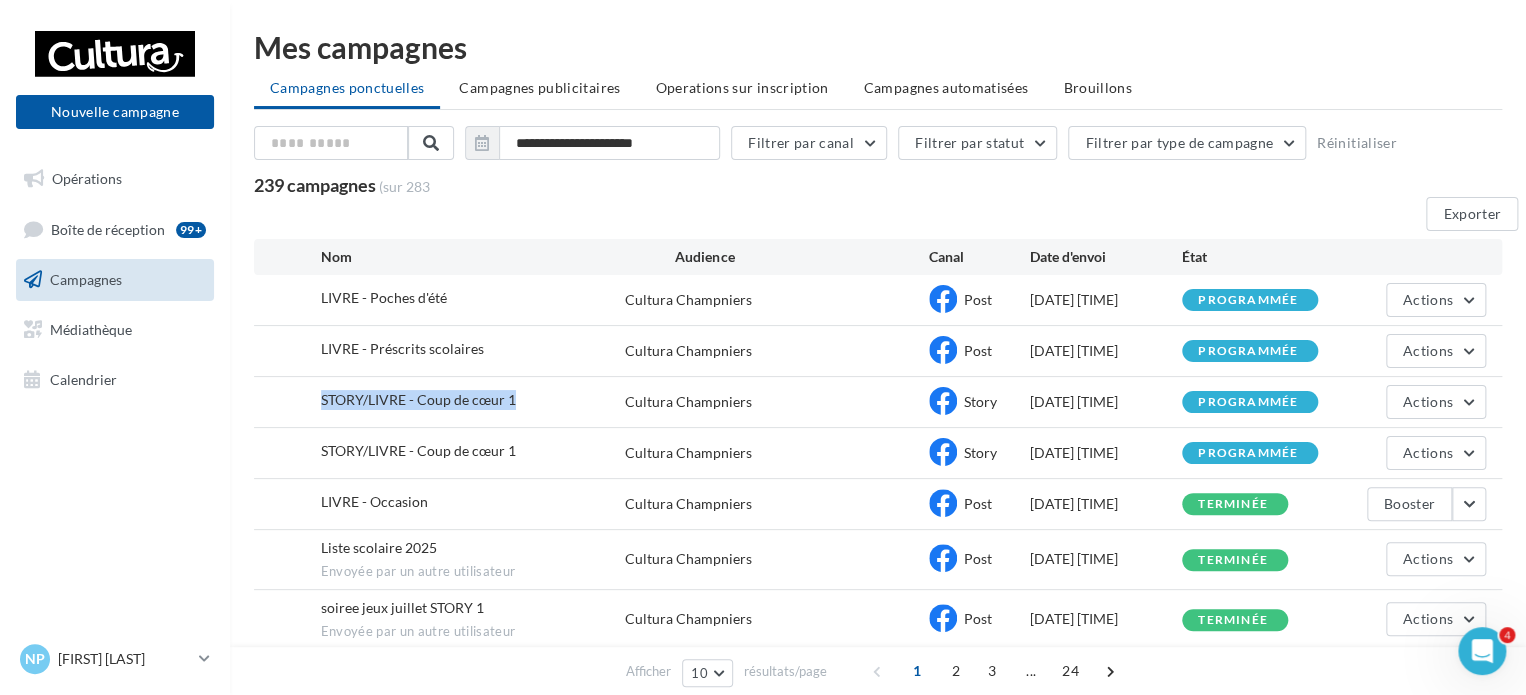 click on "STORY/LIVRE - Coup de cœur 1
Cultura Champniers
Story
[DATE] [TIME]
programmée
Actions" at bounding box center (878, 402) 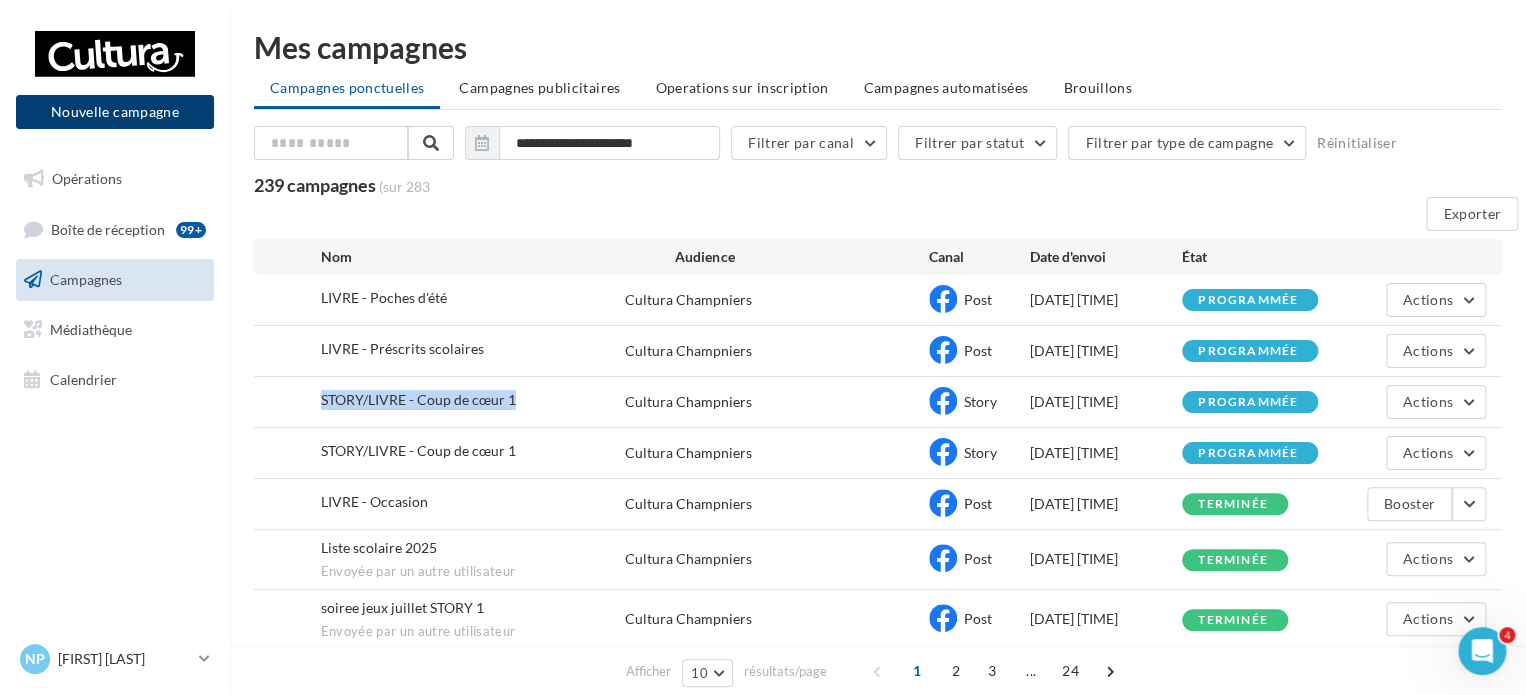 click on "Nouvelle campagne" at bounding box center [115, 112] 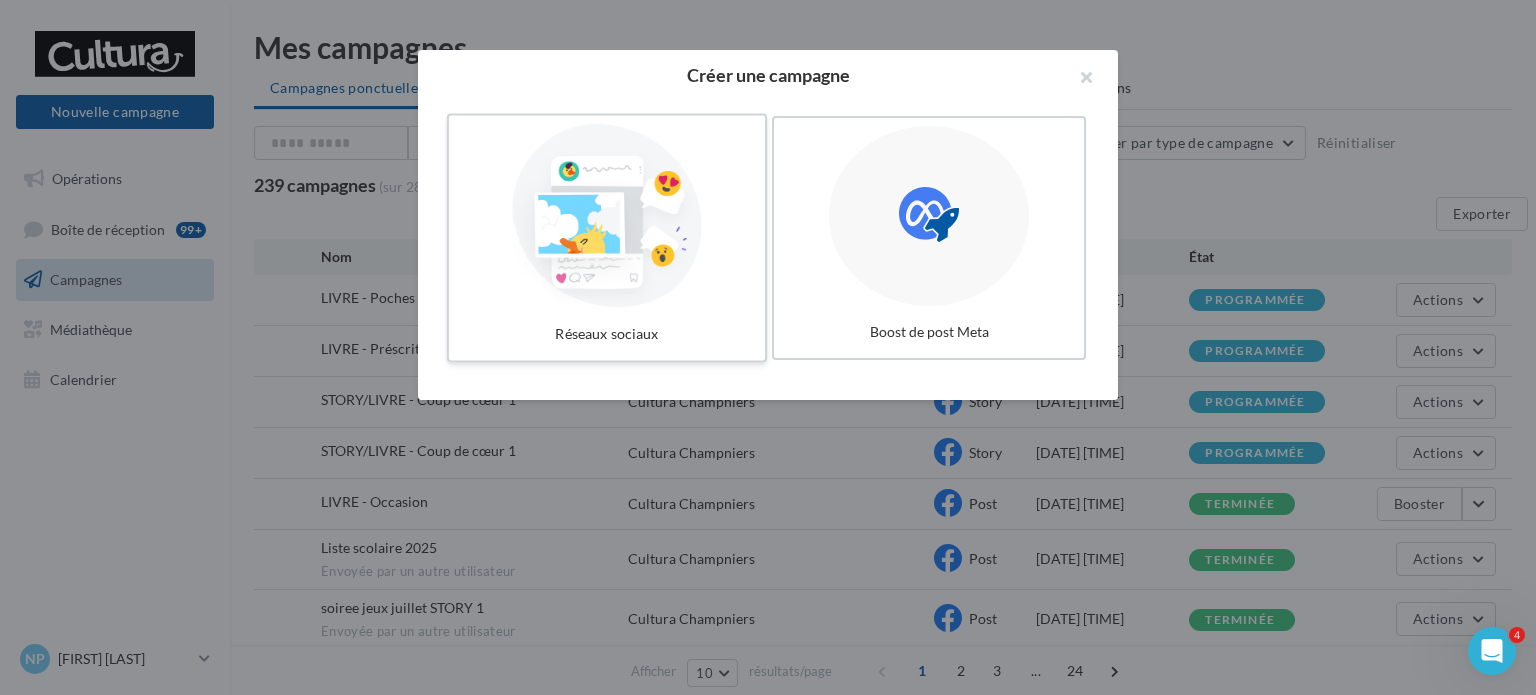 click at bounding box center (607, 216) 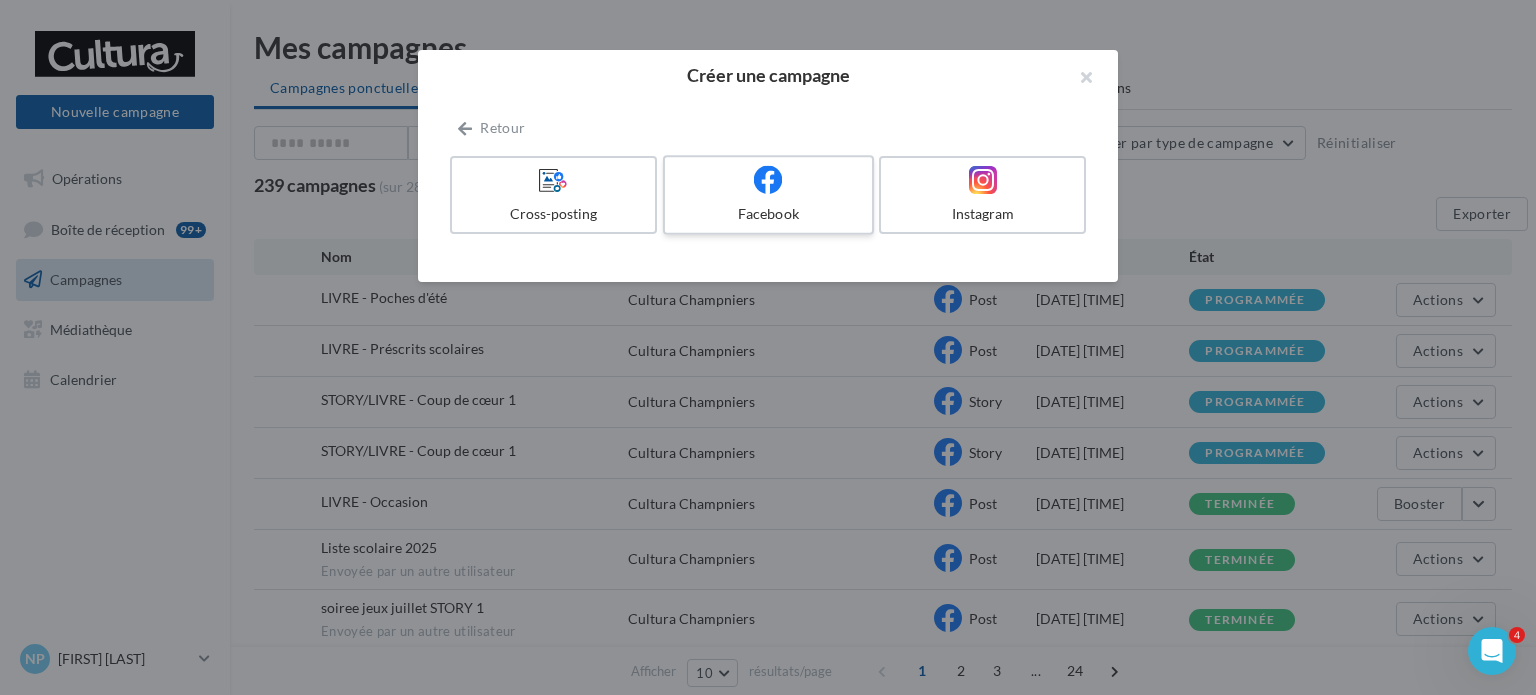 click on "Facebook" at bounding box center [768, 214] 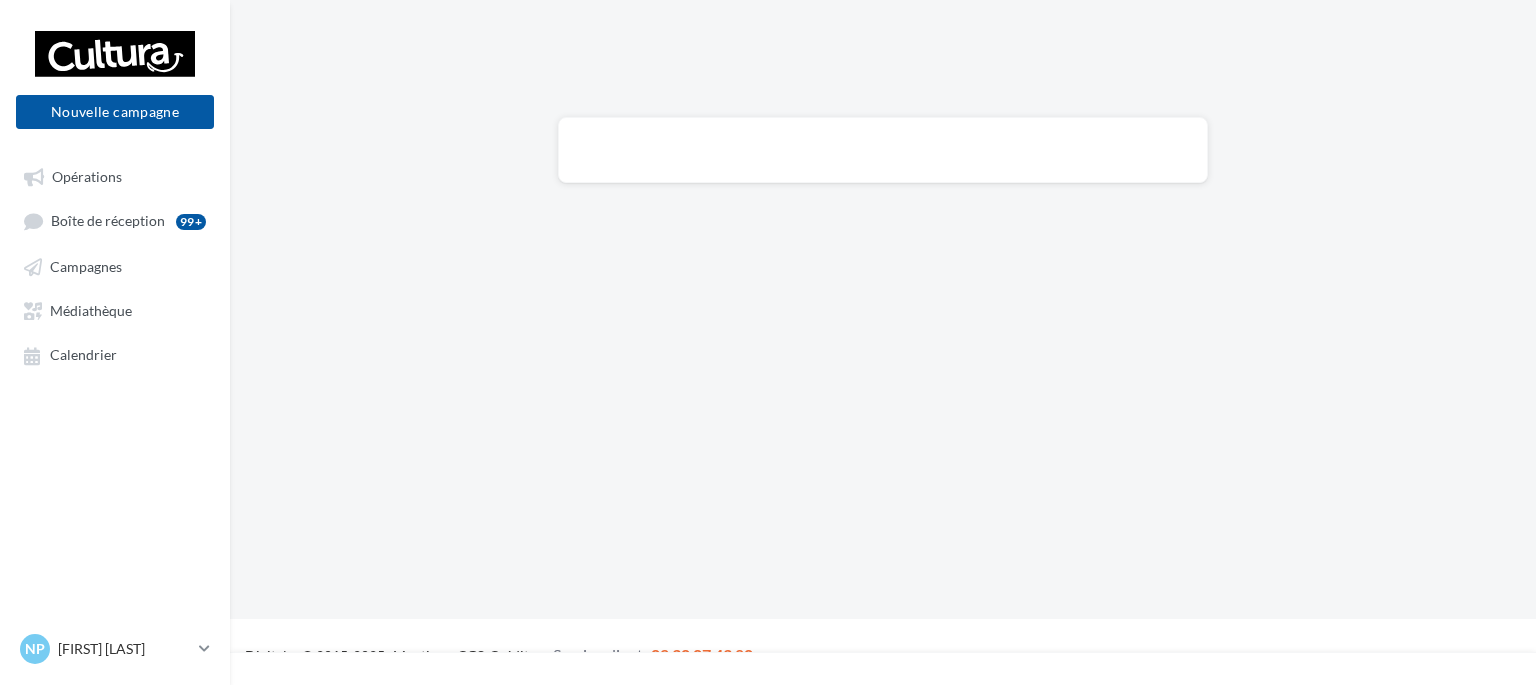 scroll, scrollTop: 0, scrollLeft: 0, axis: both 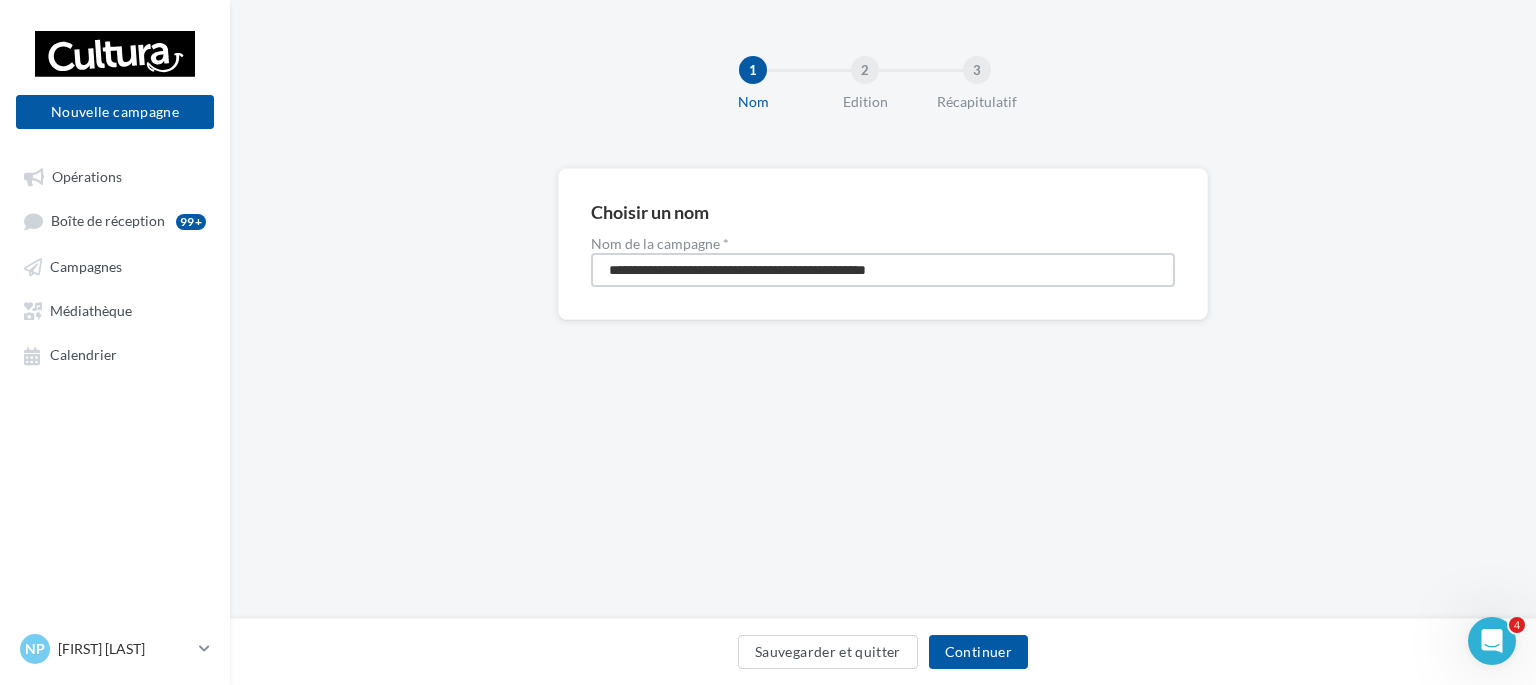 click on "**********" at bounding box center [883, 270] 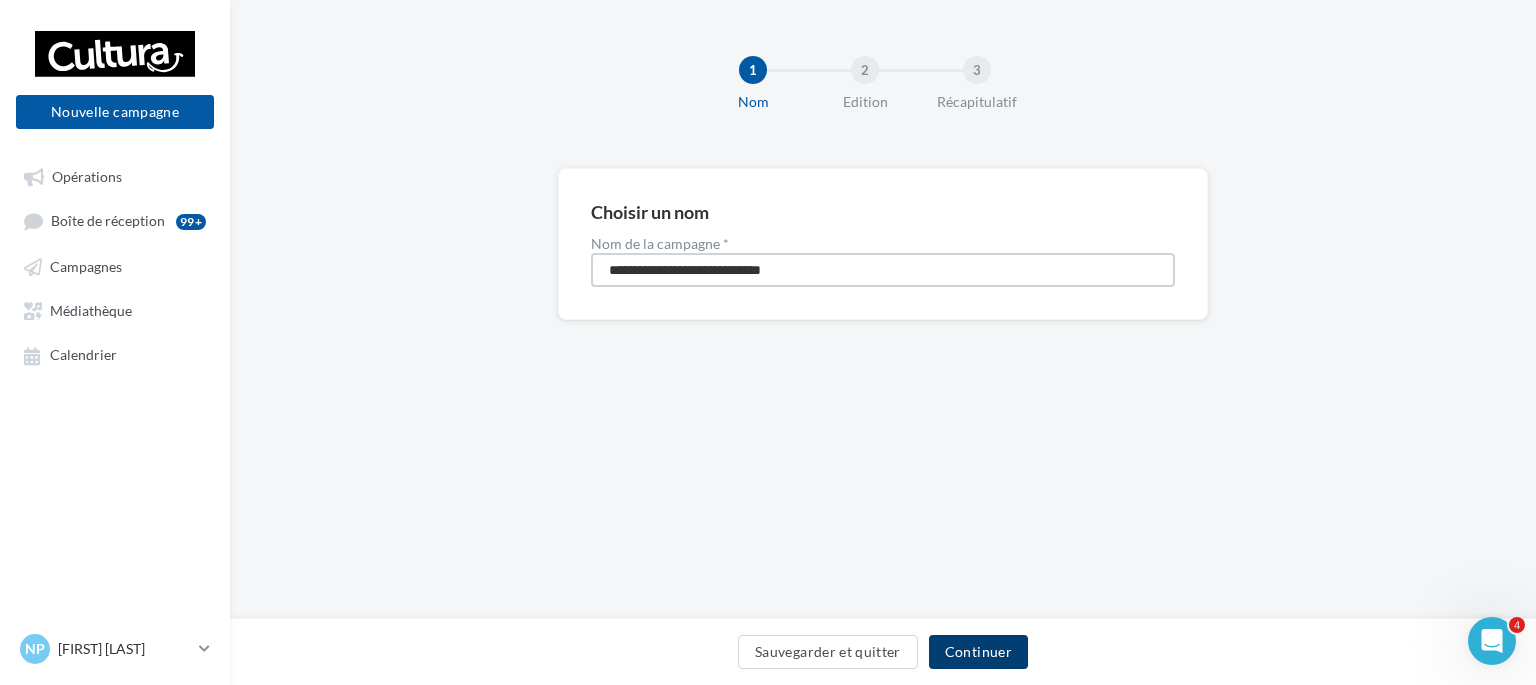 type on "**********" 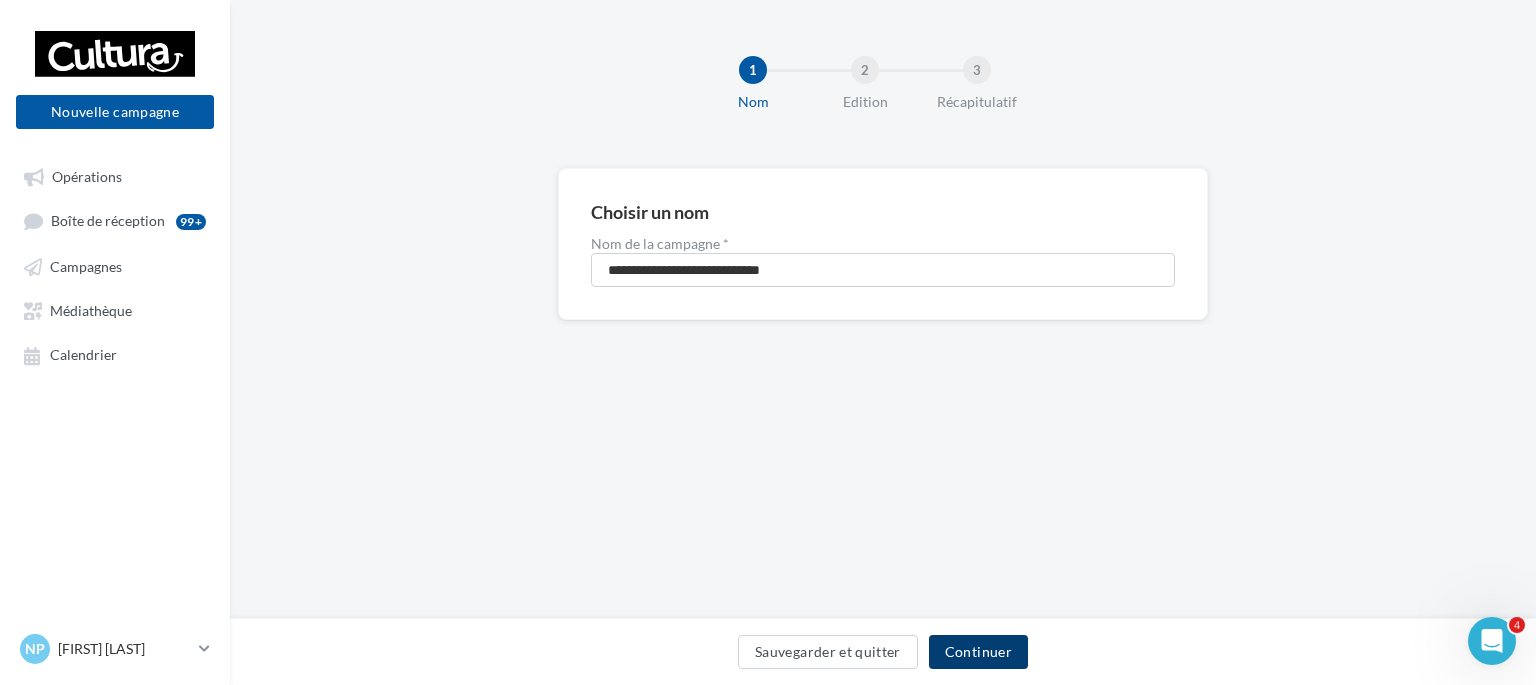 click on "Continuer" at bounding box center (978, 652) 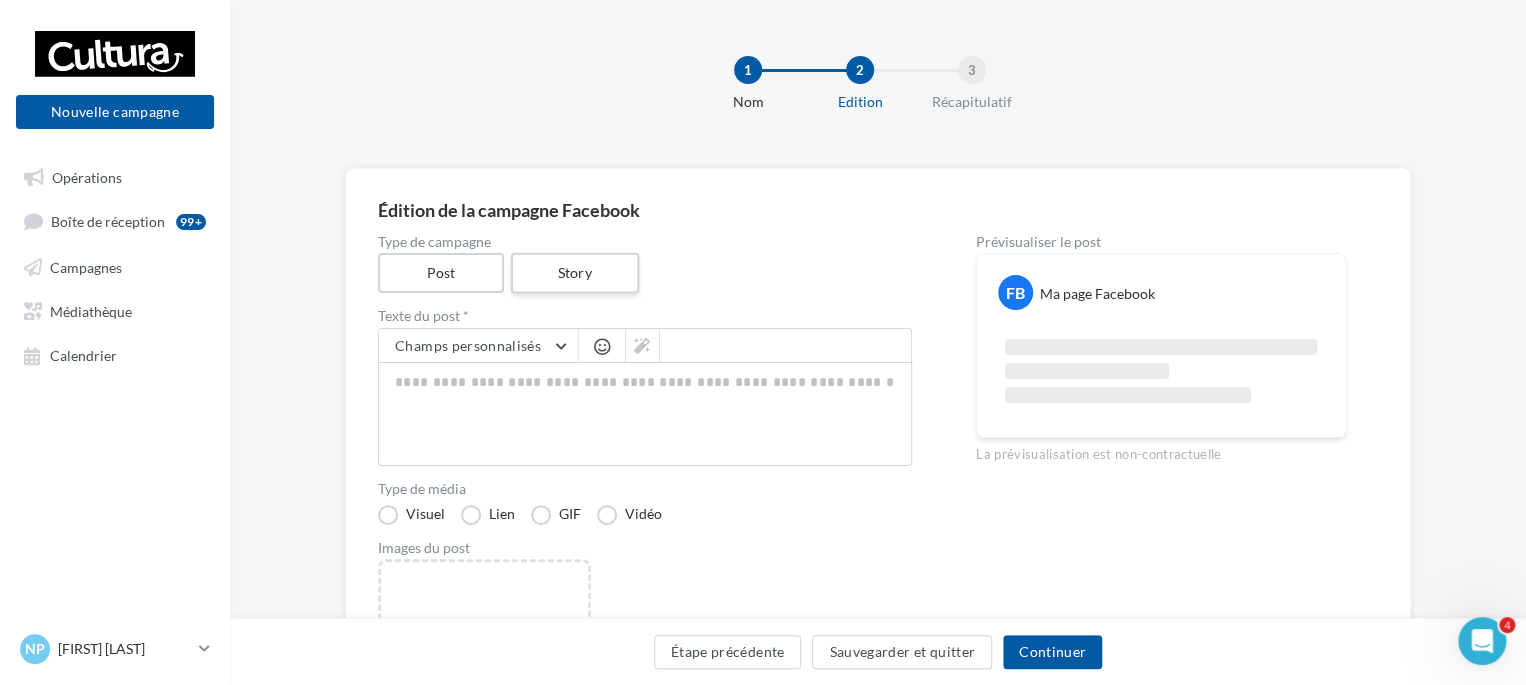 click on "Story" at bounding box center (574, 273) 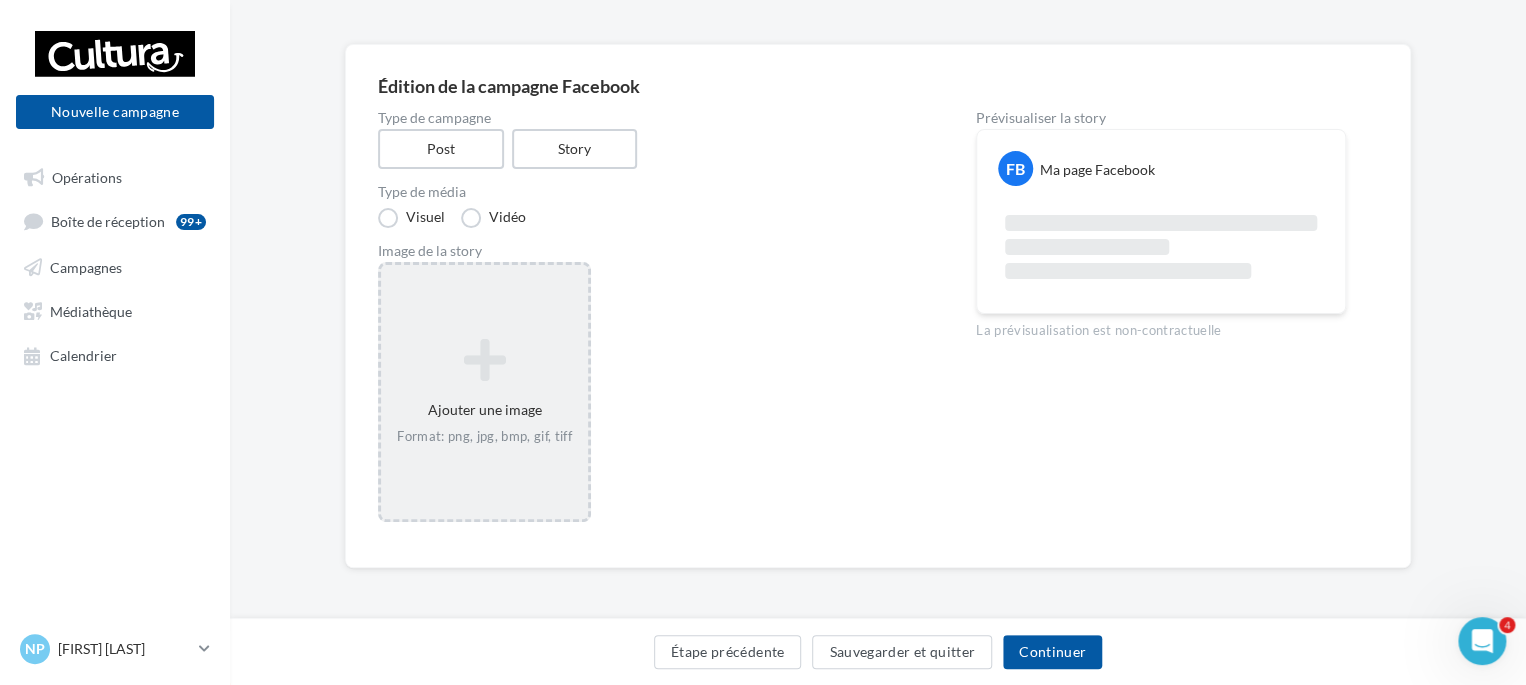 click at bounding box center [484, 360] 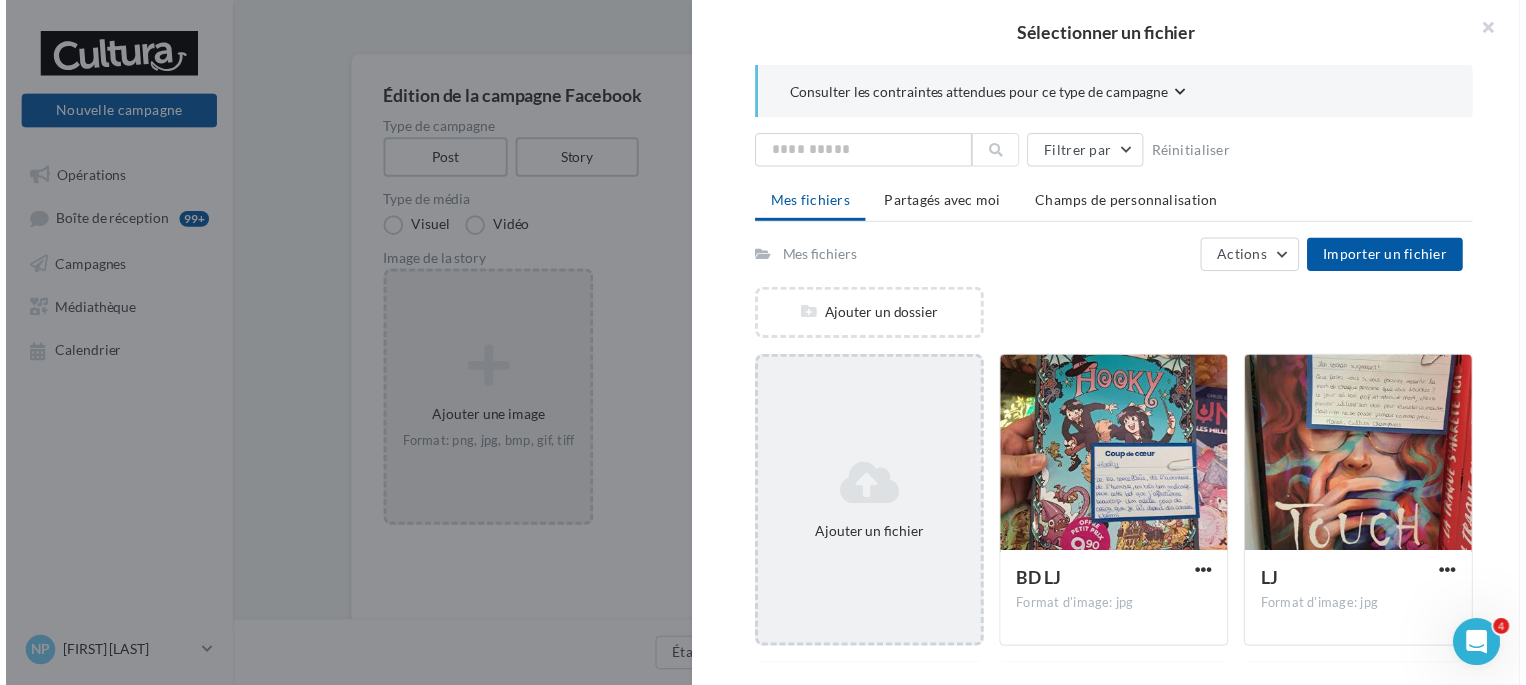 scroll, scrollTop: 124, scrollLeft: 0, axis: vertical 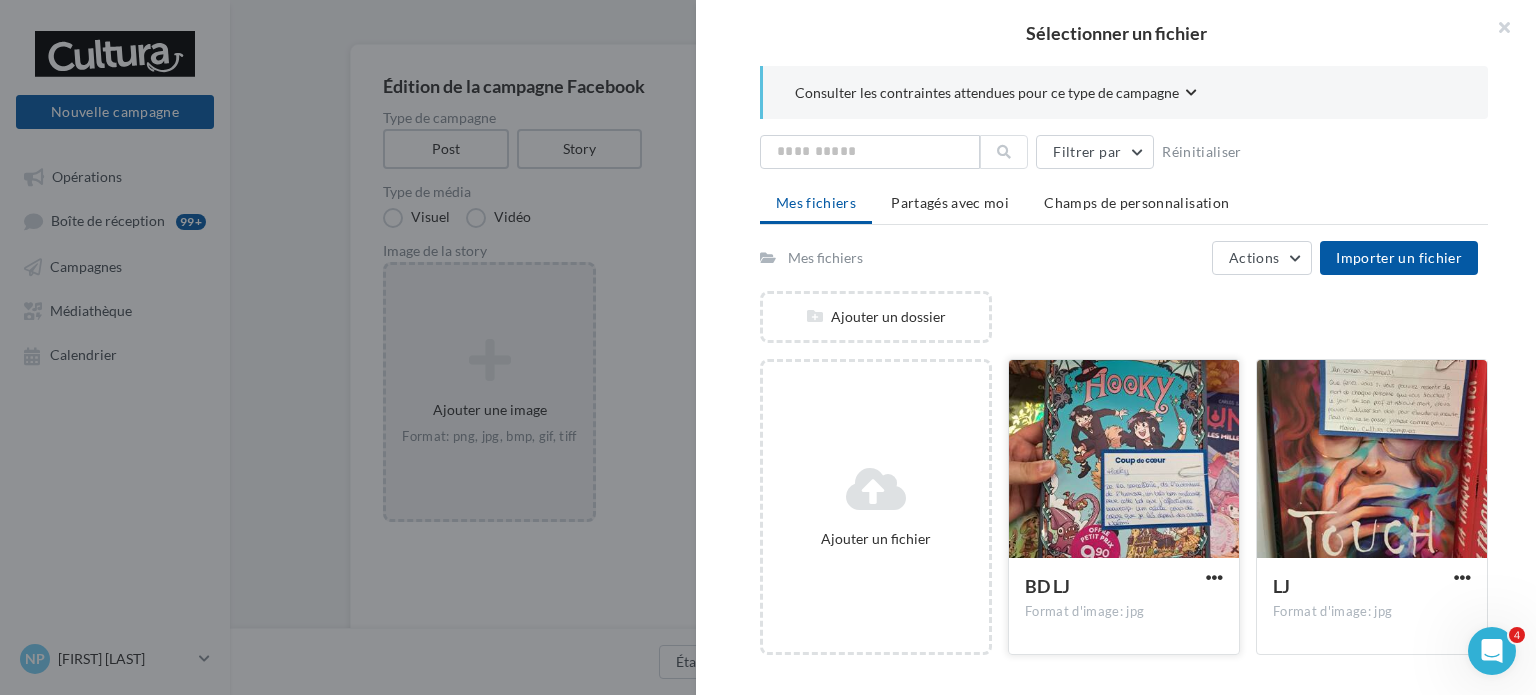 click at bounding box center [1124, 460] 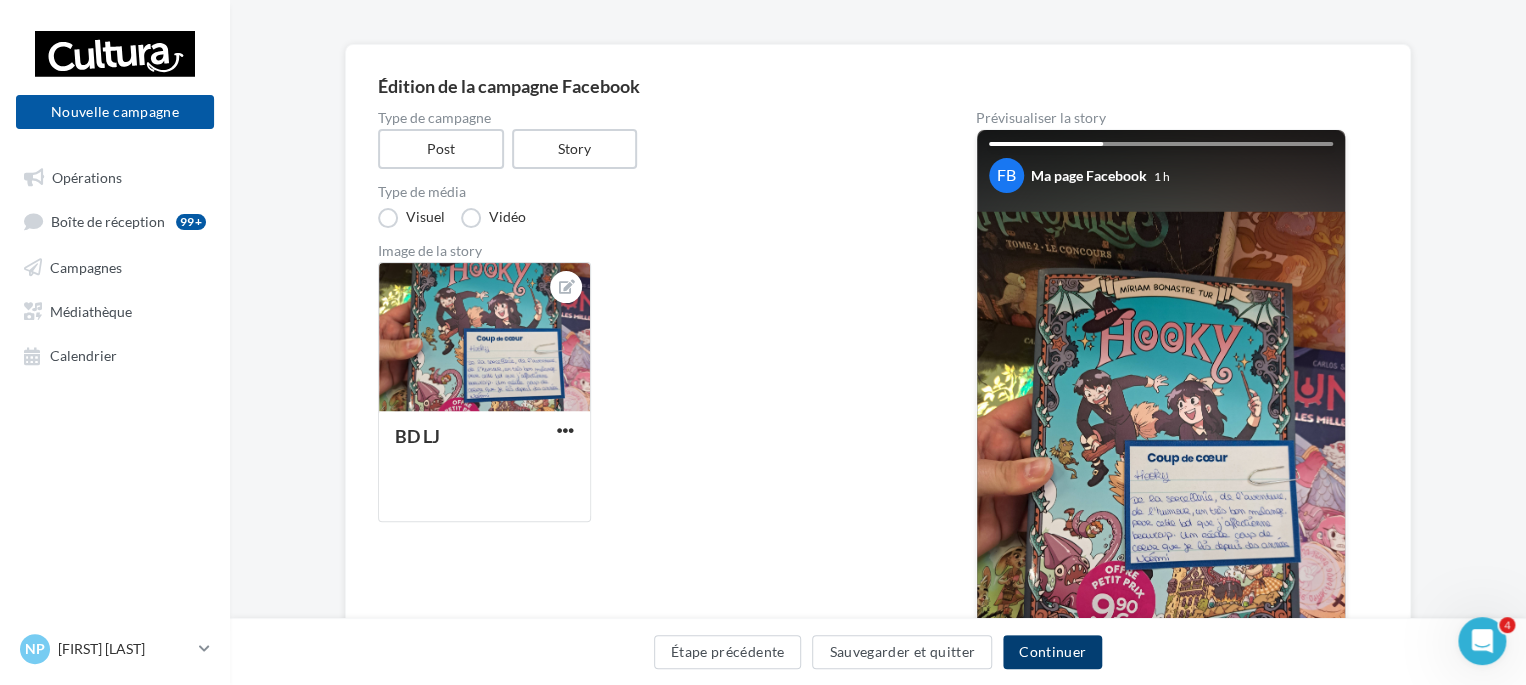 click on "Continuer" at bounding box center (1052, 652) 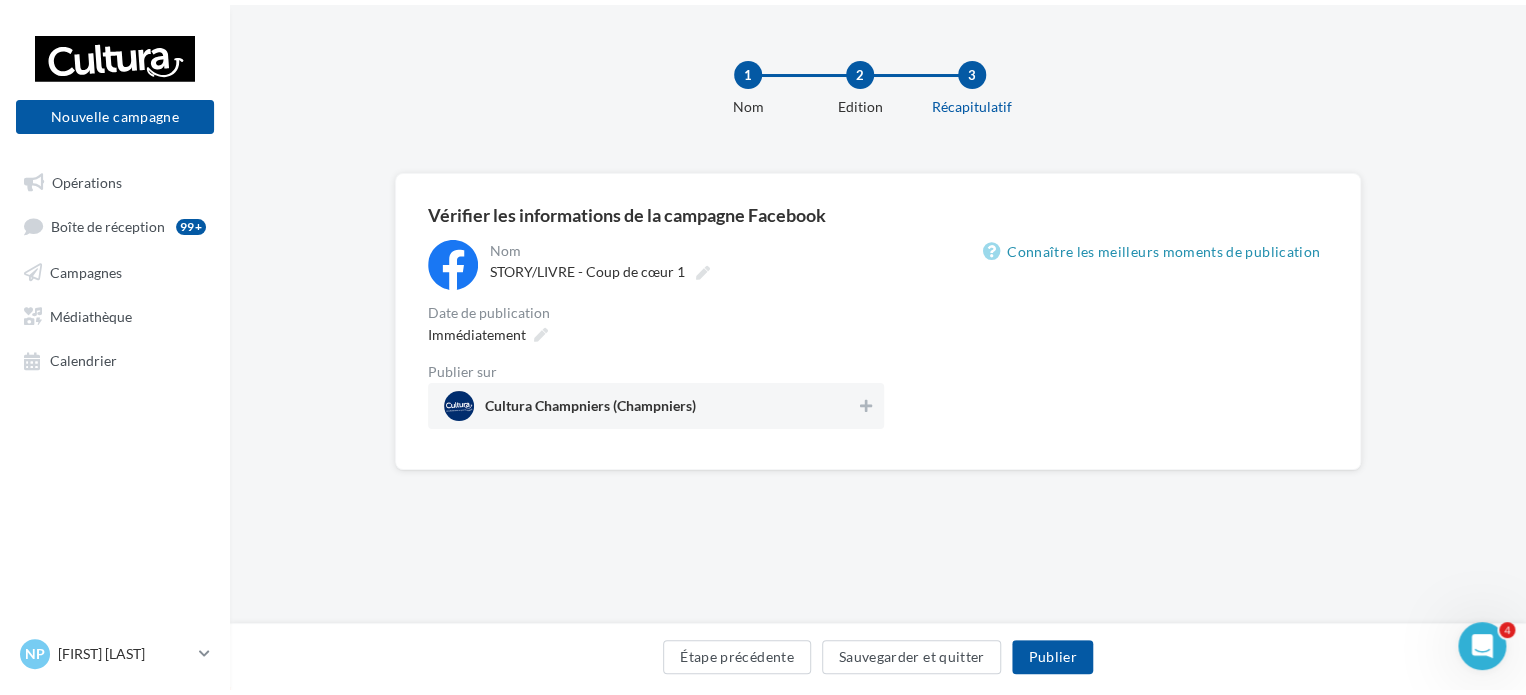 scroll, scrollTop: 0, scrollLeft: 0, axis: both 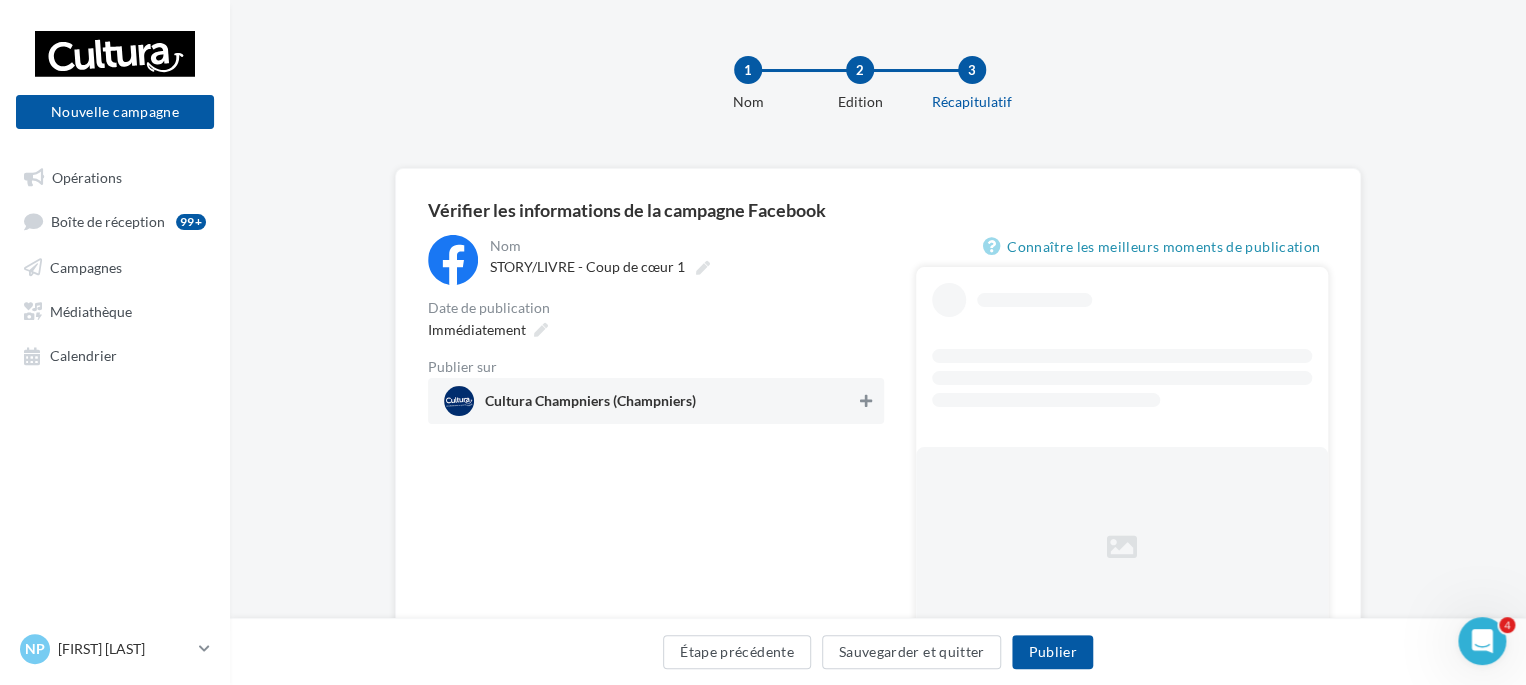 click at bounding box center [866, 401] 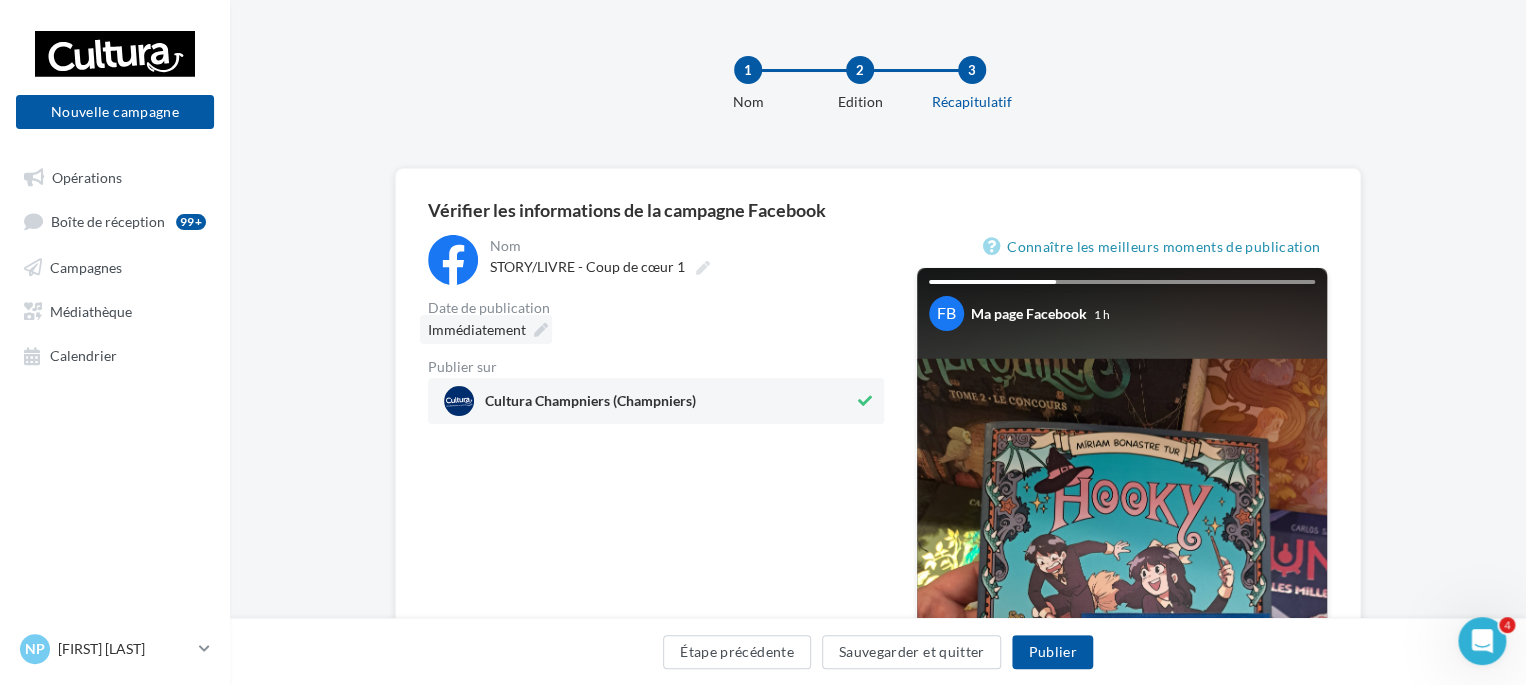click at bounding box center [541, 330] 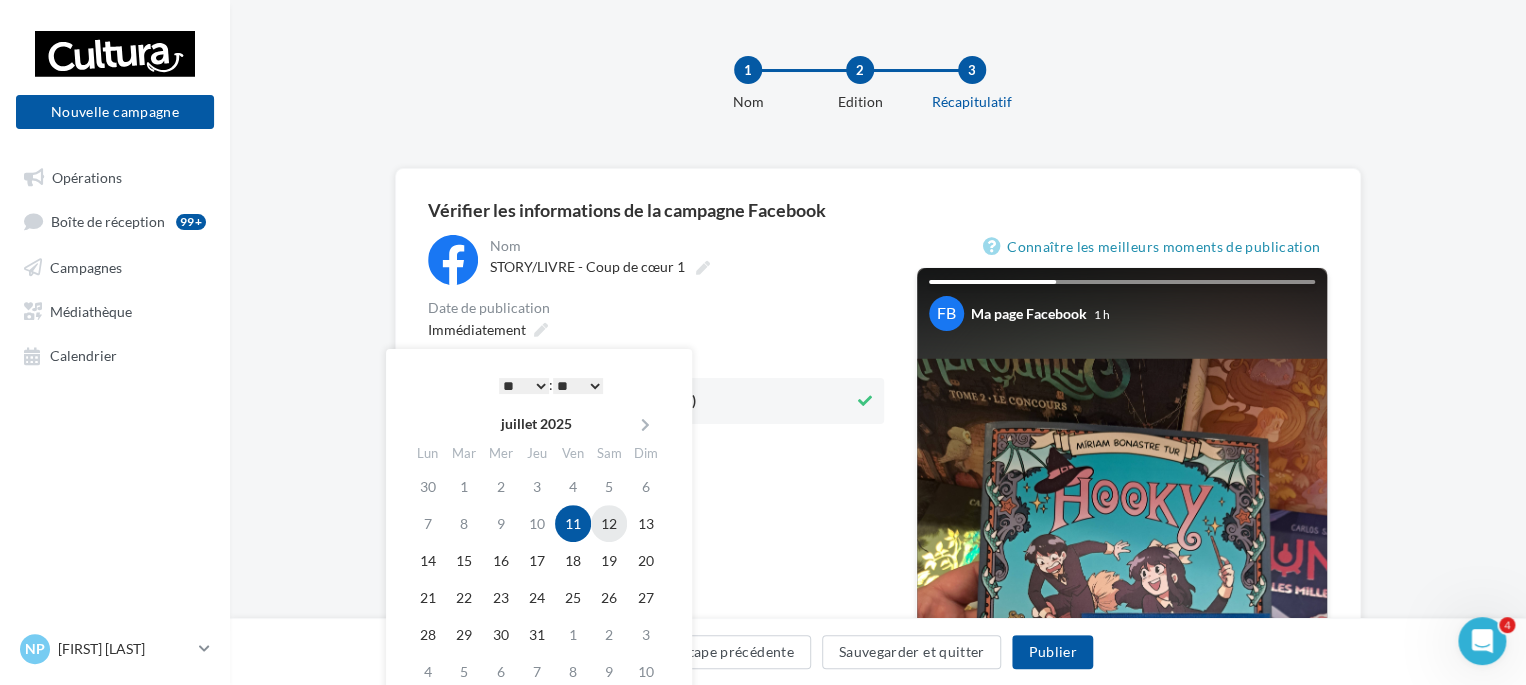 click on "12" at bounding box center (609, 523) 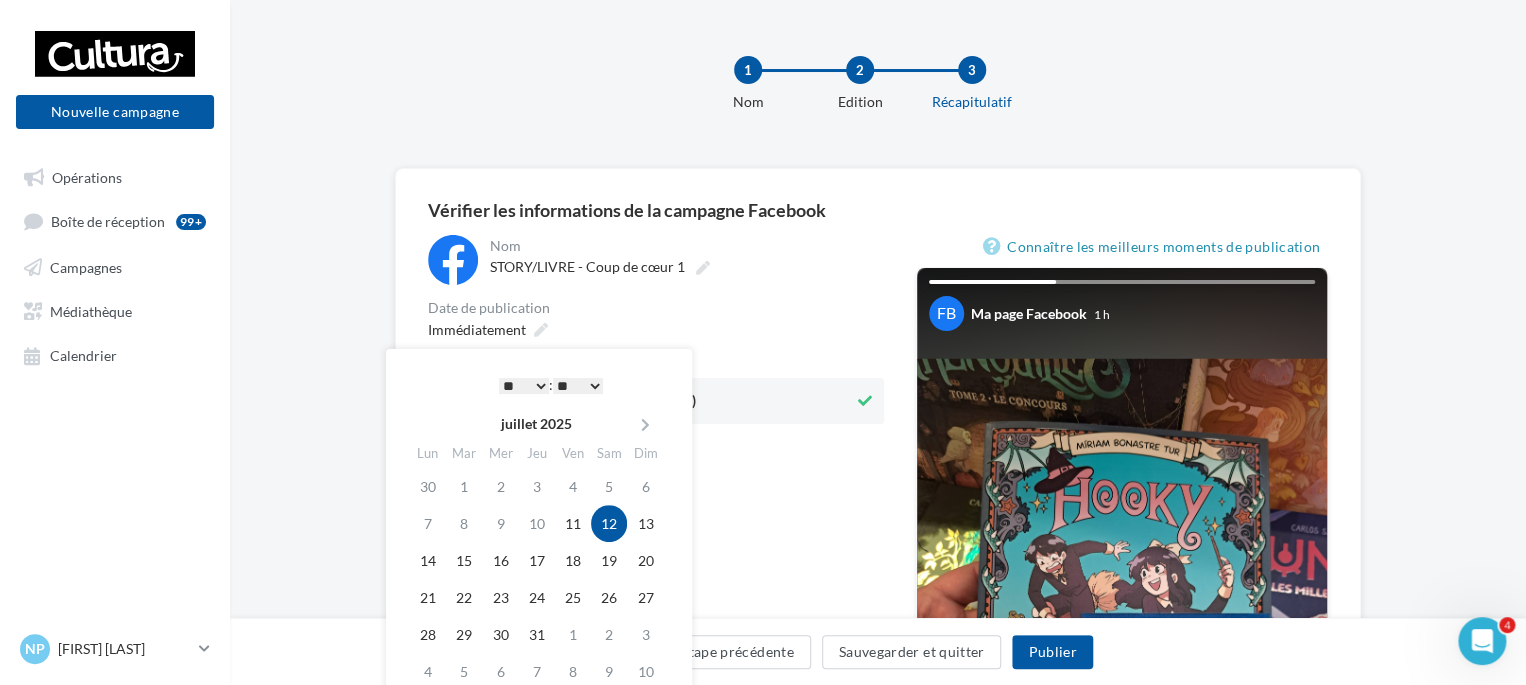 click on "* * * * * * * * * * ** ** ** ** ** ** ** ** ** ** ** ** ** **" at bounding box center (524, 386) 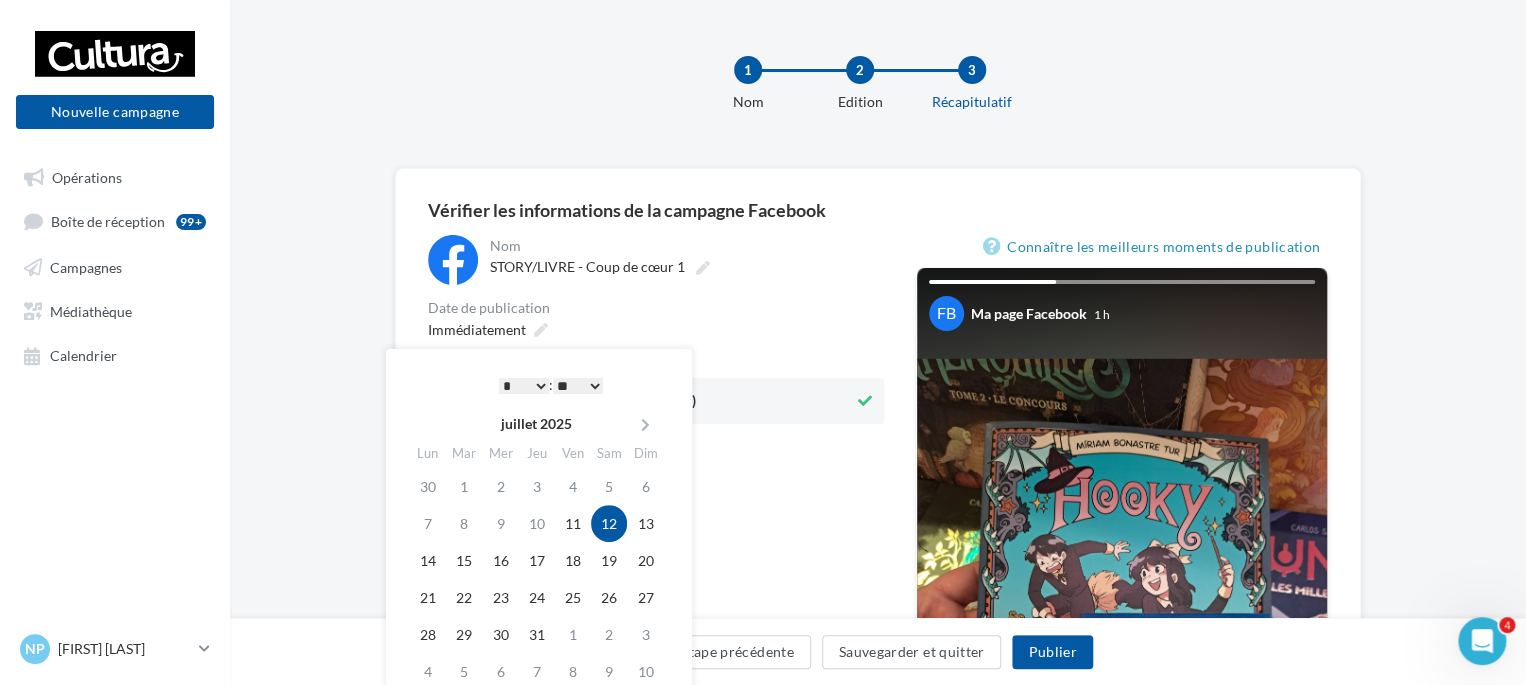 click on "** ** ** ** ** **" at bounding box center [578, 386] 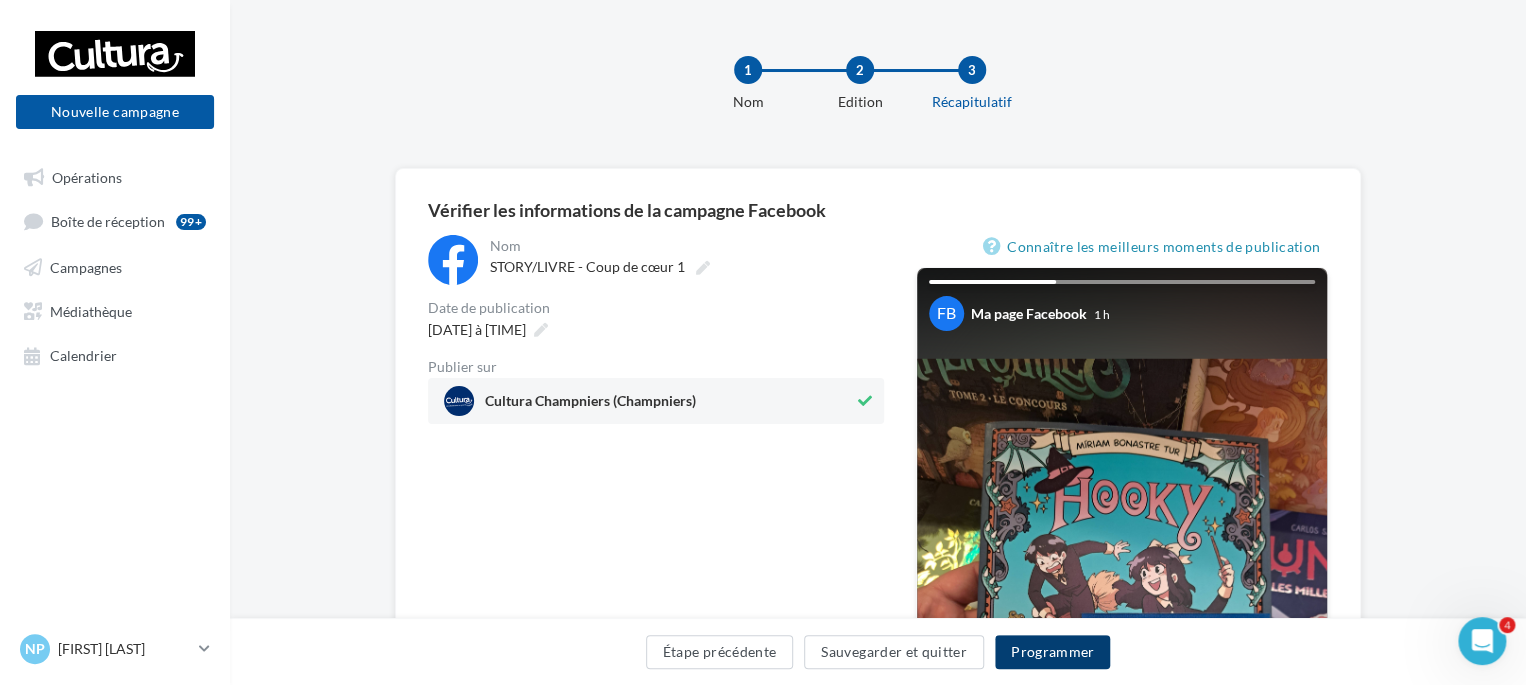 click on "Programmer" at bounding box center (1053, 652) 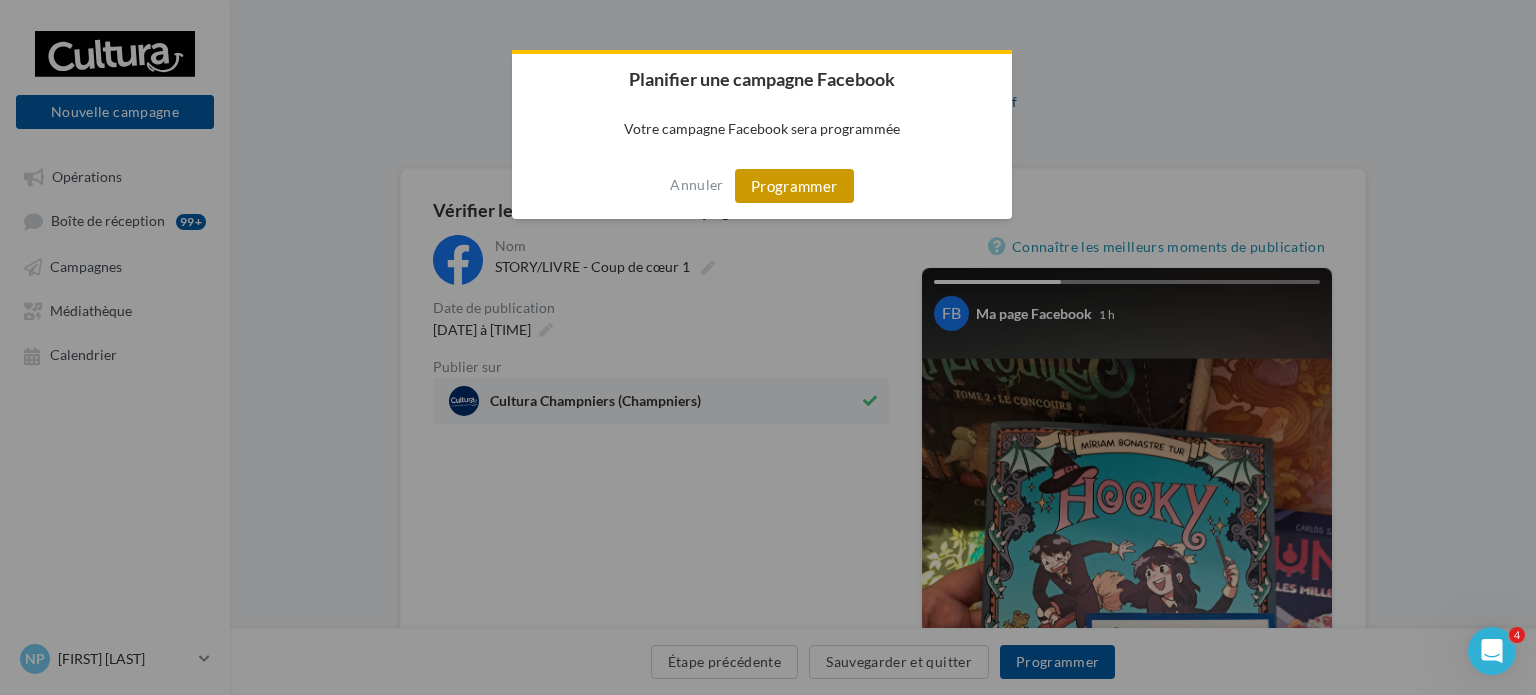 click on "Programmer" at bounding box center [794, 186] 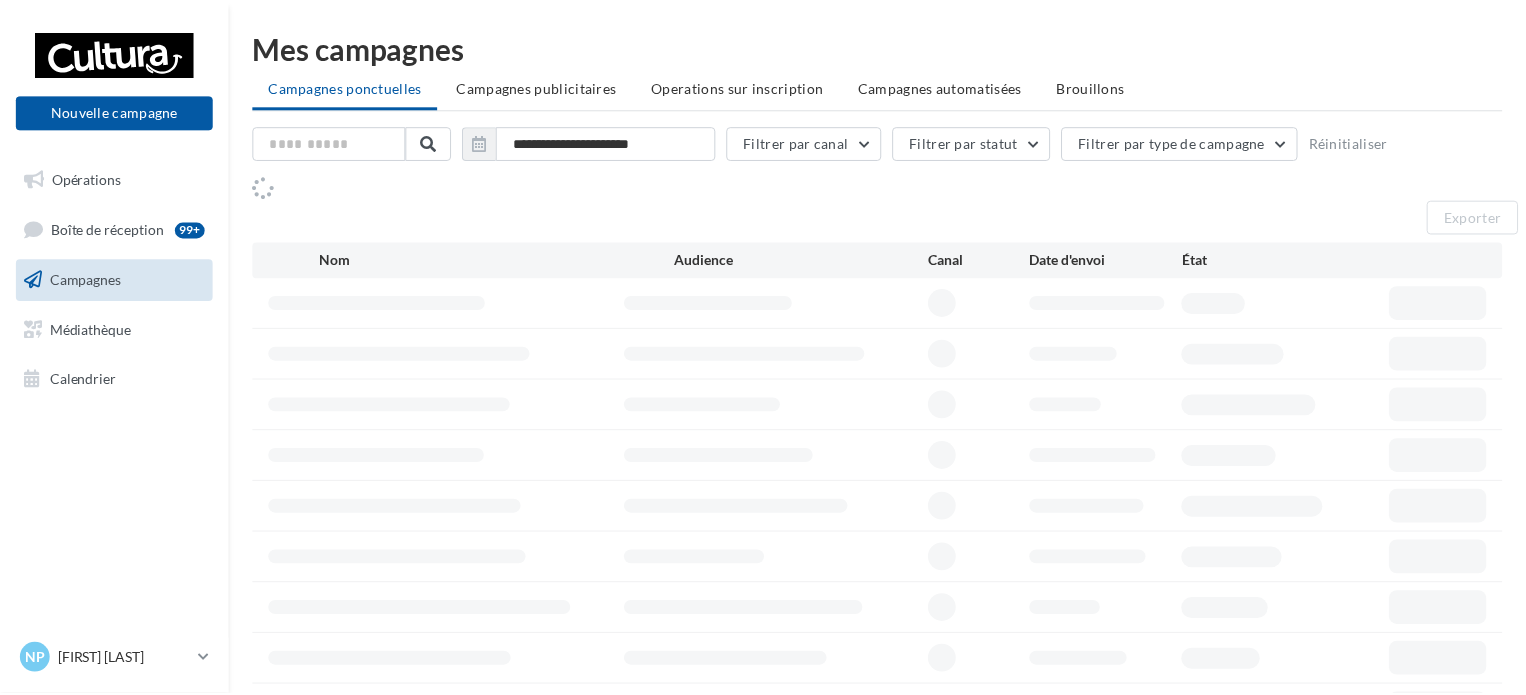 scroll, scrollTop: 0, scrollLeft: 0, axis: both 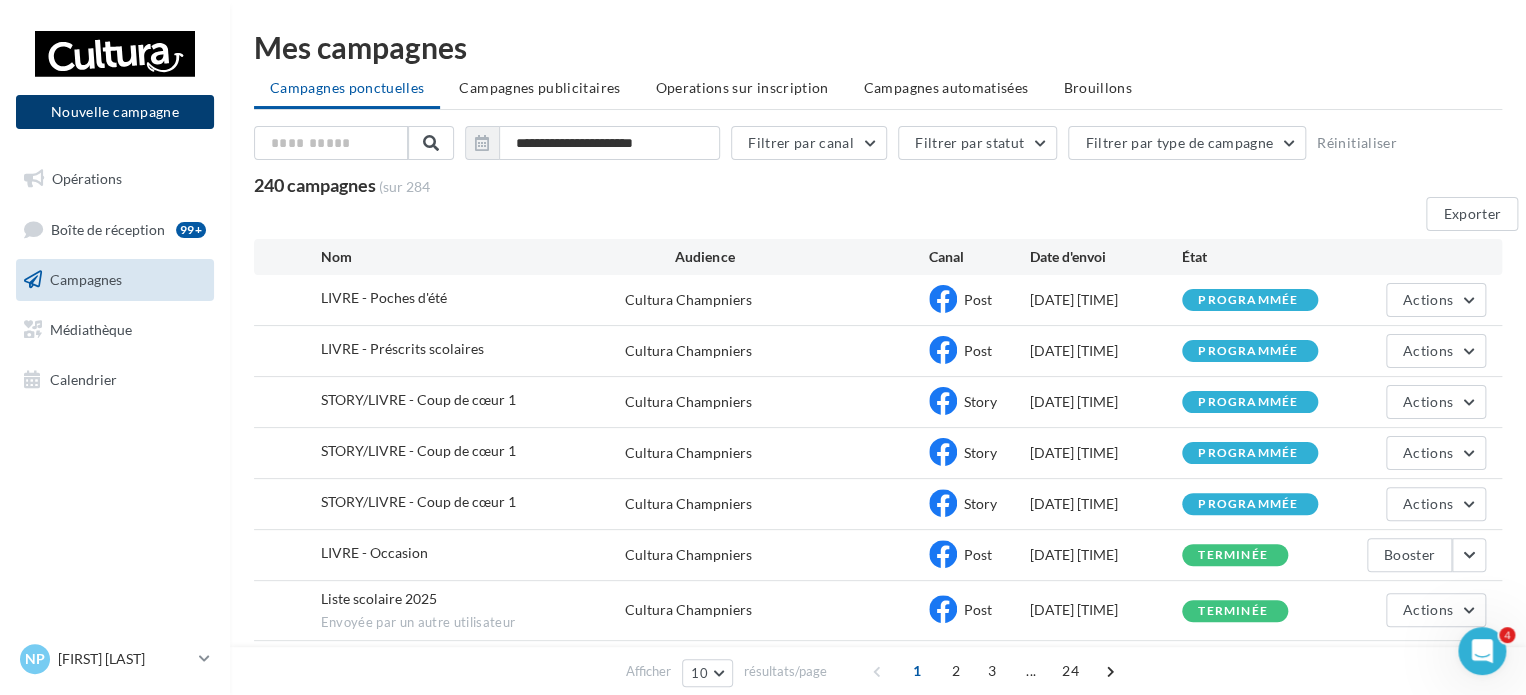 click on "Nouvelle campagne" at bounding box center (115, 112) 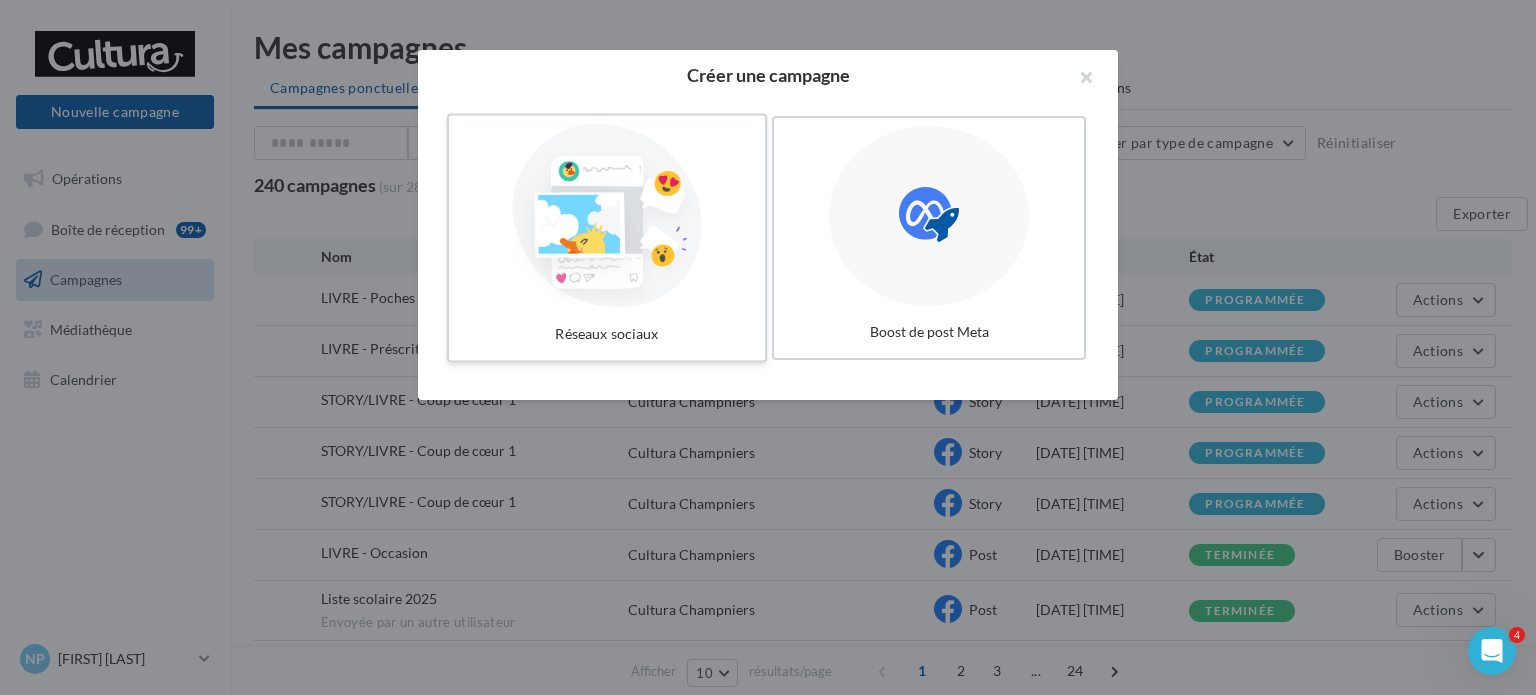 click at bounding box center (607, 216) 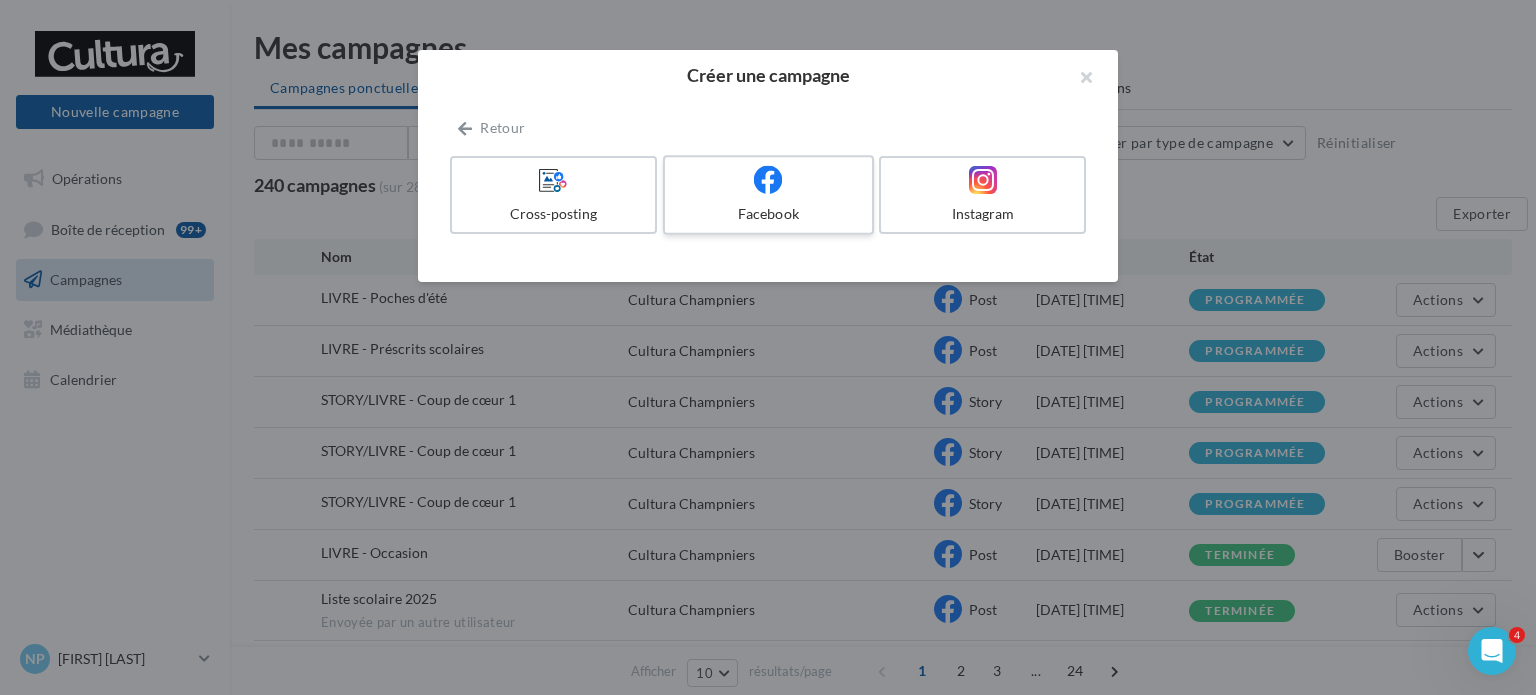 click on "Facebook" at bounding box center (768, 214) 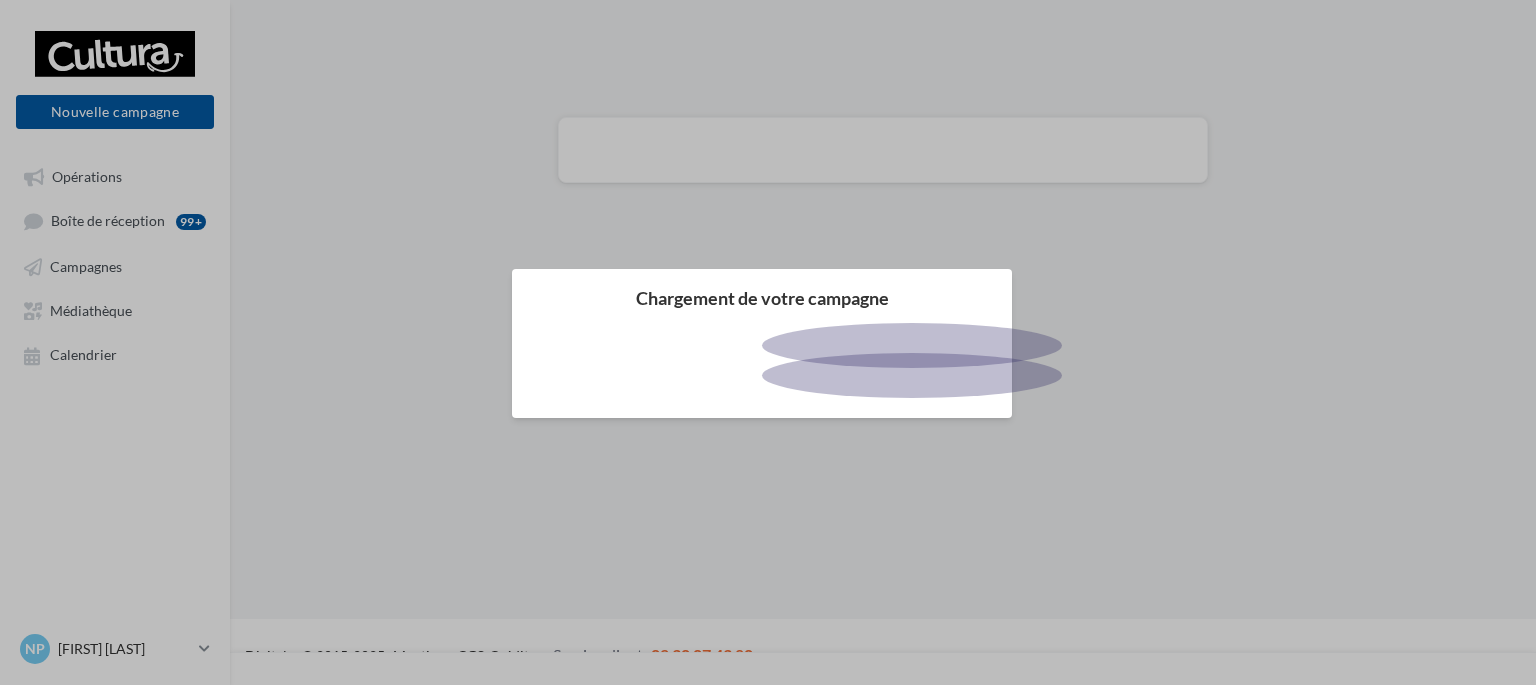 scroll, scrollTop: 0, scrollLeft: 0, axis: both 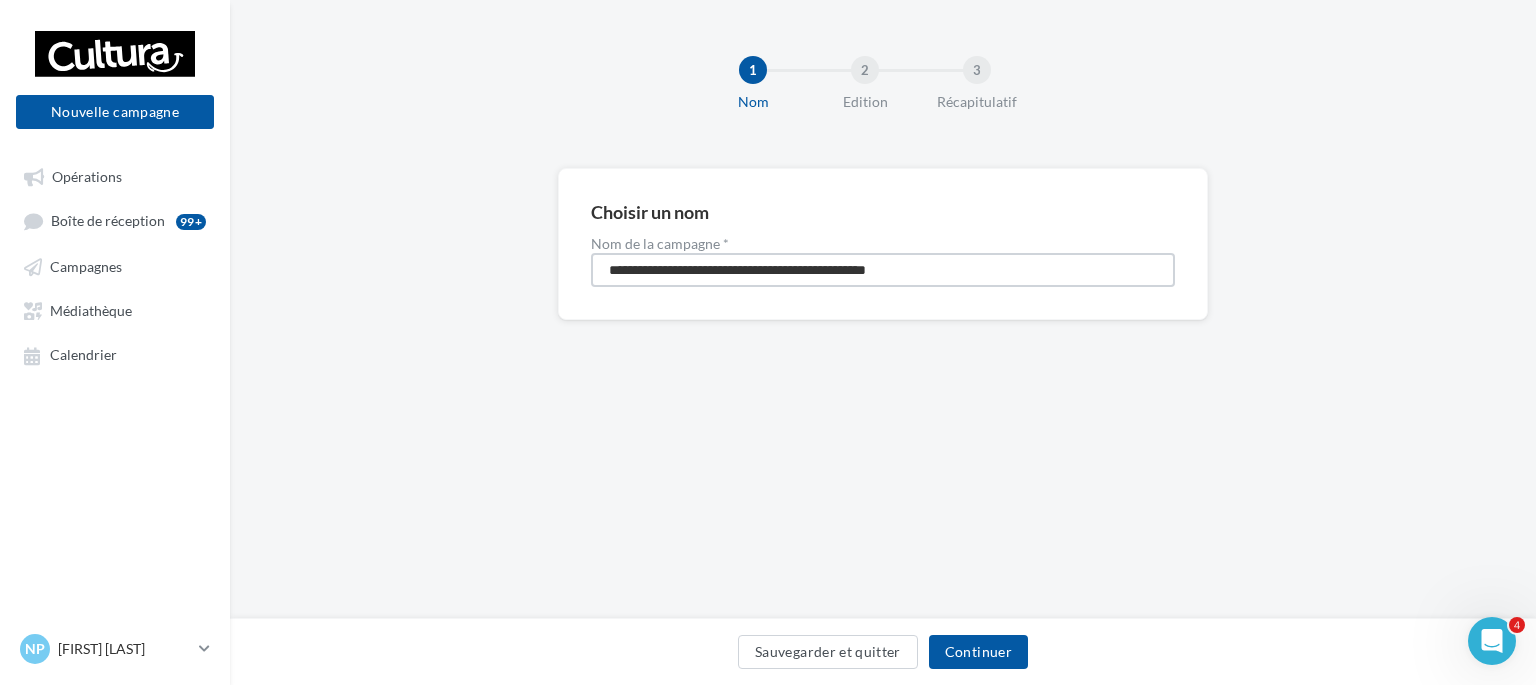 click on "**********" at bounding box center [883, 270] 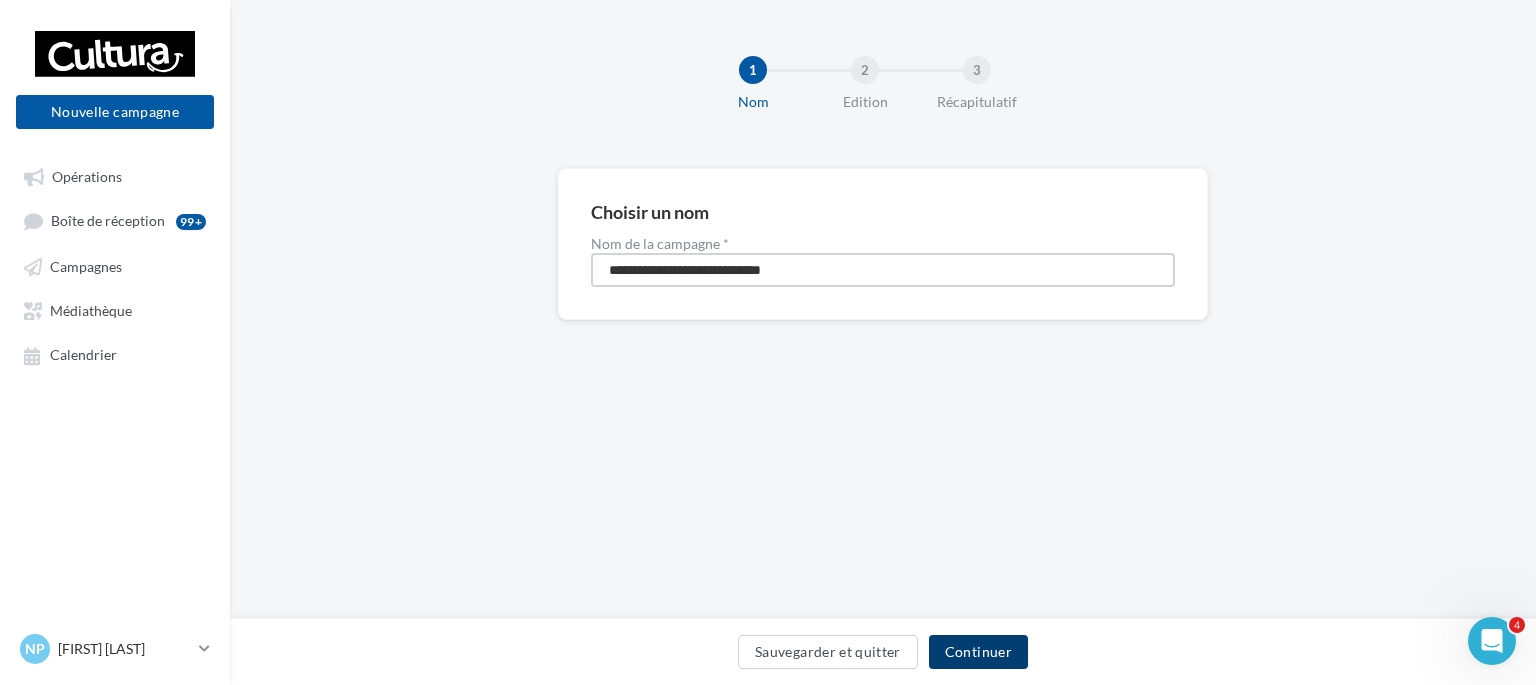 type on "**********" 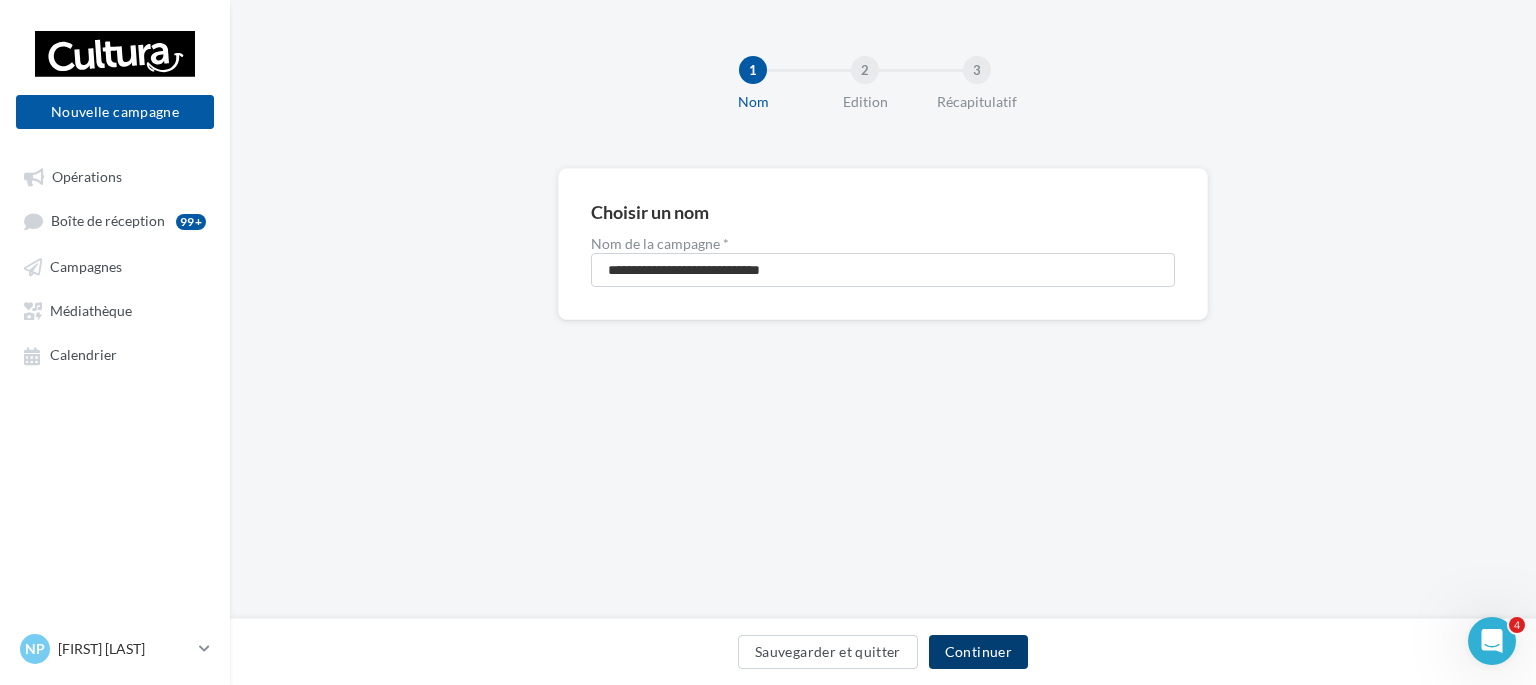 click on "Continuer" at bounding box center (978, 652) 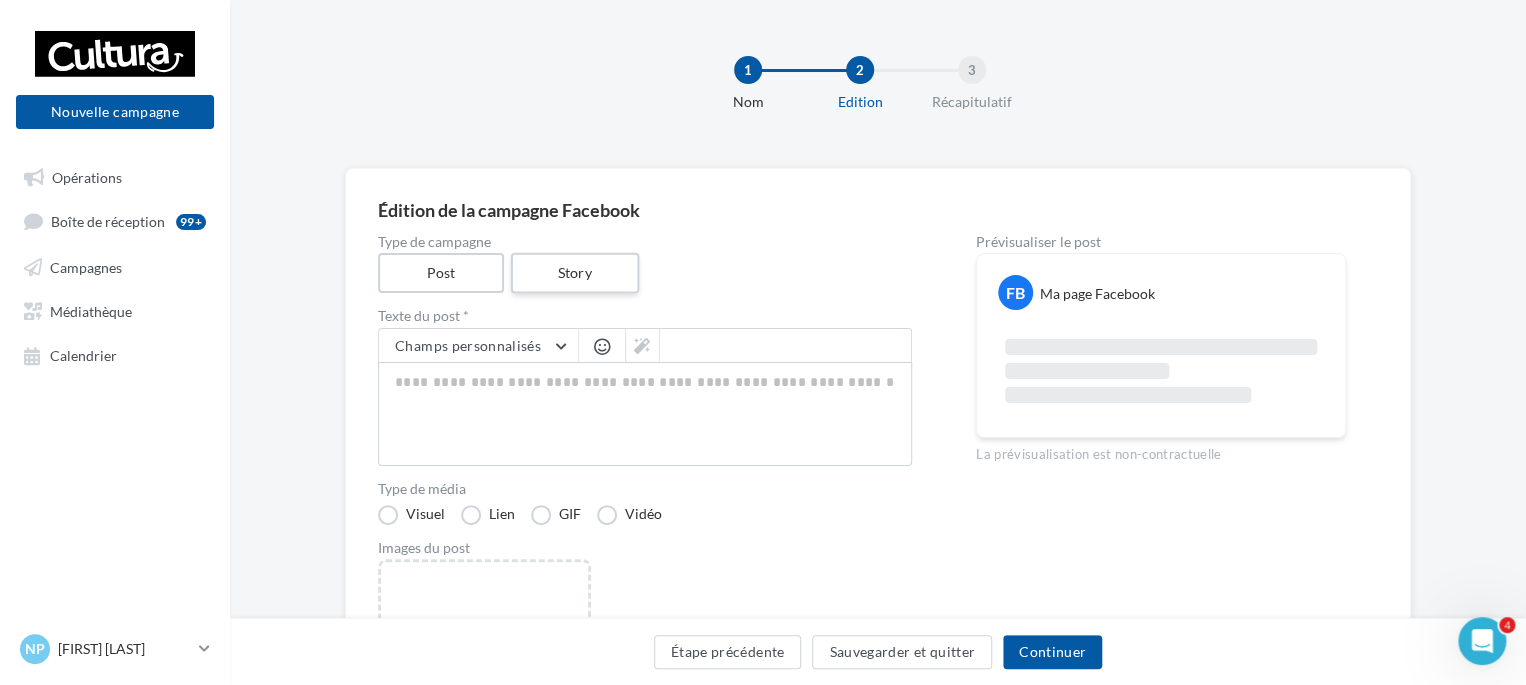 click on "Story" at bounding box center (574, 273) 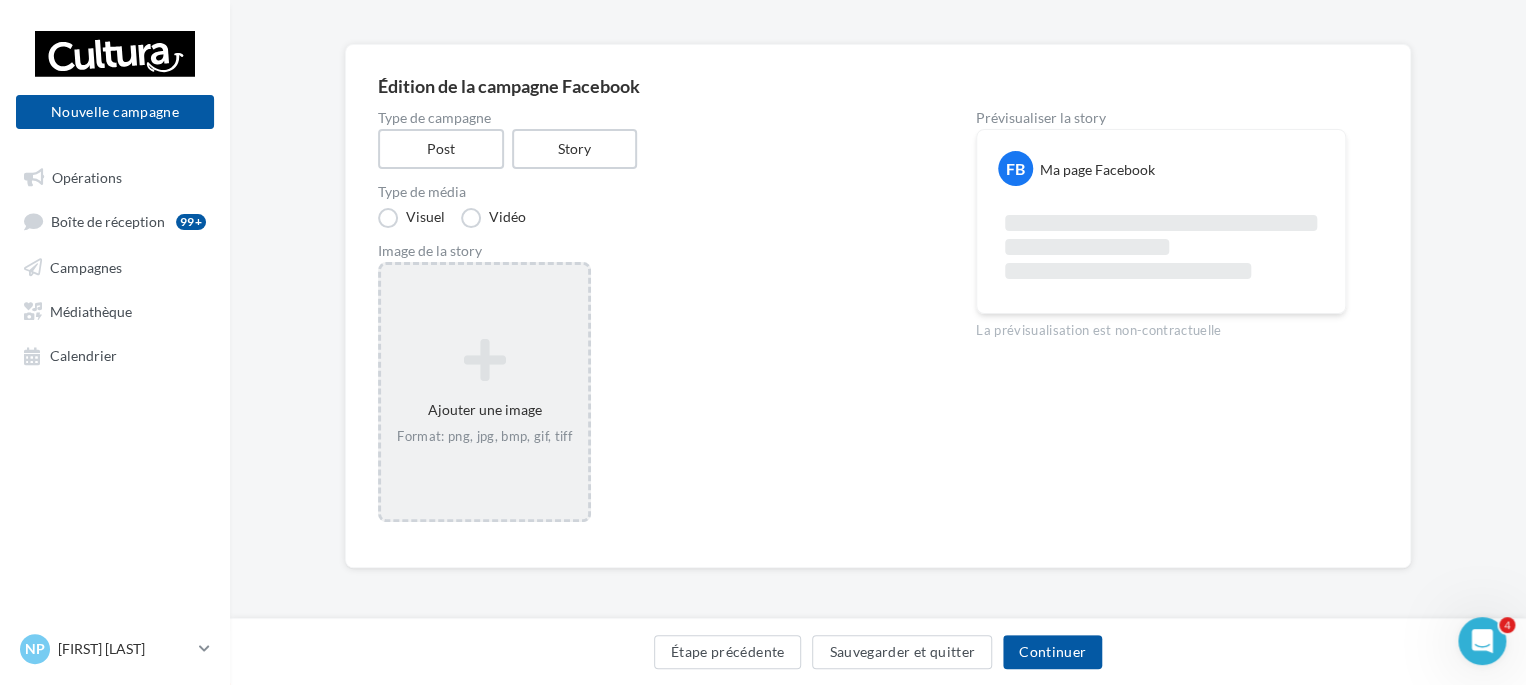 click at bounding box center [484, 360] 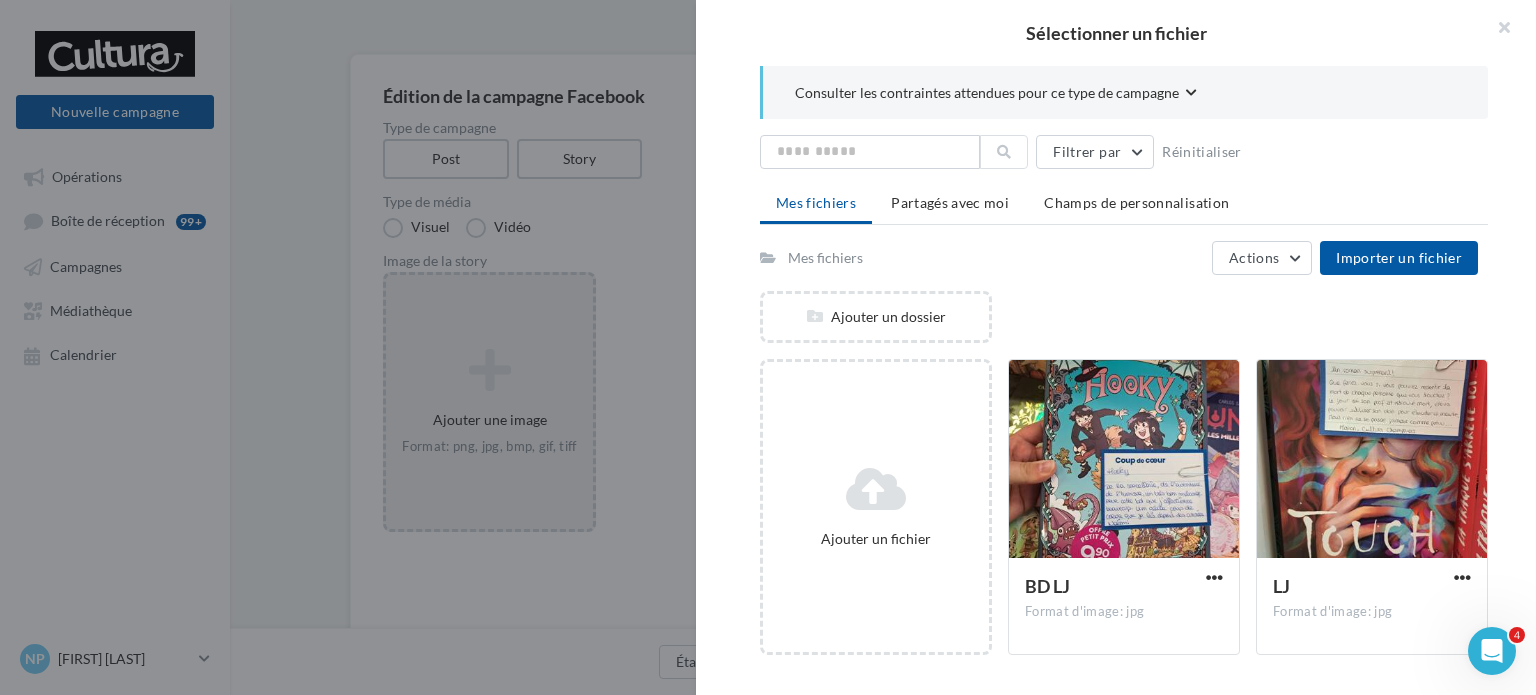 scroll, scrollTop: 124, scrollLeft: 0, axis: vertical 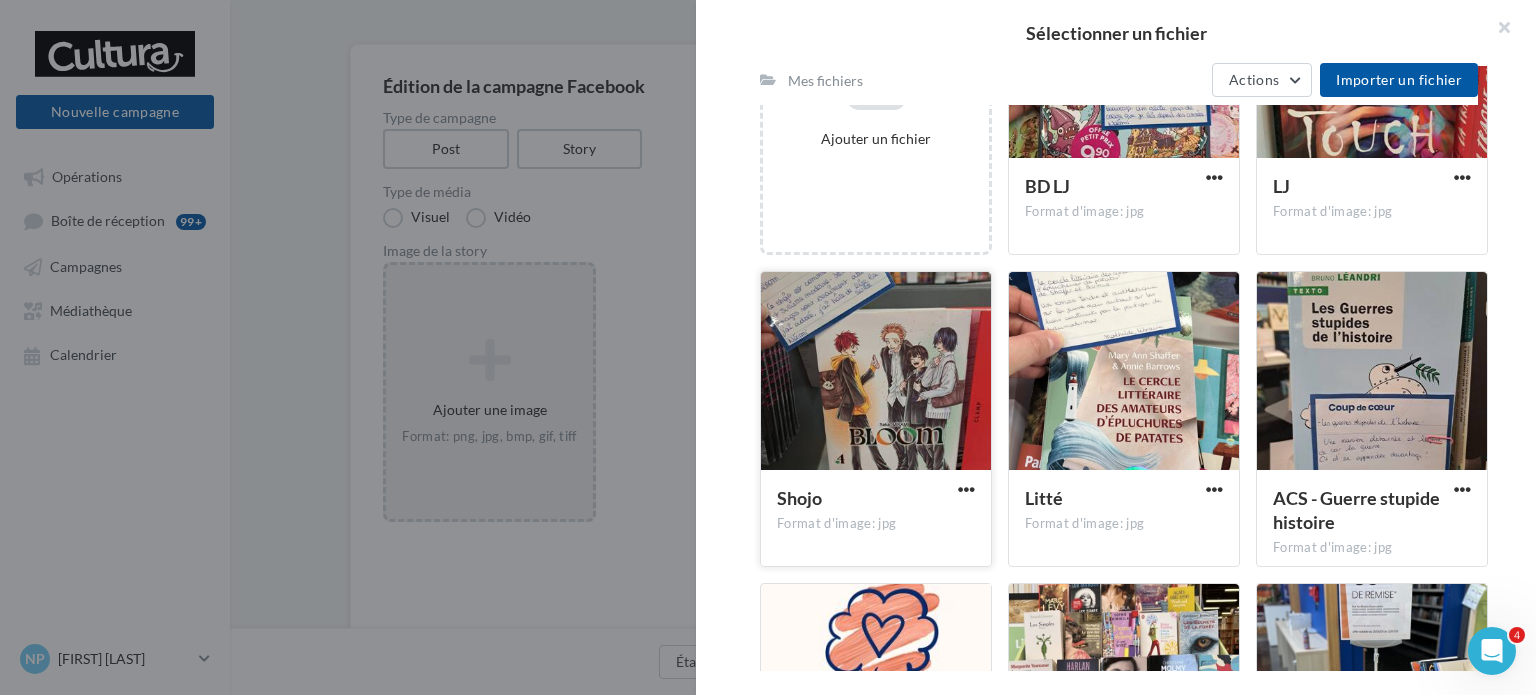 click at bounding box center (876, 372) 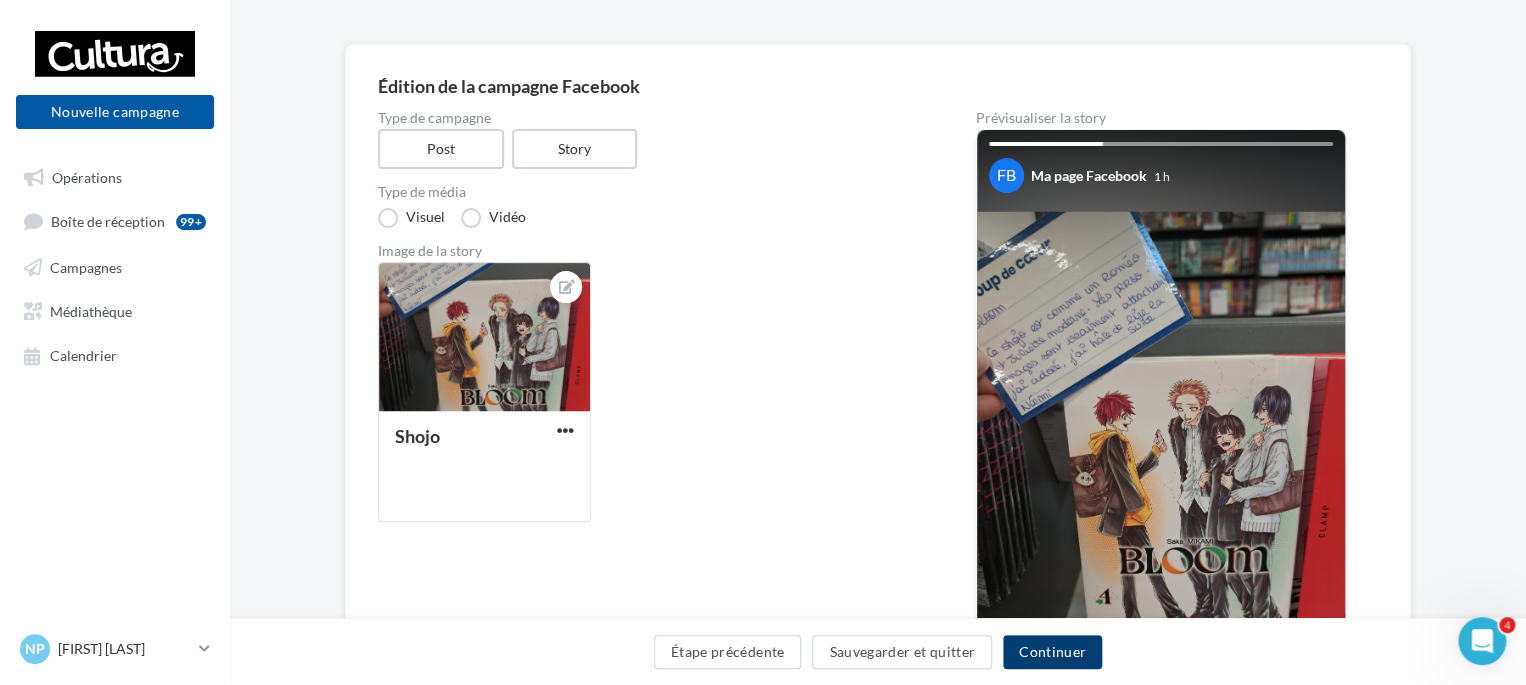 click on "Continuer" at bounding box center (1052, 652) 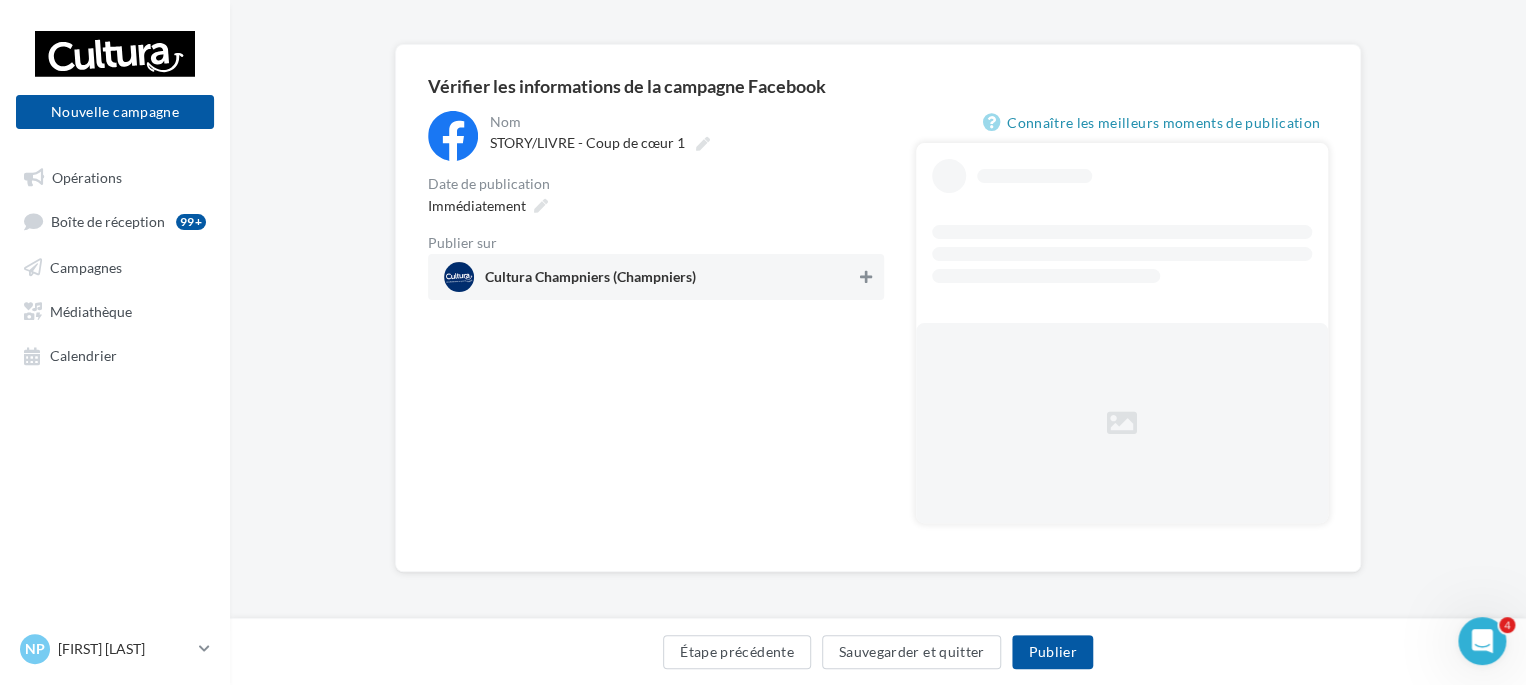 click on "**********" at bounding box center [656, 205] 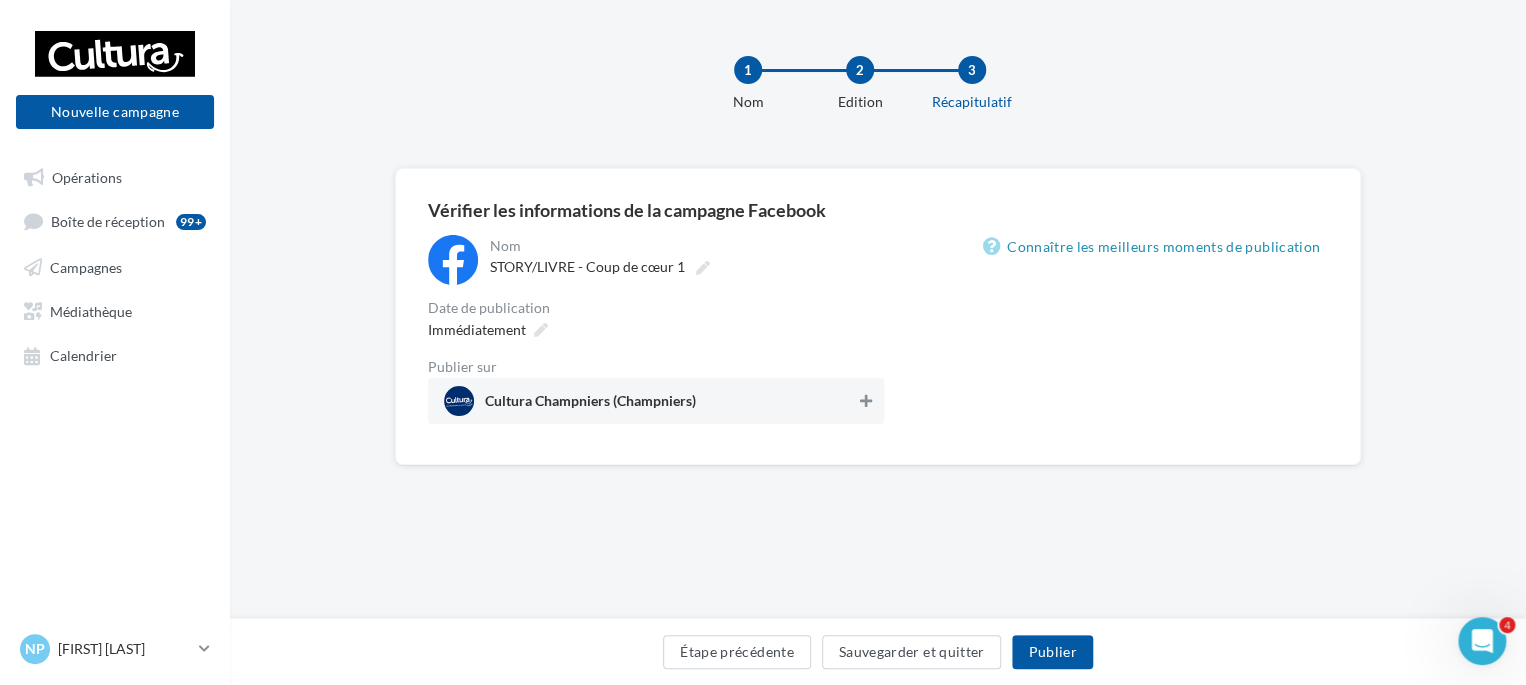 scroll, scrollTop: 0, scrollLeft: 0, axis: both 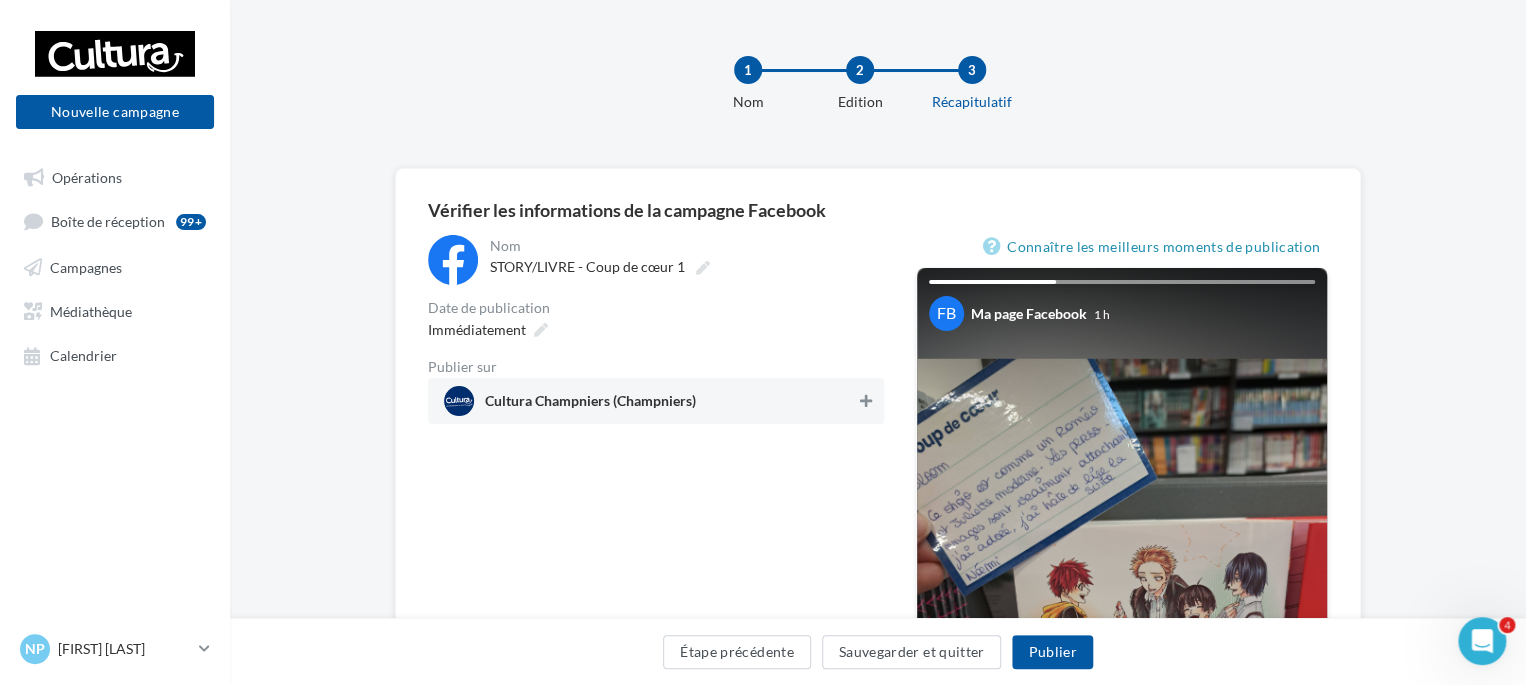 click at bounding box center (866, 401) 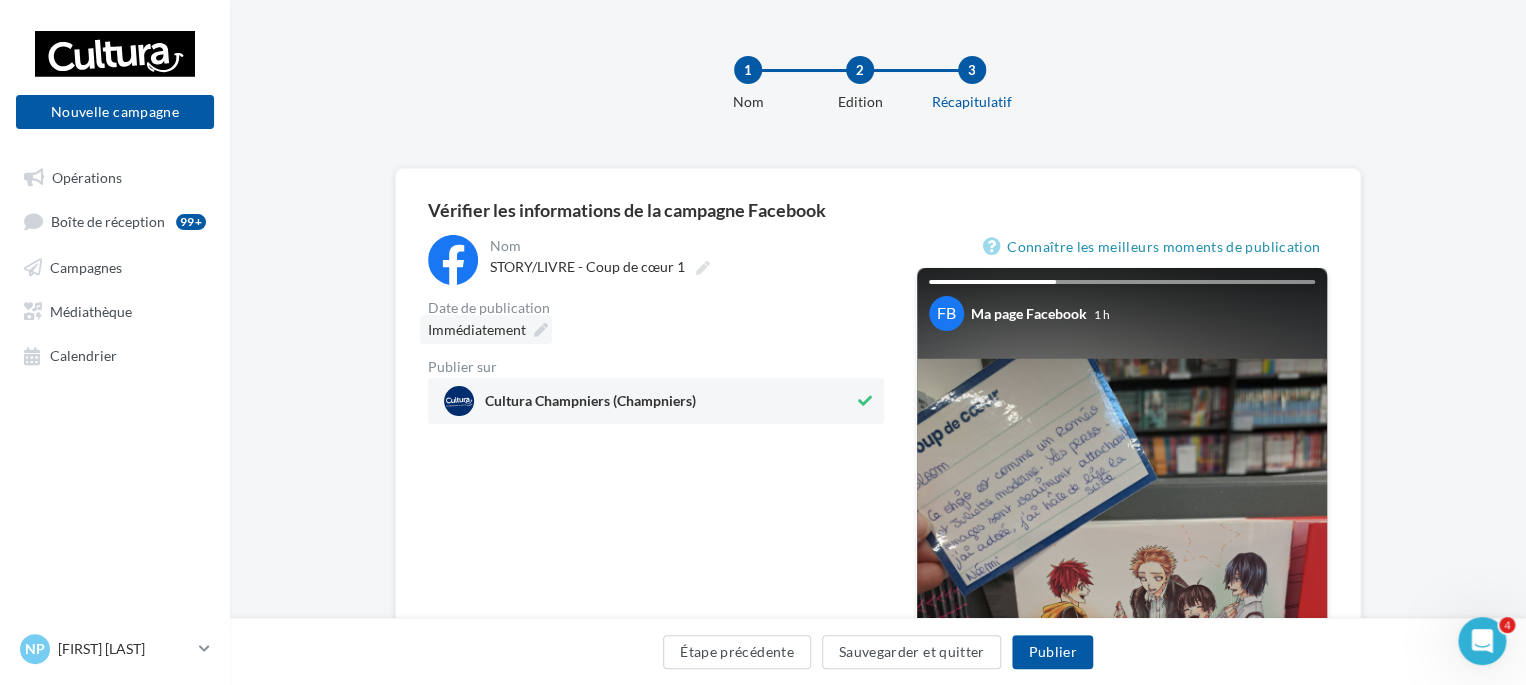 click on "Immédiatement" at bounding box center (486, 329) 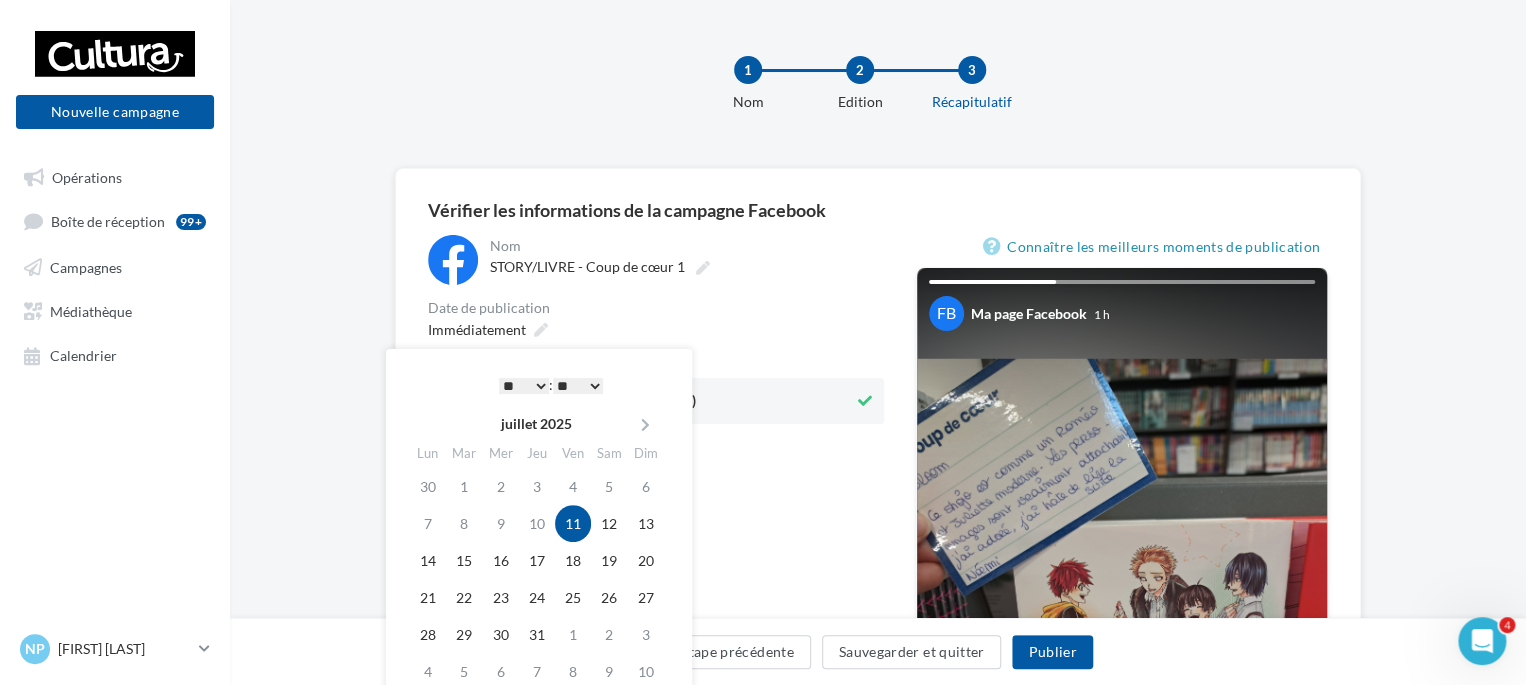 click on "* * * * * * * * * * ** ** ** ** ** ** ** ** ** ** ** ** ** **" at bounding box center [524, 386] 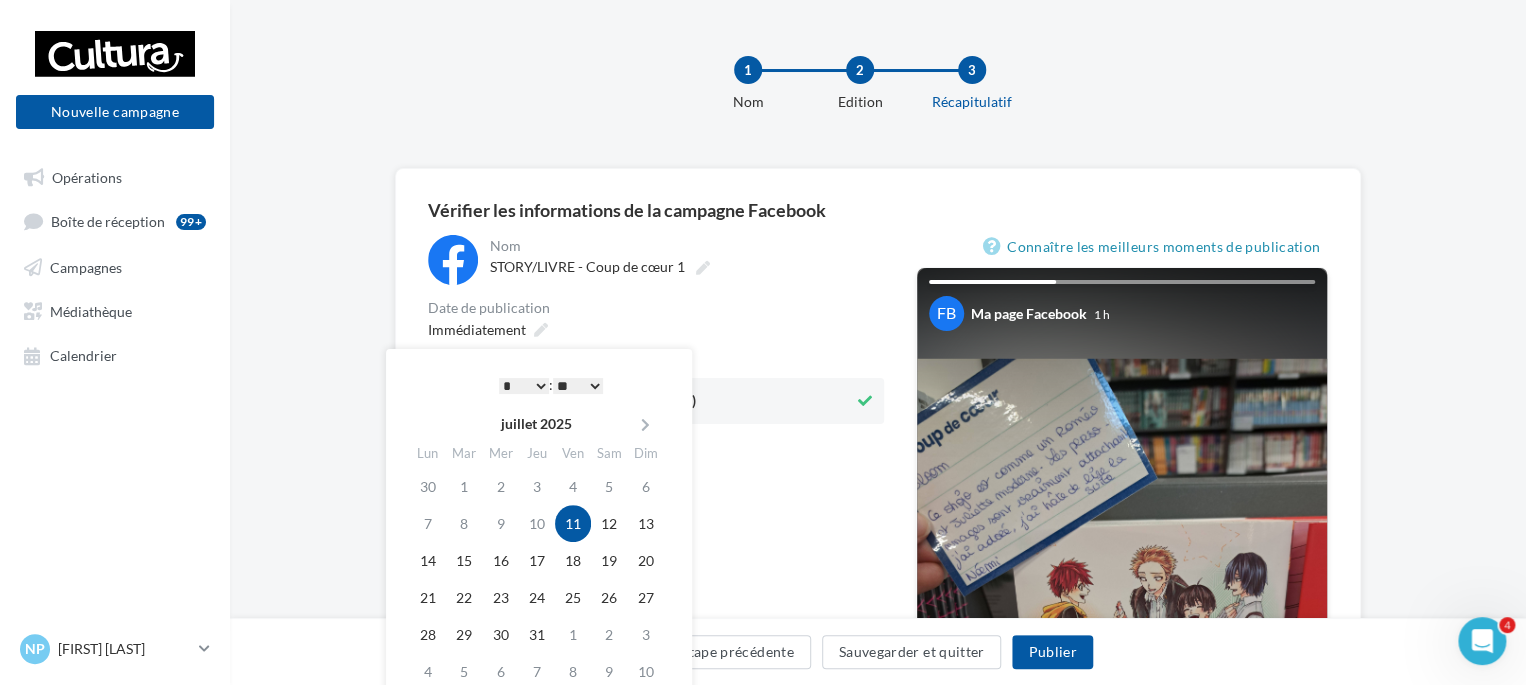 click on "** ** ** ** ** **" at bounding box center [578, 386] 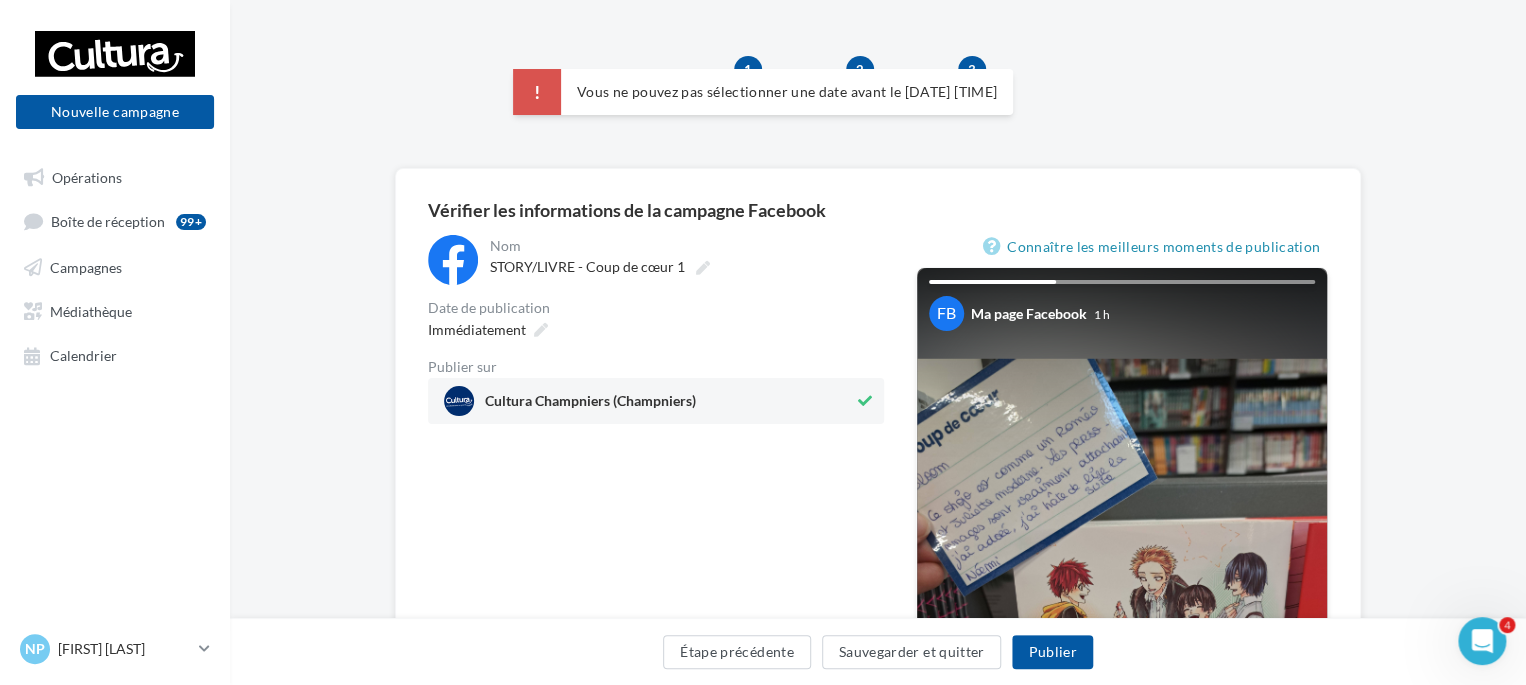 click on "Publier sur" at bounding box center [656, 367] 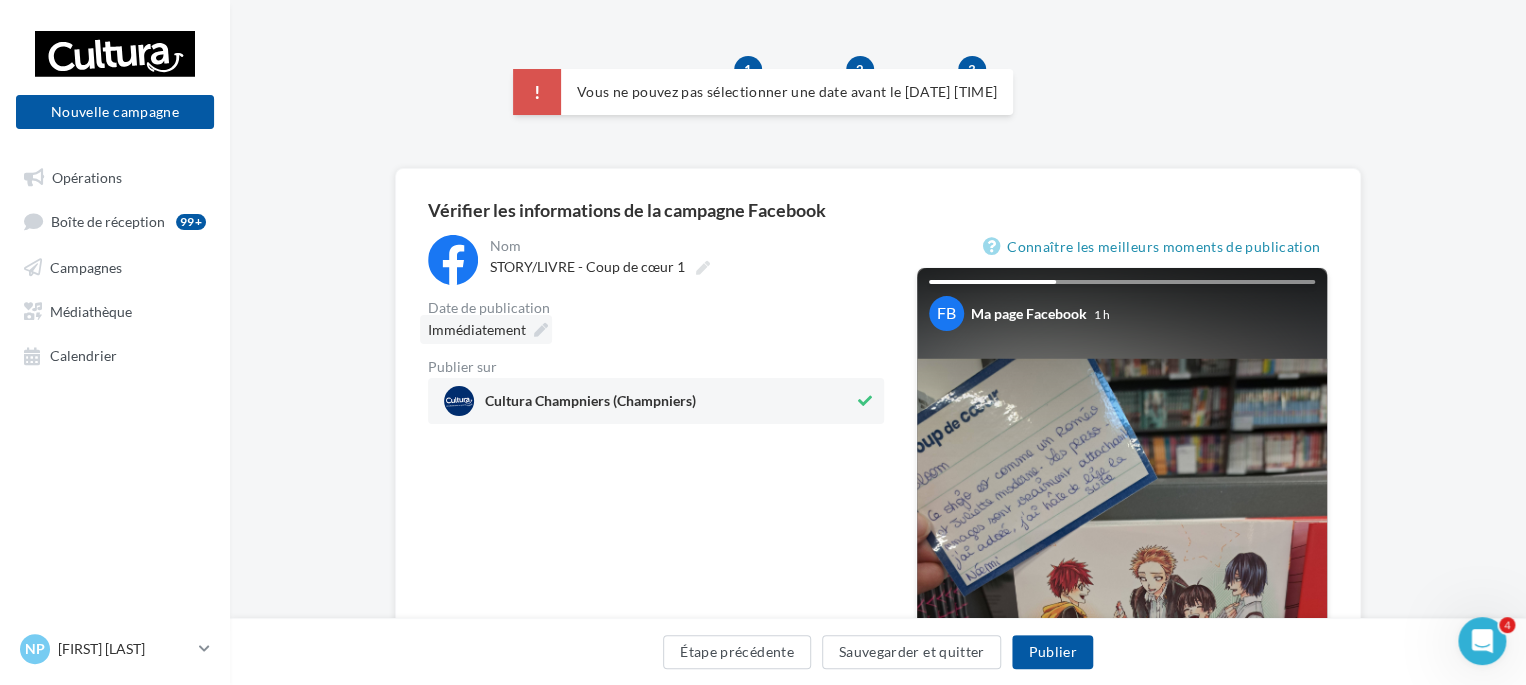 click on "Immédiatement" at bounding box center (477, 329) 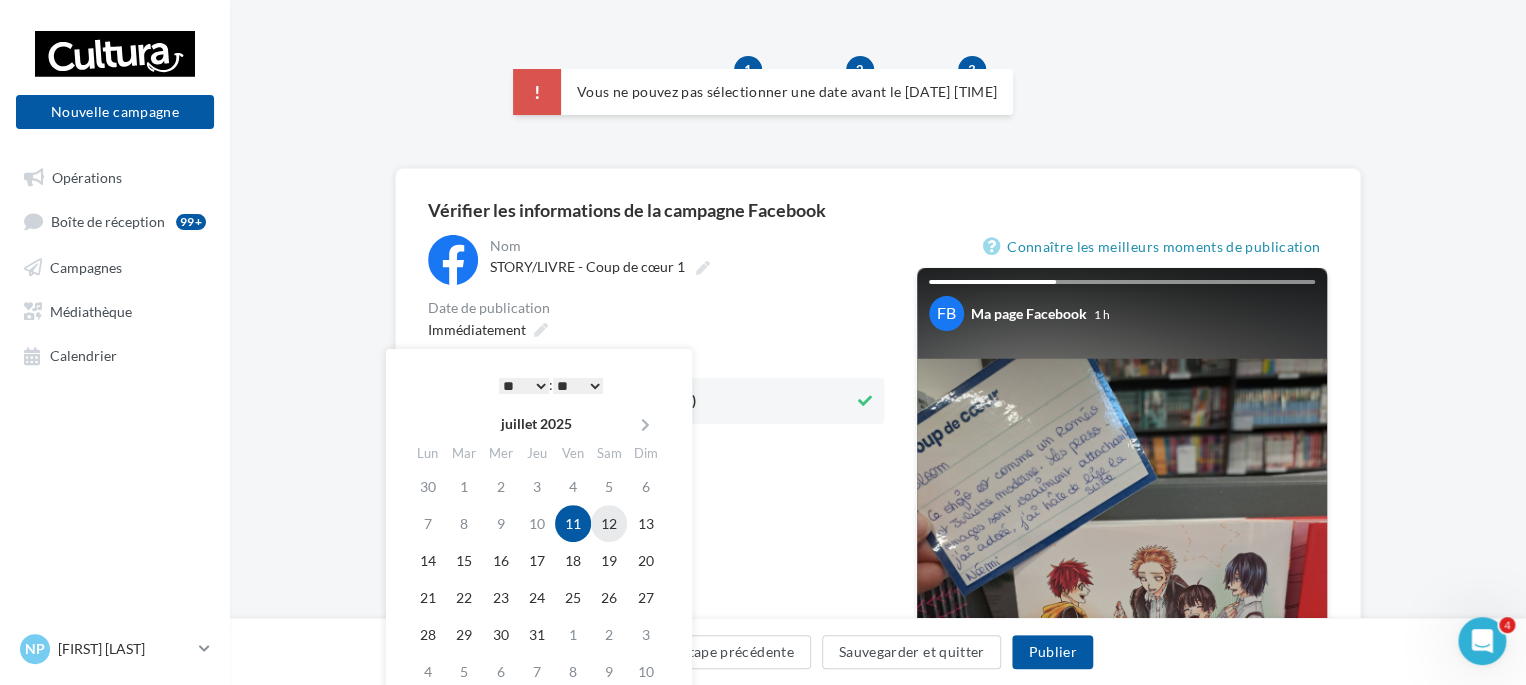 click on "12" at bounding box center (609, 523) 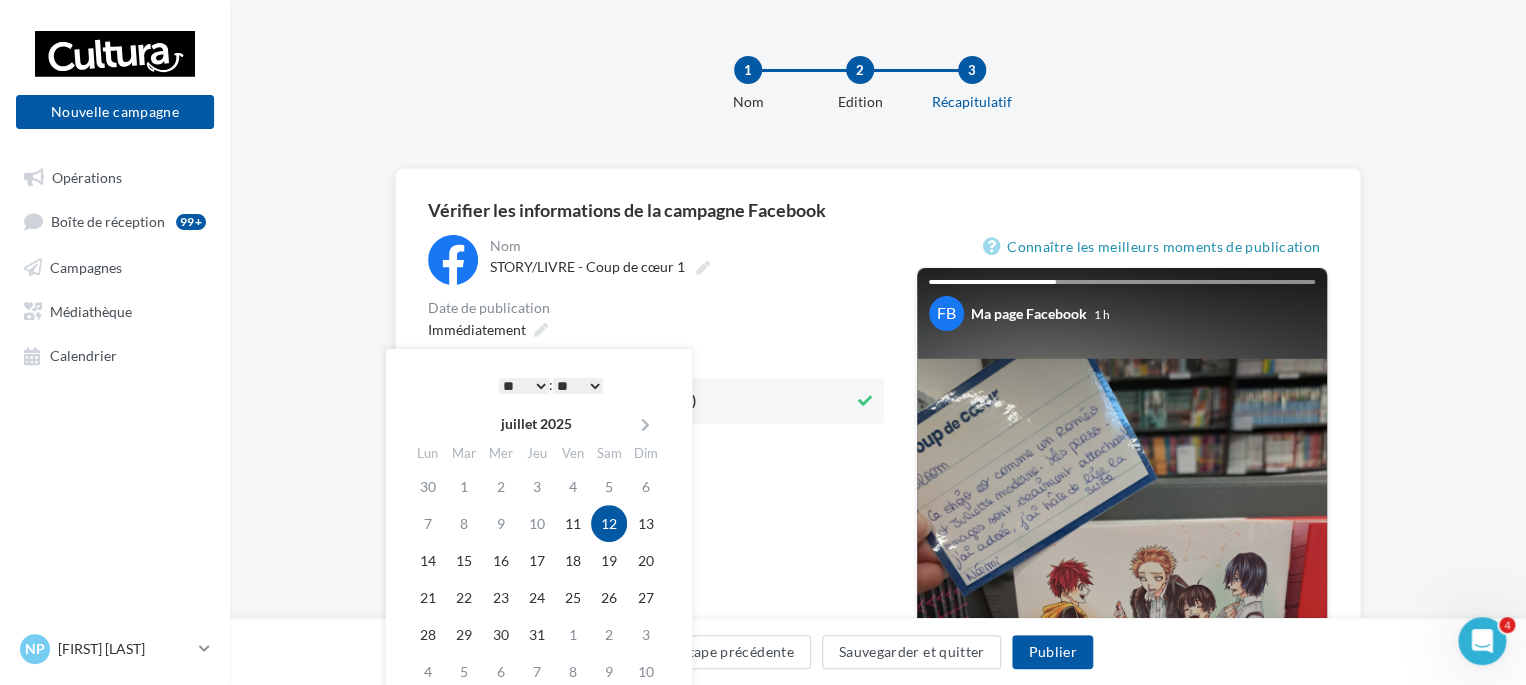 click on "* * * * * * * * * * ** ** ** ** ** ** ** ** ** ** ** ** ** **" at bounding box center [524, 386] 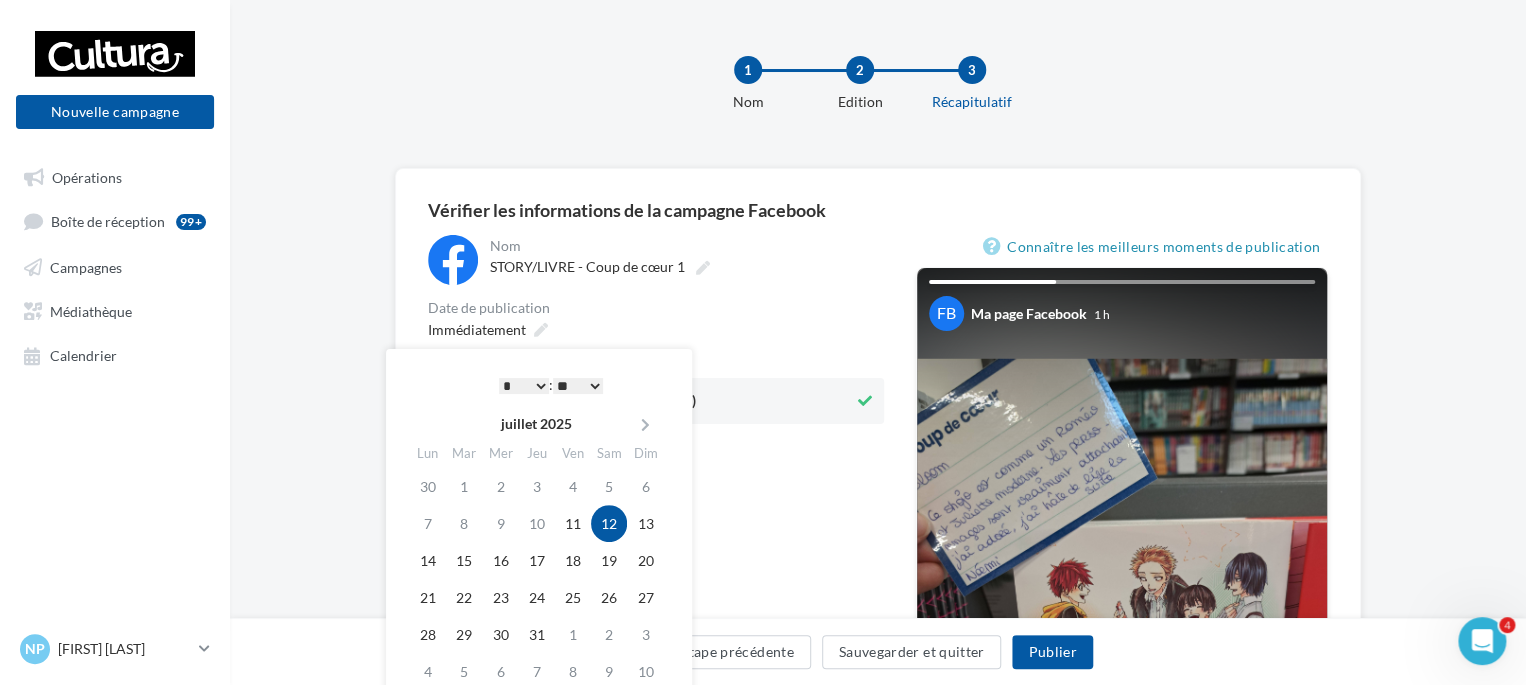 click on "** ** ** ** ** **" at bounding box center (578, 386) 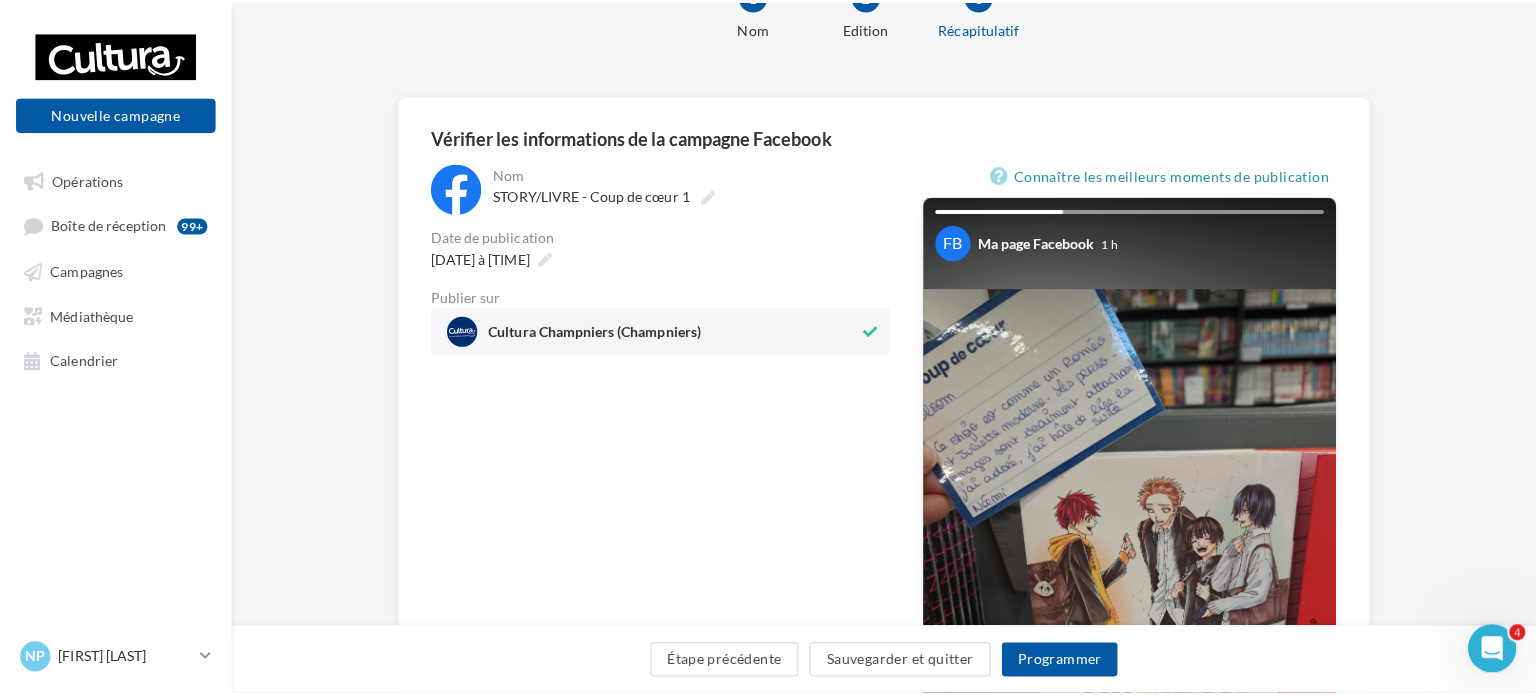 scroll, scrollTop: 200, scrollLeft: 0, axis: vertical 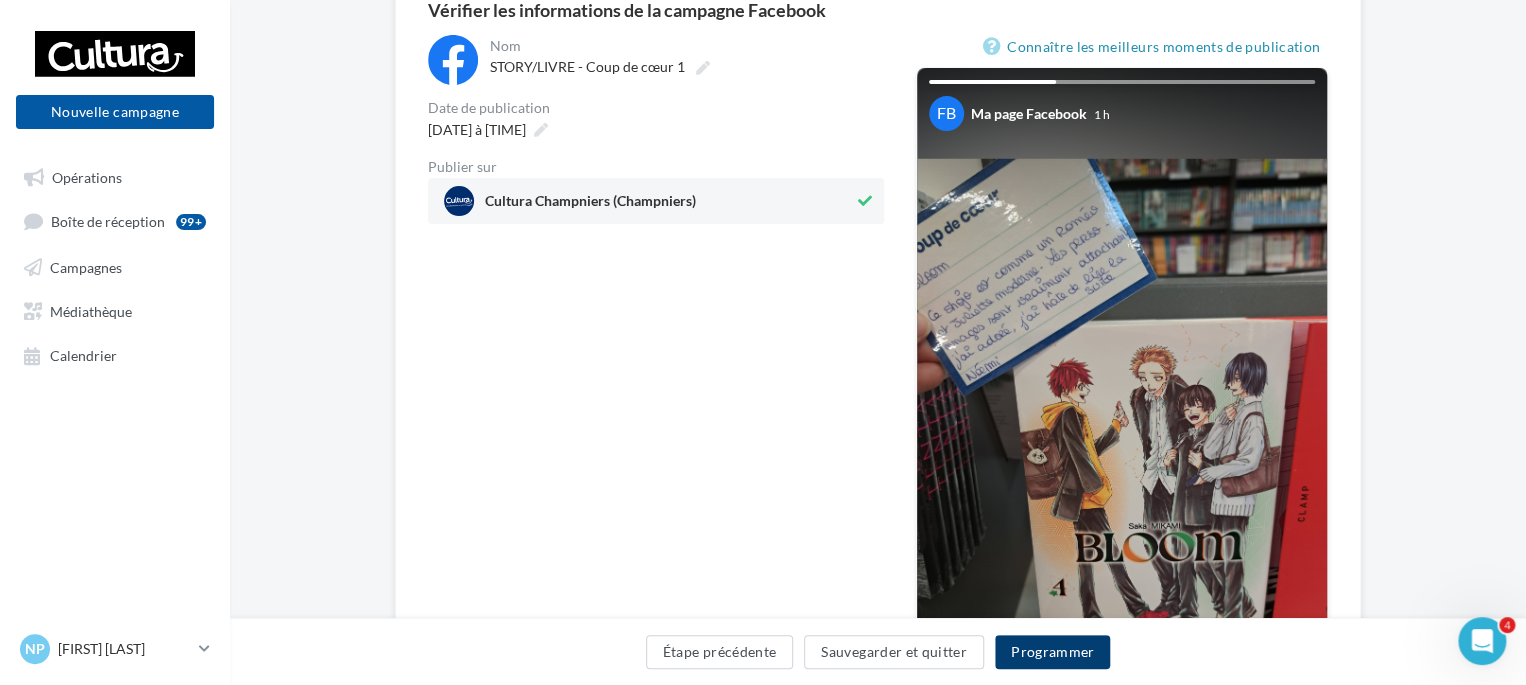 click on "Programmer" at bounding box center (1053, 652) 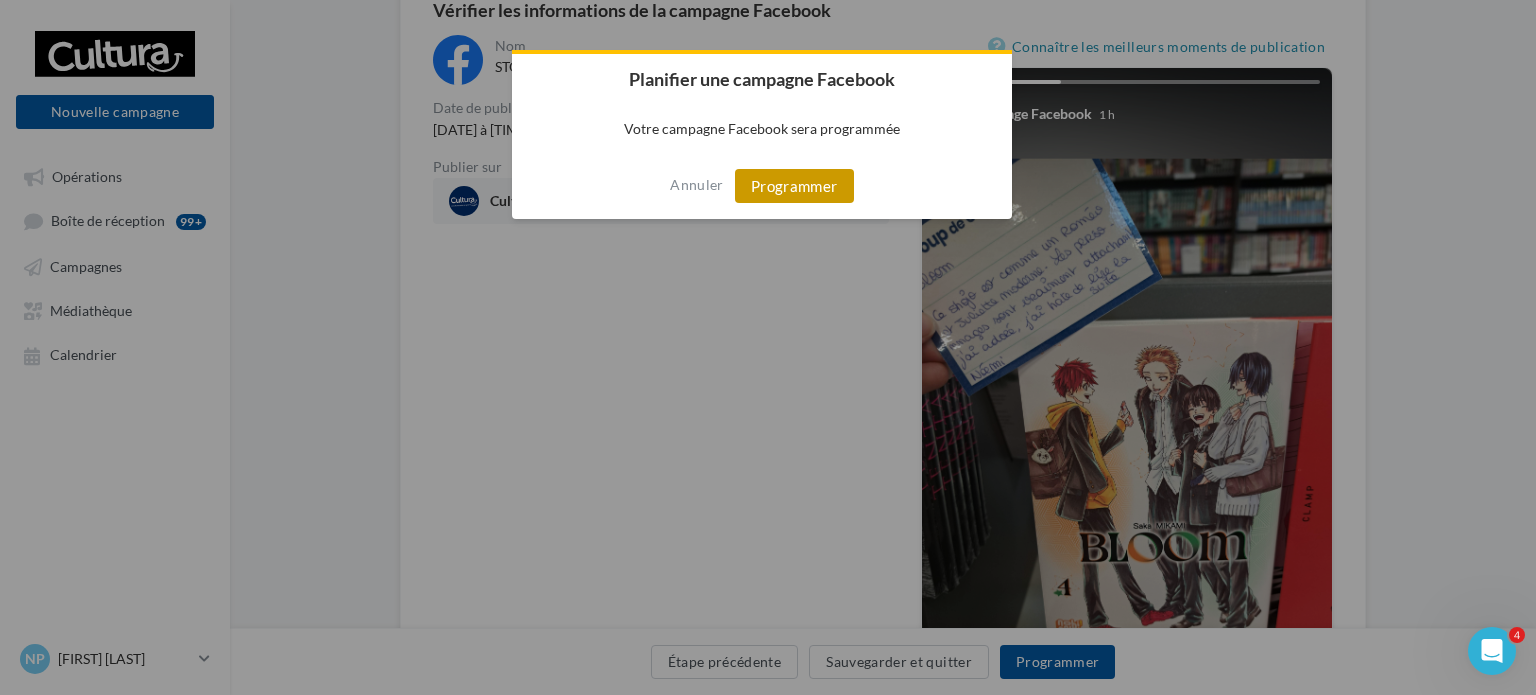 click on "Programmer" at bounding box center [794, 186] 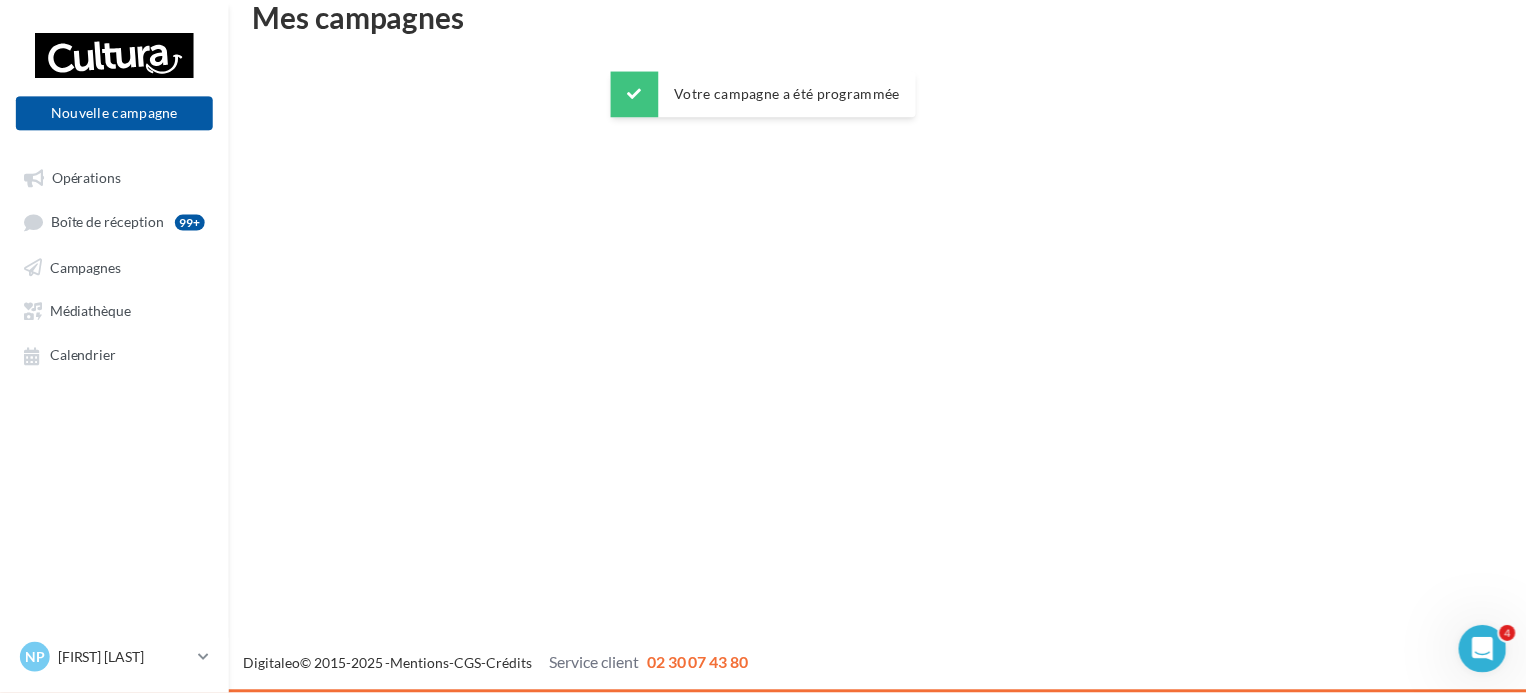 scroll, scrollTop: 32, scrollLeft: 0, axis: vertical 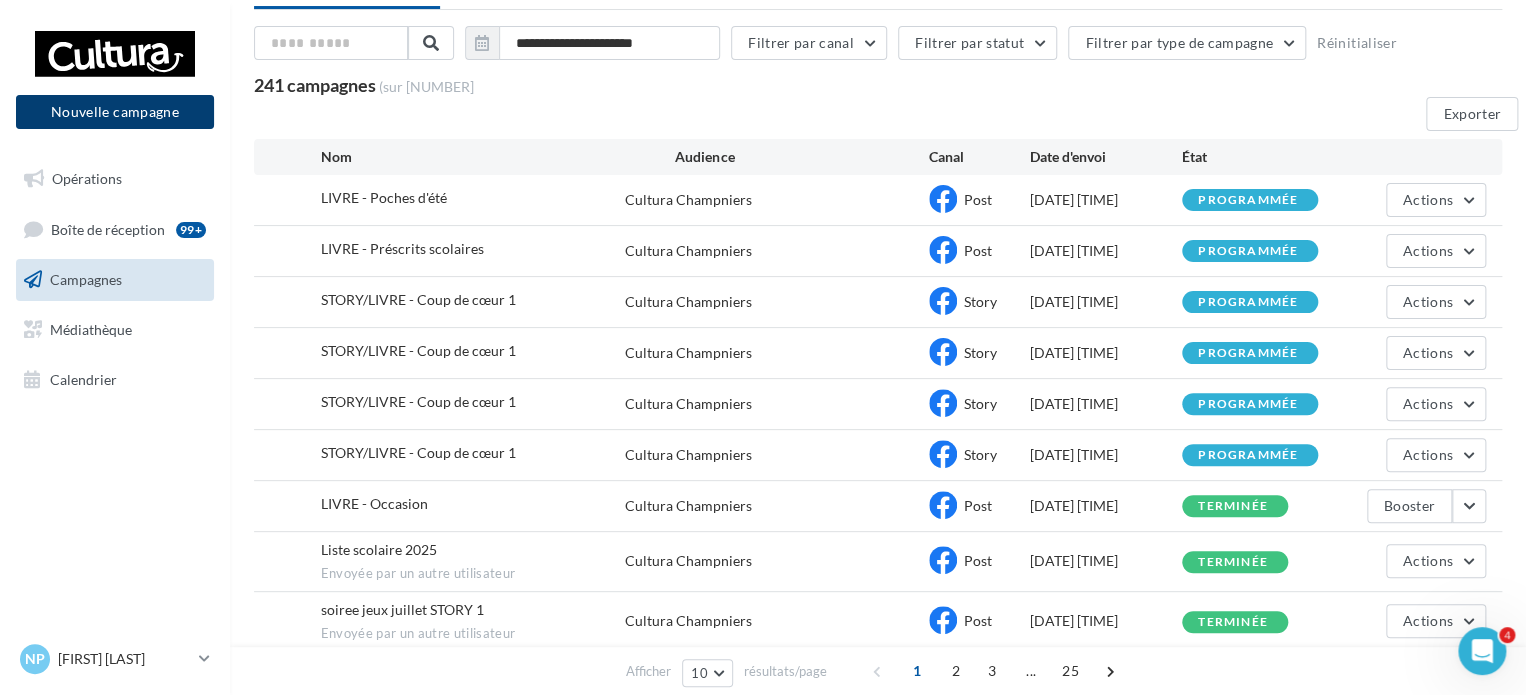 click on "Nouvelle campagne" at bounding box center [115, 112] 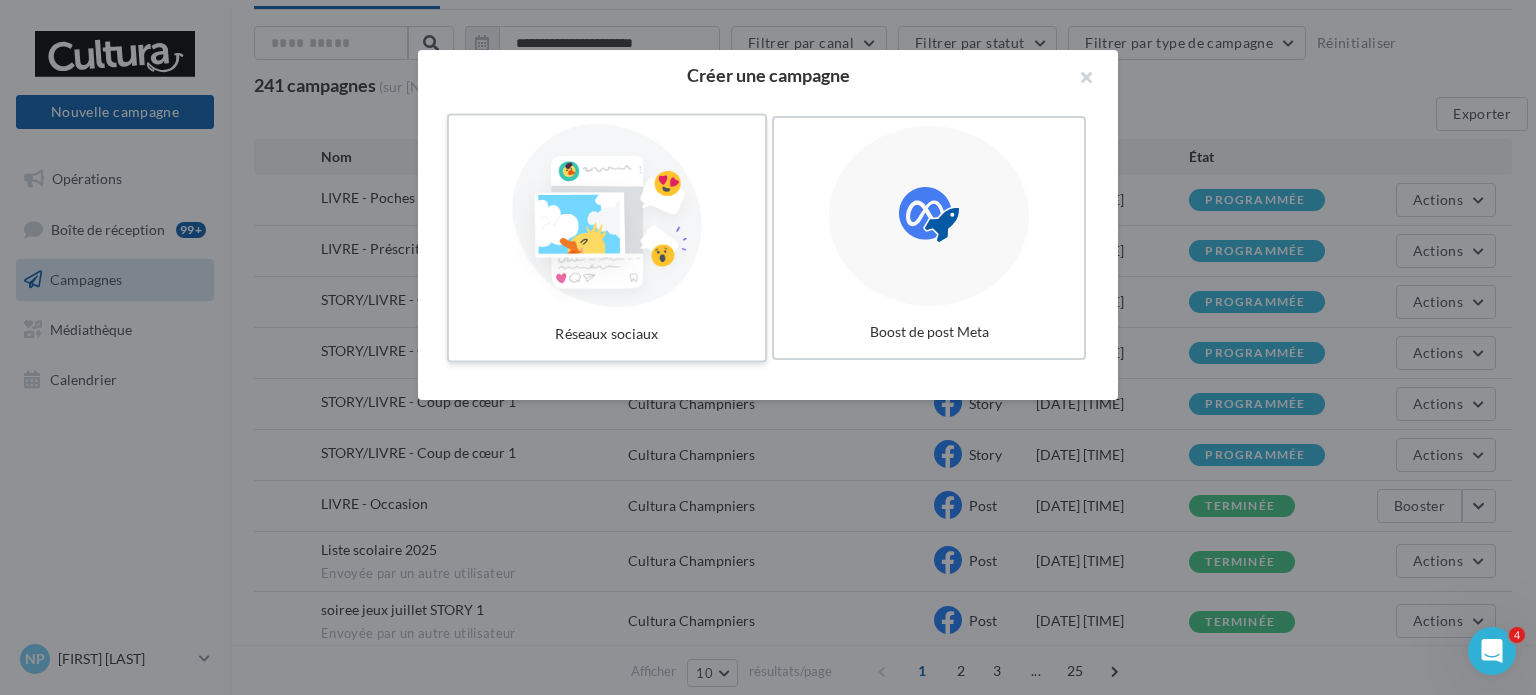 click at bounding box center [607, 216] 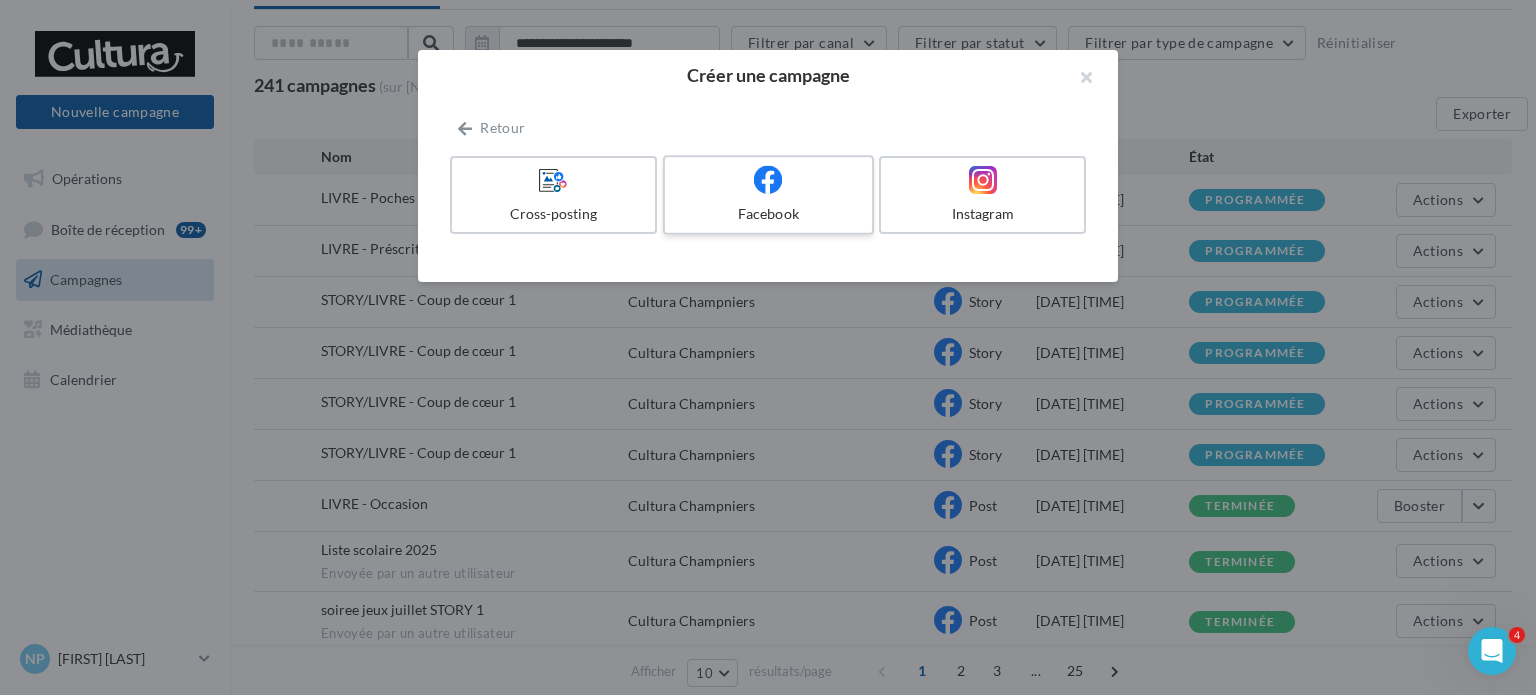 click on "Facebook" at bounding box center (768, 195) 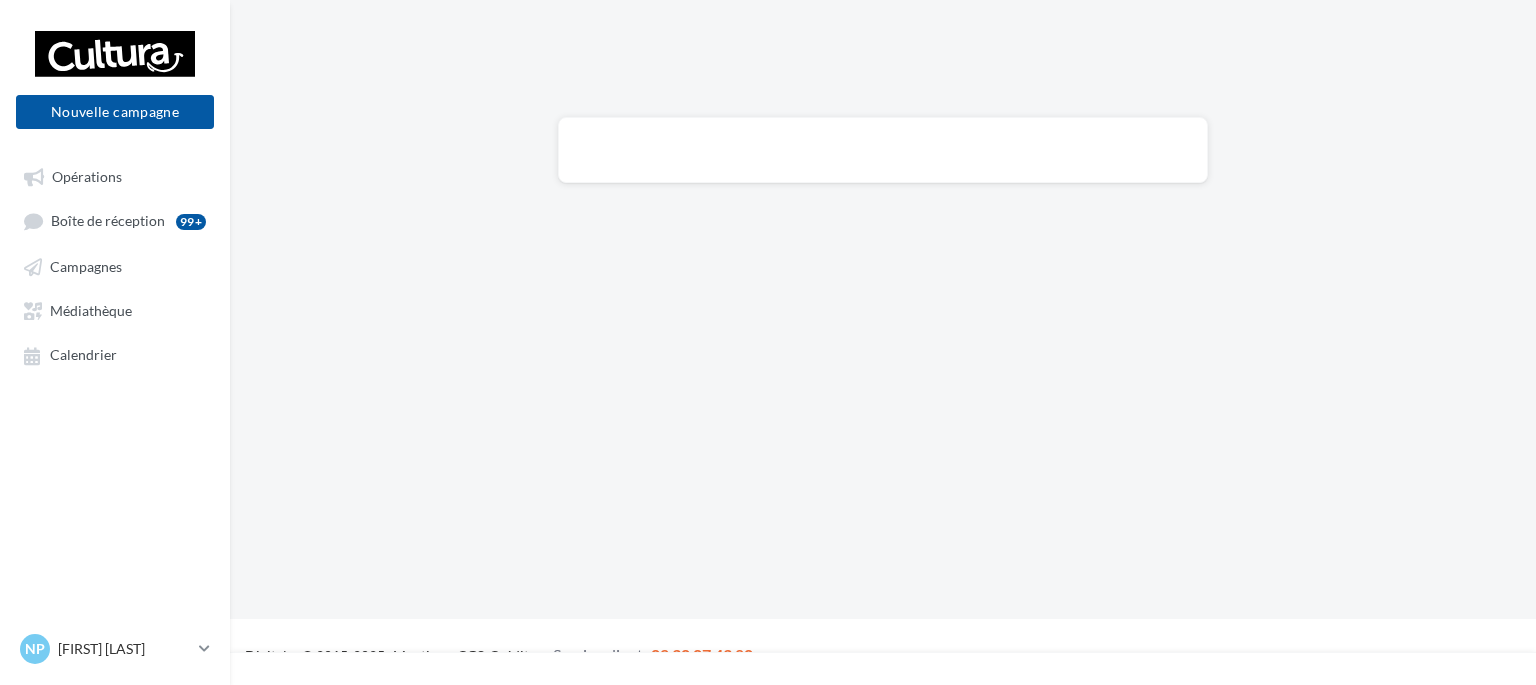 scroll, scrollTop: 0, scrollLeft: 0, axis: both 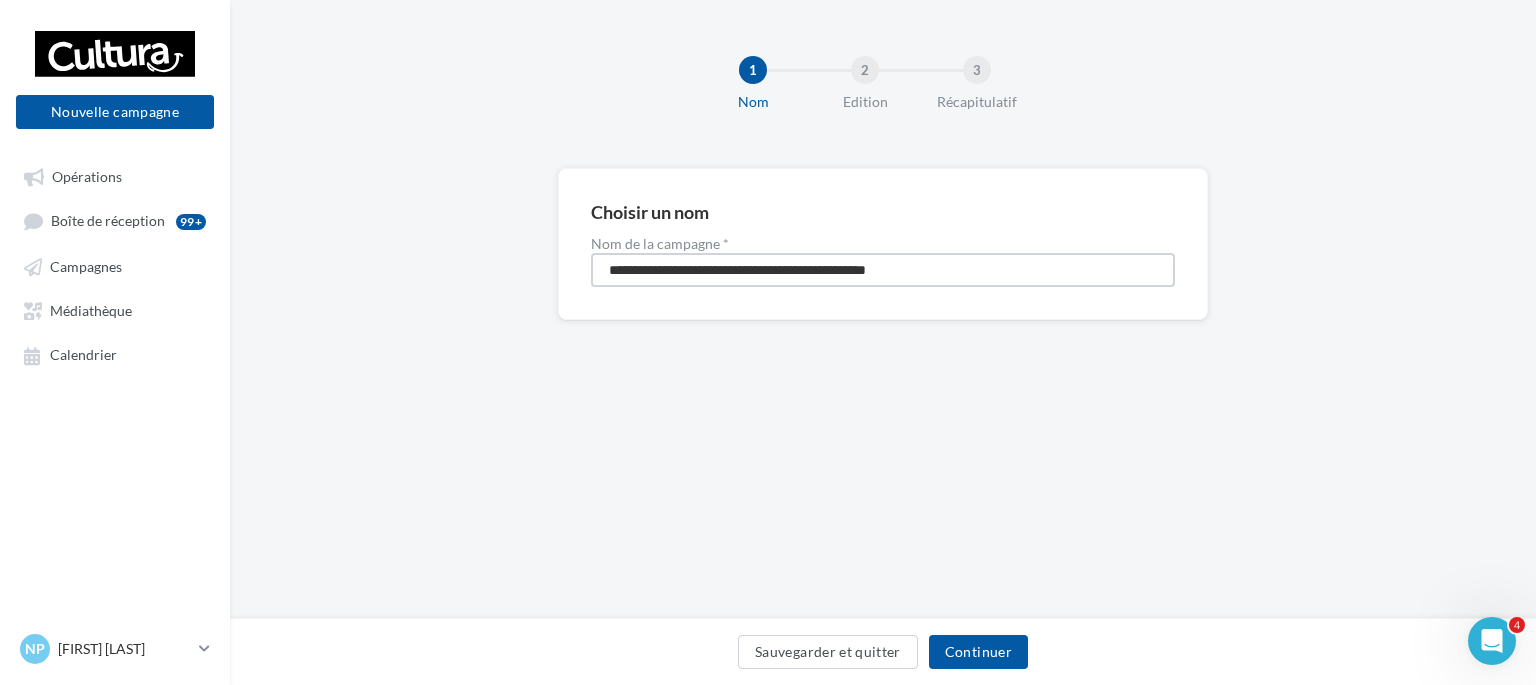 click on "**********" at bounding box center [883, 270] 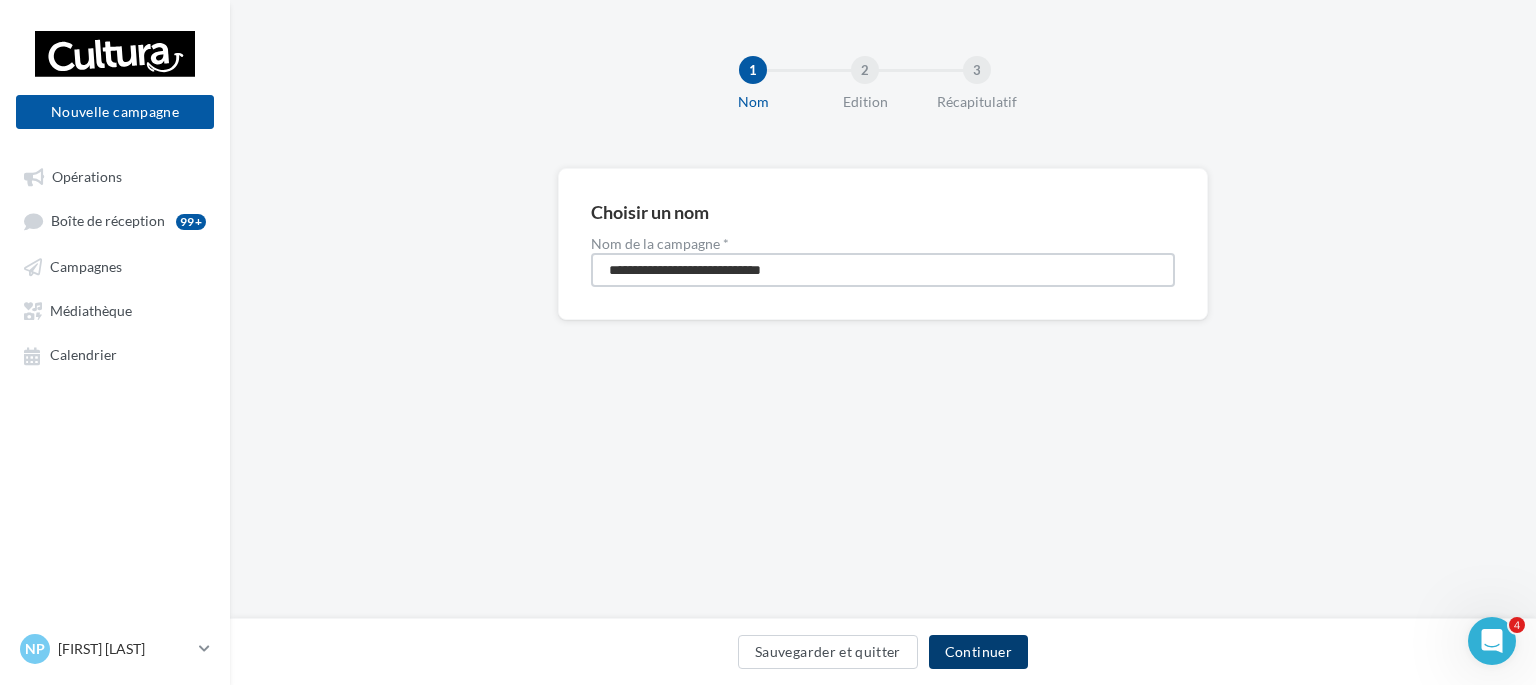 type on "**********" 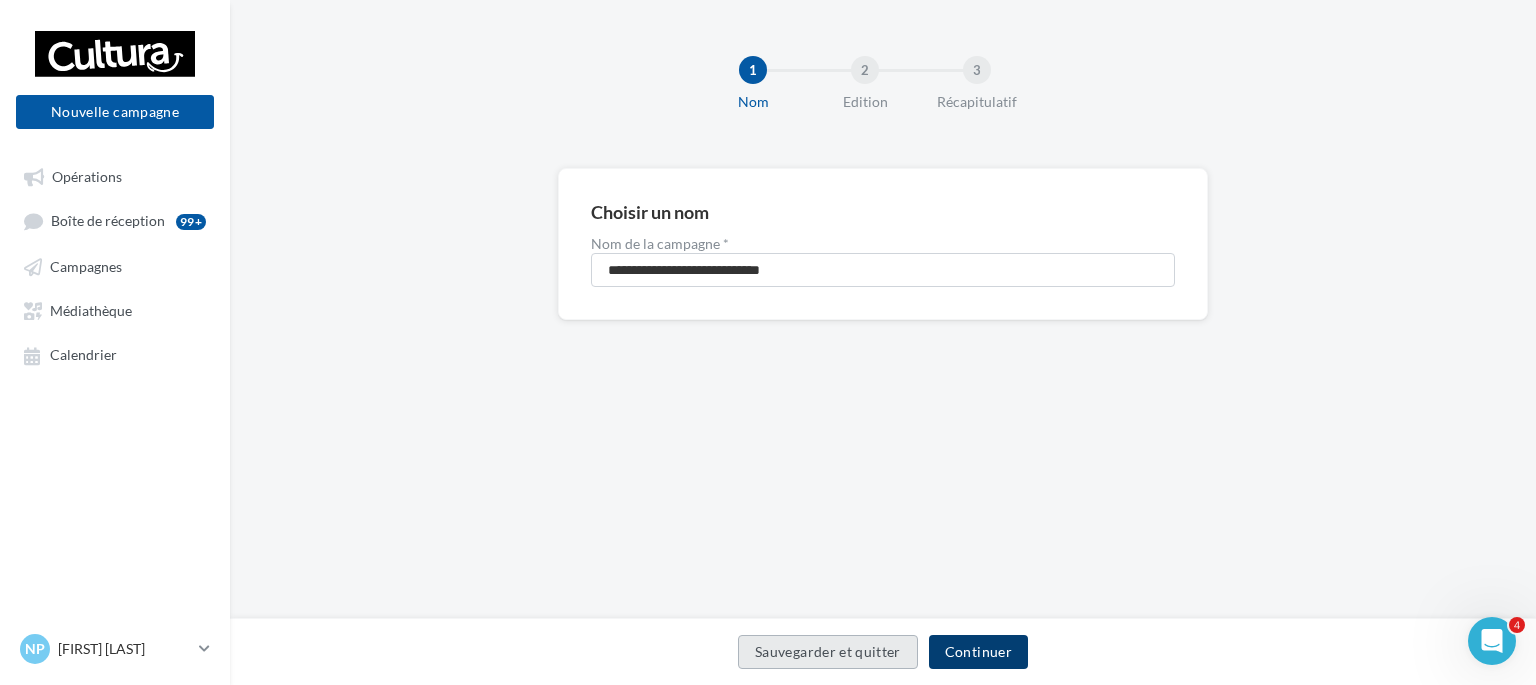 drag, startPoint x: 974, startPoint y: 654, endPoint x: 968, endPoint y: 638, distance: 17.088007 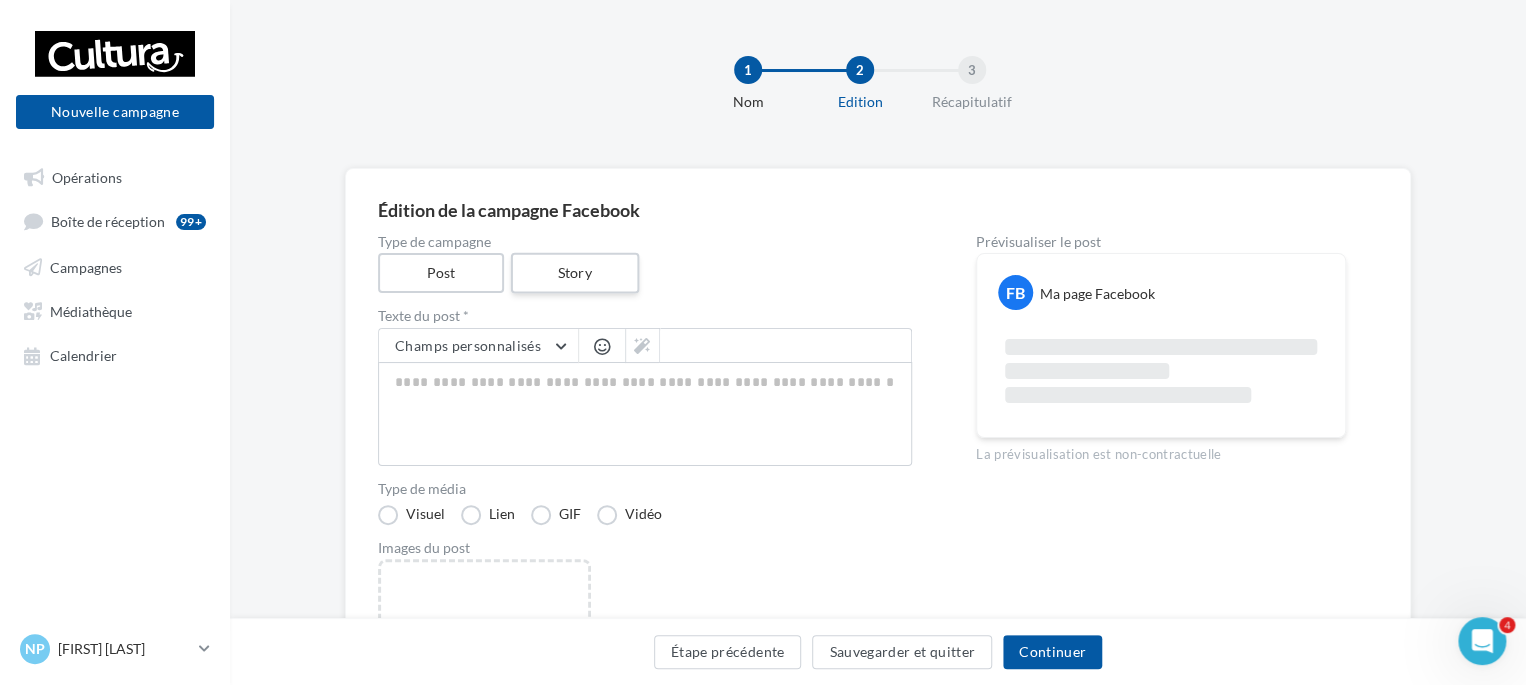 click on "Story" at bounding box center [574, 273] 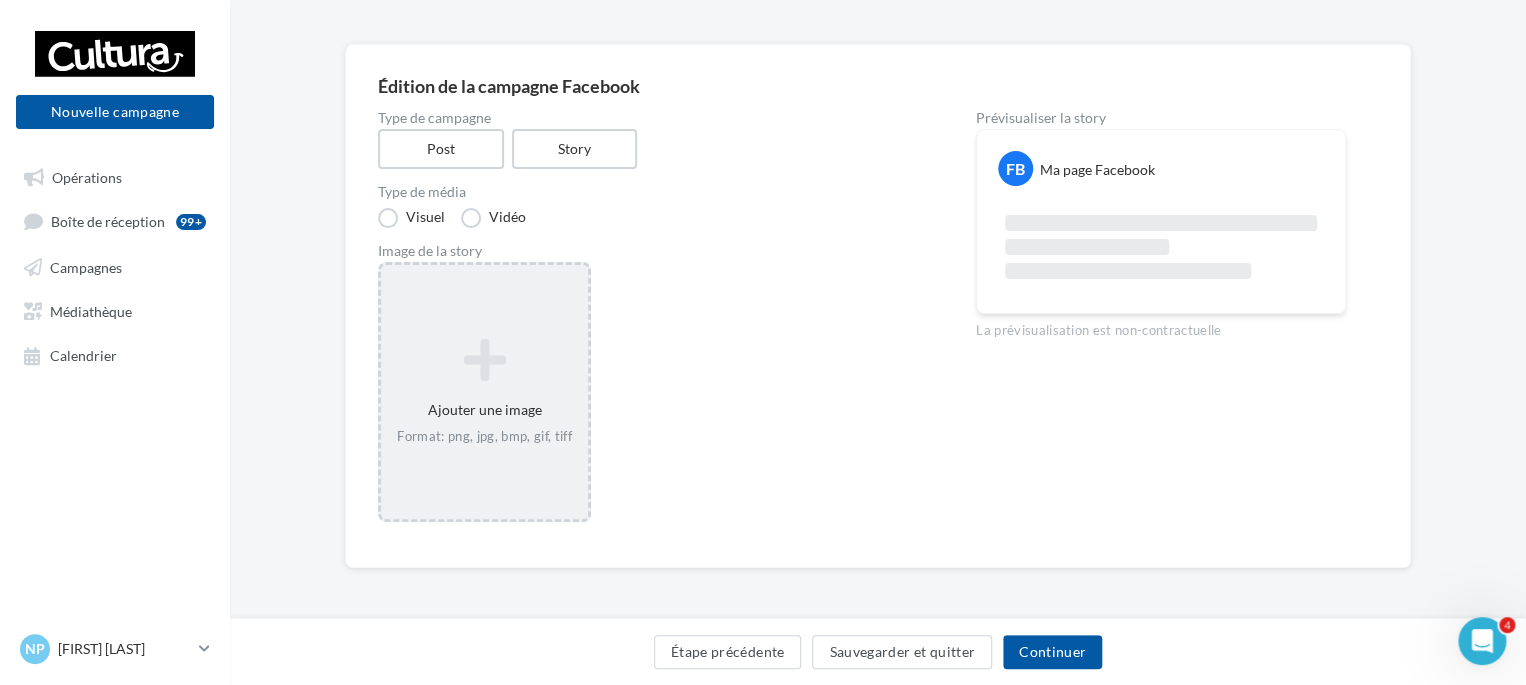 click at bounding box center (484, 360) 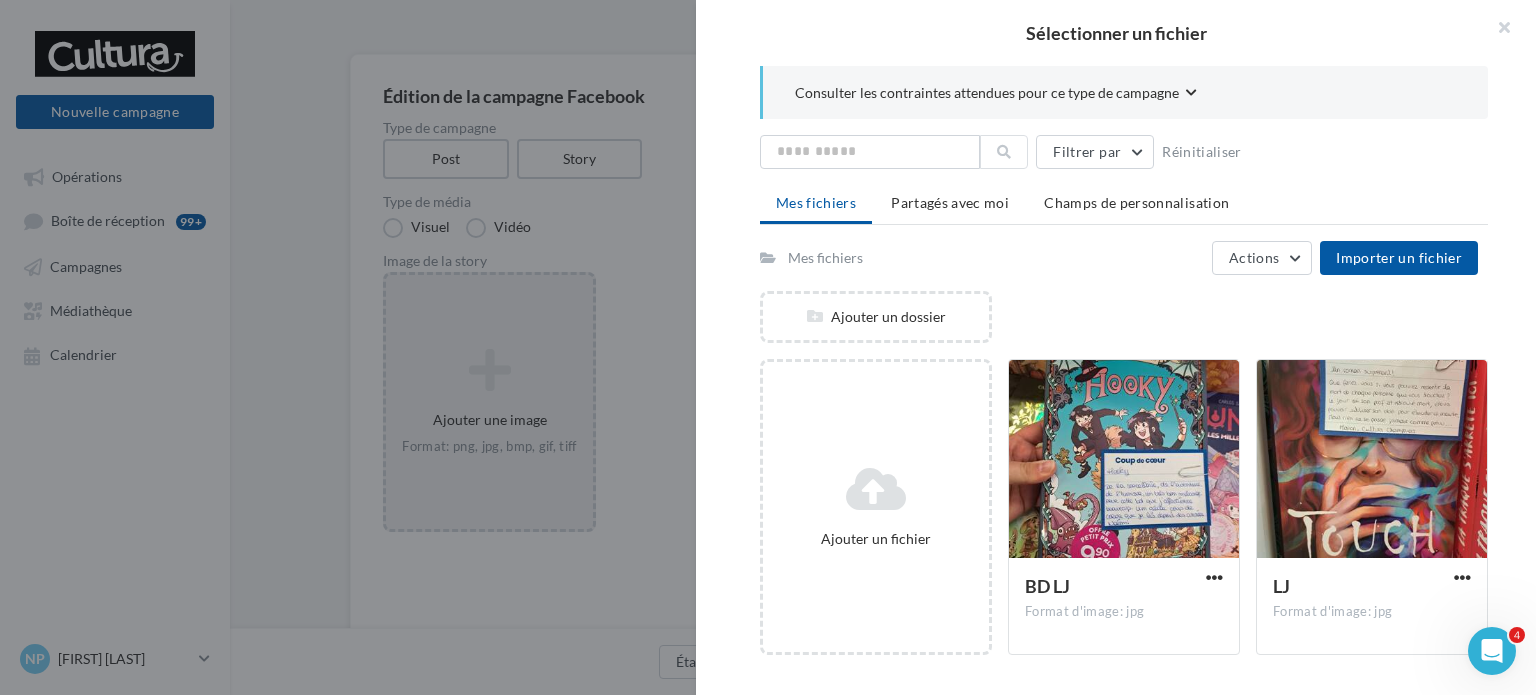 scroll, scrollTop: 124, scrollLeft: 0, axis: vertical 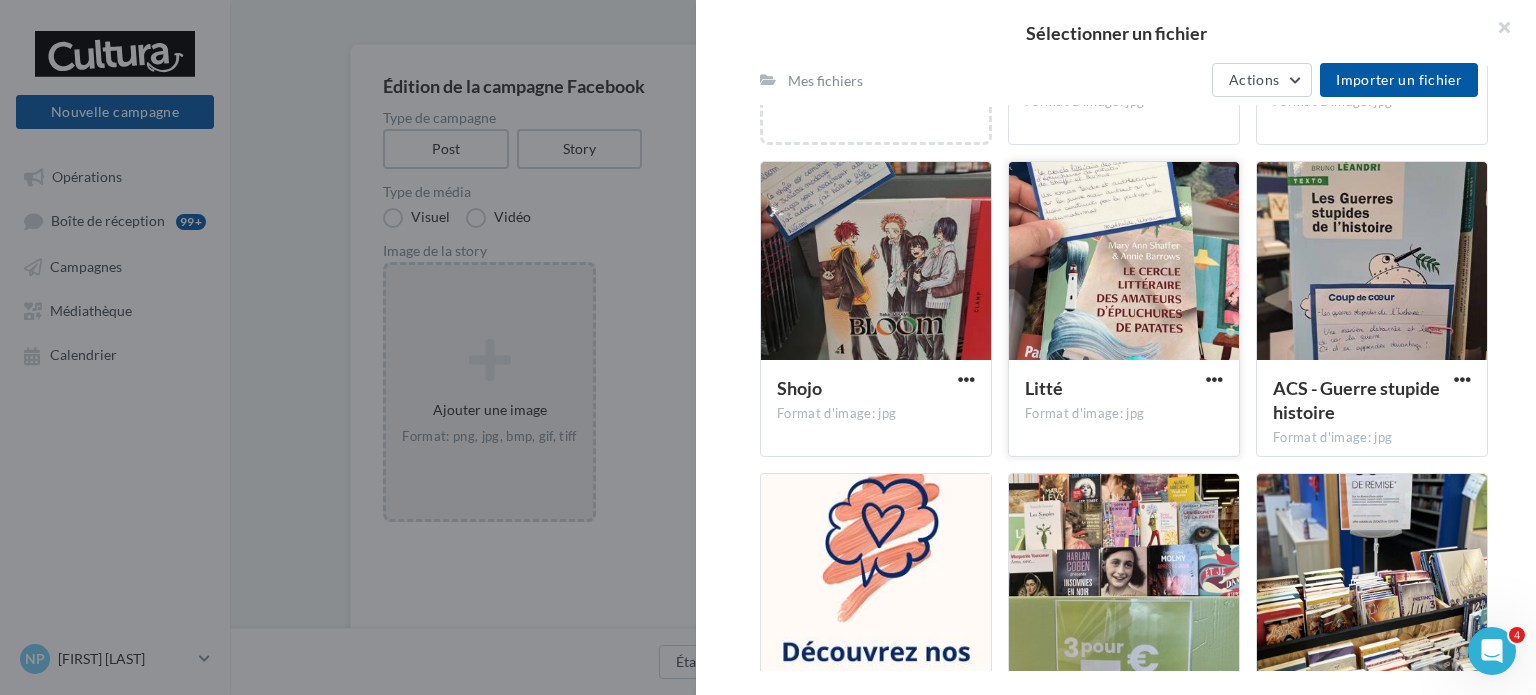 click at bounding box center [1124, 262] 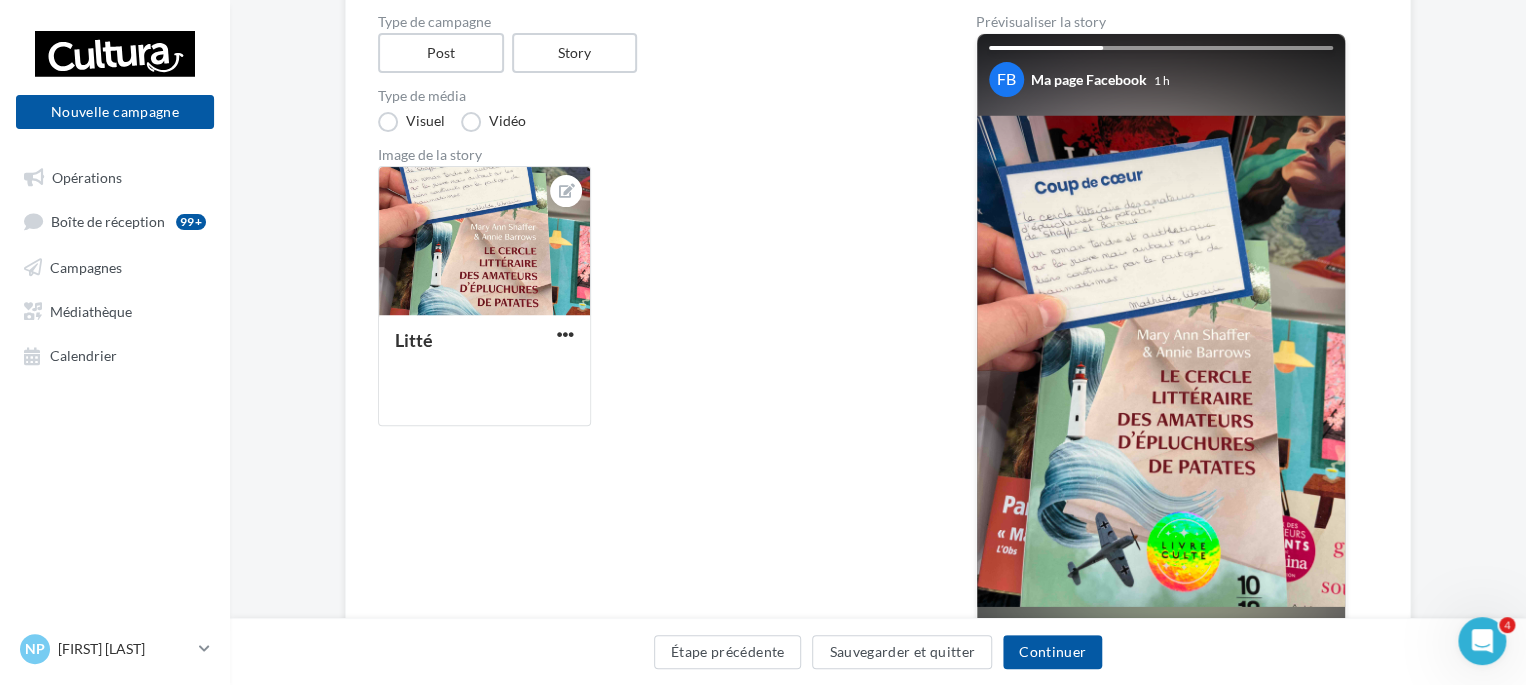scroll, scrollTop: 324, scrollLeft: 0, axis: vertical 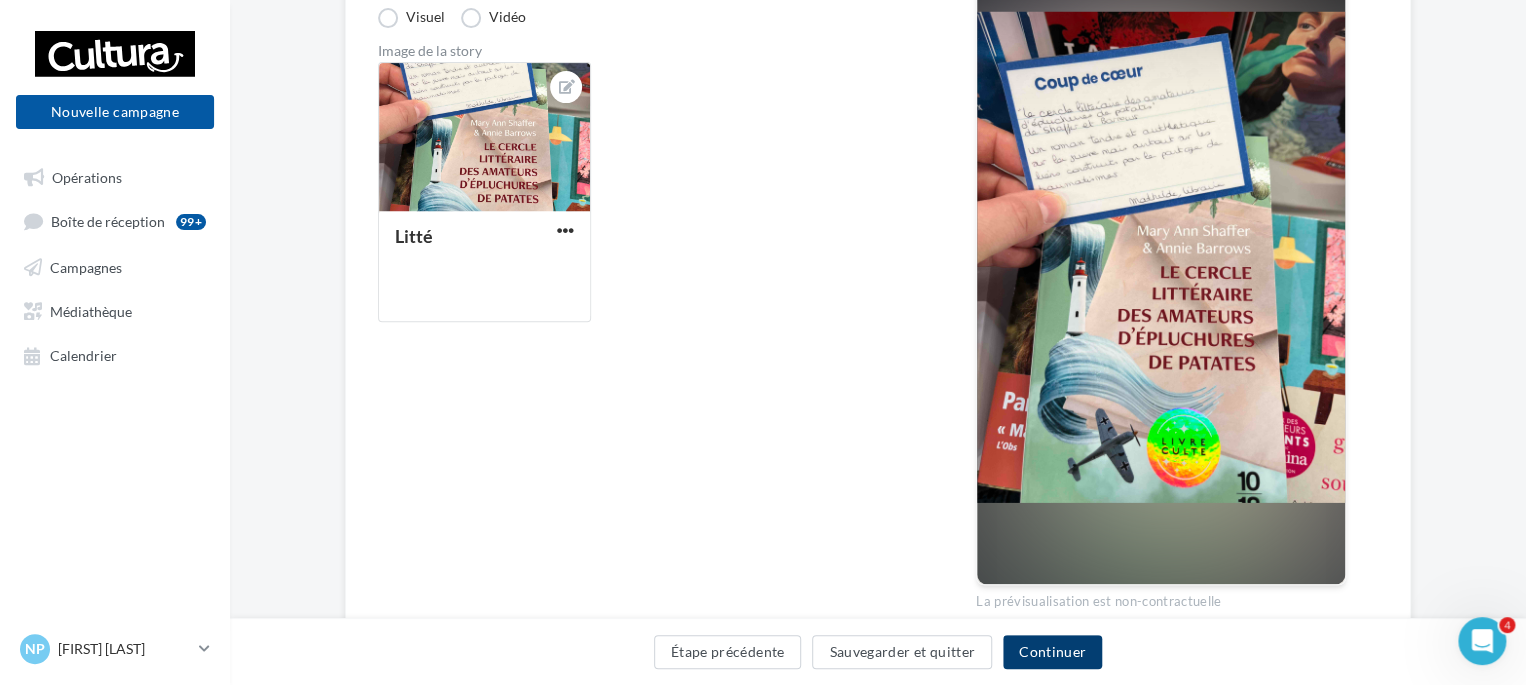 click on "Continuer" at bounding box center (1052, 652) 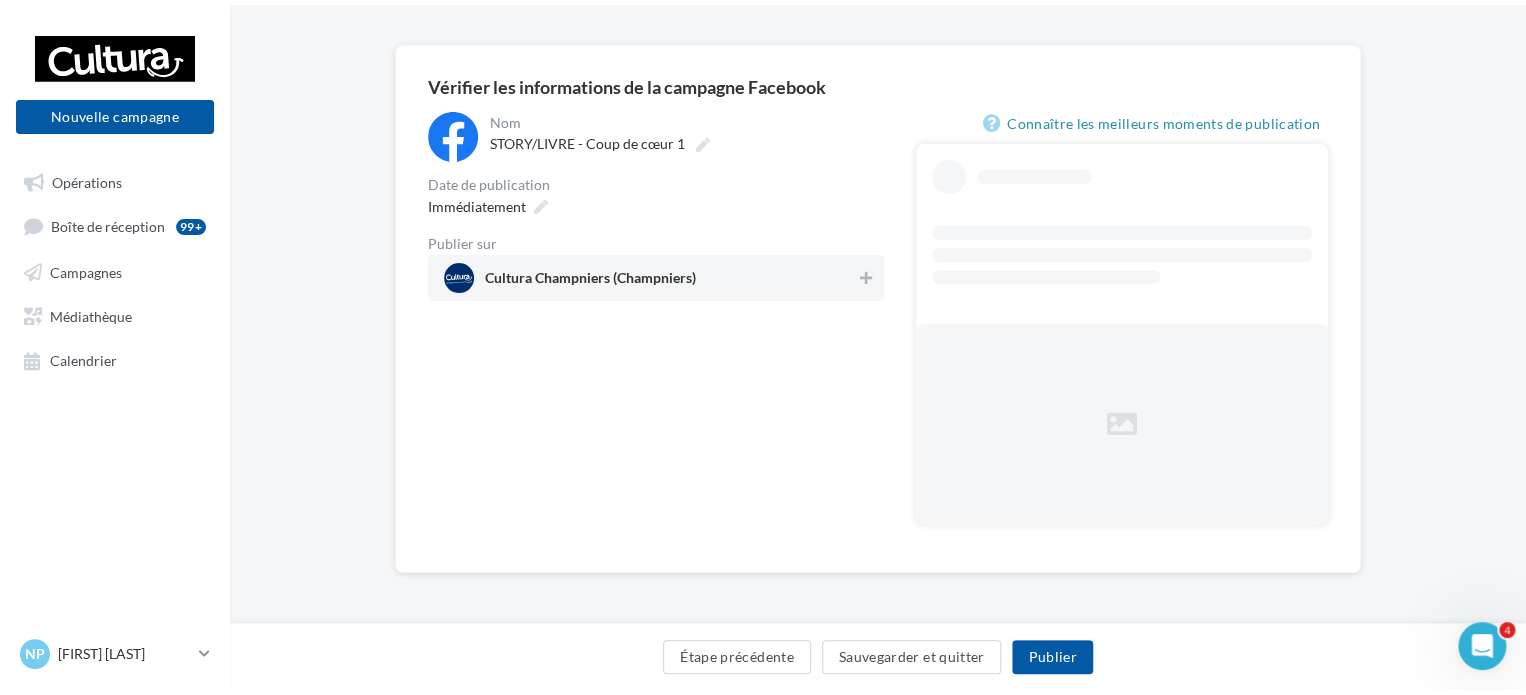scroll, scrollTop: 0, scrollLeft: 0, axis: both 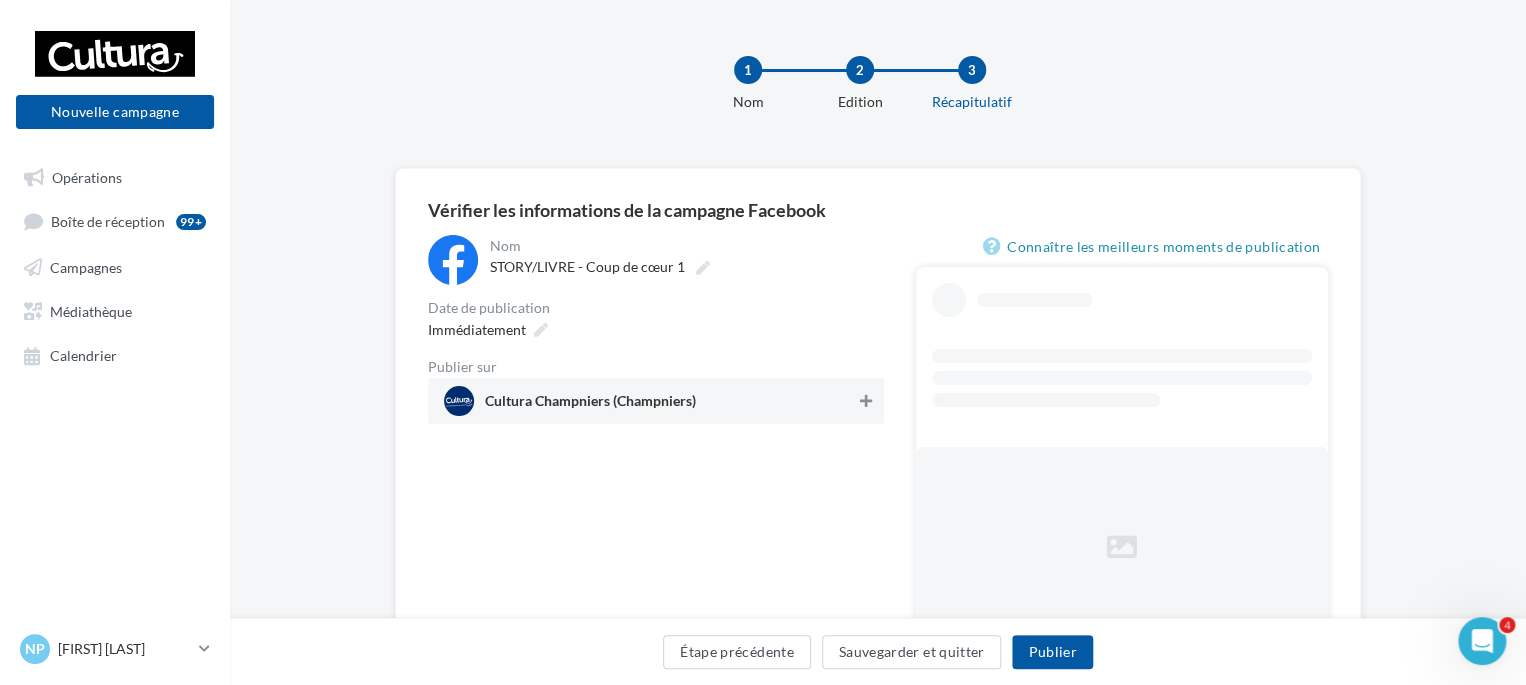 click at bounding box center (866, 401) 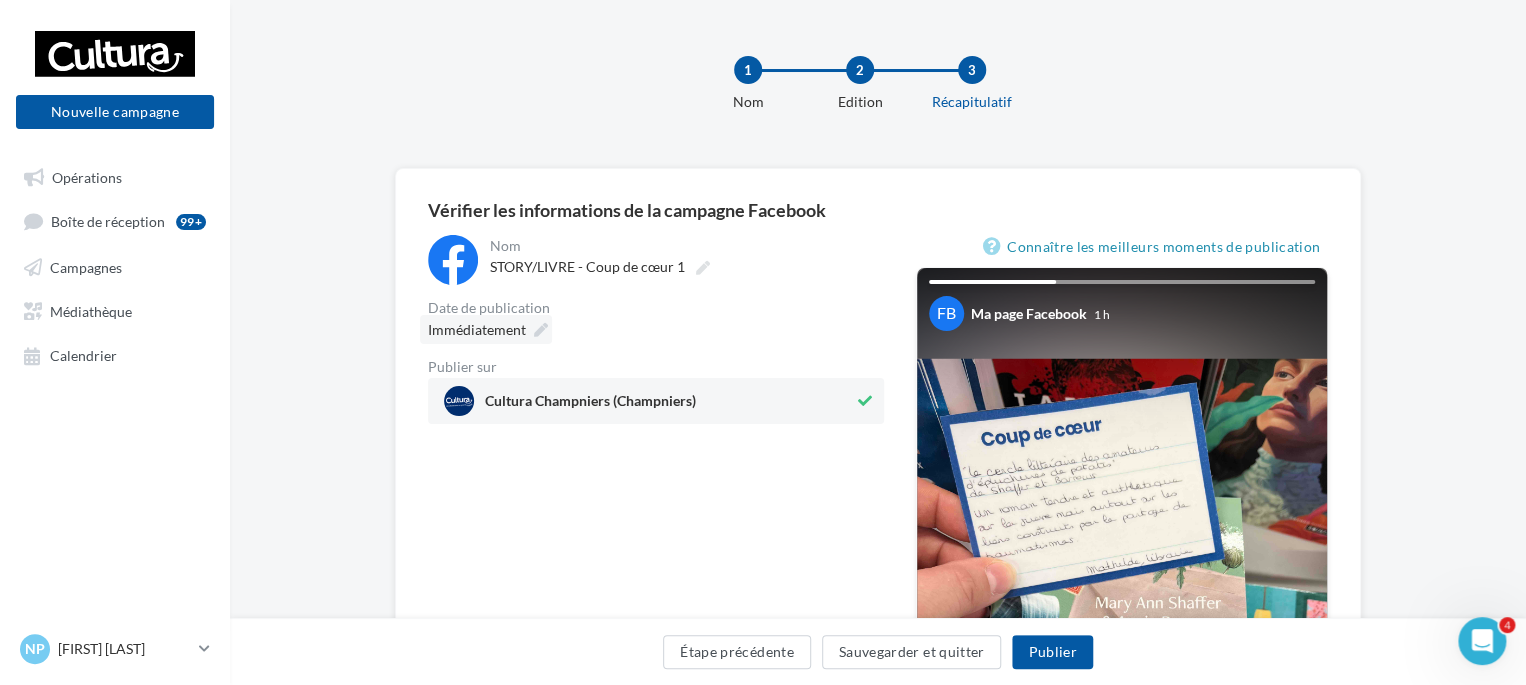 click at bounding box center (541, 330) 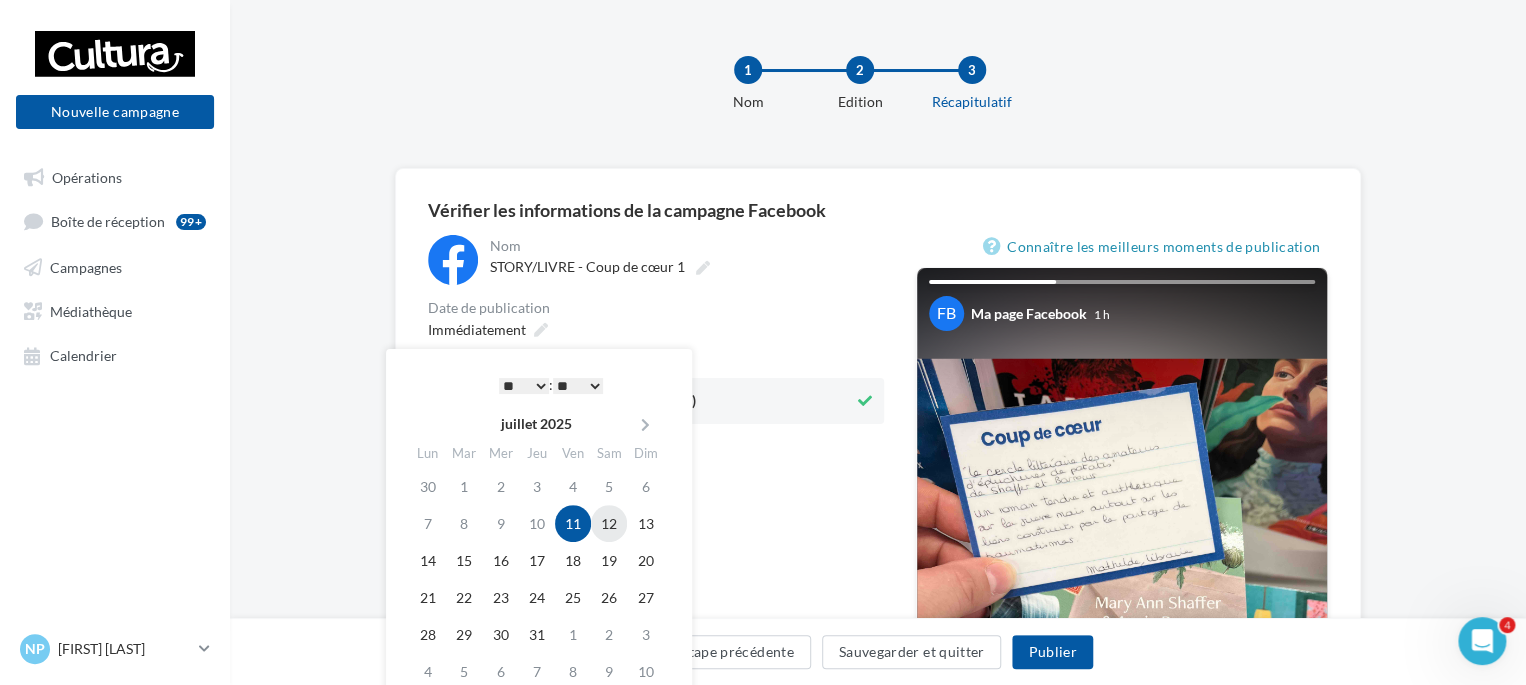 click on "12" at bounding box center [609, 523] 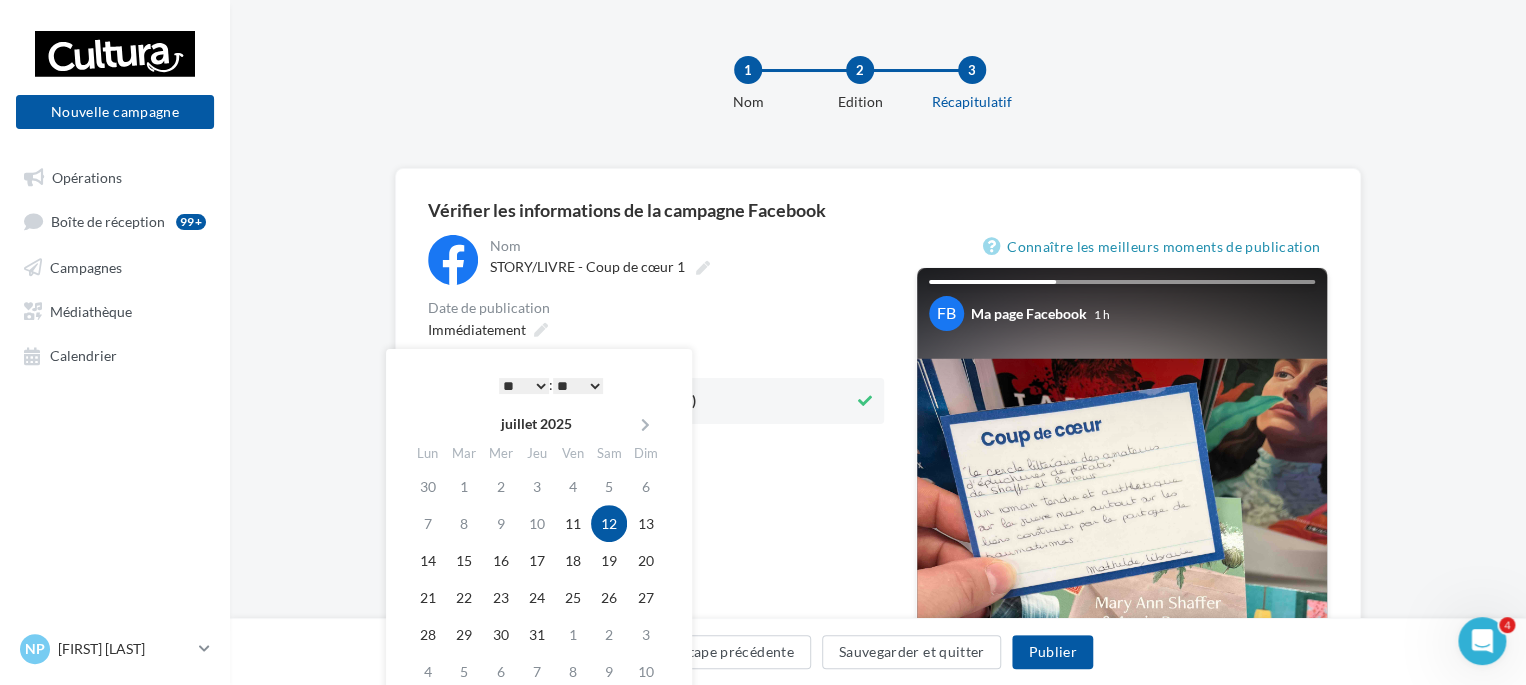 click on "* * * * * * * * * * ** ** ** ** ** ** ** ** ** ** ** ** ** **" at bounding box center (524, 386) 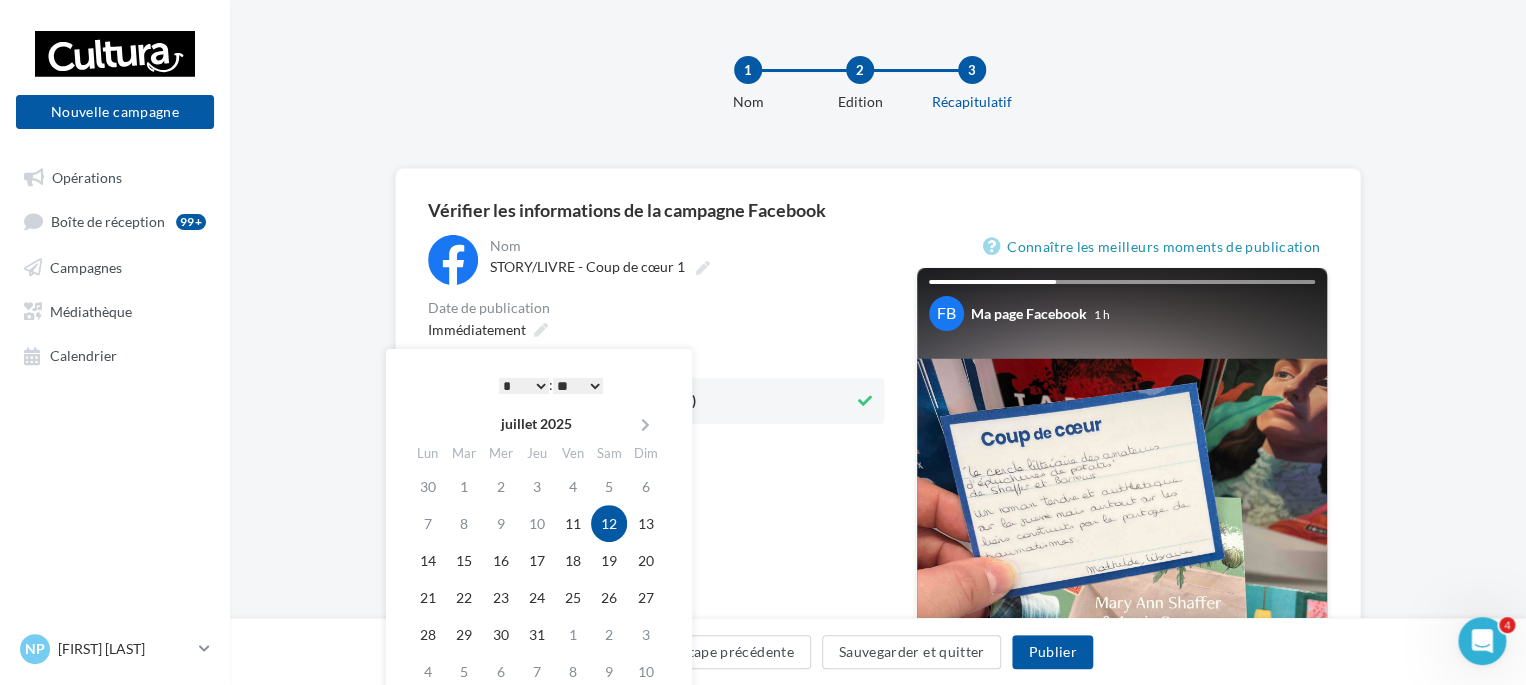 click on "** ** ** ** ** **" at bounding box center [578, 386] 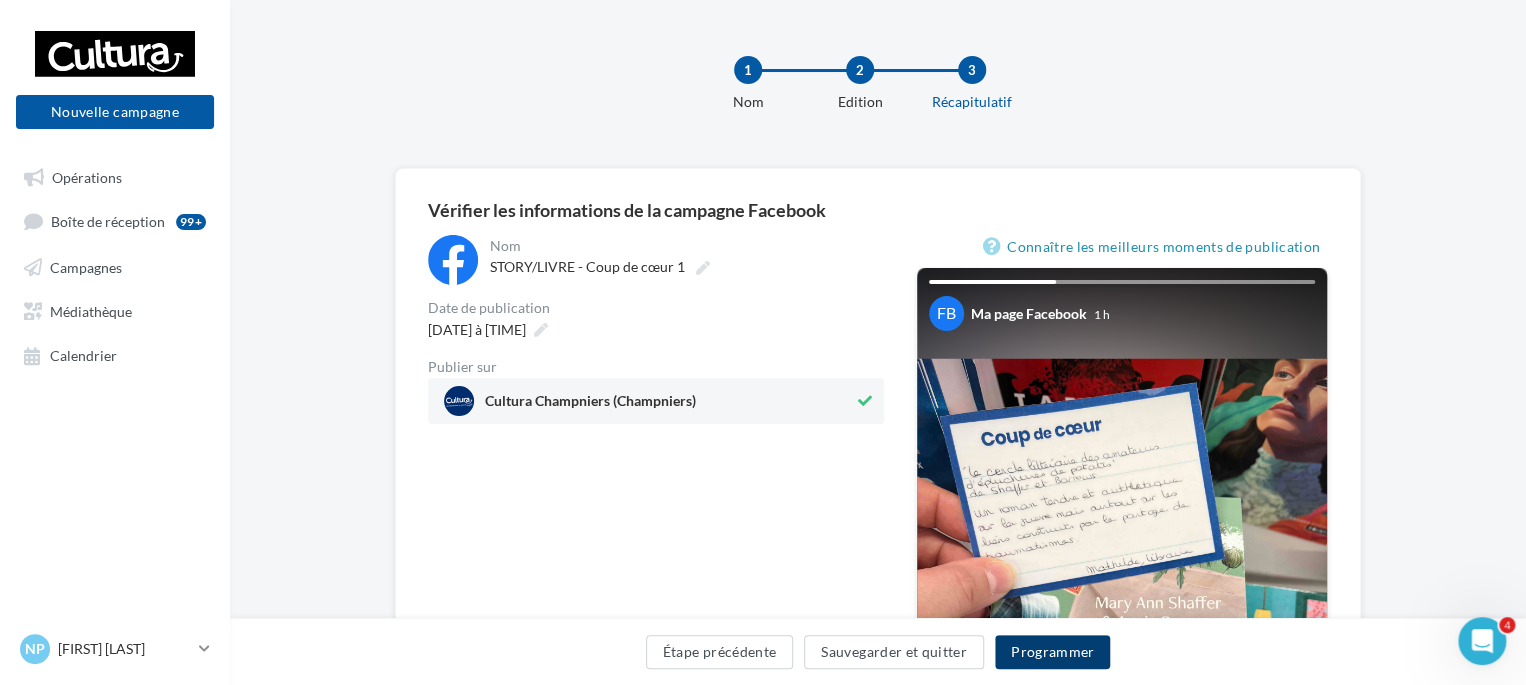 click on "Programmer" at bounding box center [1053, 652] 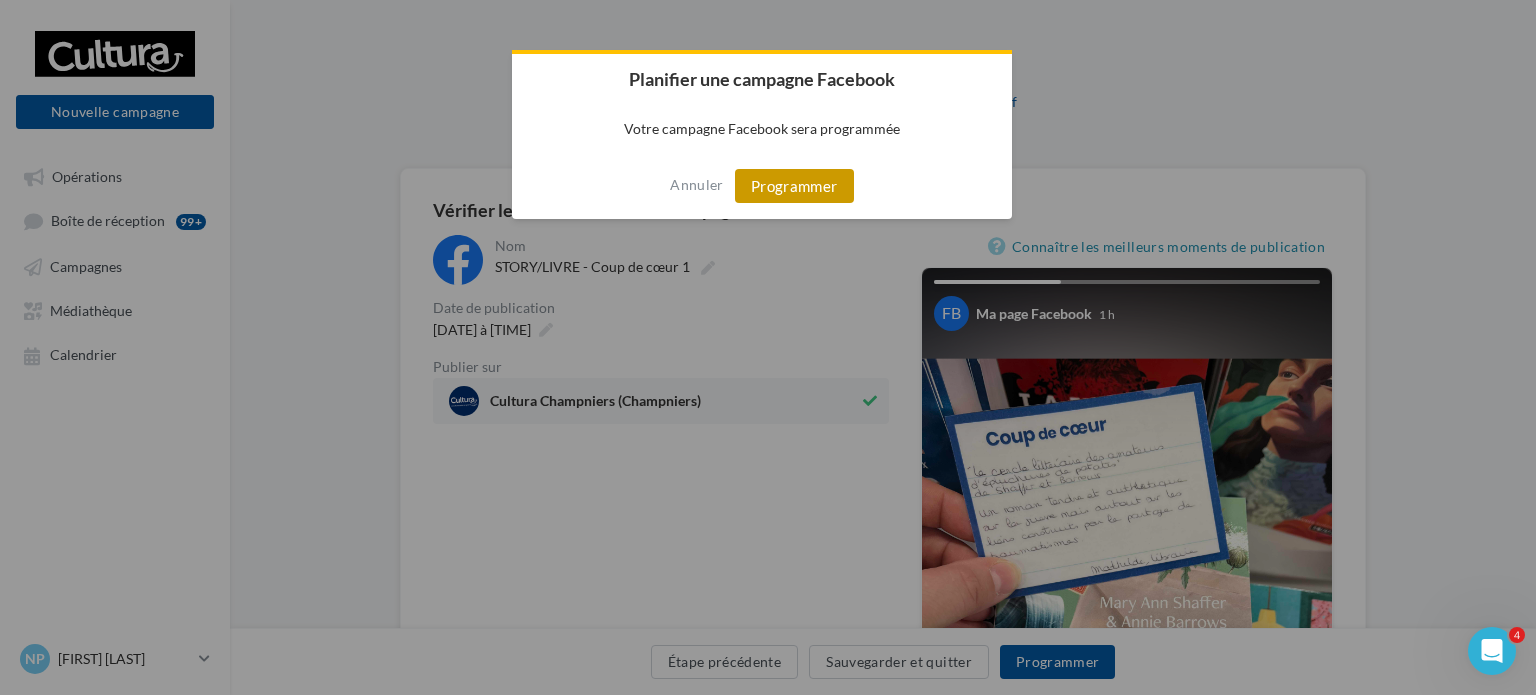 click on "Programmer" at bounding box center (794, 186) 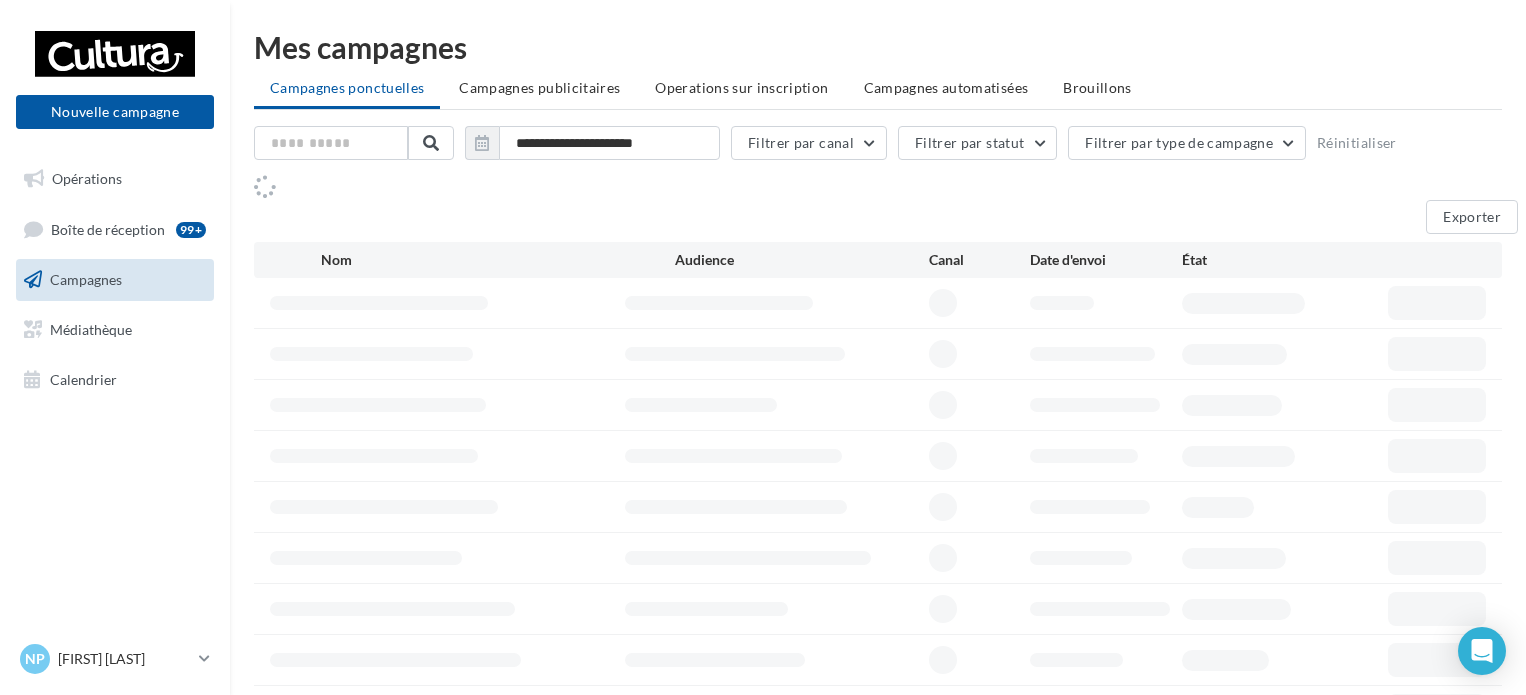 scroll, scrollTop: 0, scrollLeft: 0, axis: both 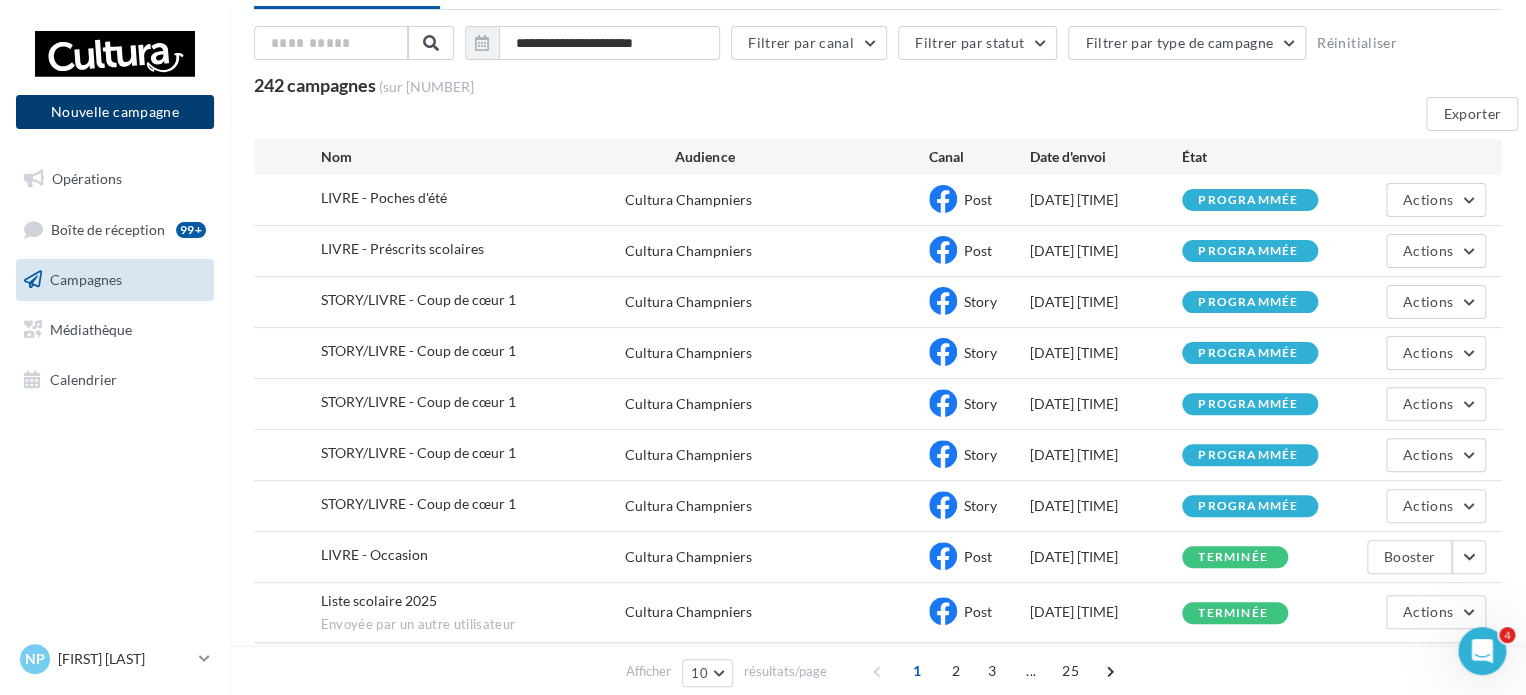 click on "Nouvelle campagne" at bounding box center [115, 112] 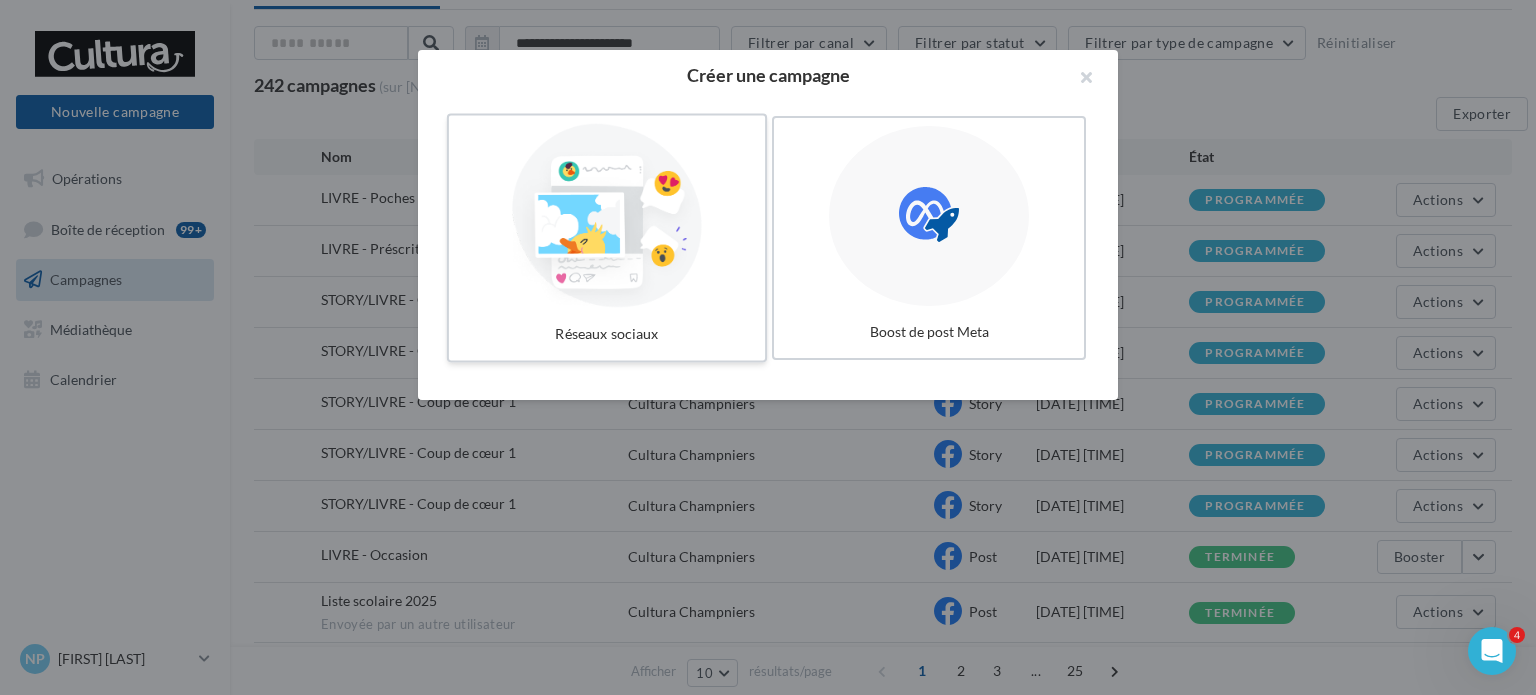 click at bounding box center (607, 216) 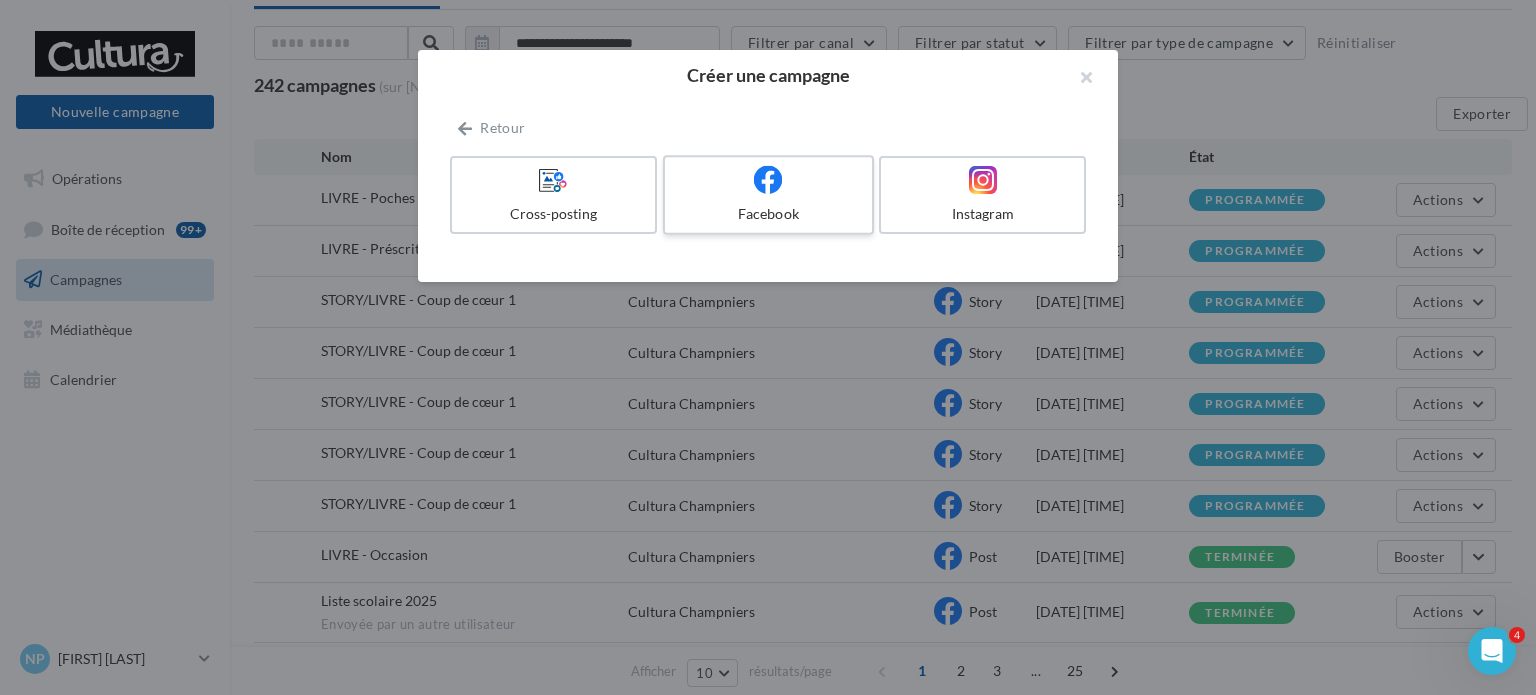 click at bounding box center [768, 180] 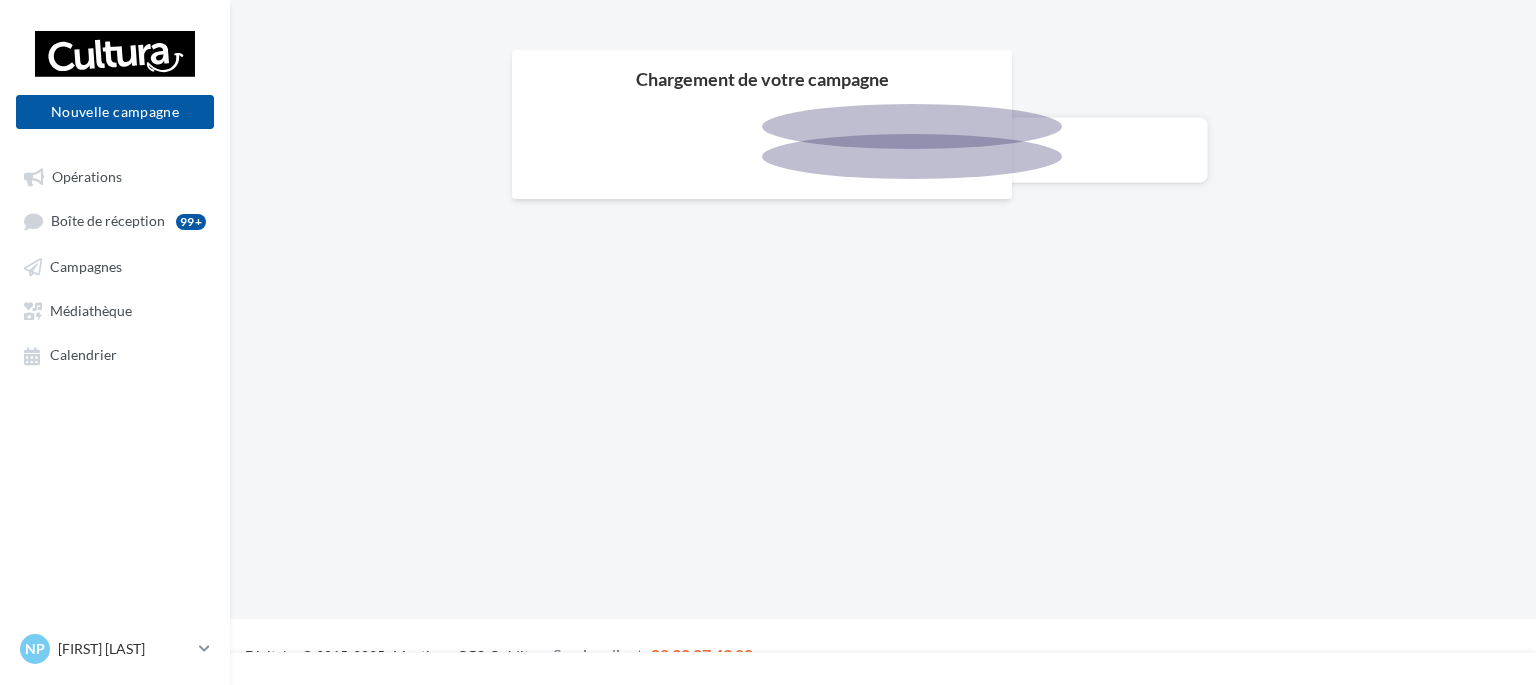 scroll, scrollTop: 0, scrollLeft: 0, axis: both 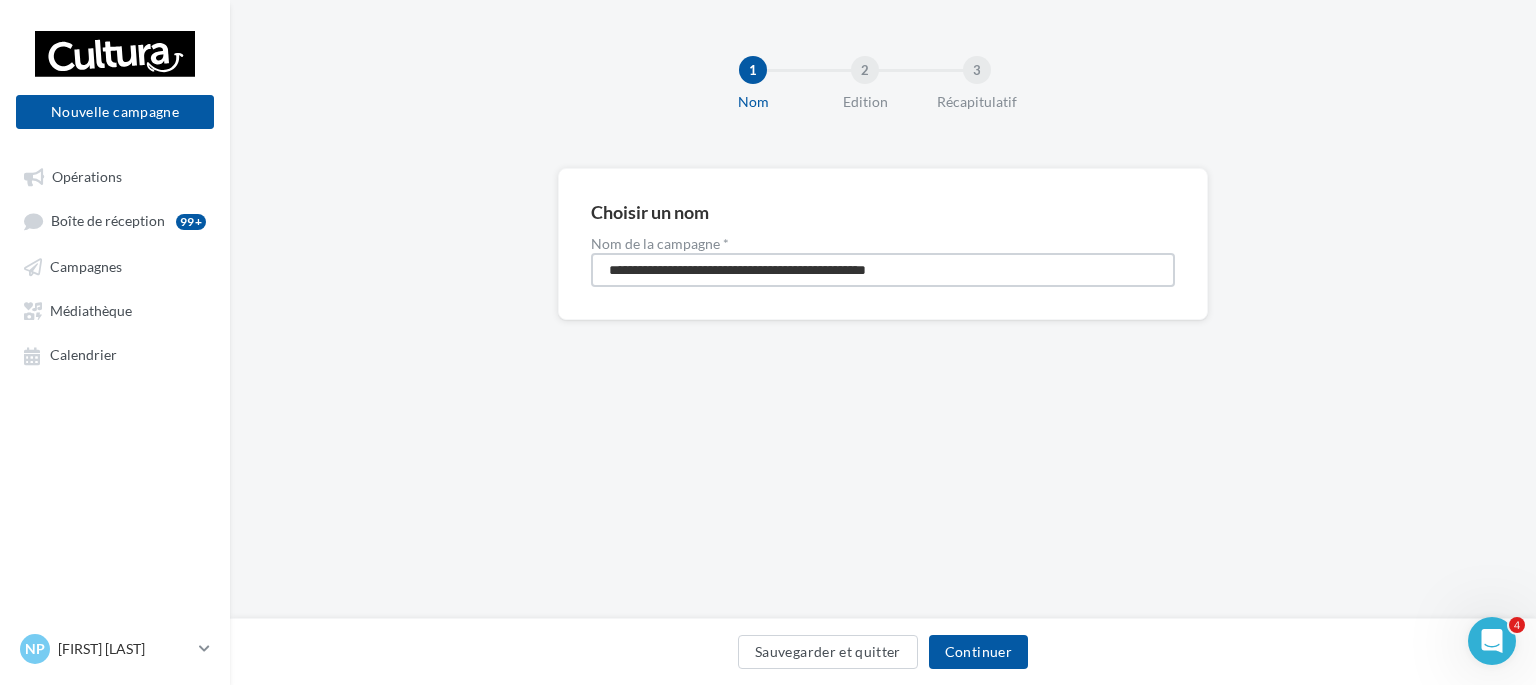 click on "**********" at bounding box center (883, 270) 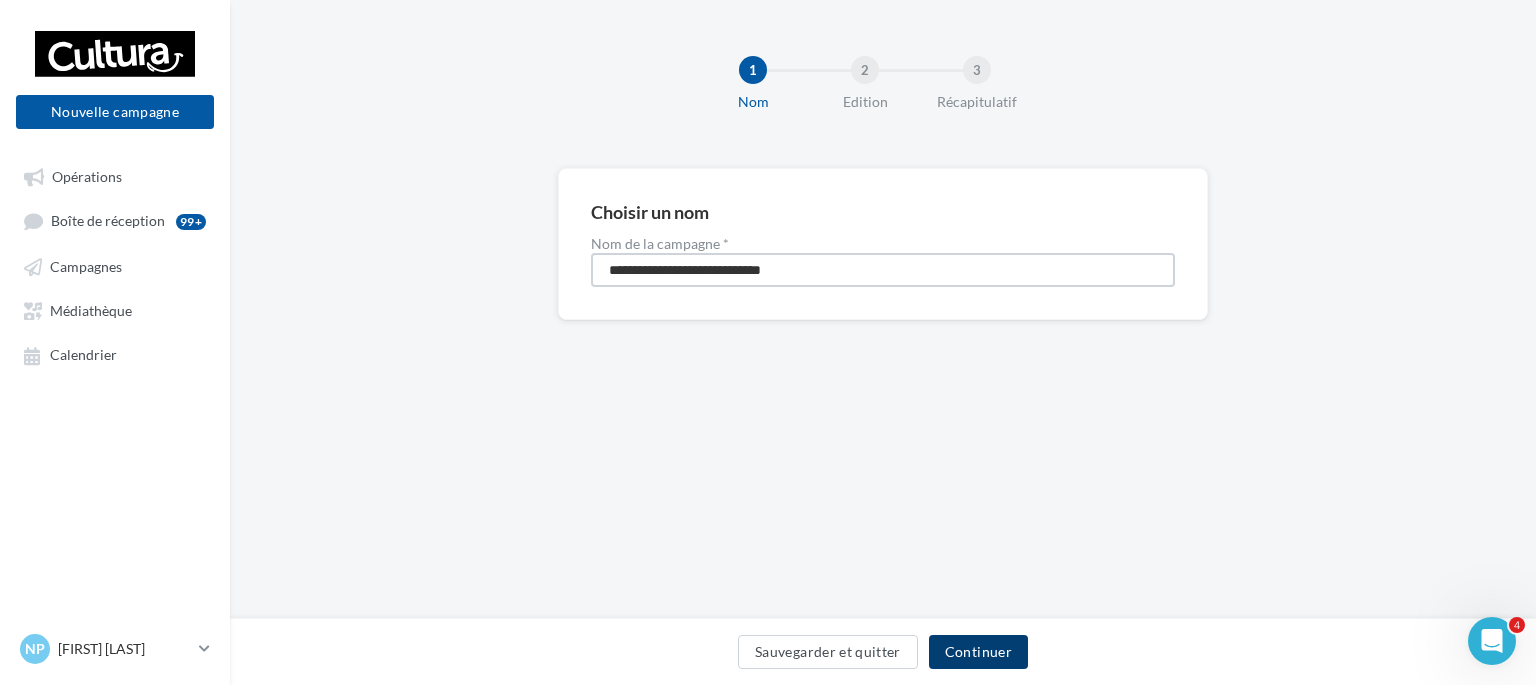 type on "**********" 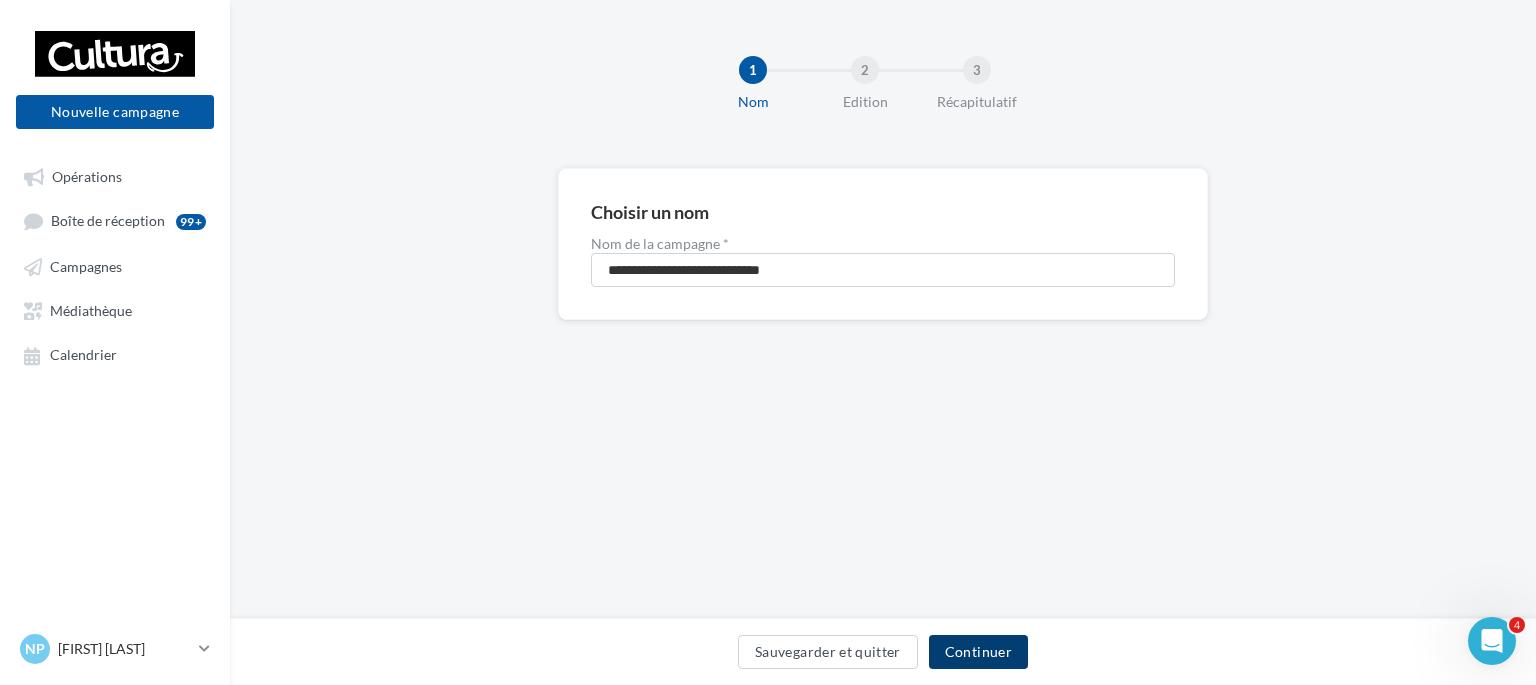 click on "Continuer" at bounding box center (978, 652) 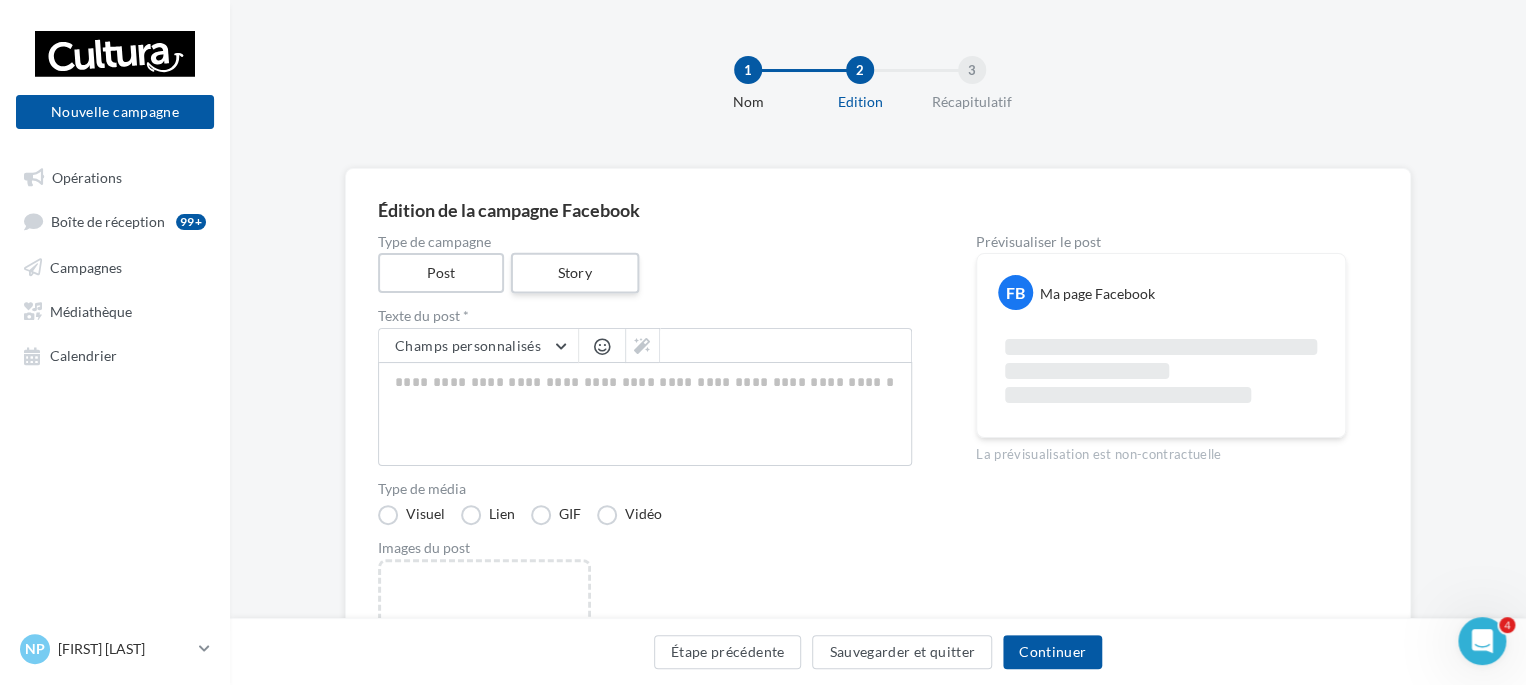 click on "Story" at bounding box center [574, 273] 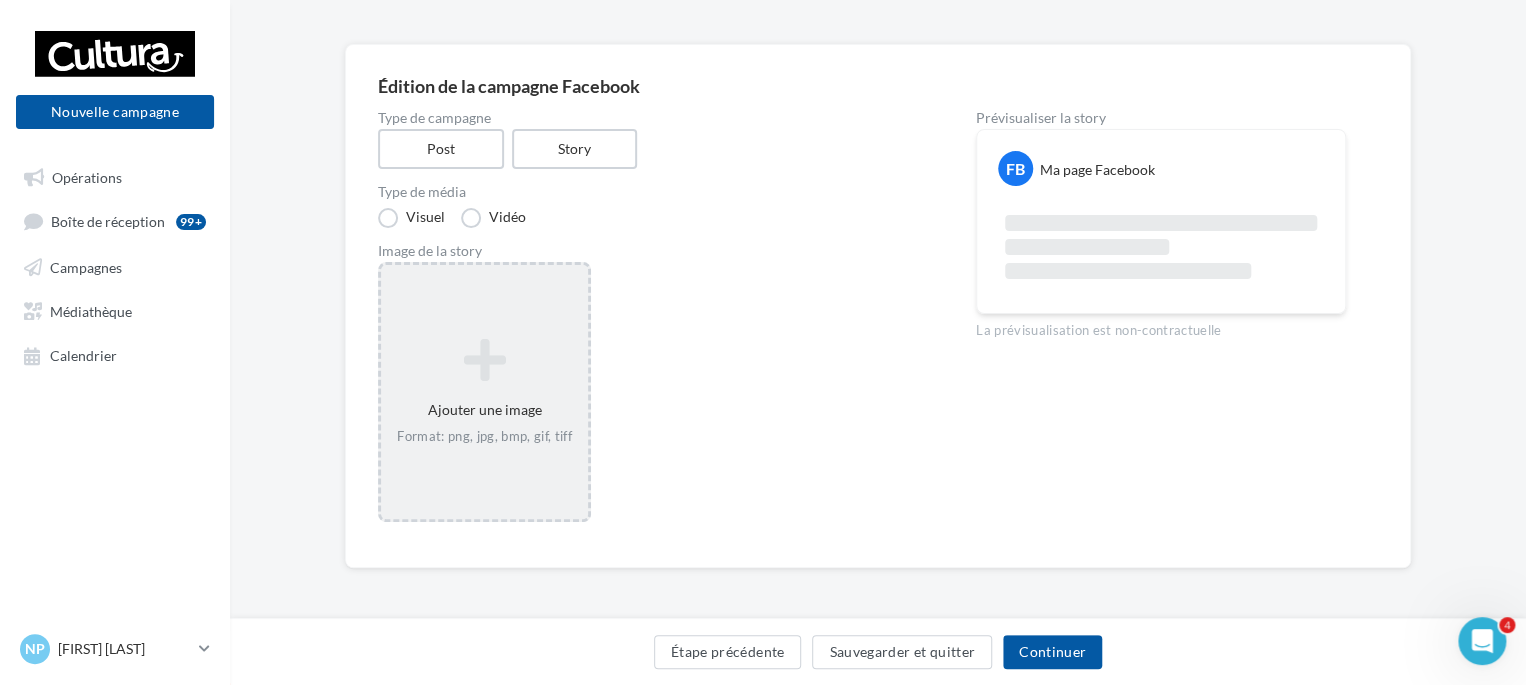 drag, startPoint x: 487, startPoint y: 390, endPoint x: 542, endPoint y: 383, distance: 55.443665 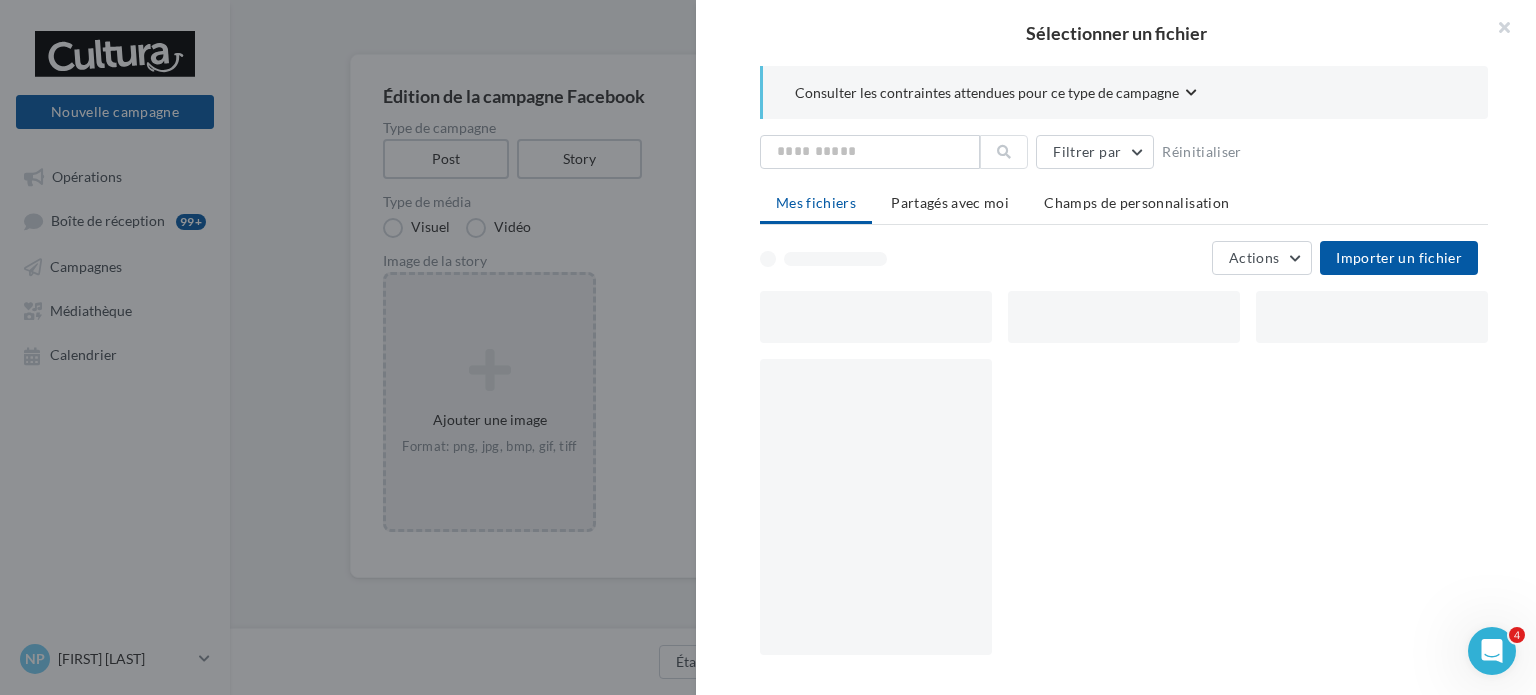 scroll, scrollTop: 124, scrollLeft: 0, axis: vertical 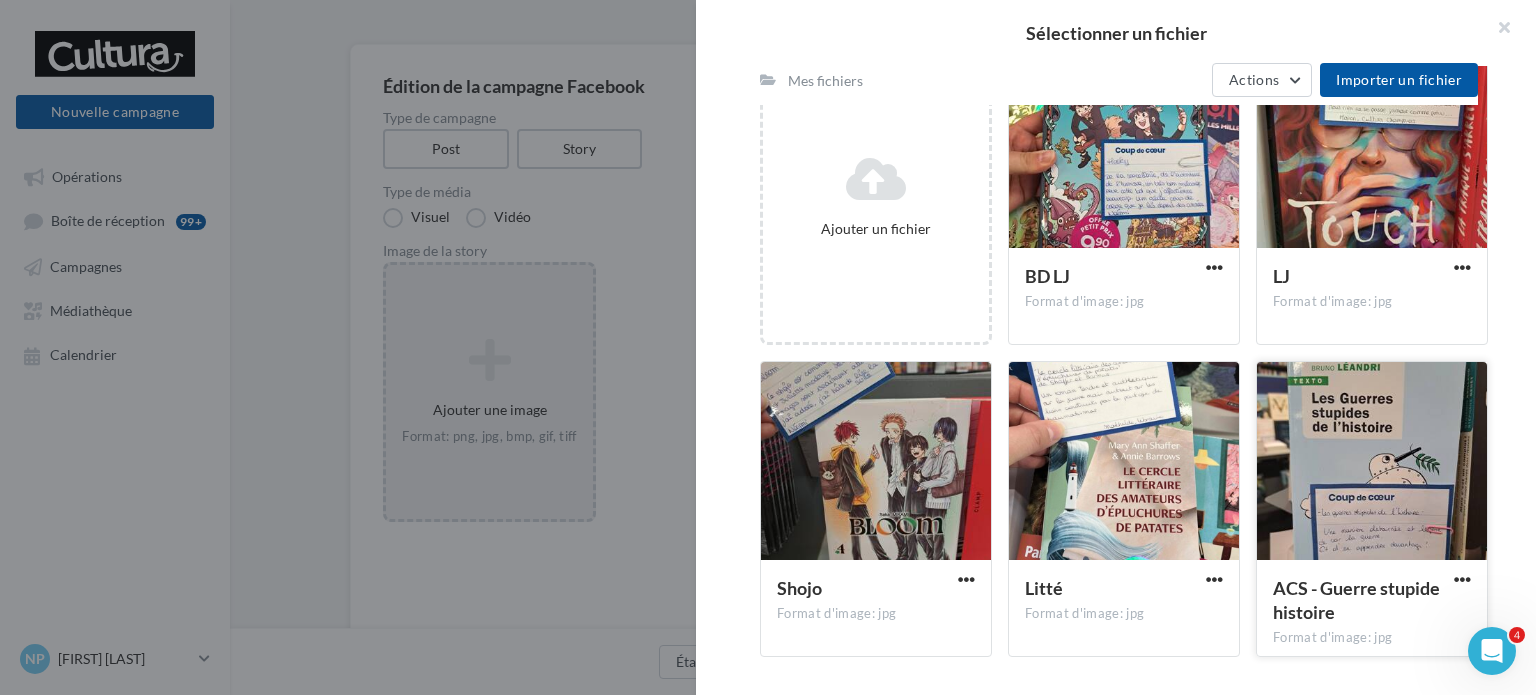click at bounding box center [1372, 462] 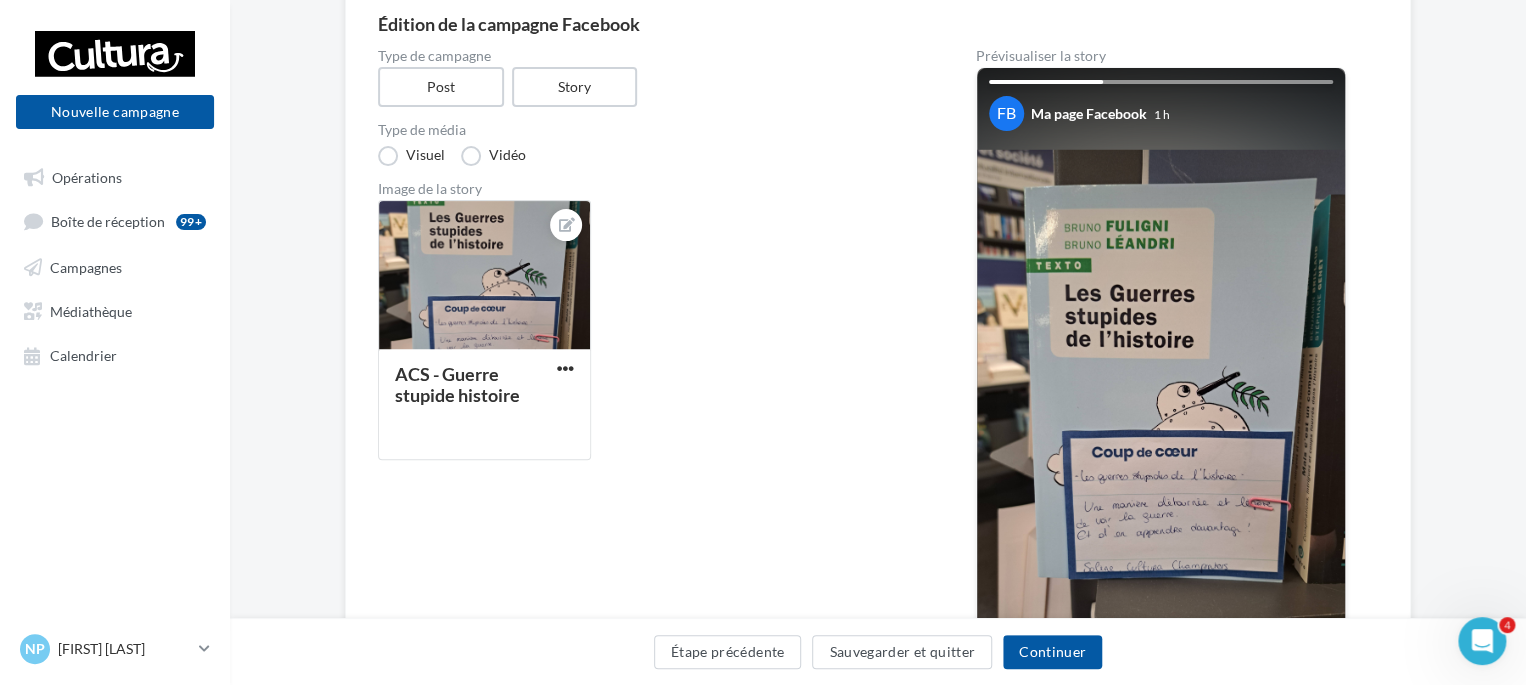scroll, scrollTop: 117, scrollLeft: 0, axis: vertical 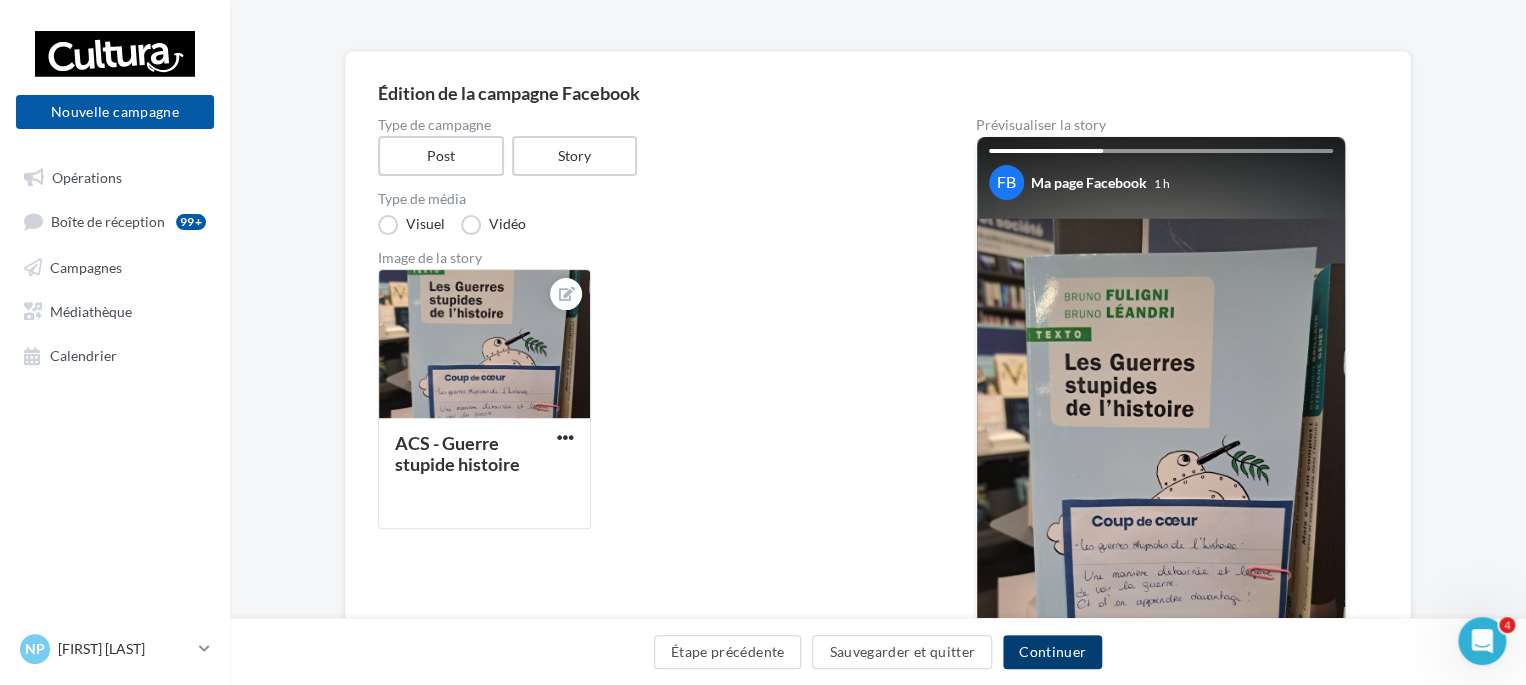click on "Continuer" at bounding box center [1052, 652] 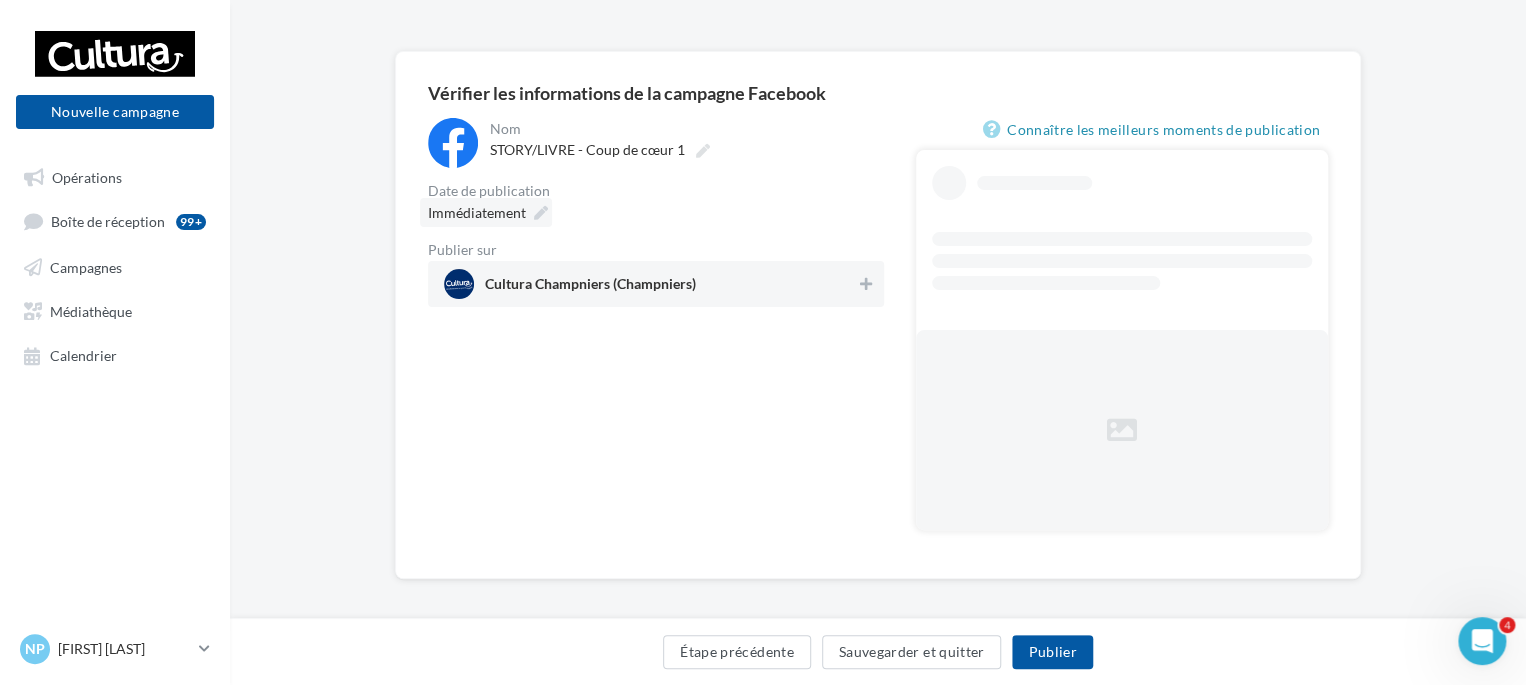 click on "Immédiatement" at bounding box center [486, 212] 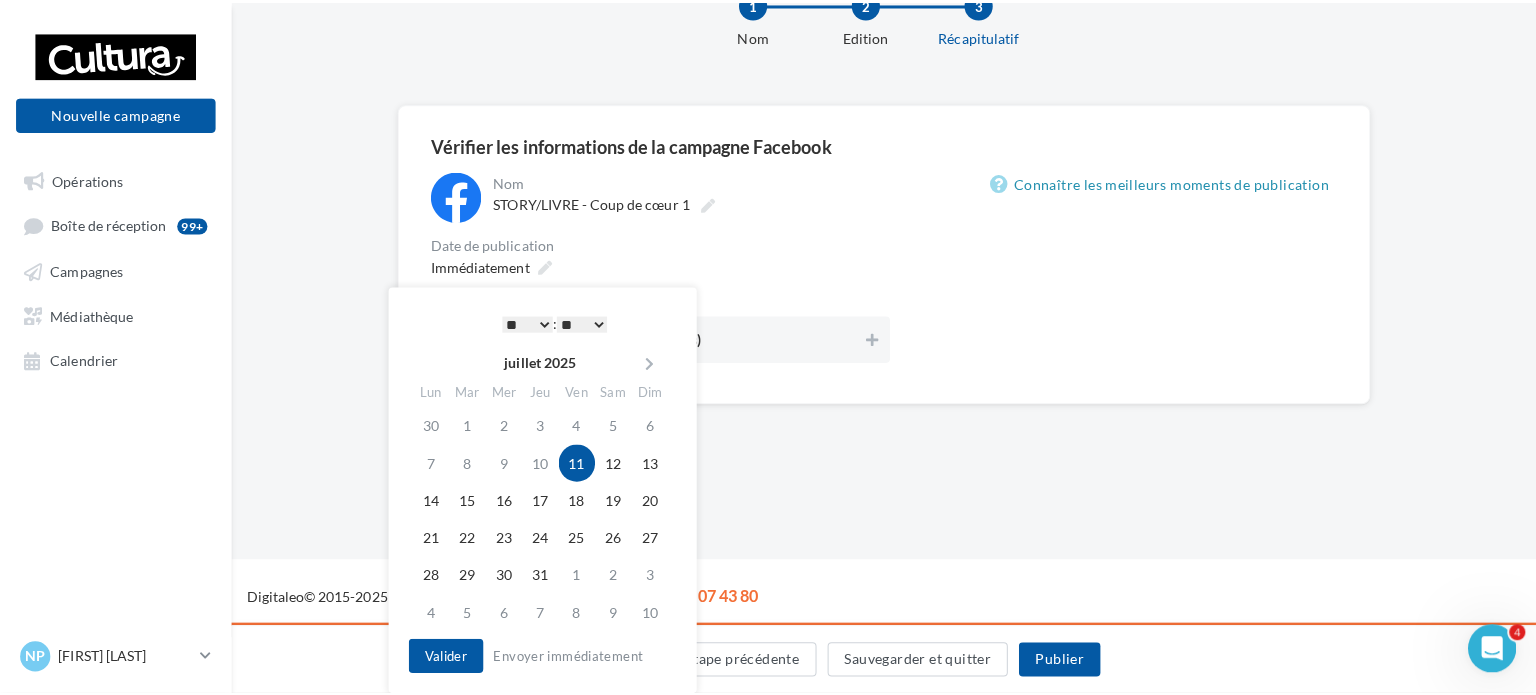 scroll, scrollTop: 117, scrollLeft: 0, axis: vertical 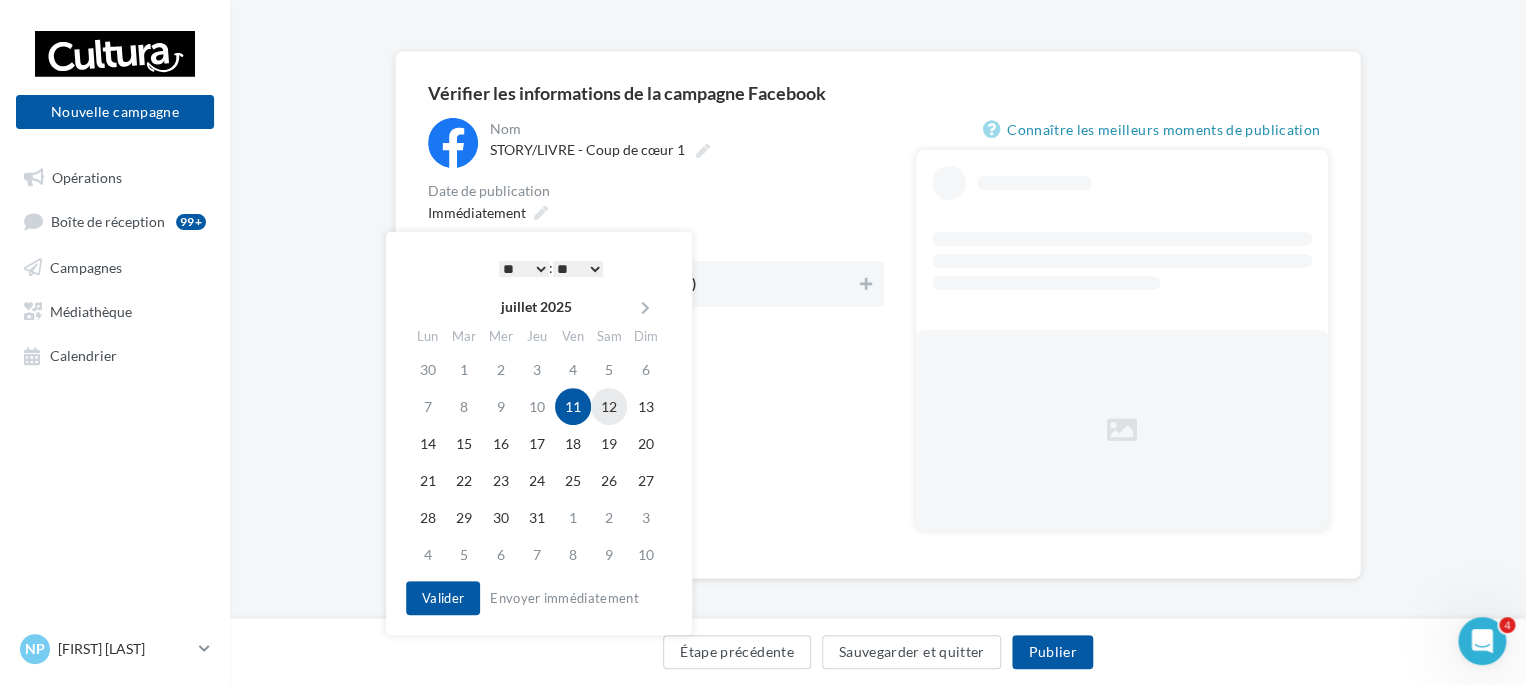 click on "12" at bounding box center [609, 406] 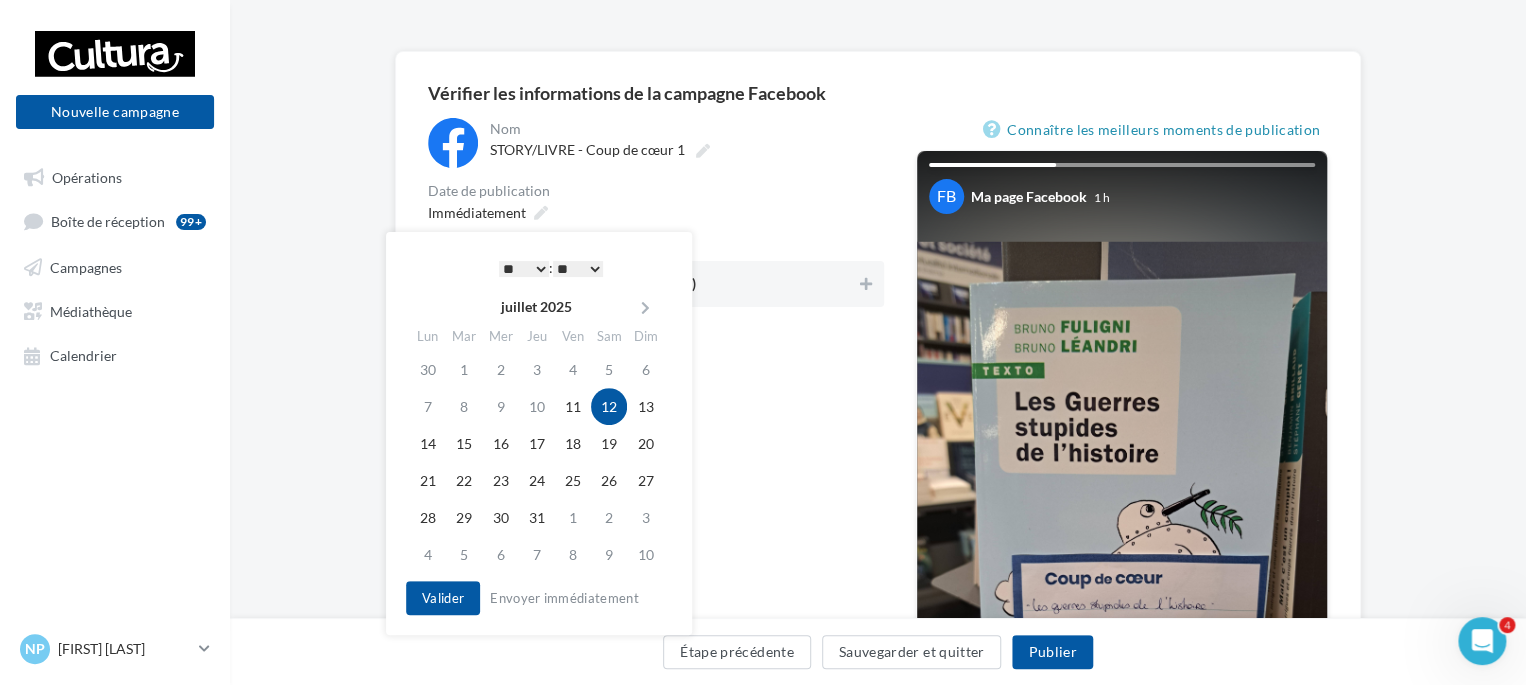 click on "* * * * * * * * * * ** ** ** ** ** ** ** ** ** ** ** ** ** **" at bounding box center [524, 269] 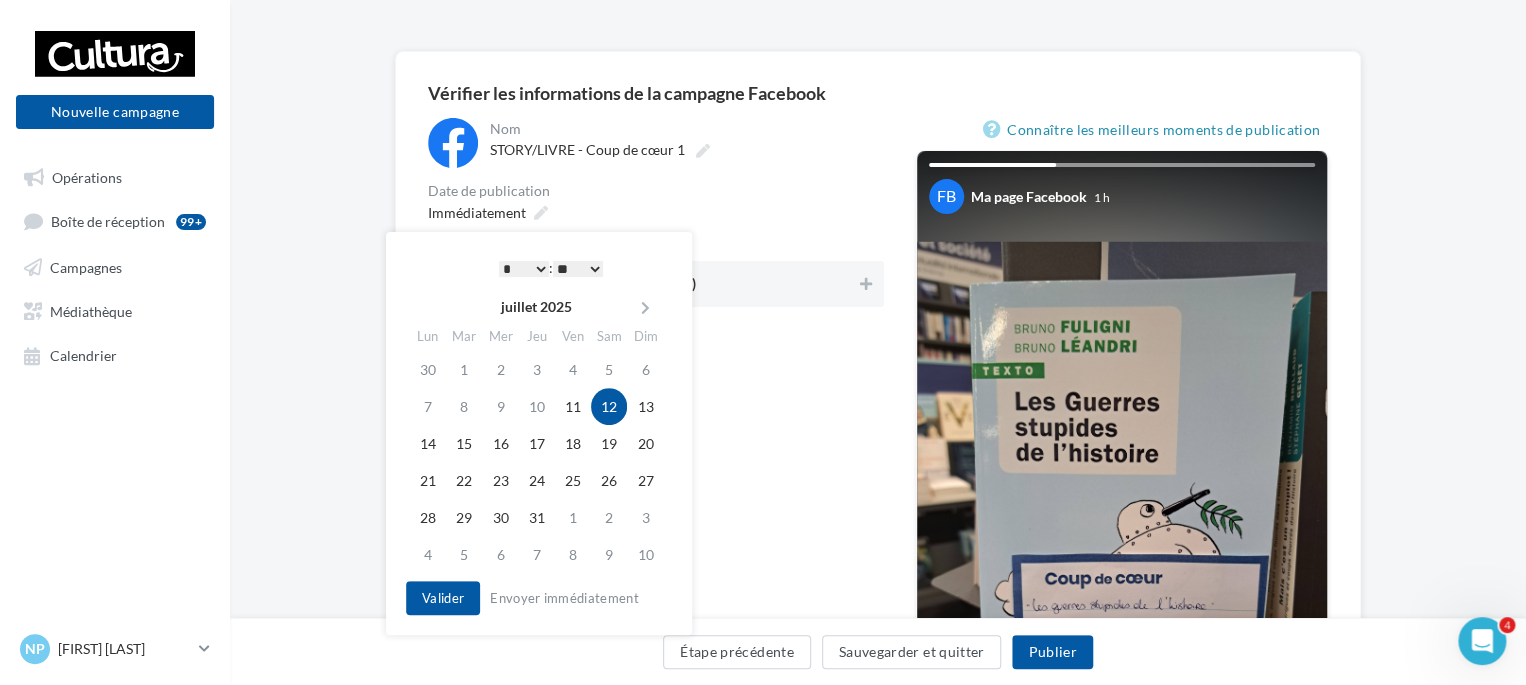 drag, startPoint x: 576, startPoint y: 264, endPoint x: 572, endPoint y: 274, distance: 10.770329 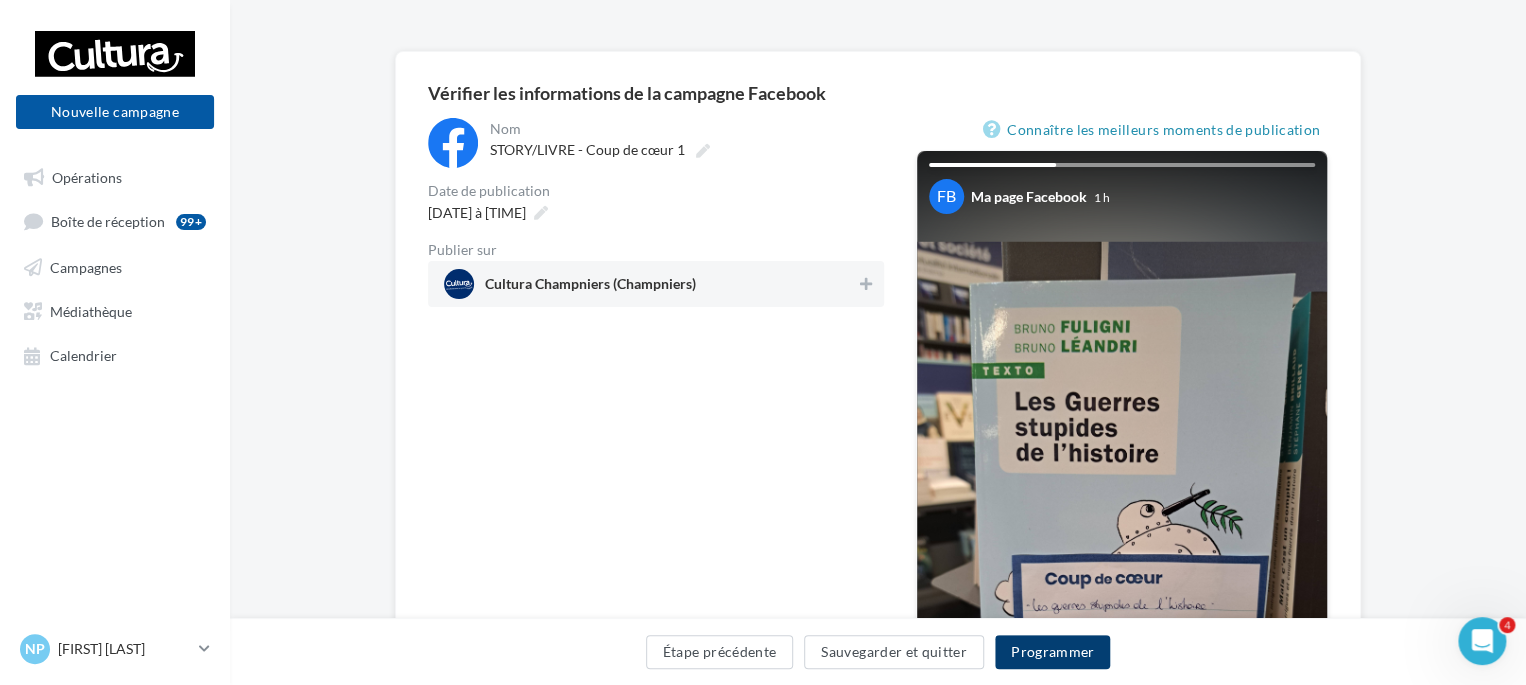 click on "Programmer" at bounding box center [1053, 652] 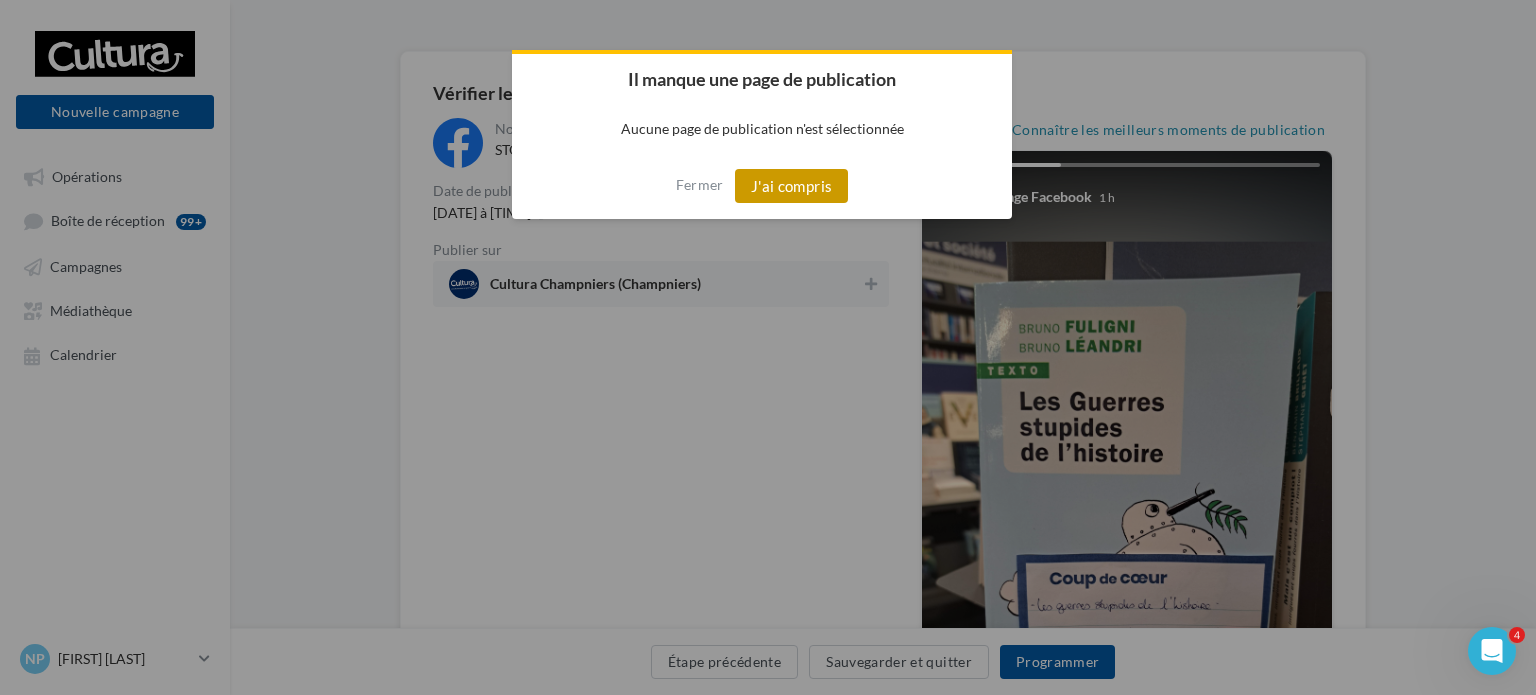 click on "J'ai compris" at bounding box center (792, 186) 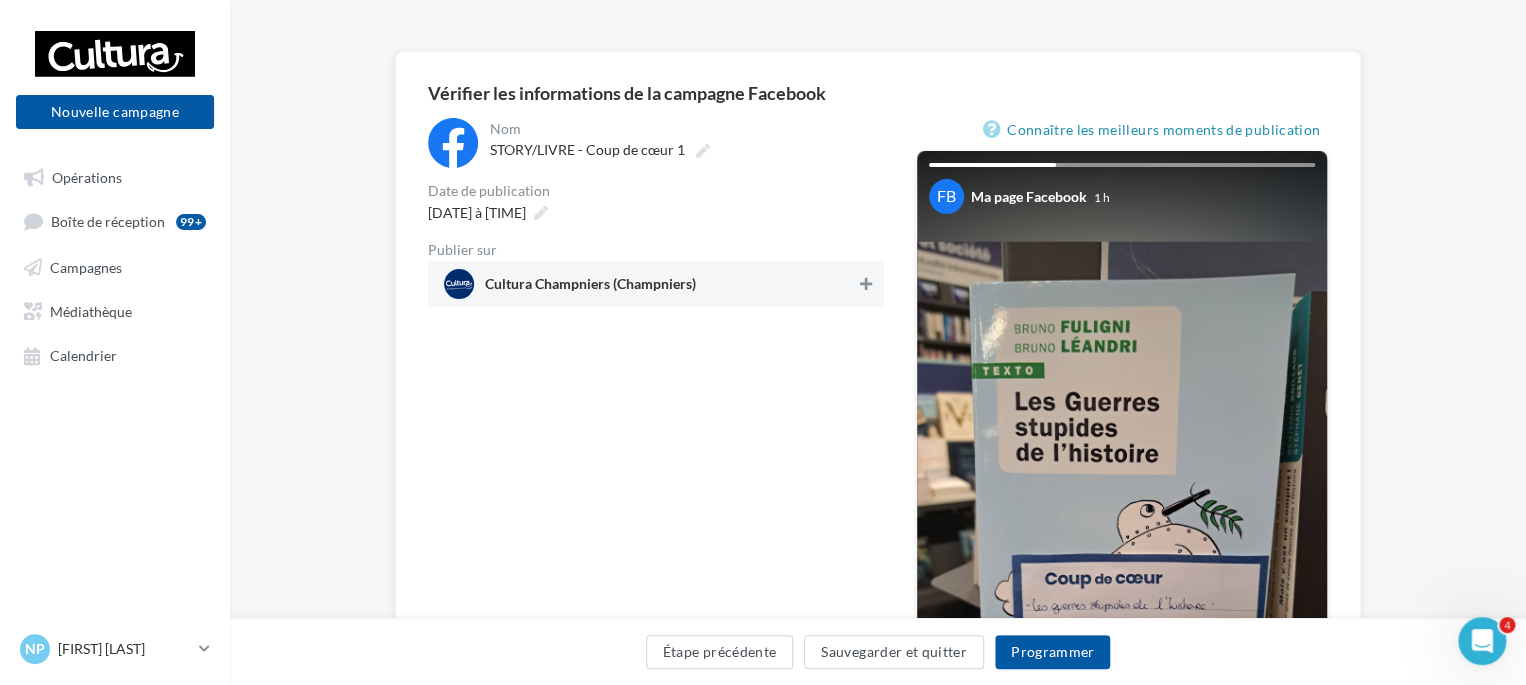 click at bounding box center [866, 284] 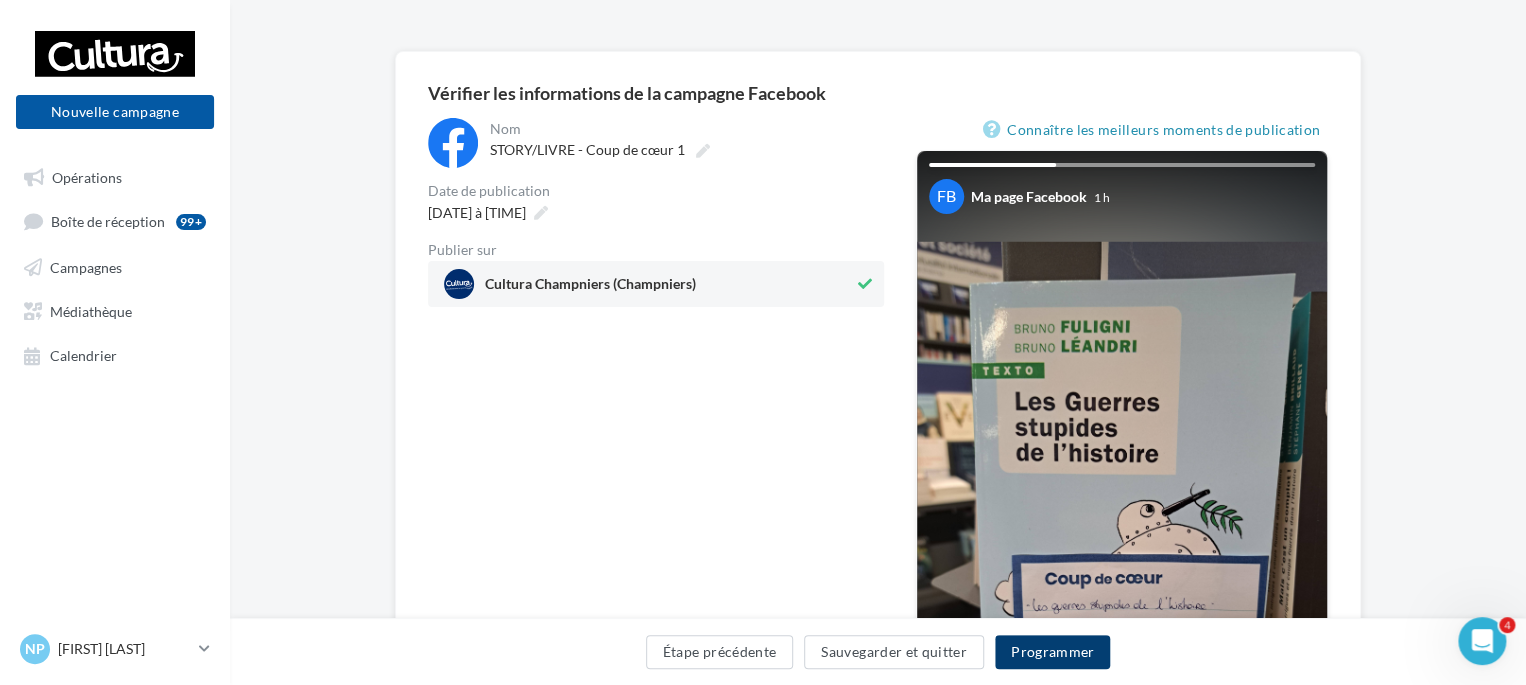 click on "Programmer" at bounding box center [1053, 652] 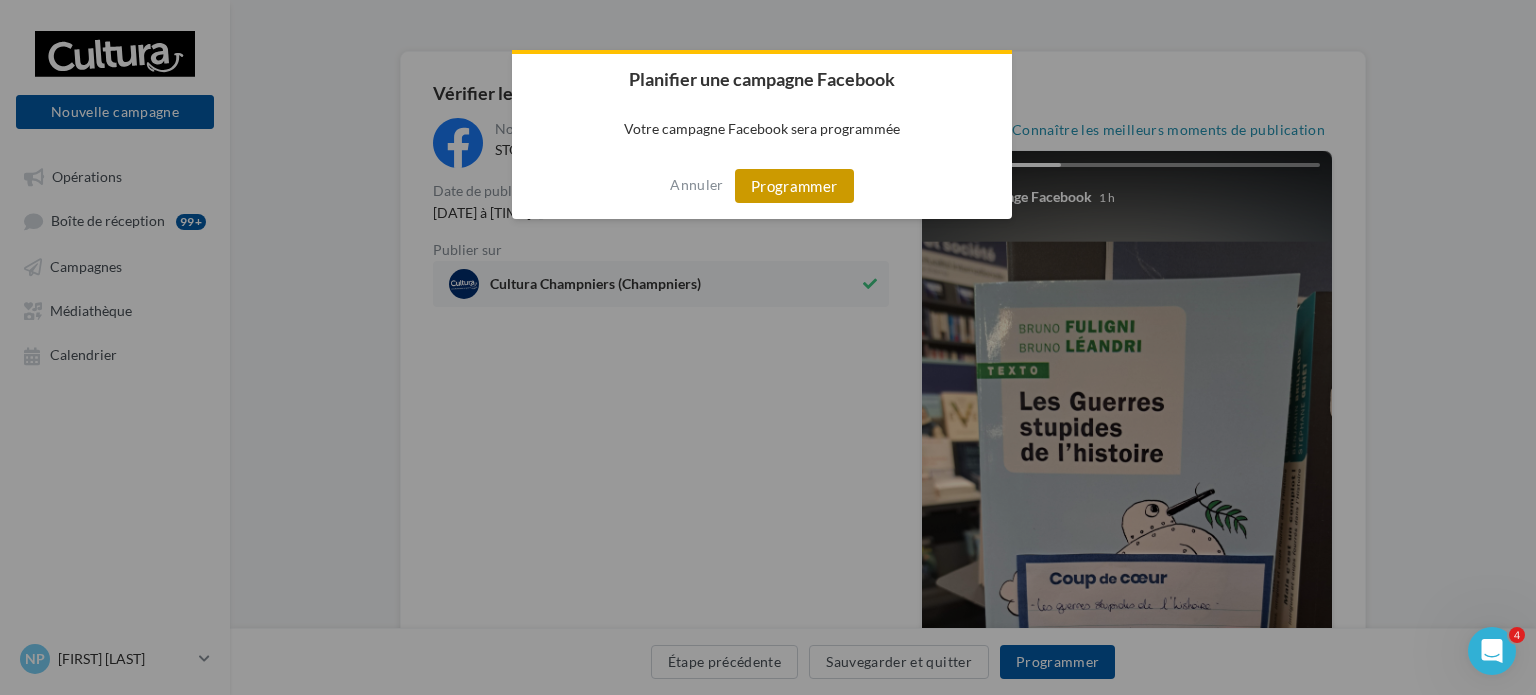 click on "Programmer" at bounding box center (794, 186) 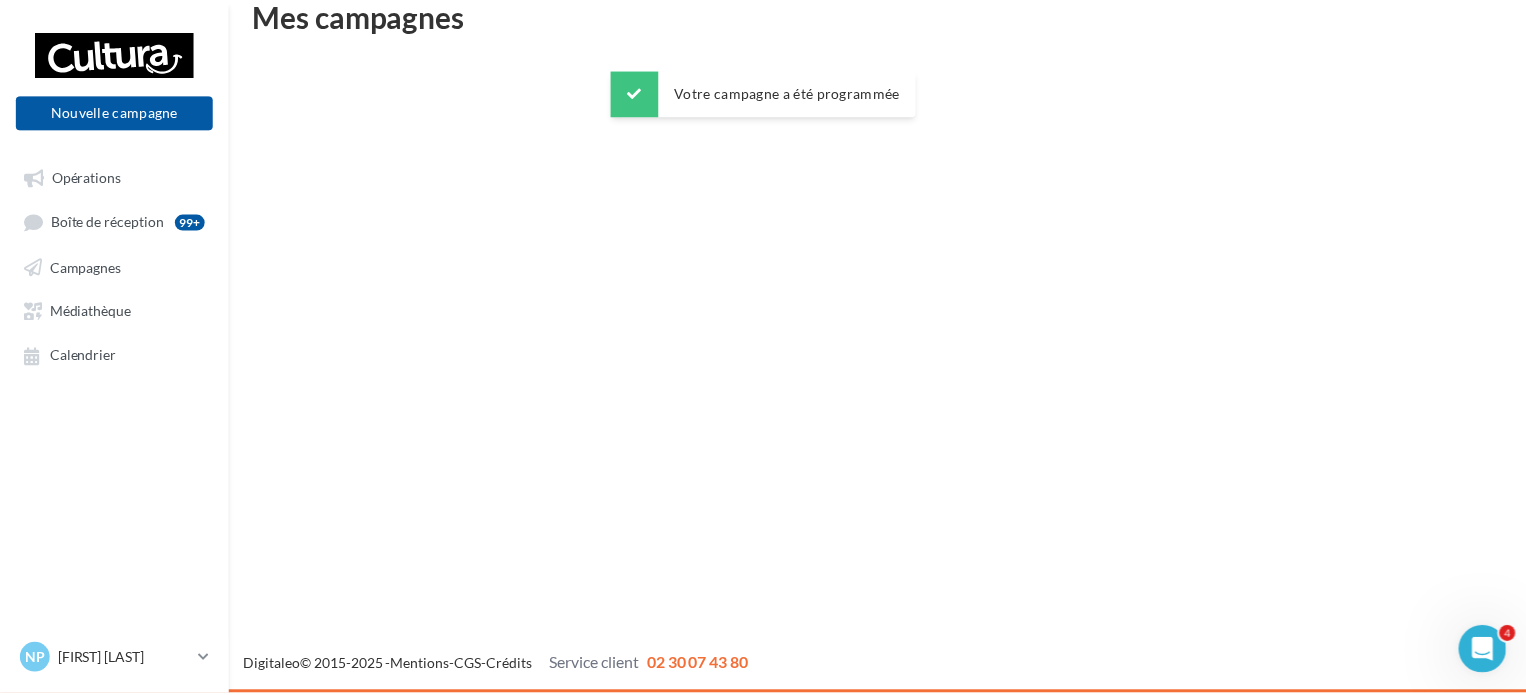 scroll, scrollTop: 32, scrollLeft: 0, axis: vertical 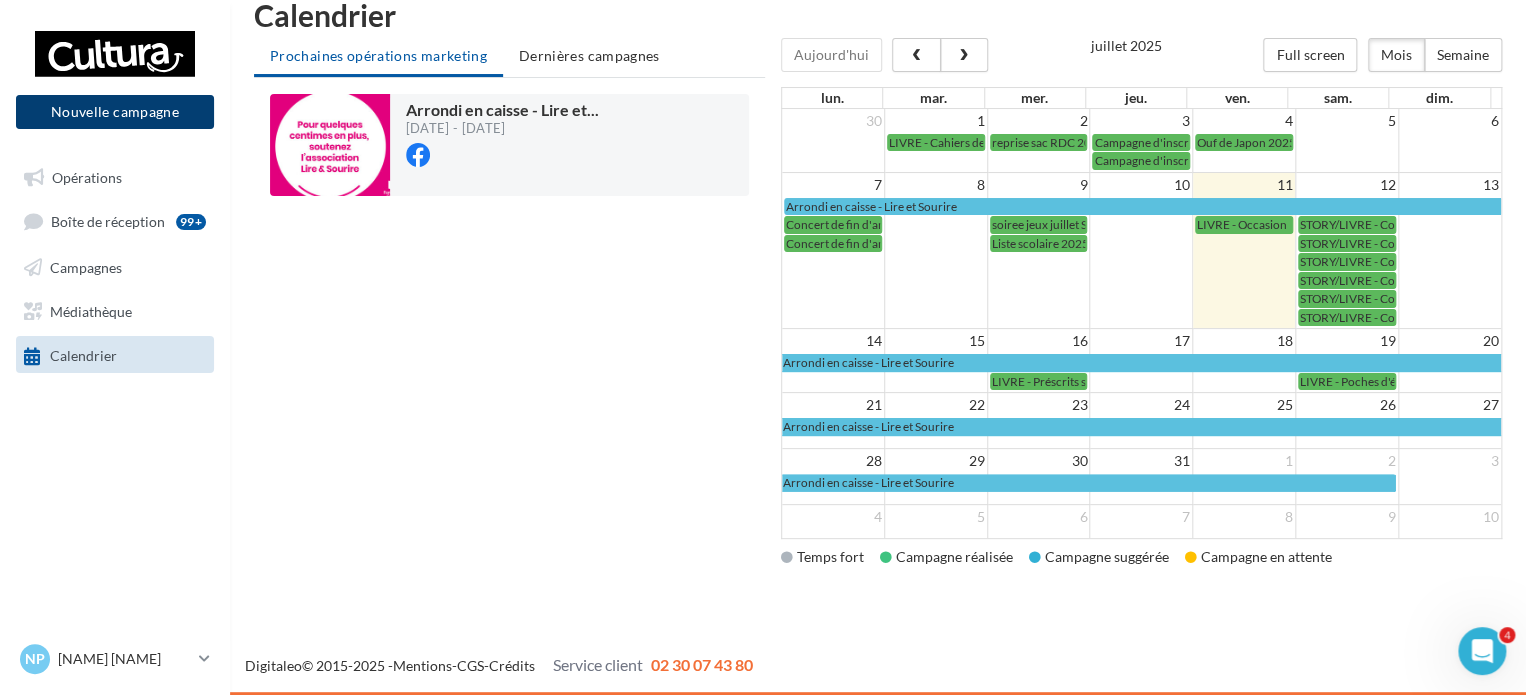 click on "Nouvelle campagne" at bounding box center [115, 112] 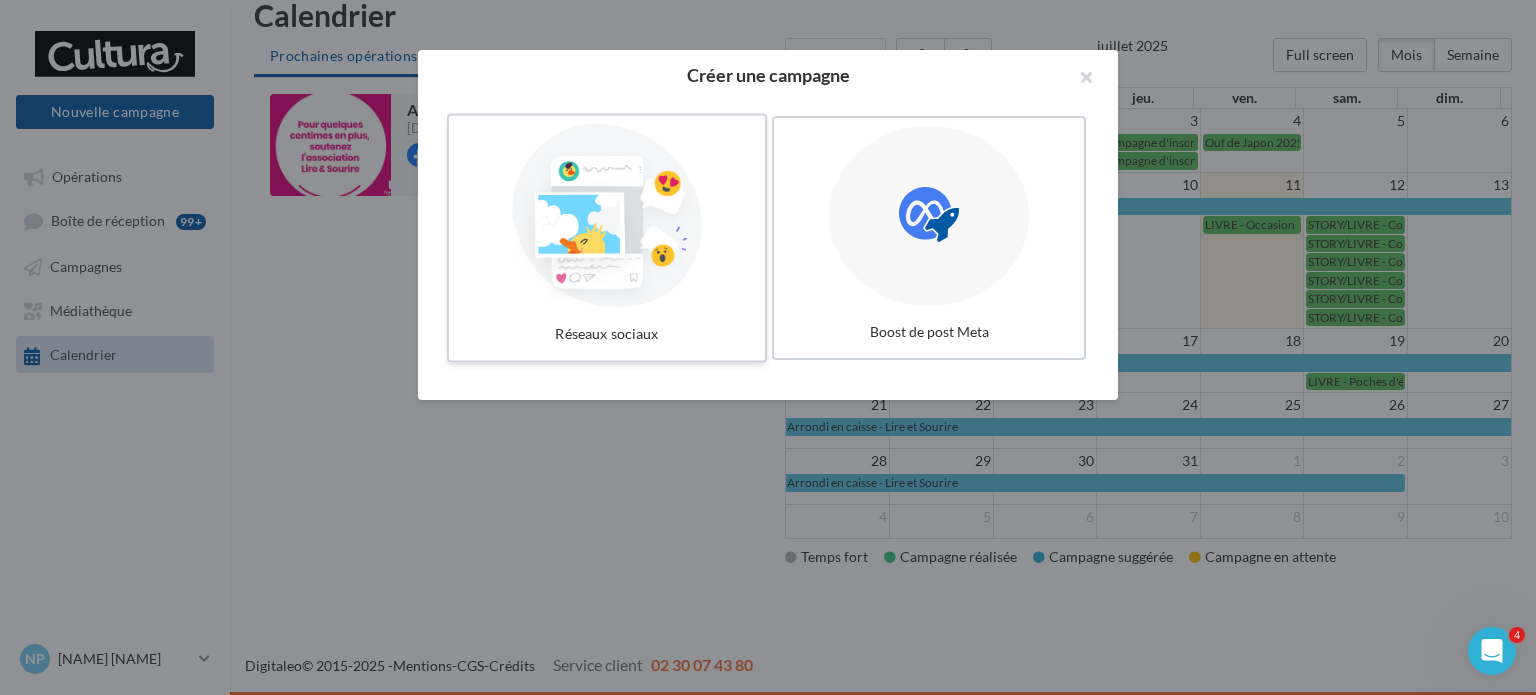 click at bounding box center (607, 216) 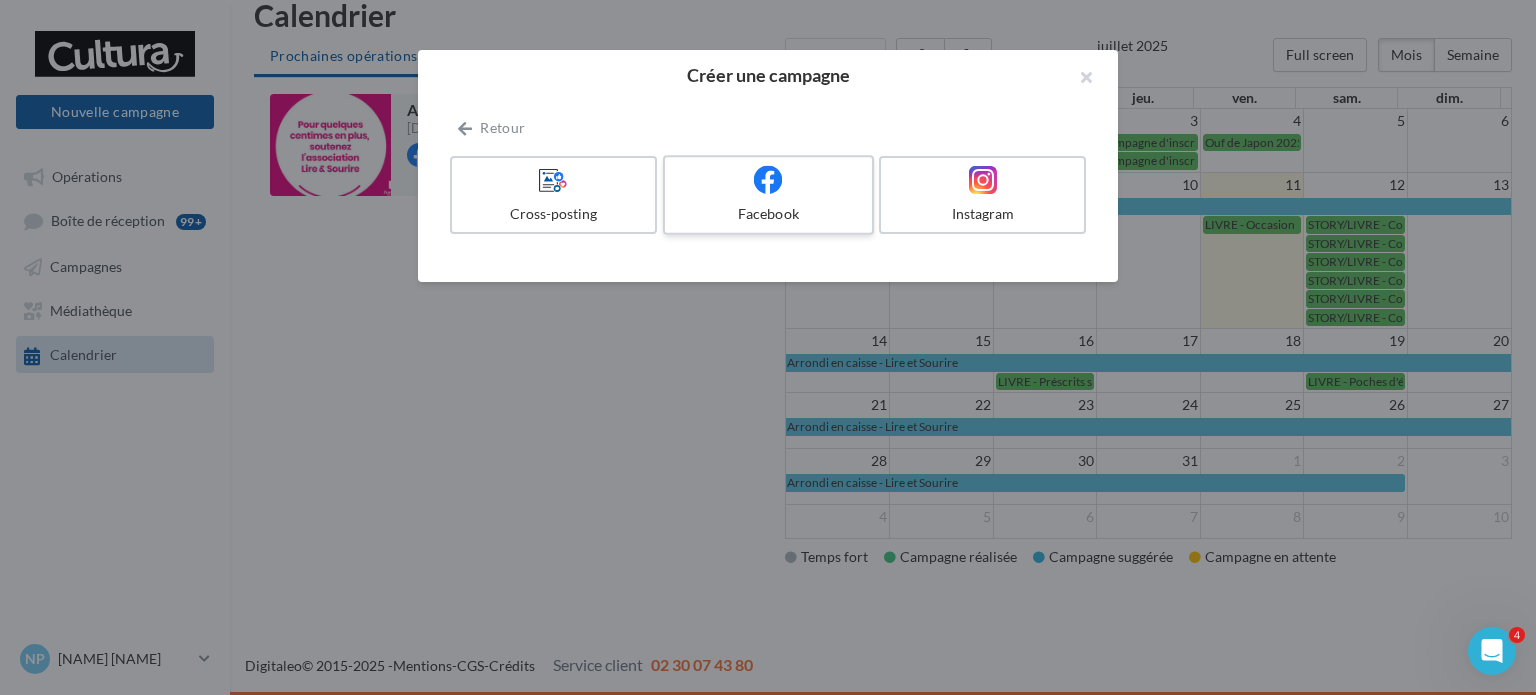 click at bounding box center [768, 180] 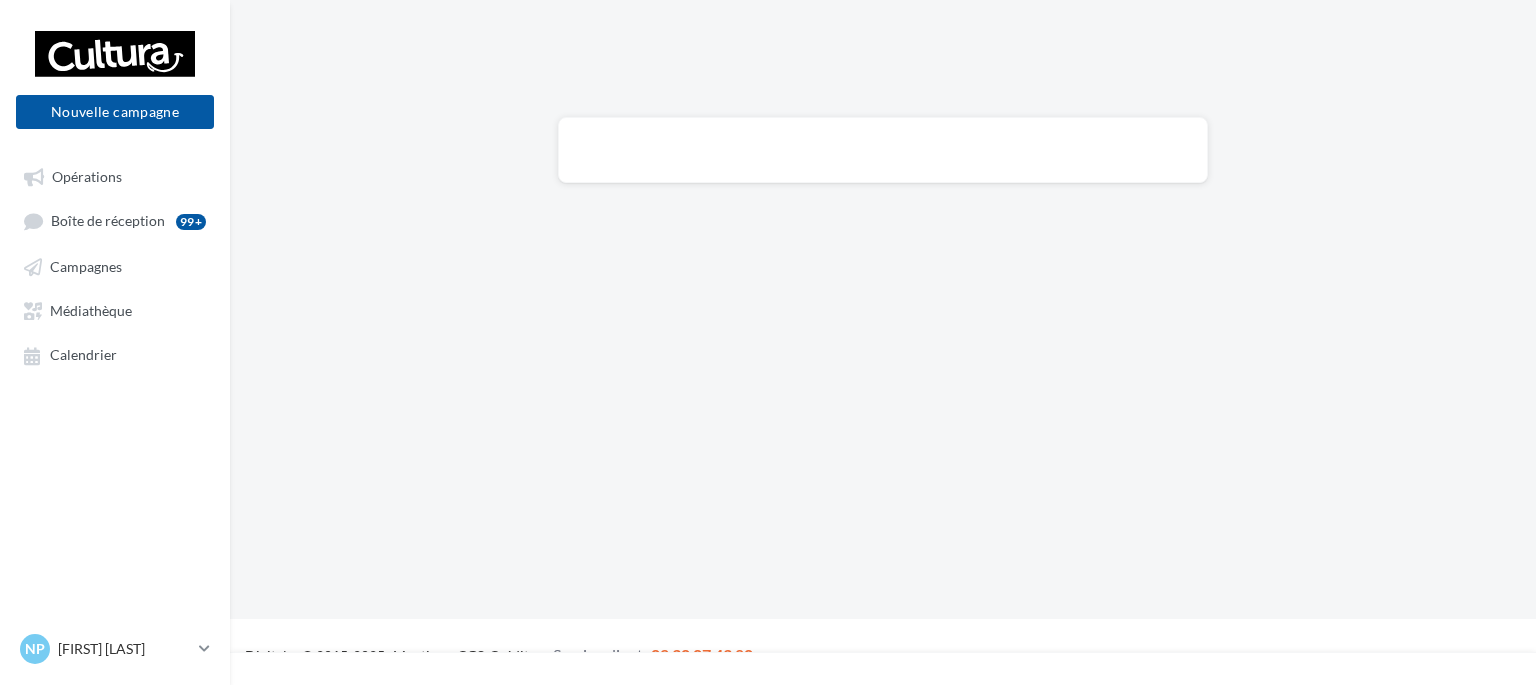 scroll, scrollTop: 0, scrollLeft: 0, axis: both 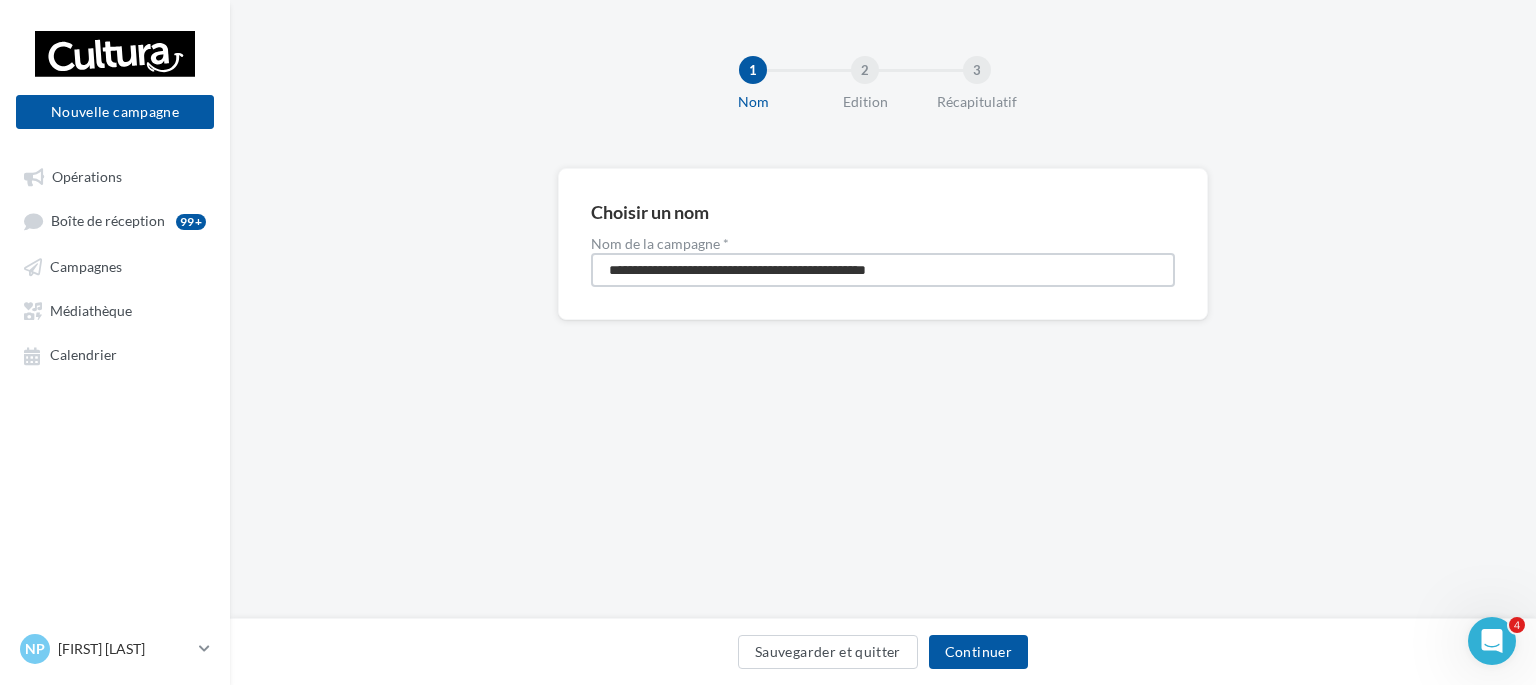 click on "**********" at bounding box center (883, 270) 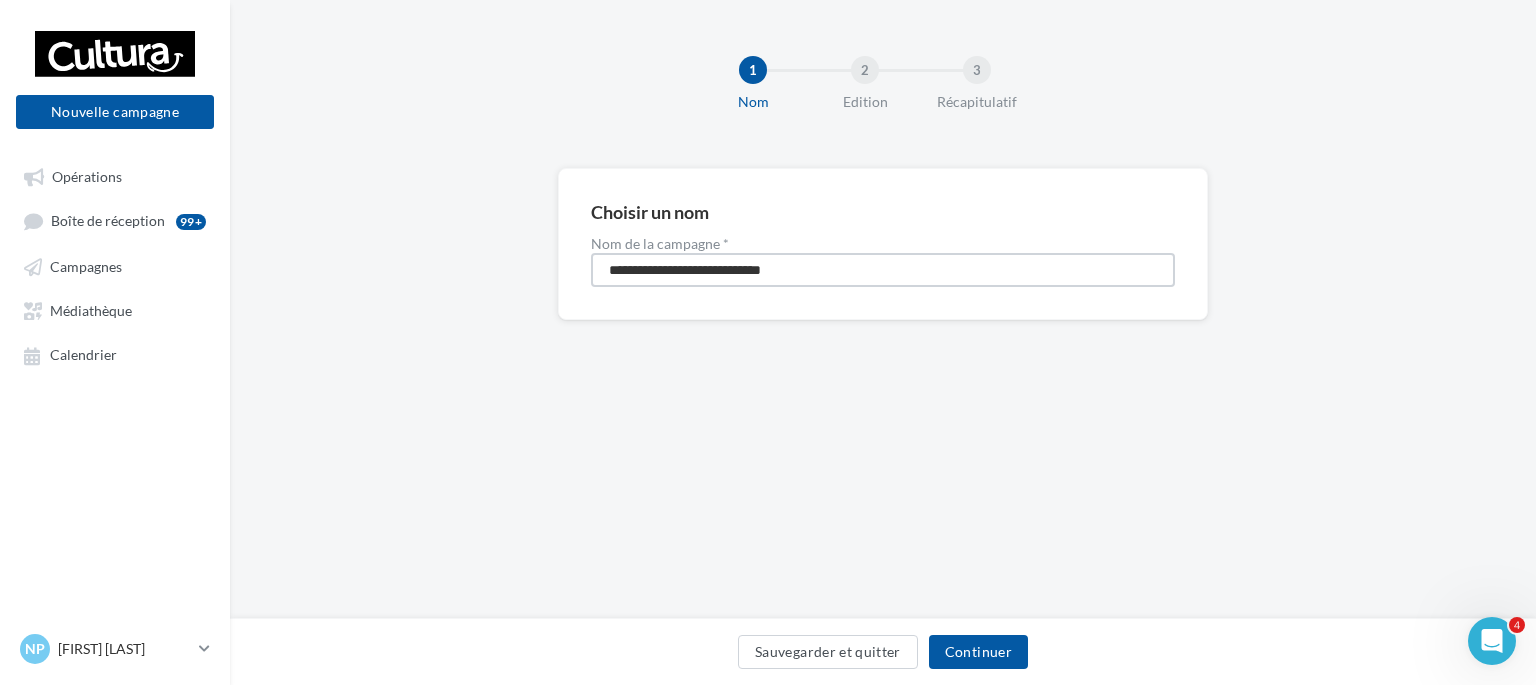 click on "**********" at bounding box center [883, 270] 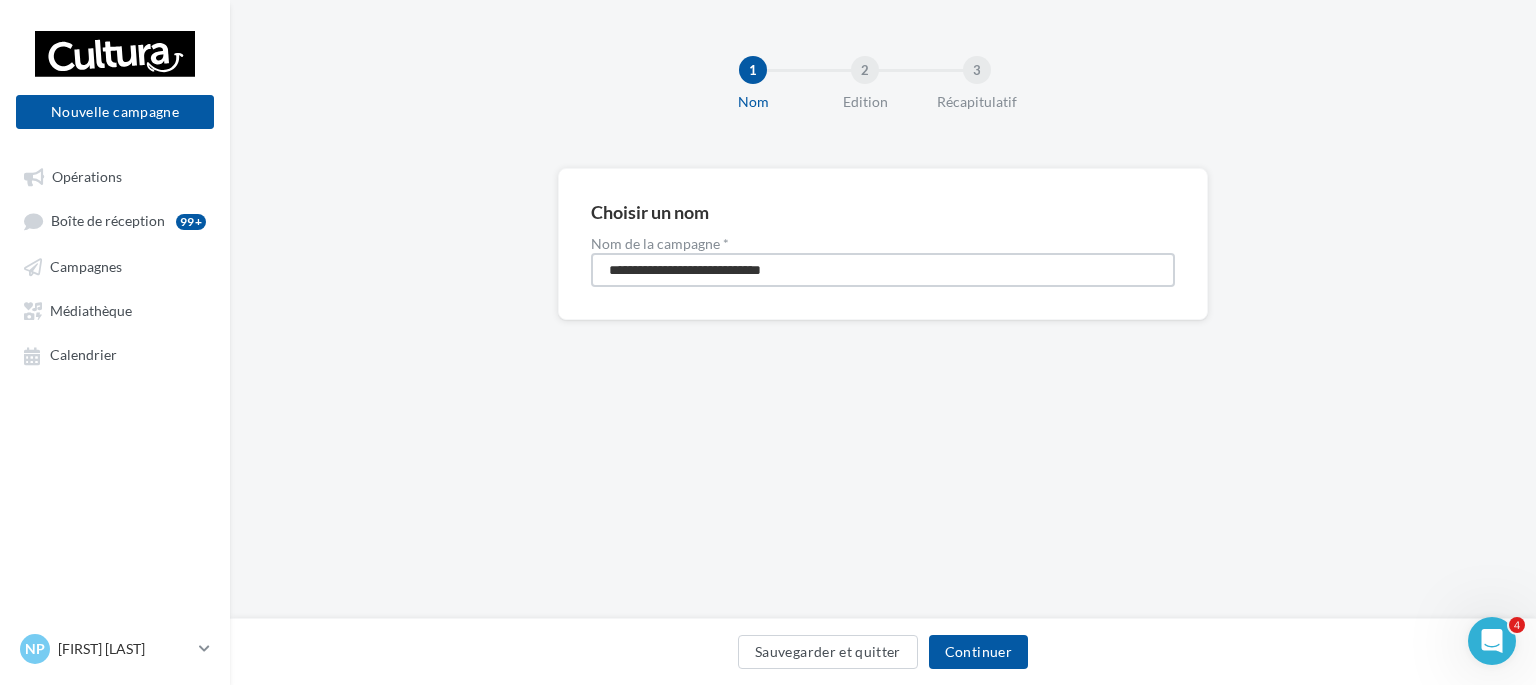 drag, startPoint x: 881, startPoint y: 276, endPoint x: 512, endPoint y: 329, distance: 372.7868 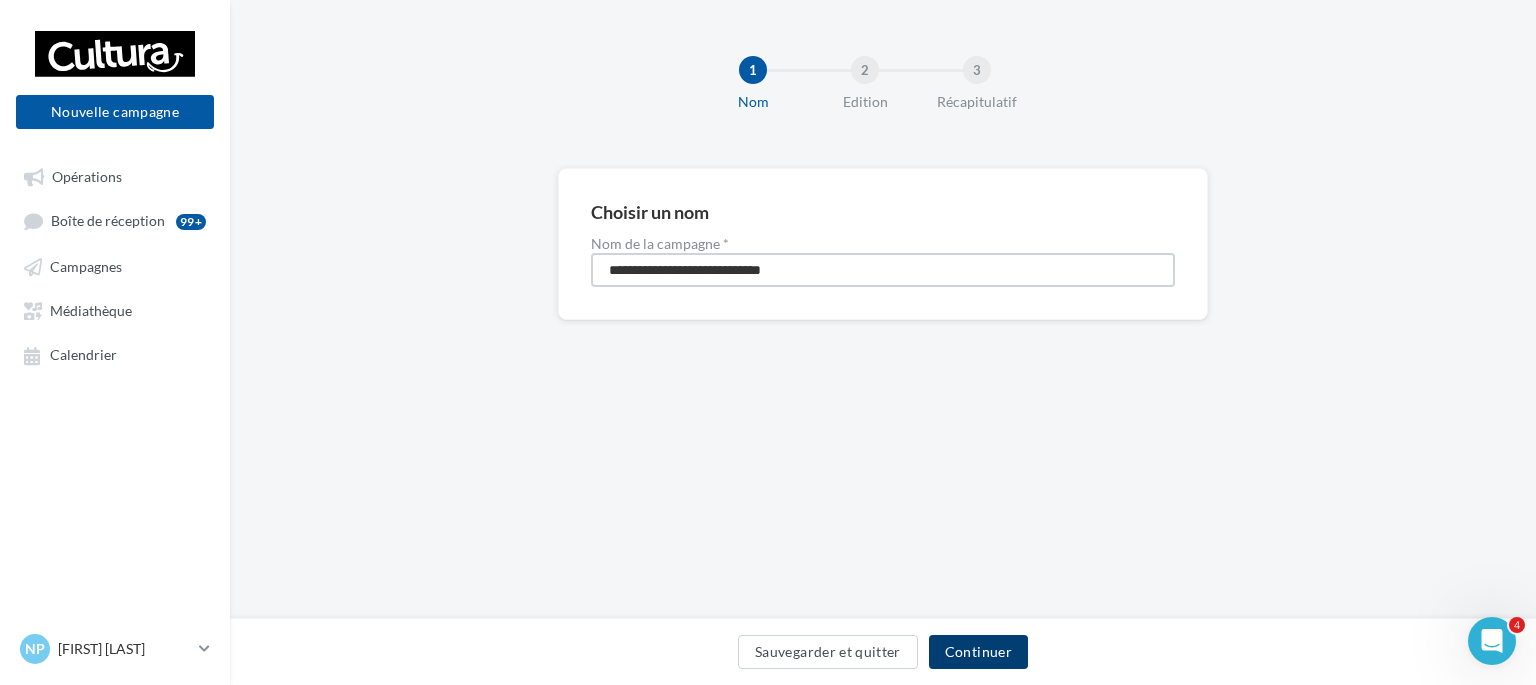 type on "**********" 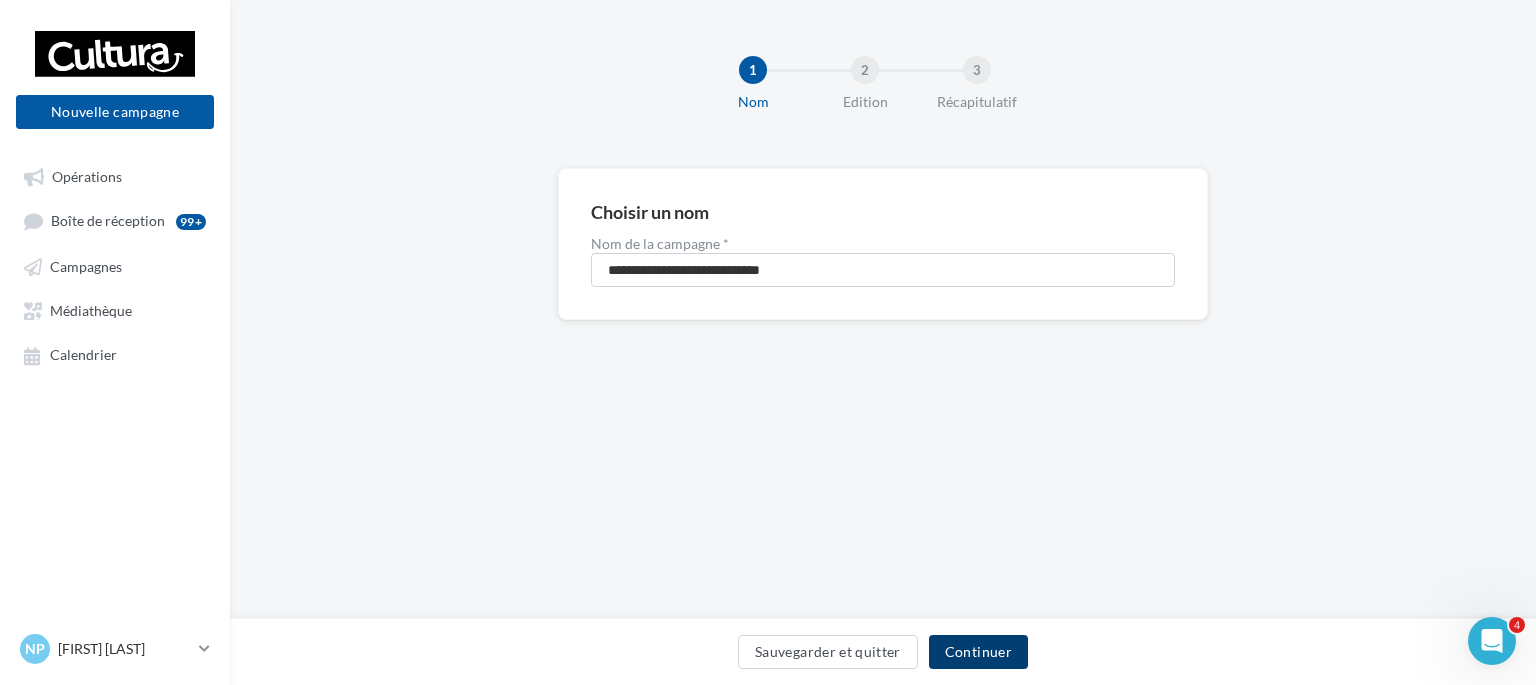 click on "Continuer" at bounding box center [978, 652] 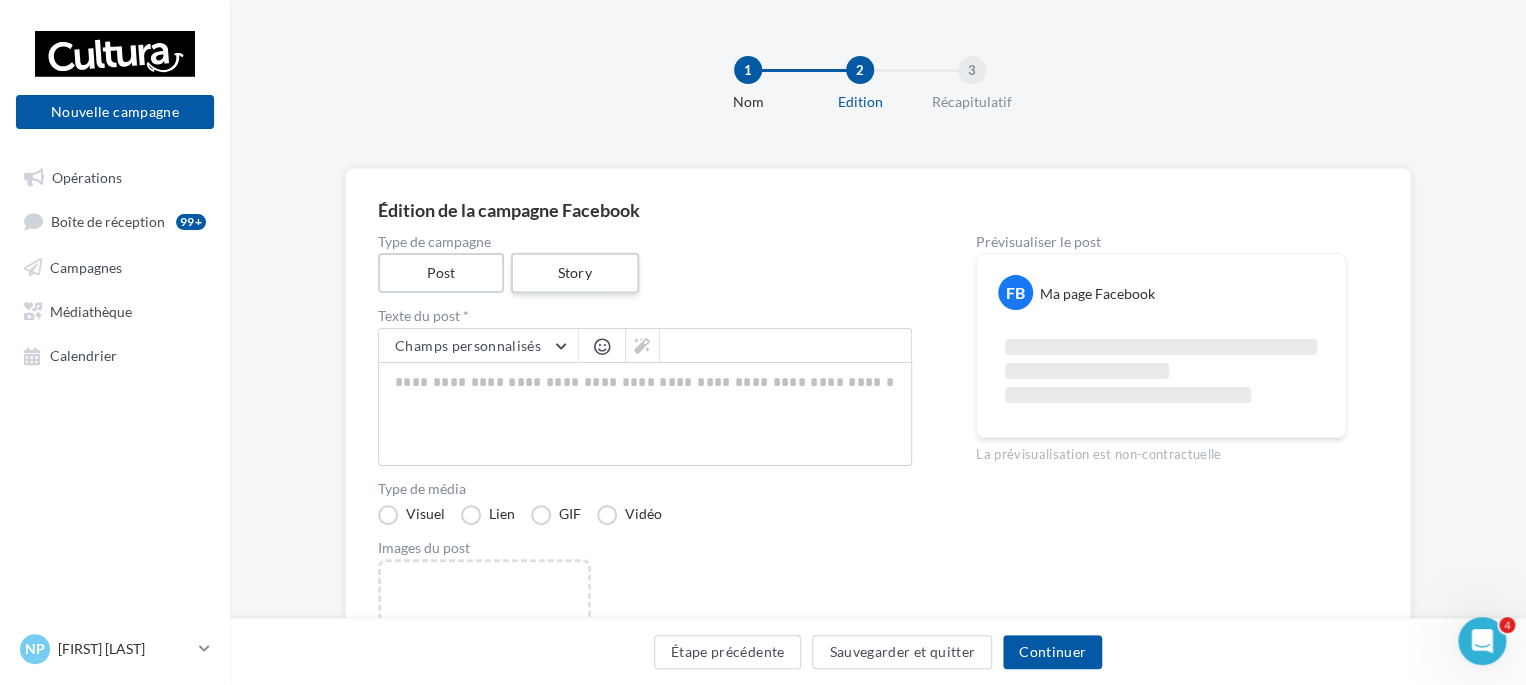 click on "Story" at bounding box center (574, 273) 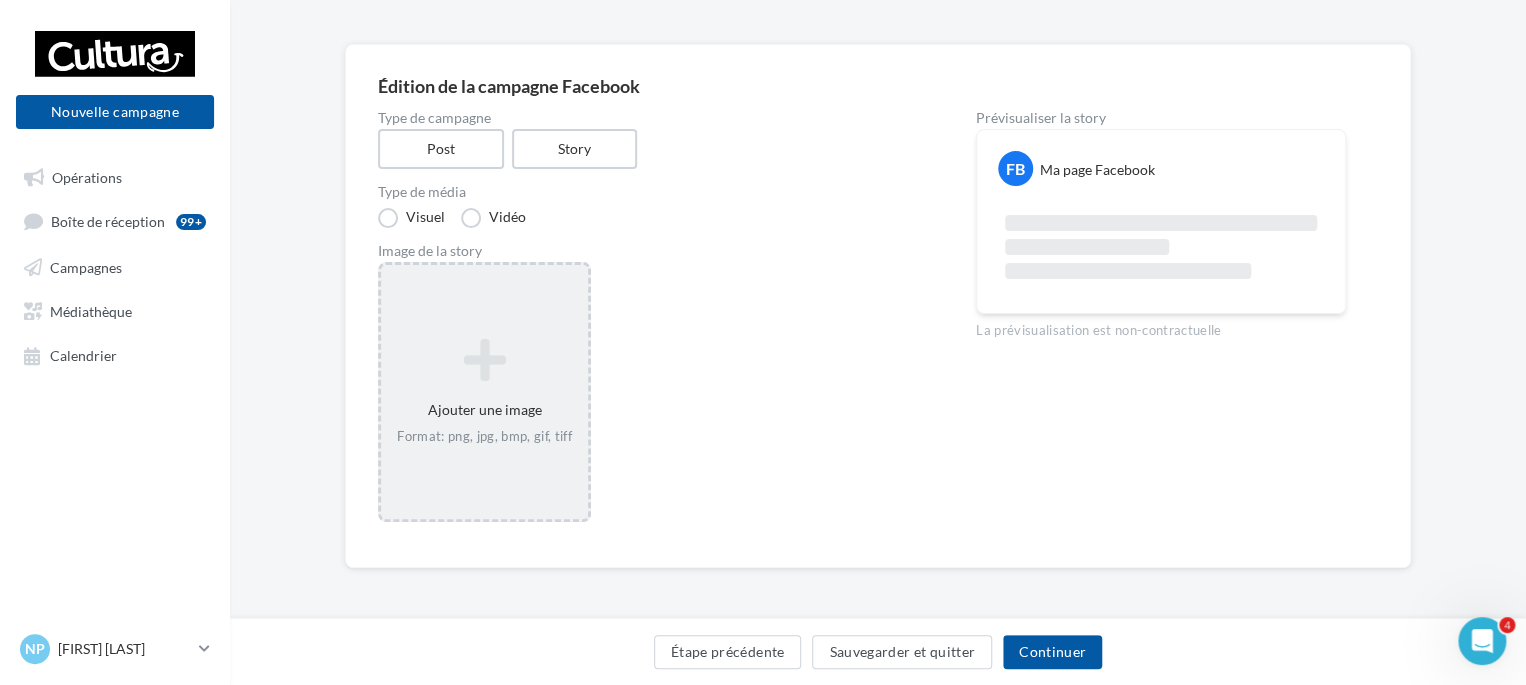 click on "Ajouter une image     Format: png, jpg, bmp, gif, tiff" at bounding box center (484, 392) 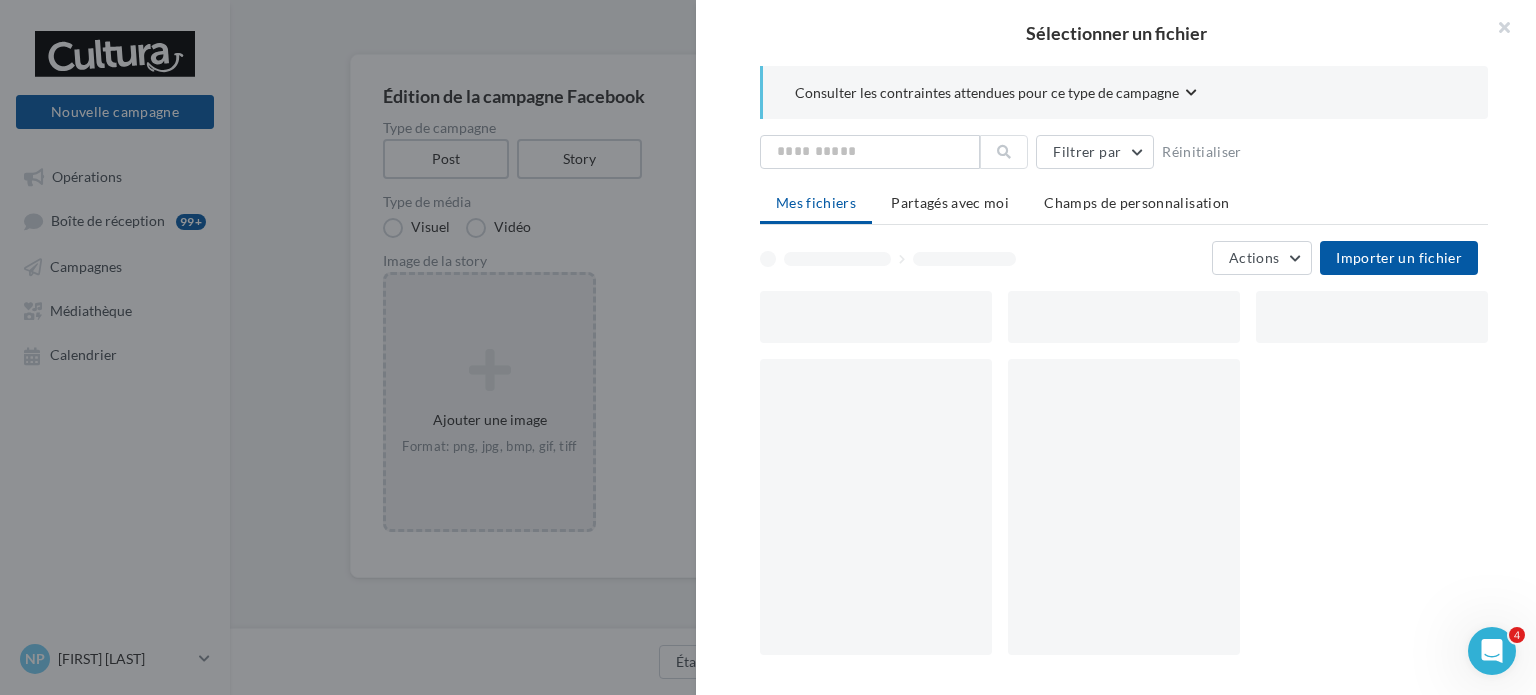 scroll, scrollTop: 124, scrollLeft: 0, axis: vertical 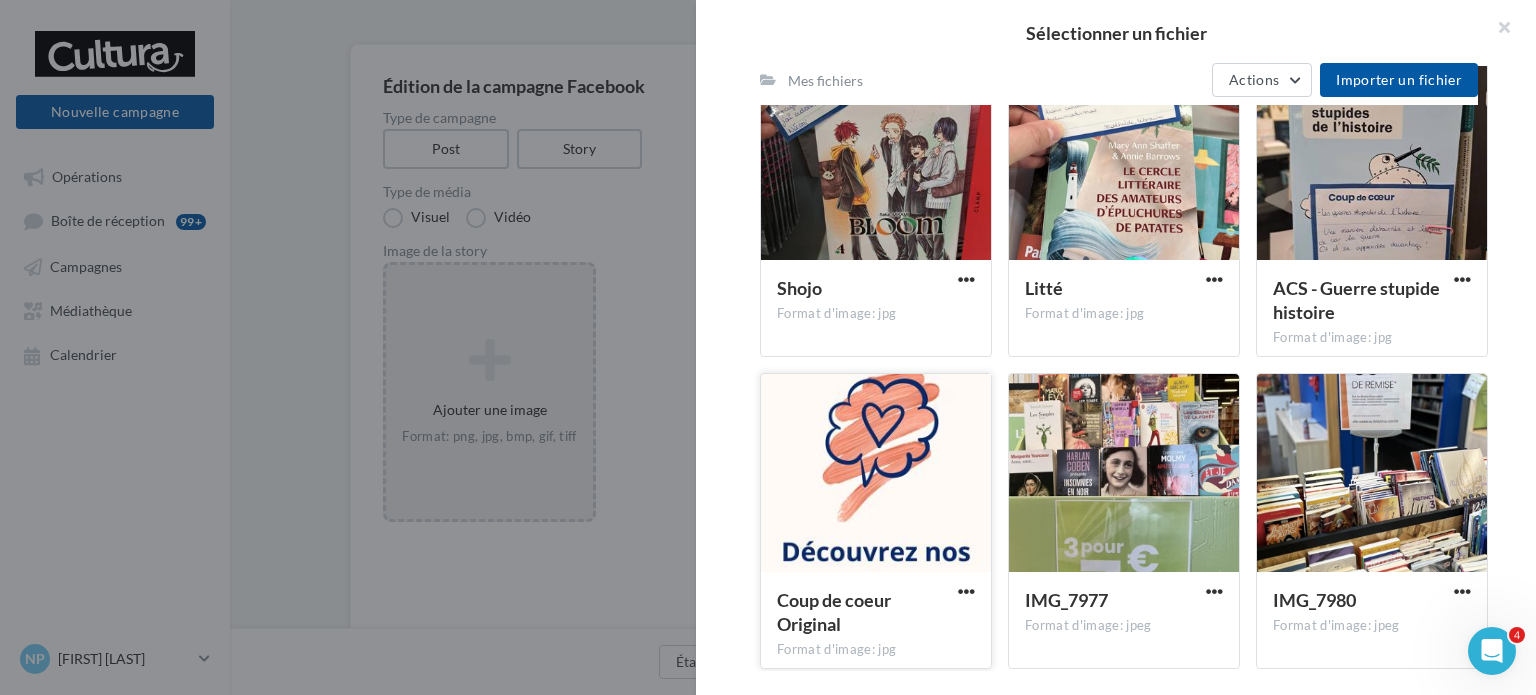 click at bounding box center (876, 474) 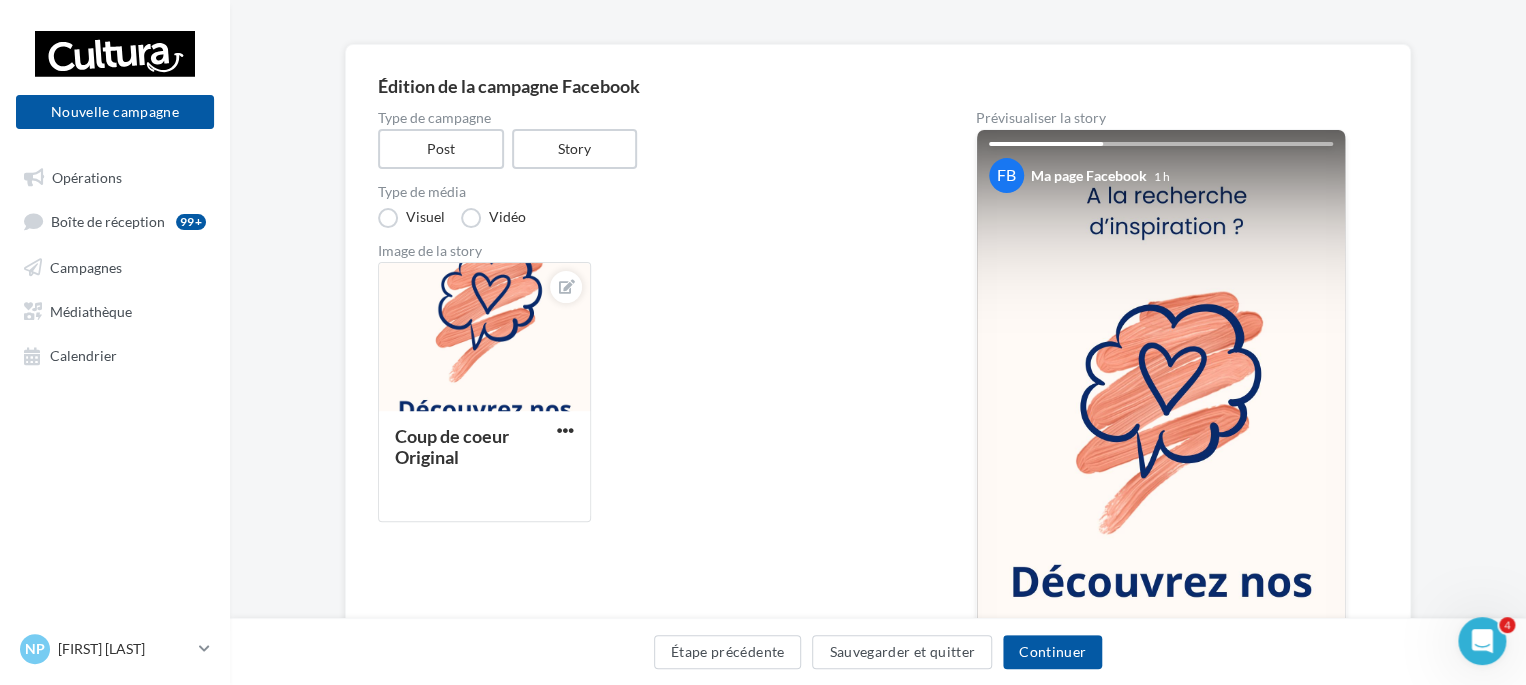 scroll, scrollTop: 324, scrollLeft: 0, axis: vertical 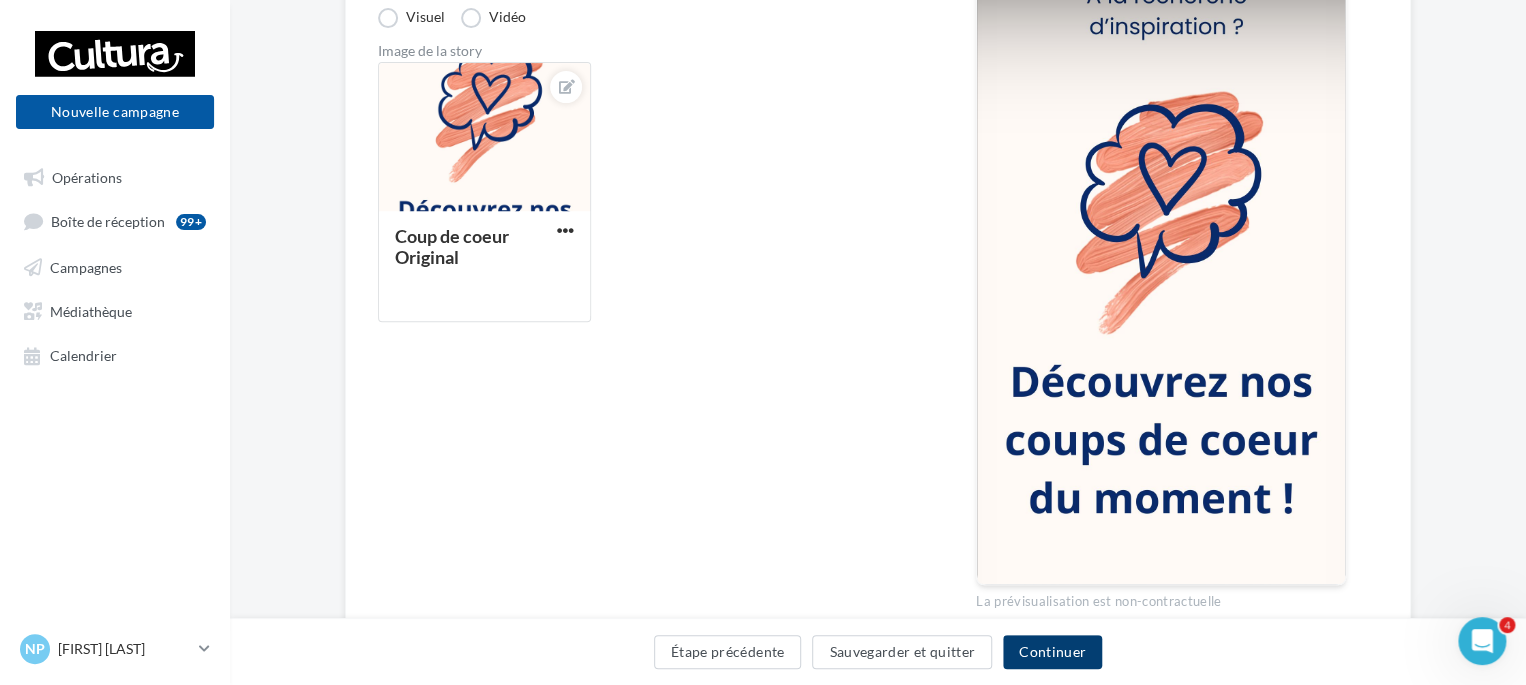 click on "Continuer" at bounding box center [1052, 652] 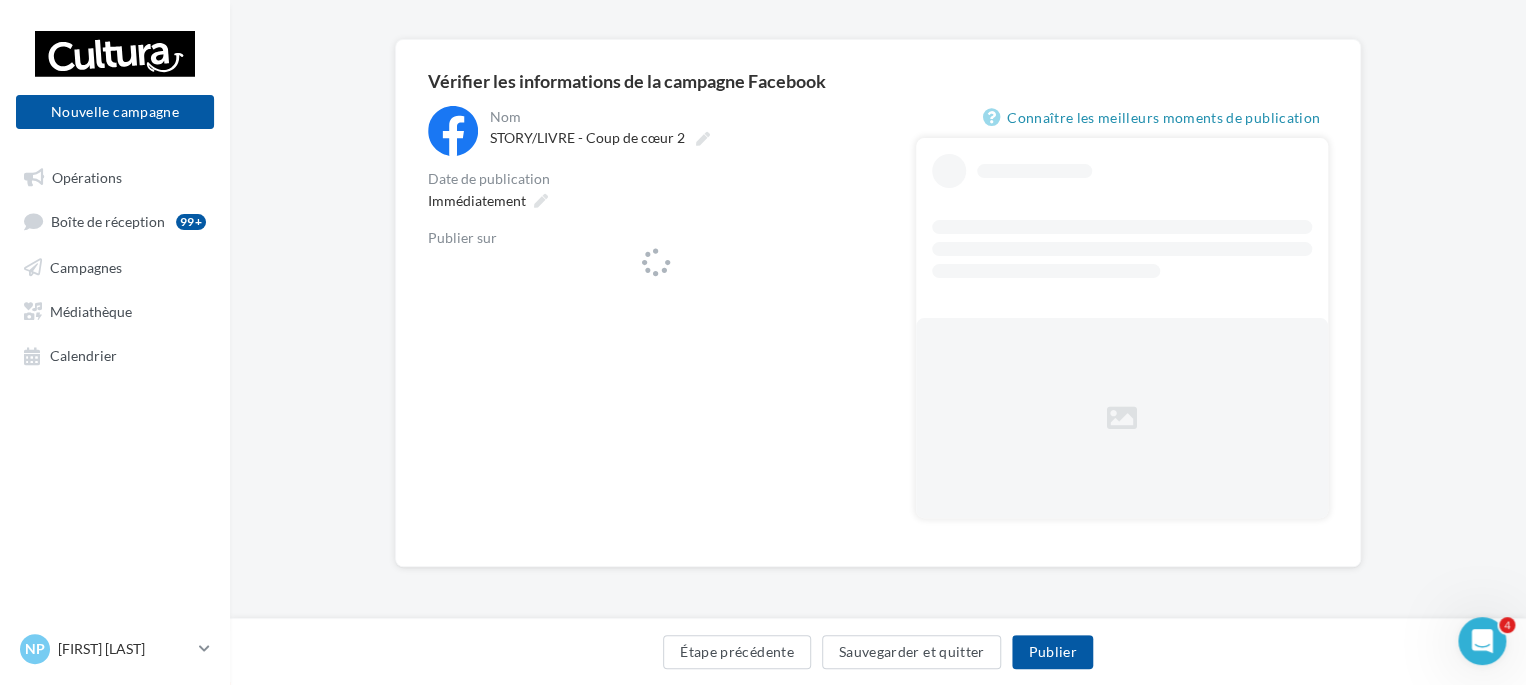 scroll, scrollTop: 128, scrollLeft: 0, axis: vertical 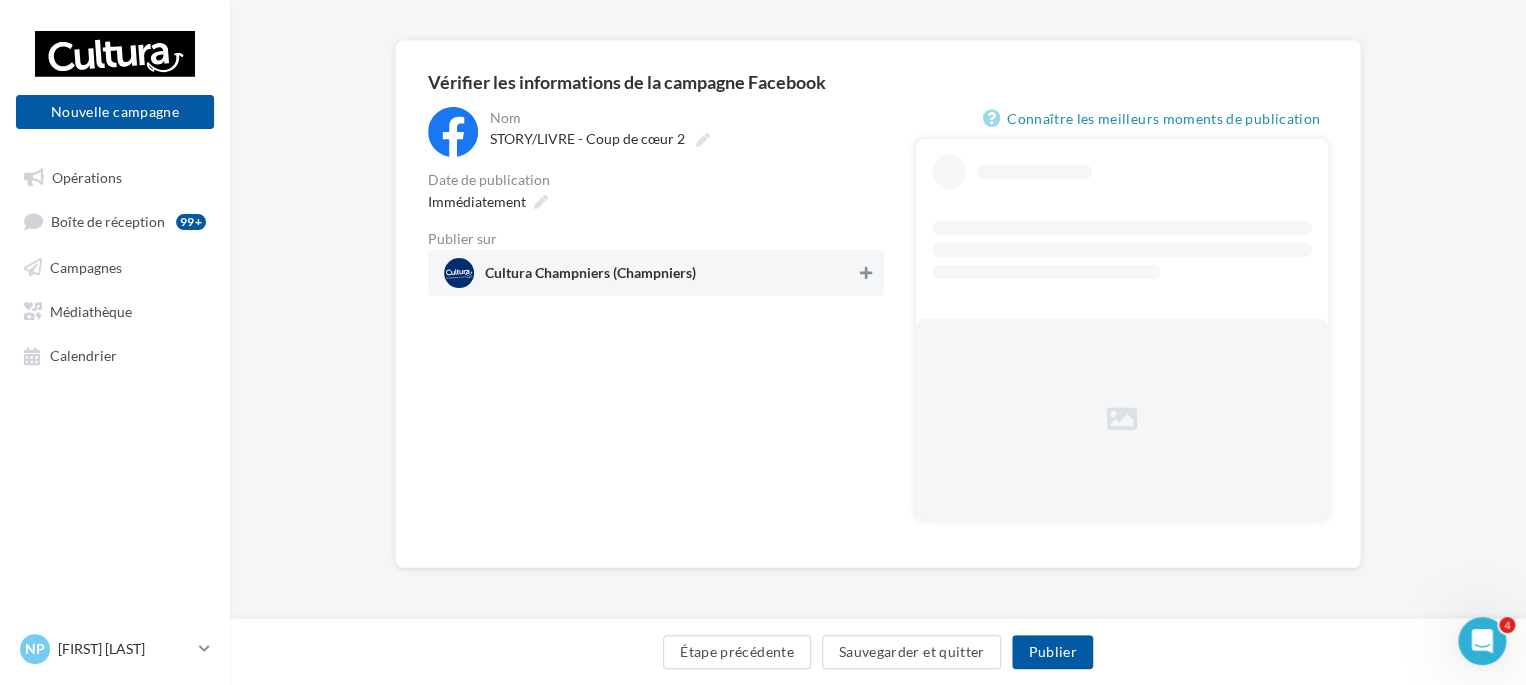 click at bounding box center [866, 273] 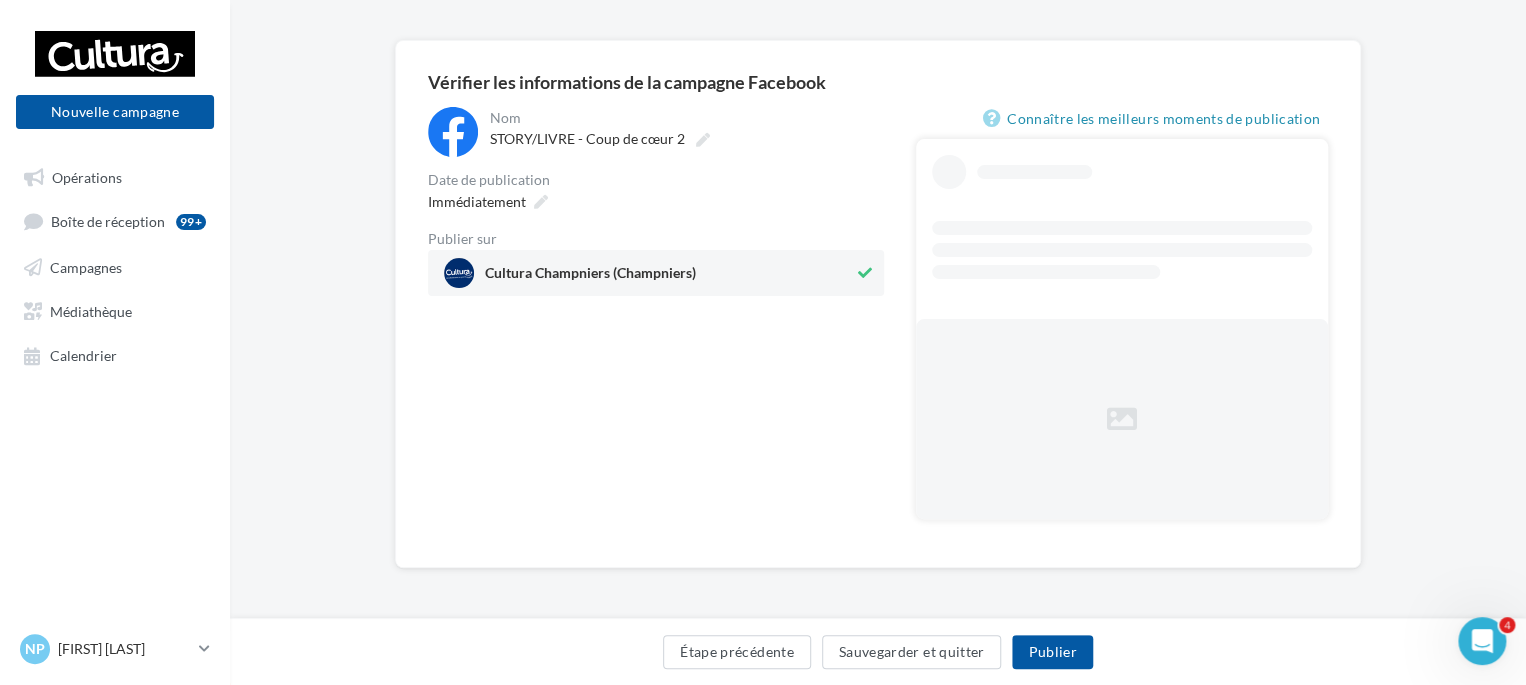 scroll, scrollTop: 0, scrollLeft: 0, axis: both 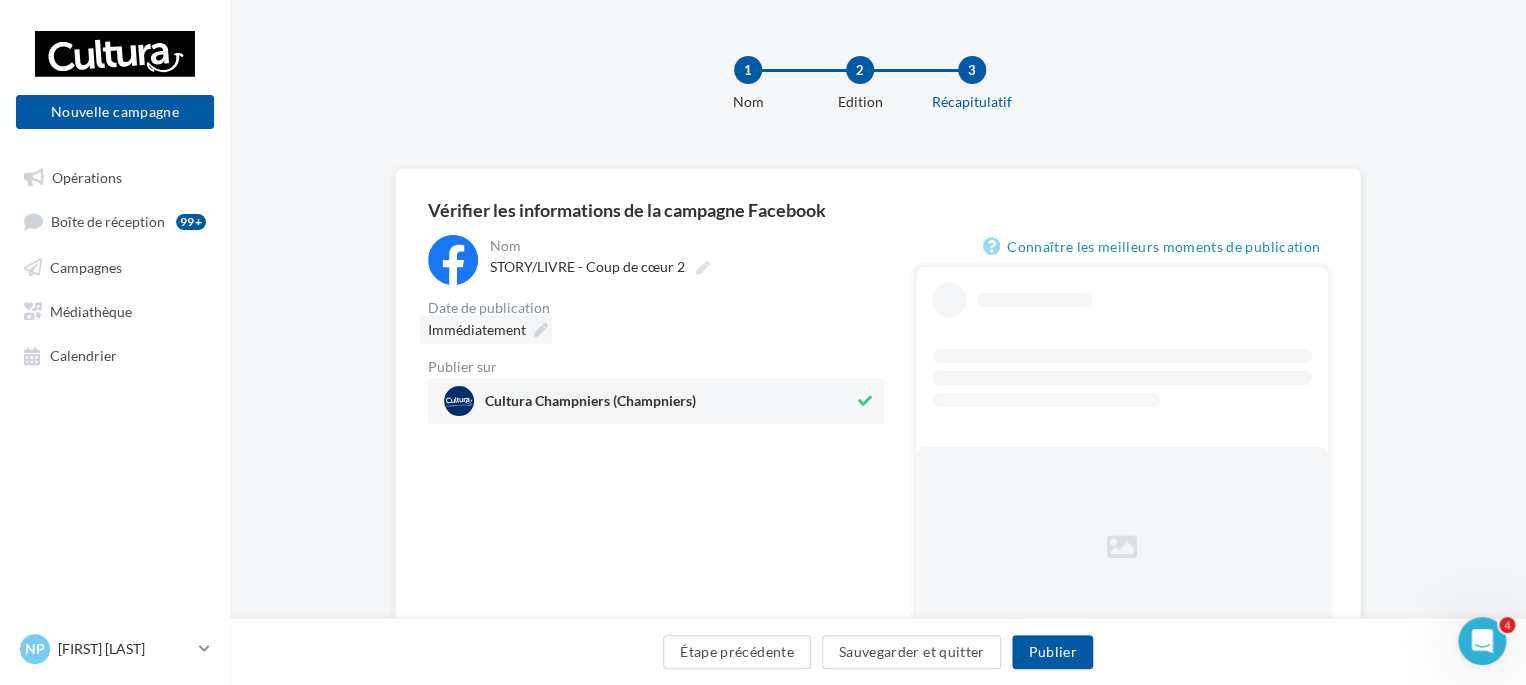 click at bounding box center (541, 330) 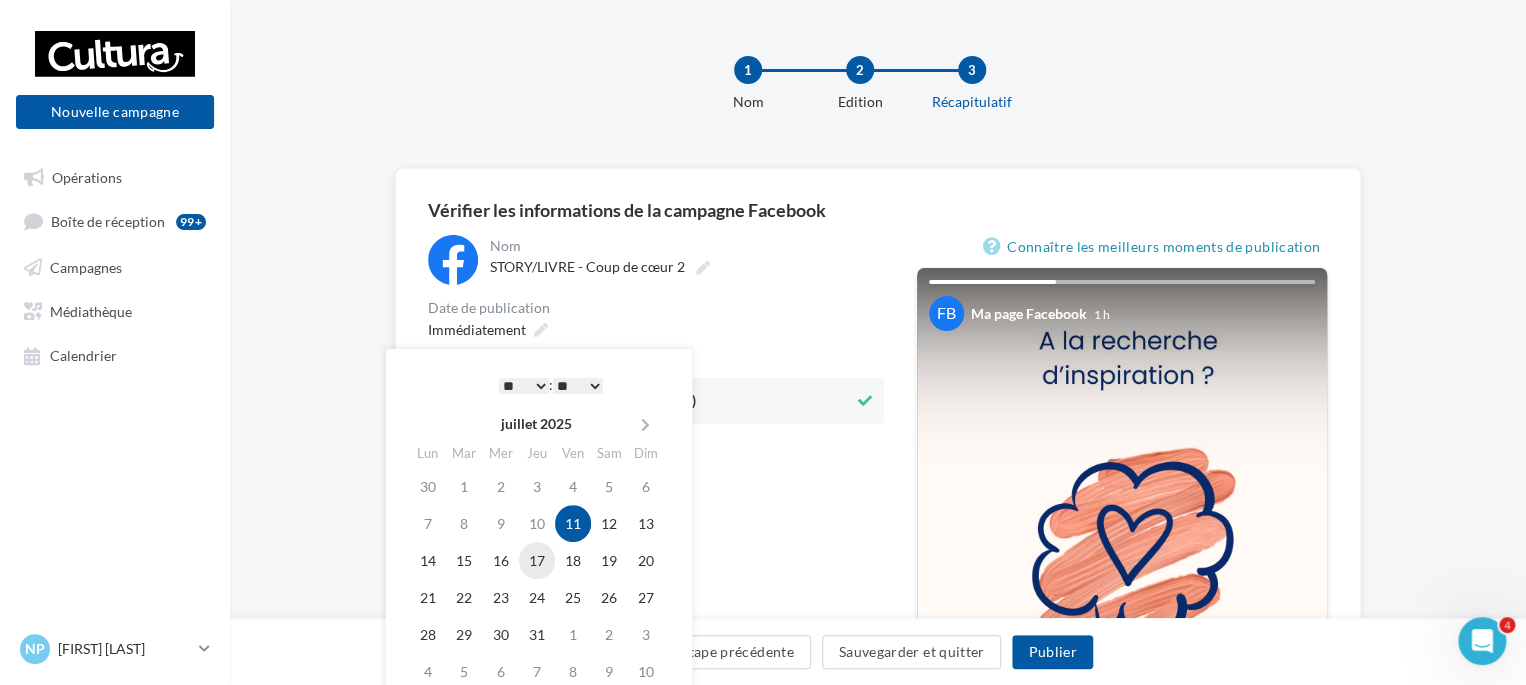 click on "17" at bounding box center [537, 560] 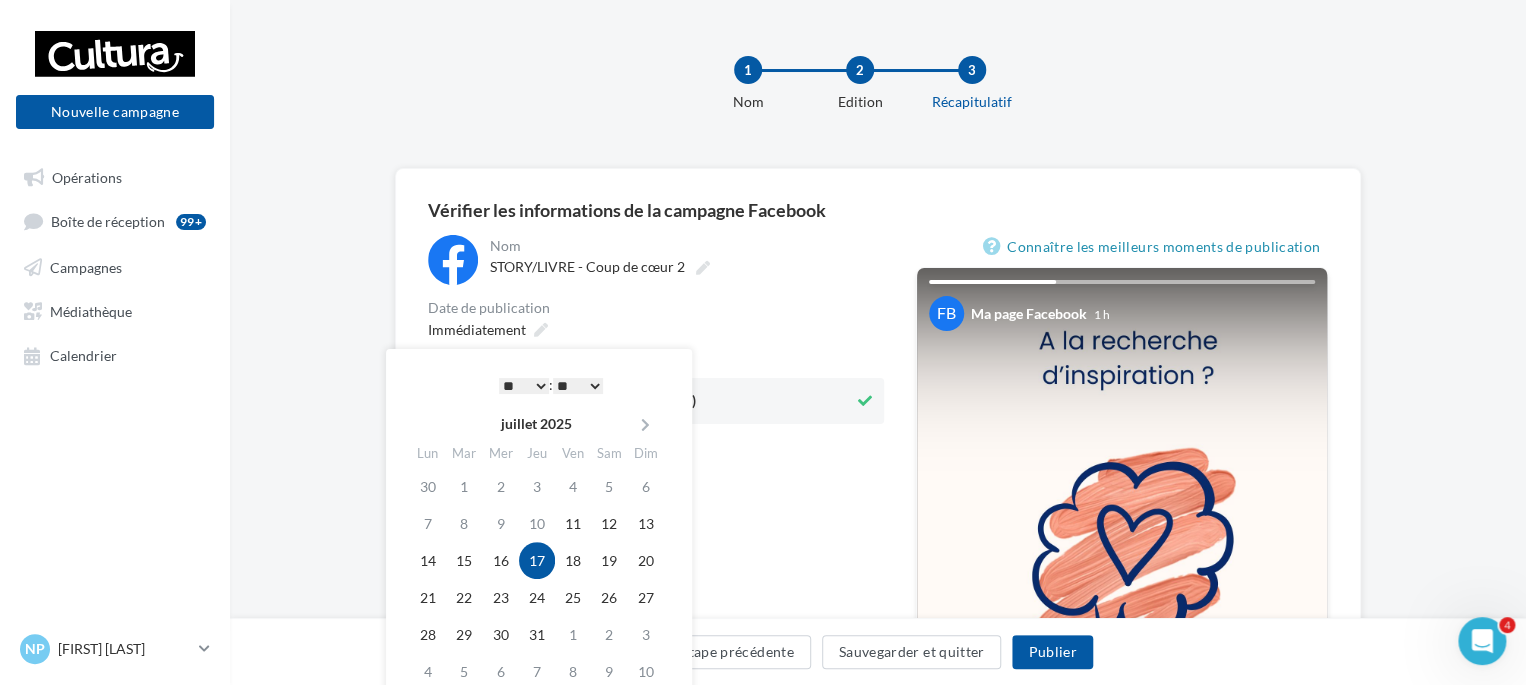 click on "* * * * * * * * * * ** ** ** ** ** ** ** ** ** ** ** ** ** **" at bounding box center [524, 386] 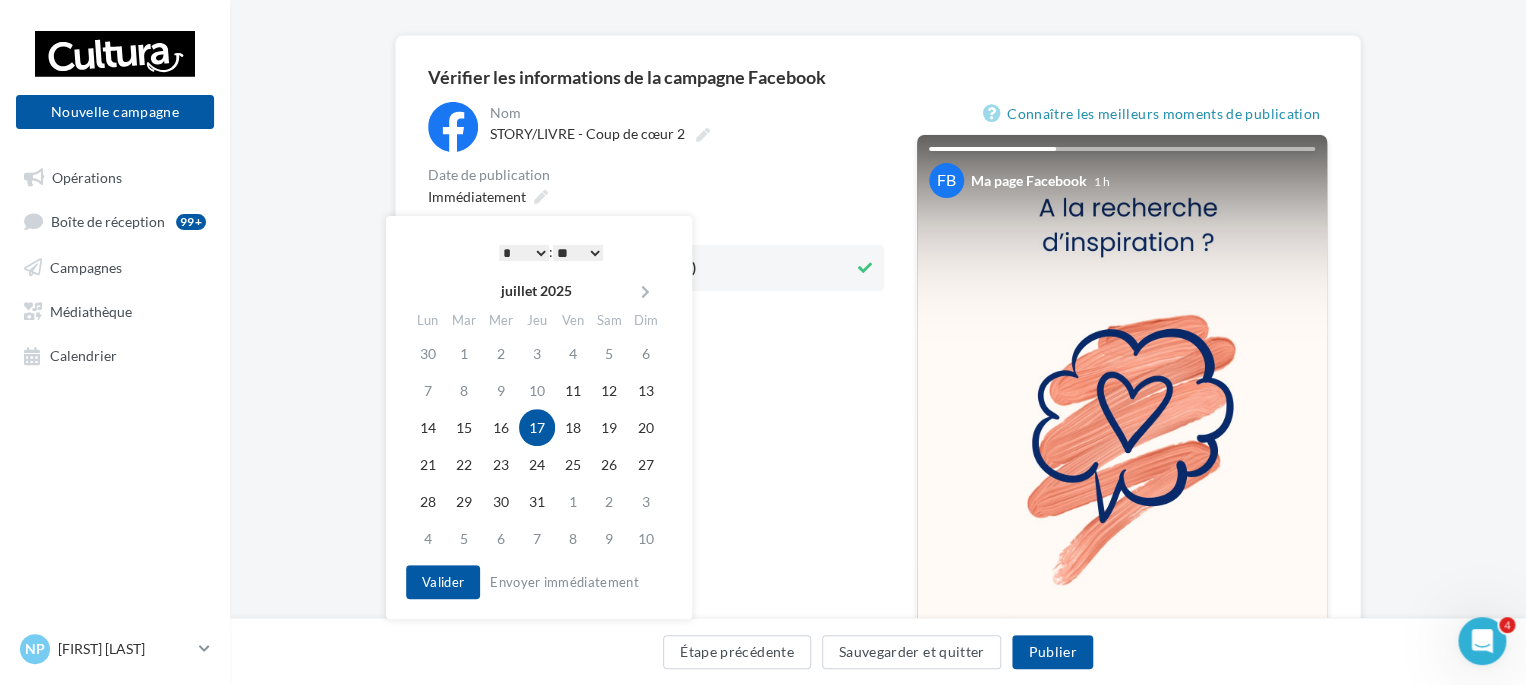 scroll, scrollTop: 100, scrollLeft: 0, axis: vertical 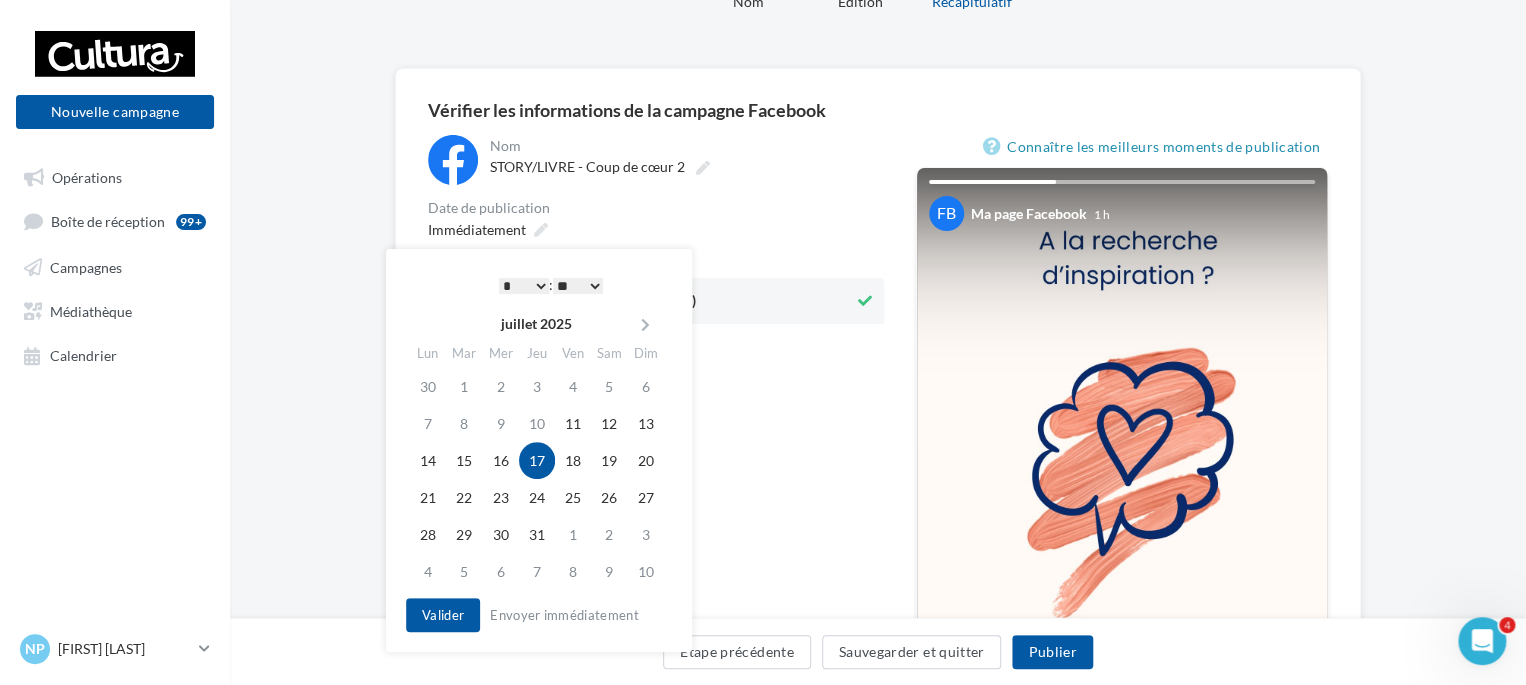 click on "* * * * * * * * * * ** ** ** ** ** ** ** ** ** ** ** ** ** **" at bounding box center [524, 286] 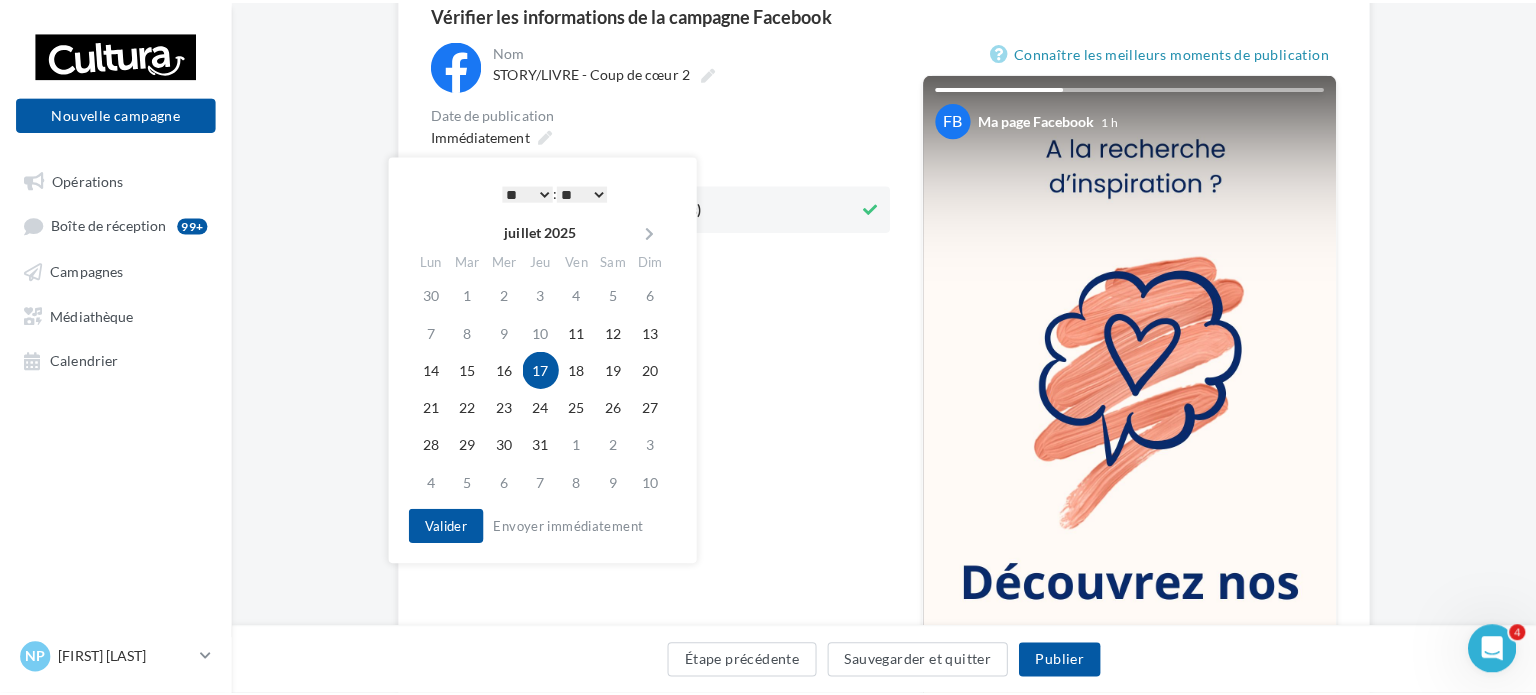 scroll, scrollTop: 300, scrollLeft: 0, axis: vertical 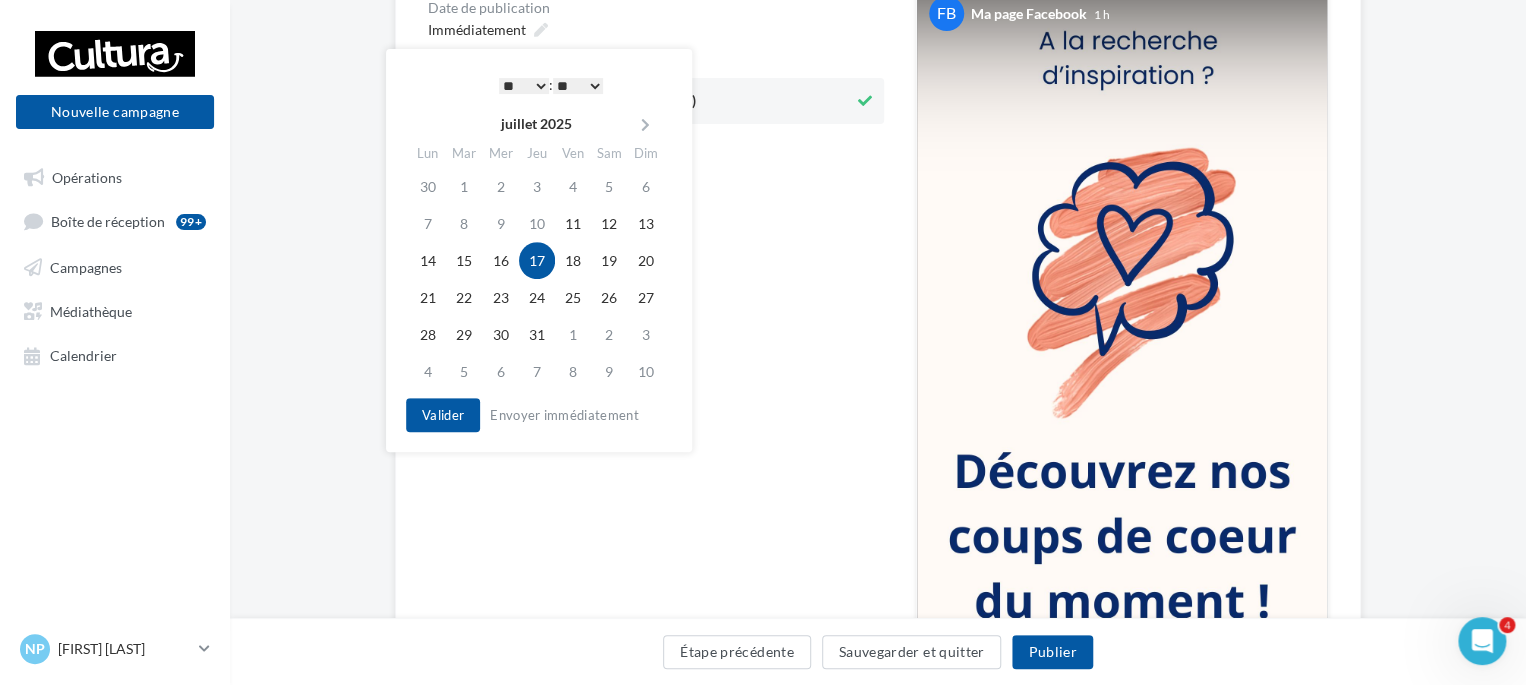 drag, startPoint x: 534, startPoint y: 81, endPoint x: 521, endPoint y: 90, distance: 15.811388 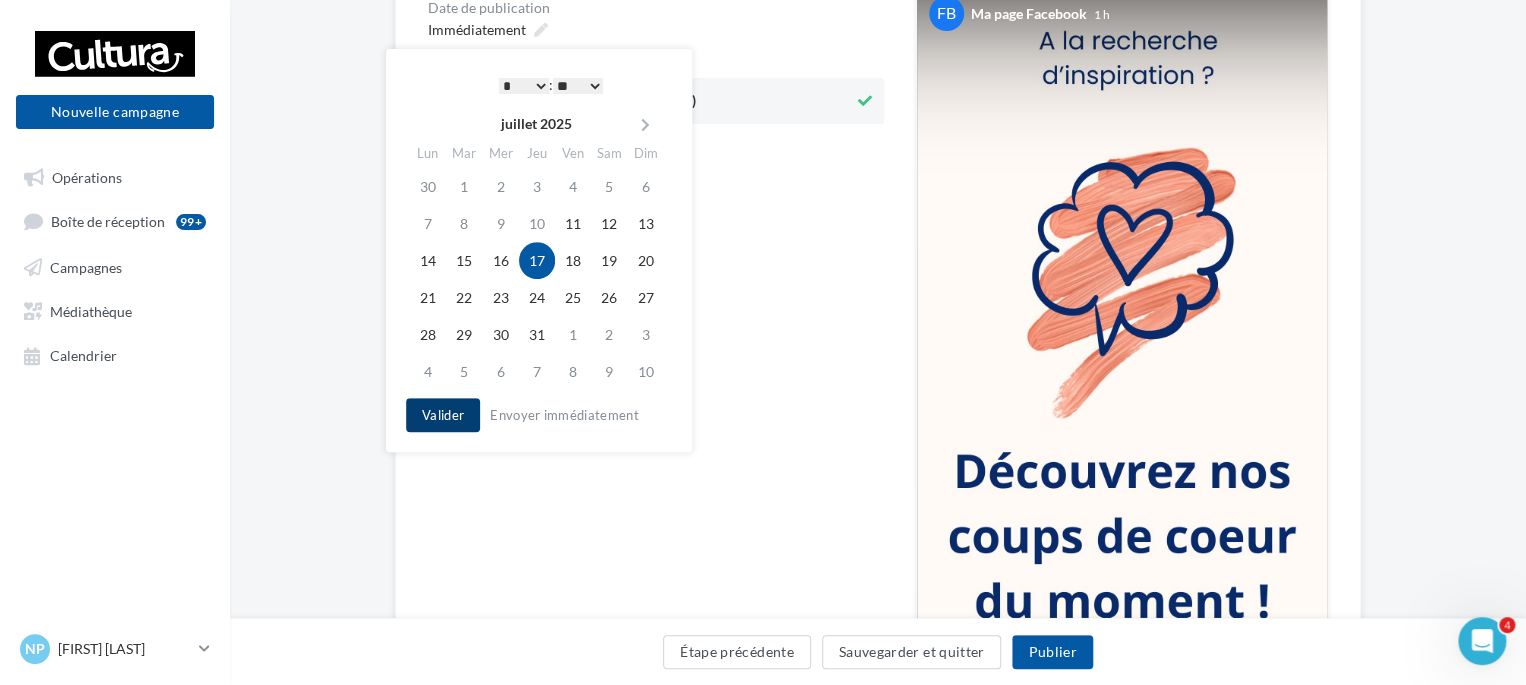 click on "Valider" at bounding box center [443, 415] 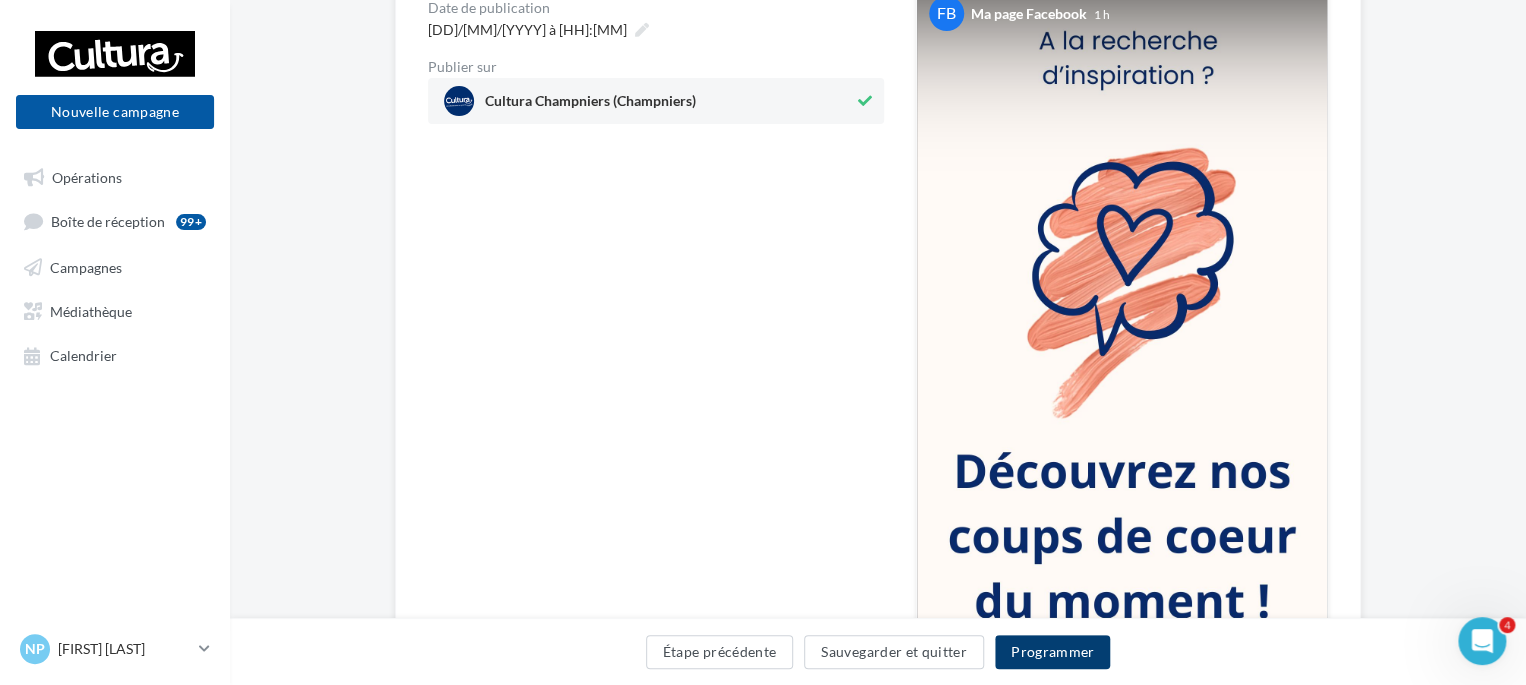 click on "Programmer" at bounding box center (1053, 652) 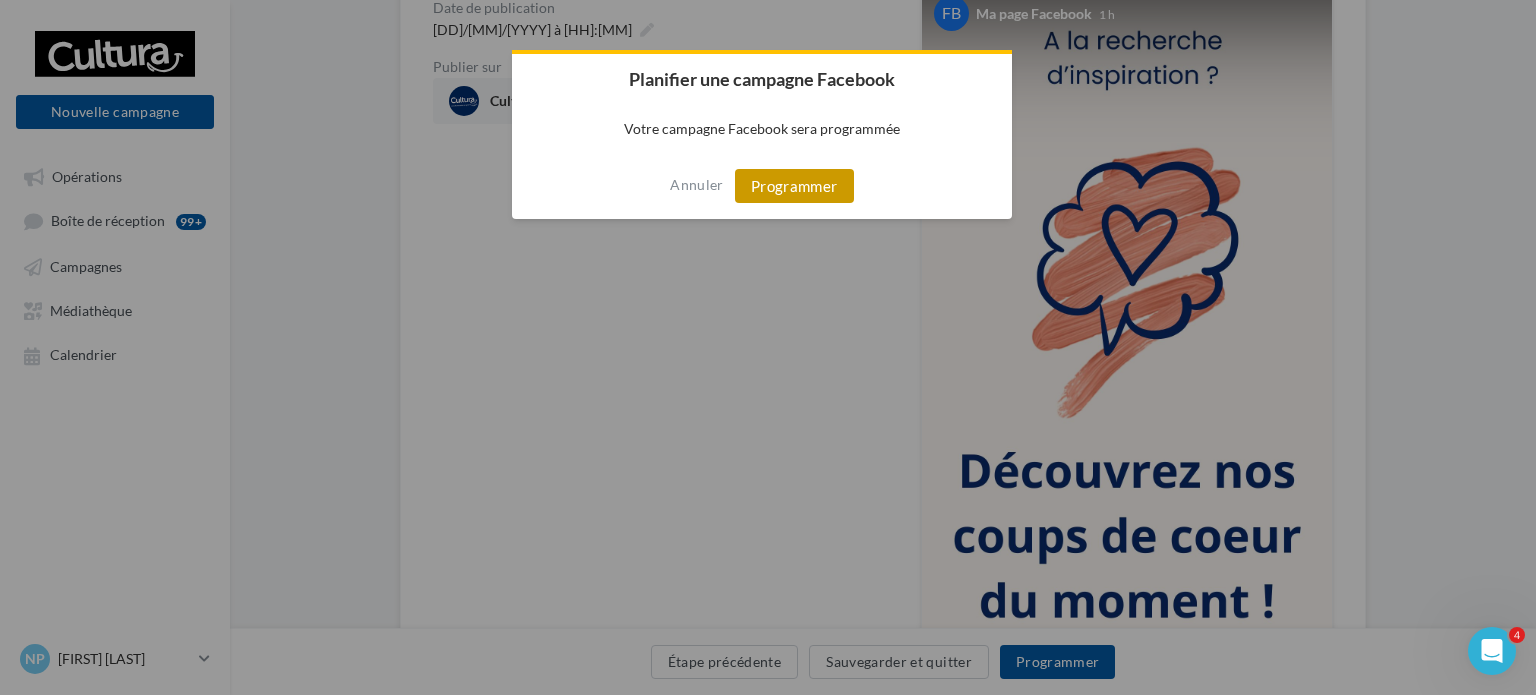 click on "Programmer" at bounding box center [794, 186] 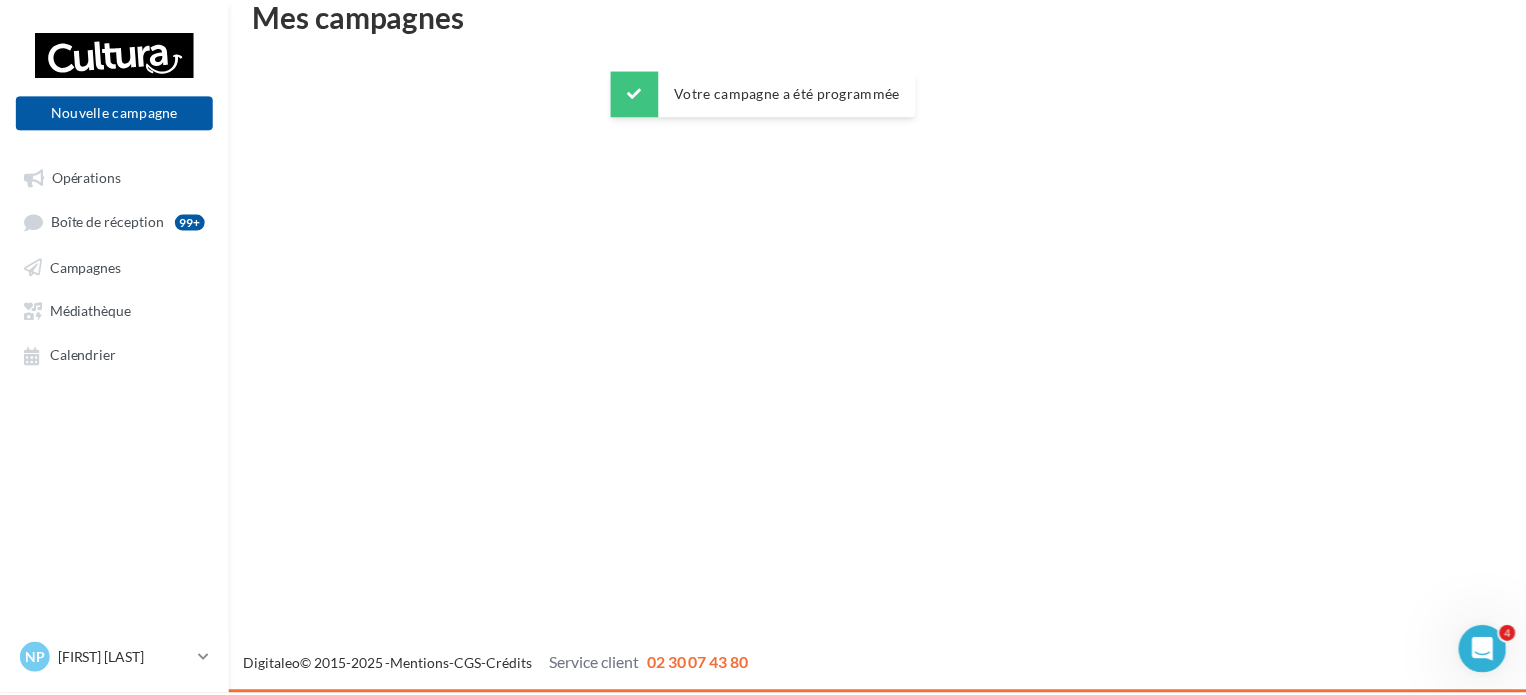 scroll, scrollTop: 32, scrollLeft: 0, axis: vertical 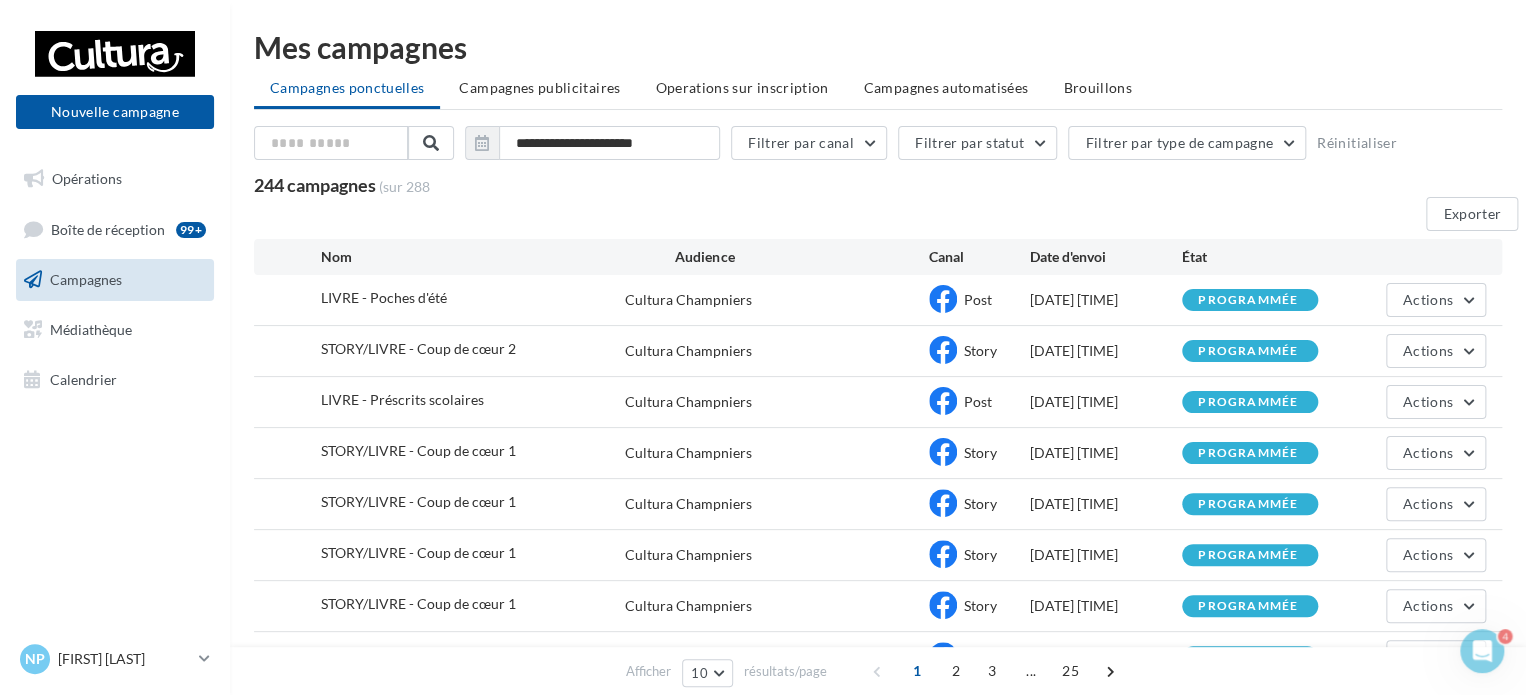 drag, startPoint x: 232, startPoint y: 425, endPoint x: 224, endPoint y: 414, distance: 13.601471 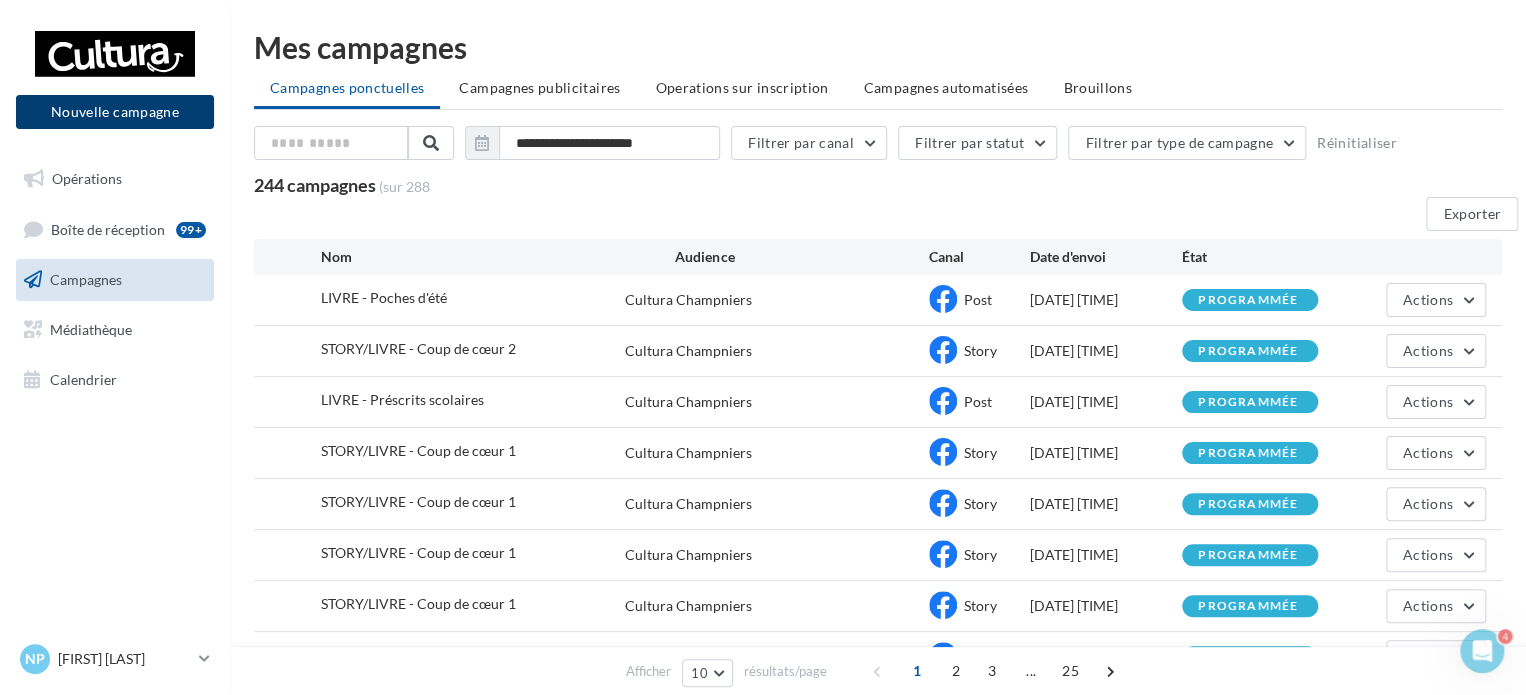 click on "Nouvelle campagne" at bounding box center (115, 112) 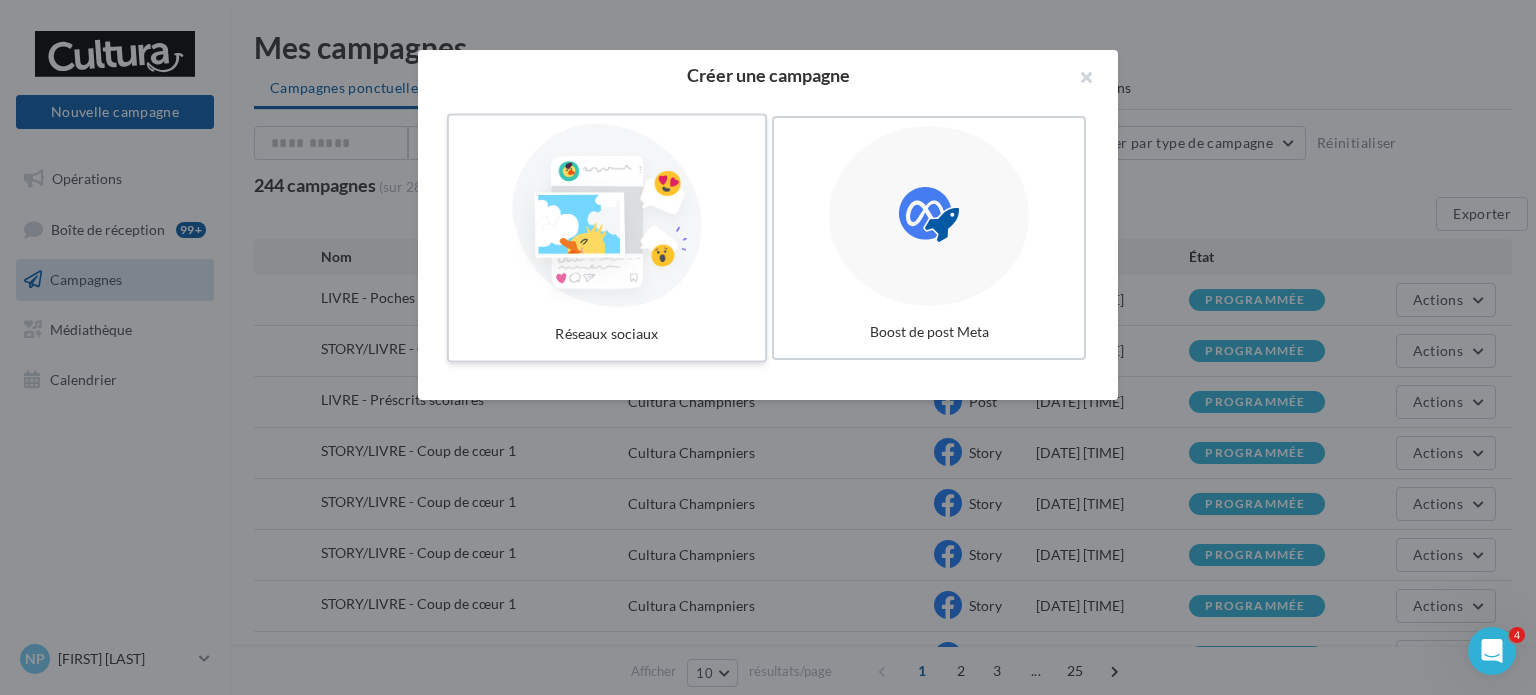click at bounding box center [607, 216] 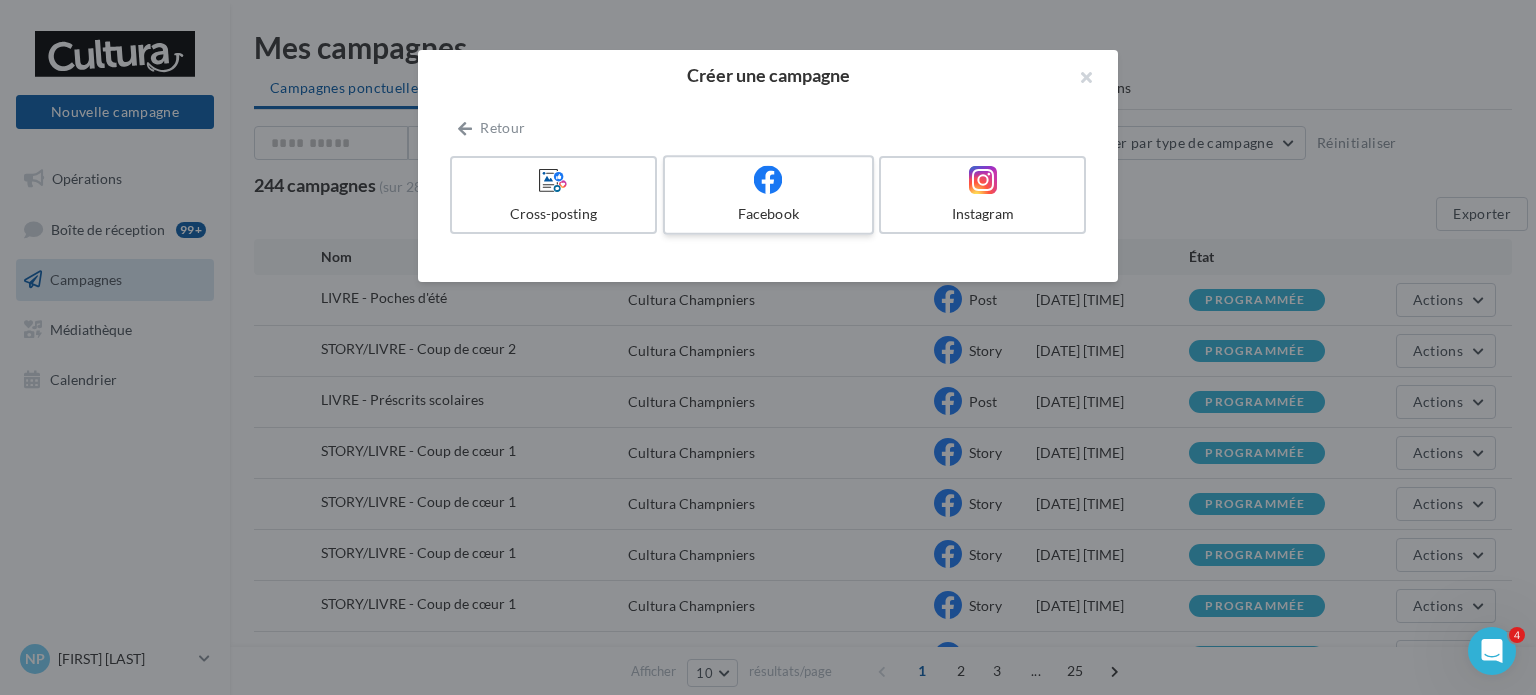 click on "Facebook" at bounding box center [768, 214] 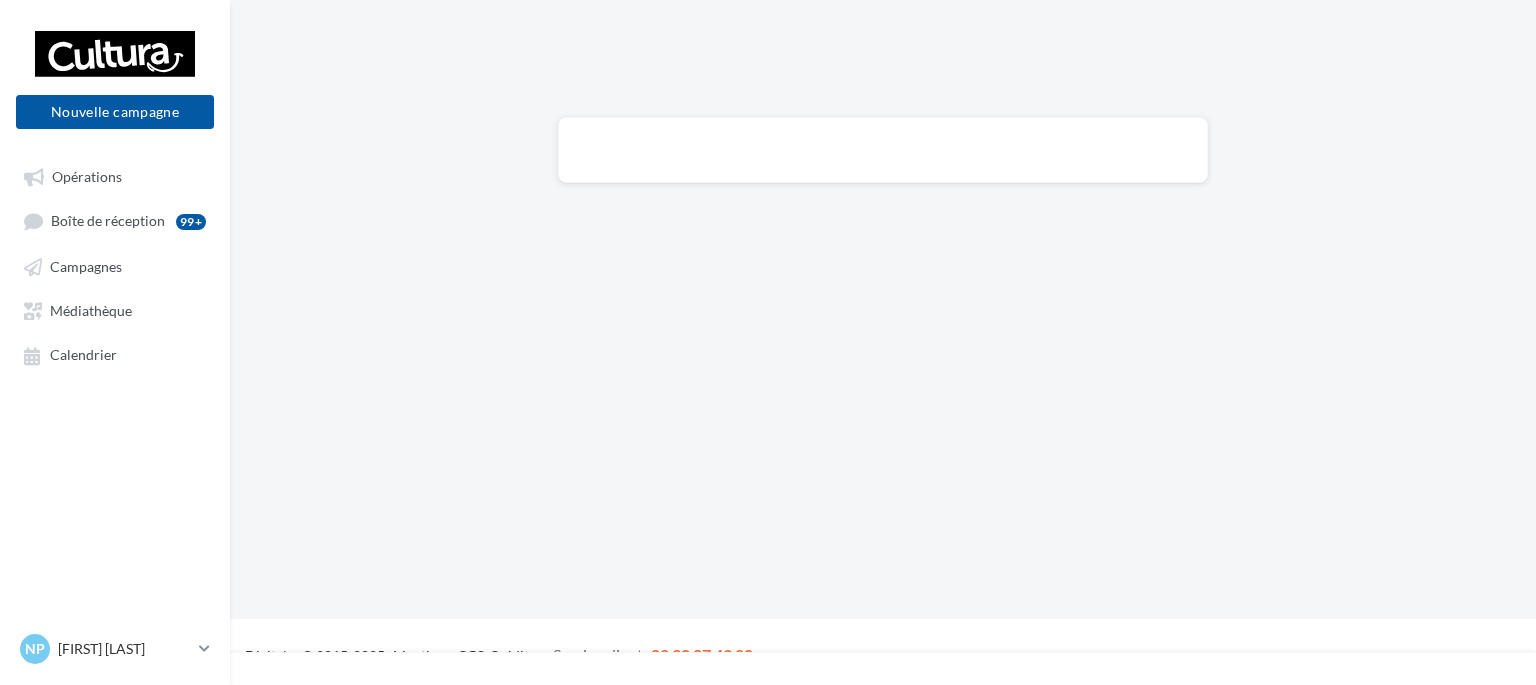 scroll, scrollTop: 0, scrollLeft: 0, axis: both 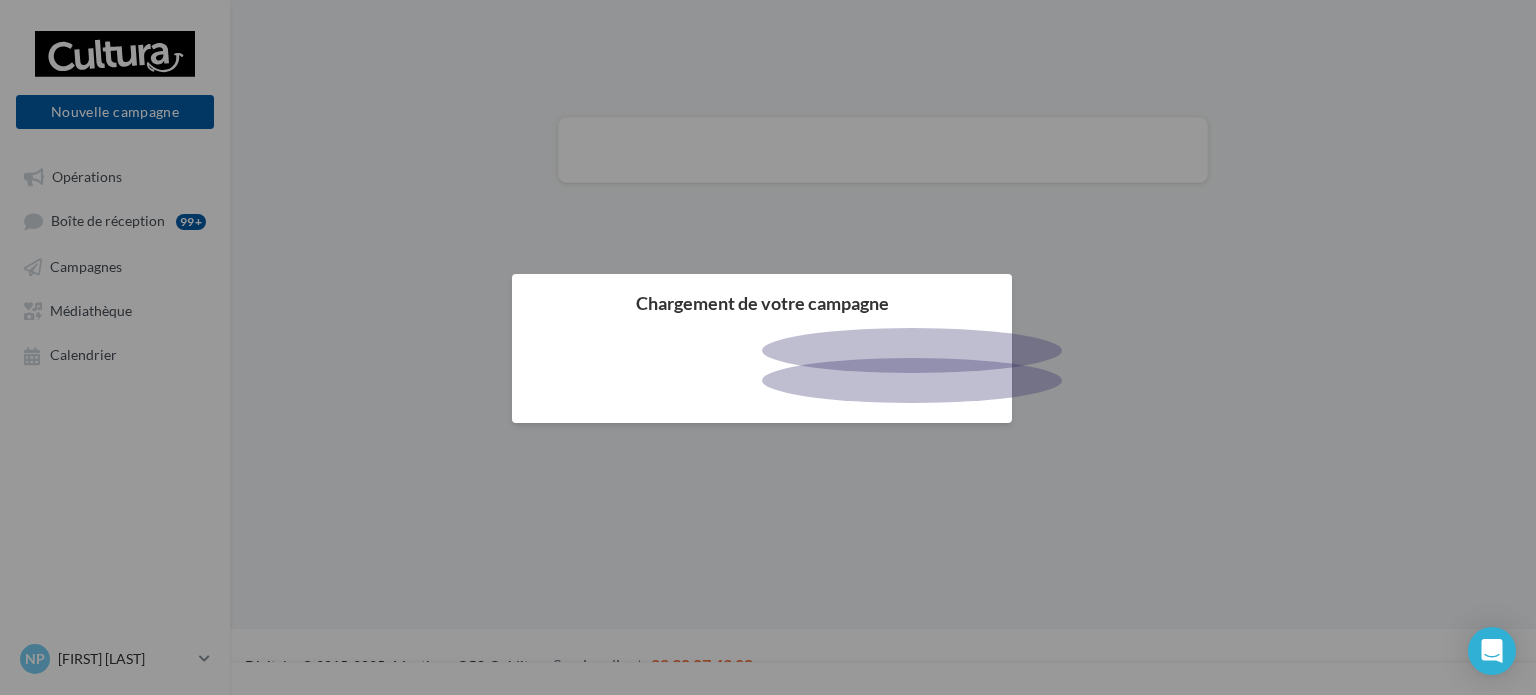 click at bounding box center [768, 347] 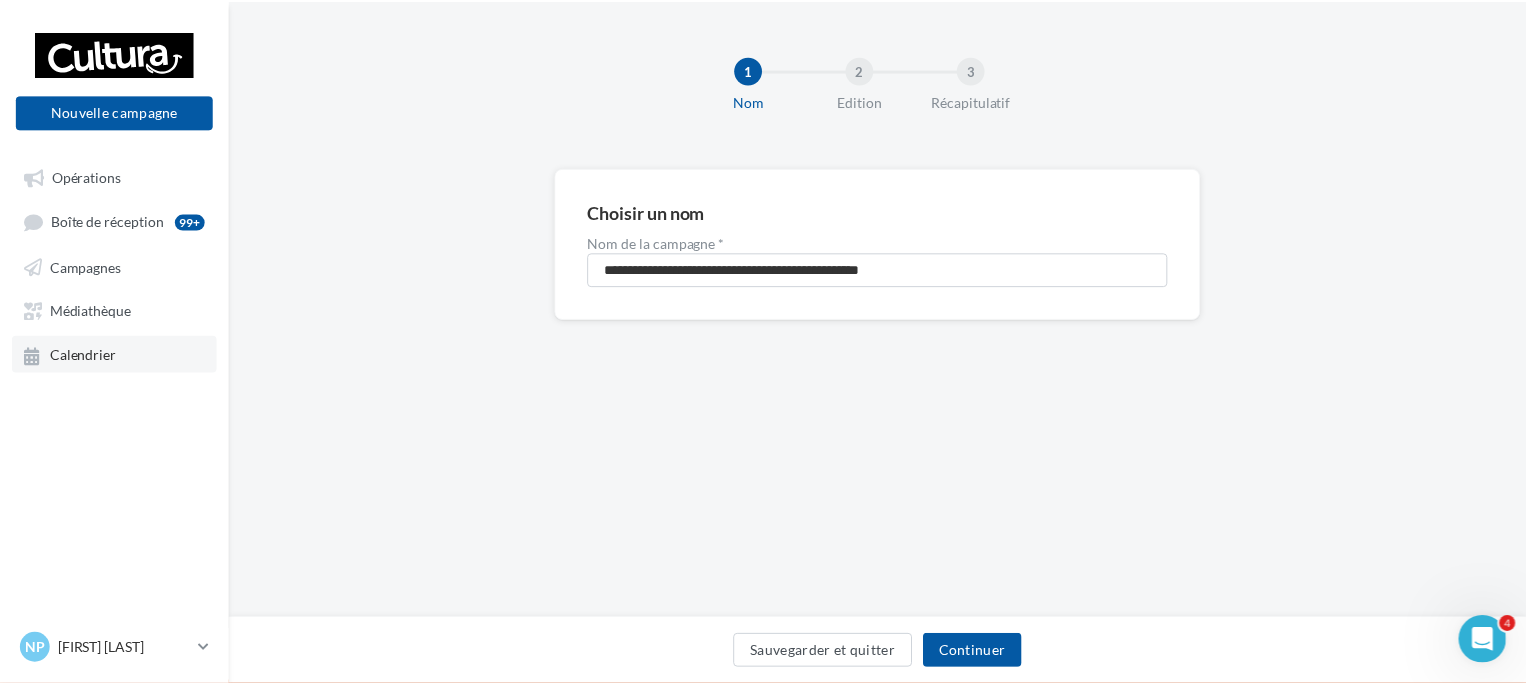 scroll, scrollTop: 0, scrollLeft: 0, axis: both 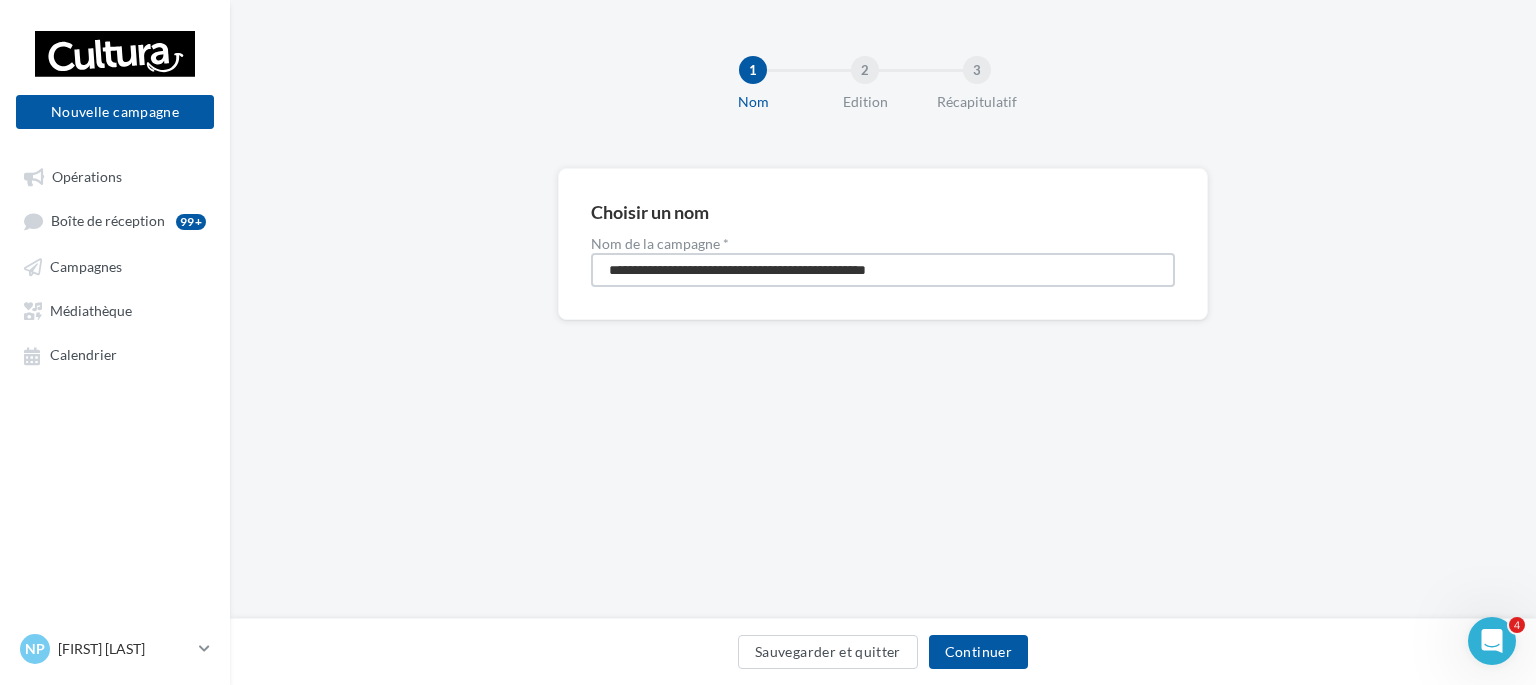 click on "**********" at bounding box center (883, 270) 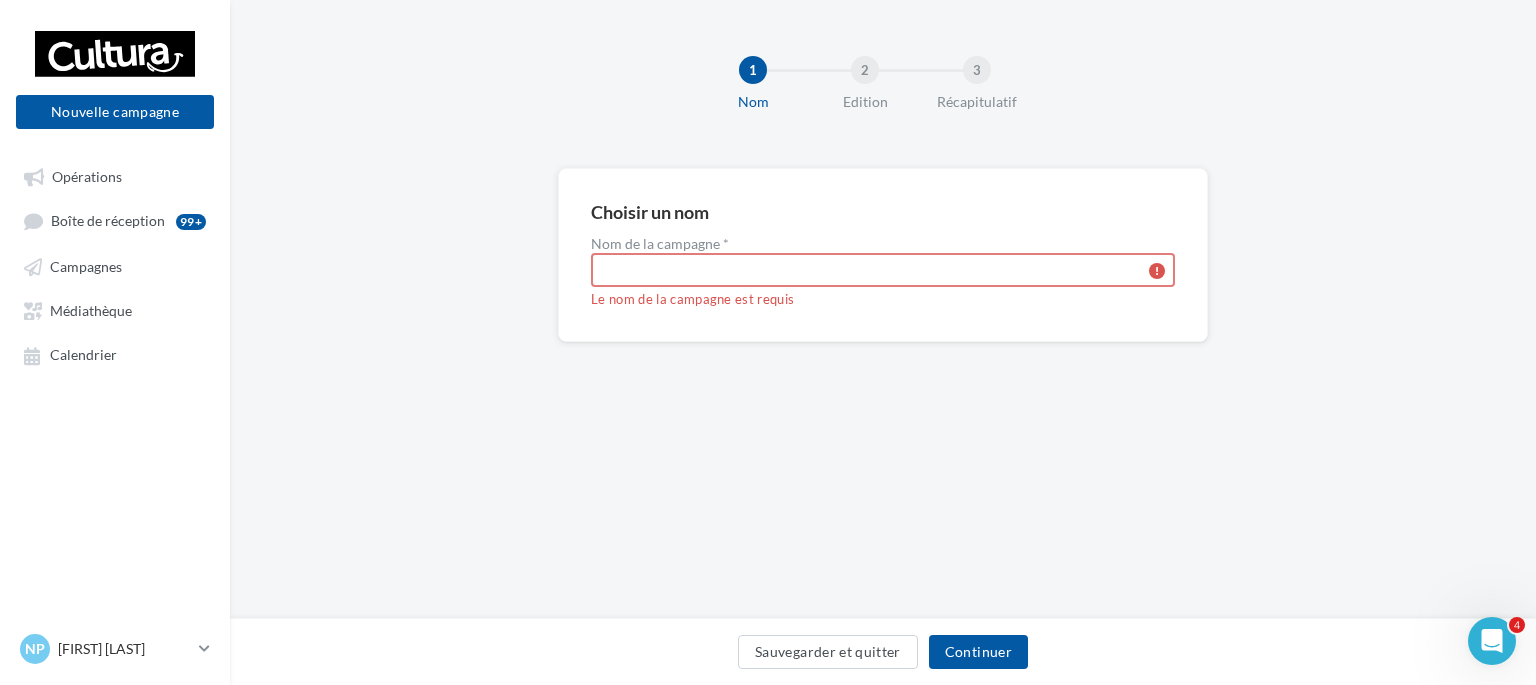 click on "Nom de la campagne *" at bounding box center (883, 270) 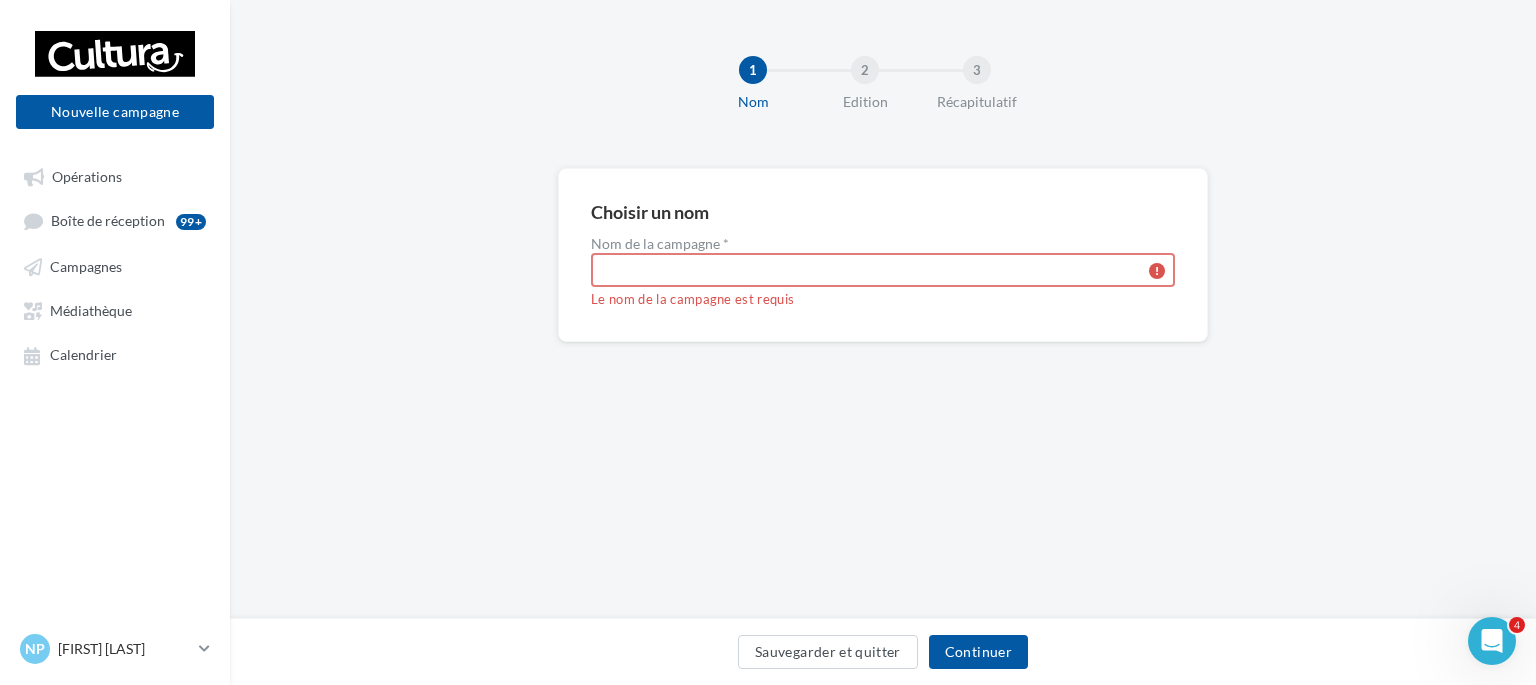 type on "**********" 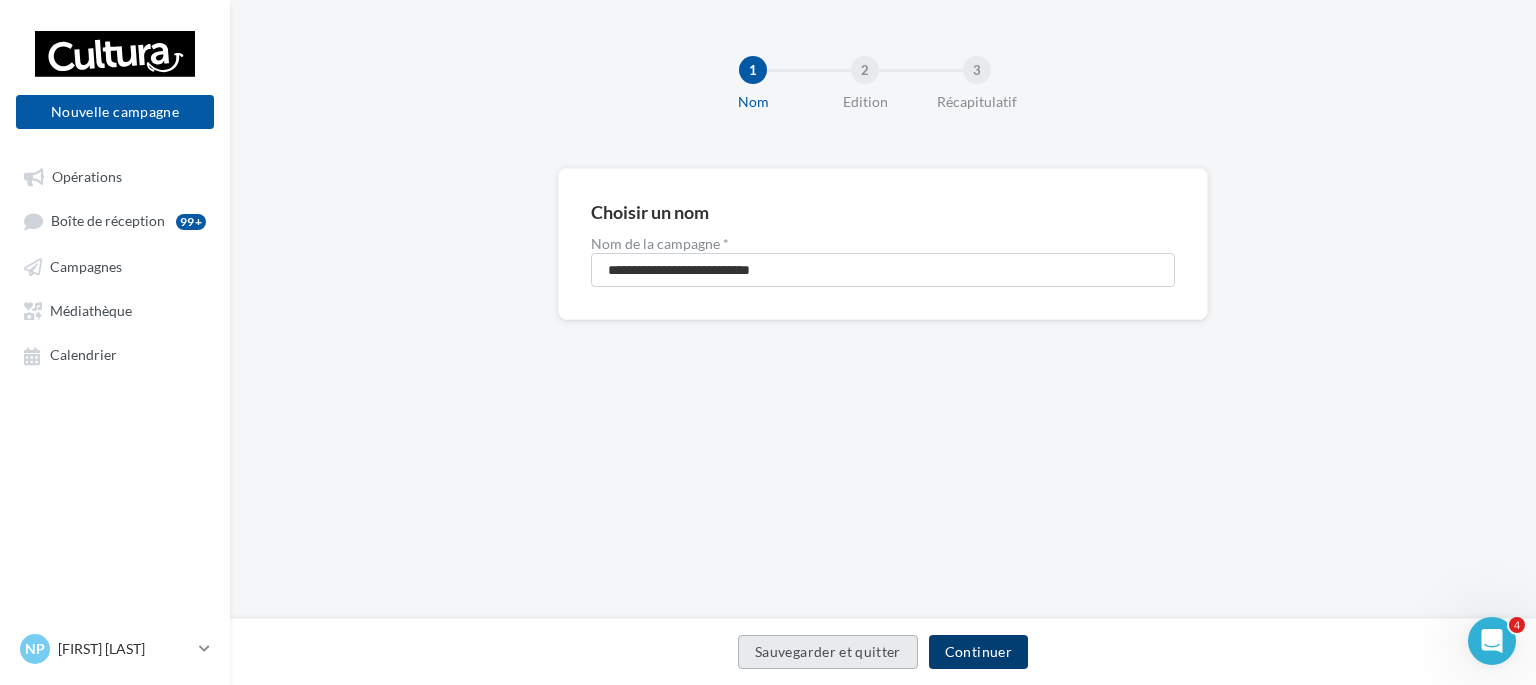 click on "Continuer" at bounding box center [978, 652] 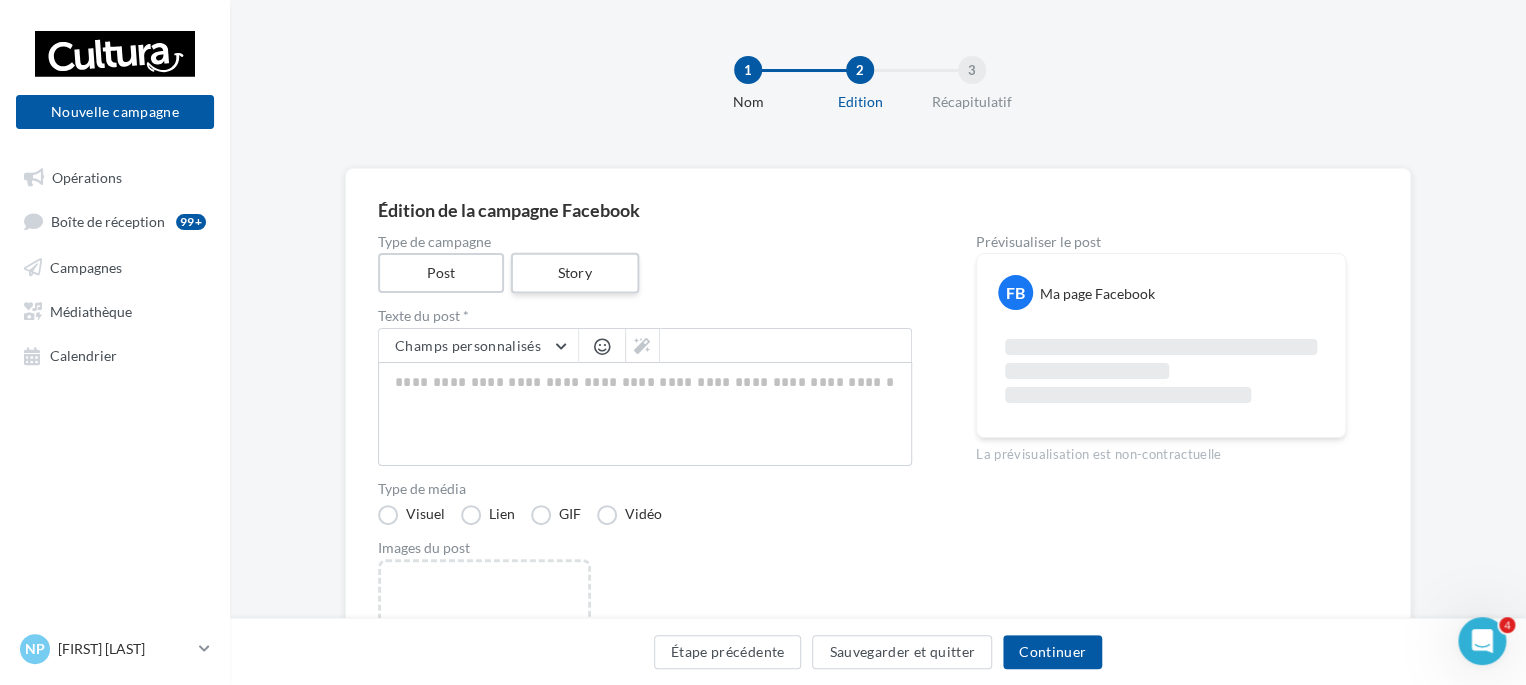 click on "Story" at bounding box center [574, 273] 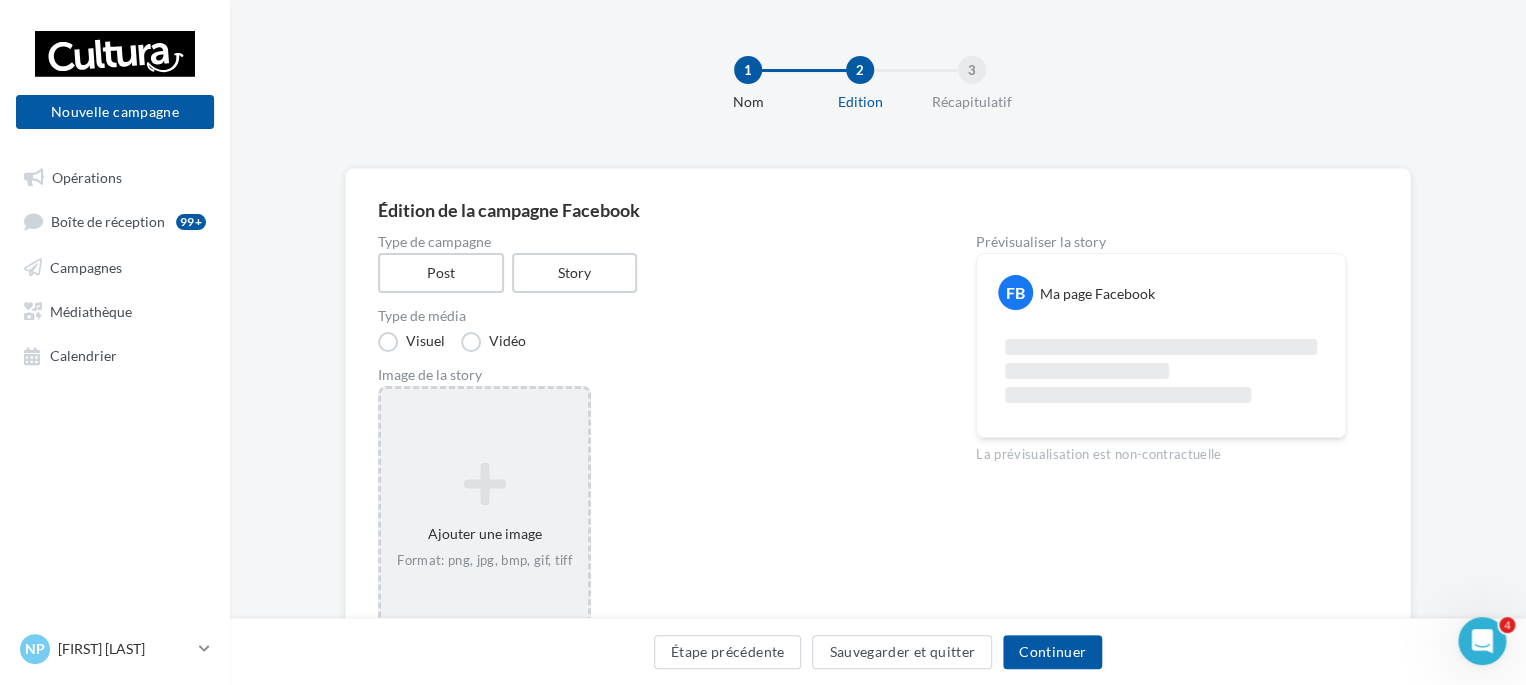 click at bounding box center (484, 484) 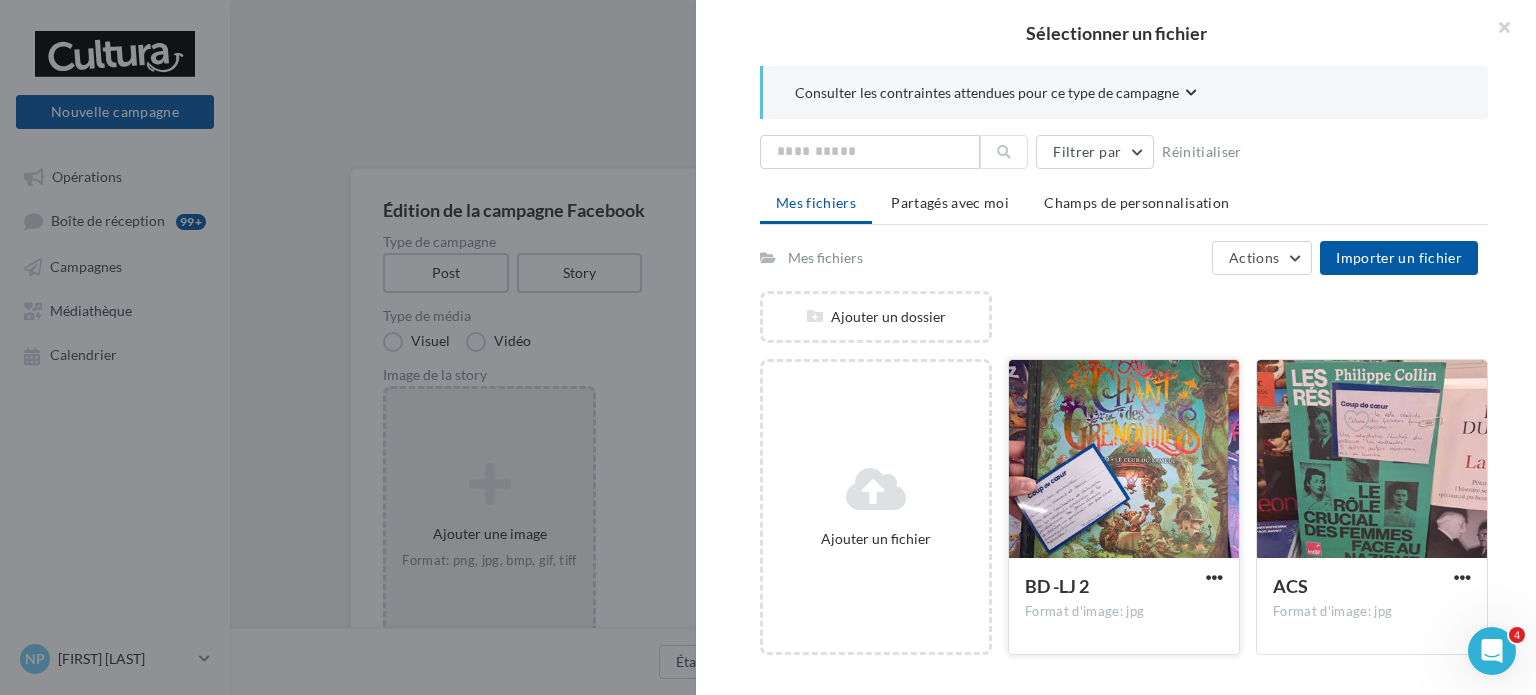 click at bounding box center (1124, 460) 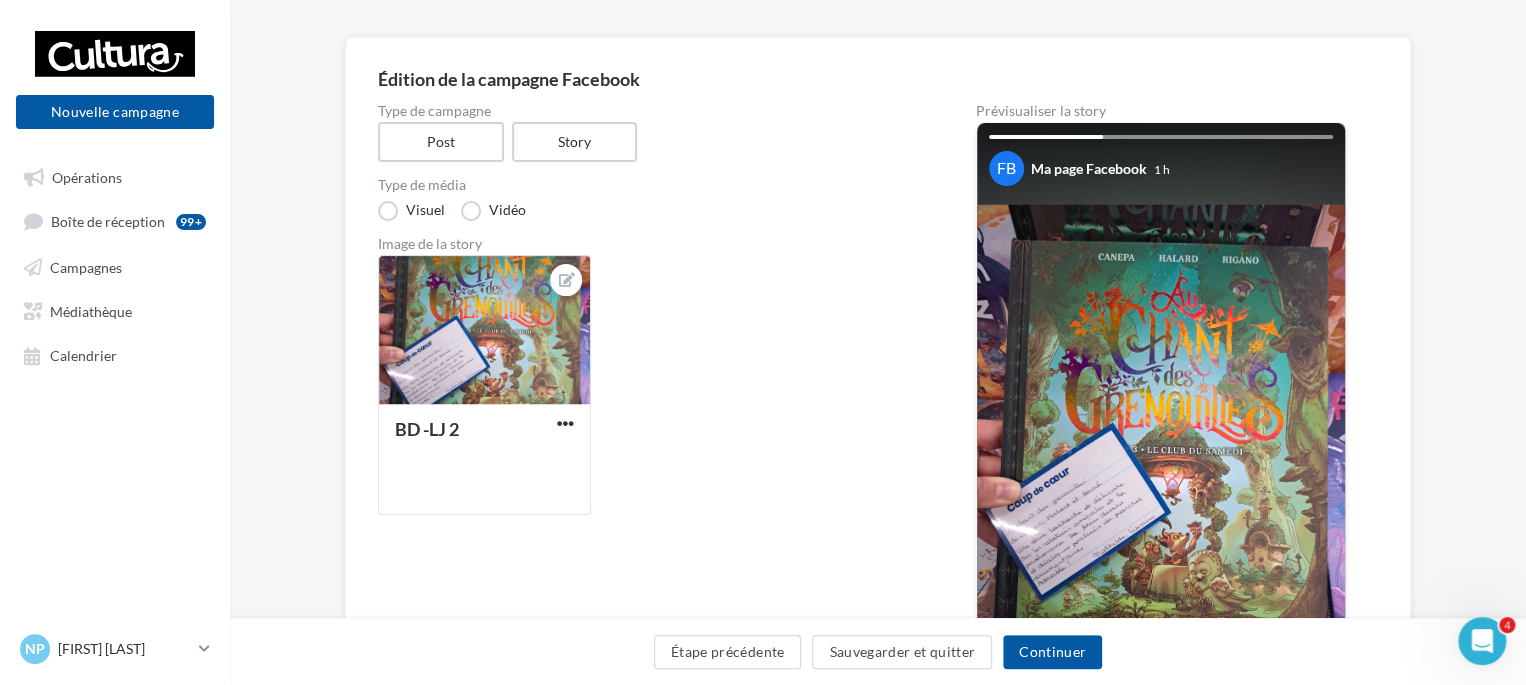 scroll, scrollTop: 300, scrollLeft: 0, axis: vertical 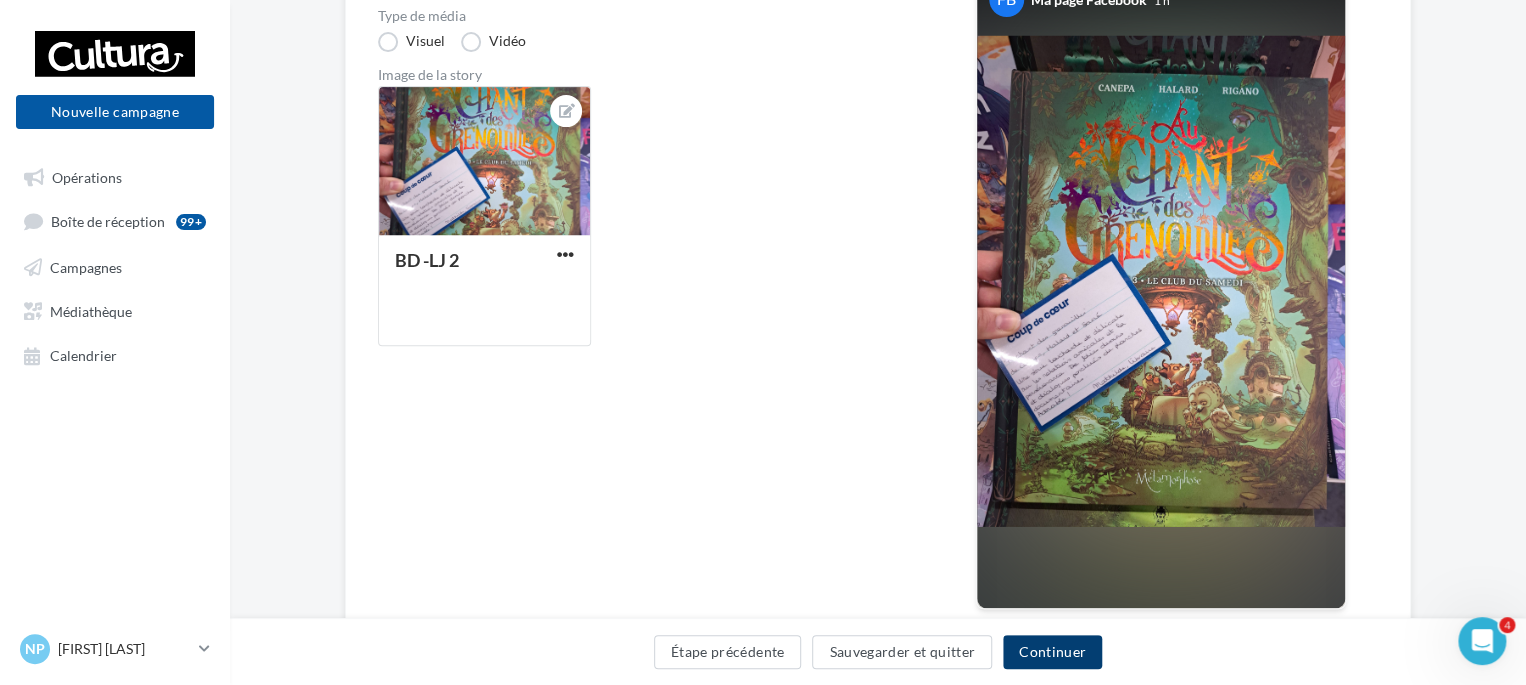 click on "Continuer" at bounding box center [1052, 652] 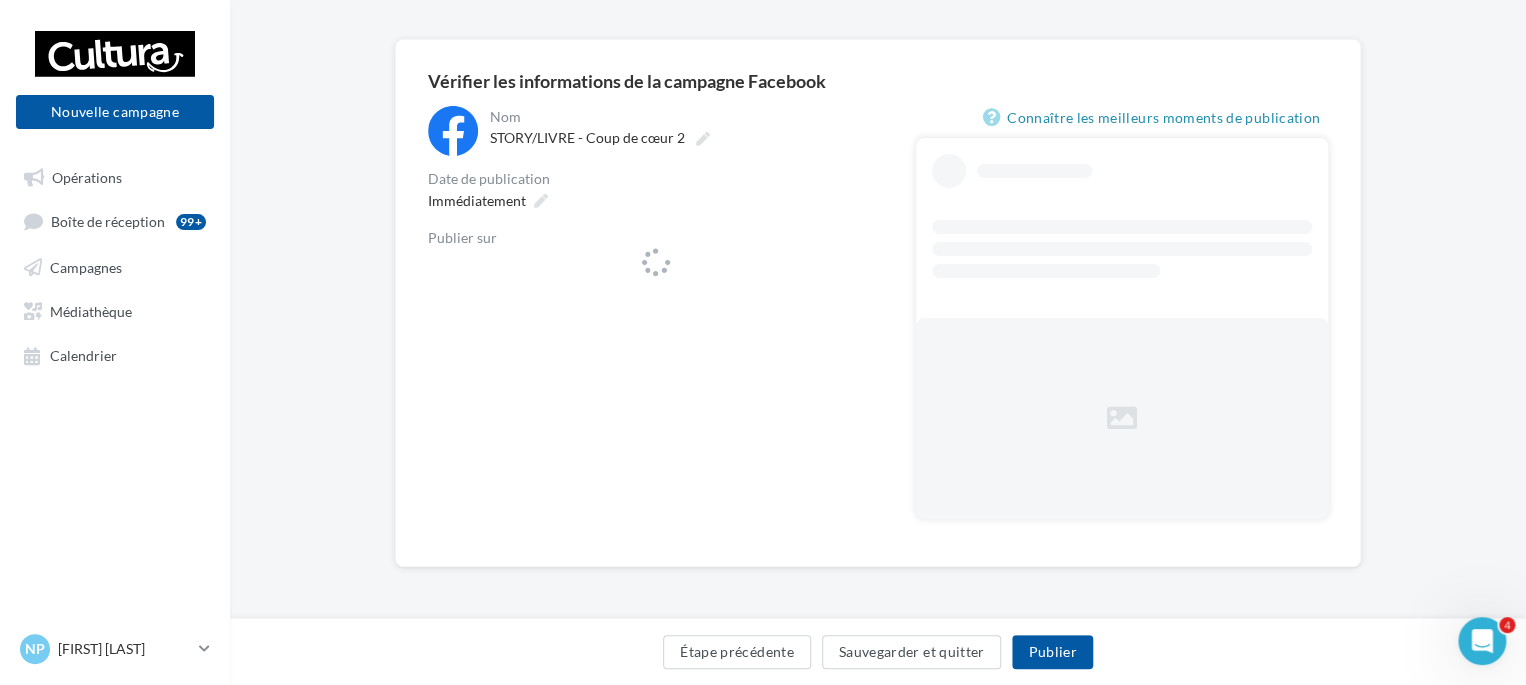 scroll, scrollTop: 128, scrollLeft: 0, axis: vertical 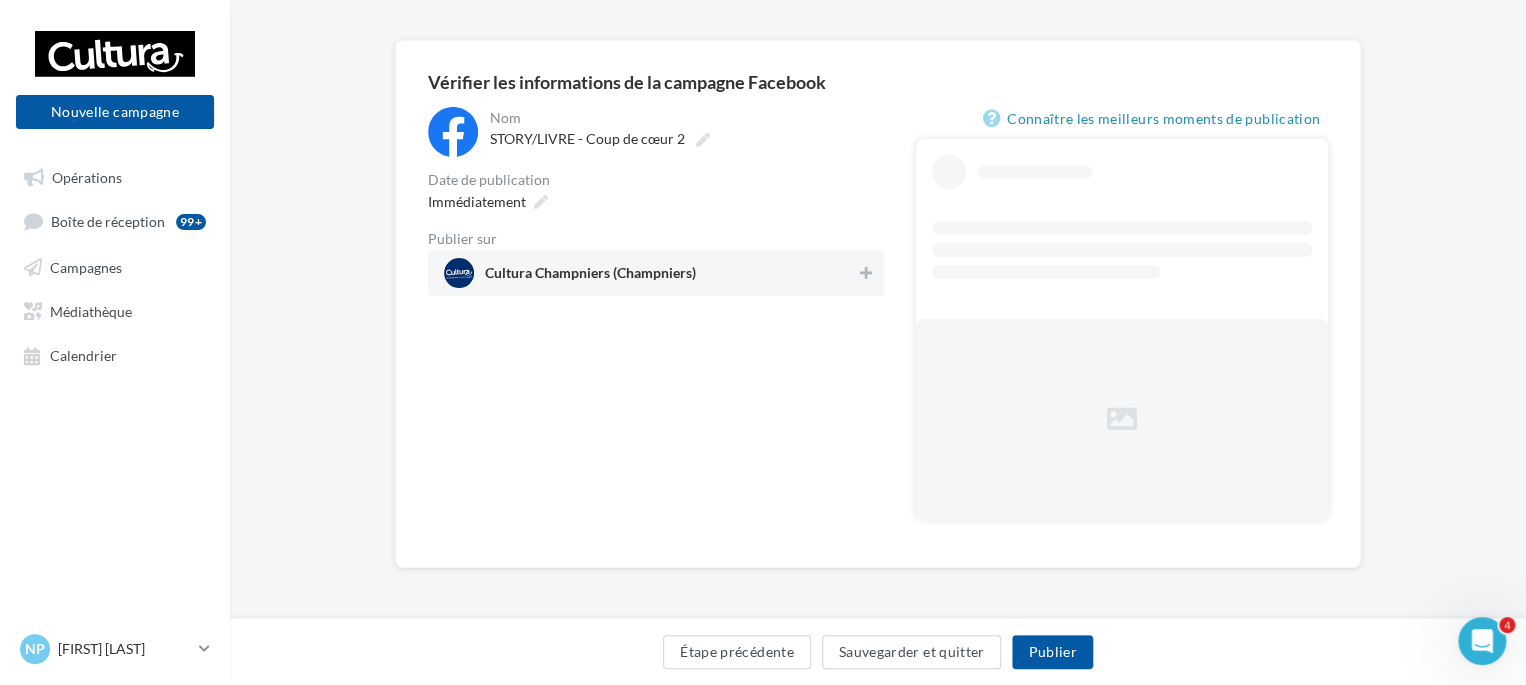 click on "**********" at bounding box center (656, 201) 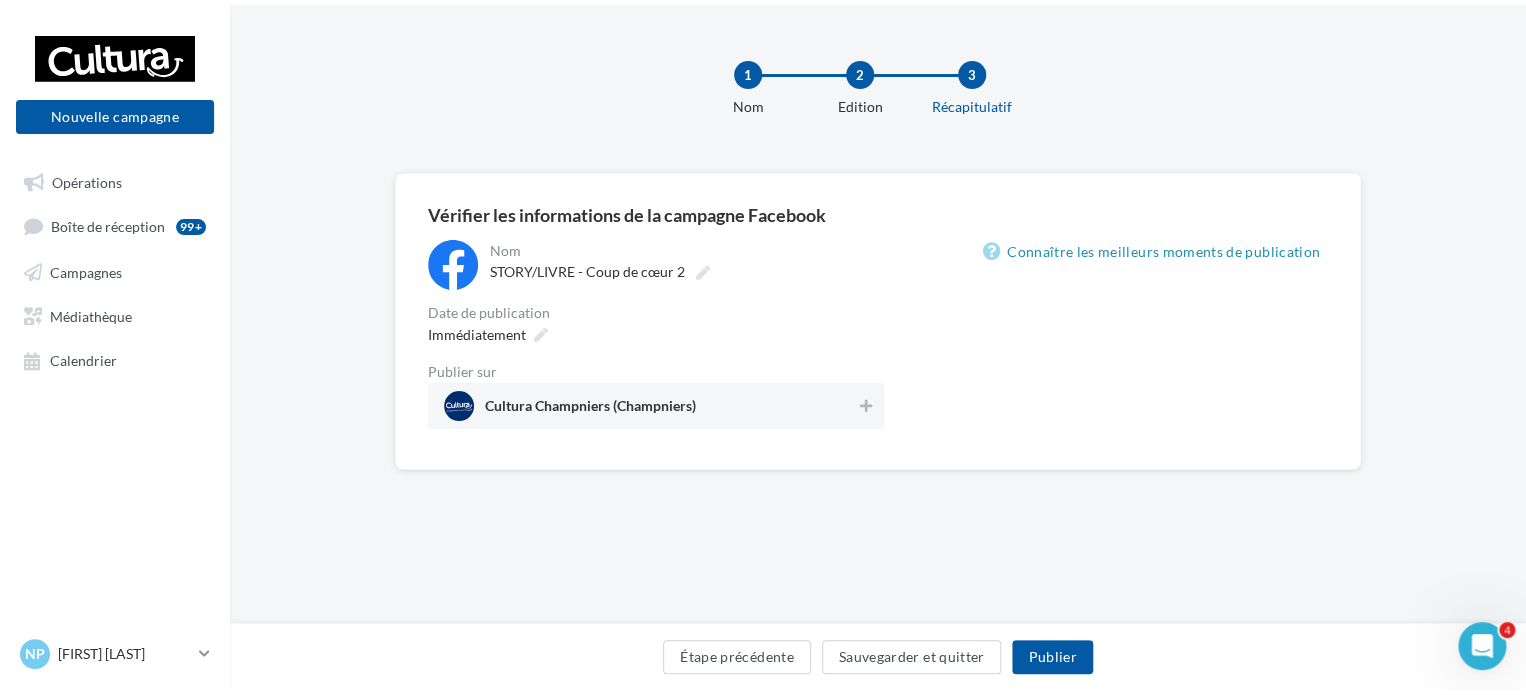 scroll, scrollTop: 0, scrollLeft: 0, axis: both 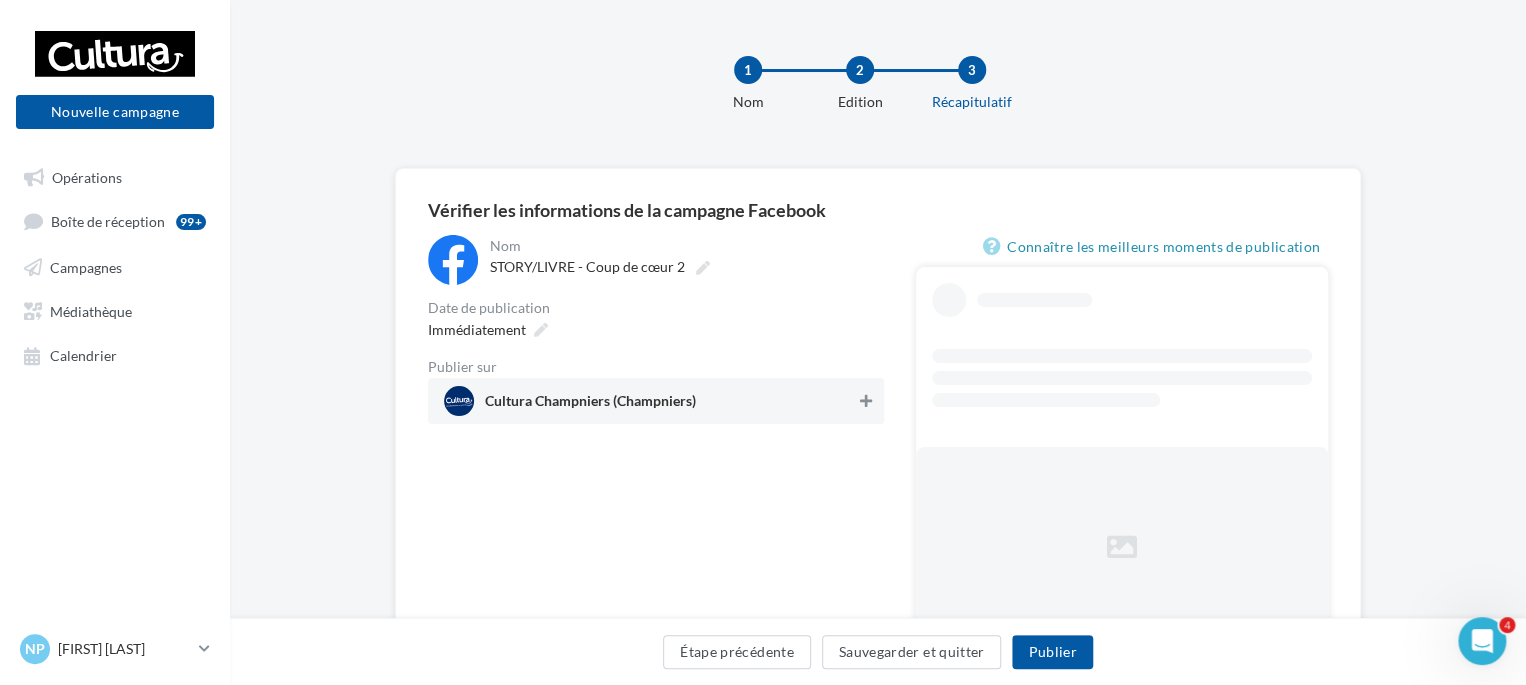 click at bounding box center (866, 401) 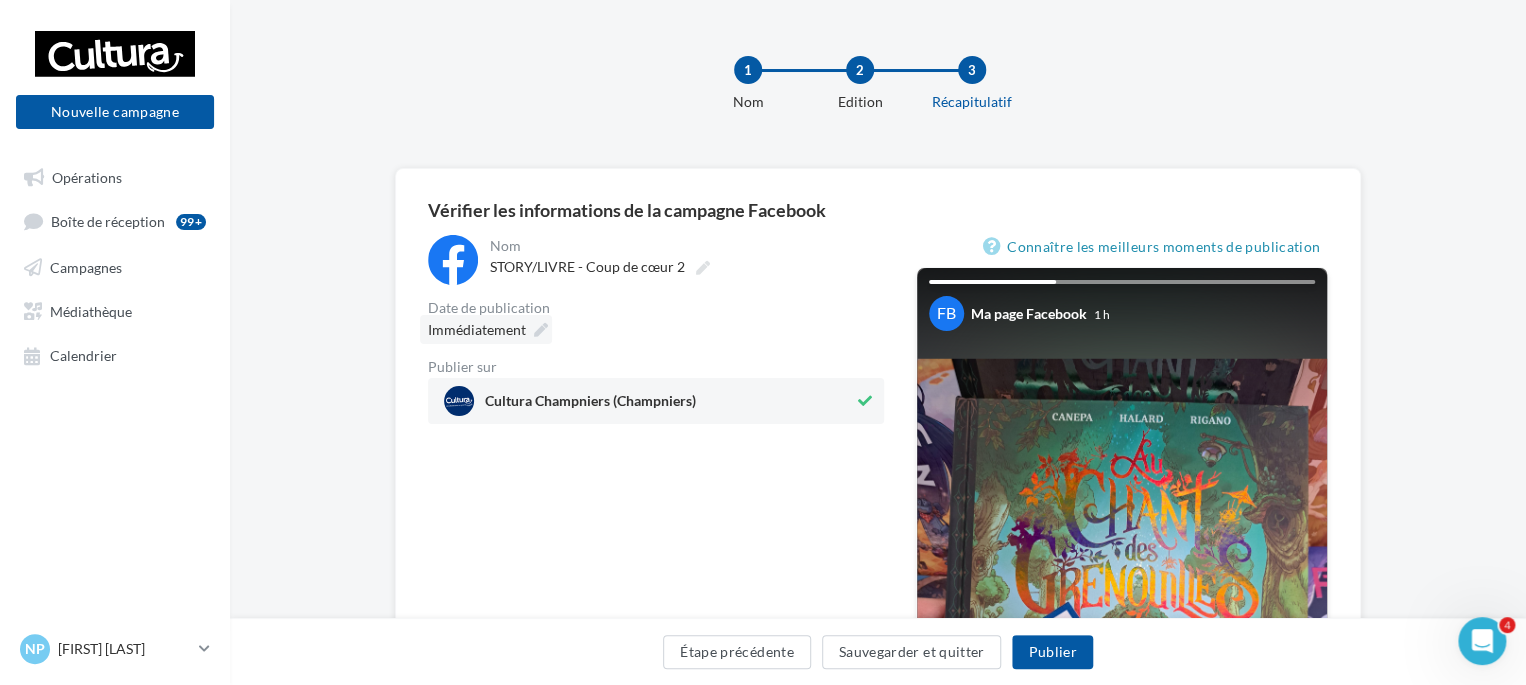 click on "Immédiatement" at bounding box center [486, 329] 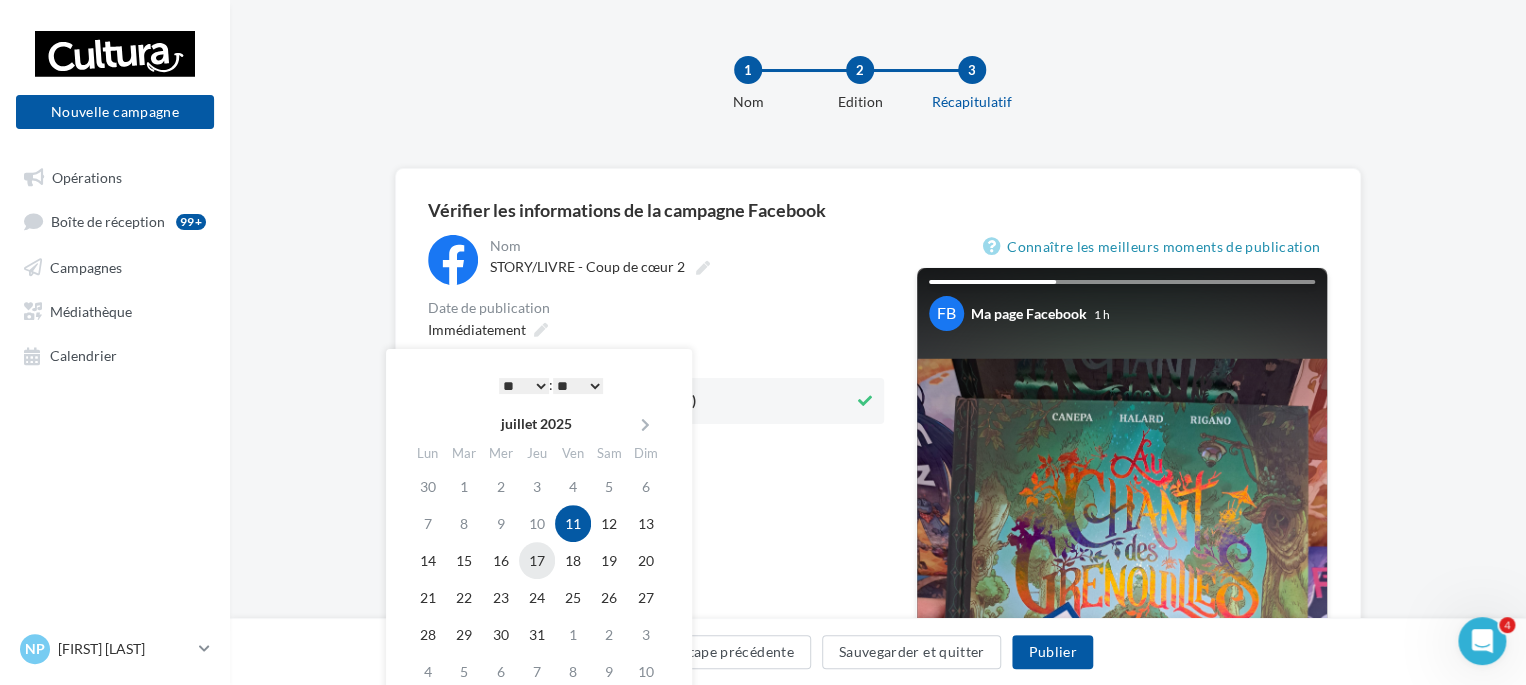 click on "17" at bounding box center [537, 560] 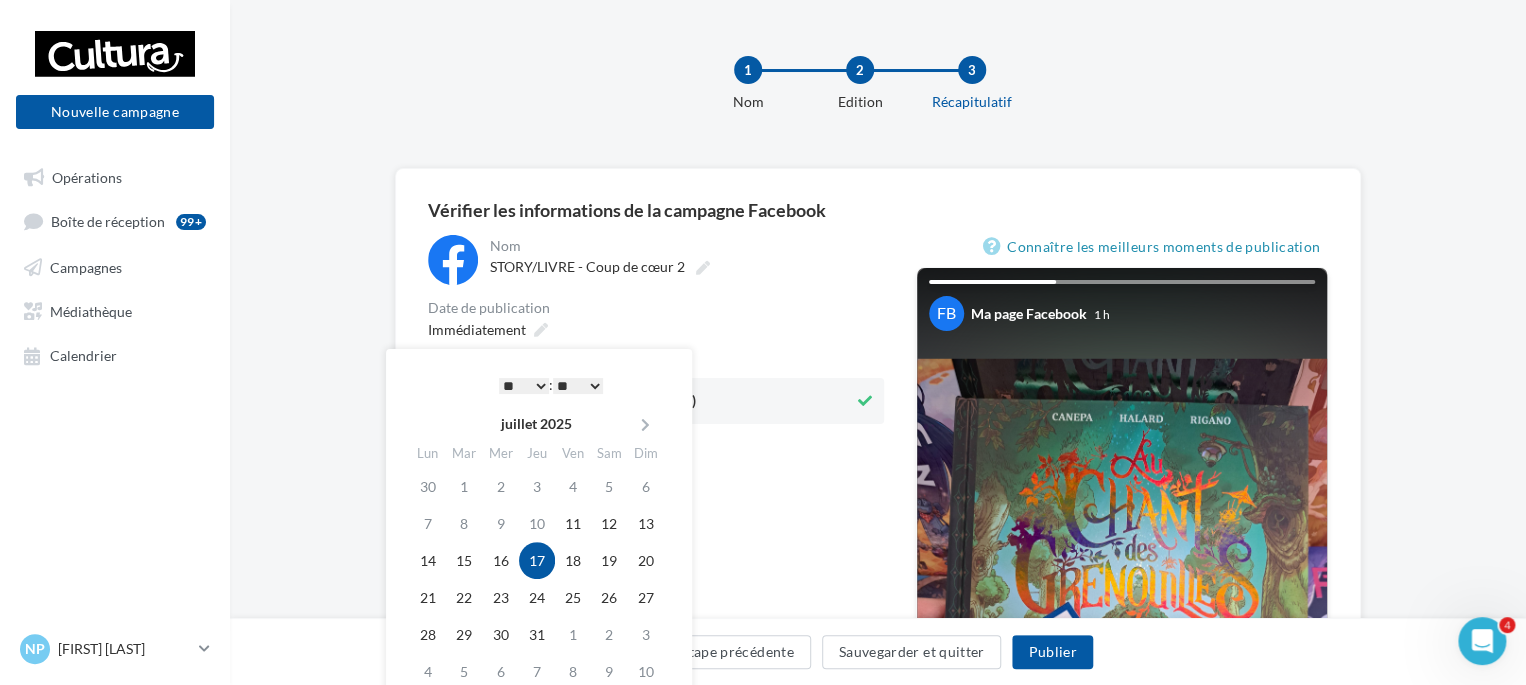 click on "* * * * * * * * * * ** ** ** ** ** ** ** ** ** ** ** ** ** **" at bounding box center [524, 386] 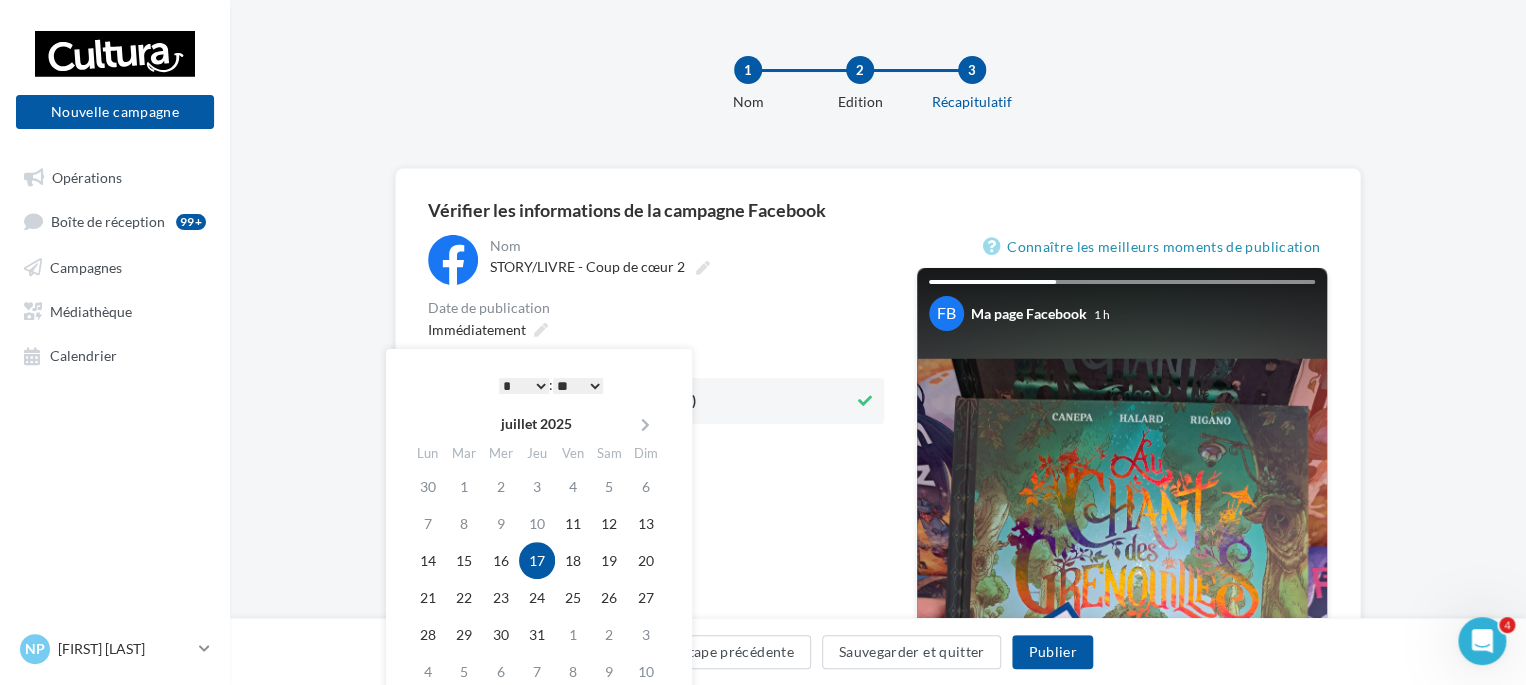 click on "** ** ** ** ** **" at bounding box center [578, 386] 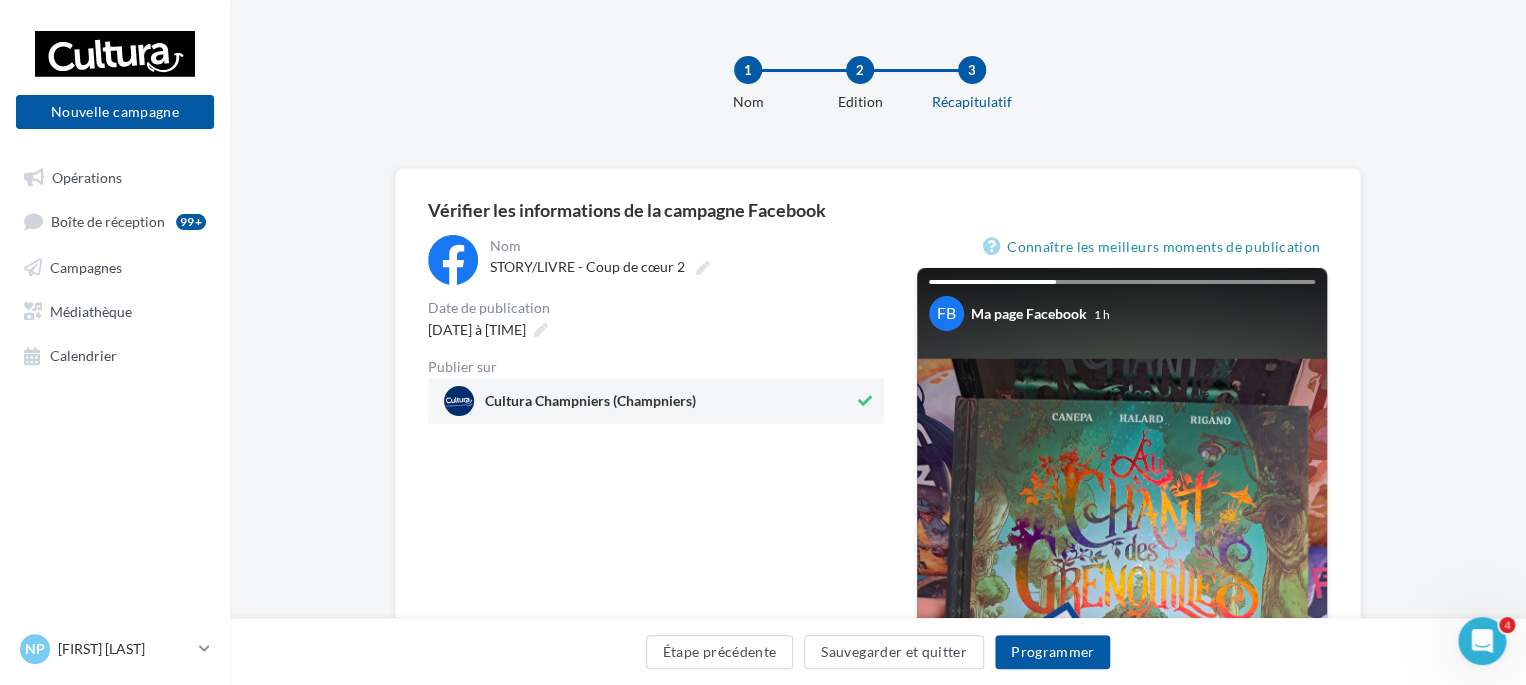 click on "**********" at bounding box center (656, 629) 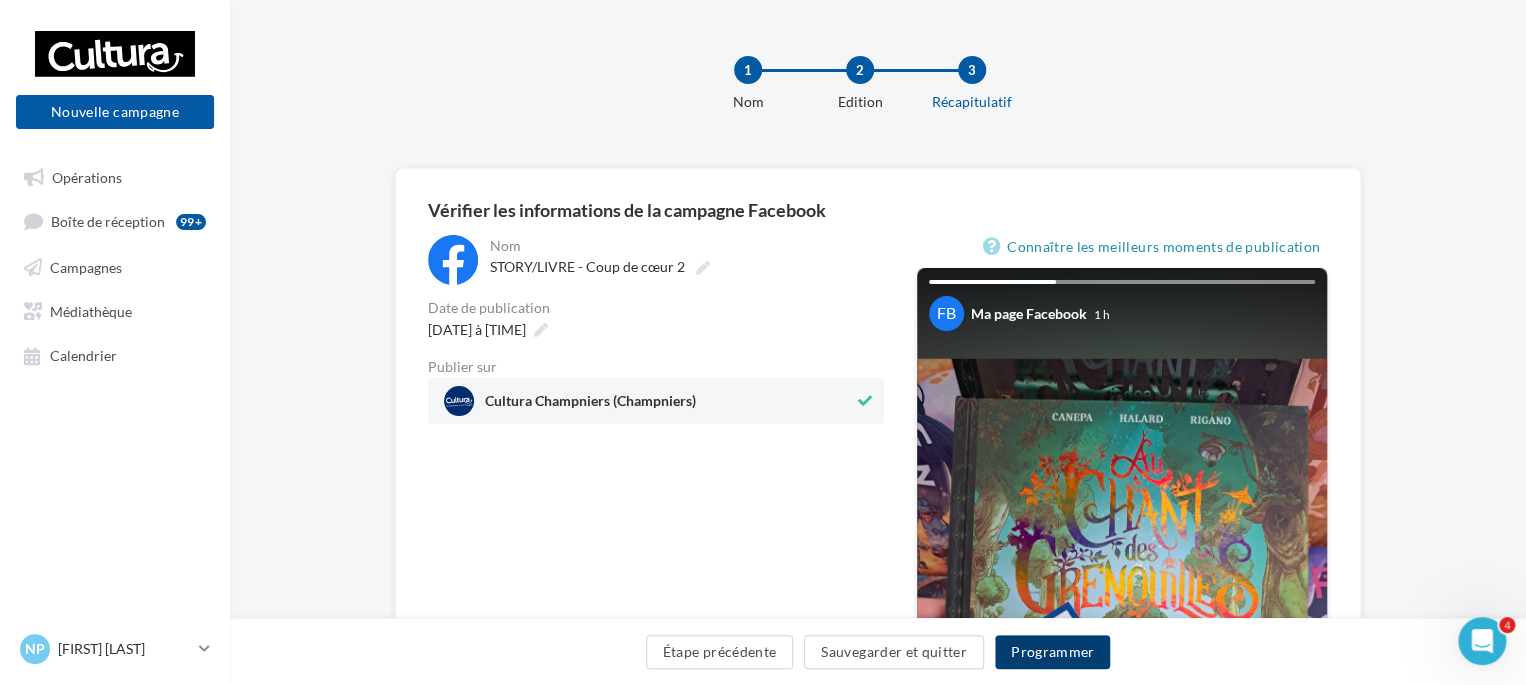 click on "Programmer" at bounding box center [1053, 652] 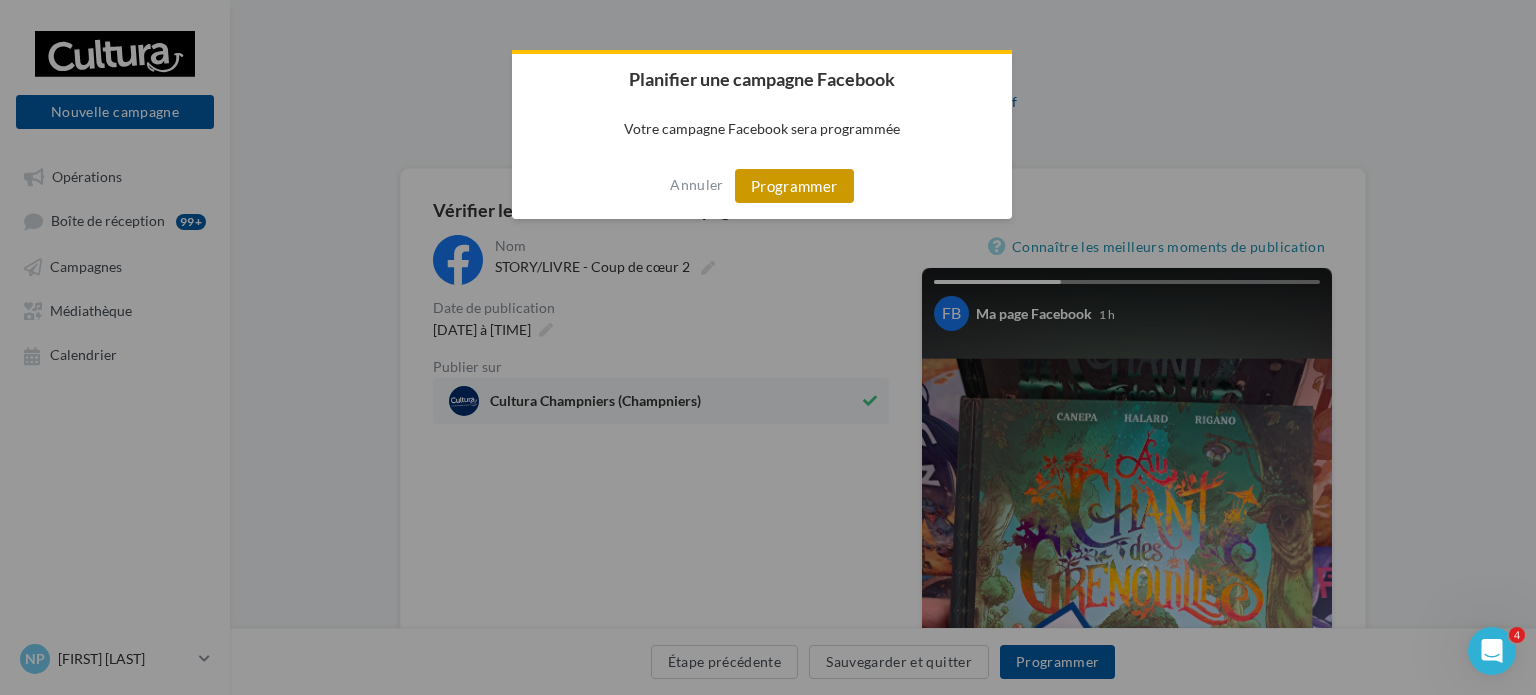 click on "Programmer" at bounding box center [794, 186] 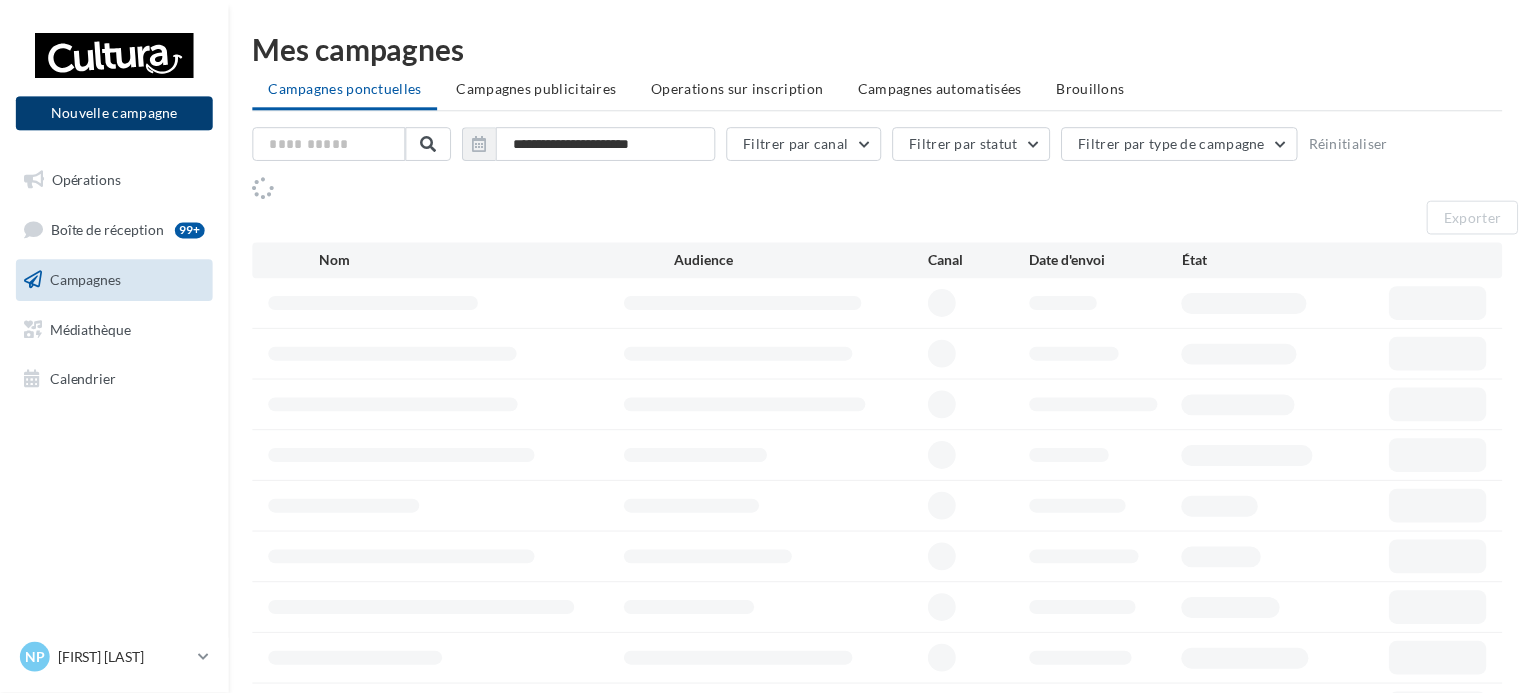 scroll, scrollTop: 0, scrollLeft: 0, axis: both 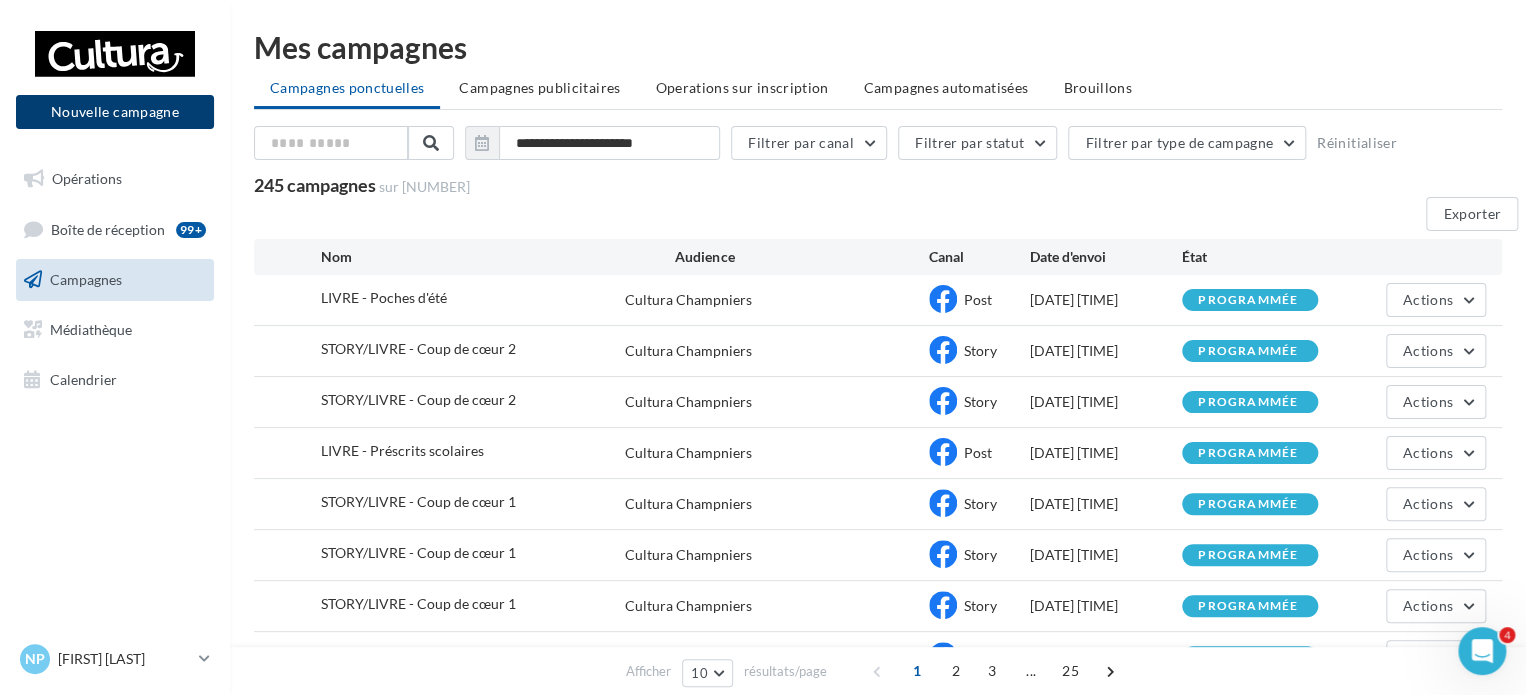 click on "Nouvelle campagne" at bounding box center [115, 112] 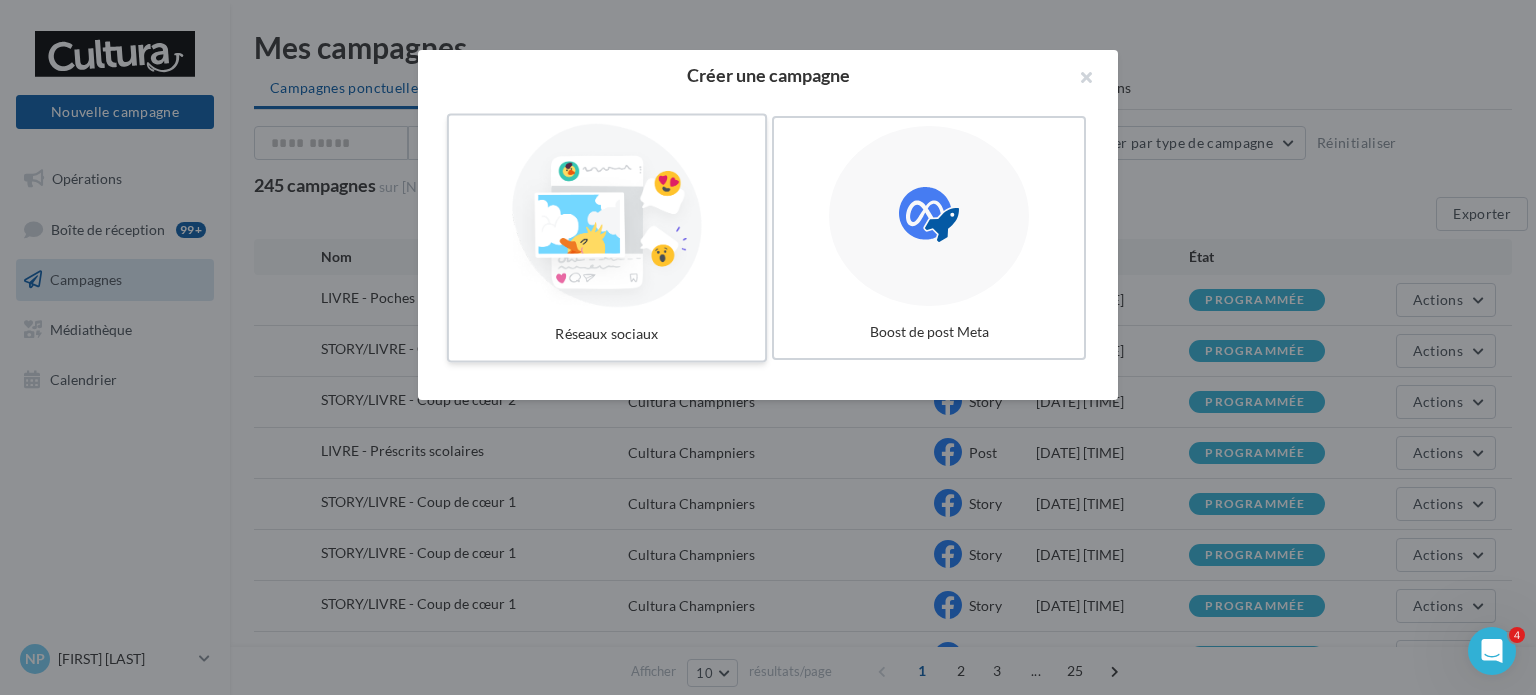 click at bounding box center (607, 216) 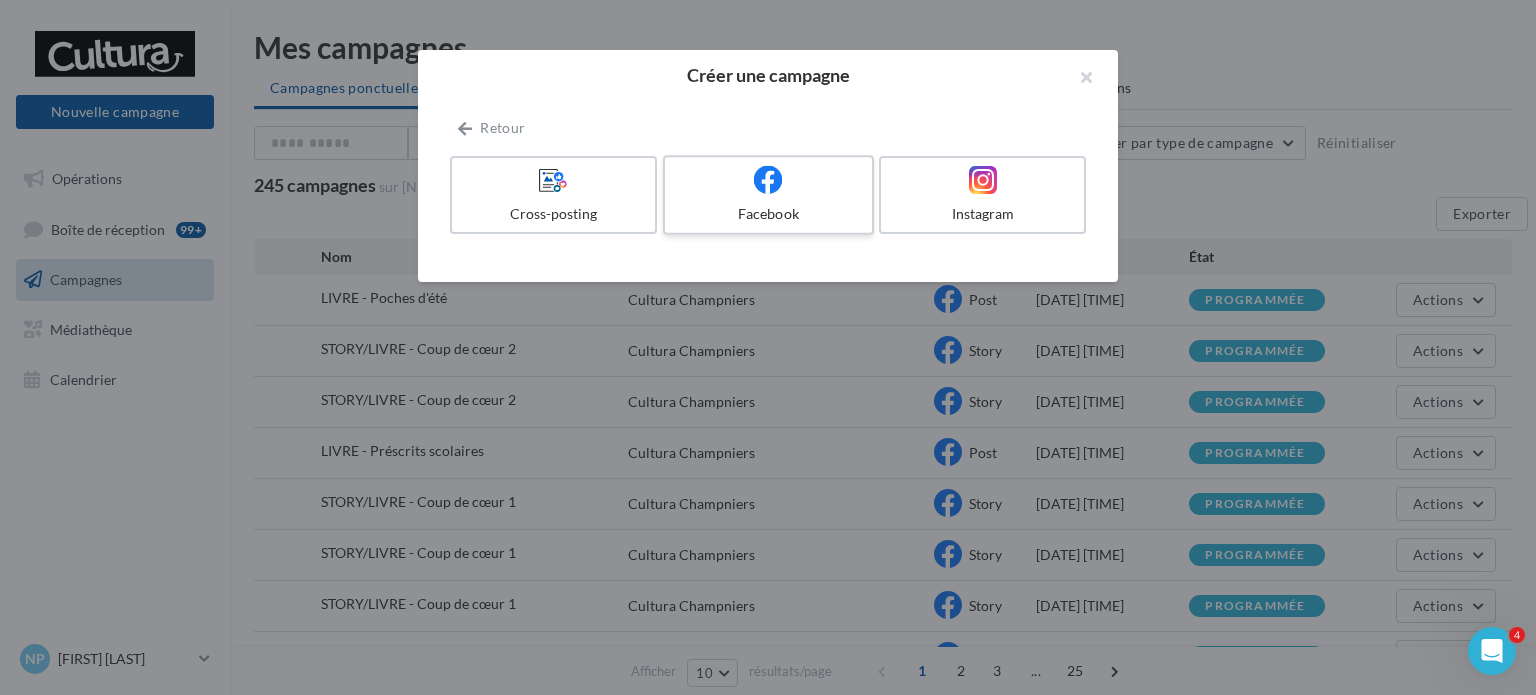 click at bounding box center (768, 180) 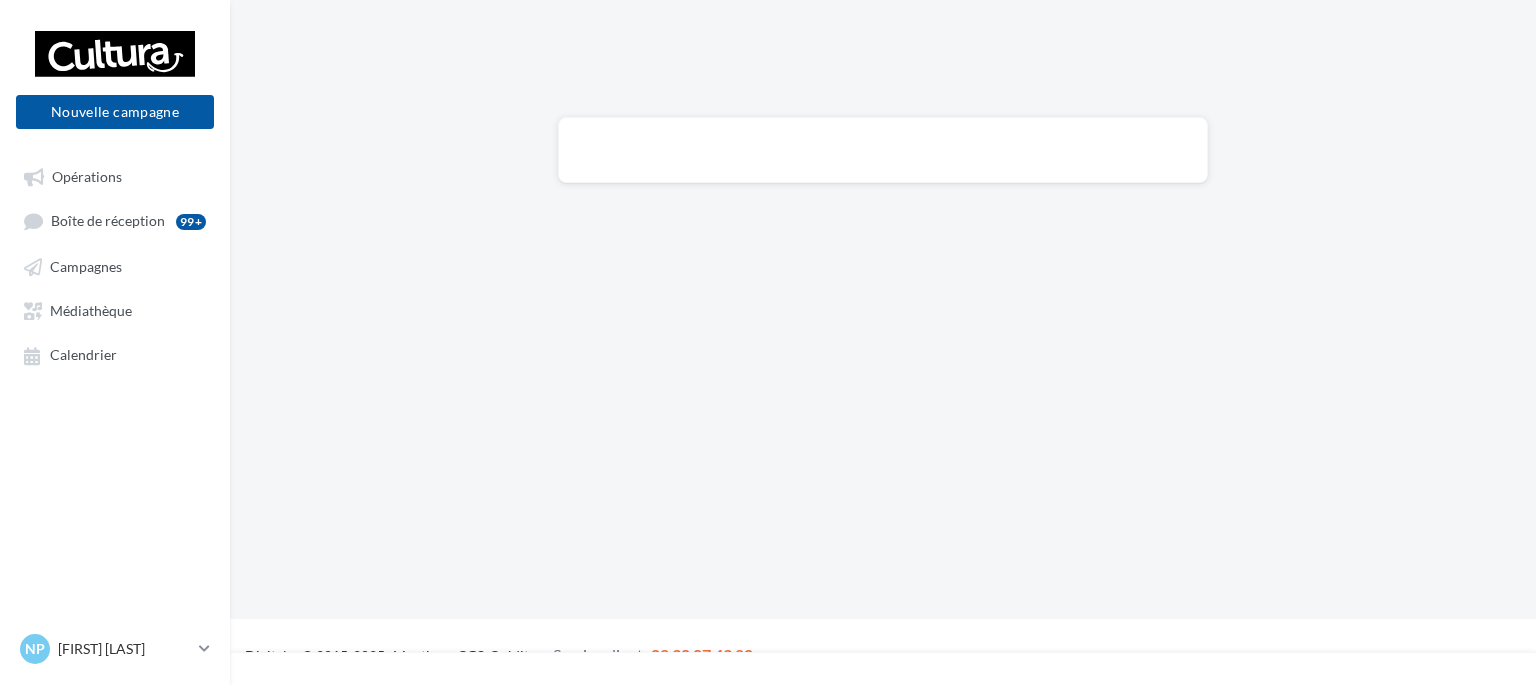 scroll, scrollTop: 0, scrollLeft: 0, axis: both 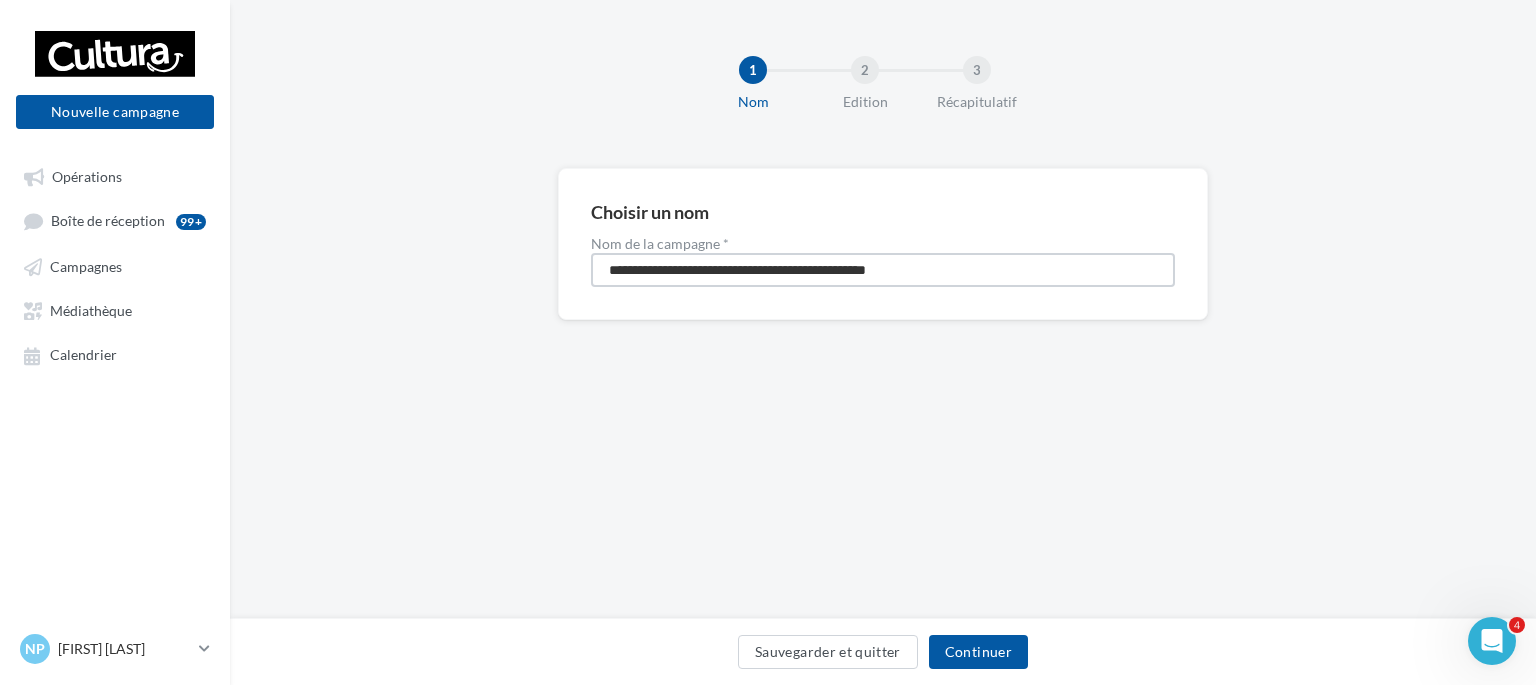 click on "**********" at bounding box center [883, 270] 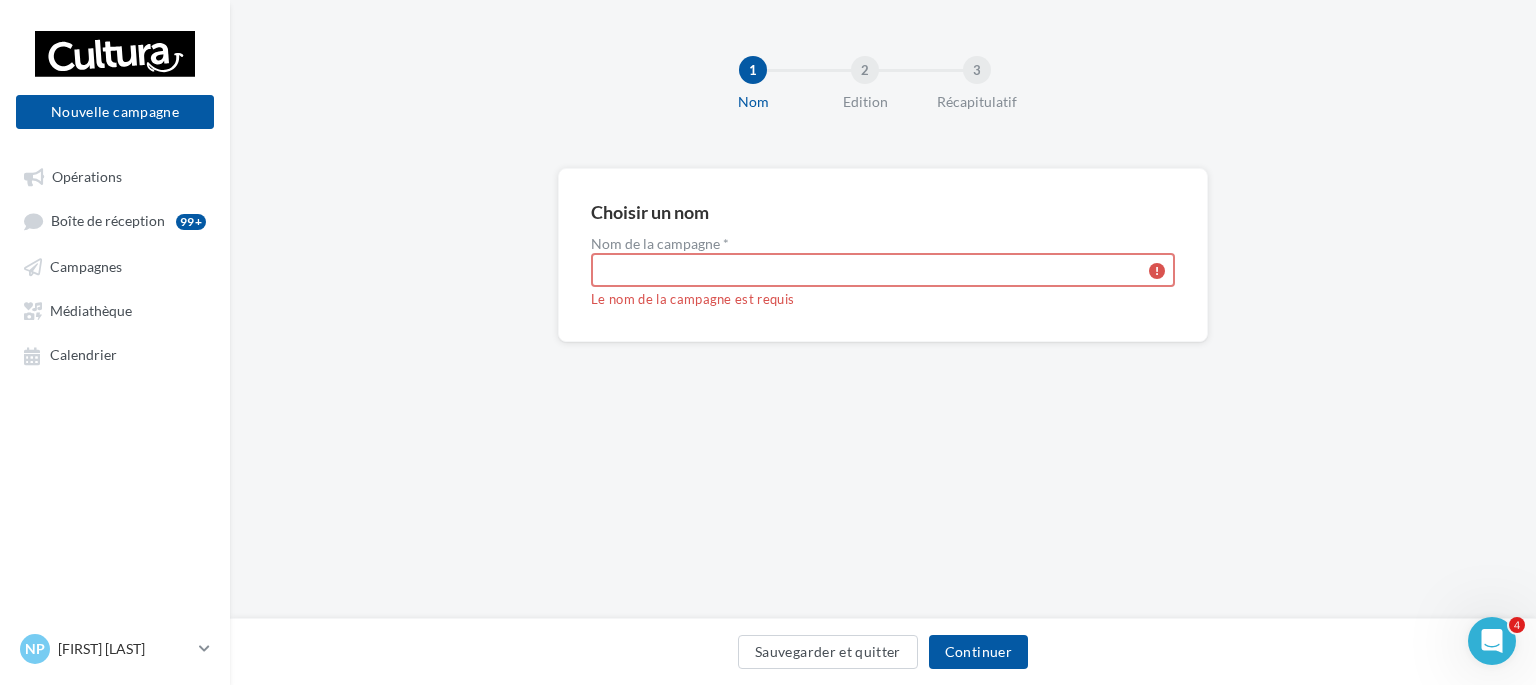 click on "Nom de la campagne *" at bounding box center (883, 270) 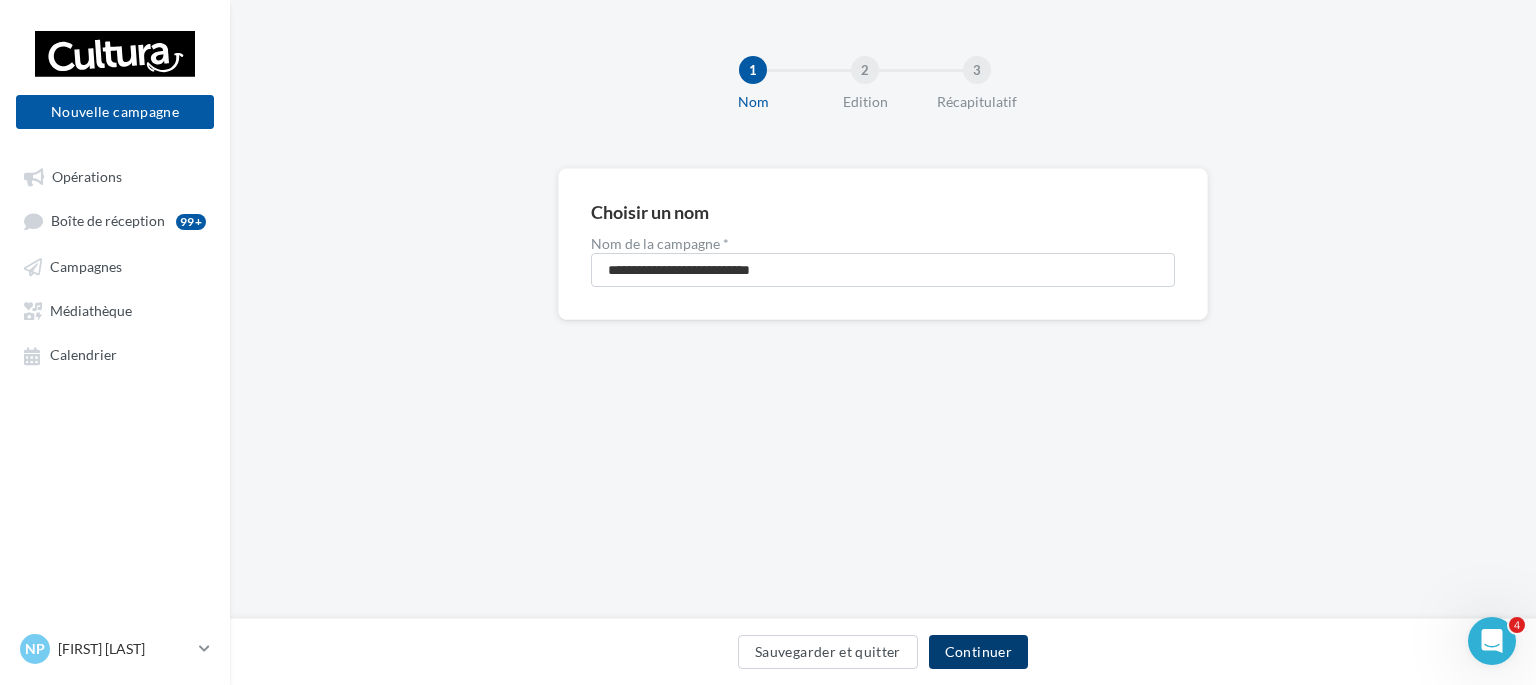 click on "Continuer" at bounding box center [978, 652] 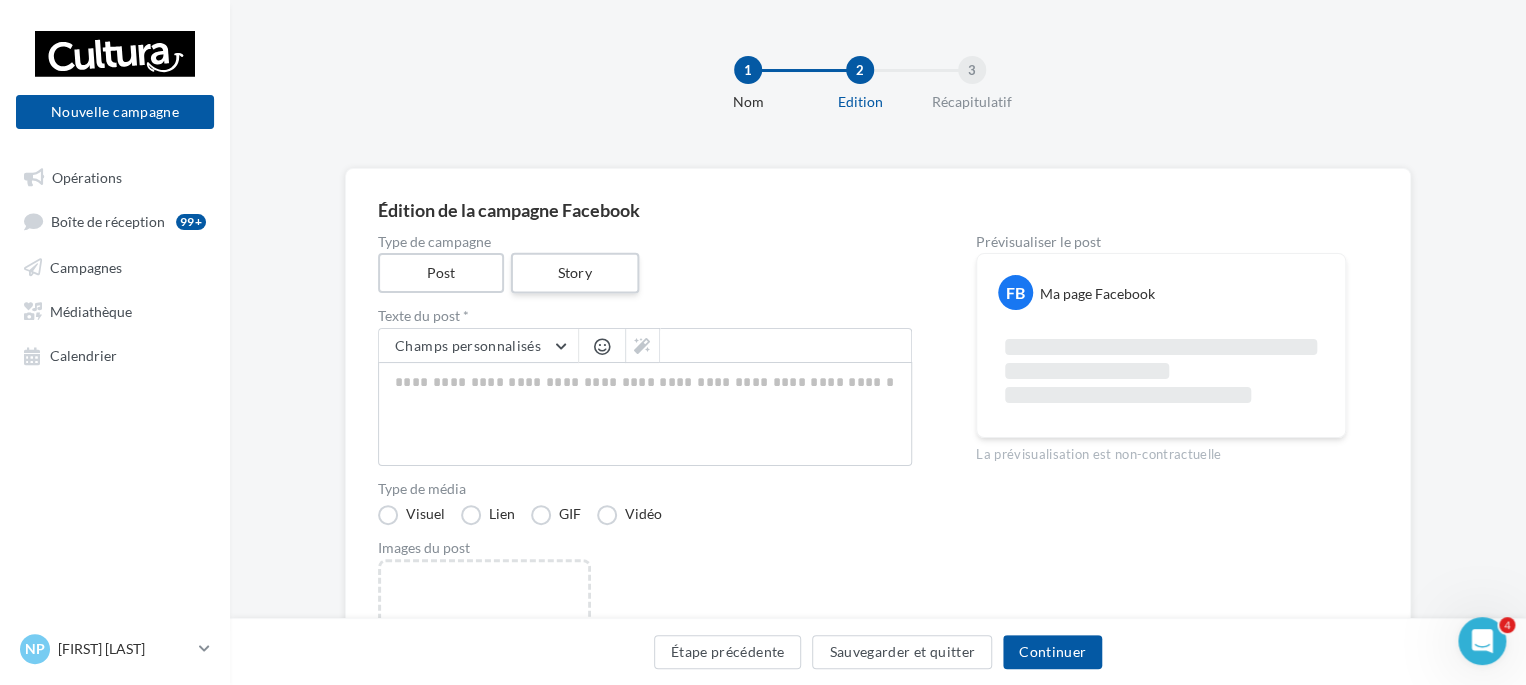 click on "Story" at bounding box center [574, 273] 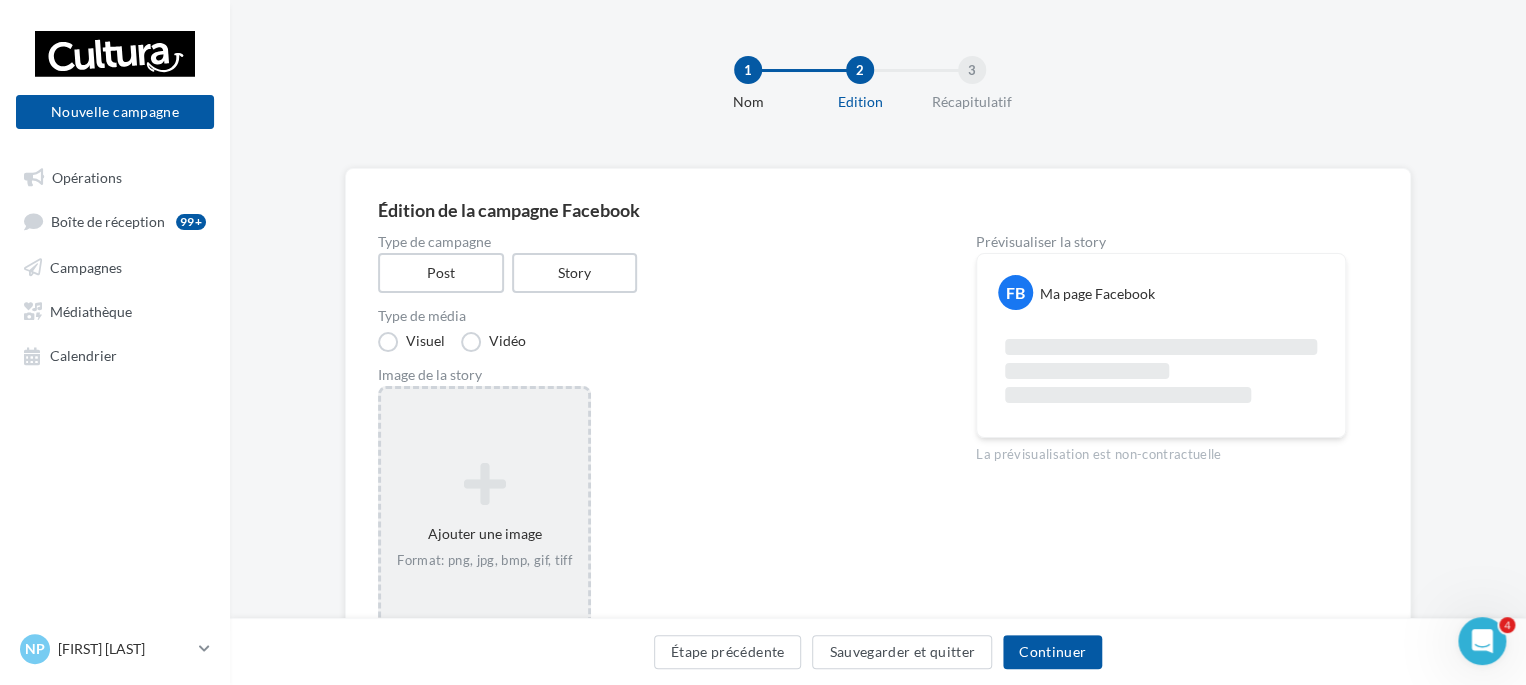 drag, startPoint x: 532, startPoint y: 495, endPoint x: 583, endPoint y: 481, distance: 52.886673 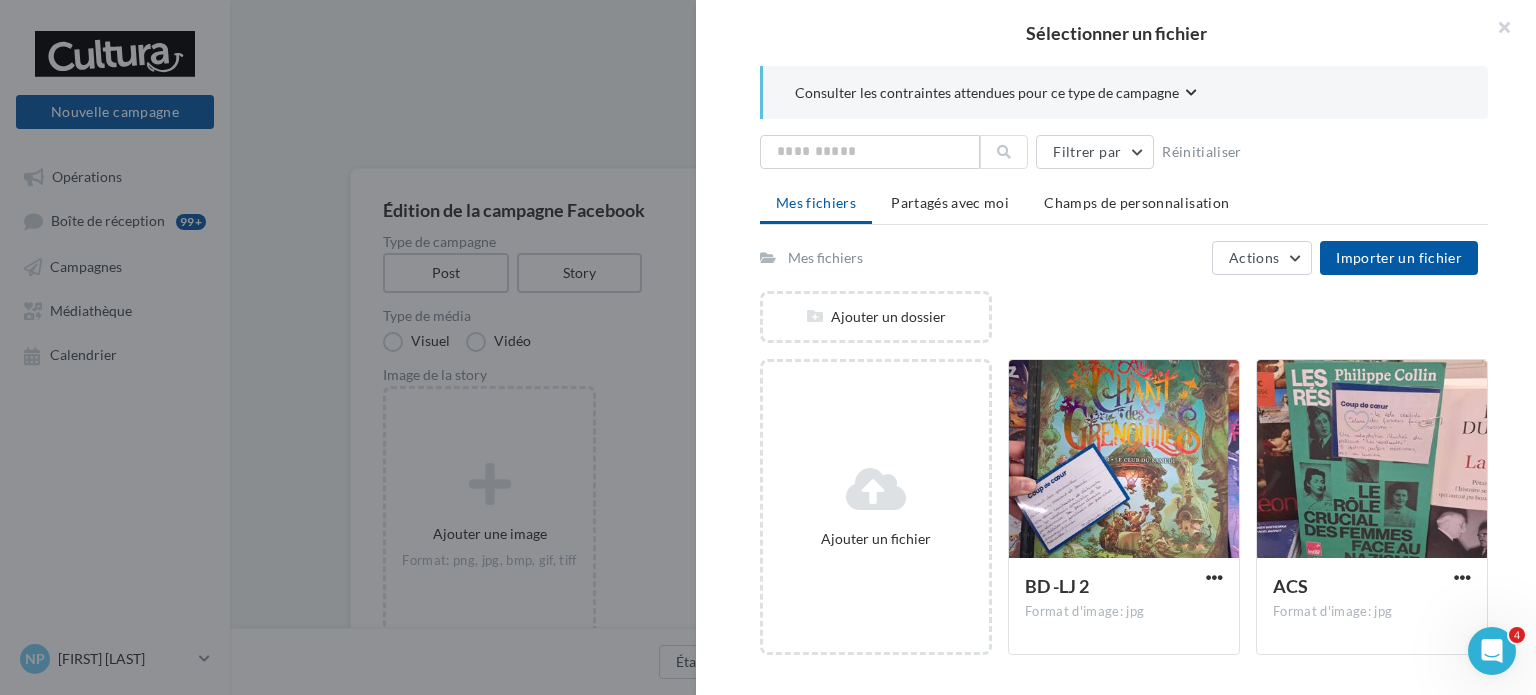 click at bounding box center (1372, 460) 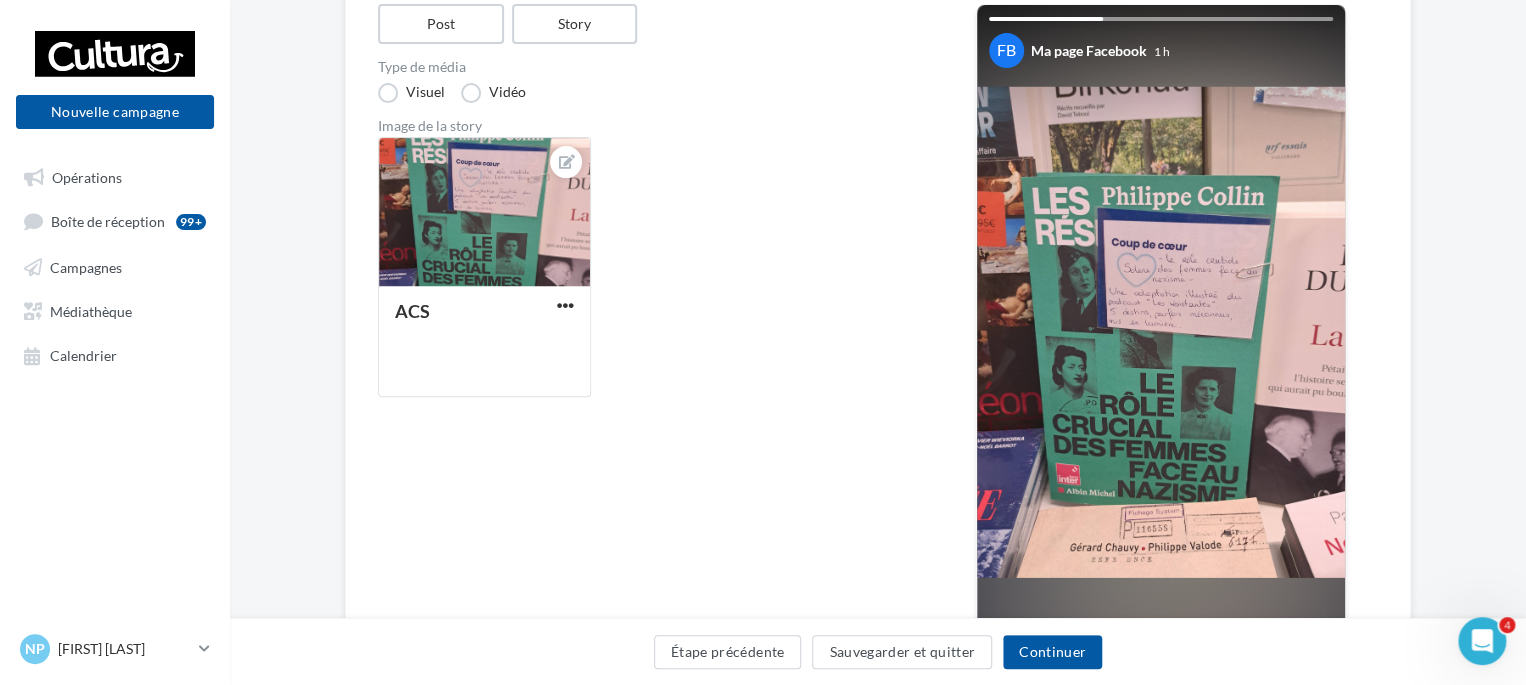 scroll, scrollTop: 217, scrollLeft: 0, axis: vertical 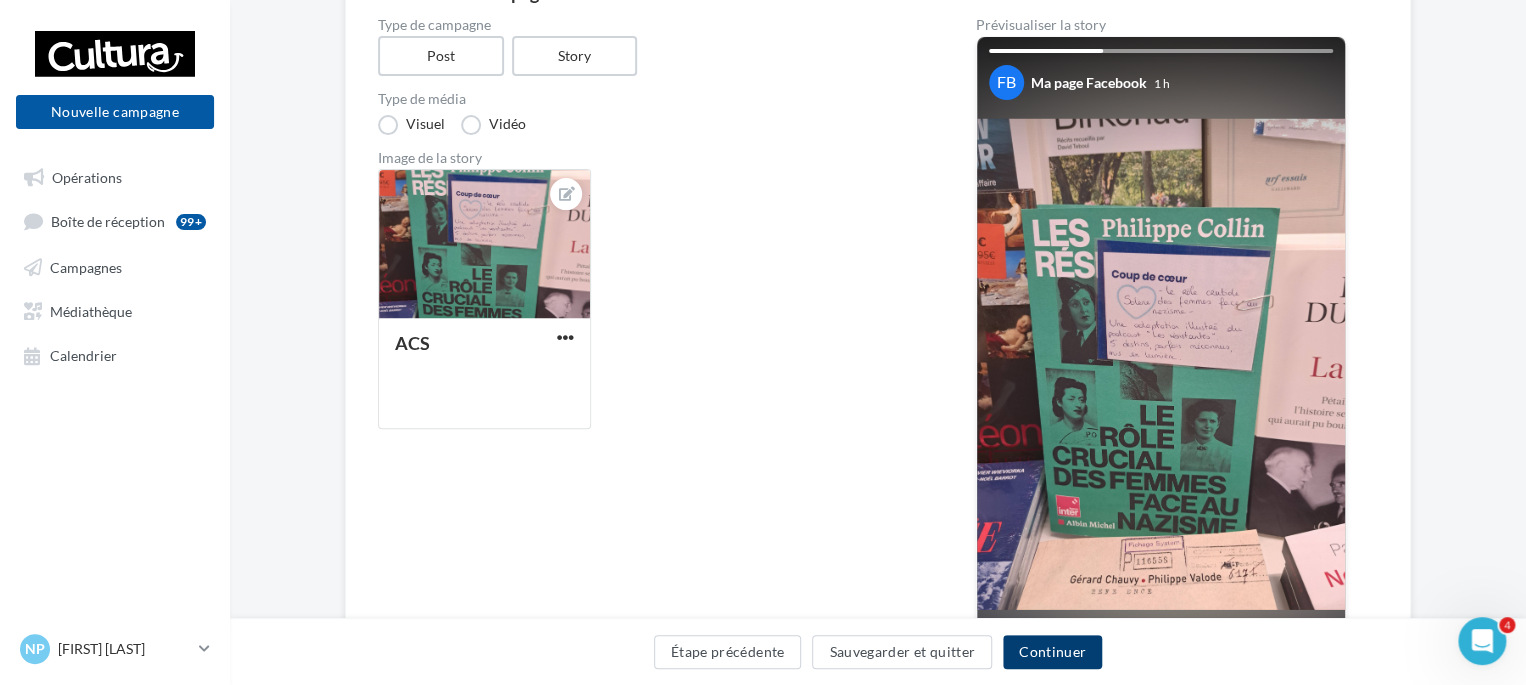 click on "Continuer" at bounding box center [1052, 652] 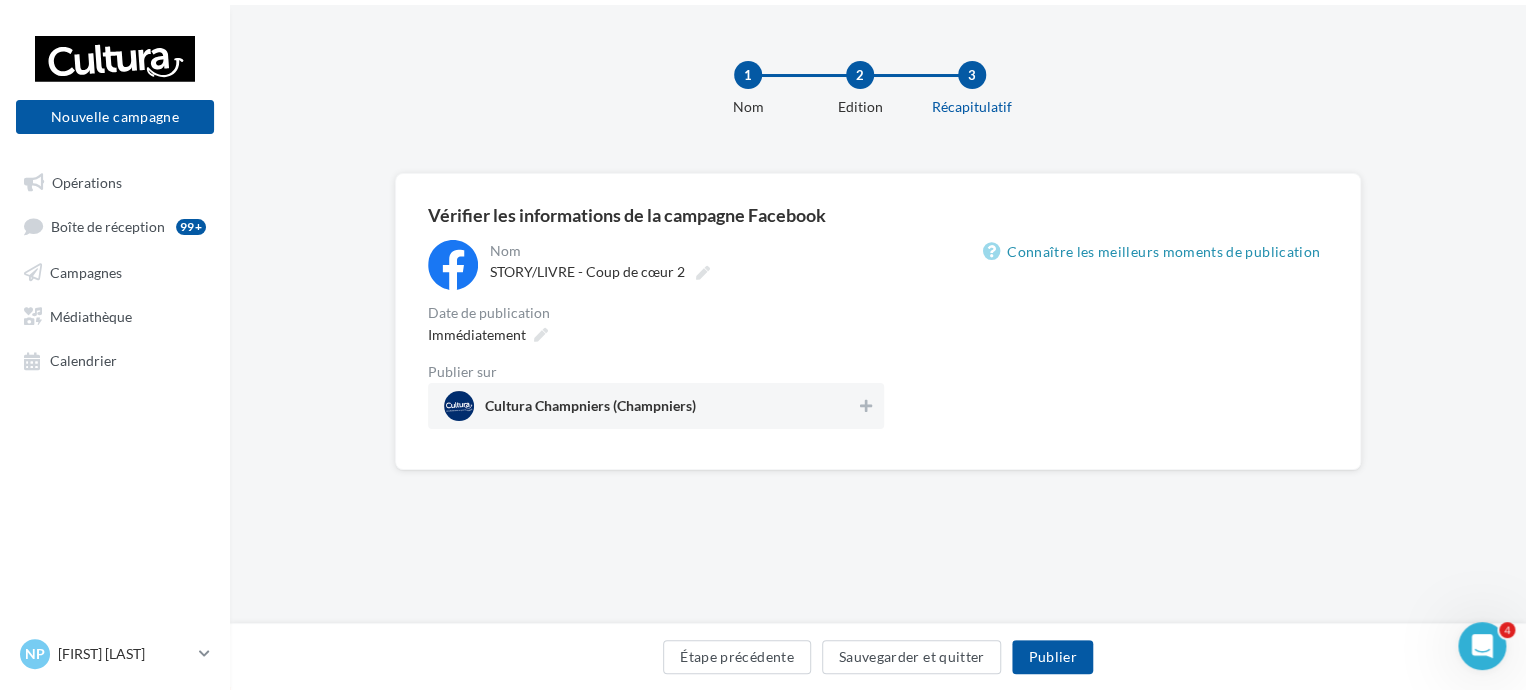 scroll, scrollTop: 0, scrollLeft: 0, axis: both 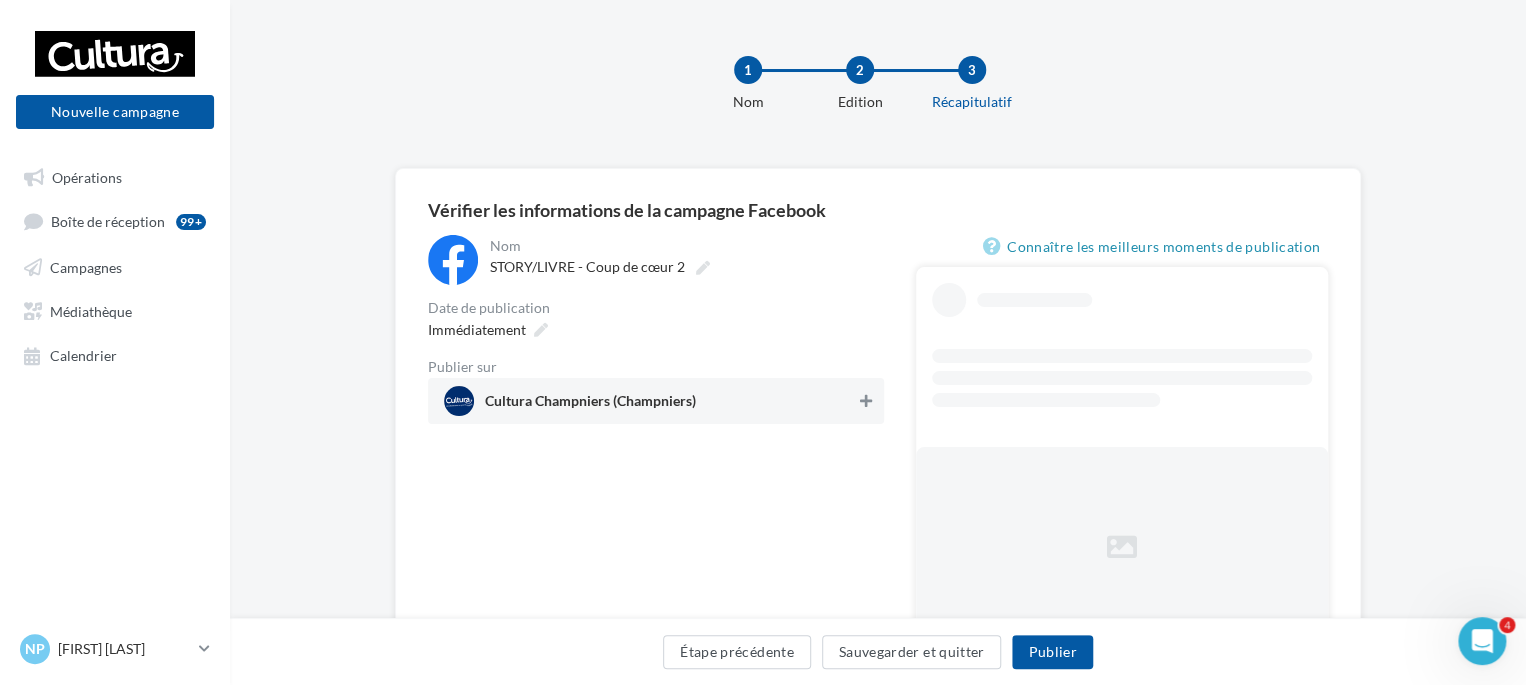 click at bounding box center (866, 401) 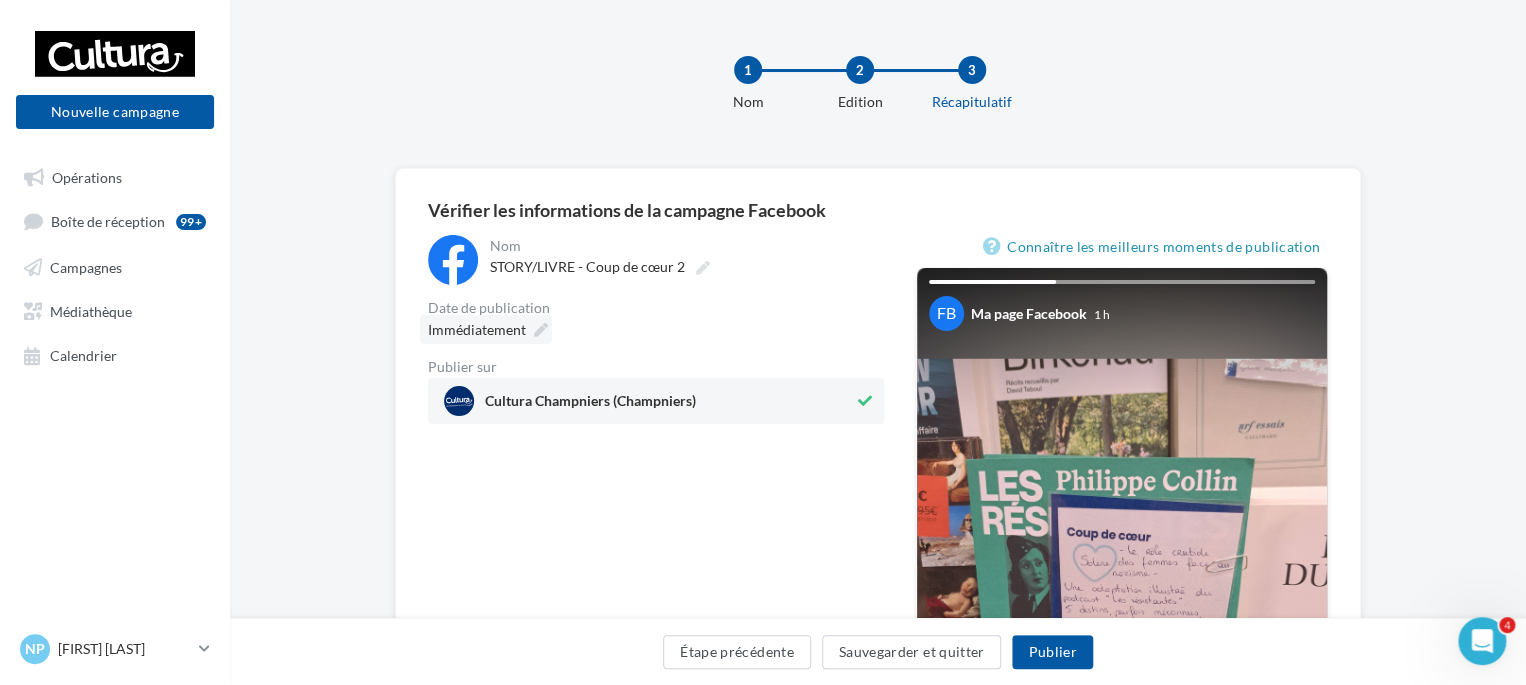 click at bounding box center (541, 330) 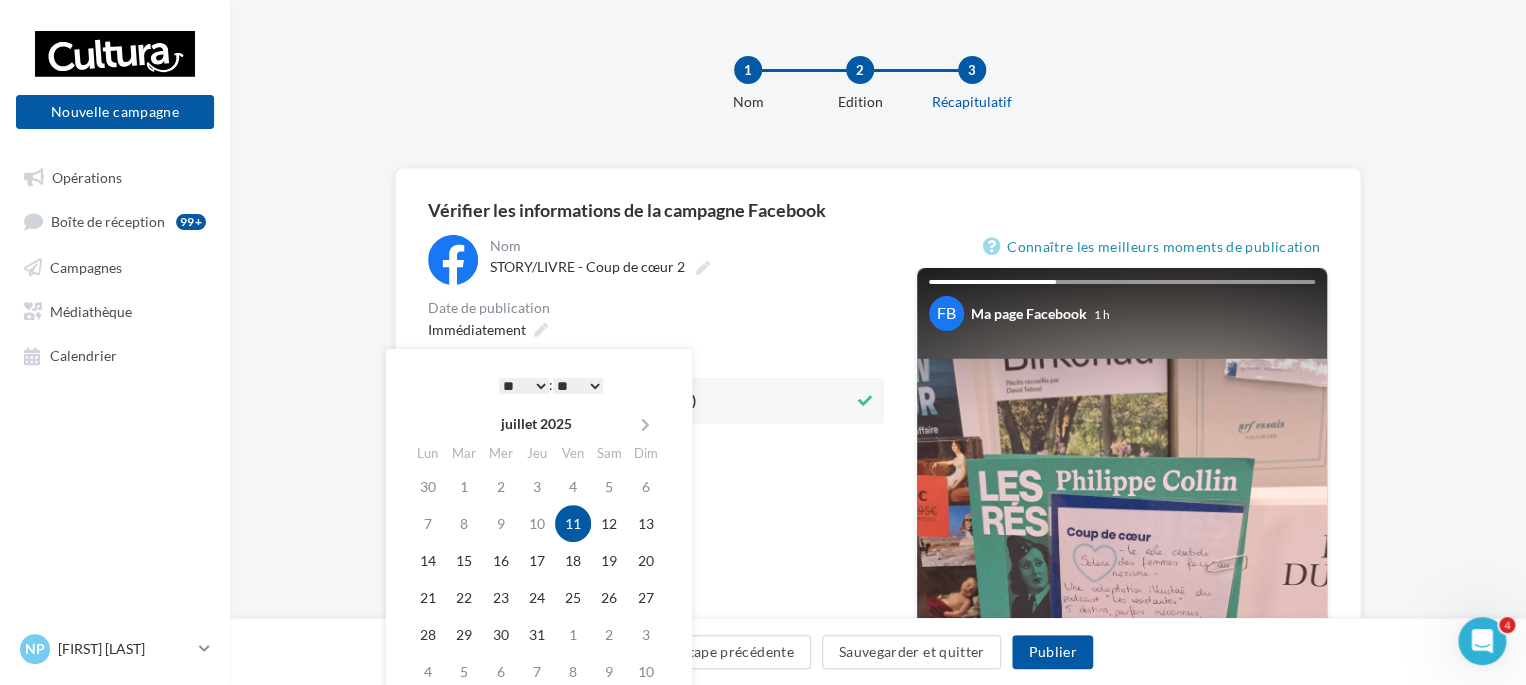 click on "* * * * * * * * * * ** ** ** ** ** ** ** ** ** ** ** ** ** **" at bounding box center [524, 386] 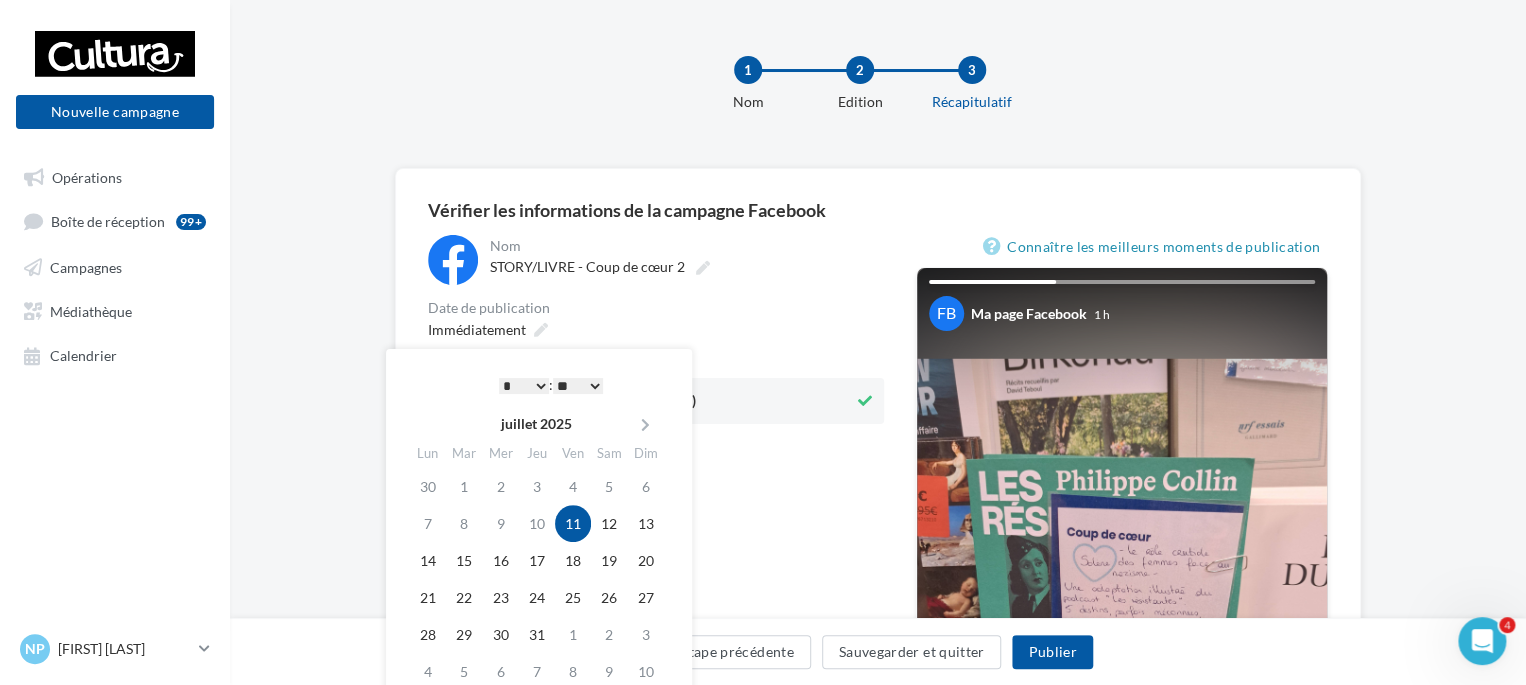 drag, startPoint x: 595, startPoint y: 383, endPoint x: 584, endPoint y: 318, distance: 65.9242 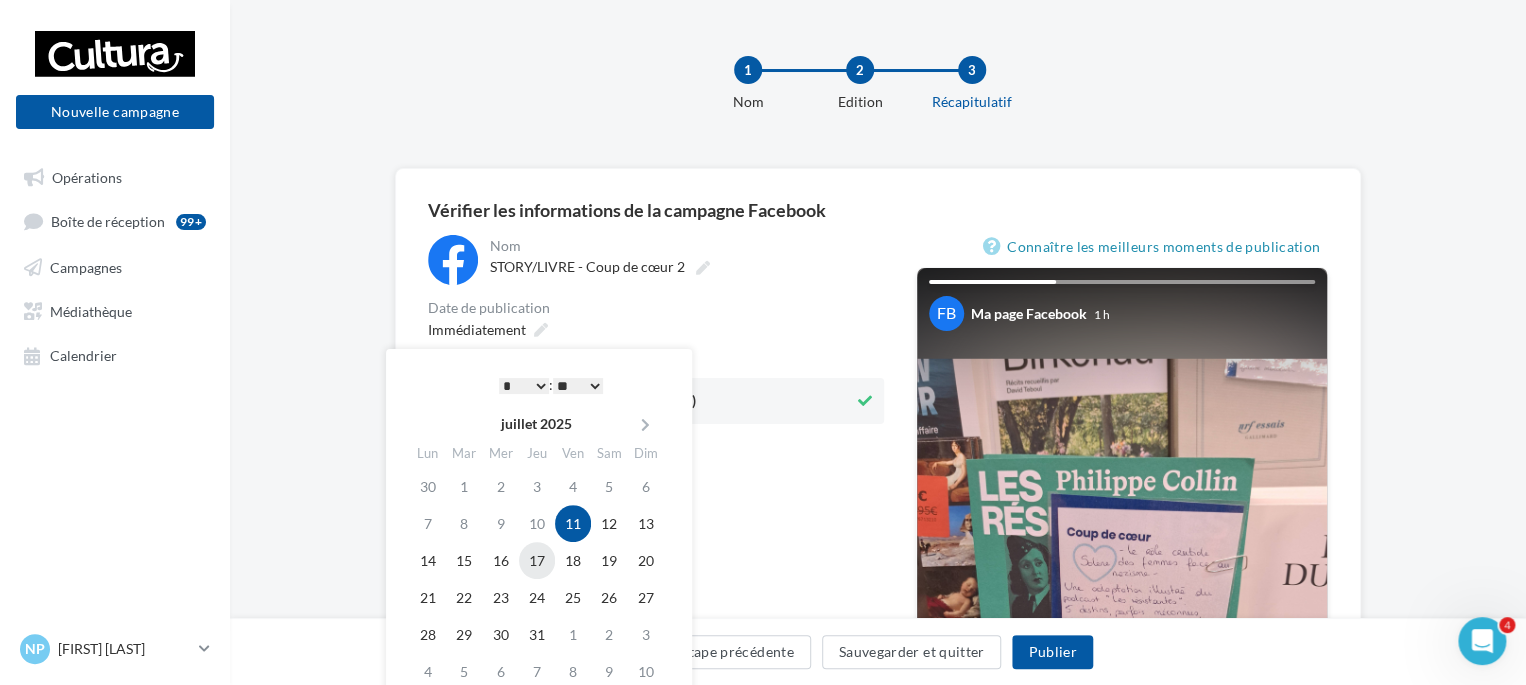 click on "17" at bounding box center (537, 560) 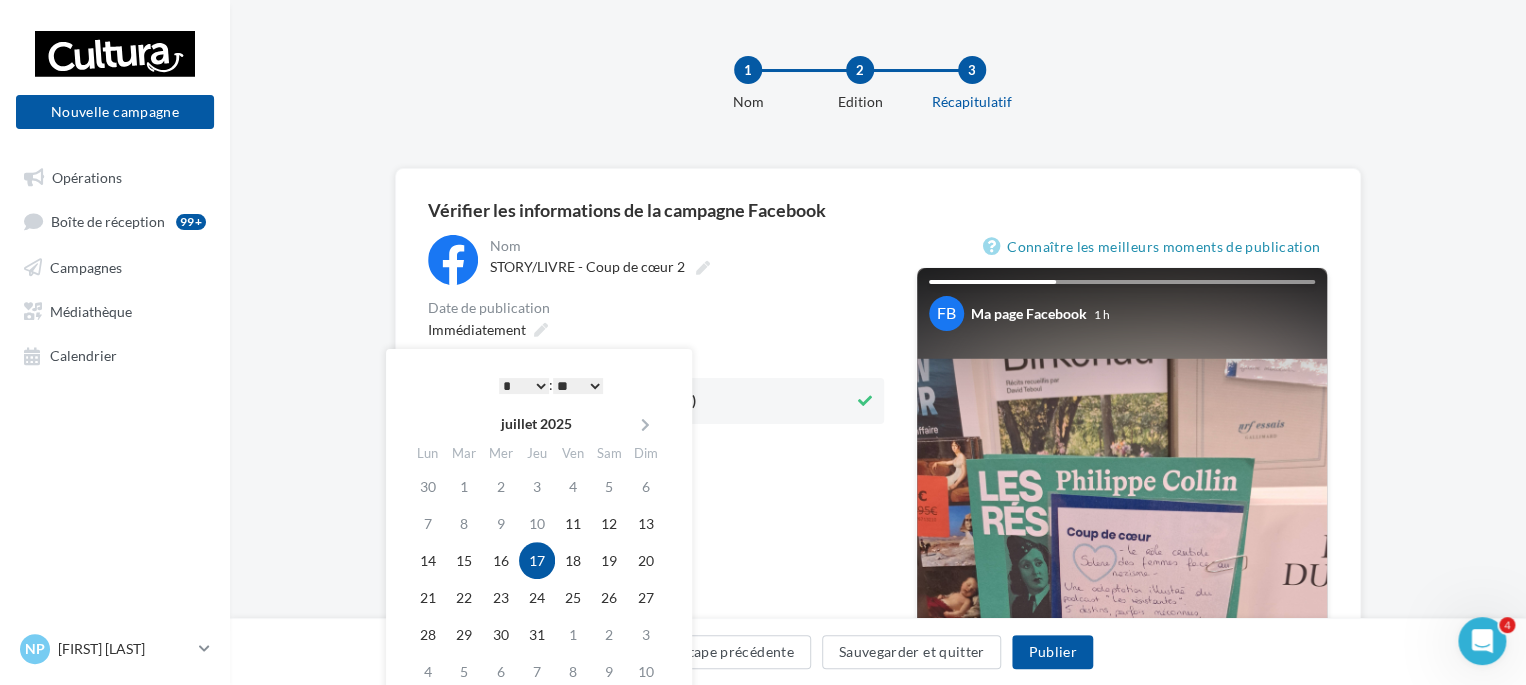click on "**********" at bounding box center (656, 629) 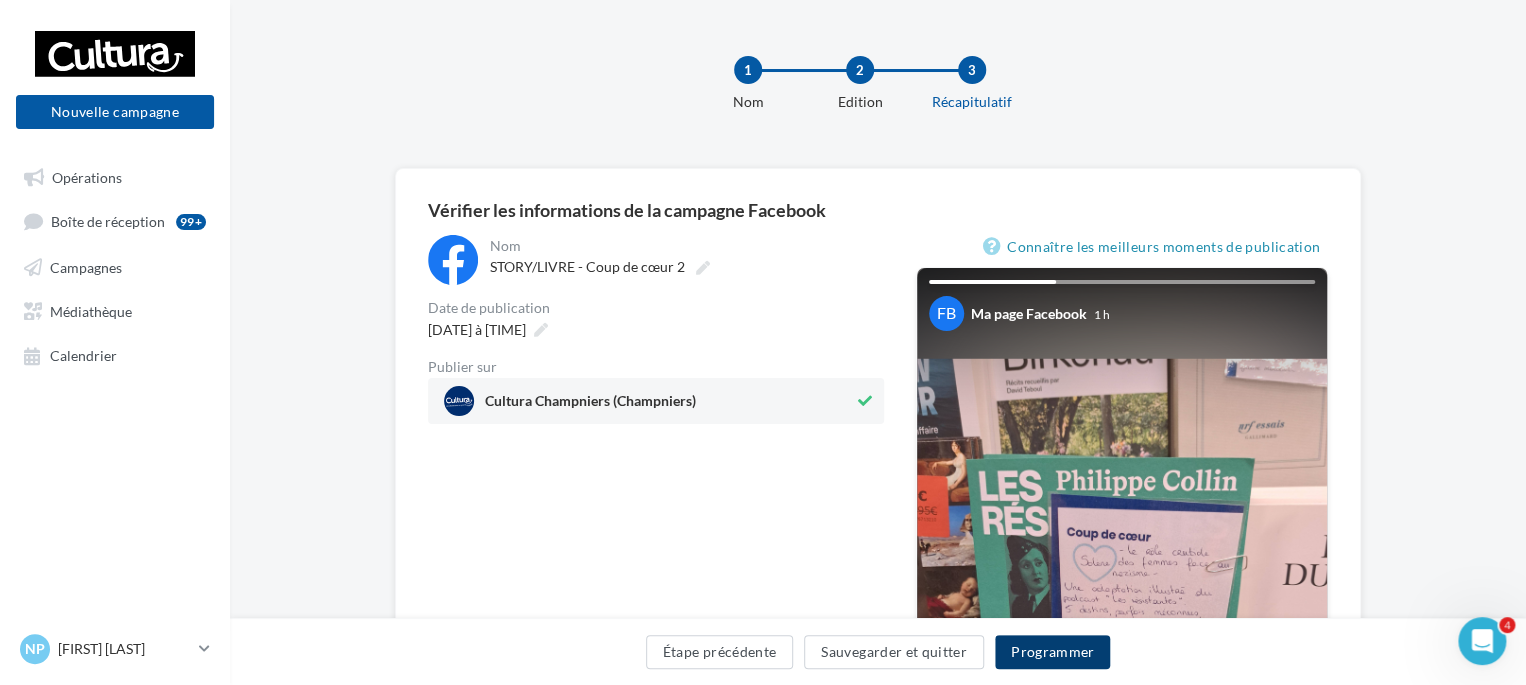 click on "Programmer" at bounding box center [1053, 652] 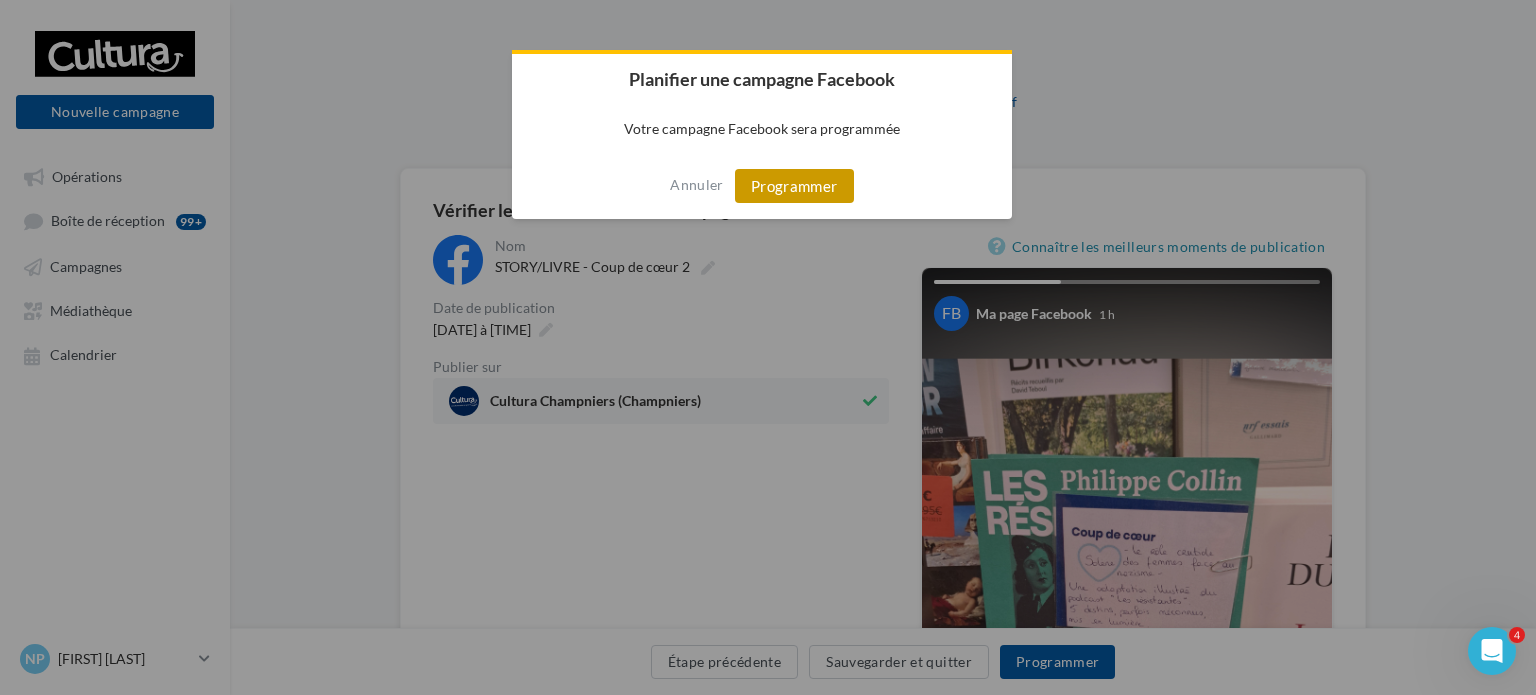 click on "Programmer" at bounding box center [794, 186] 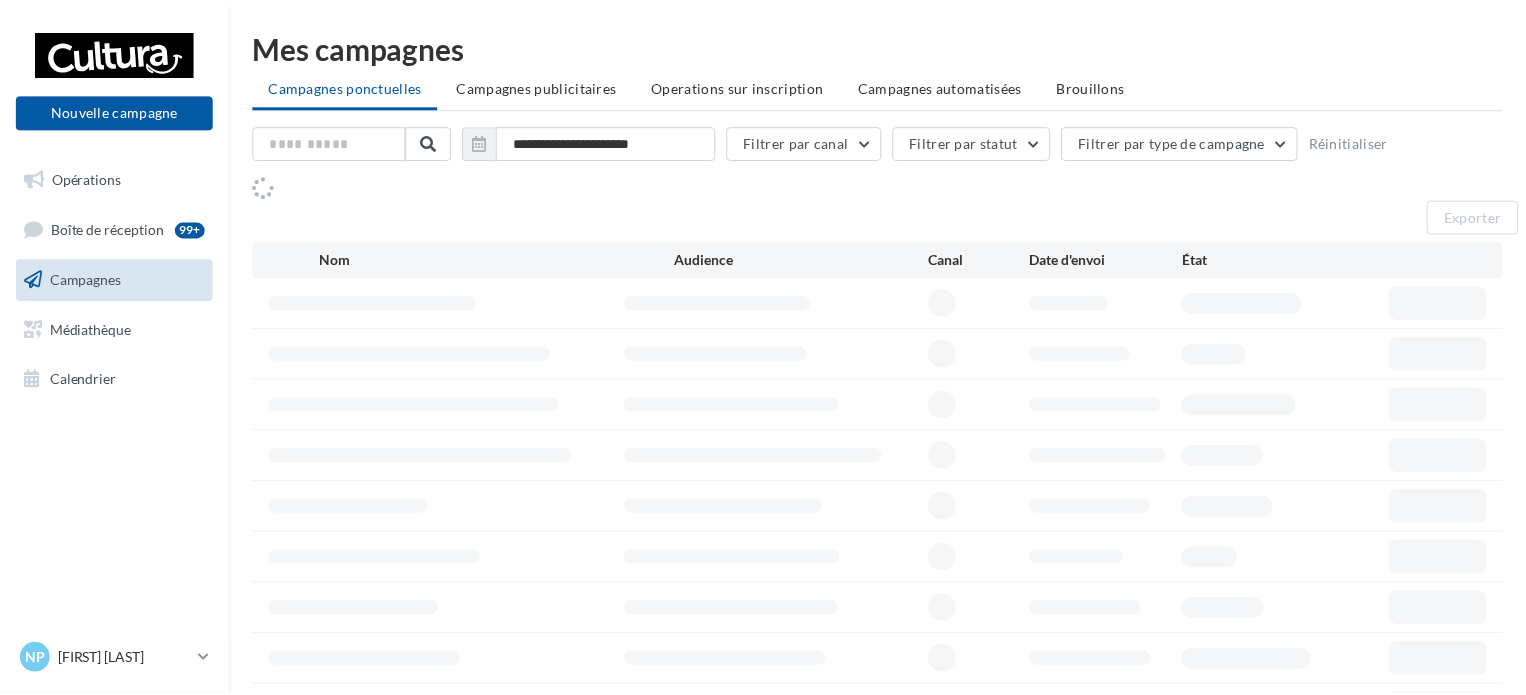 scroll, scrollTop: 0, scrollLeft: 0, axis: both 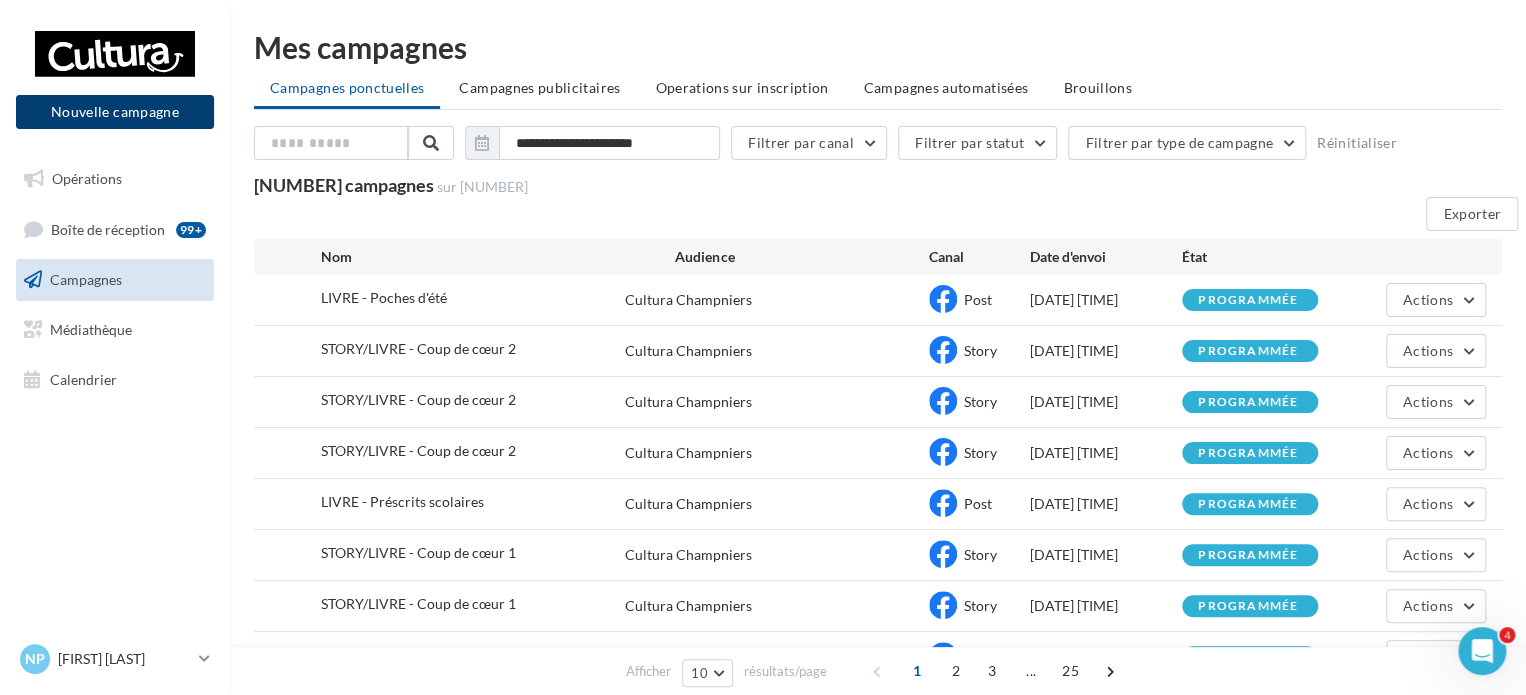 click on "Nouvelle campagne" at bounding box center [115, 112] 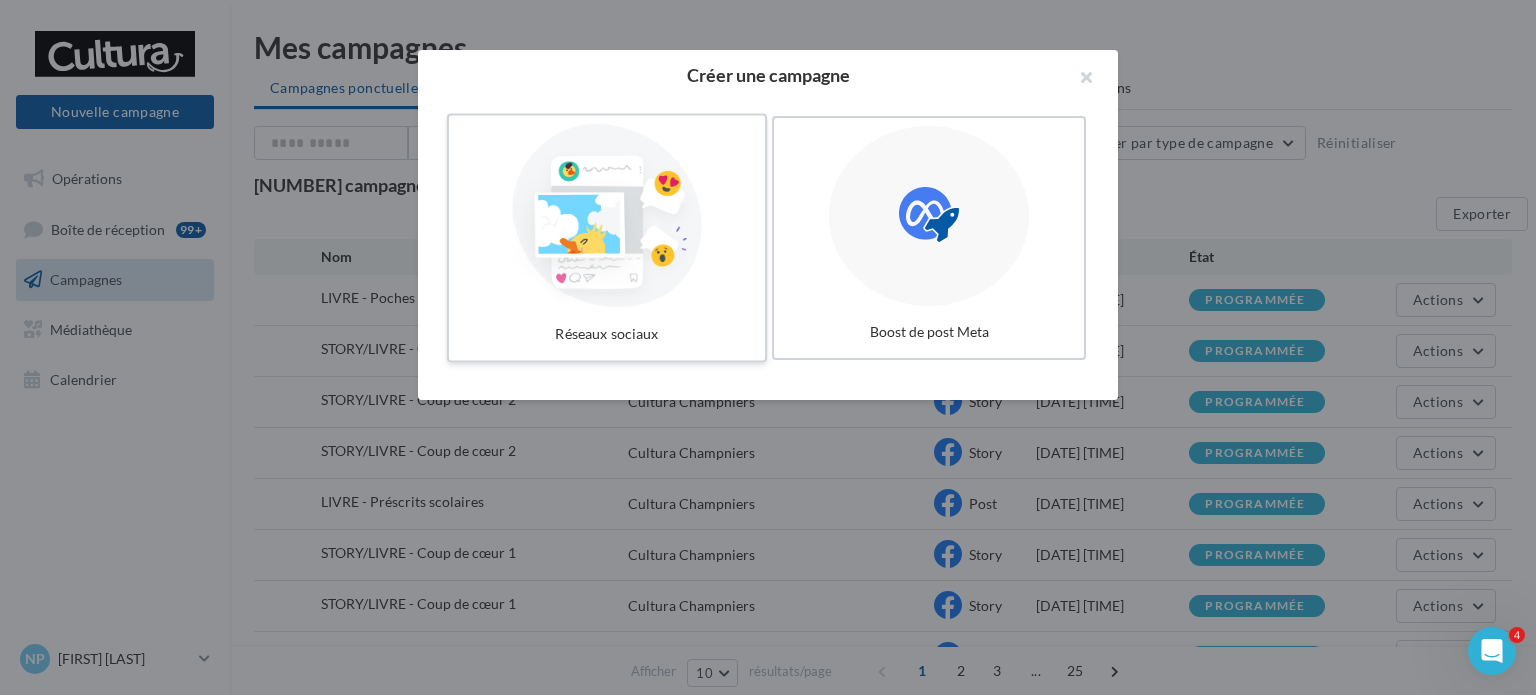 click at bounding box center (607, 216) 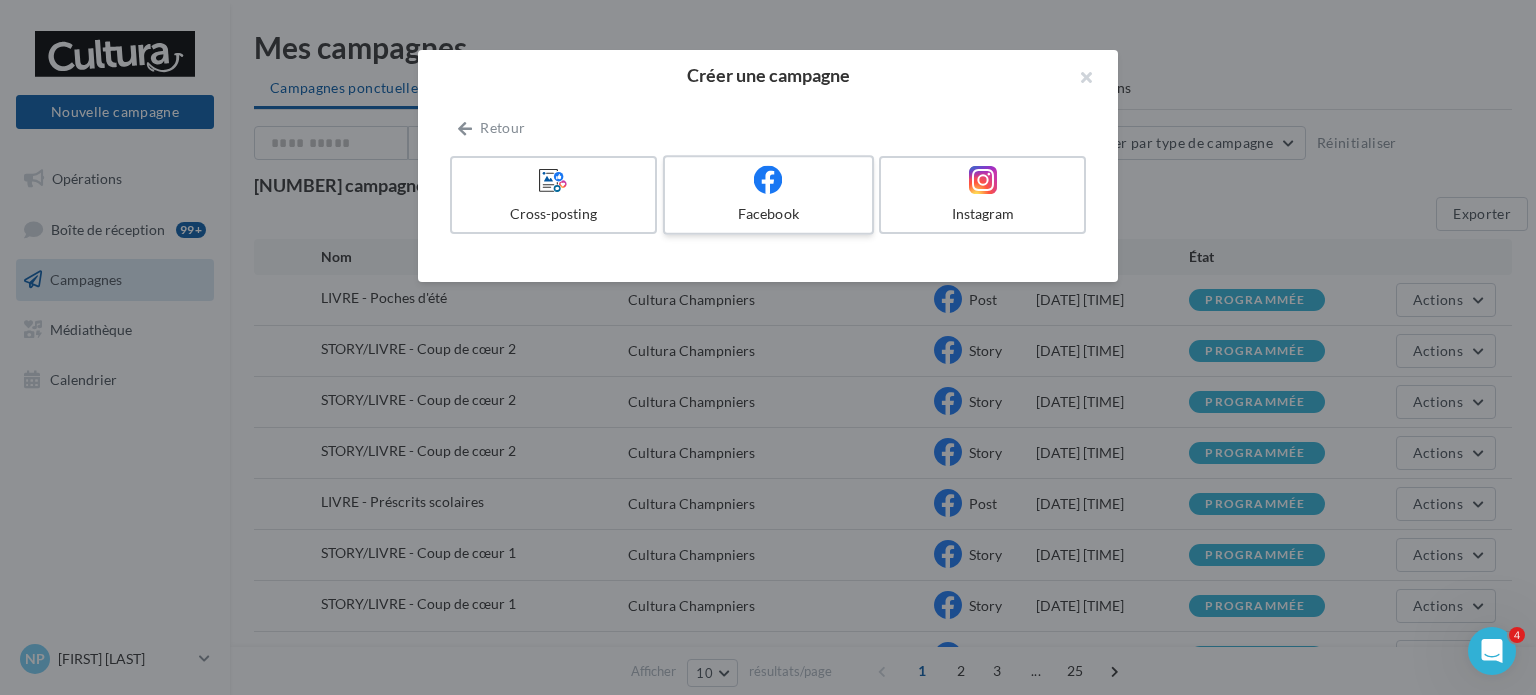 click on "Facebook" at bounding box center [768, 214] 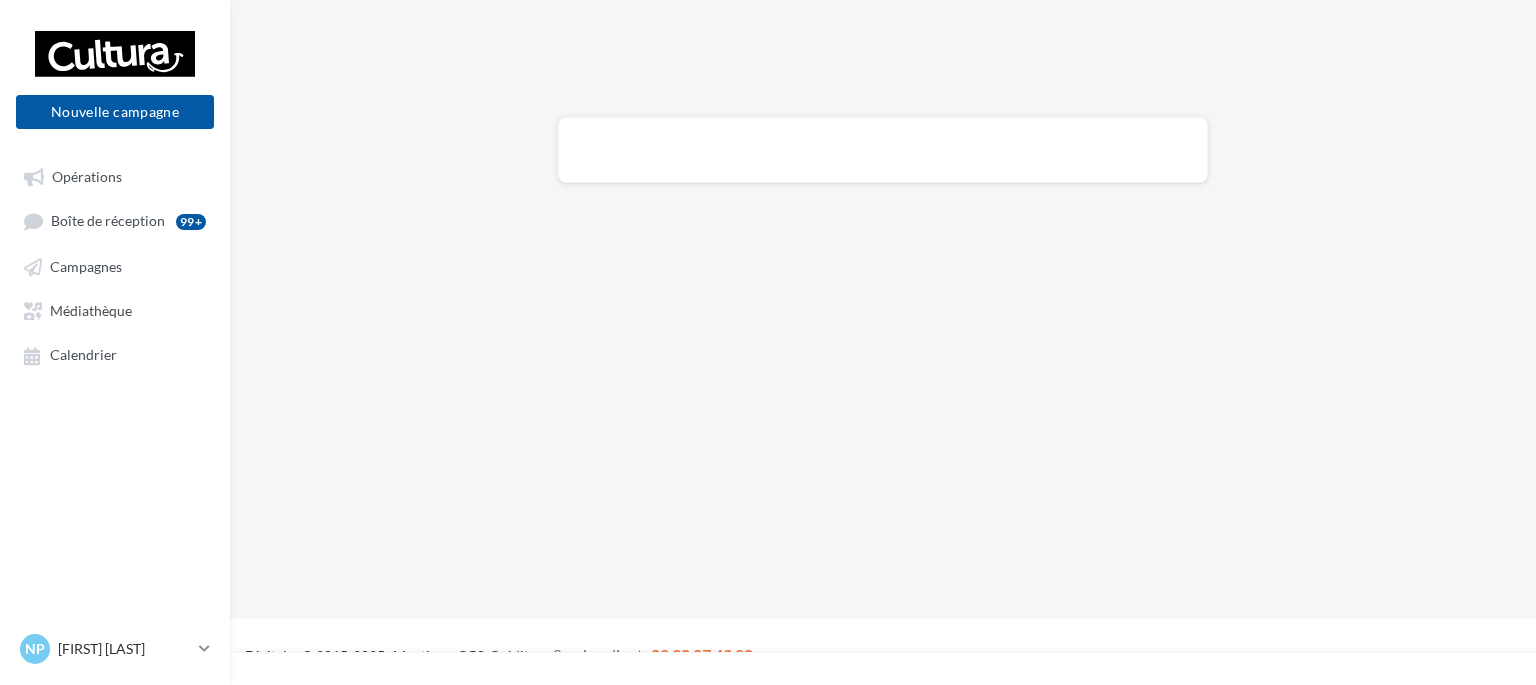 scroll, scrollTop: 0, scrollLeft: 0, axis: both 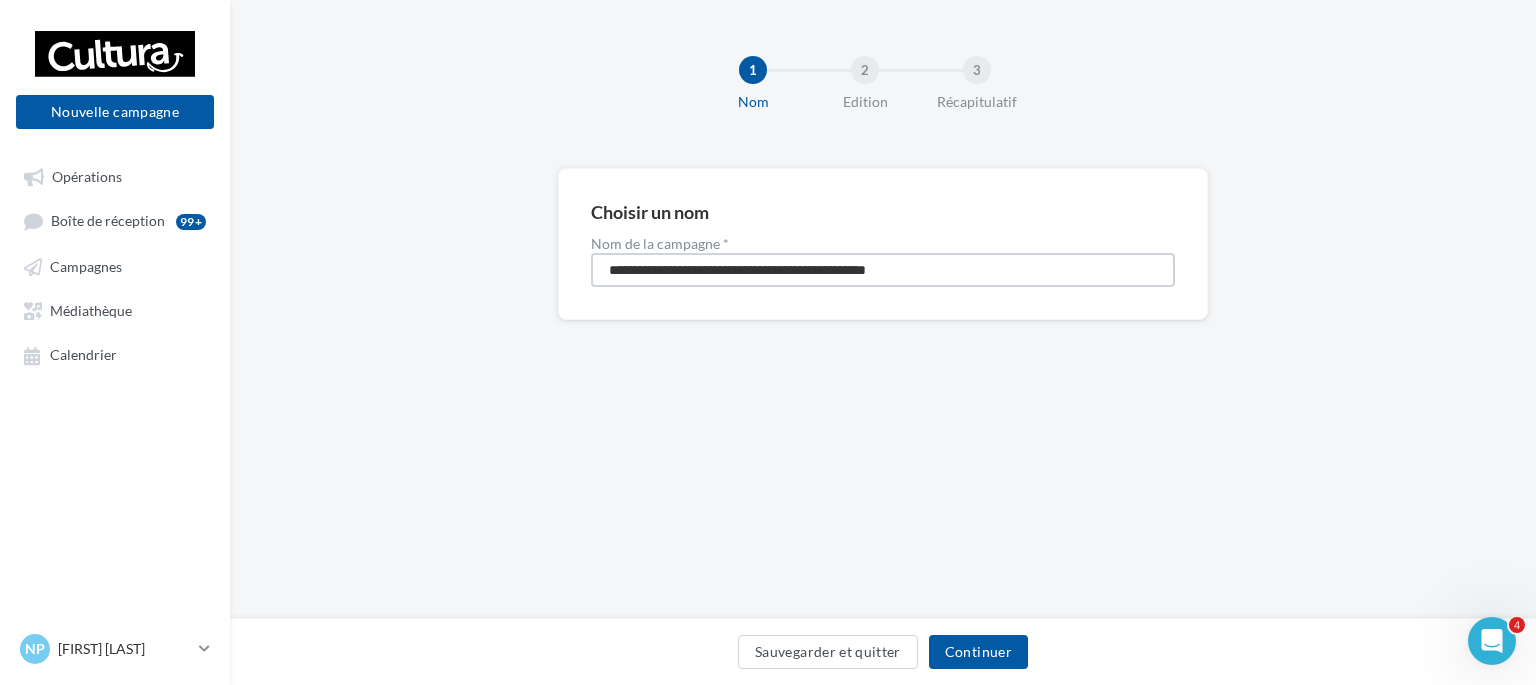 drag, startPoint x: 979, startPoint y: 264, endPoint x: 378, endPoint y: 267, distance: 601.0075 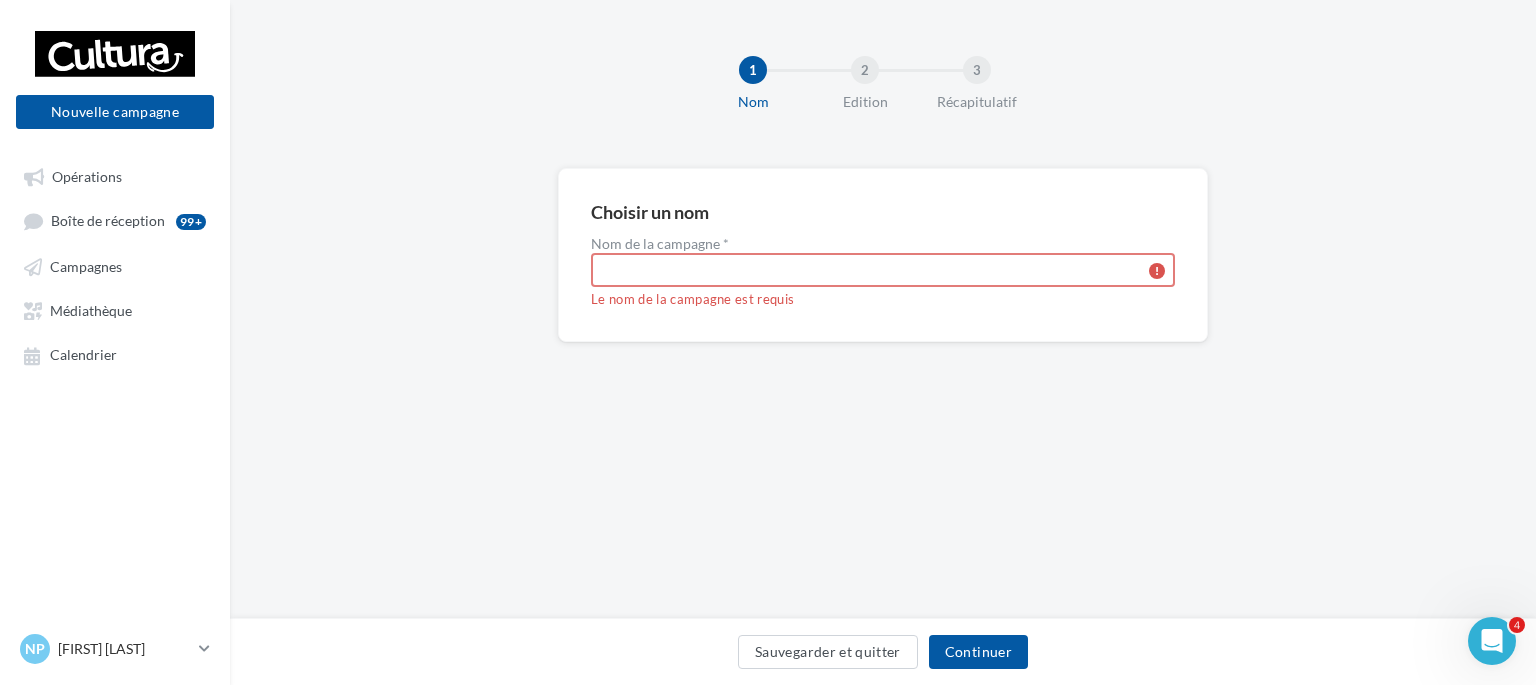 click on "Nom de la campagne *" at bounding box center (883, 270) 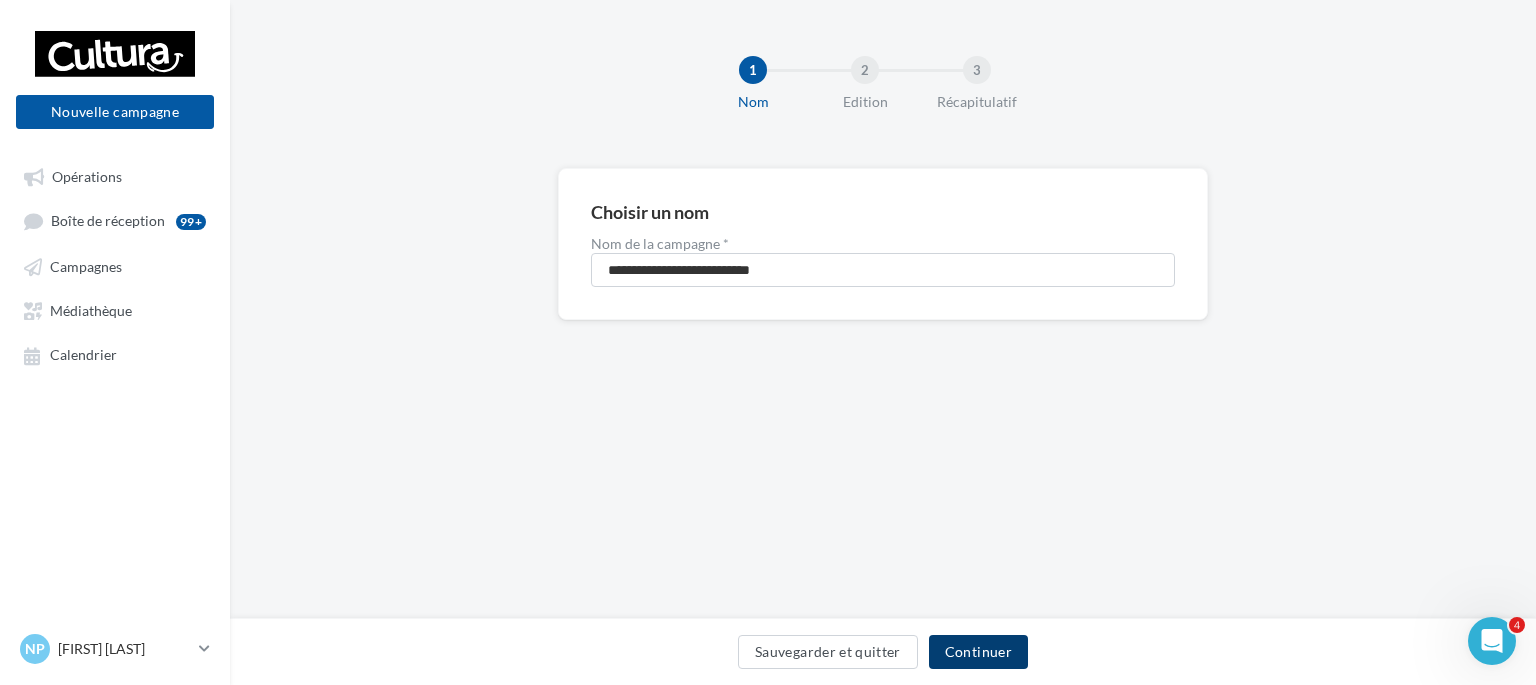 click on "Continuer" at bounding box center [978, 652] 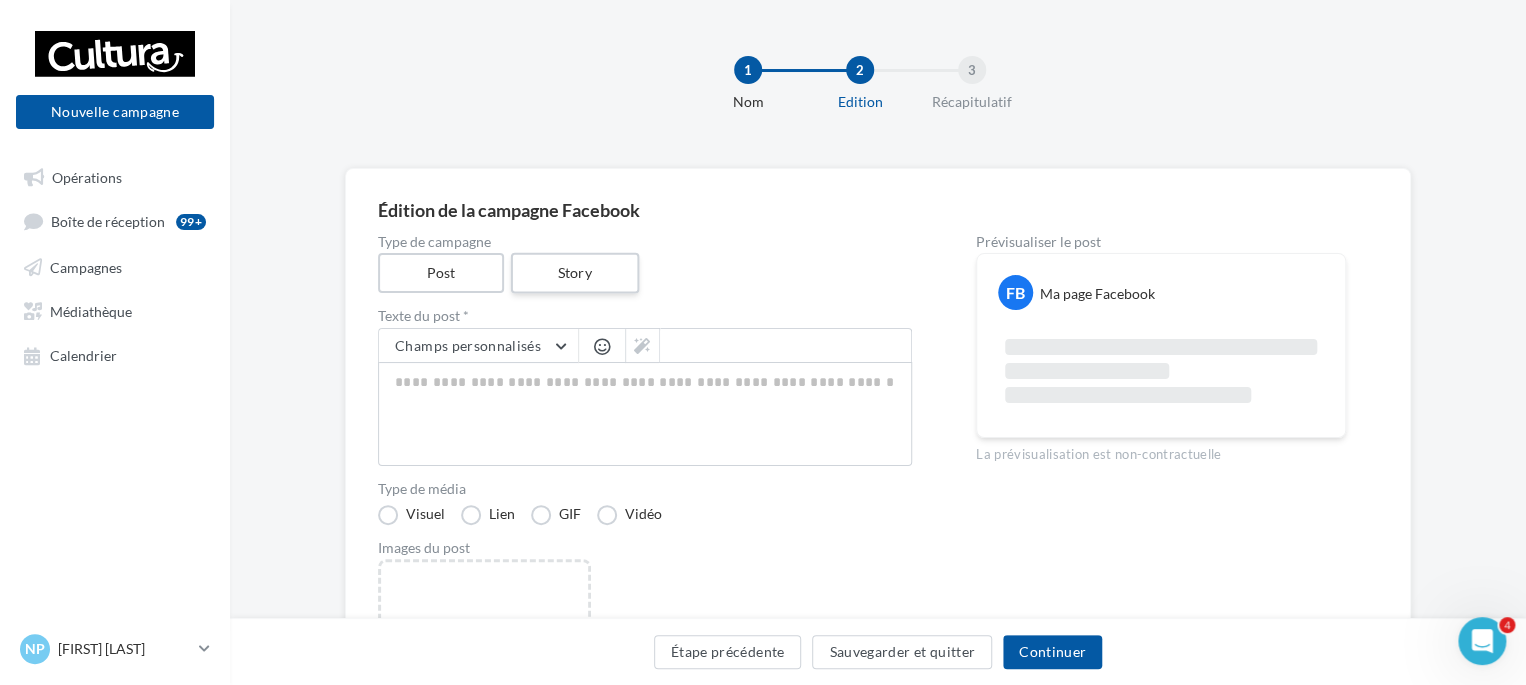 click on "Story" at bounding box center [574, 273] 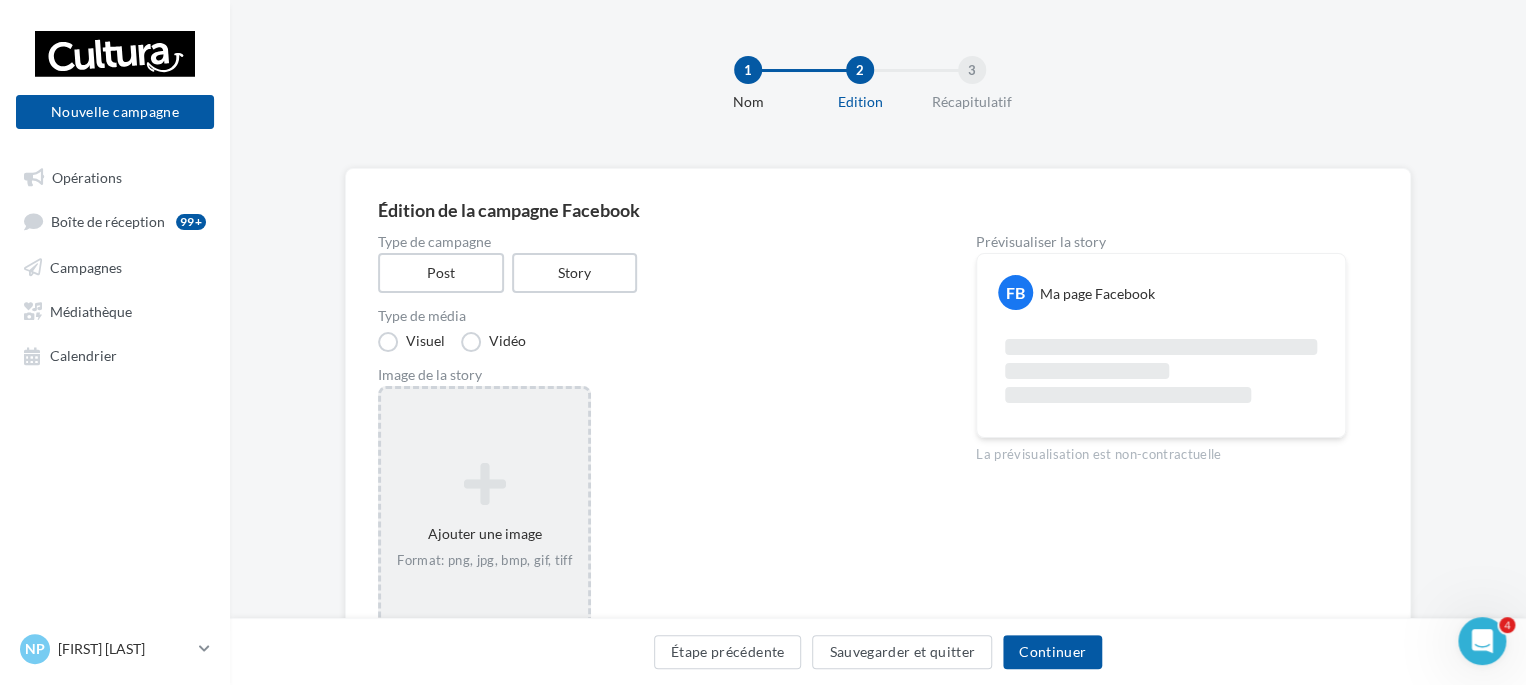 click on "Ajouter une image     Format: png, jpg, bmp, gif, tiff" at bounding box center (484, 516) 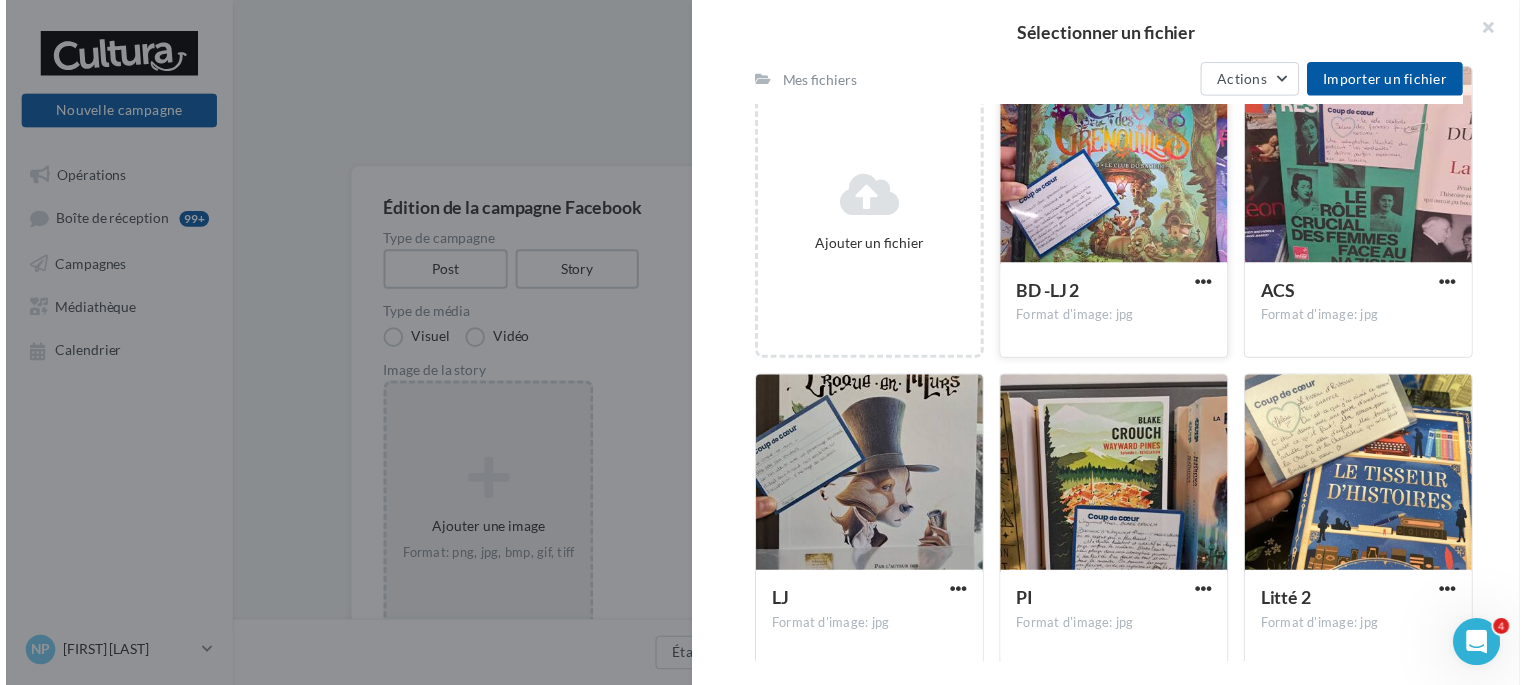 scroll, scrollTop: 300, scrollLeft: 0, axis: vertical 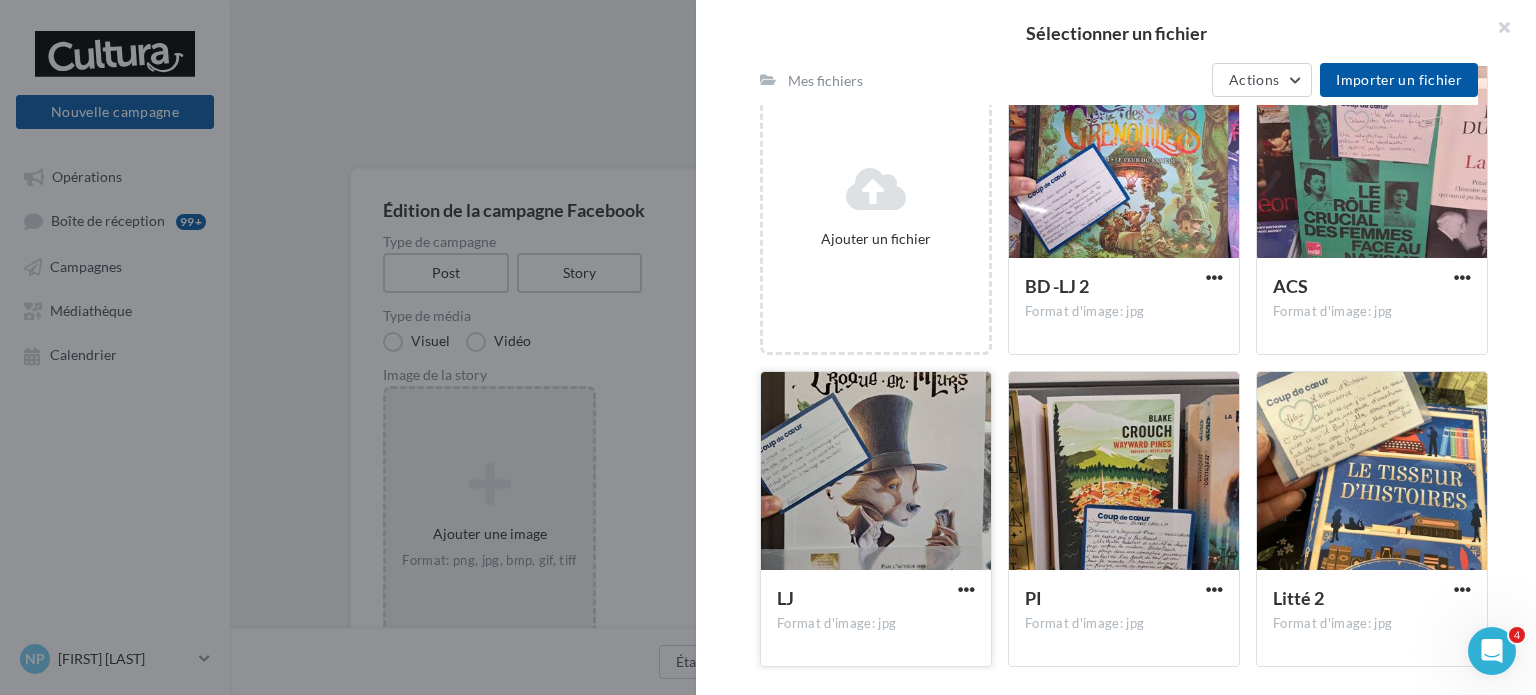 click at bounding box center [876, 472] 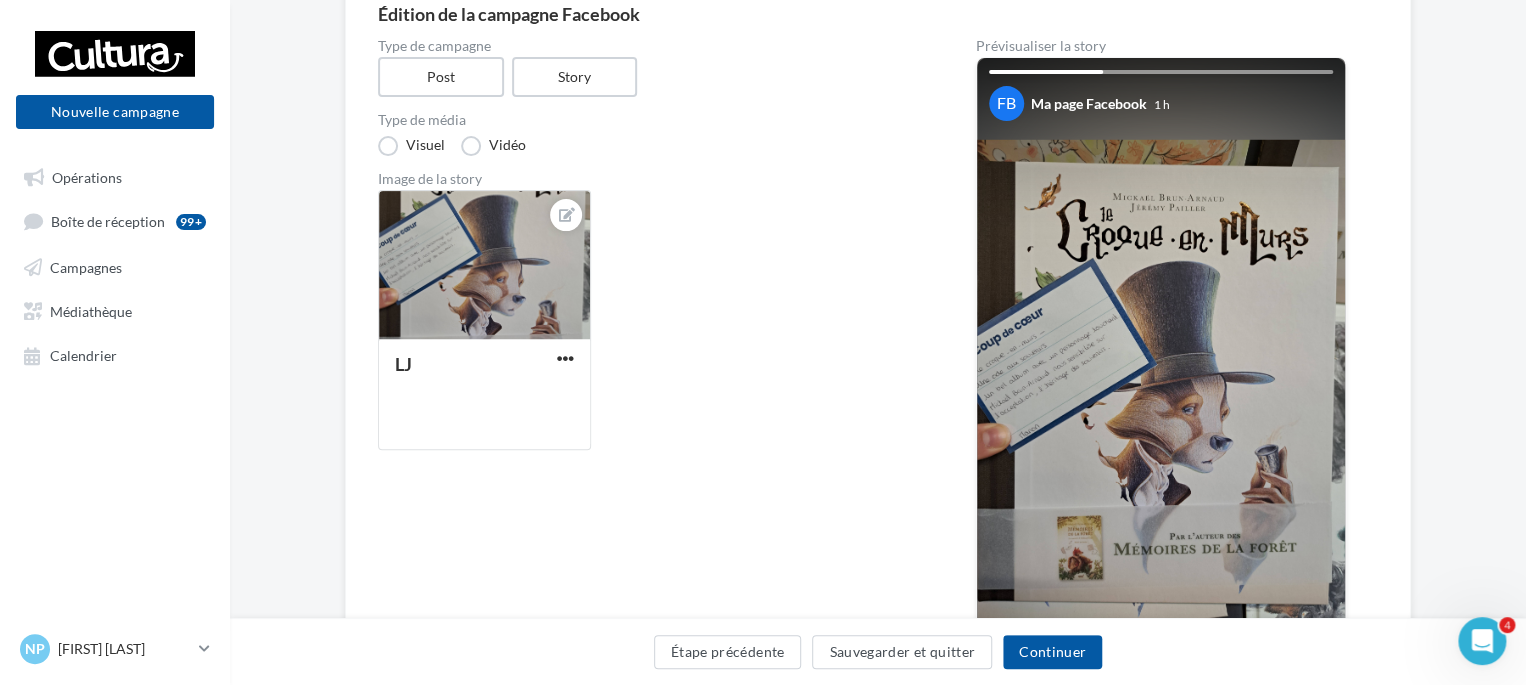 scroll, scrollTop: 200, scrollLeft: 0, axis: vertical 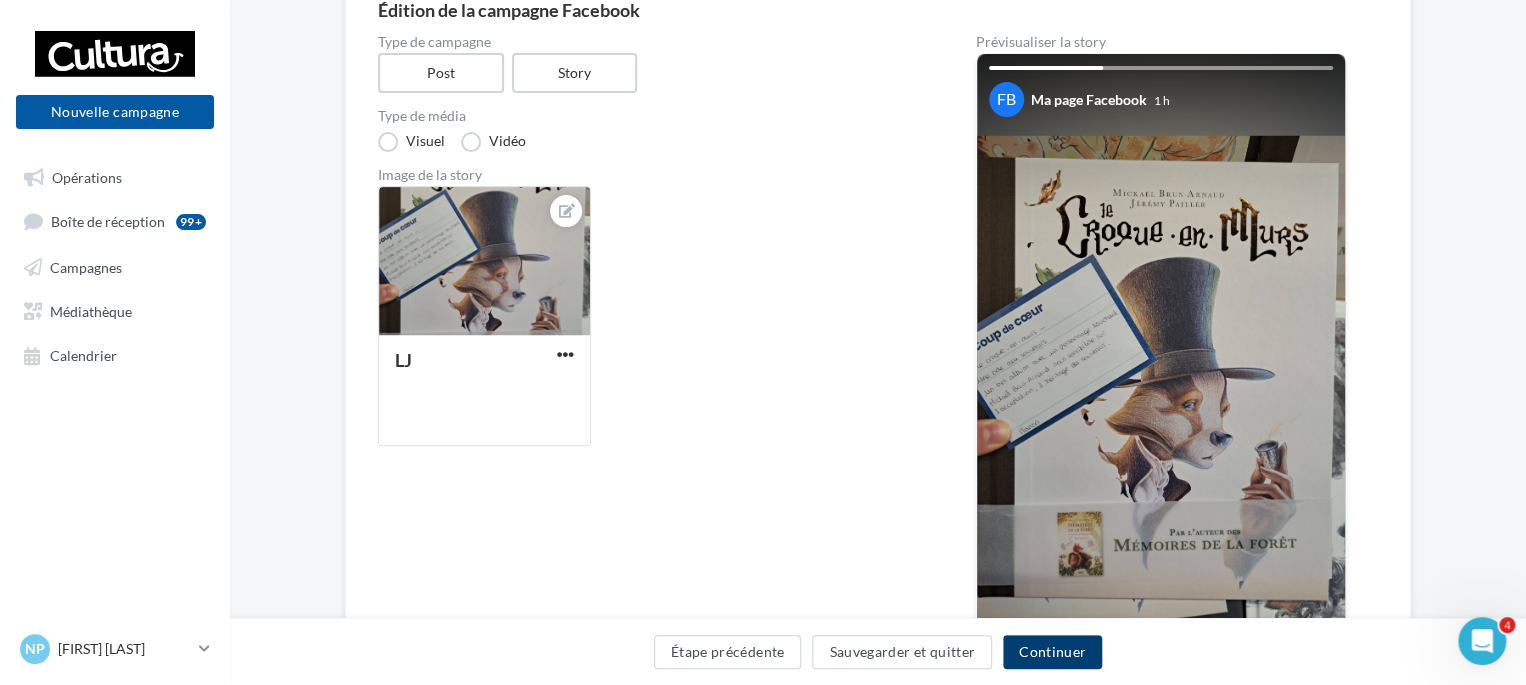 click on "Continuer" at bounding box center (1052, 652) 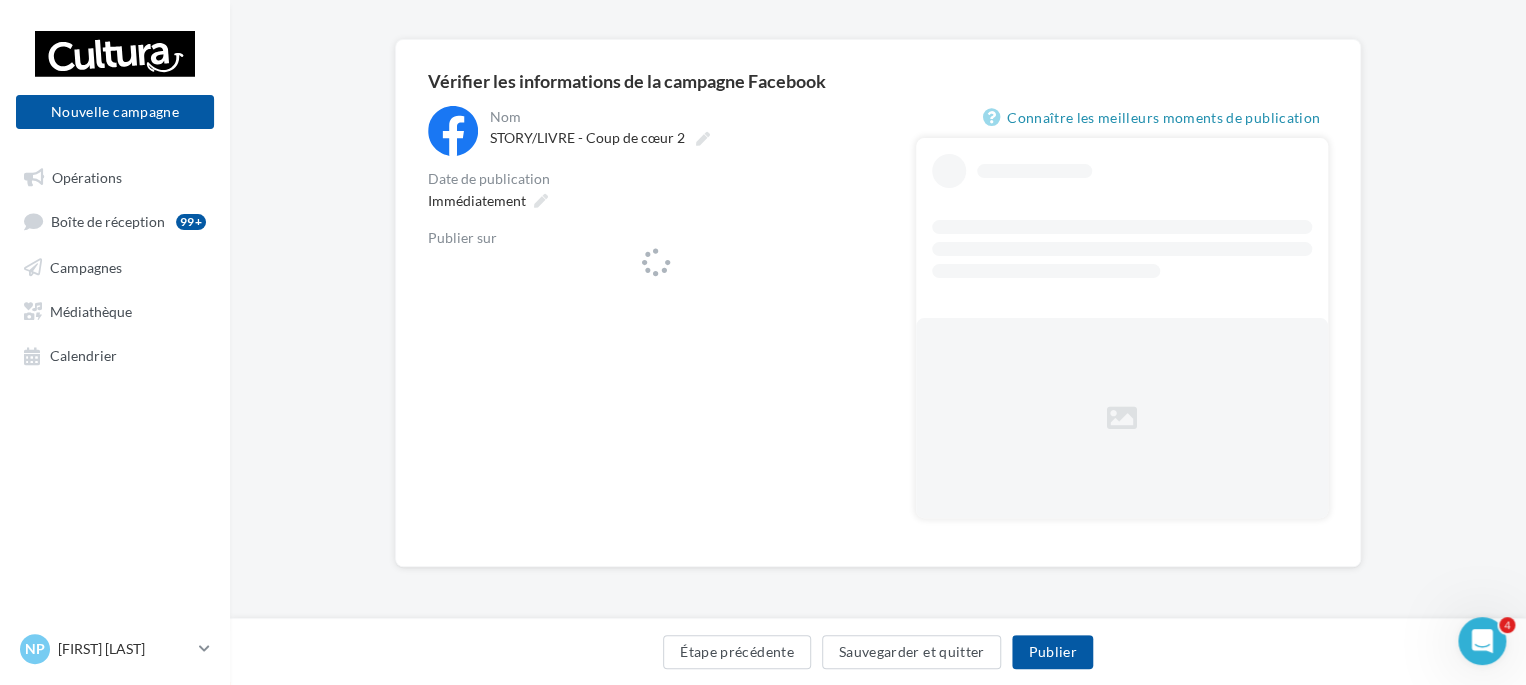 scroll, scrollTop: 128, scrollLeft: 0, axis: vertical 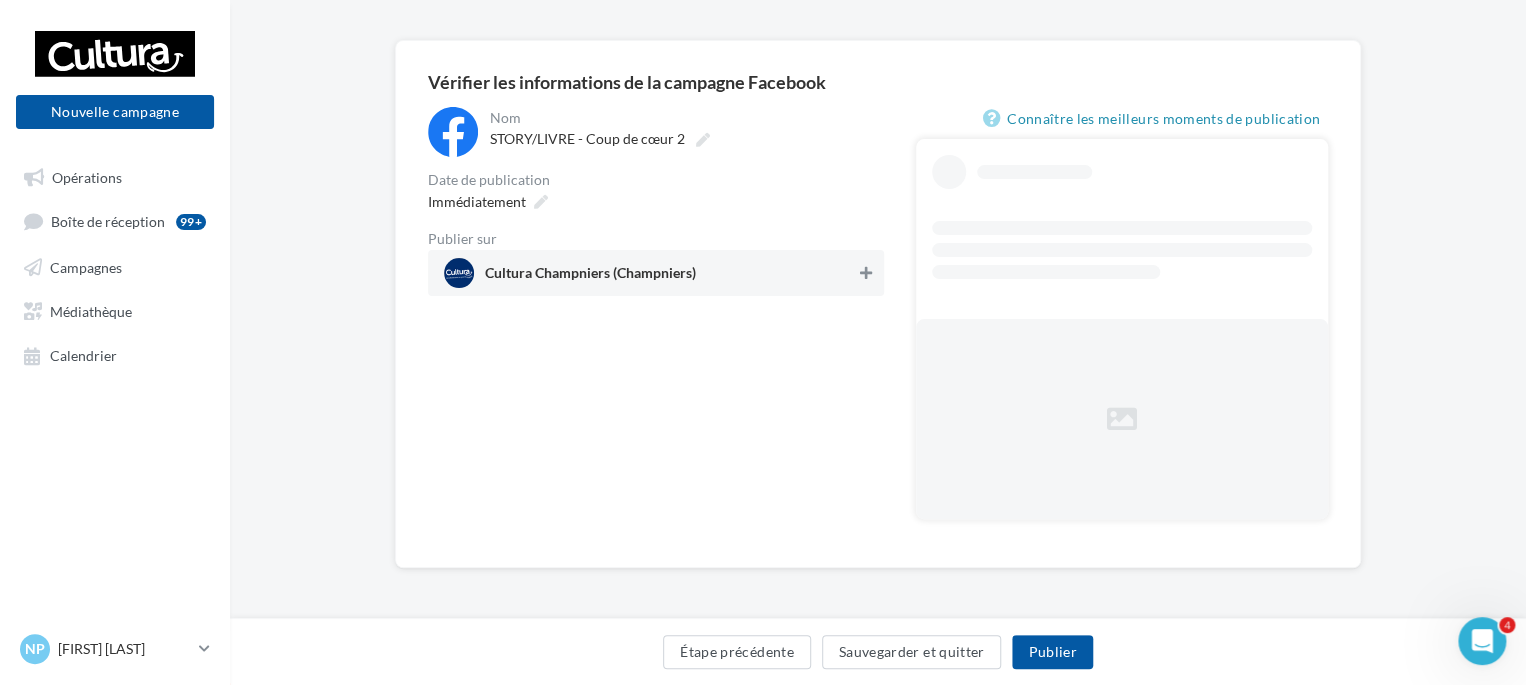 click at bounding box center (866, 273) 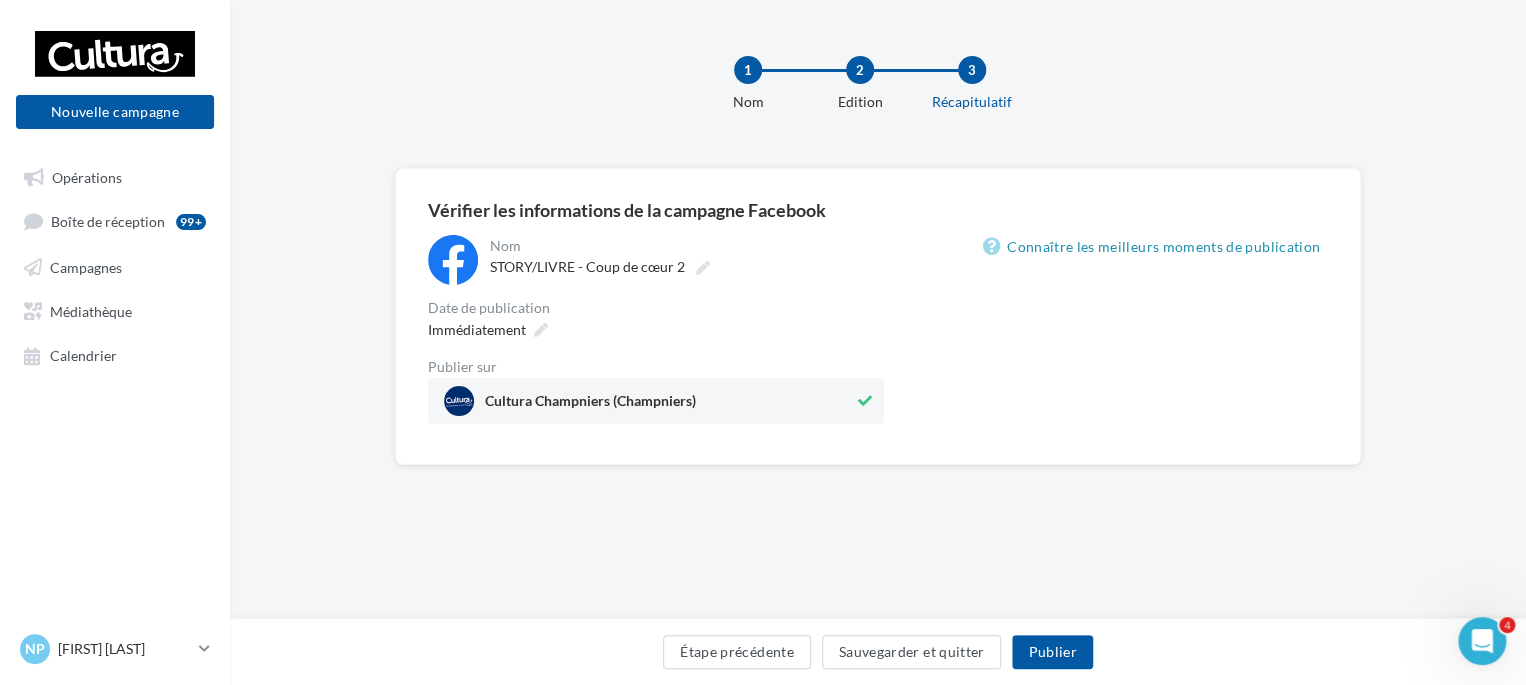 scroll, scrollTop: 0, scrollLeft: 0, axis: both 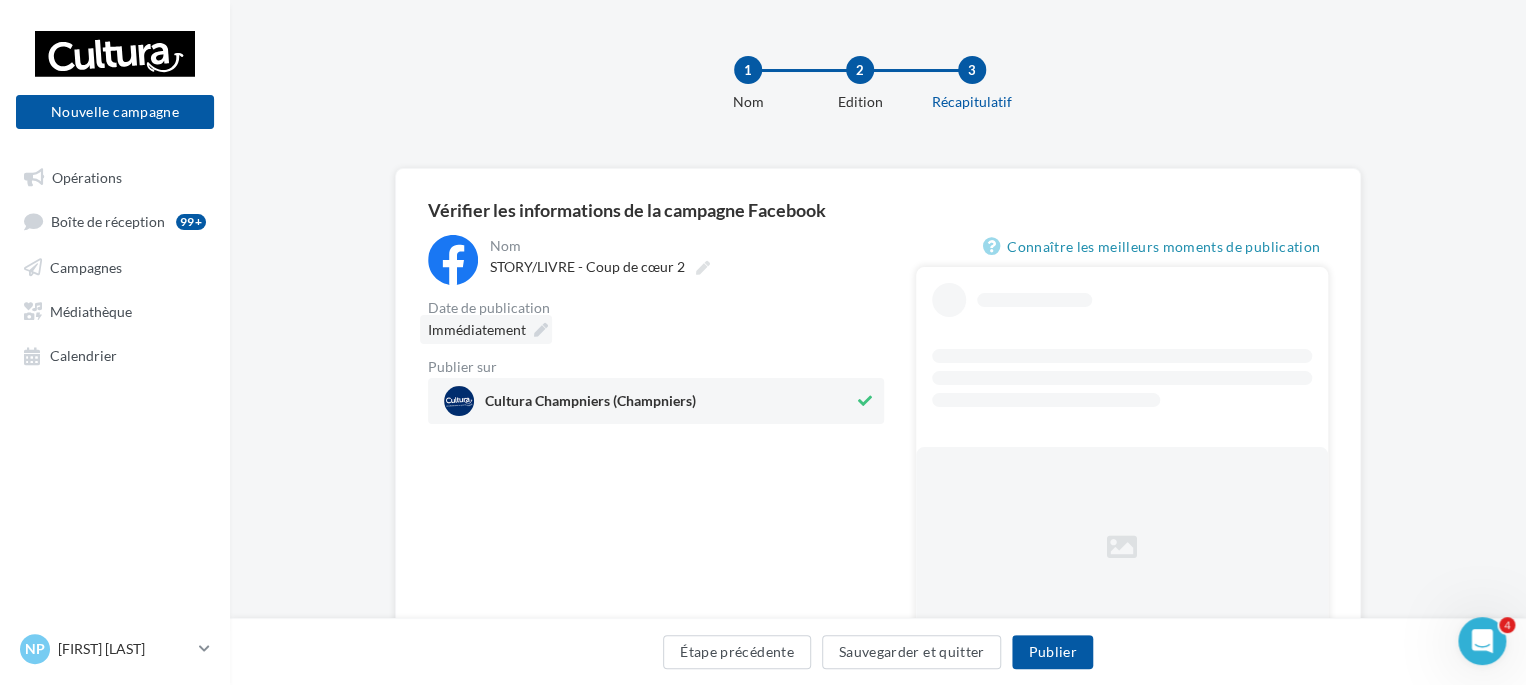 click at bounding box center [541, 330] 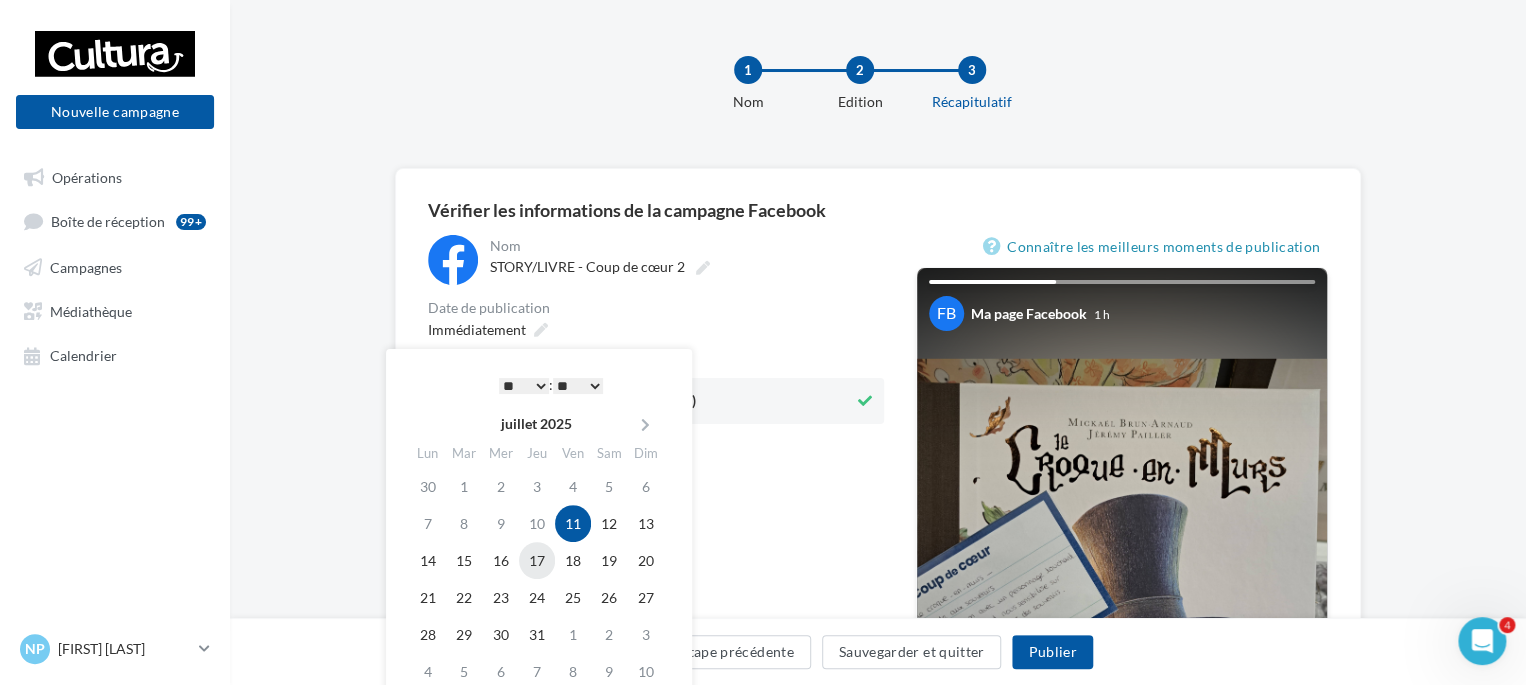 click on "17" at bounding box center [537, 560] 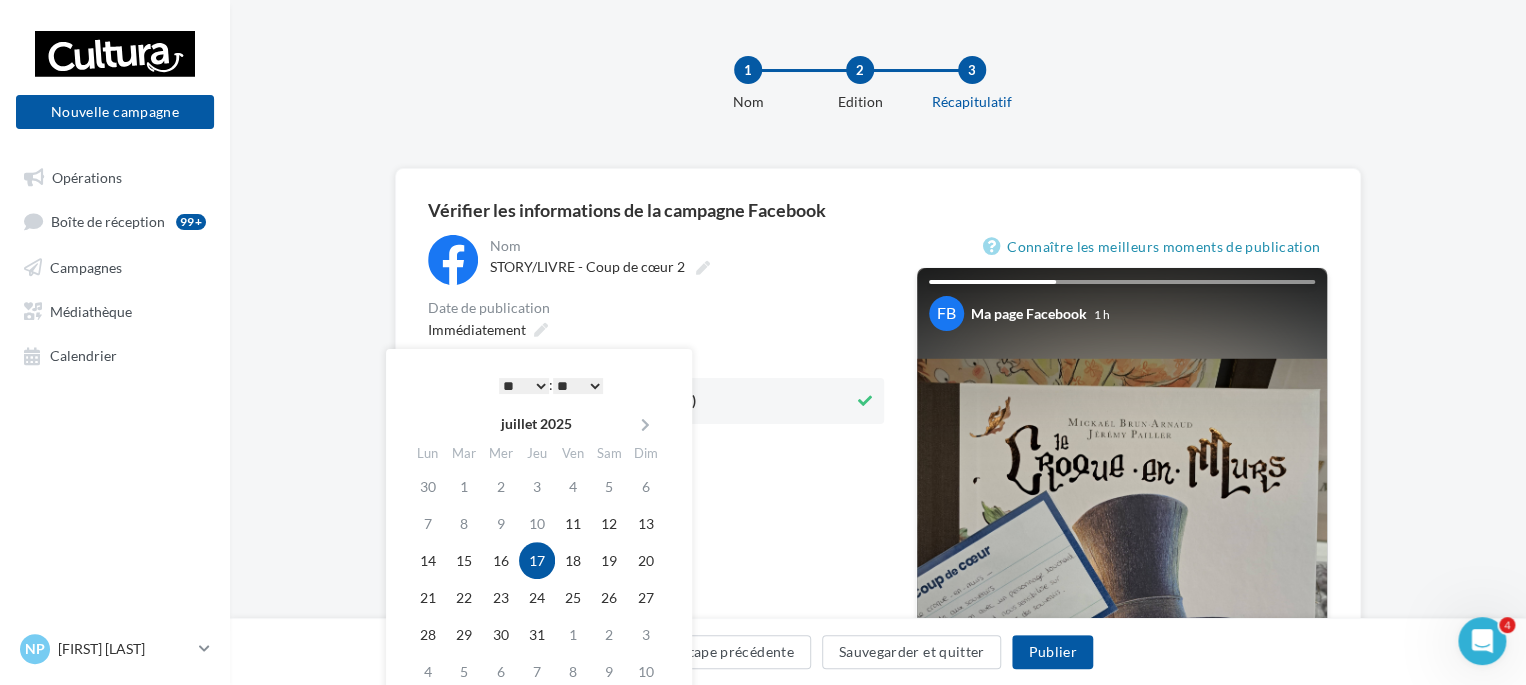 click on "* * * * * * * * * * ** ** ** ** ** ** ** ** ** ** ** ** ** **" at bounding box center [524, 386] 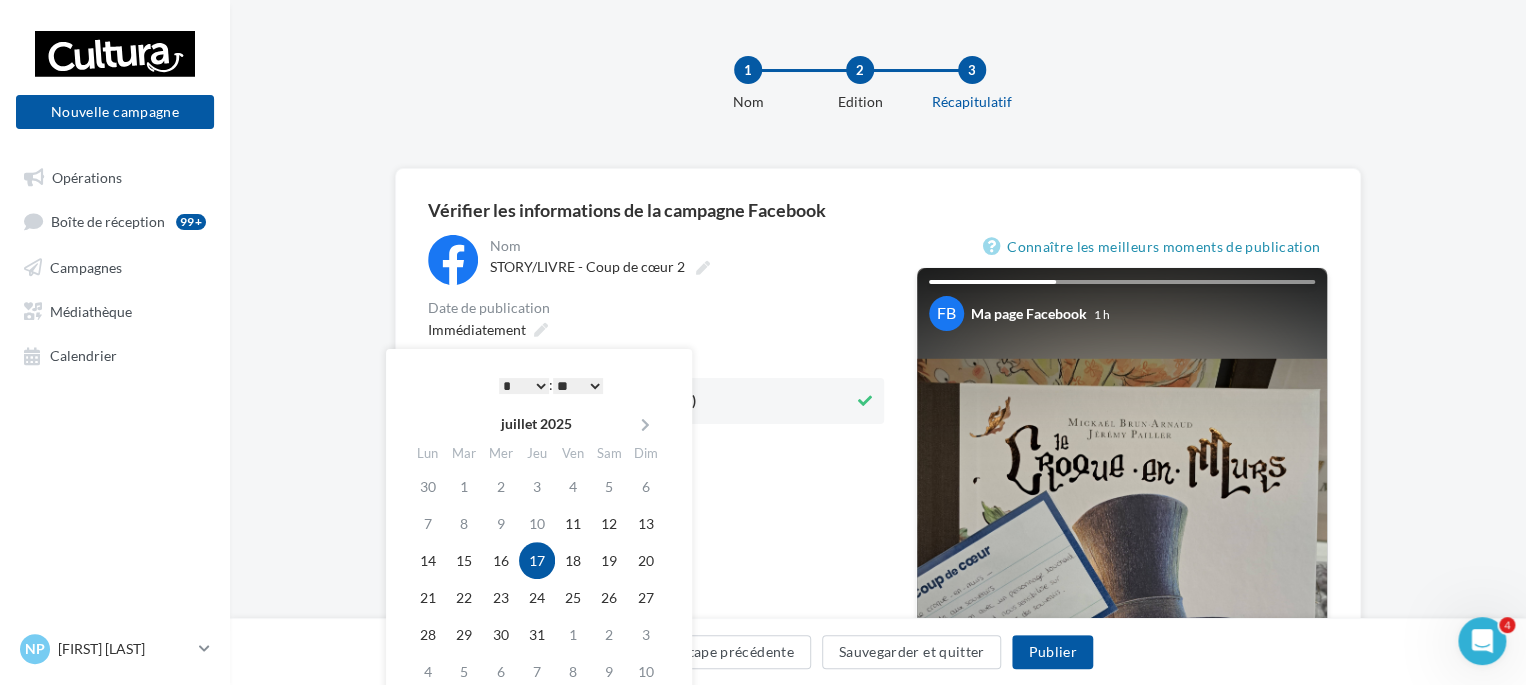 click on "**********" at bounding box center (656, 629) 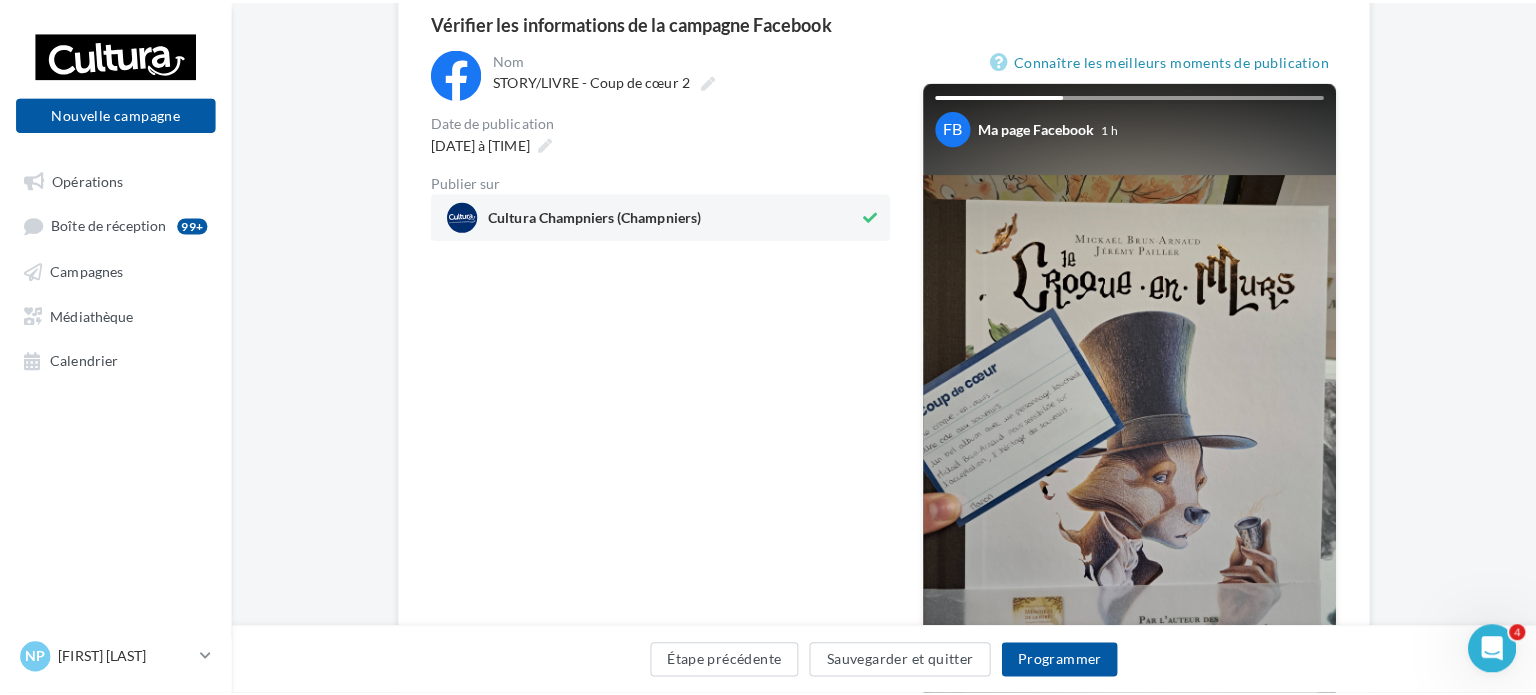 scroll, scrollTop: 200, scrollLeft: 0, axis: vertical 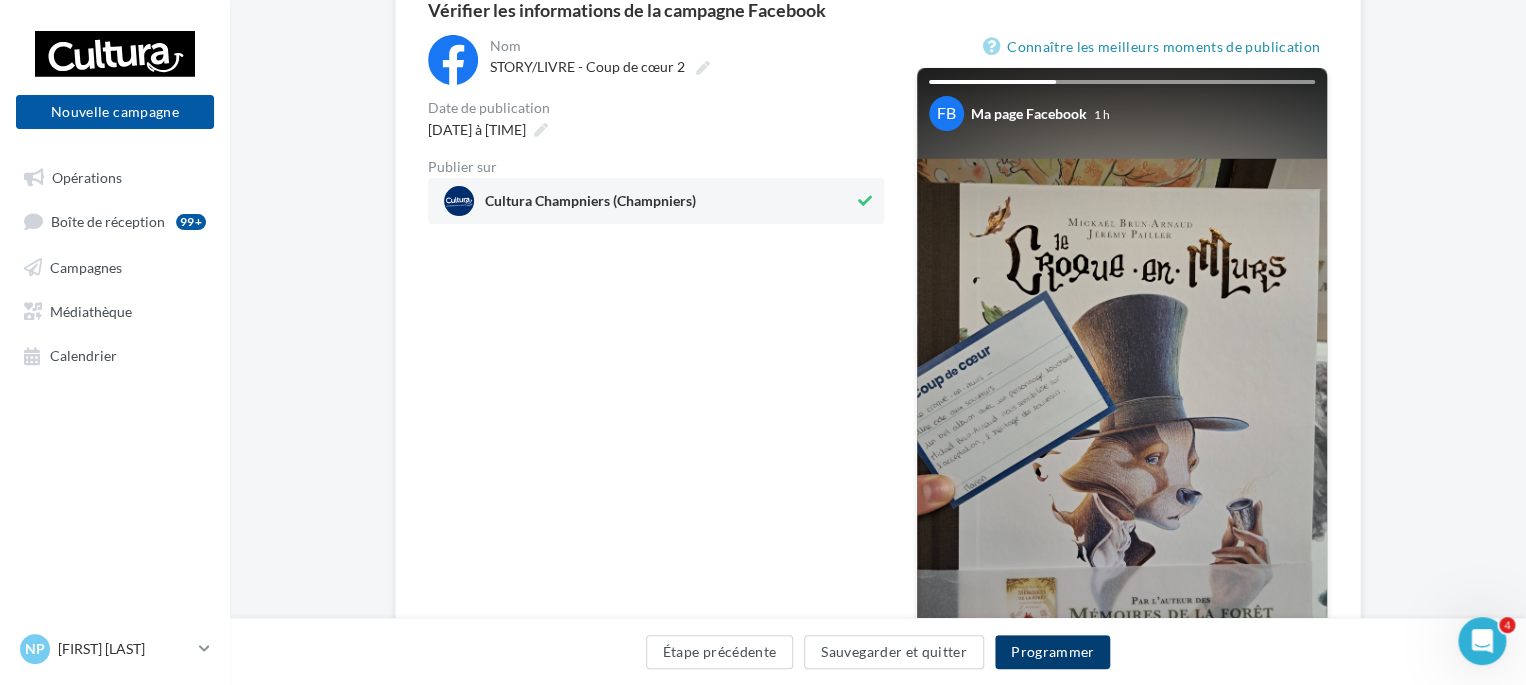 click on "Programmer" at bounding box center [1053, 652] 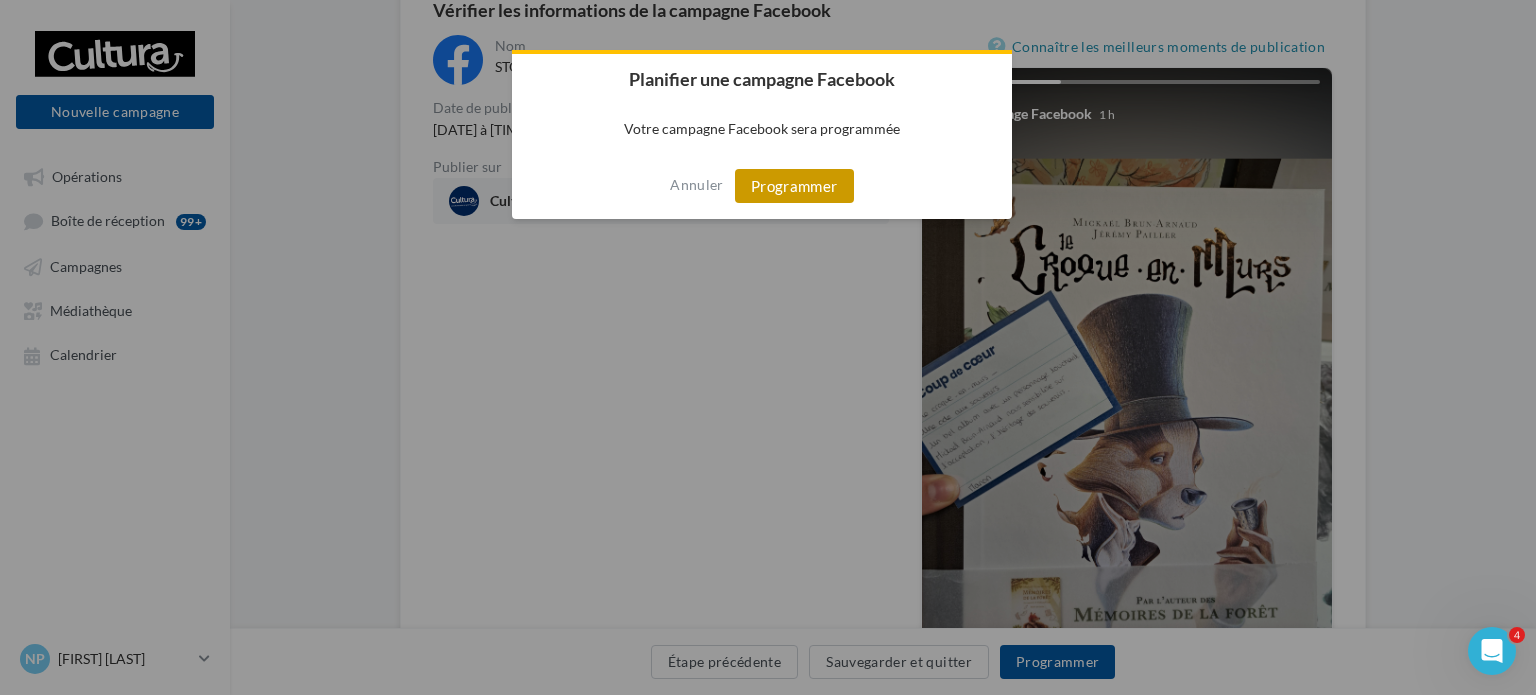 click on "Programmer" at bounding box center [794, 186] 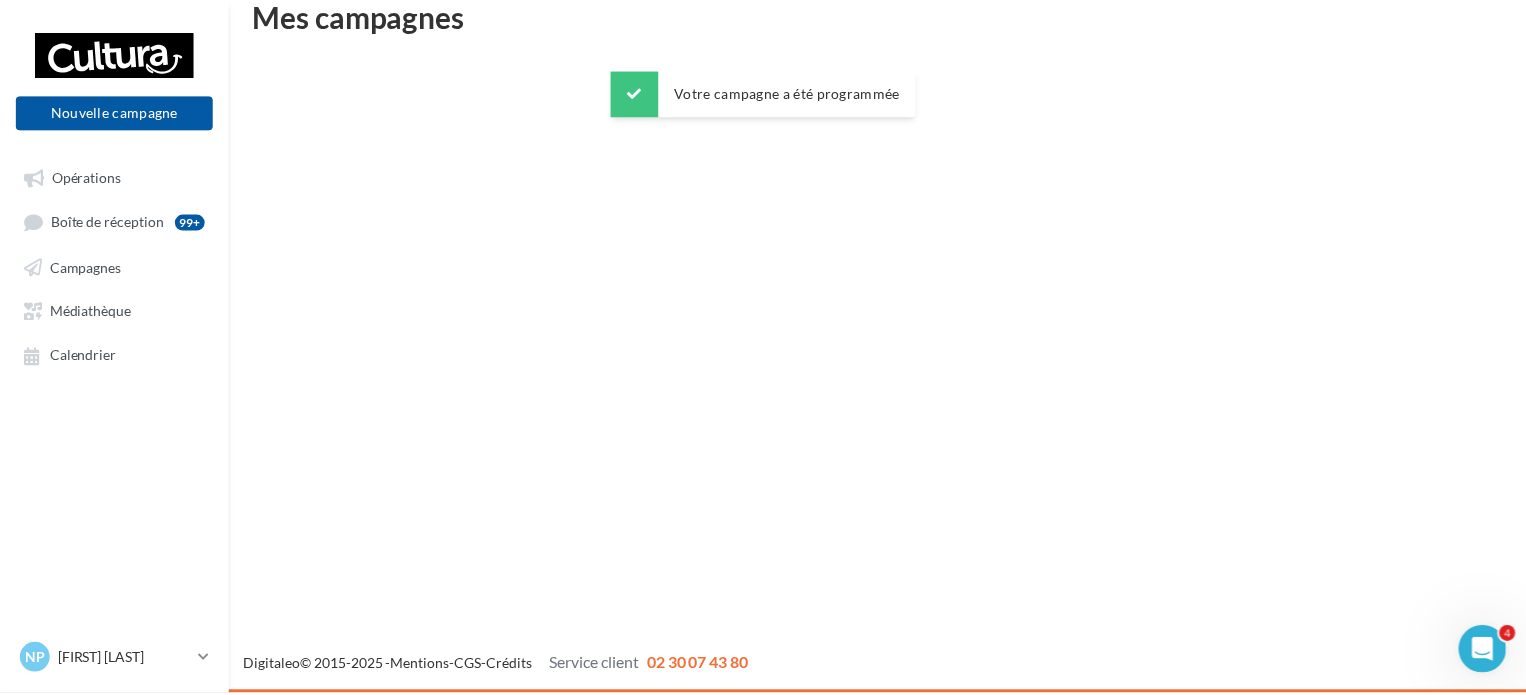 scroll, scrollTop: 32, scrollLeft: 0, axis: vertical 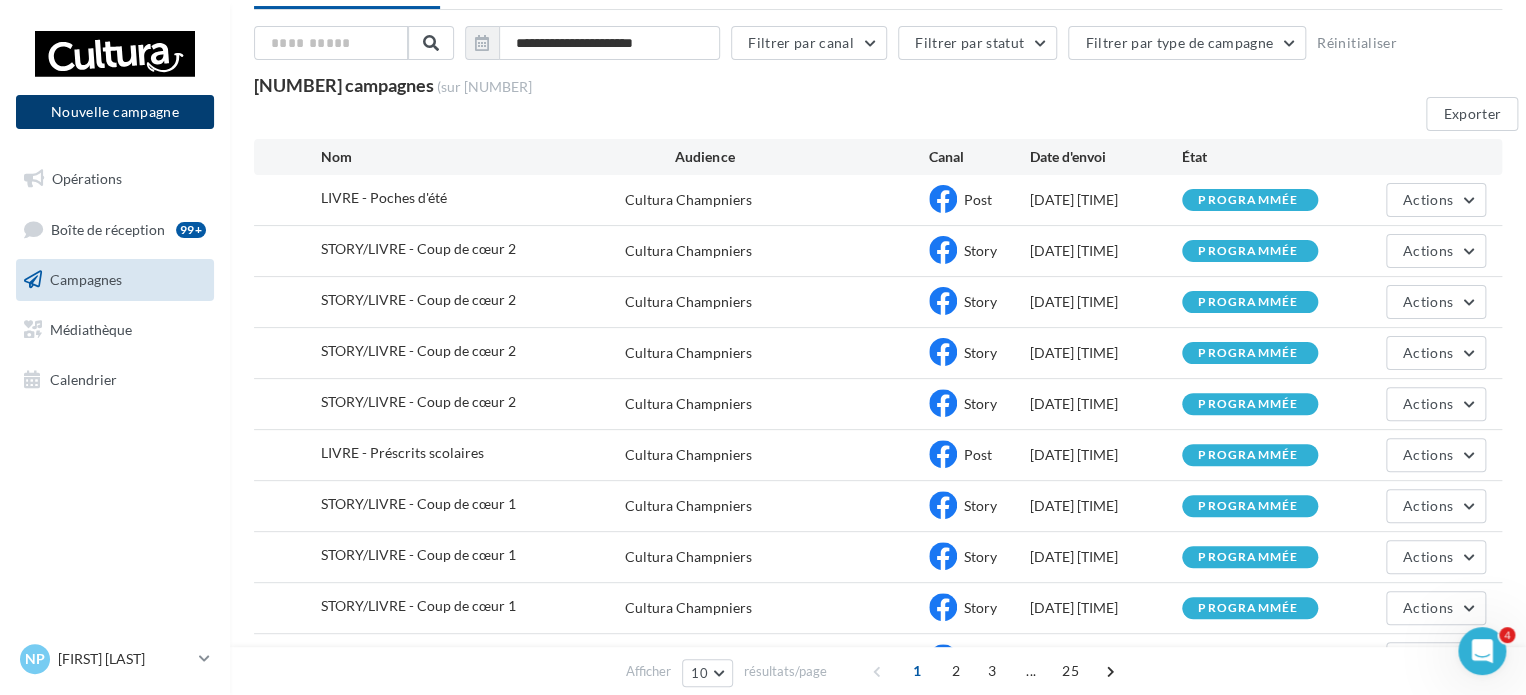 click on "Nouvelle campagne" at bounding box center [115, 112] 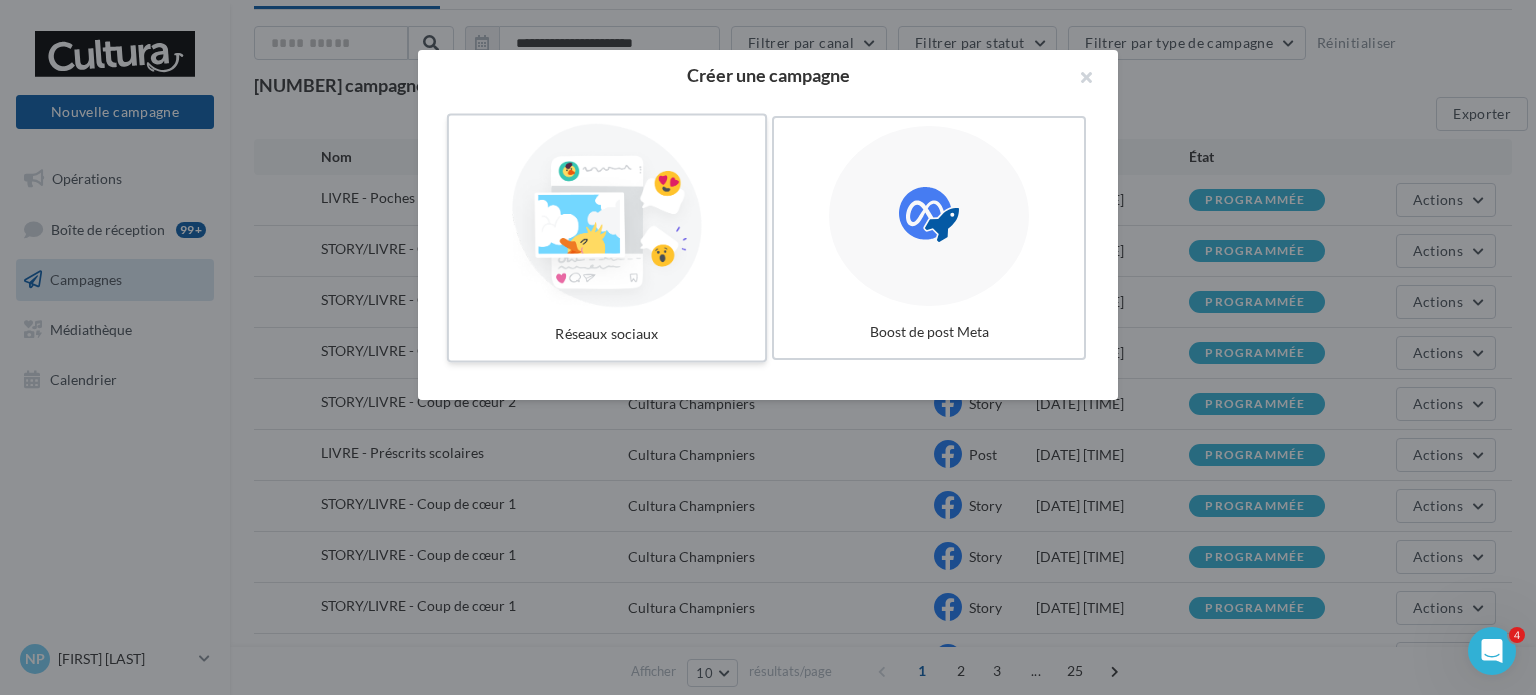 click at bounding box center [607, 216] 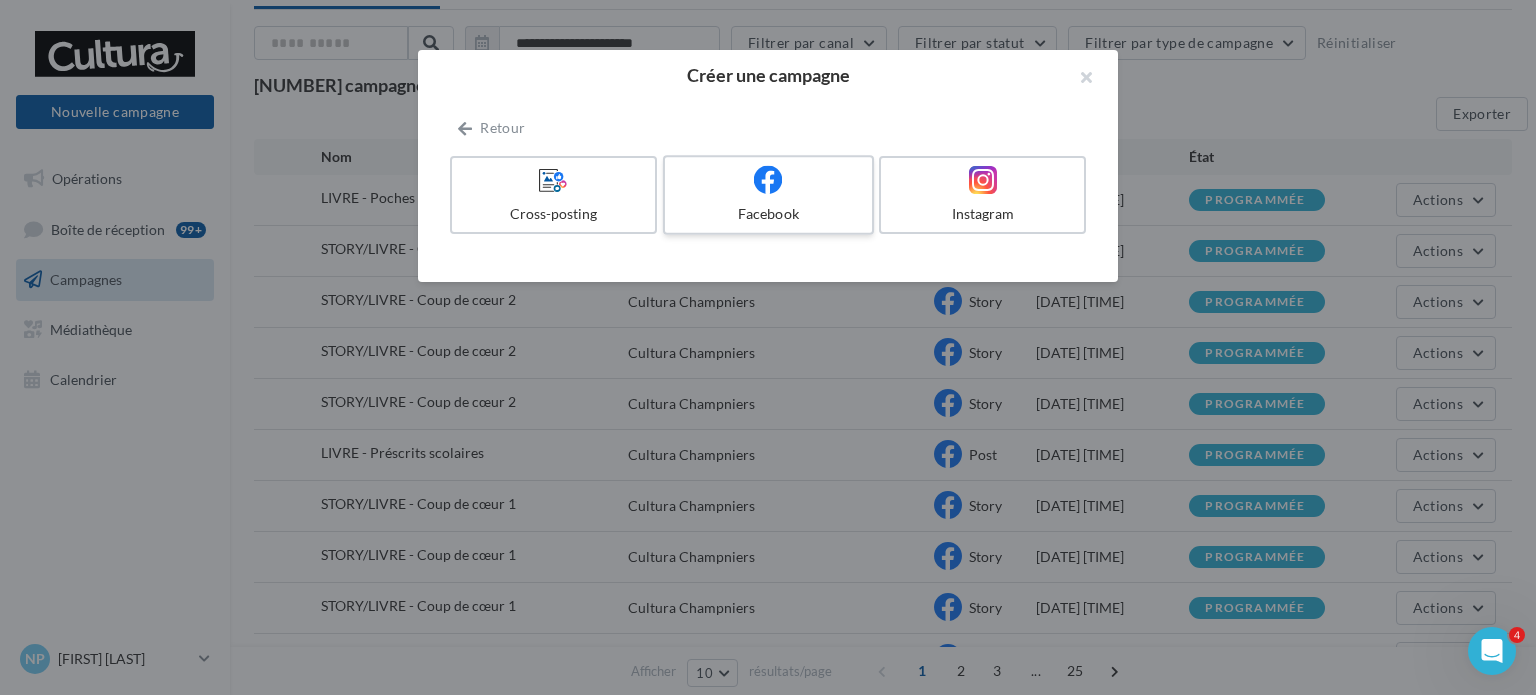 click on "Facebook" at bounding box center [768, 214] 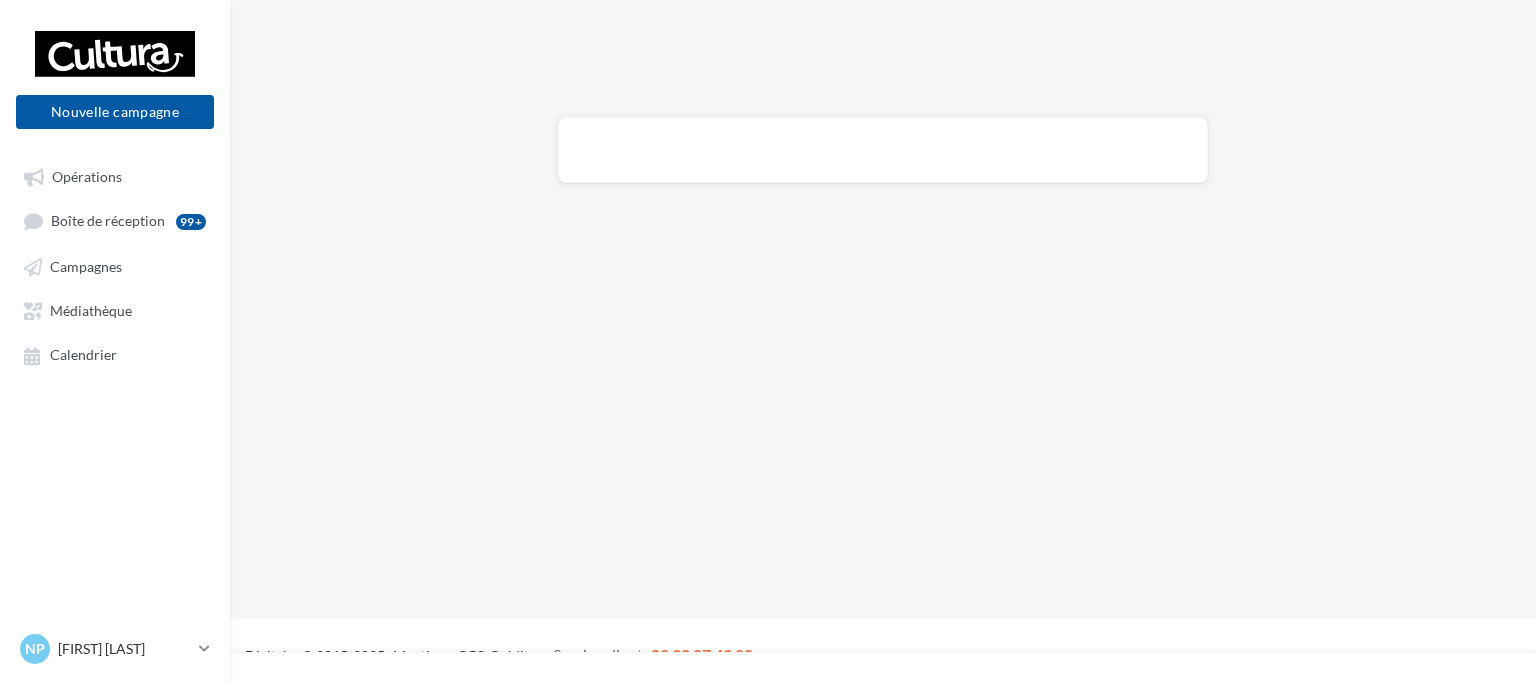 scroll, scrollTop: 0, scrollLeft: 0, axis: both 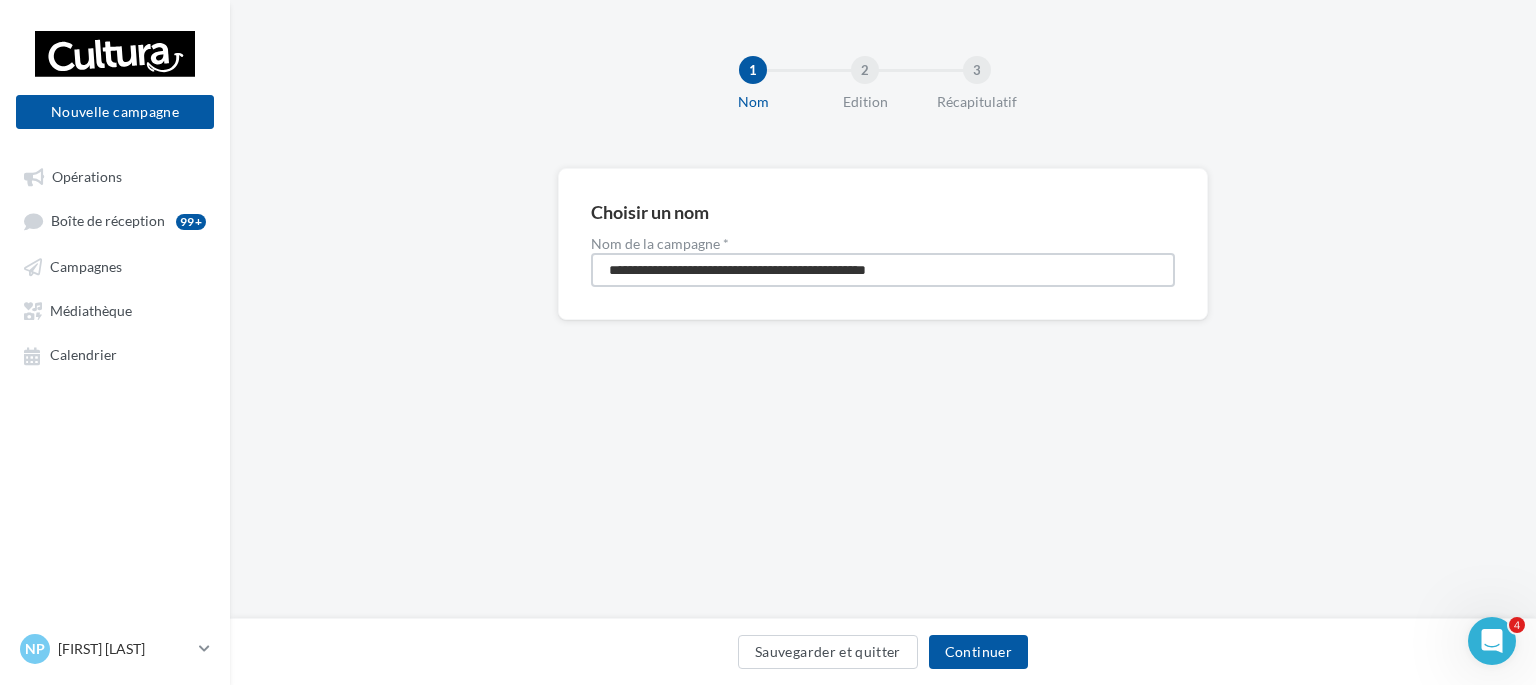 drag, startPoint x: 362, startPoint y: 239, endPoint x: 344, endPoint y: 247, distance: 19.697716 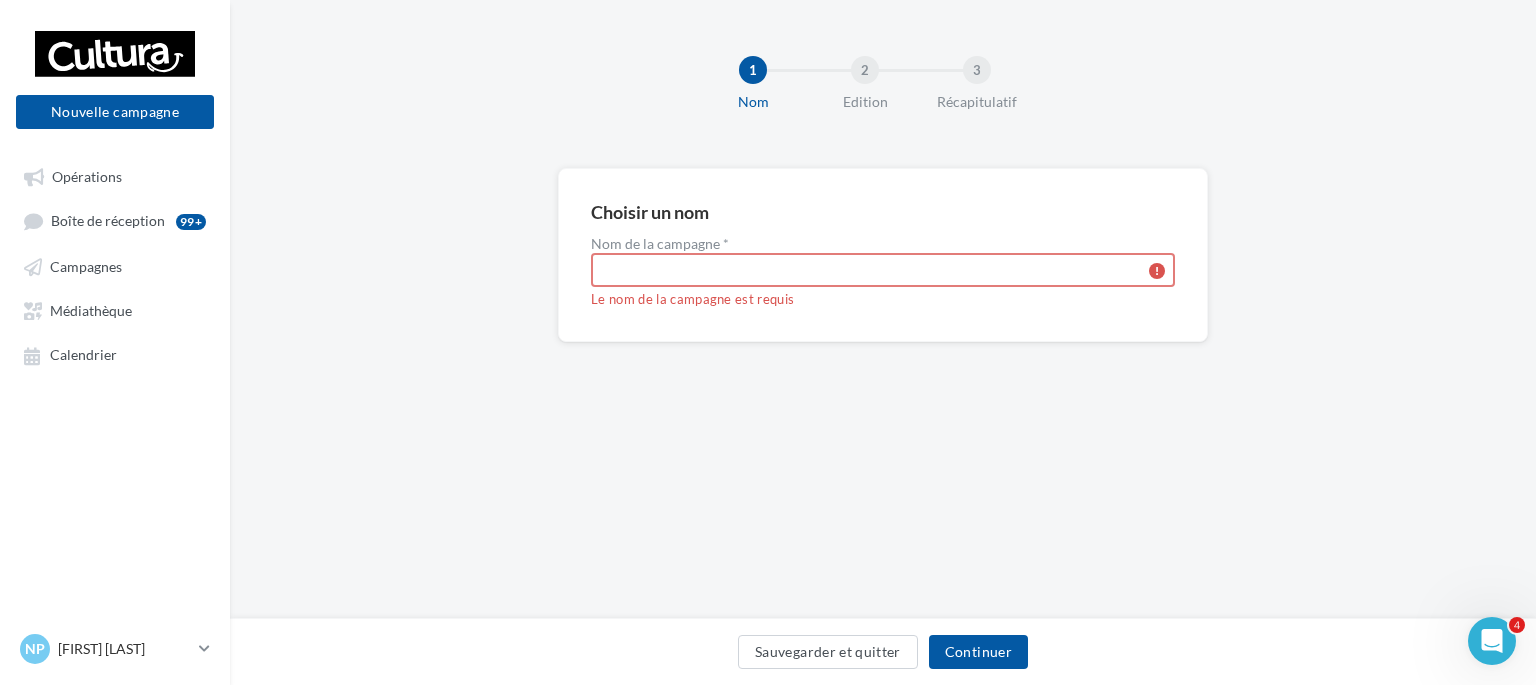 click on "Nom de la campagne *" at bounding box center [883, 270] 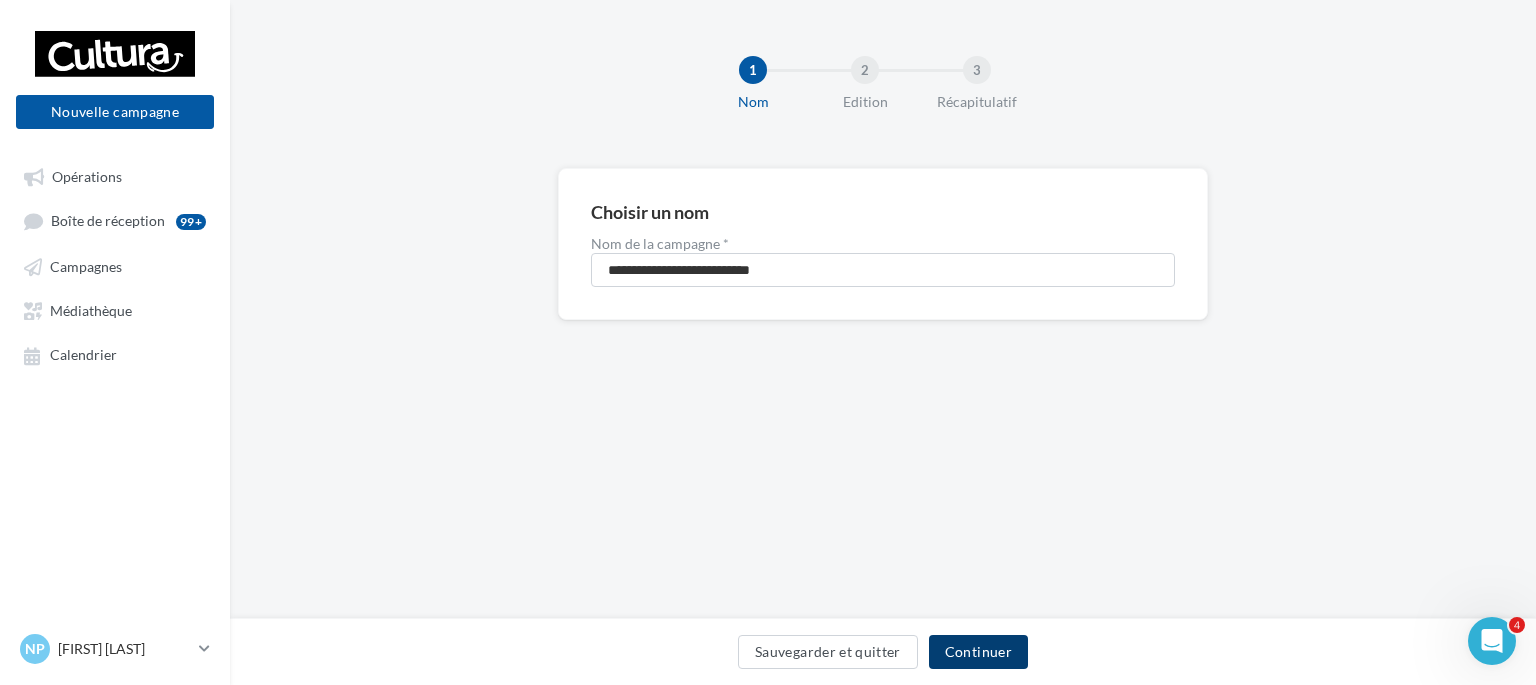 click on "Continuer" at bounding box center (978, 652) 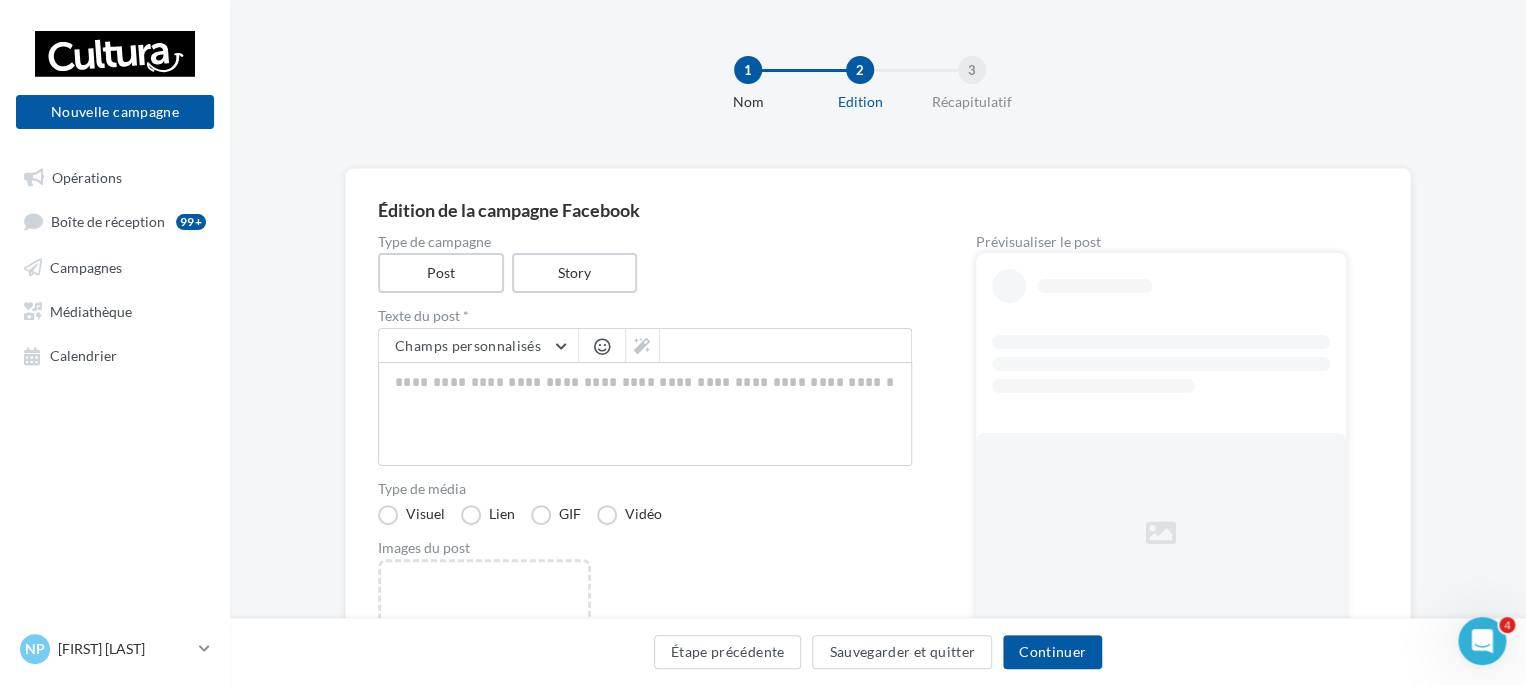 click on "Story" at bounding box center (575, 273) 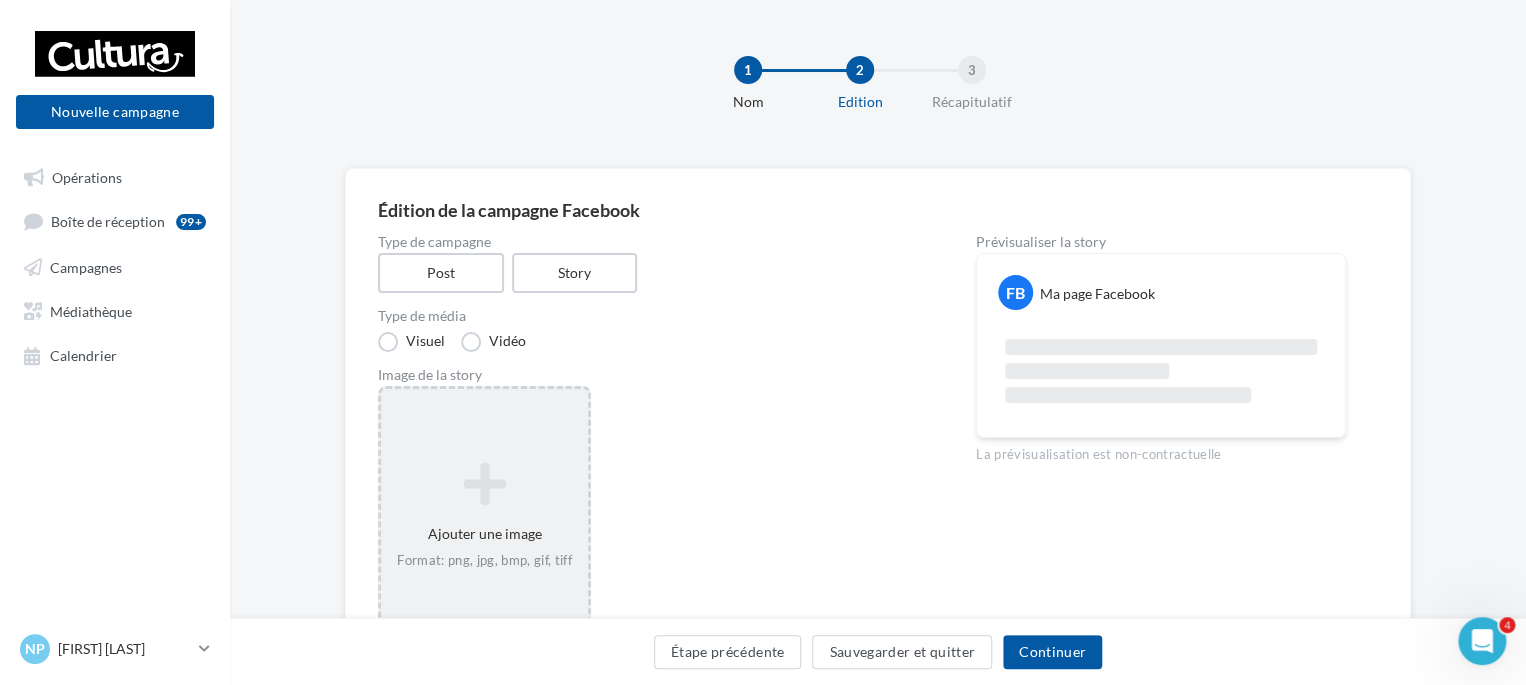 click at bounding box center [484, 484] 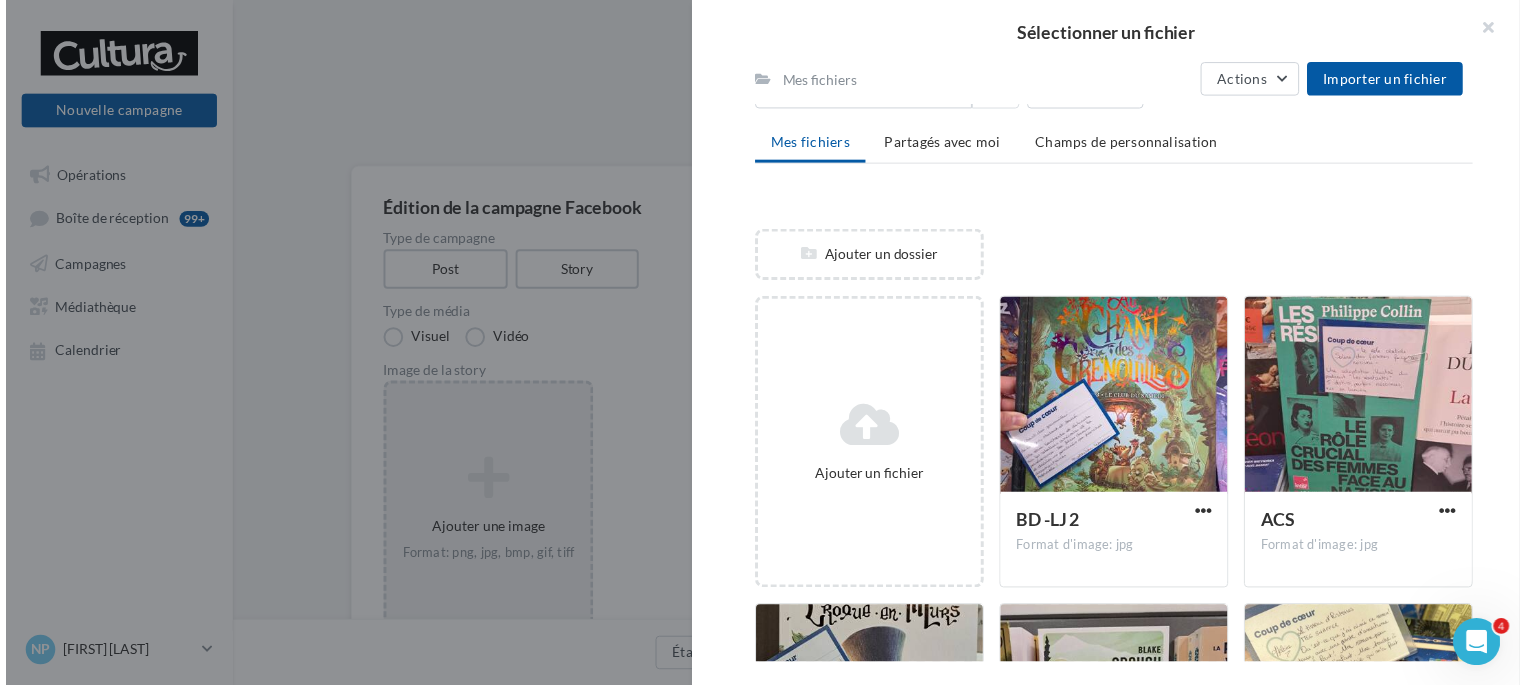 scroll, scrollTop: 310, scrollLeft: 0, axis: vertical 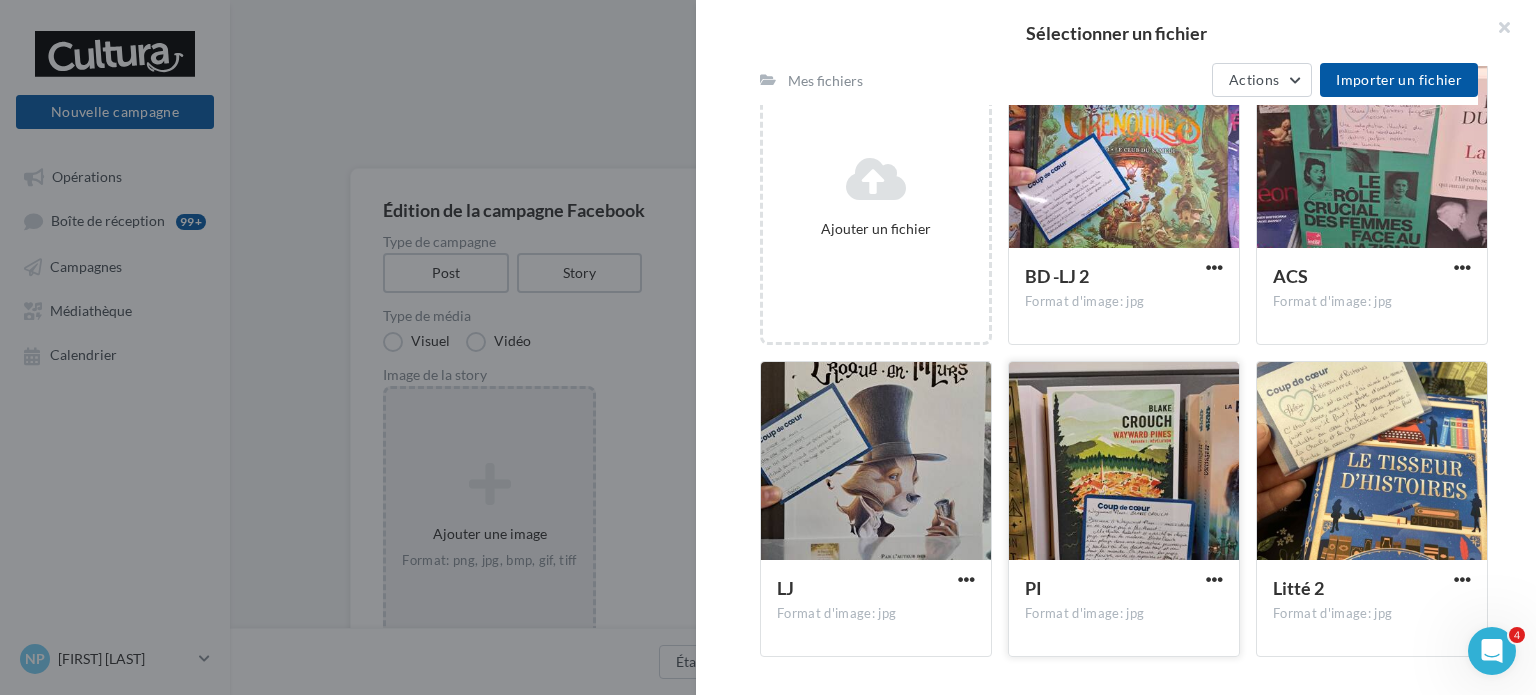 click at bounding box center (1124, 462) 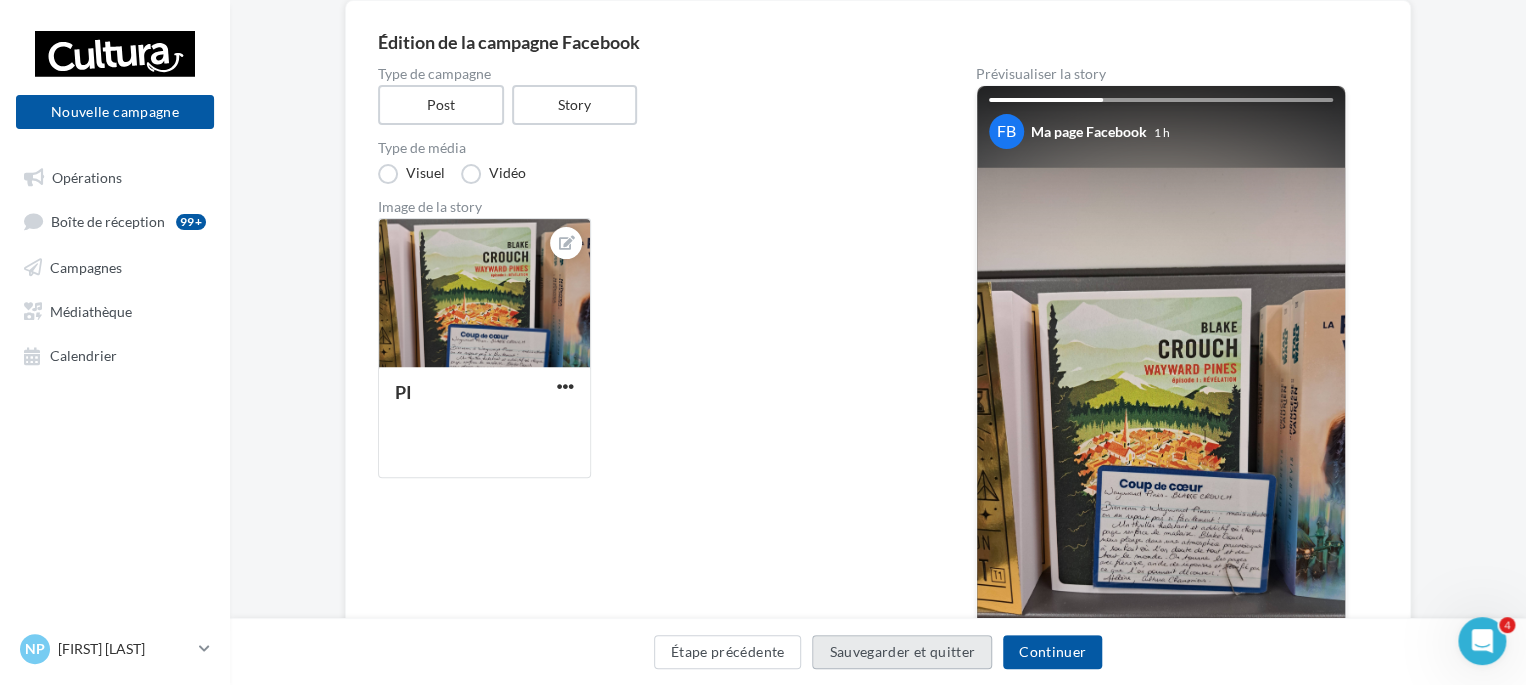 scroll, scrollTop: 400, scrollLeft: 0, axis: vertical 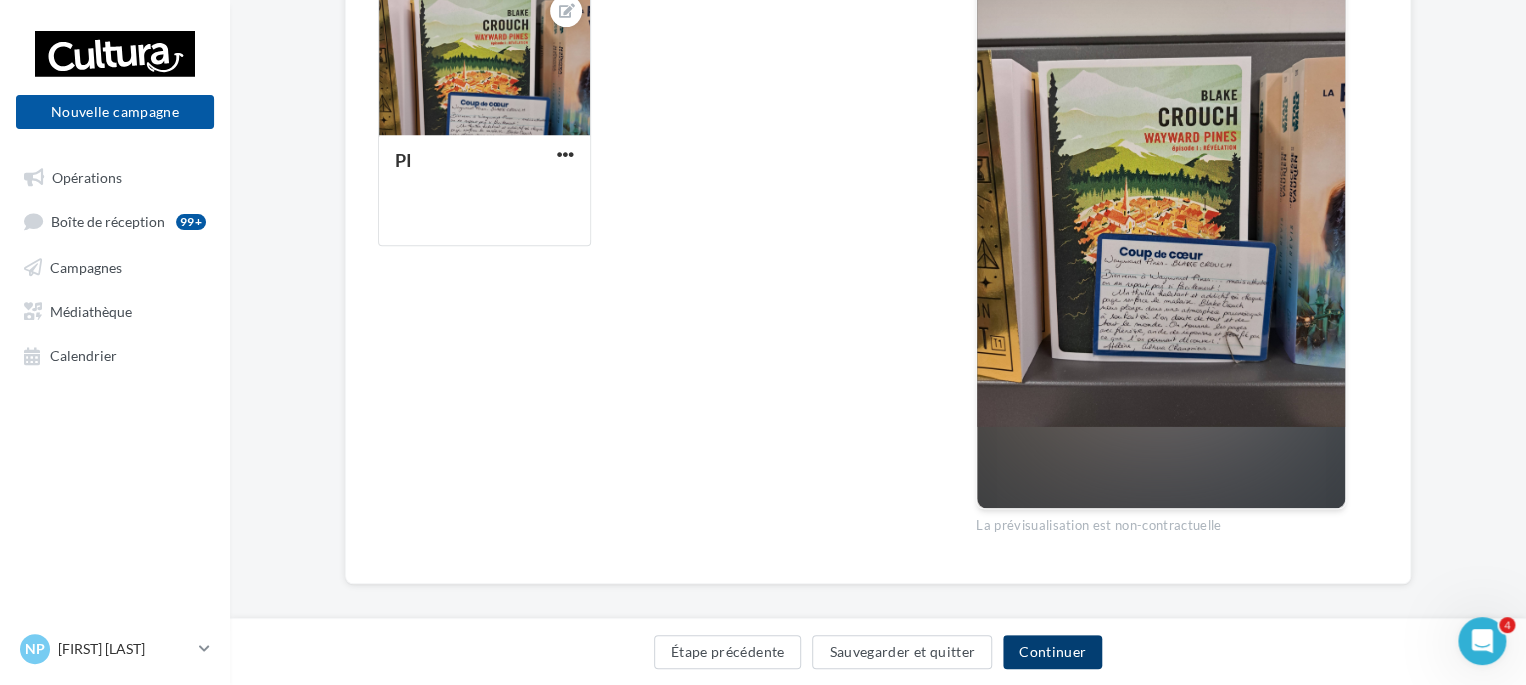 click on "Continuer" at bounding box center [1052, 652] 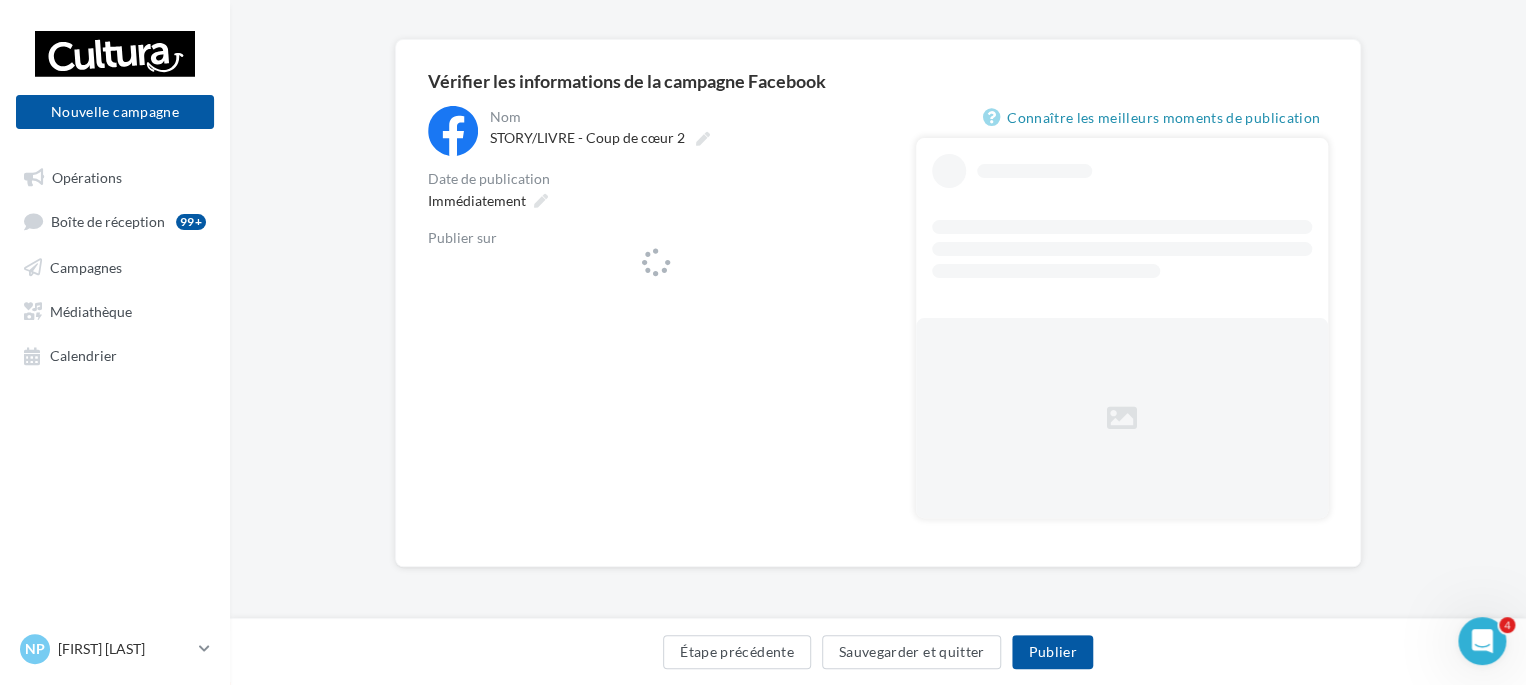 scroll, scrollTop: 128, scrollLeft: 0, axis: vertical 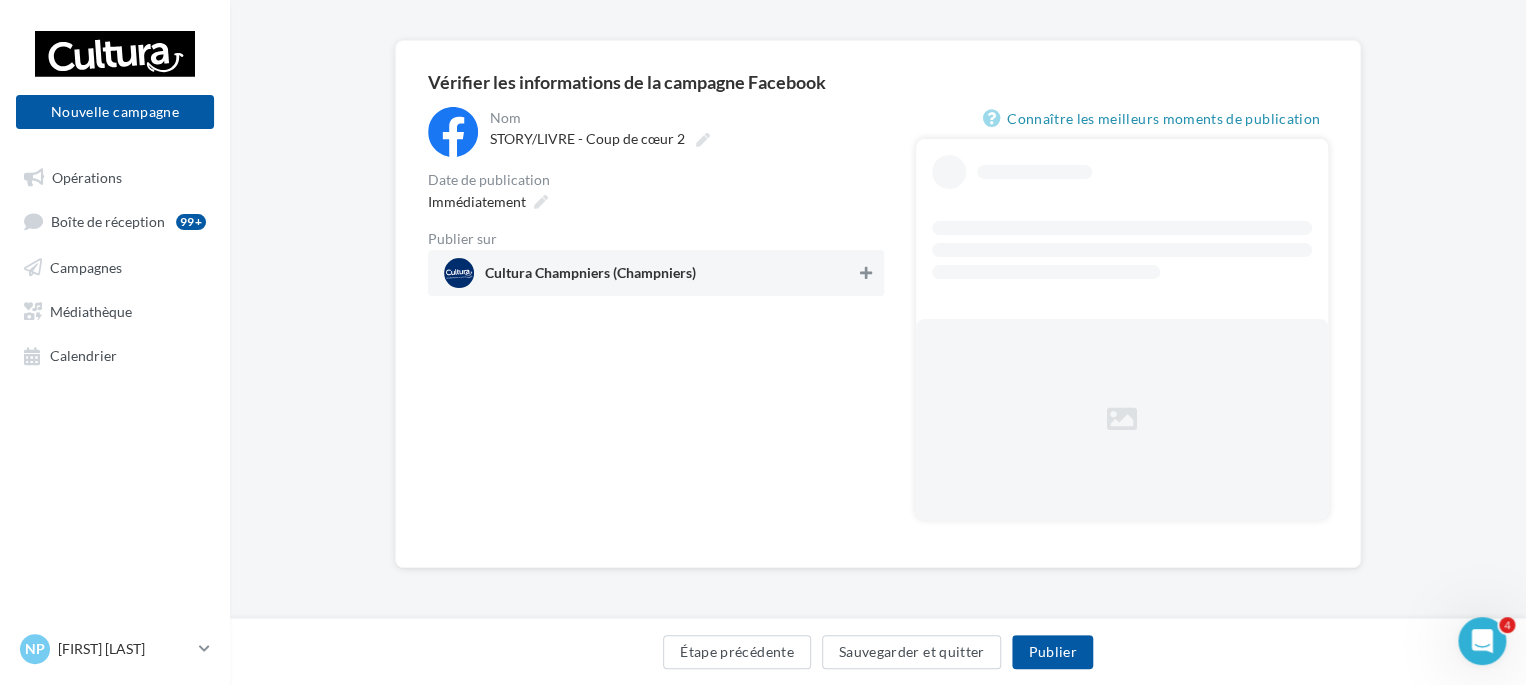 click at bounding box center (866, 273) 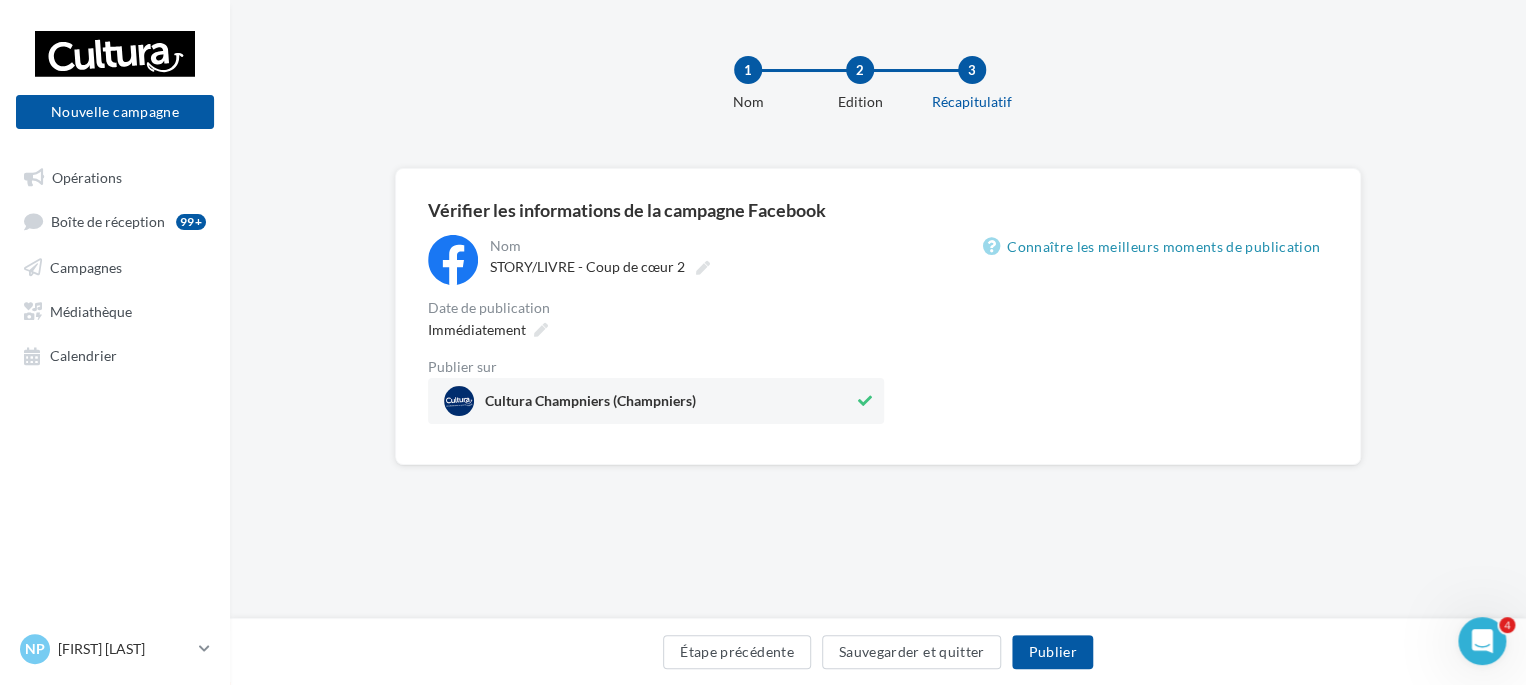 scroll, scrollTop: 0, scrollLeft: 0, axis: both 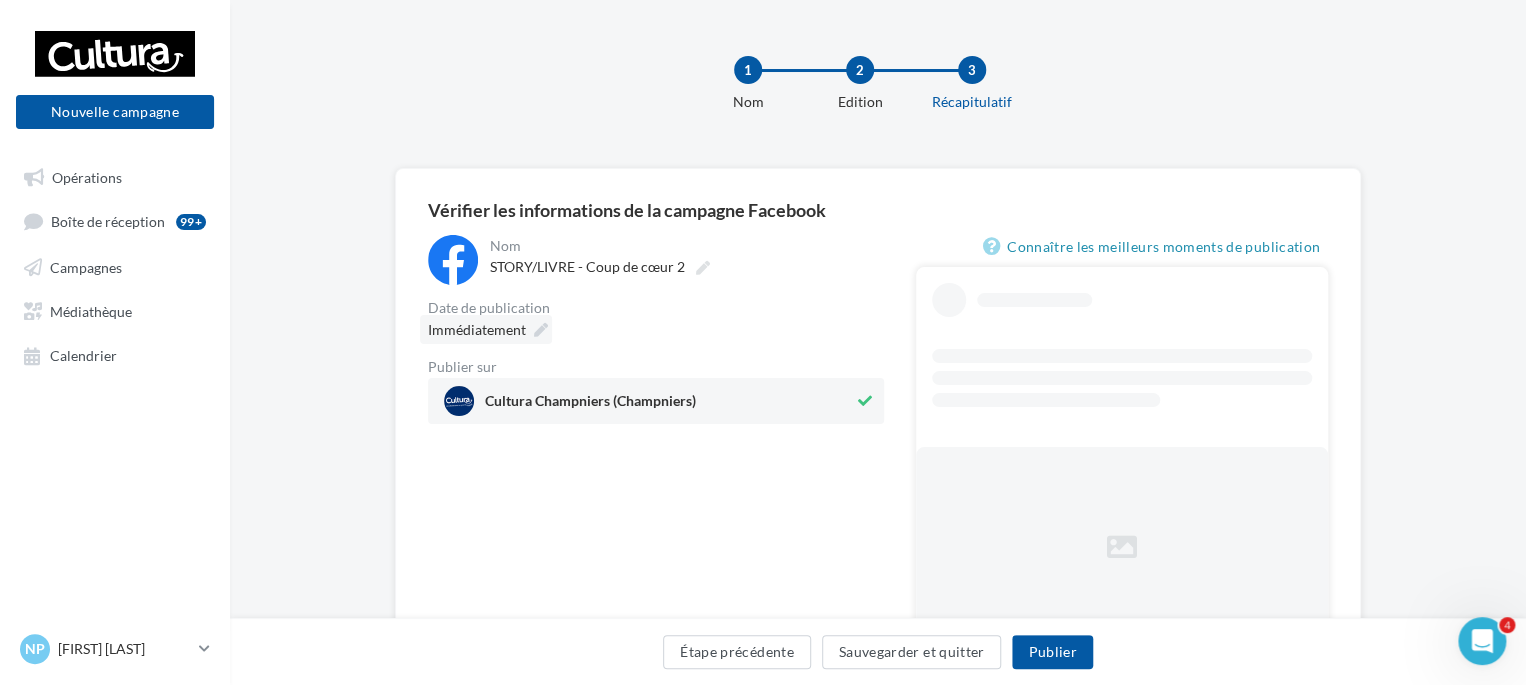 click at bounding box center (541, 330) 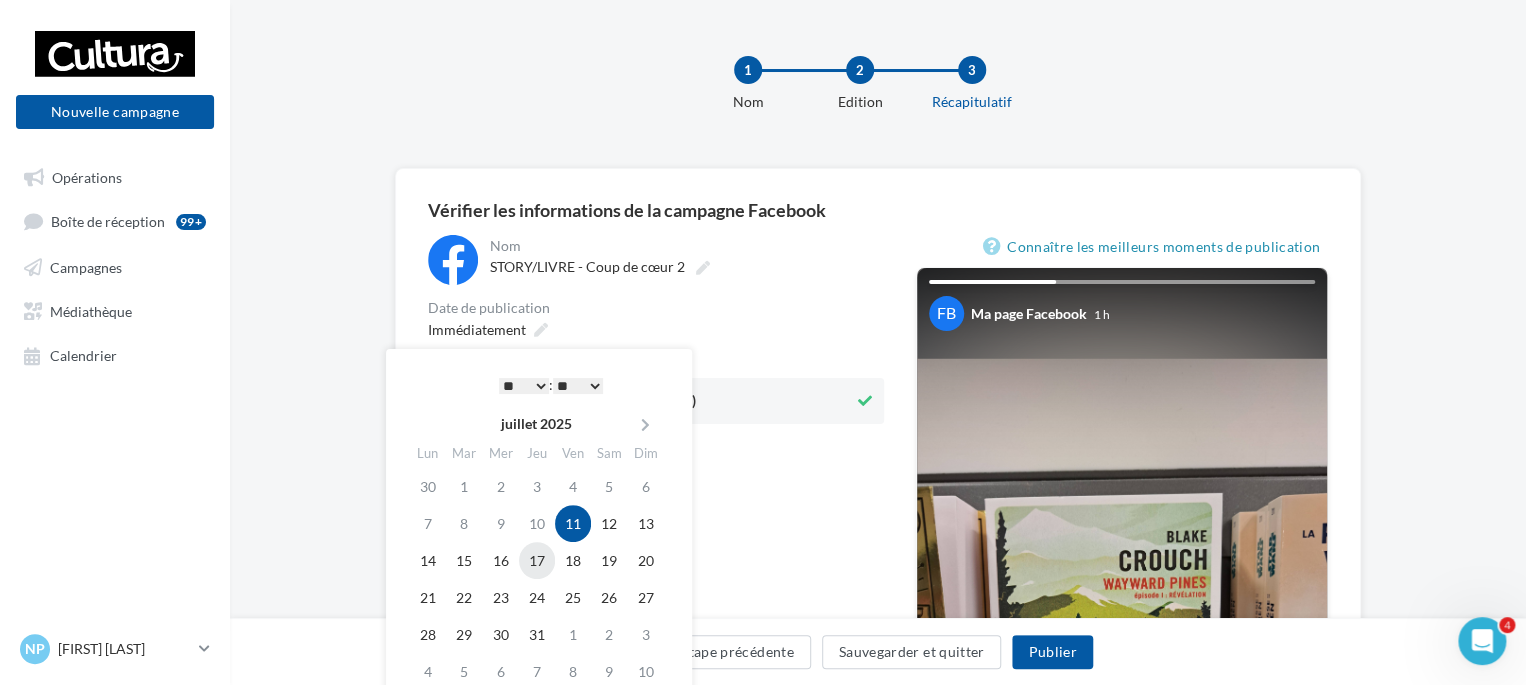 click on "17" at bounding box center [537, 560] 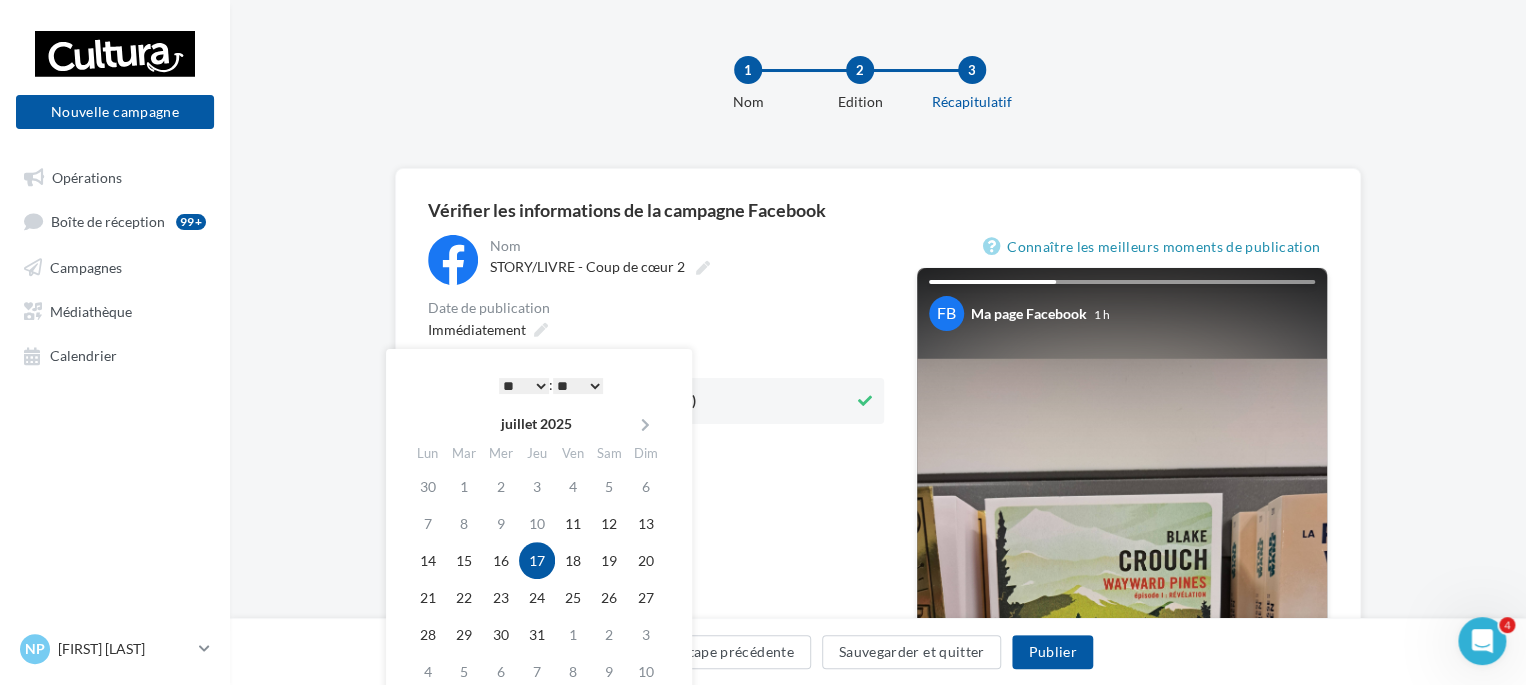 click on "* * * * * * * * * * ** ** ** ** ** ** ** ** ** ** ** ** ** **  :  ** ** ** ** ** **" at bounding box center (551, 385) 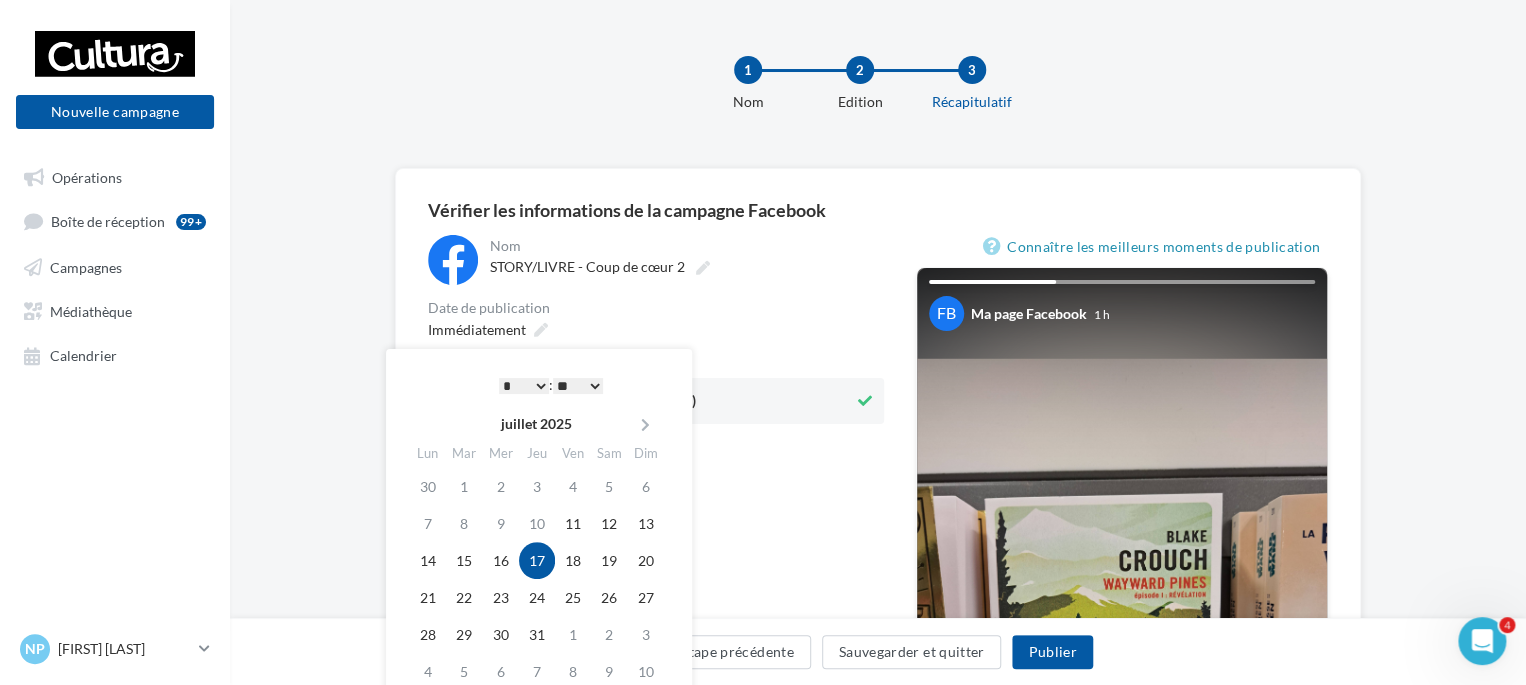 click on "** ** ** ** ** **" at bounding box center (578, 386) 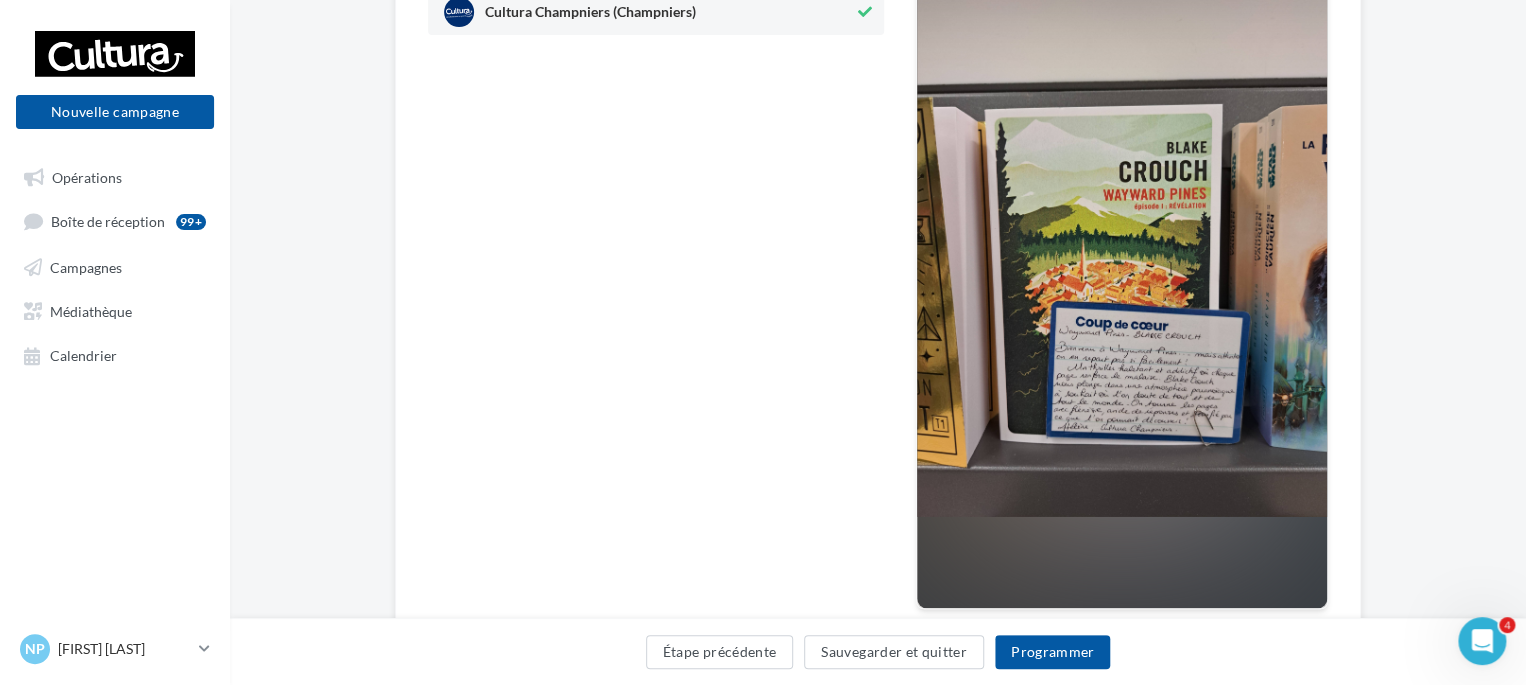 scroll, scrollTop: 400, scrollLeft: 0, axis: vertical 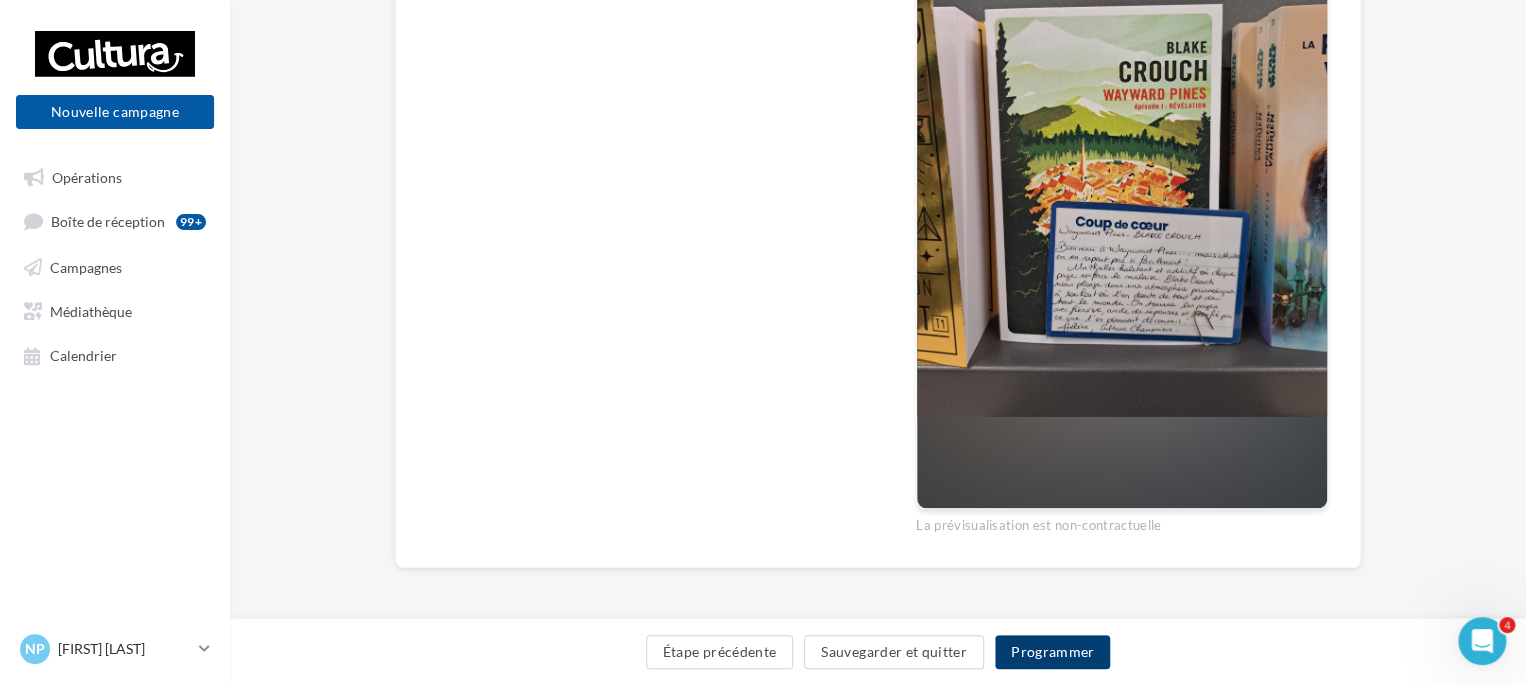 click on "Programmer" at bounding box center [1053, 652] 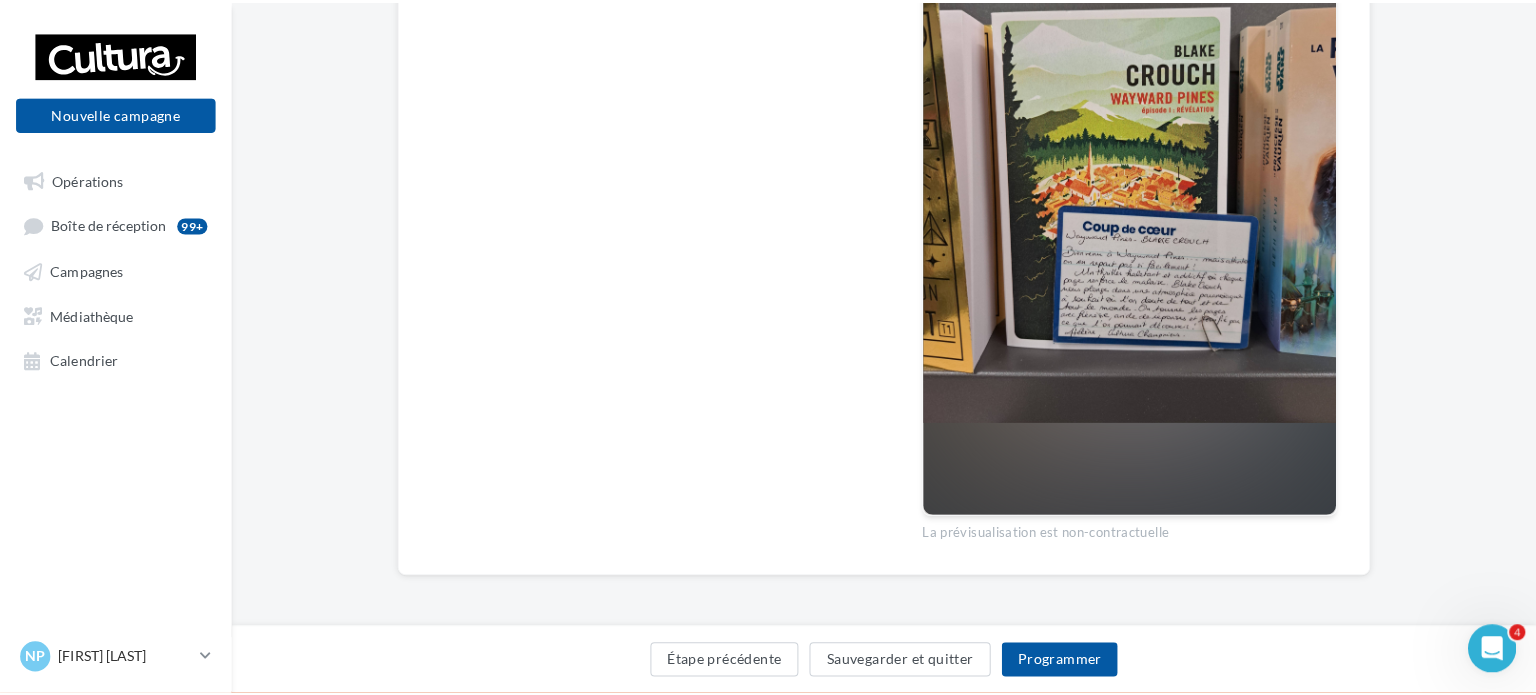 scroll, scrollTop: 479, scrollLeft: 0, axis: vertical 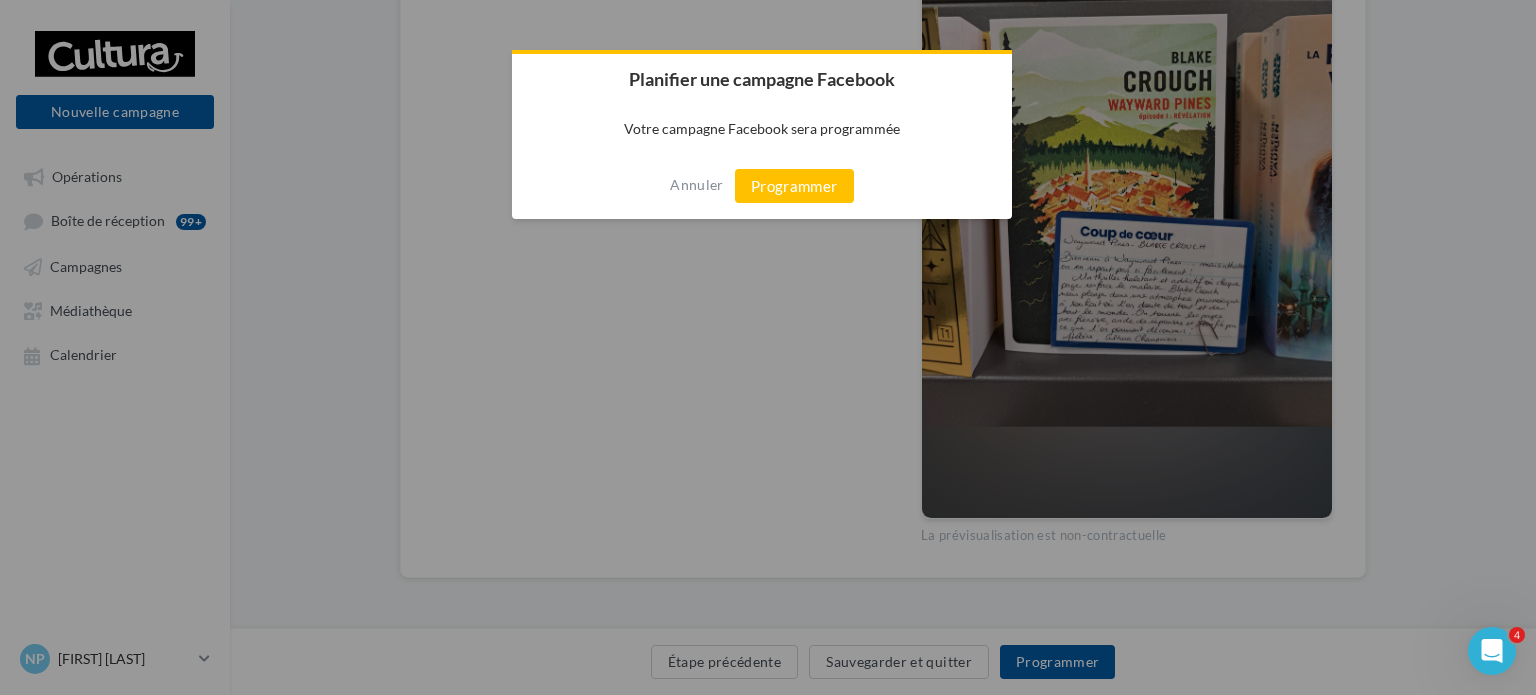 click on "Annuler
Programmer" at bounding box center (762, 186) 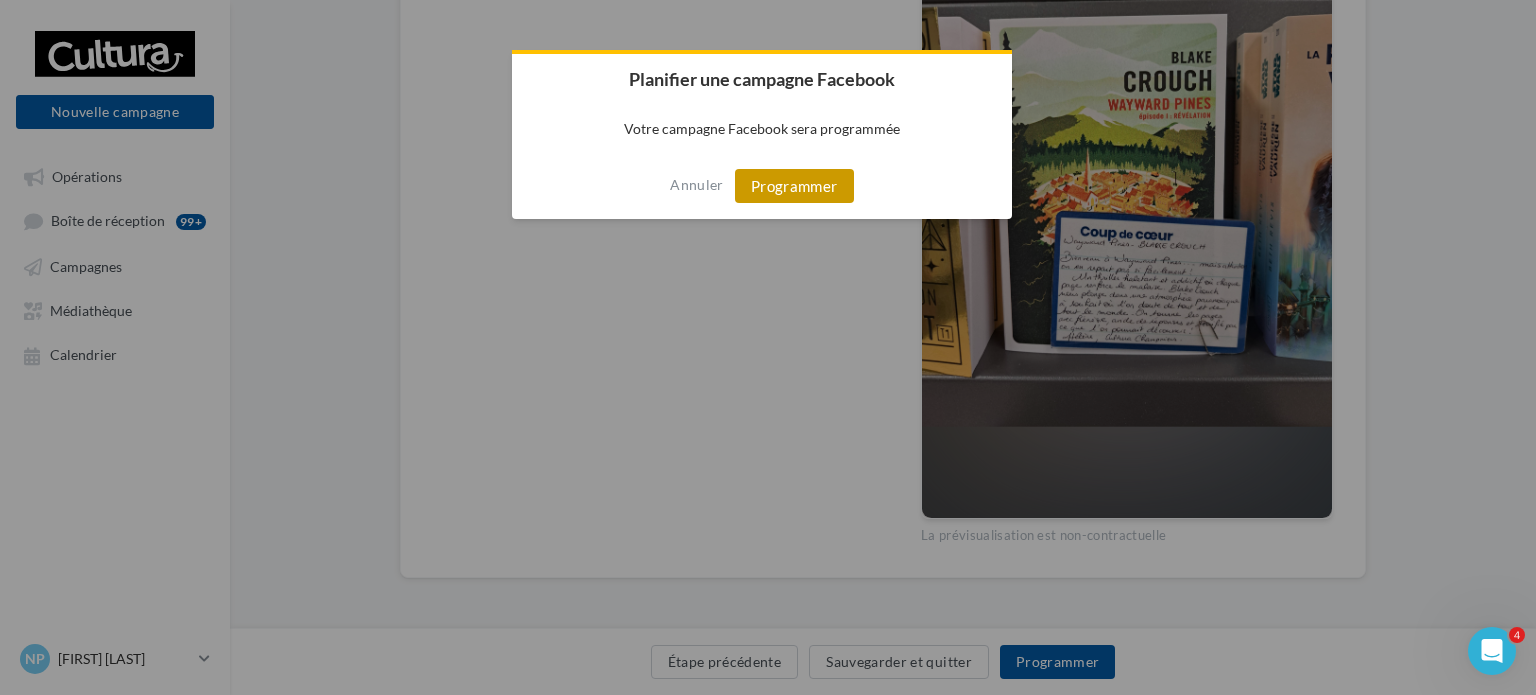 click on "Programmer" at bounding box center (794, 186) 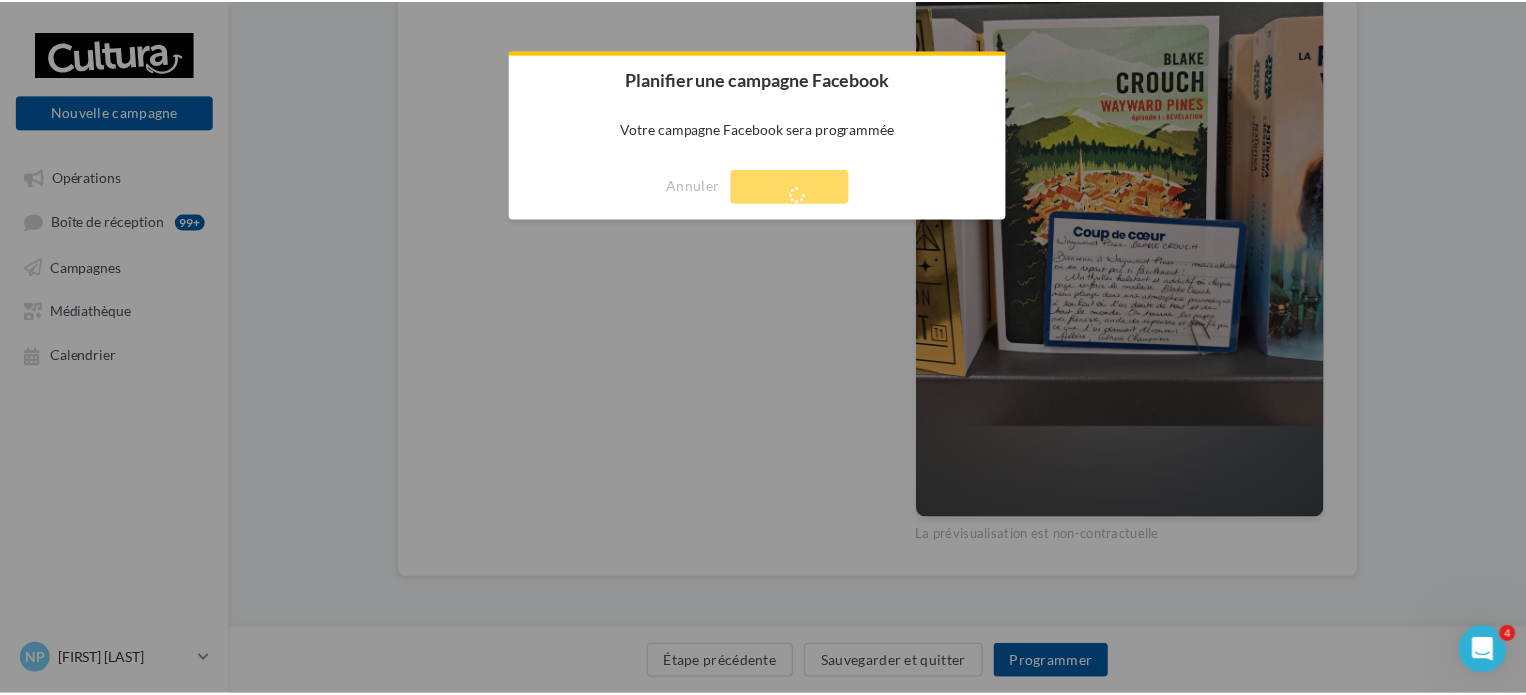 scroll, scrollTop: 32, scrollLeft: 0, axis: vertical 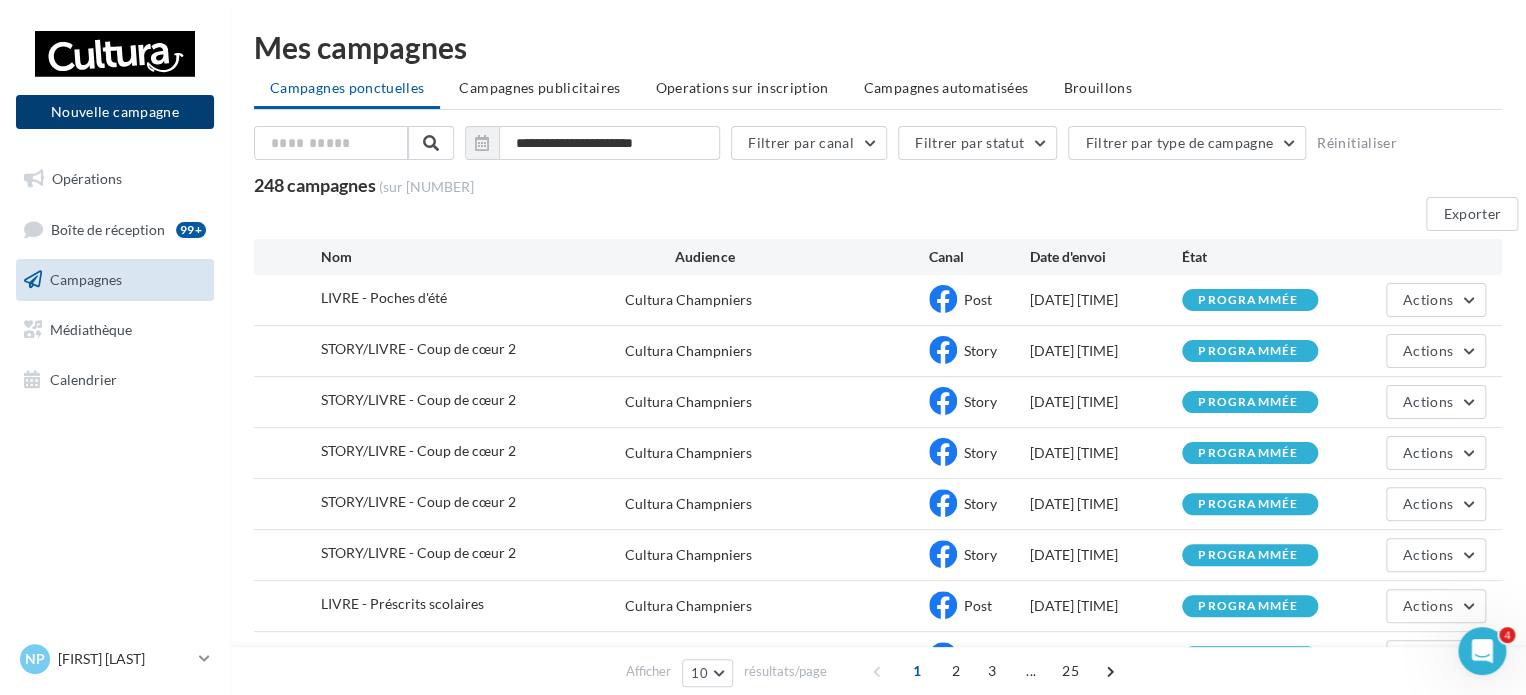 click on "Nouvelle campagne" at bounding box center (115, 112) 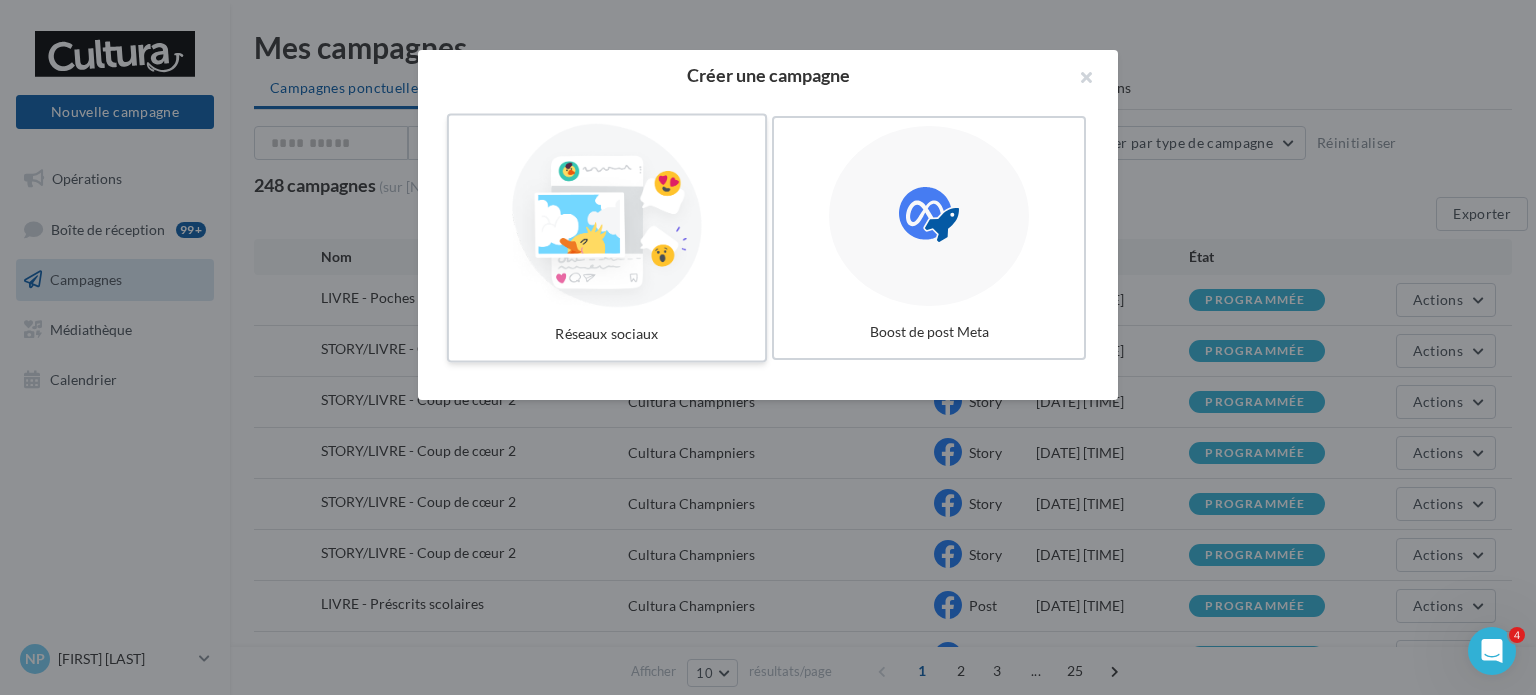 click at bounding box center (607, 216) 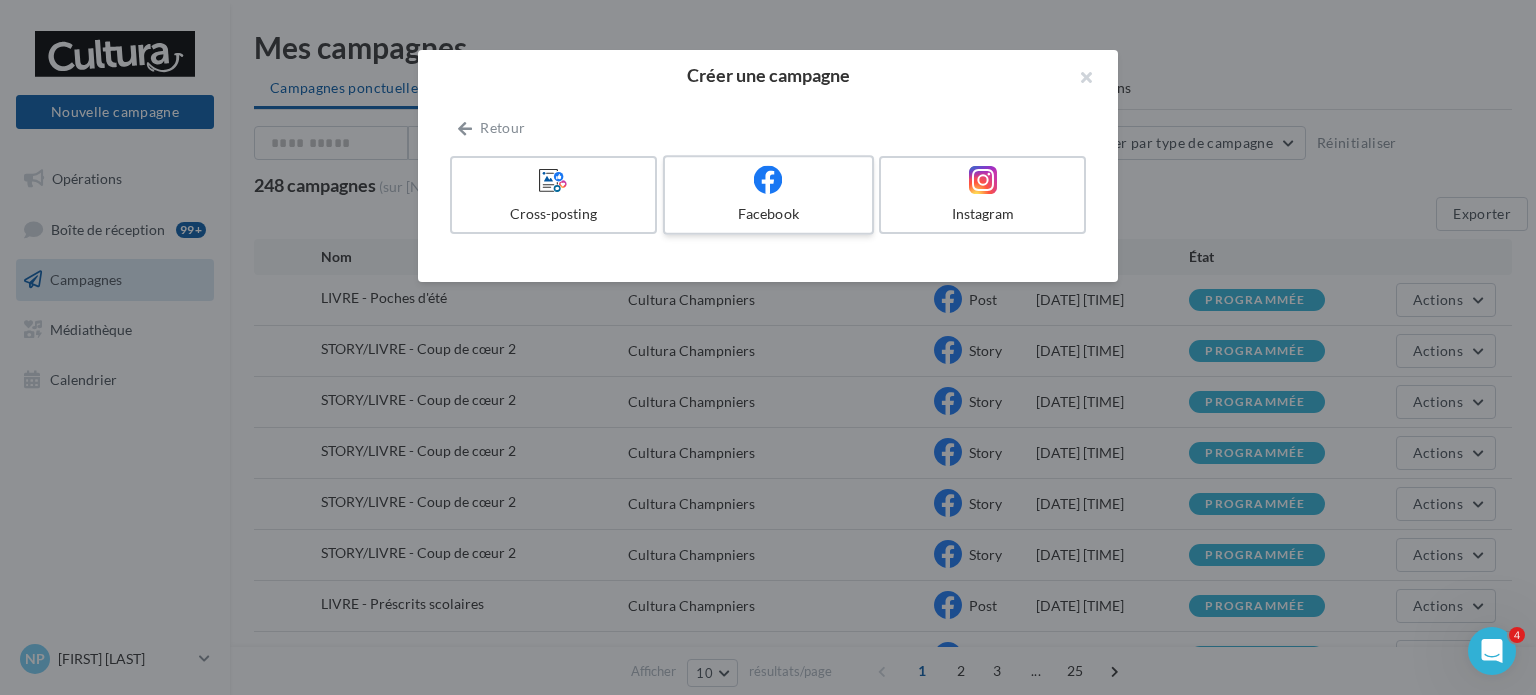 click on "Facebook" at bounding box center [768, 214] 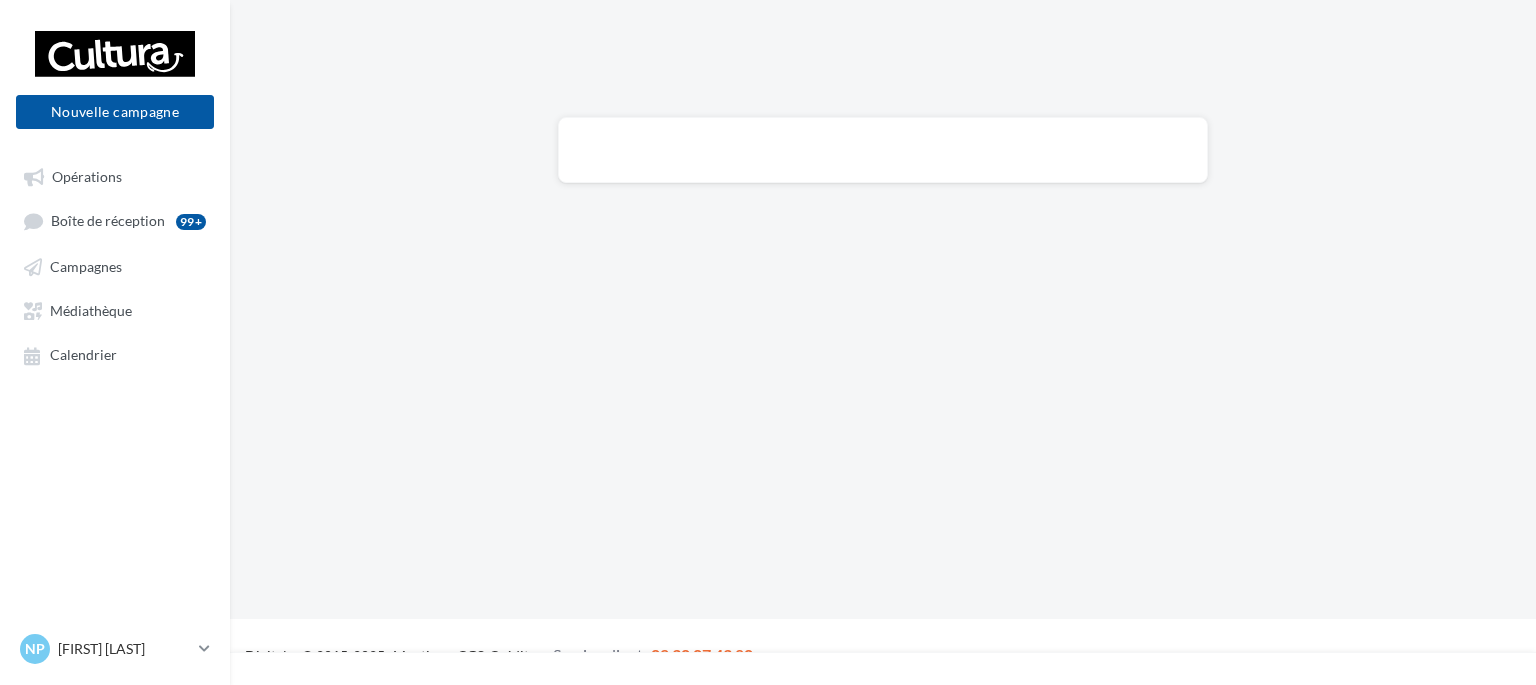 scroll, scrollTop: 0, scrollLeft: 0, axis: both 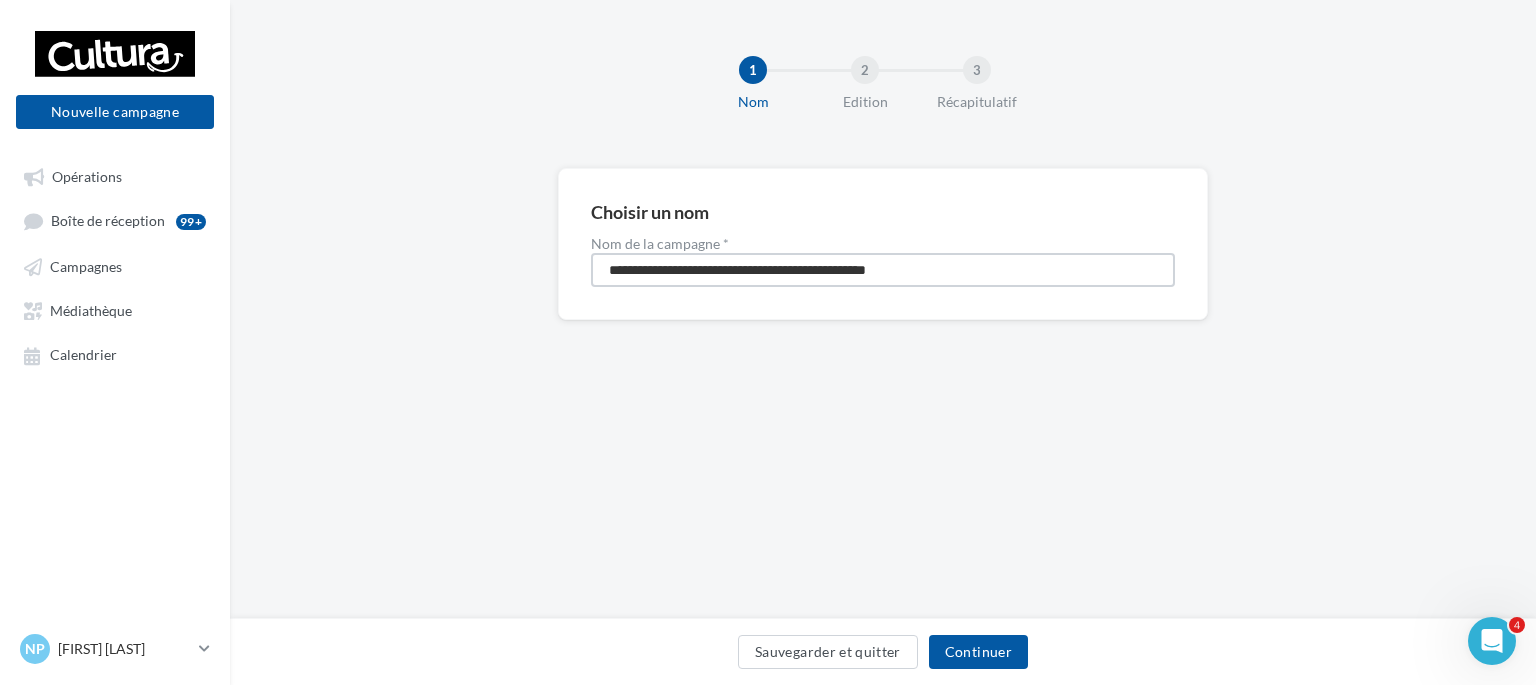 drag, startPoint x: 975, startPoint y: 271, endPoint x: 416, endPoint y: 231, distance: 560.4293 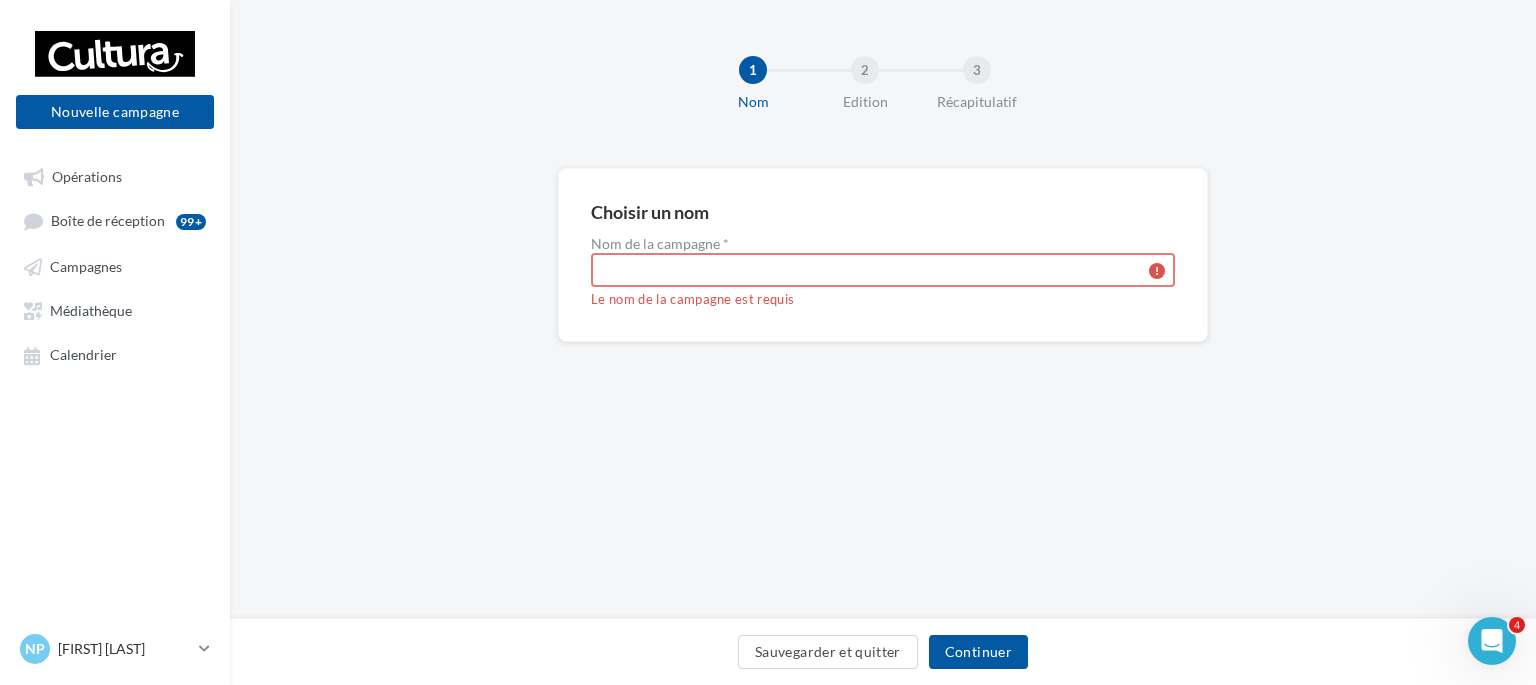 click on "Nom de la campagne *" at bounding box center (883, 270) 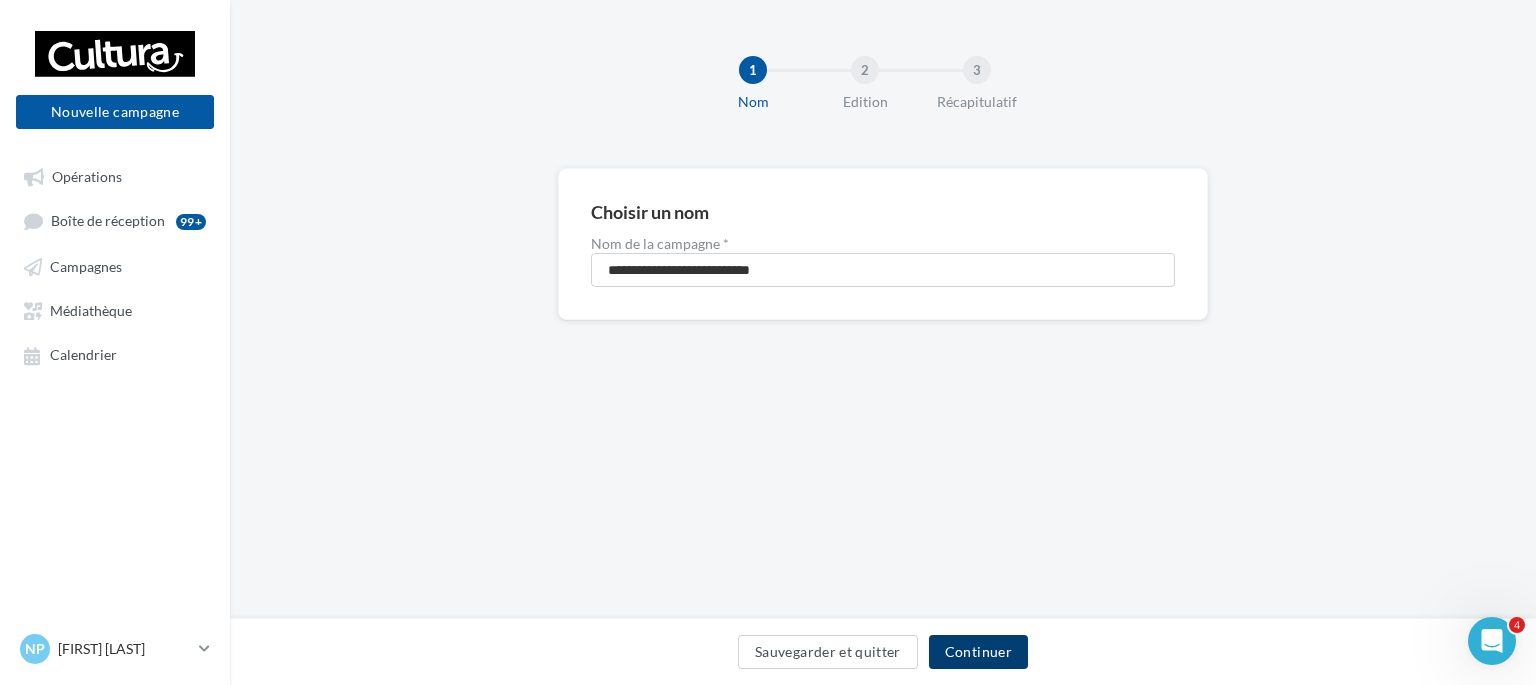click on "Continuer" at bounding box center (978, 652) 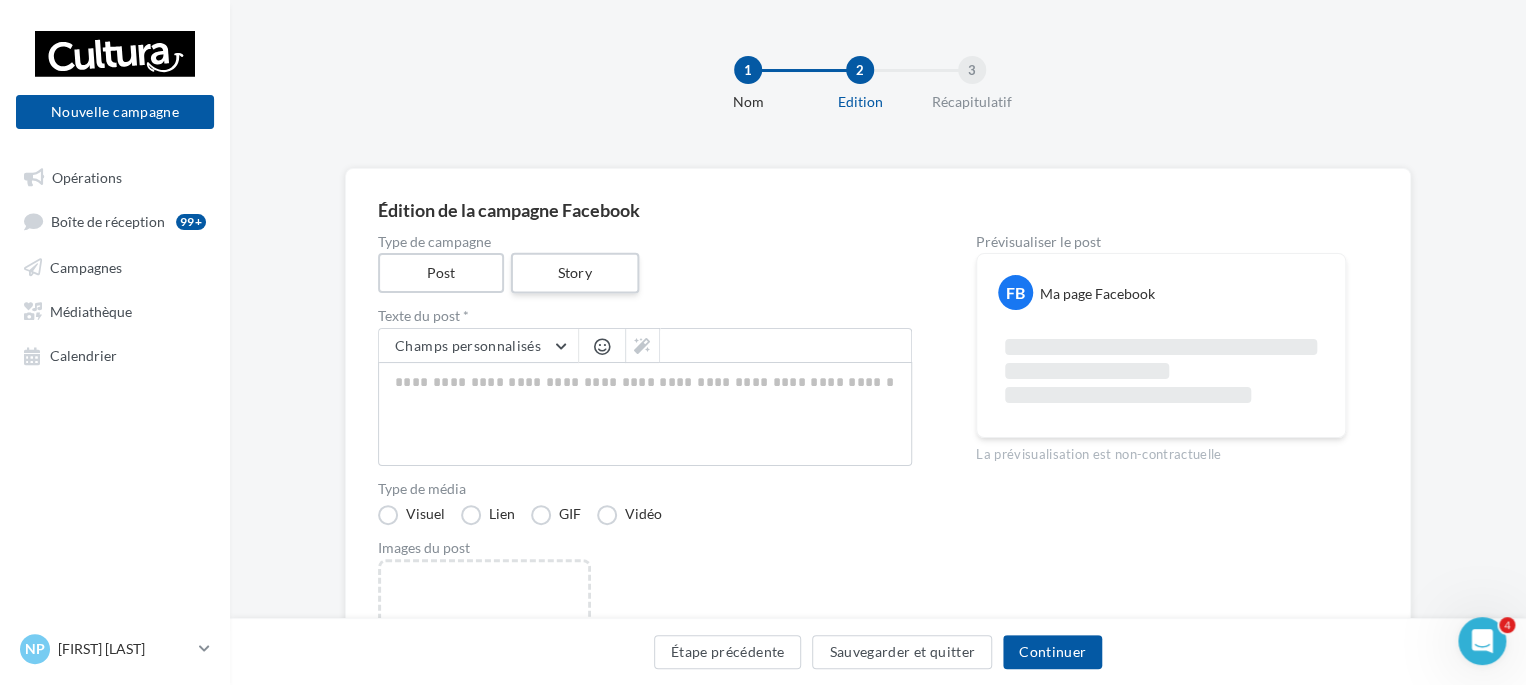 click on "Story" at bounding box center (574, 273) 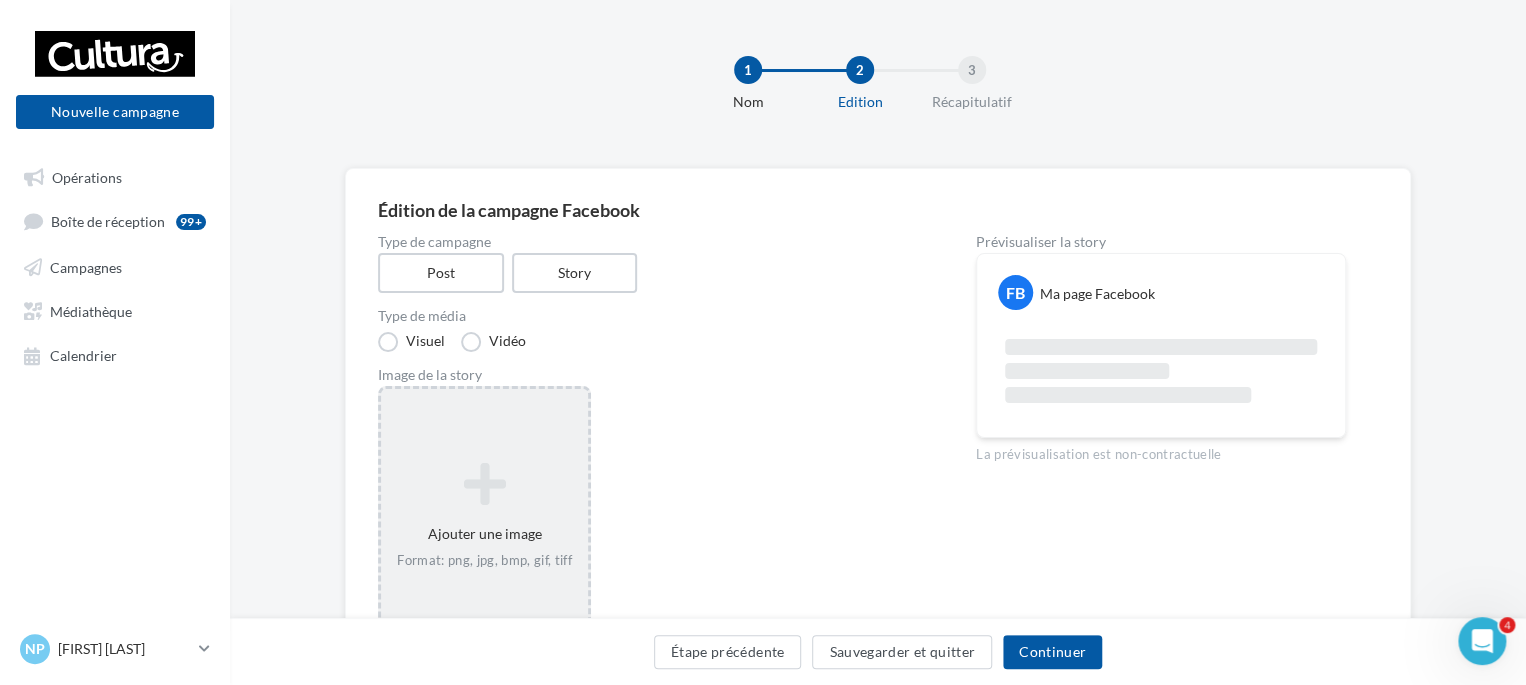 drag, startPoint x: 473, startPoint y: 523, endPoint x: 520, endPoint y: 520, distance: 47.095646 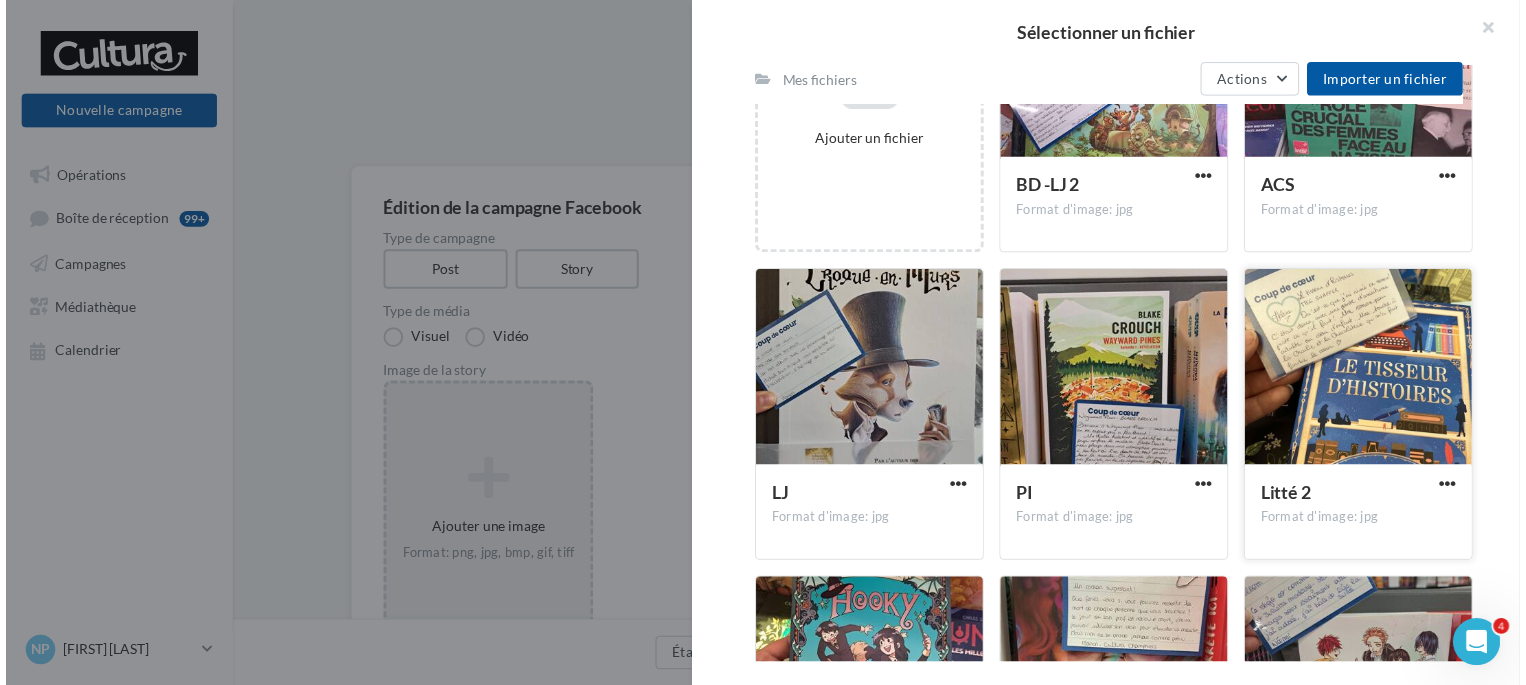 scroll, scrollTop: 410, scrollLeft: 0, axis: vertical 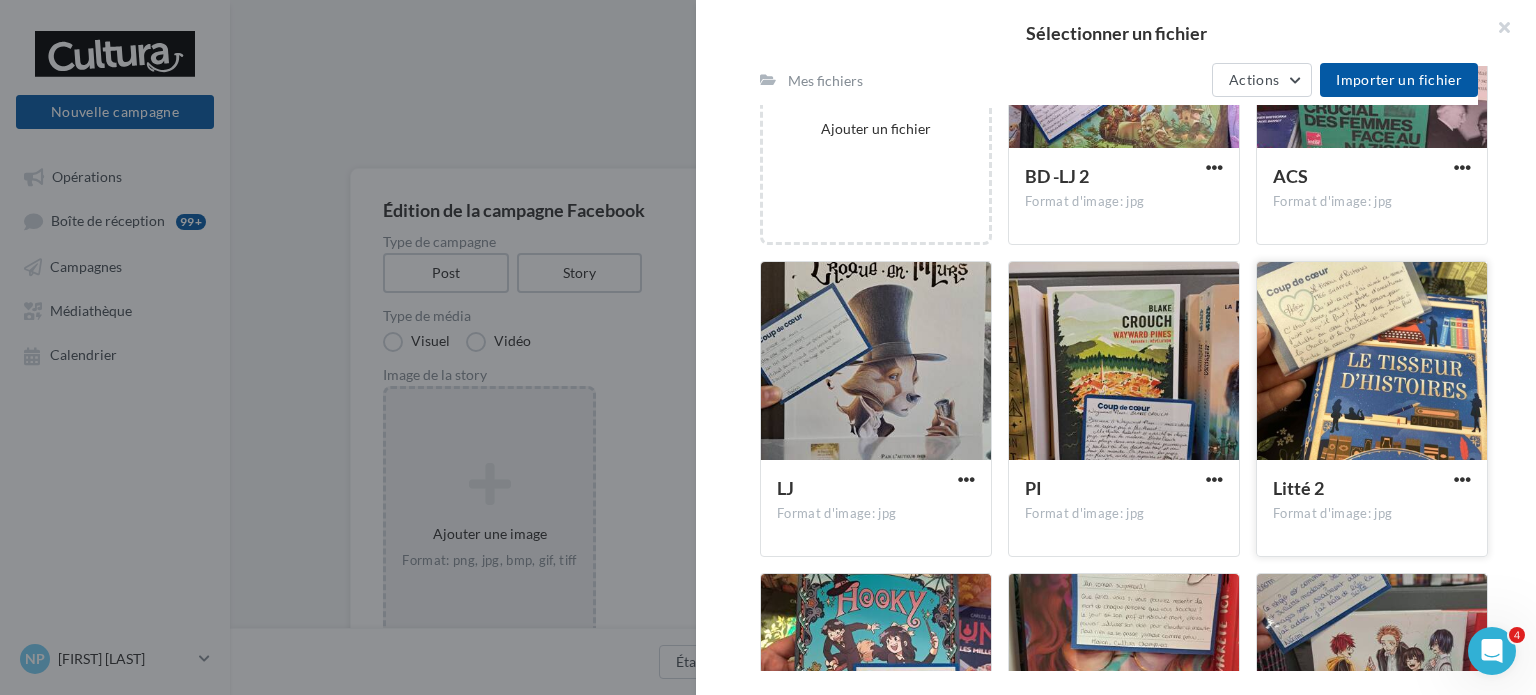 click at bounding box center (1372, 362) 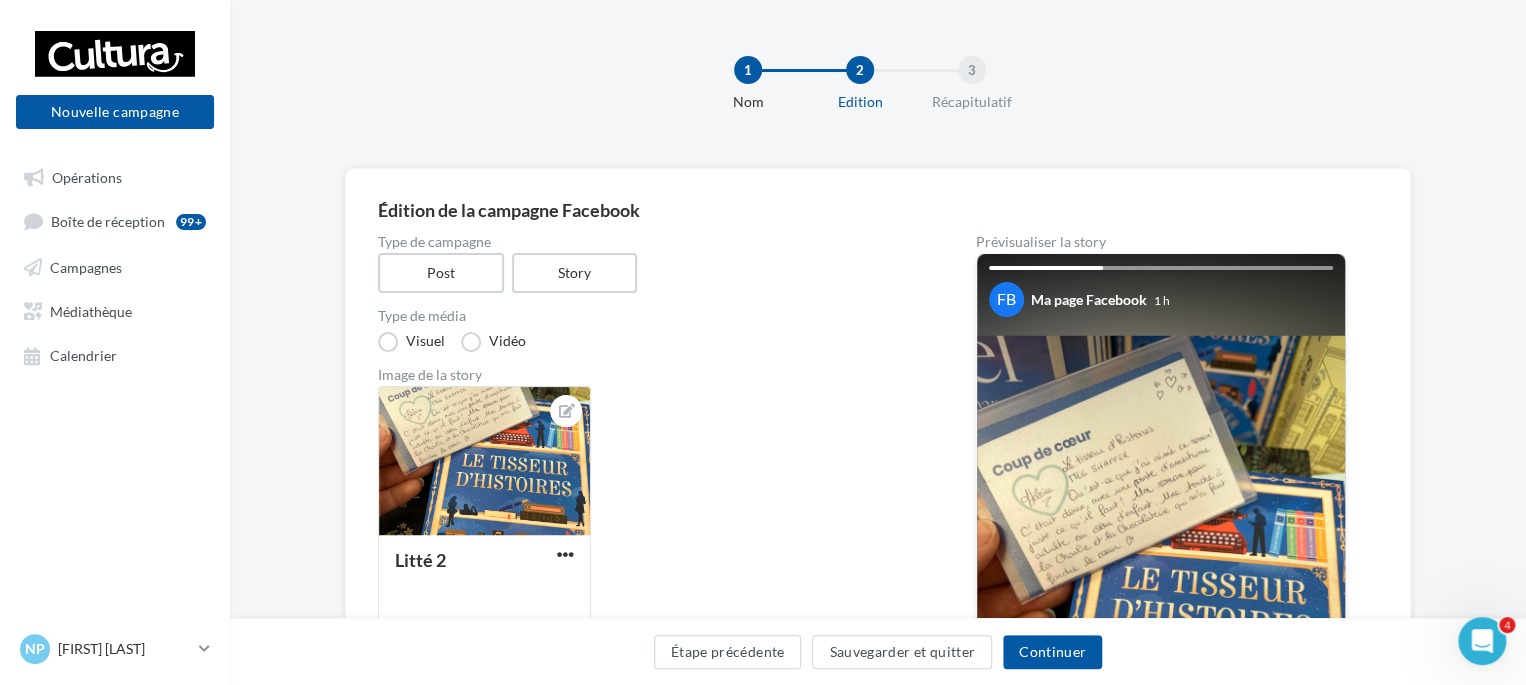 scroll, scrollTop: 100, scrollLeft: 0, axis: vertical 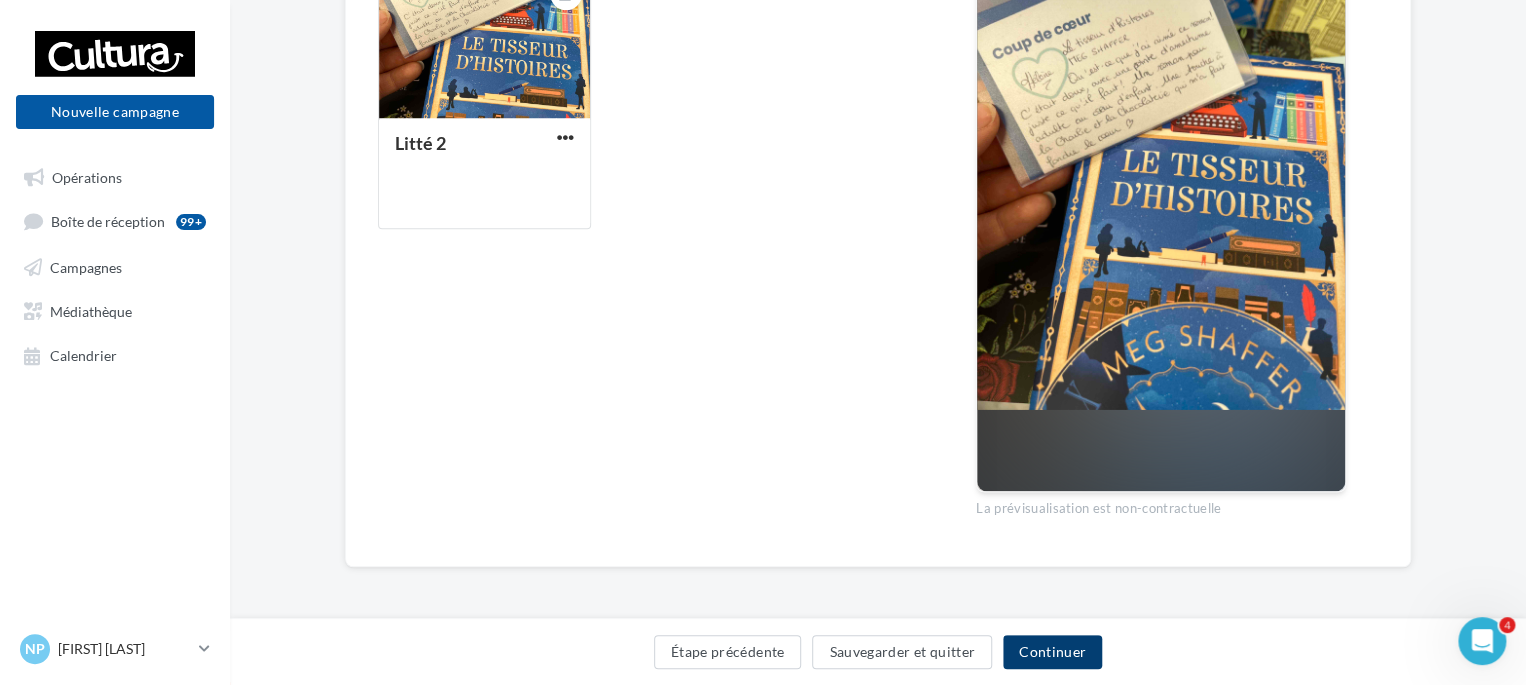 click on "Continuer" at bounding box center [1052, 652] 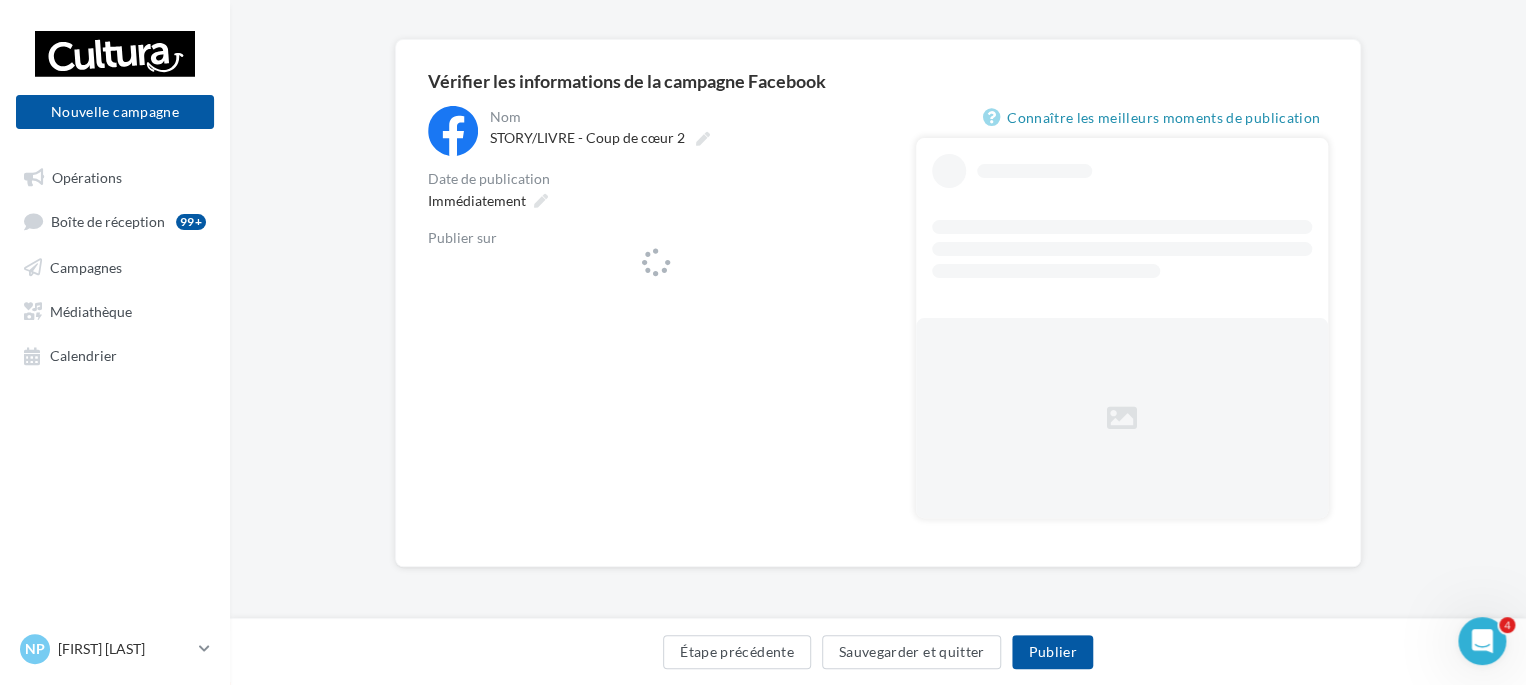 scroll, scrollTop: 128, scrollLeft: 0, axis: vertical 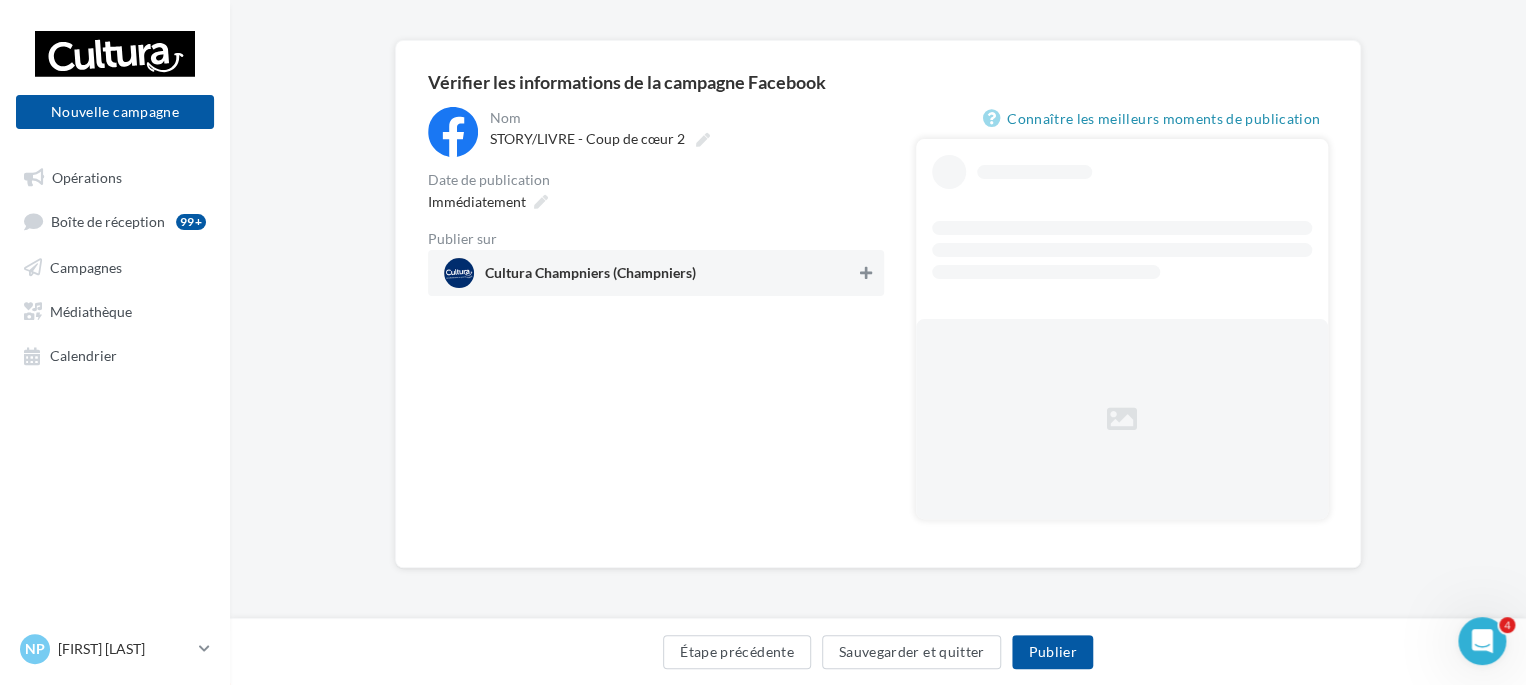click on "**********" at bounding box center (656, 201) 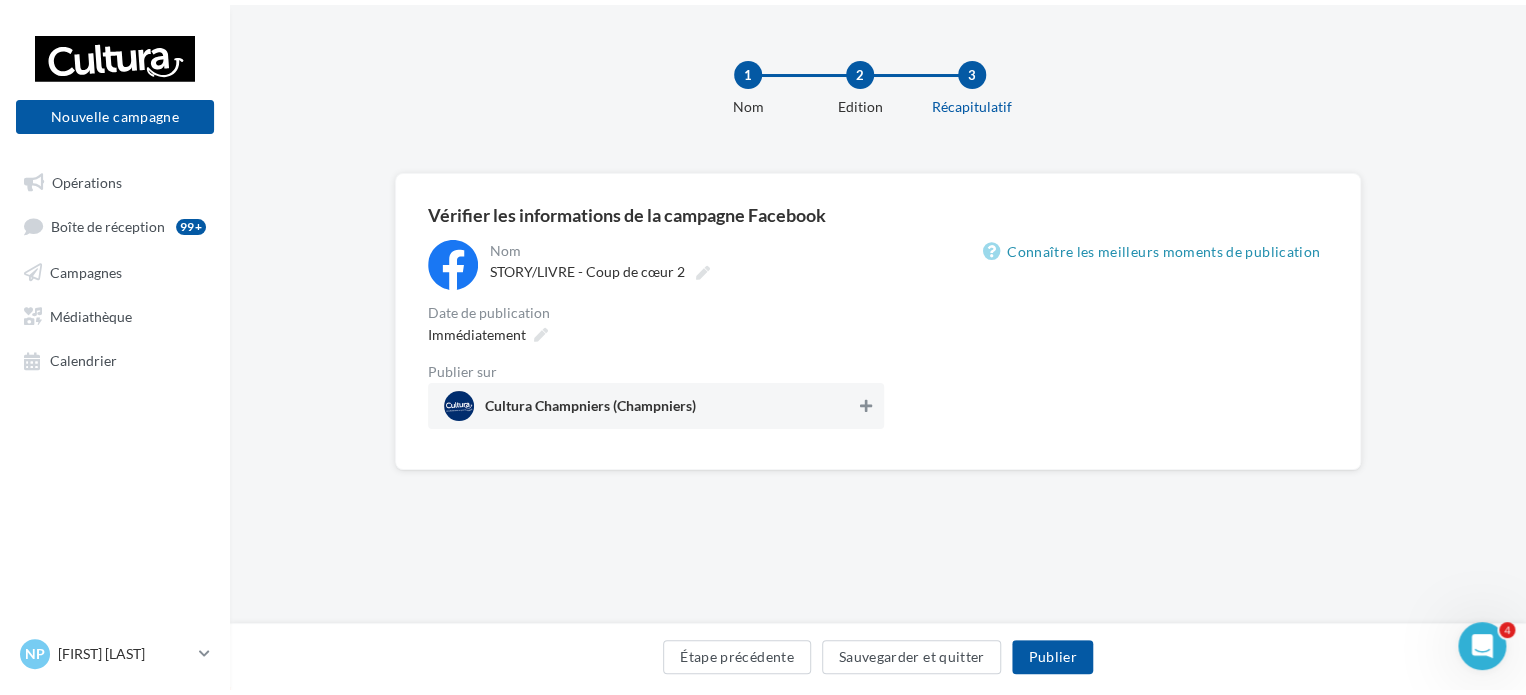 scroll, scrollTop: 0, scrollLeft: 0, axis: both 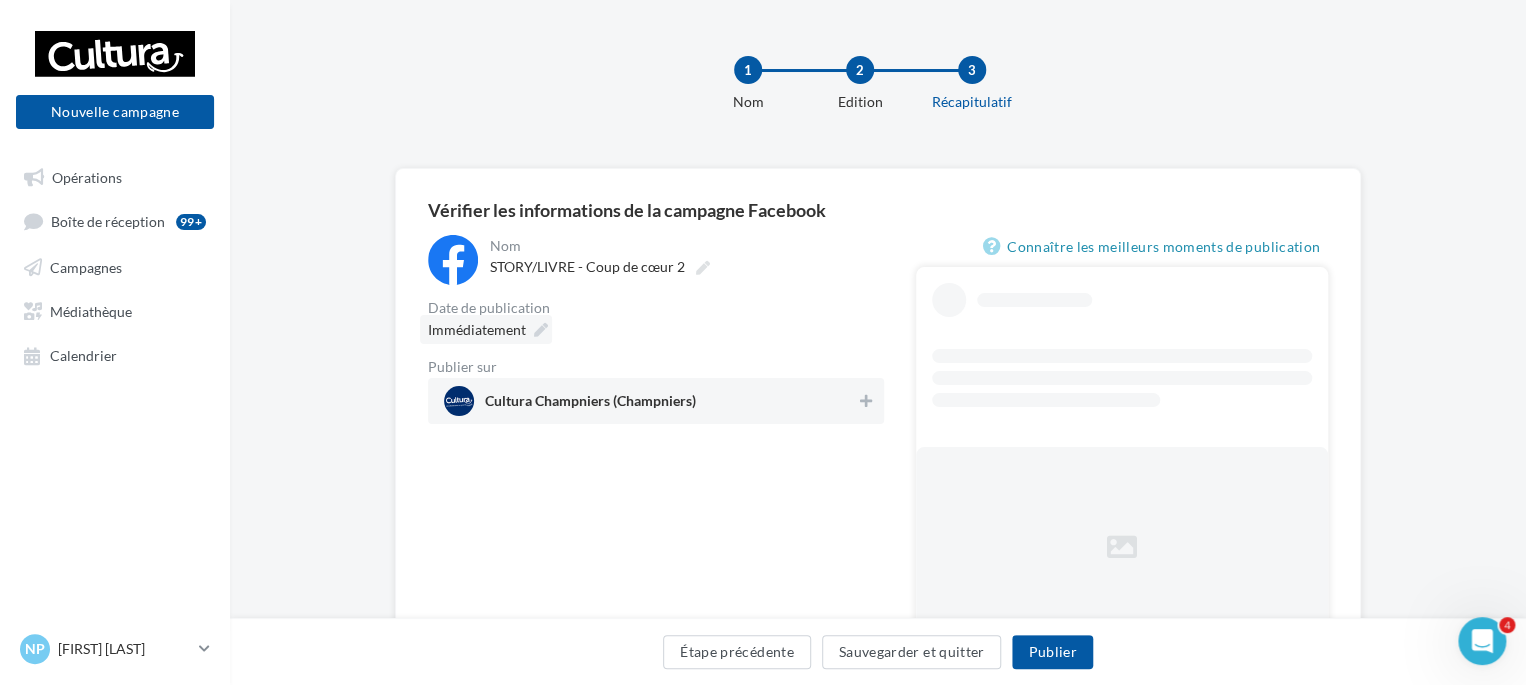 click on "Immédiatement" at bounding box center [477, 329] 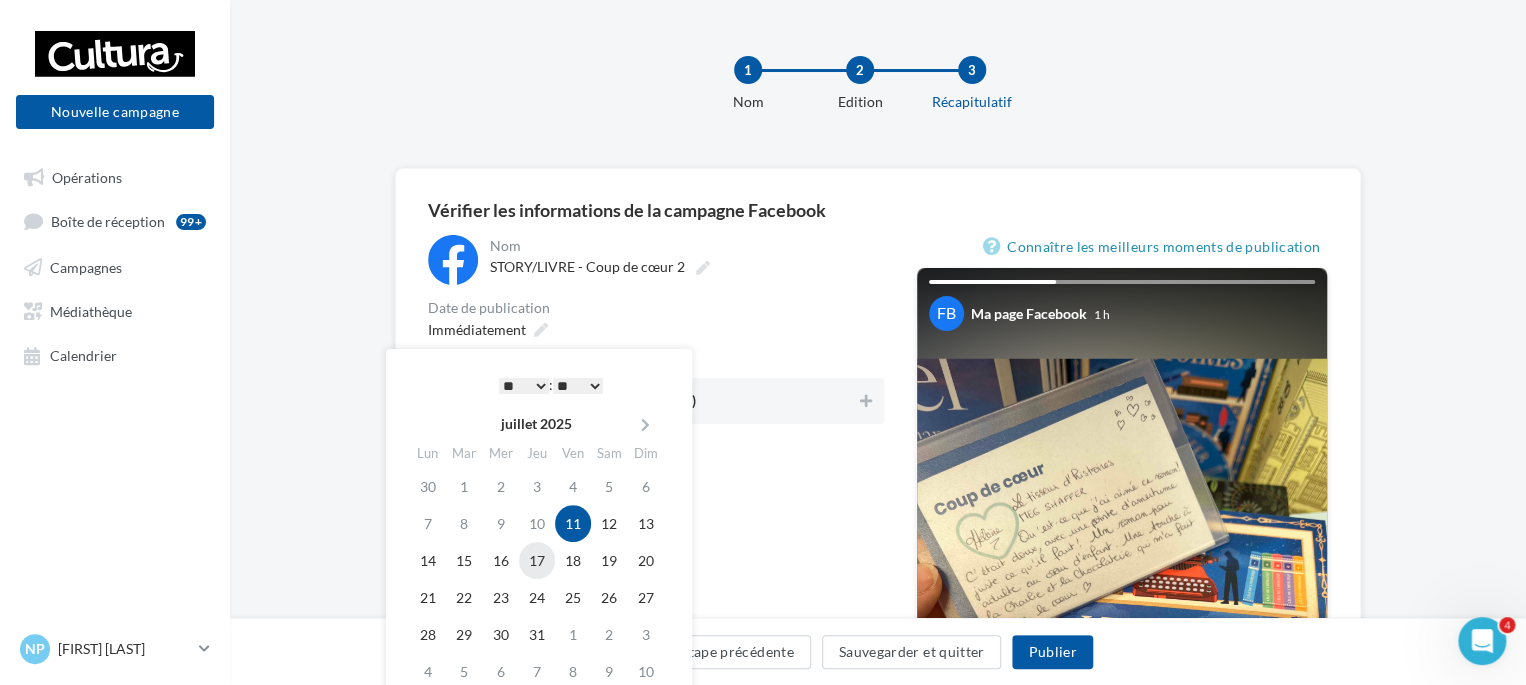 click on "17" at bounding box center [537, 560] 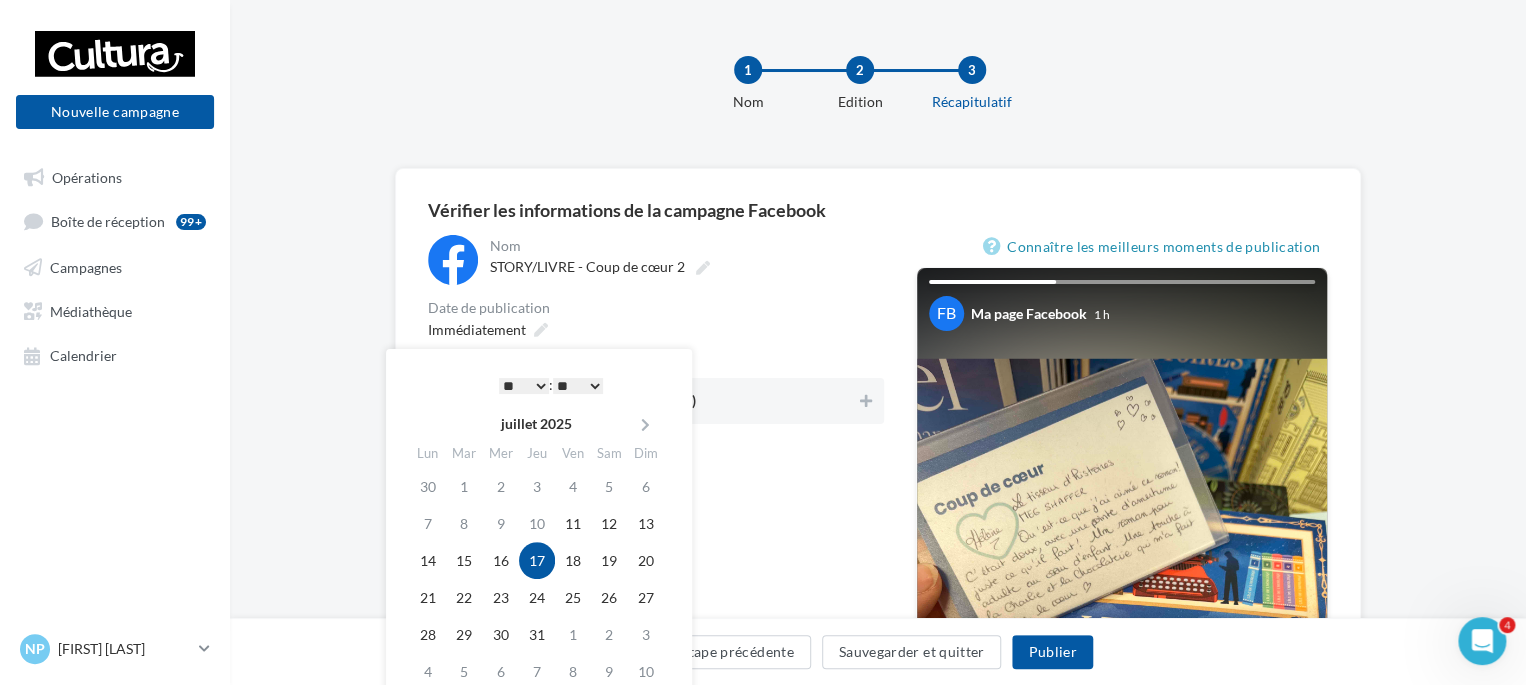 click on "* * * * * * * * * * ** ** ** ** ** ** ** ** ** ** ** ** ** **" at bounding box center [524, 386] 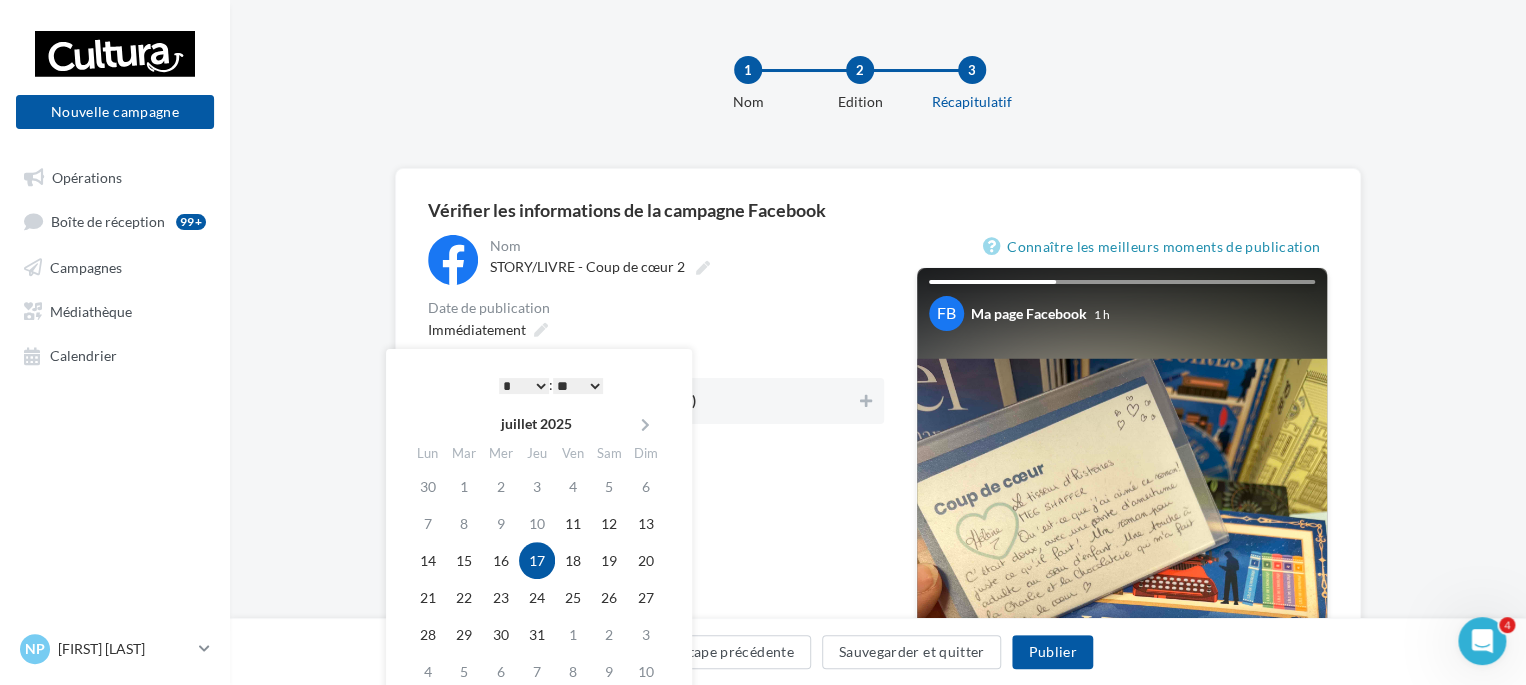 click on "* * * * * * * * * * ** ** ** ** ** ** ** ** ** ** ** ** ** **  :  ** ** ** ** ** **" at bounding box center (551, 385) 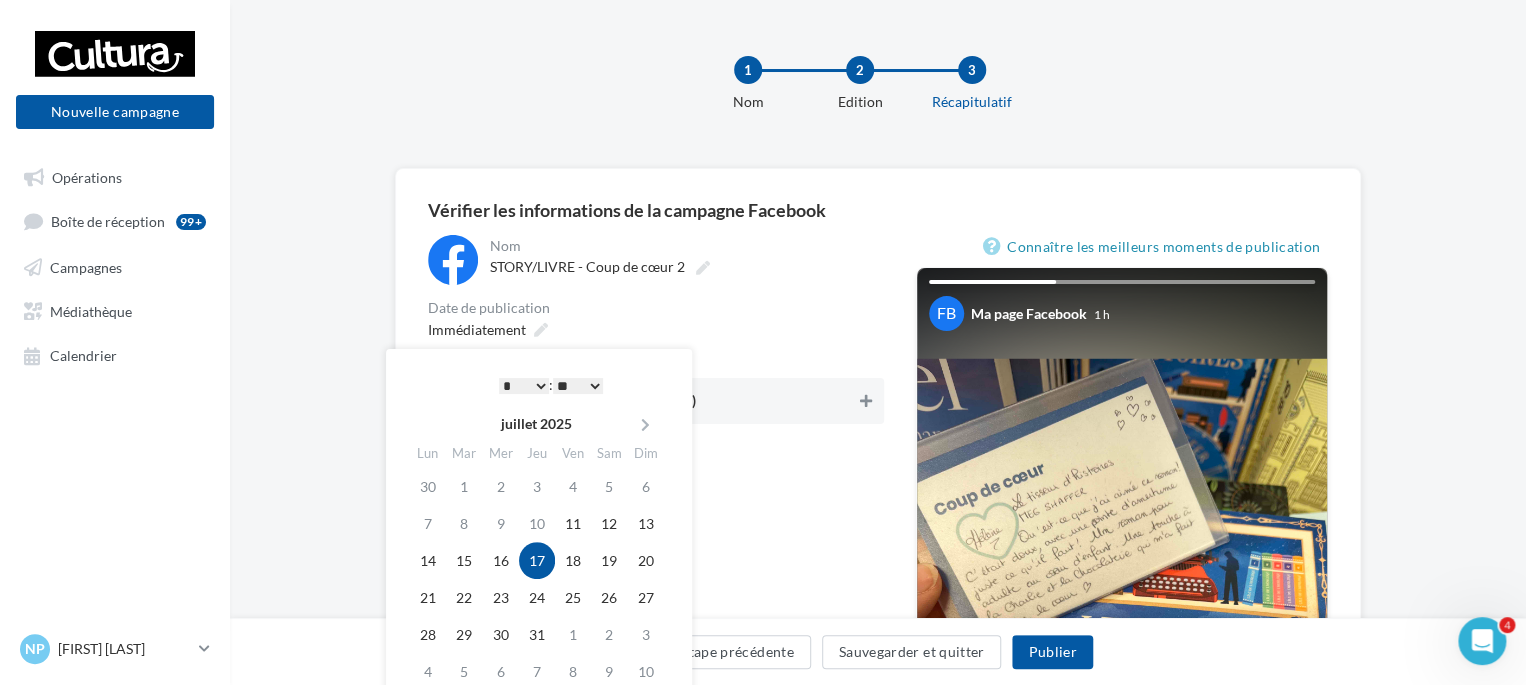 click at bounding box center [866, 401] 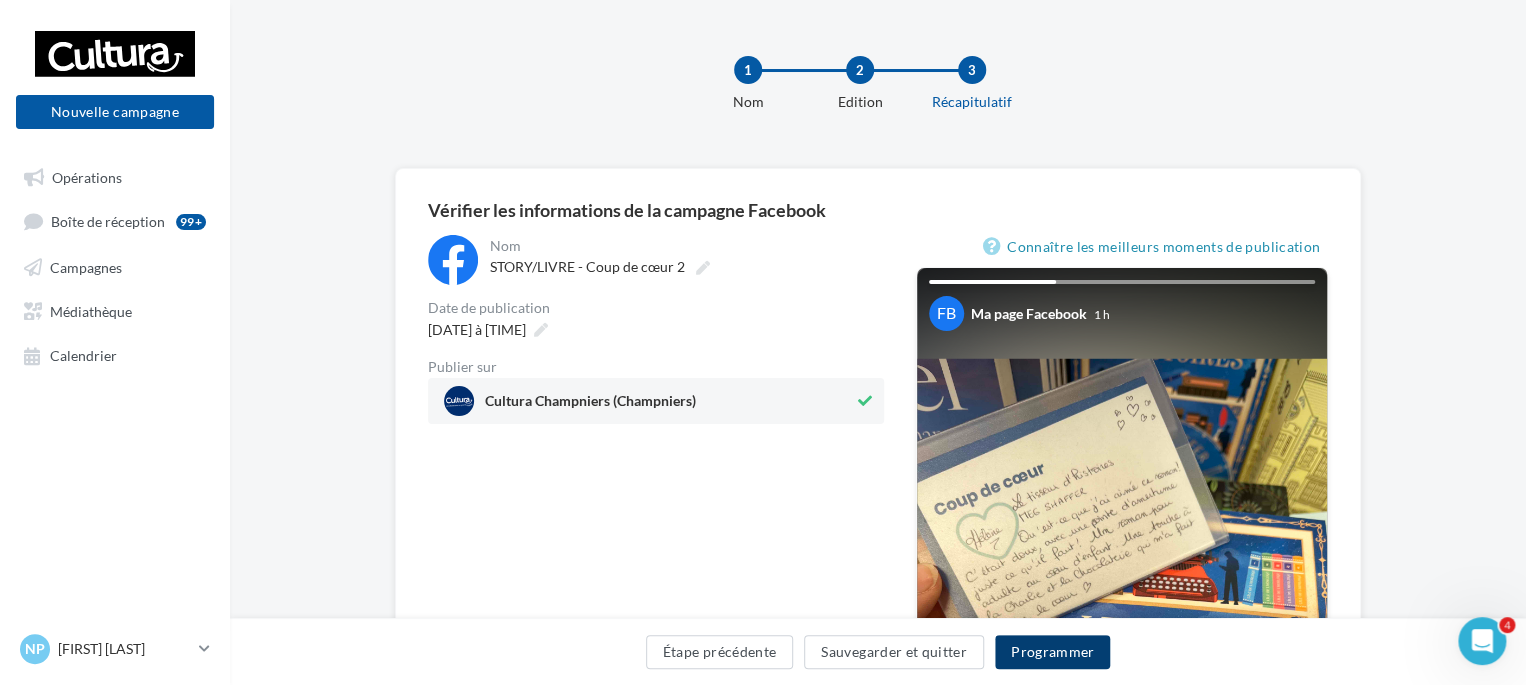 click on "Programmer" at bounding box center [1053, 652] 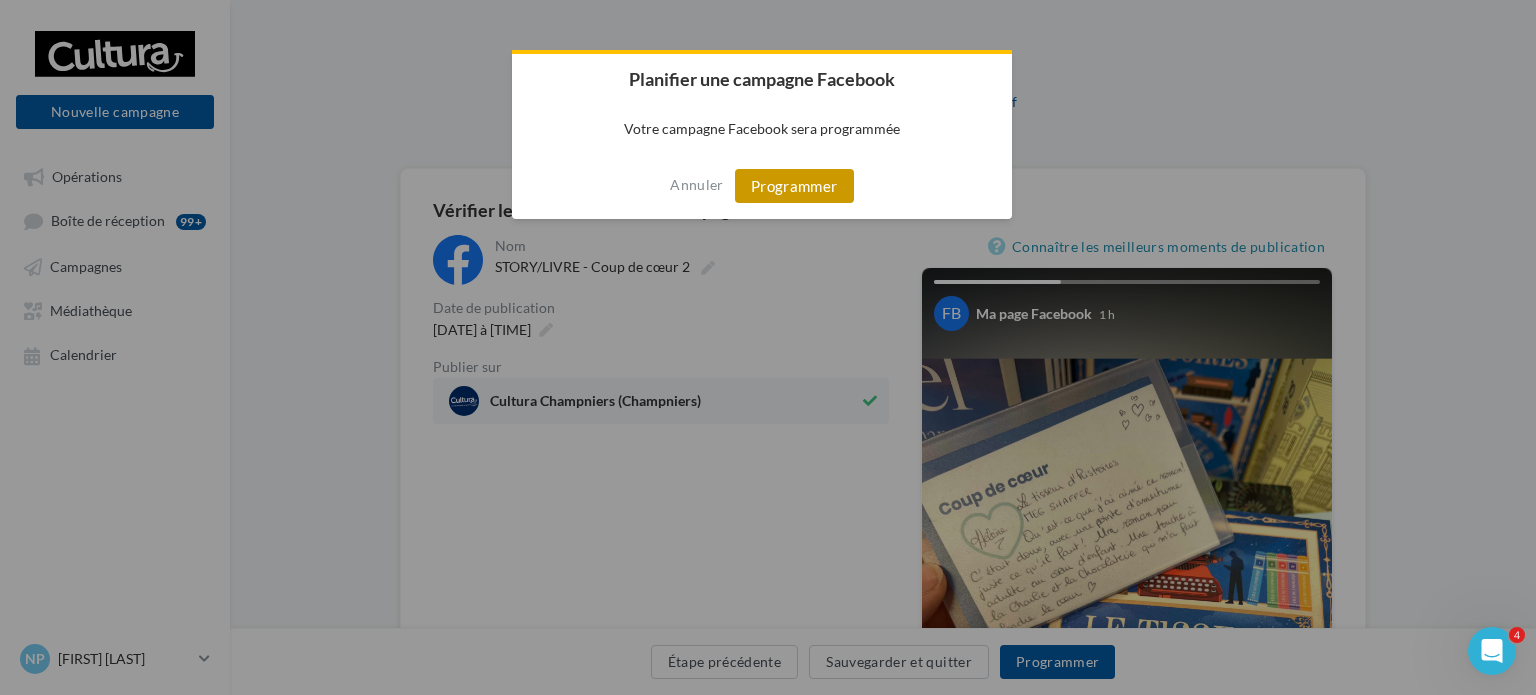 click on "Programmer" at bounding box center (794, 186) 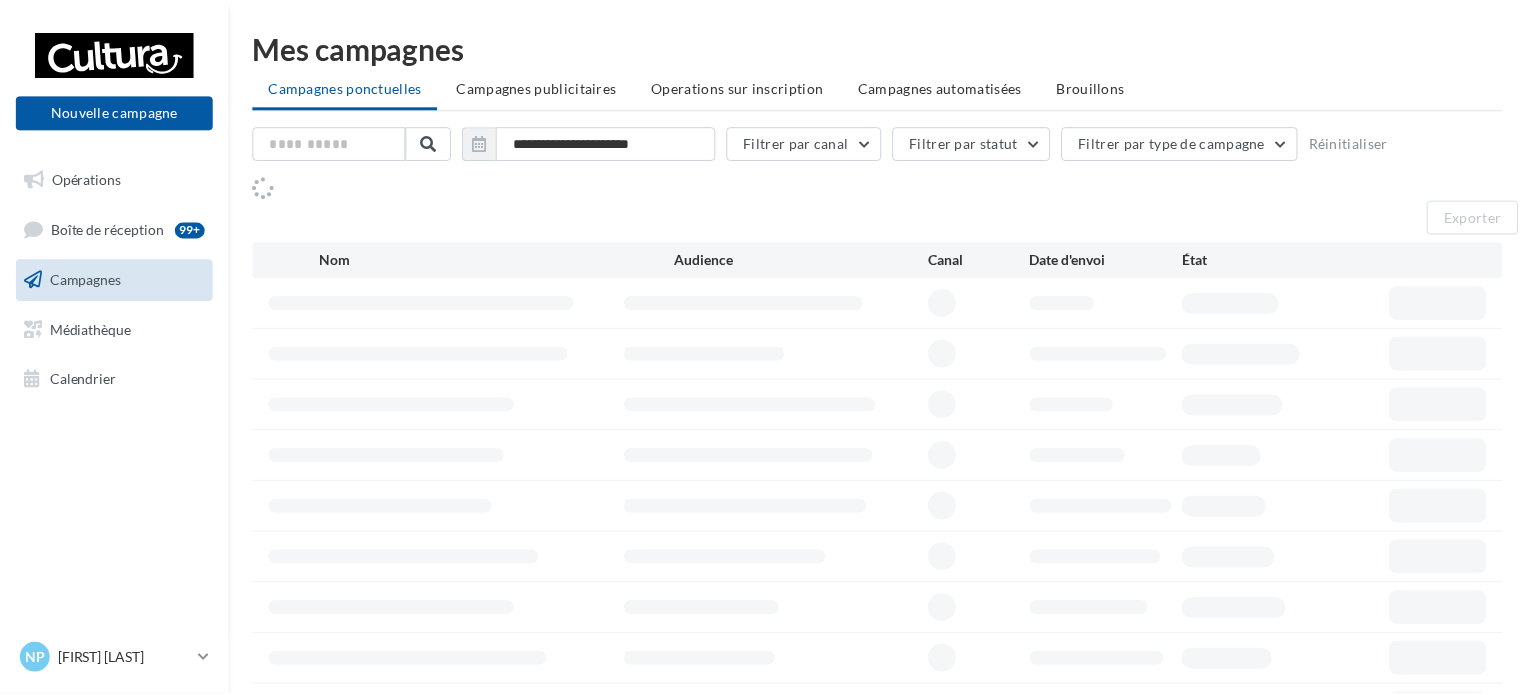 scroll, scrollTop: 0, scrollLeft: 0, axis: both 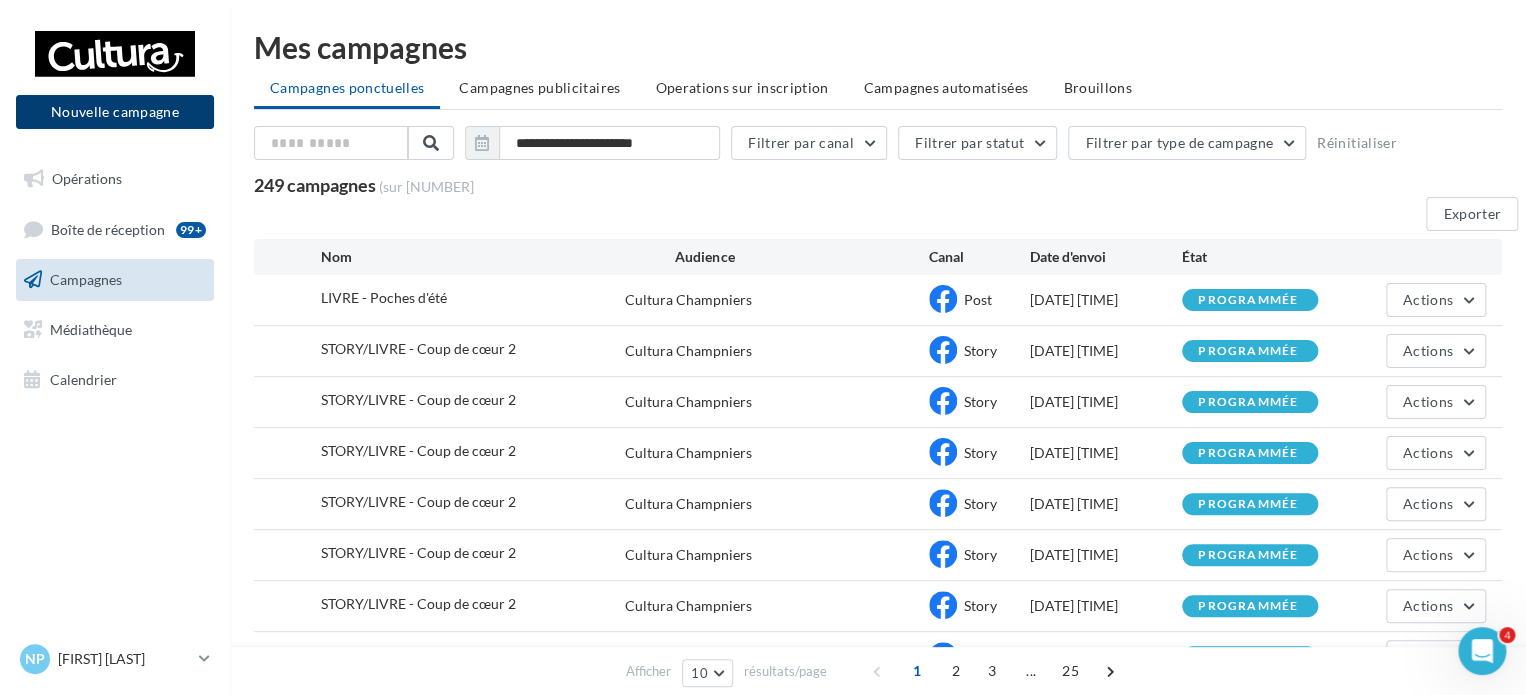 click on "Nouvelle campagne" at bounding box center (115, 112) 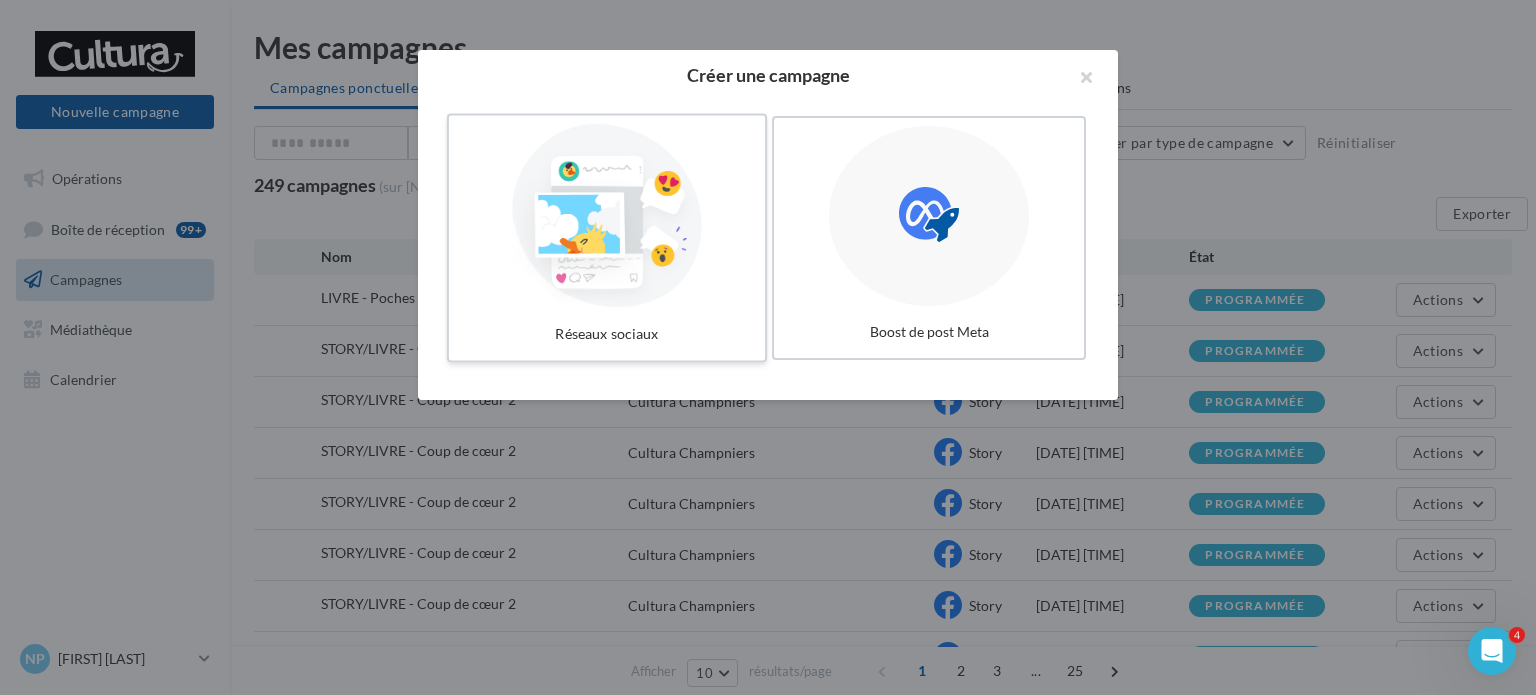 click at bounding box center (607, 216) 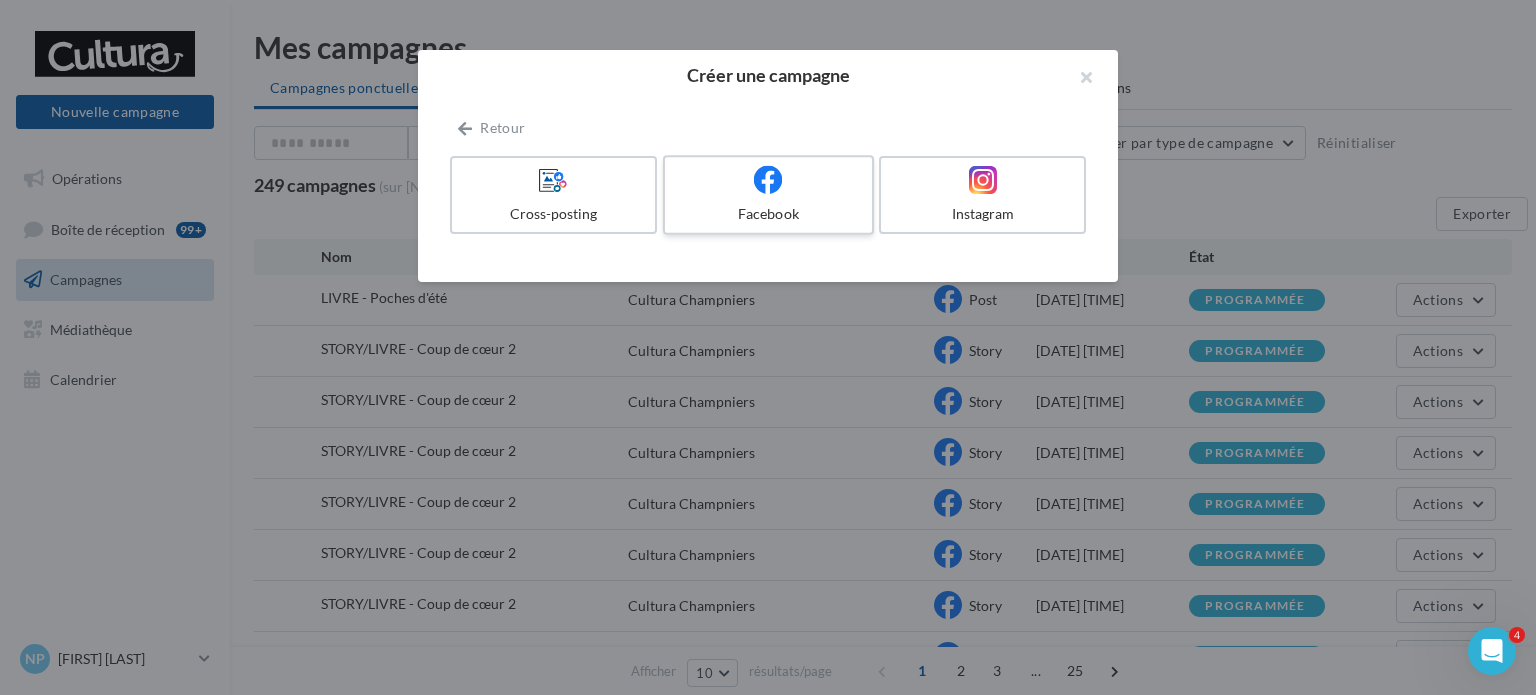 click at bounding box center [768, 180] 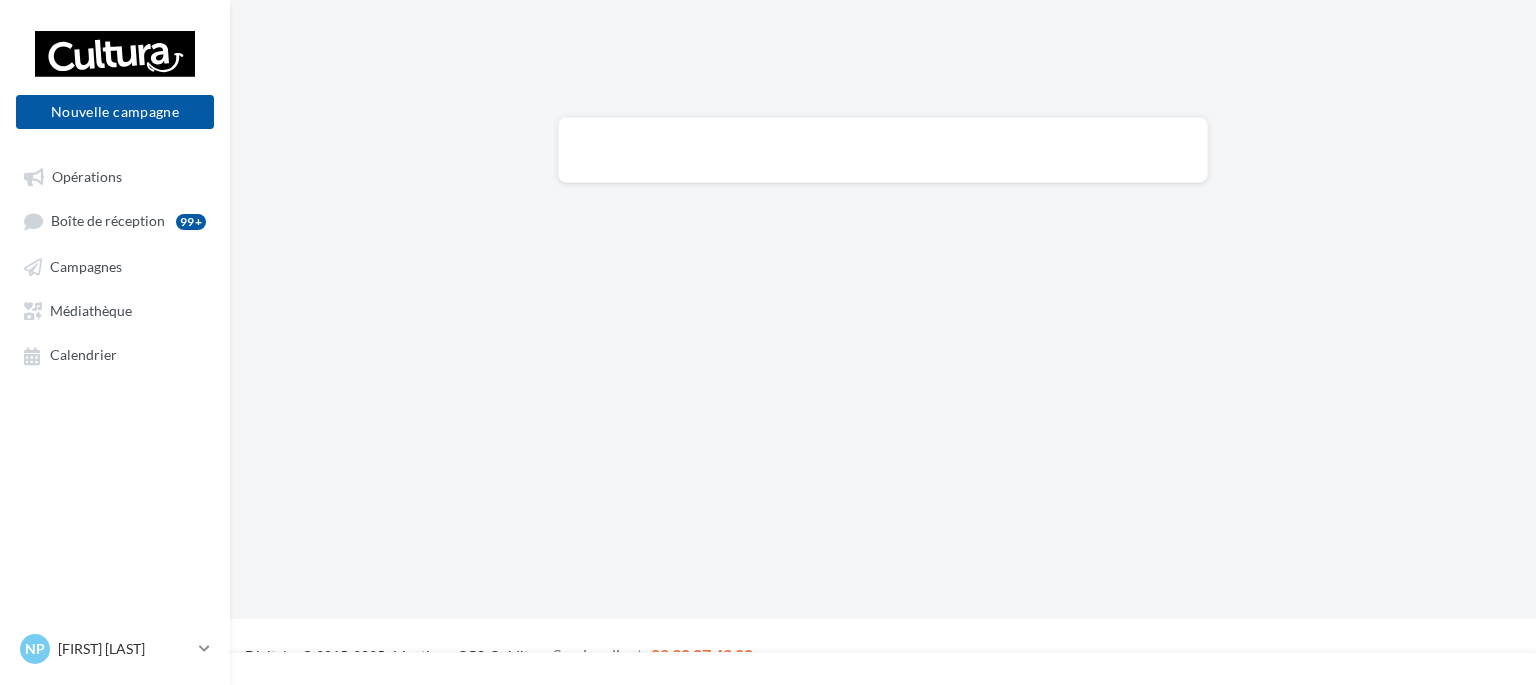 scroll, scrollTop: 0, scrollLeft: 0, axis: both 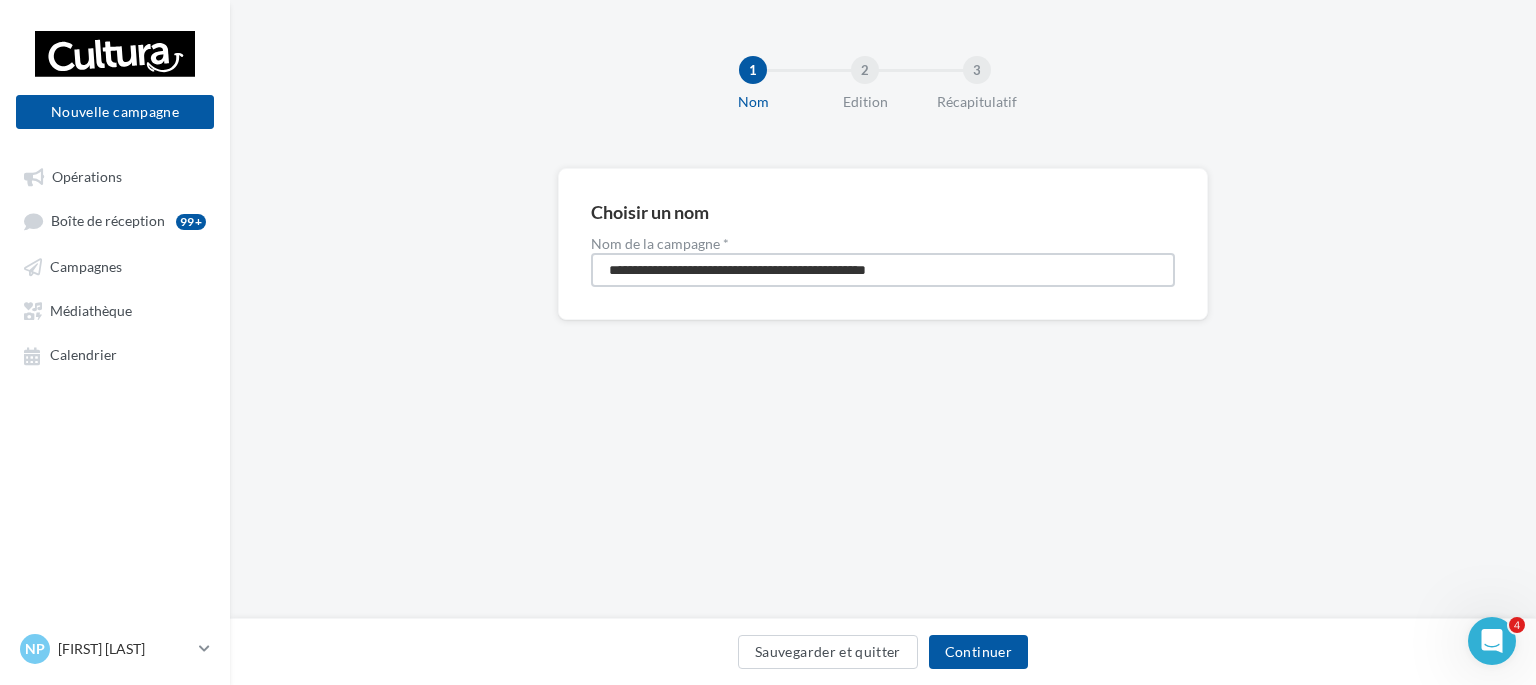 drag, startPoint x: 959, startPoint y: 259, endPoint x: 384, endPoint y: 255, distance: 575.0139 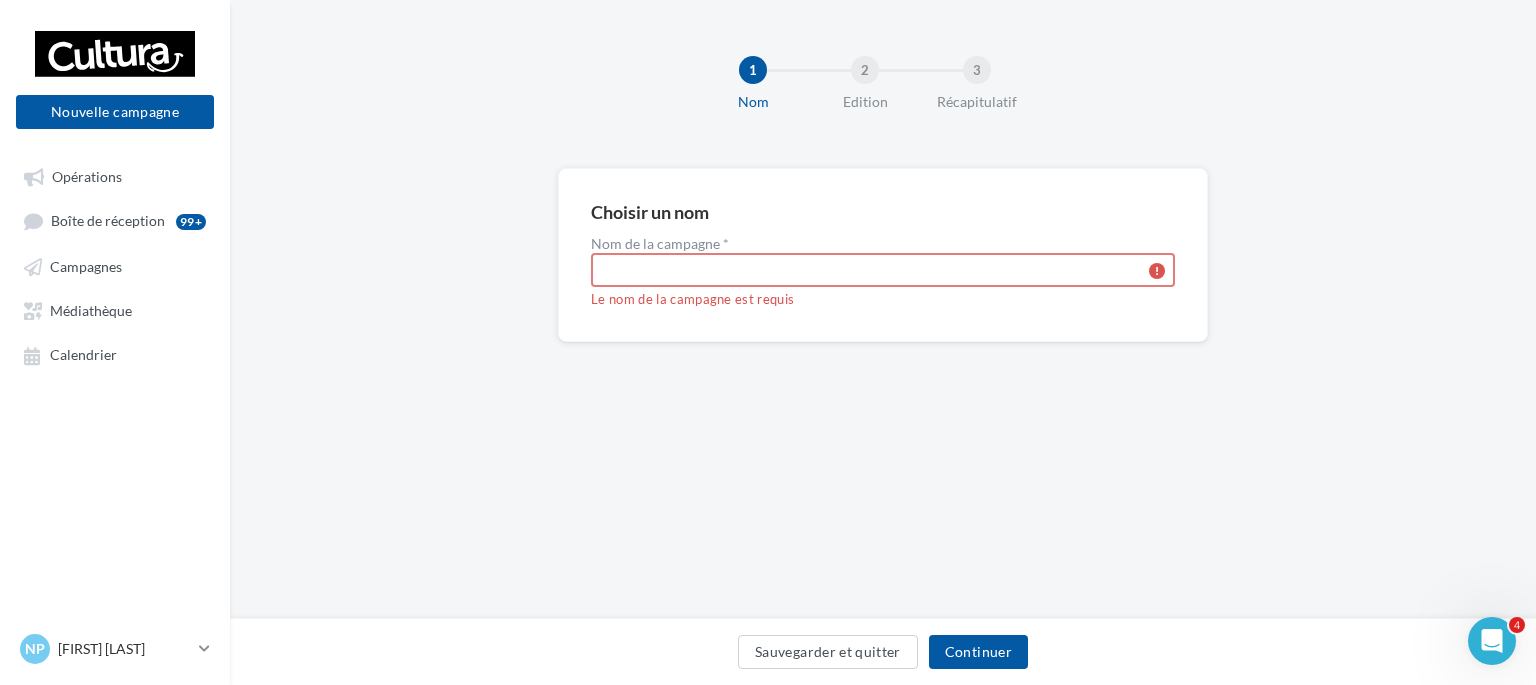 click on "Nom de la campagne *" at bounding box center (883, 270) 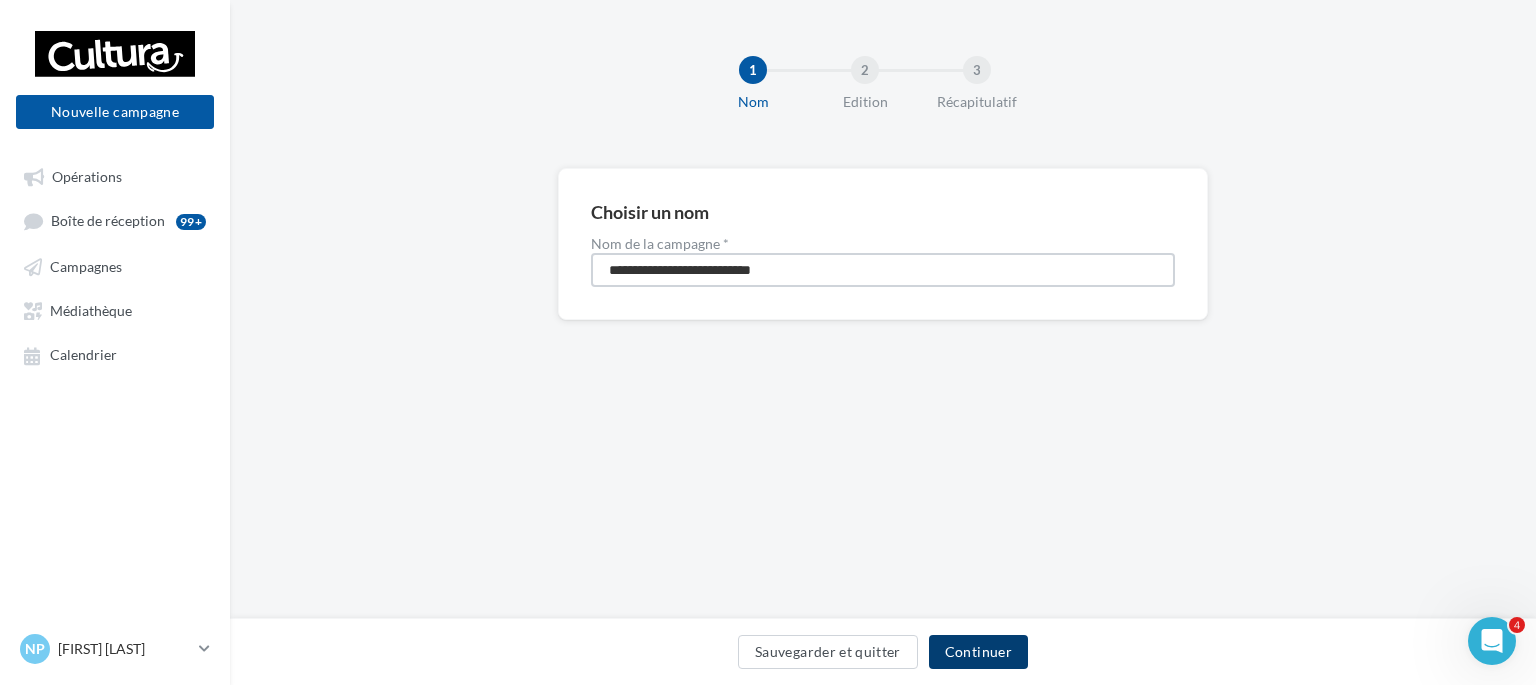 type on "**********" 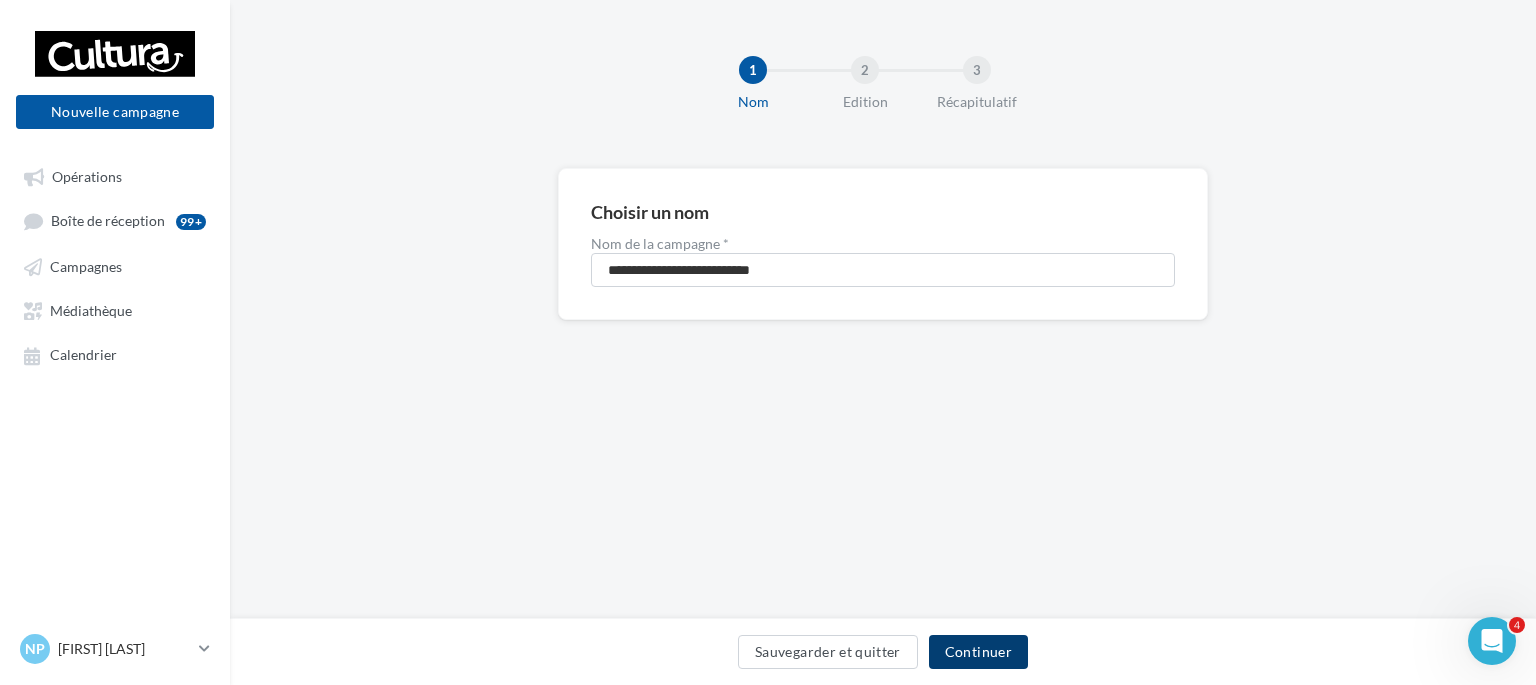 click on "Continuer" at bounding box center (978, 652) 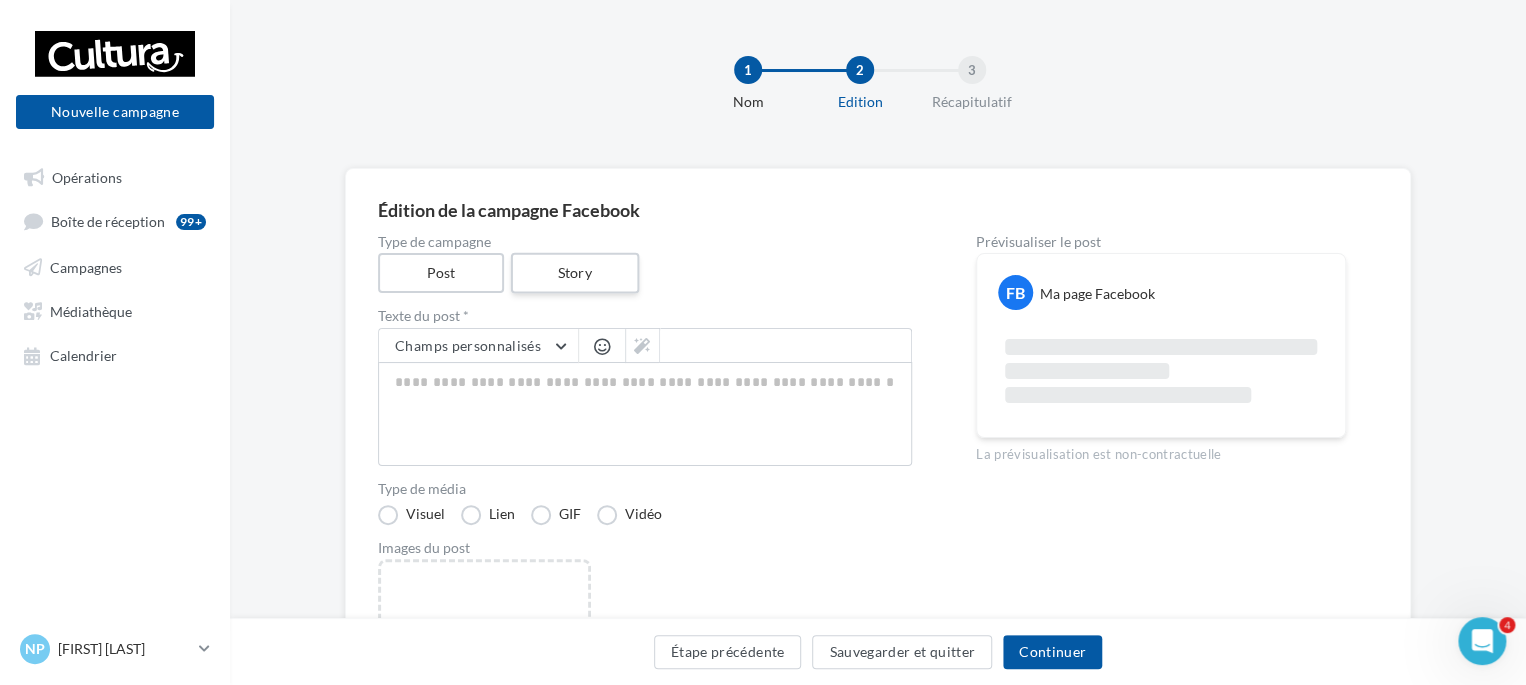 click on "Story" at bounding box center (574, 273) 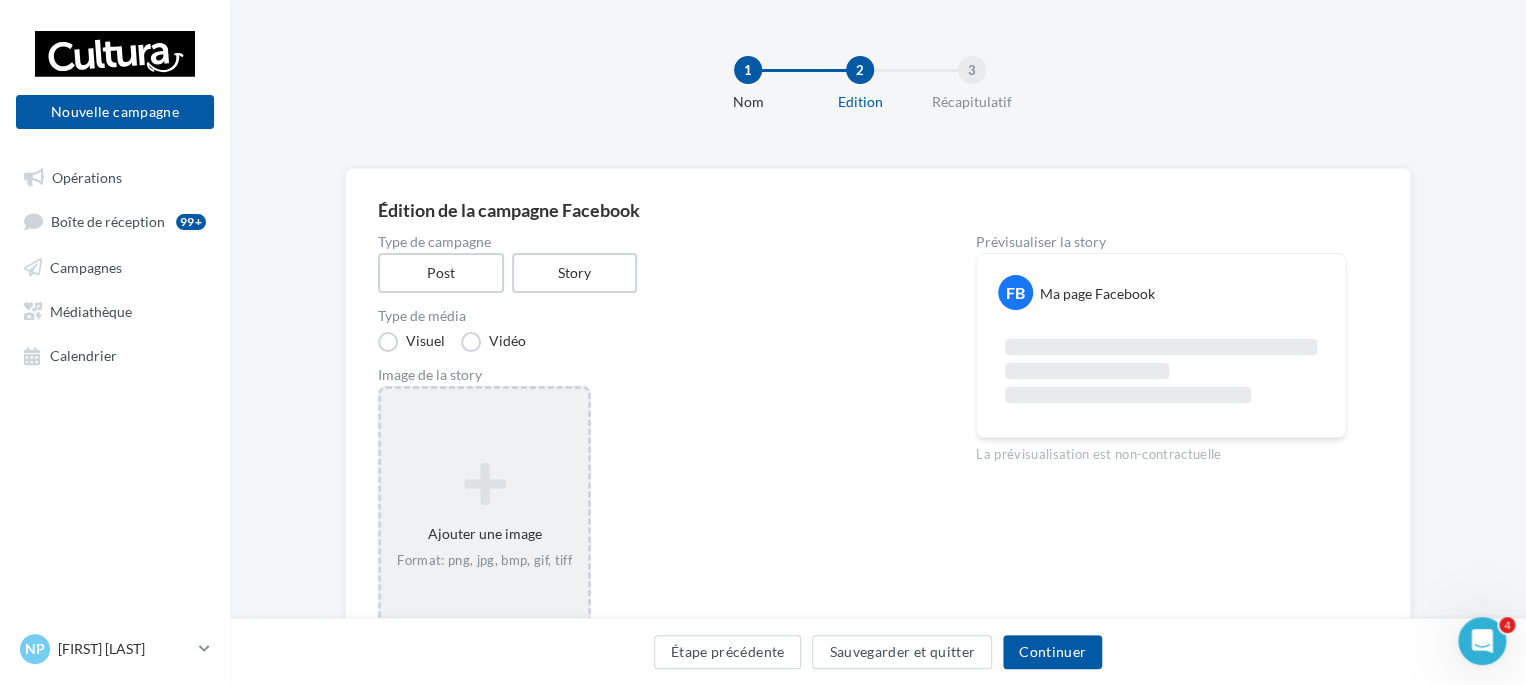 click on "Ajouter une image     Format: png, jpg, bmp, gif, tiff" at bounding box center (484, 516) 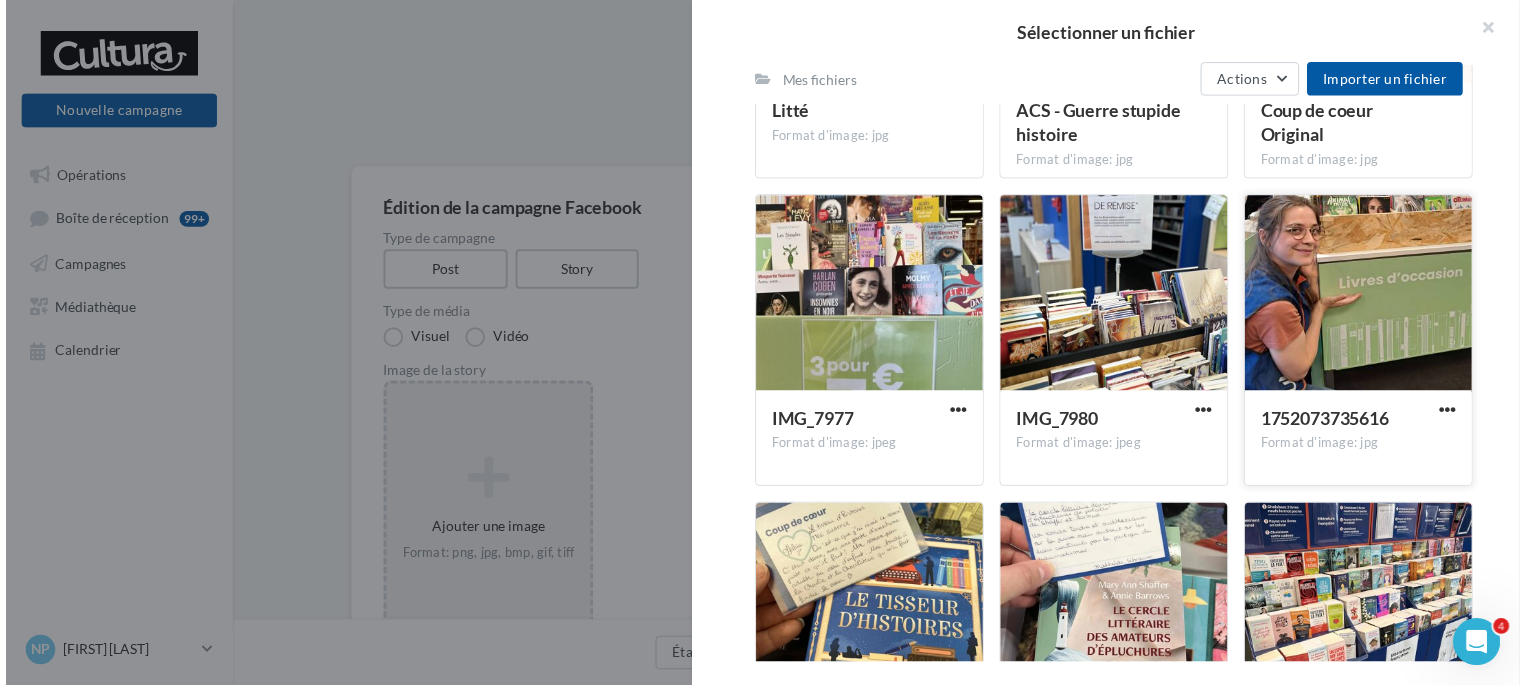 scroll, scrollTop: 1110, scrollLeft: 0, axis: vertical 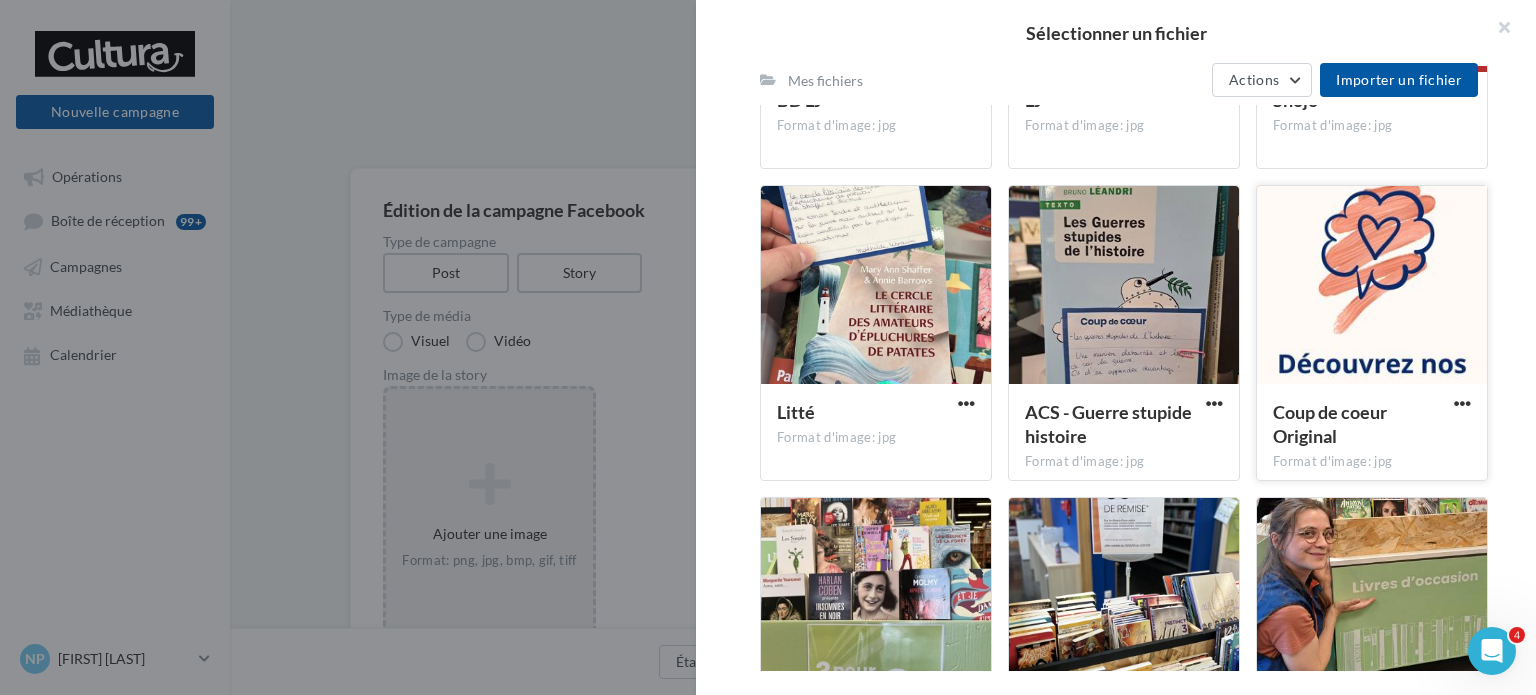 click at bounding box center (1372, 286) 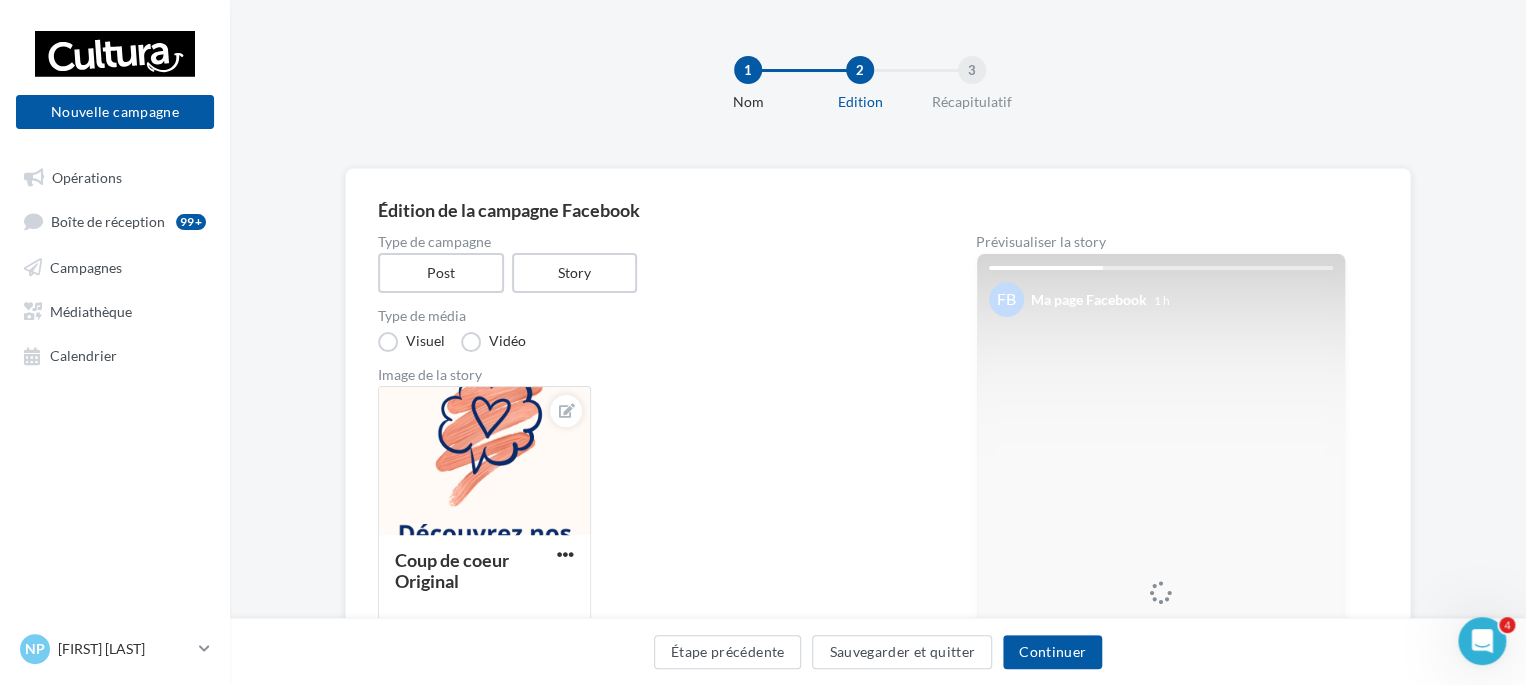scroll, scrollTop: 200, scrollLeft: 0, axis: vertical 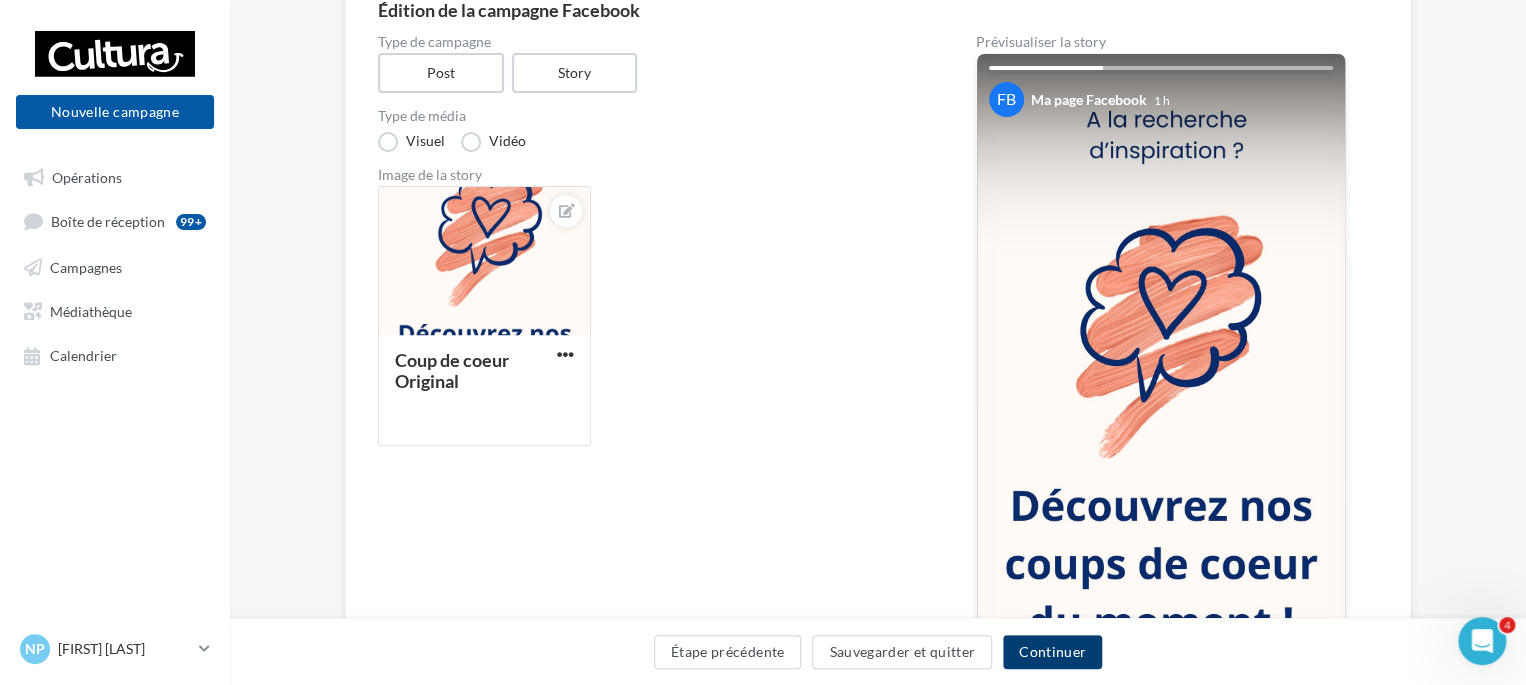 drag, startPoint x: 1046, startPoint y: 652, endPoint x: 1020, endPoint y: 639, distance: 29.068884 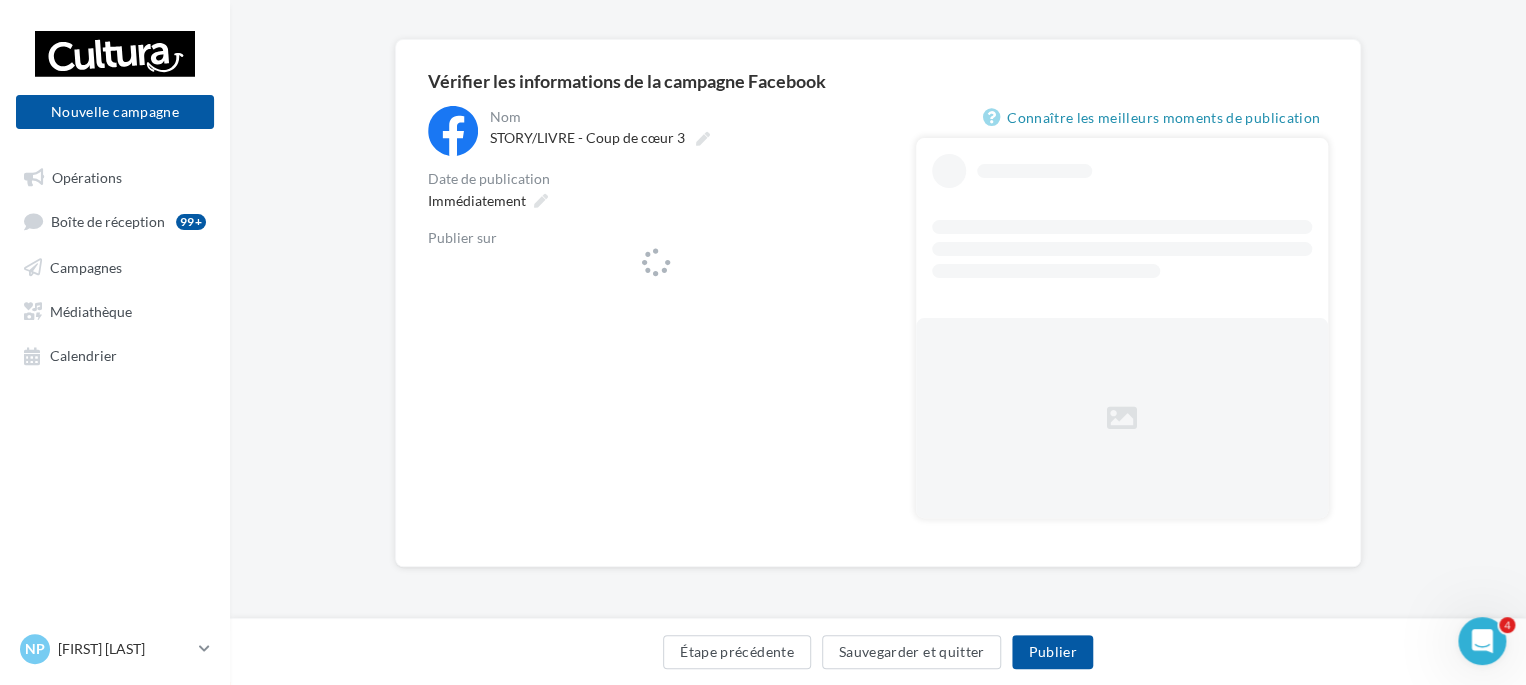 scroll, scrollTop: 128, scrollLeft: 0, axis: vertical 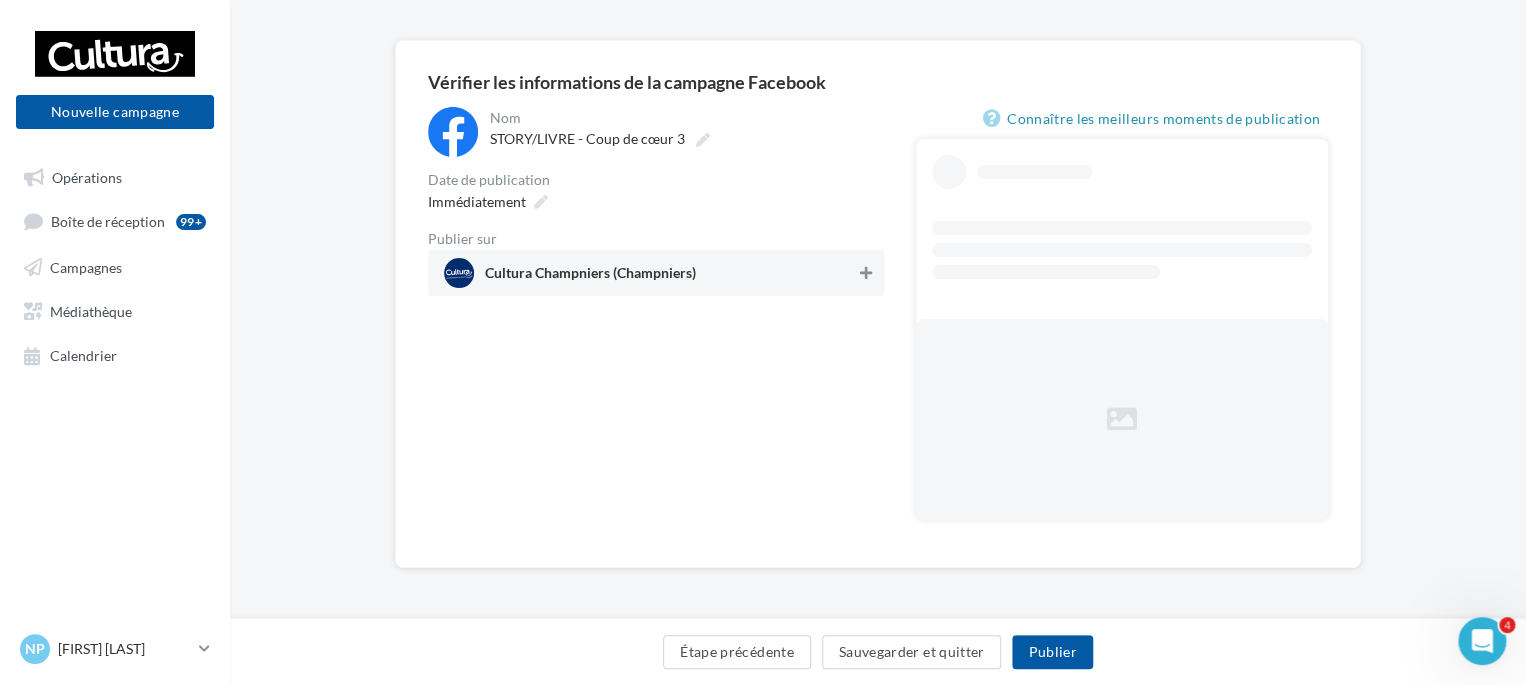 click at bounding box center (866, 273) 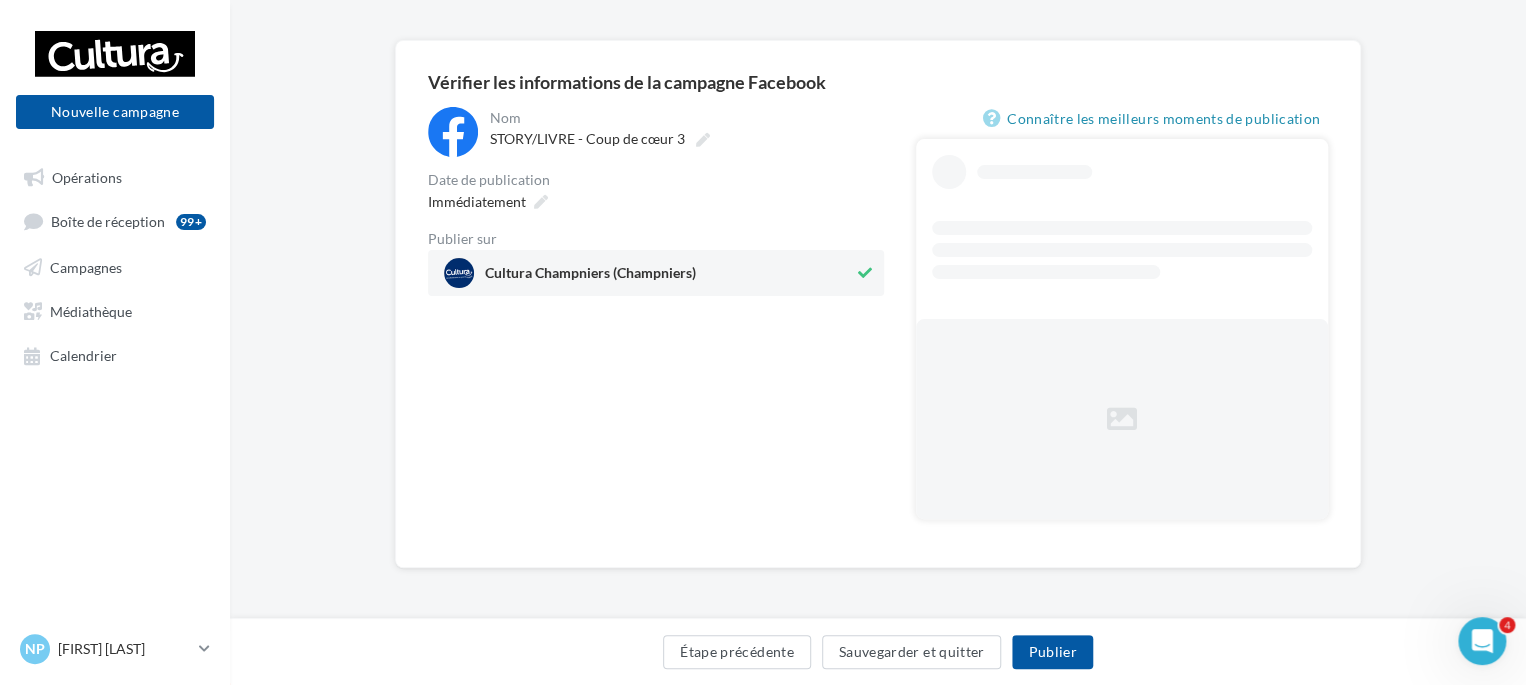 scroll, scrollTop: 0, scrollLeft: 0, axis: both 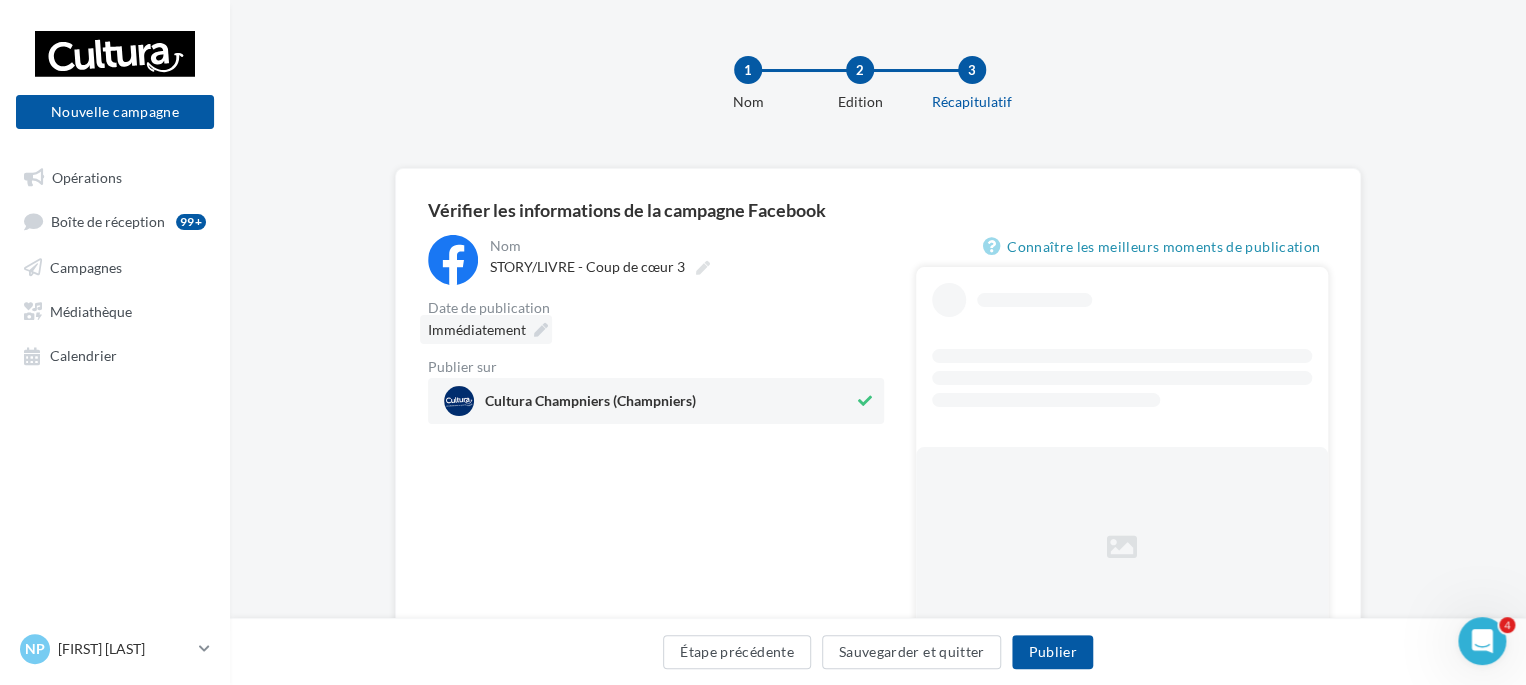 click at bounding box center [541, 330] 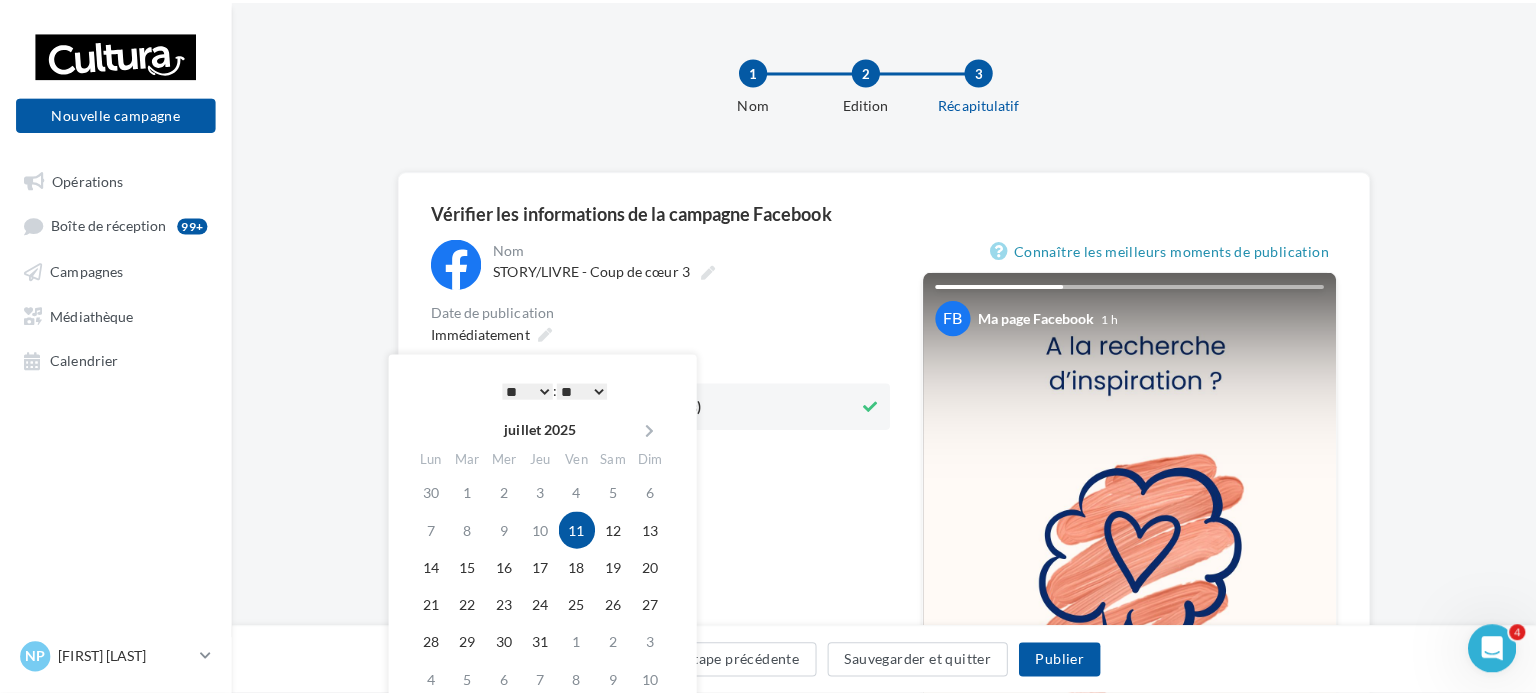 scroll, scrollTop: 200, scrollLeft: 0, axis: vertical 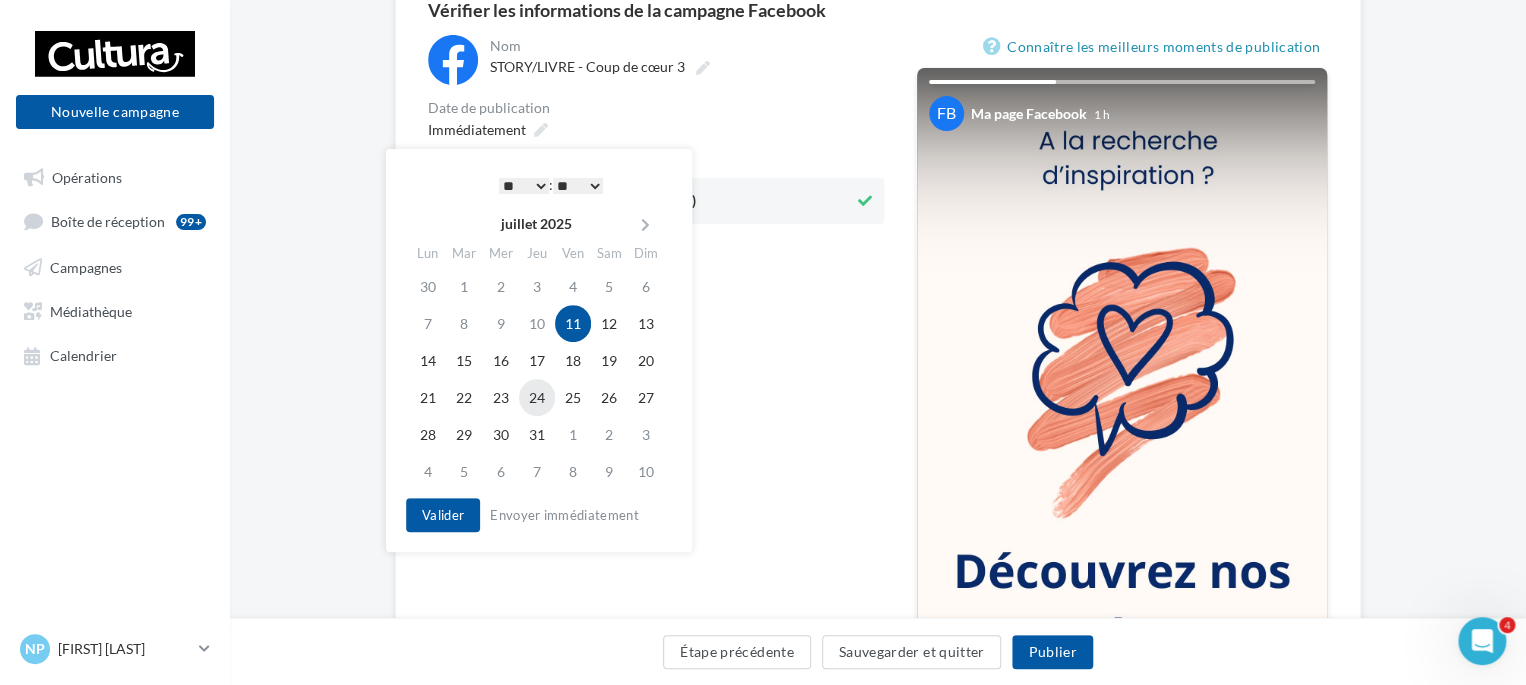 click on "24" at bounding box center (537, 397) 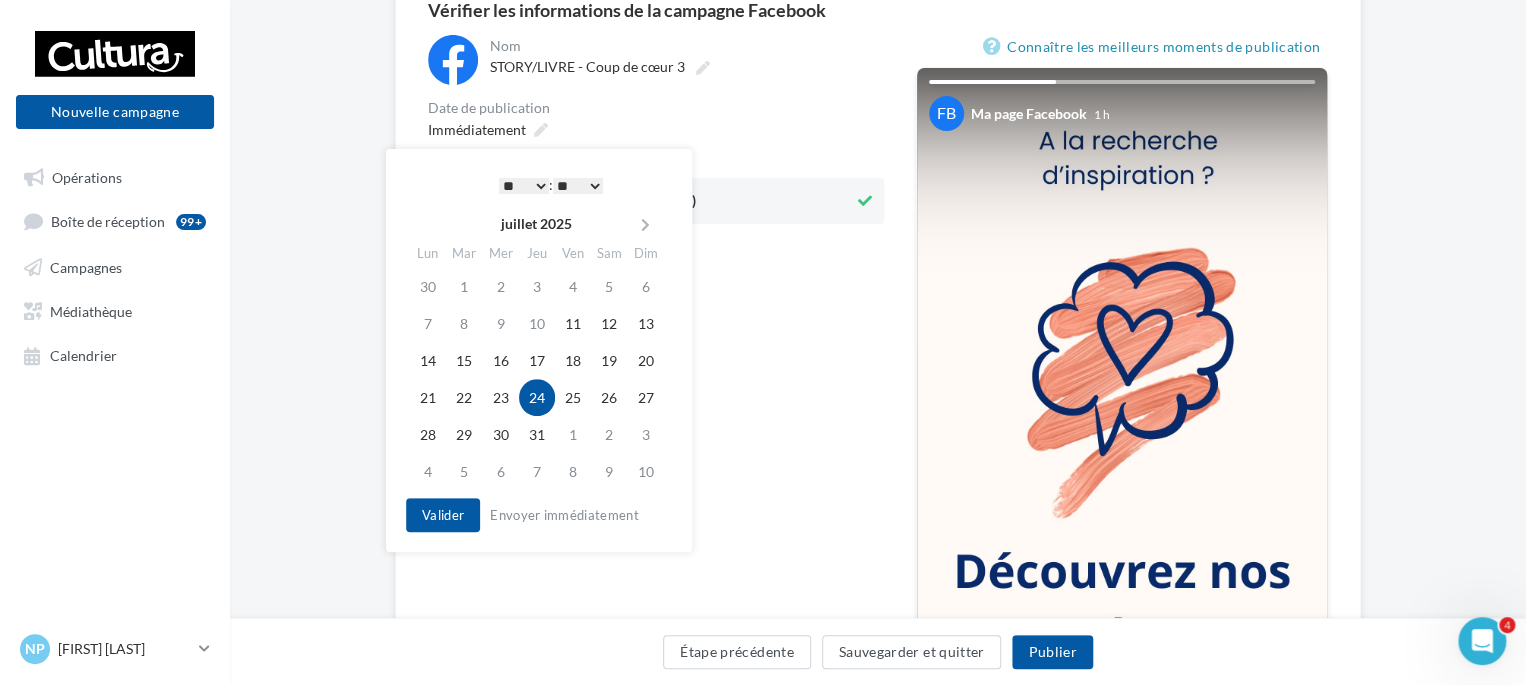 click on "* * * * * * * * * * ** ** ** ** ** ** ** ** ** ** ** ** ** **" at bounding box center [524, 186] 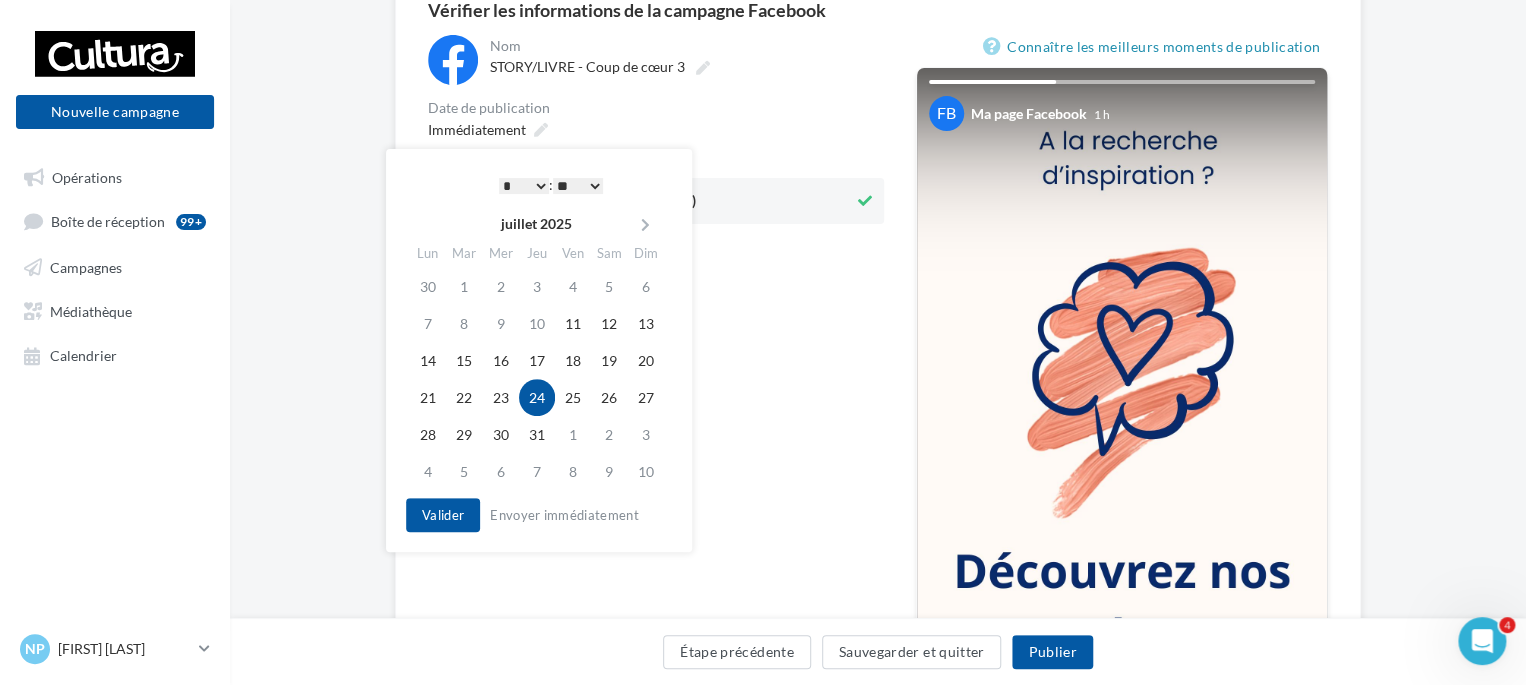 click on "**********" at bounding box center [656, 429] 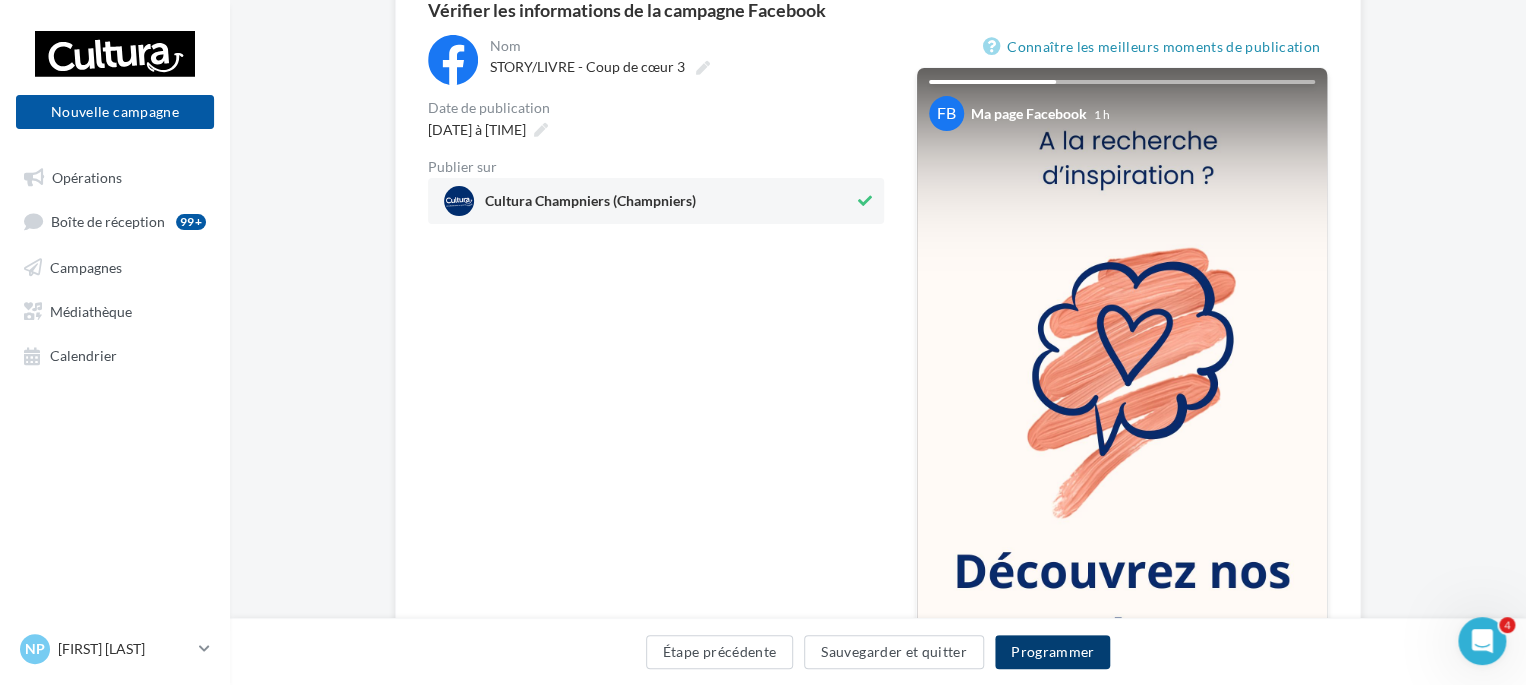 drag, startPoint x: 1024, startPoint y: 653, endPoint x: 1000, endPoint y: 638, distance: 28.301943 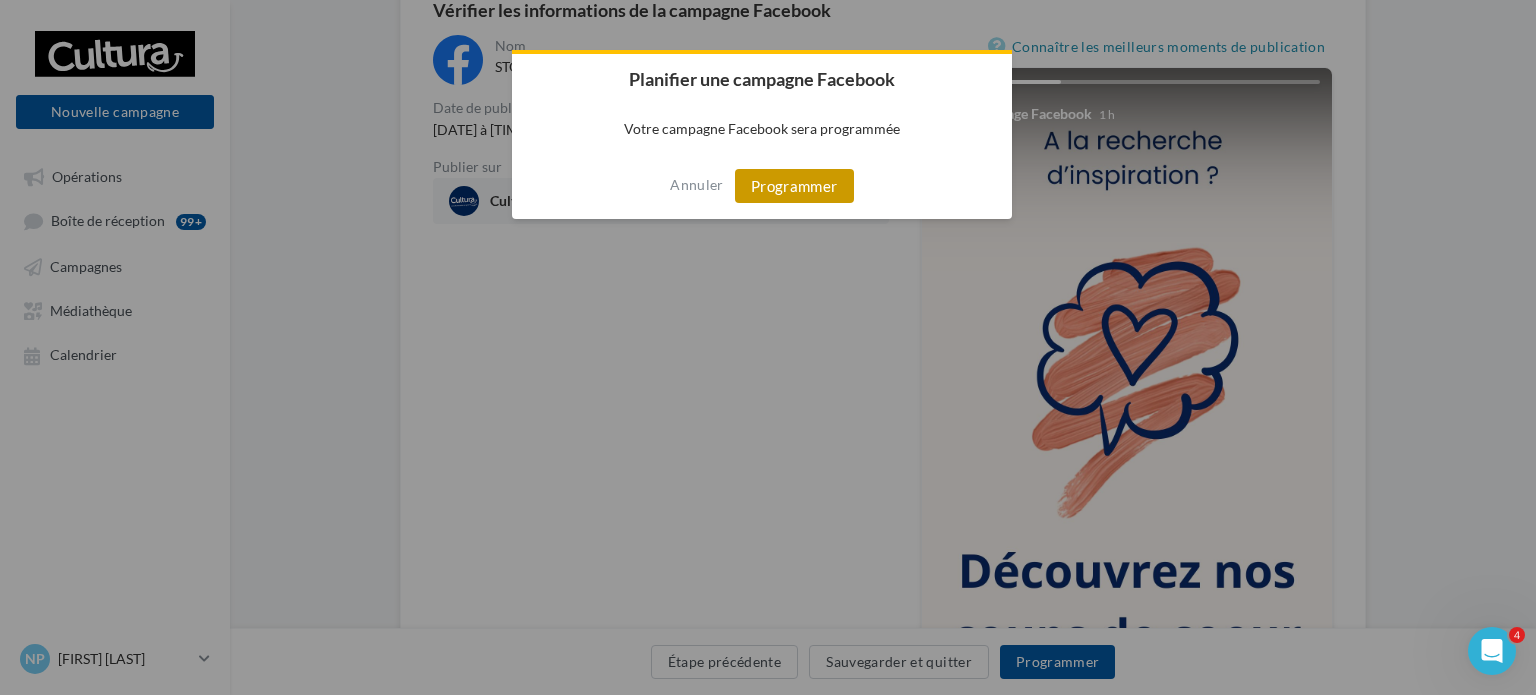 click on "Programmer" at bounding box center (794, 186) 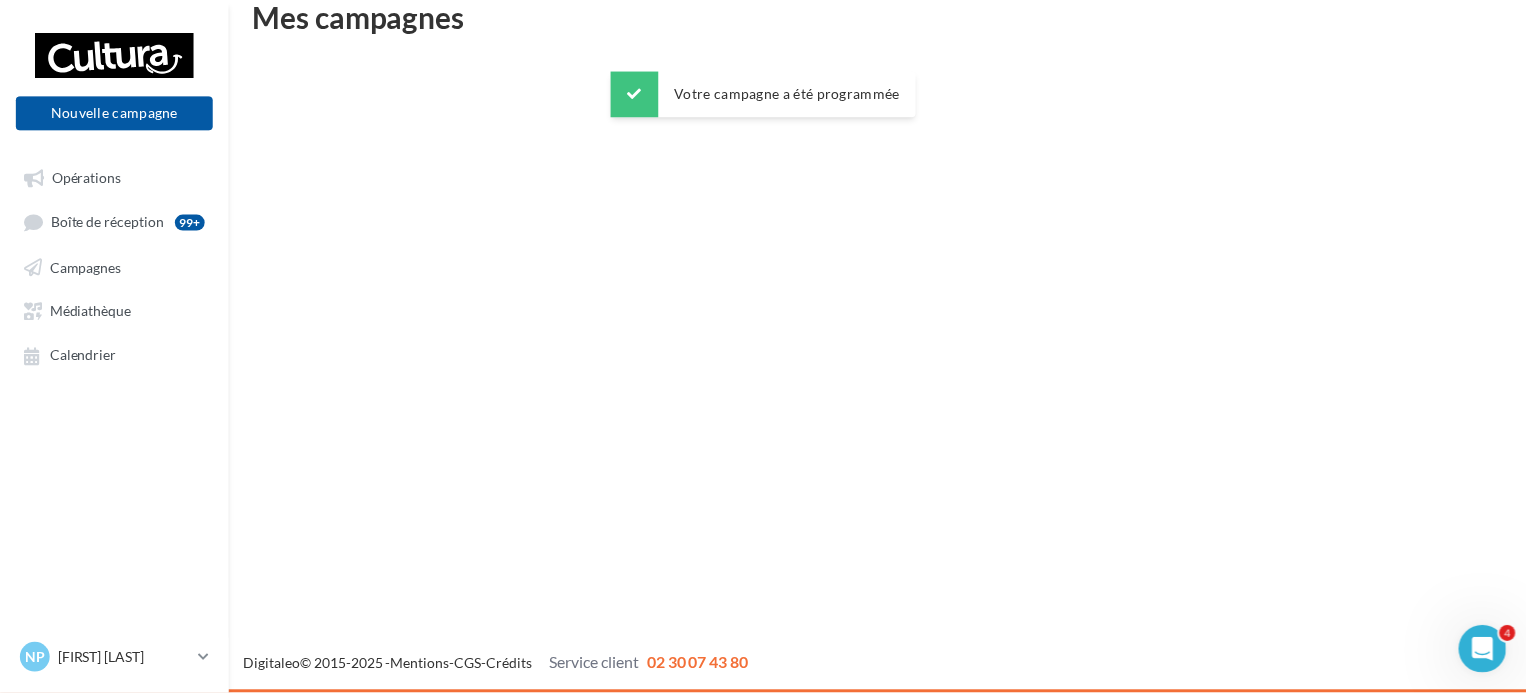 scroll, scrollTop: 32, scrollLeft: 0, axis: vertical 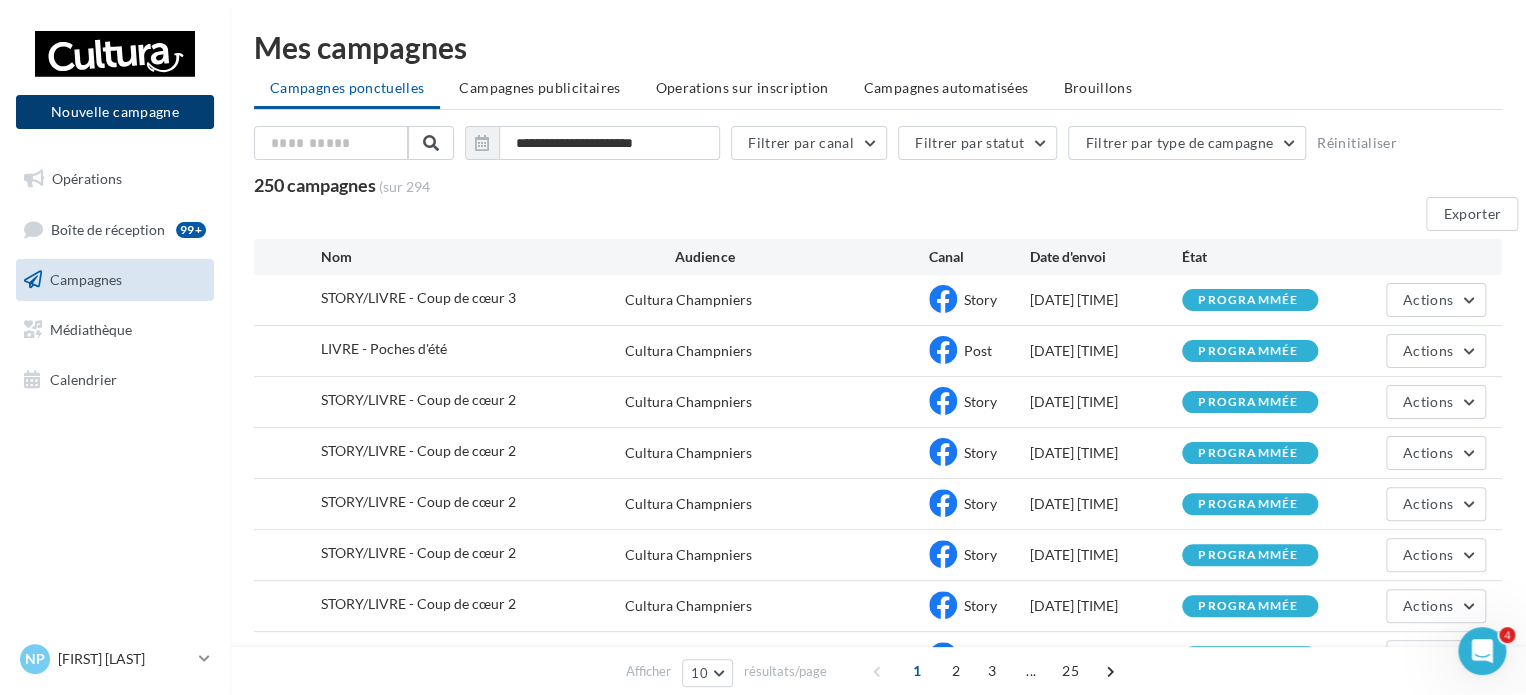 click on "Nouvelle campagne" at bounding box center (115, 112) 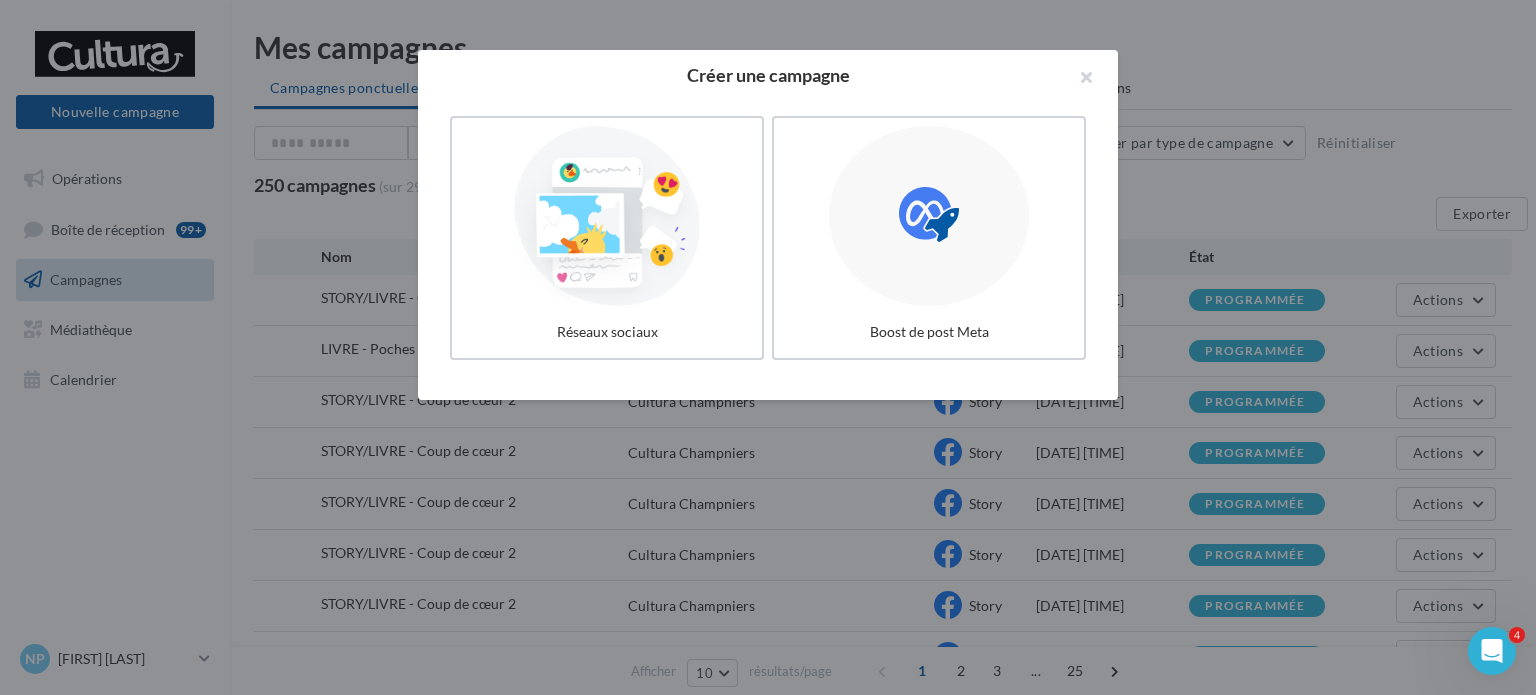 click at bounding box center [607, 216] 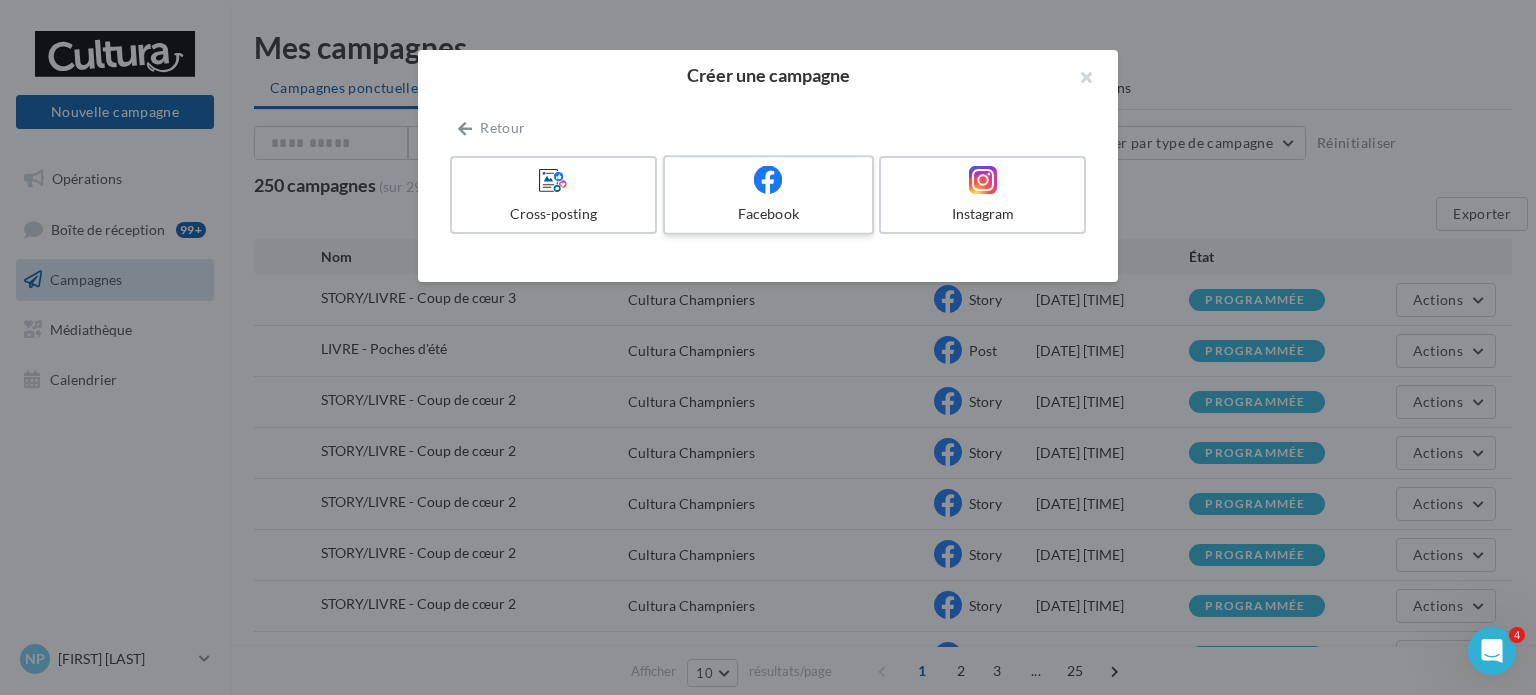 click on "Facebook" at bounding box center (768, 195) 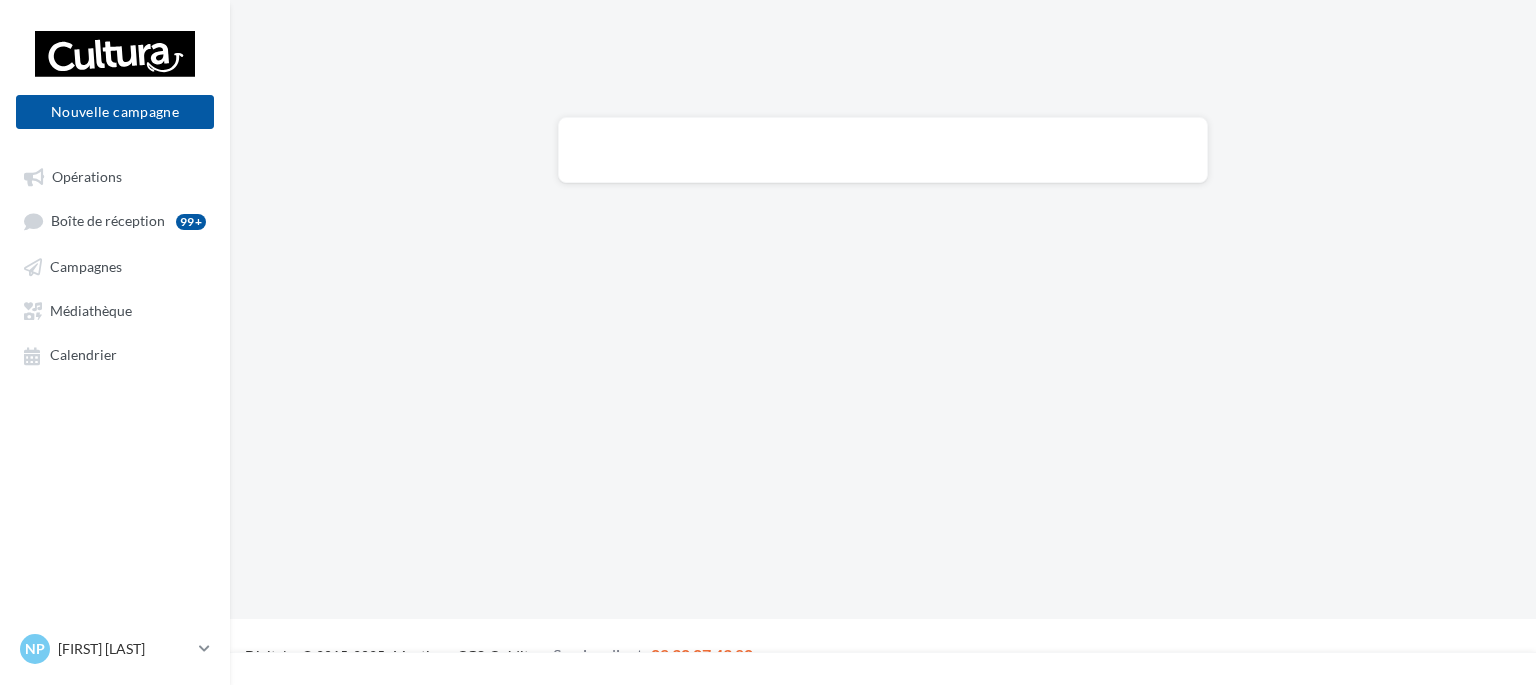 scroll, scrollTop: 0, scrollLeft: 0, axis: both 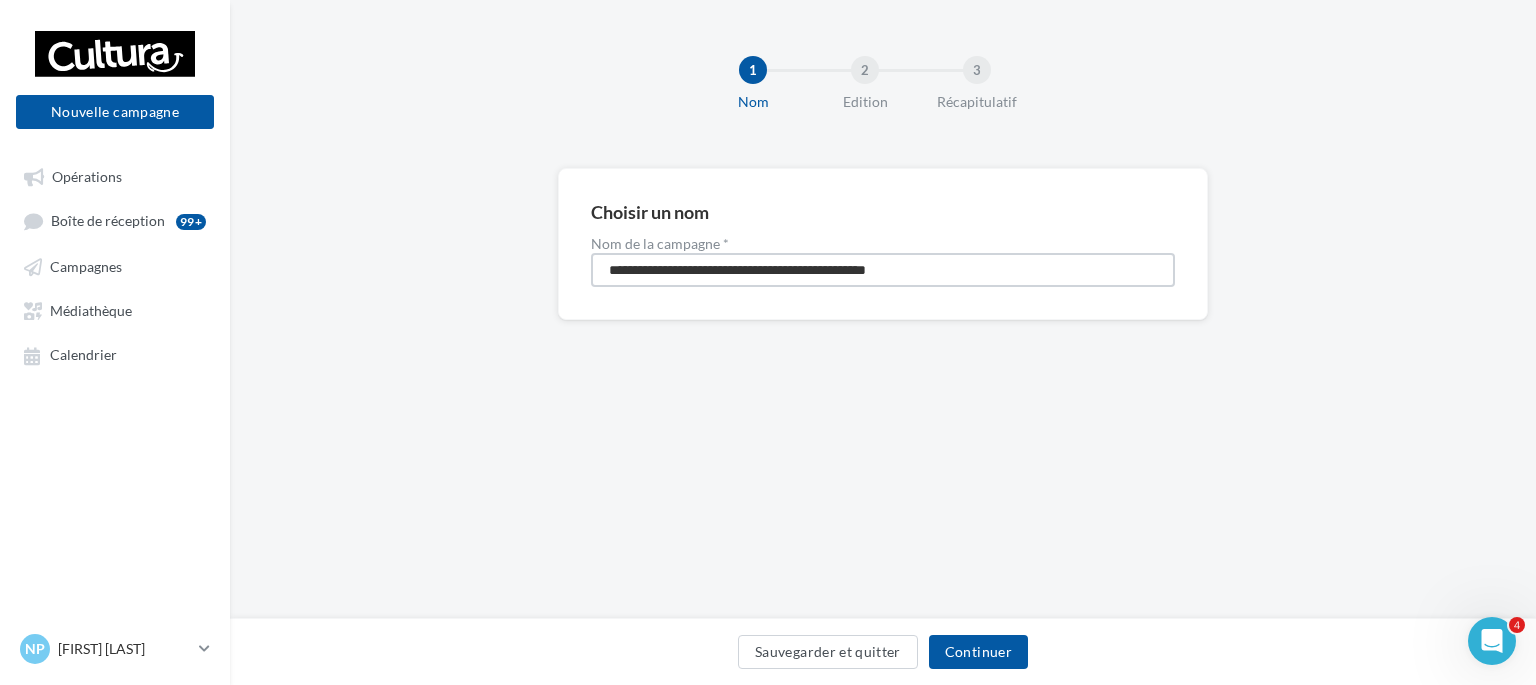 drag, startPoint x: 649, startPoint y: 225, endPoint x: 361, endPoint y: 203, distance: 288.83905 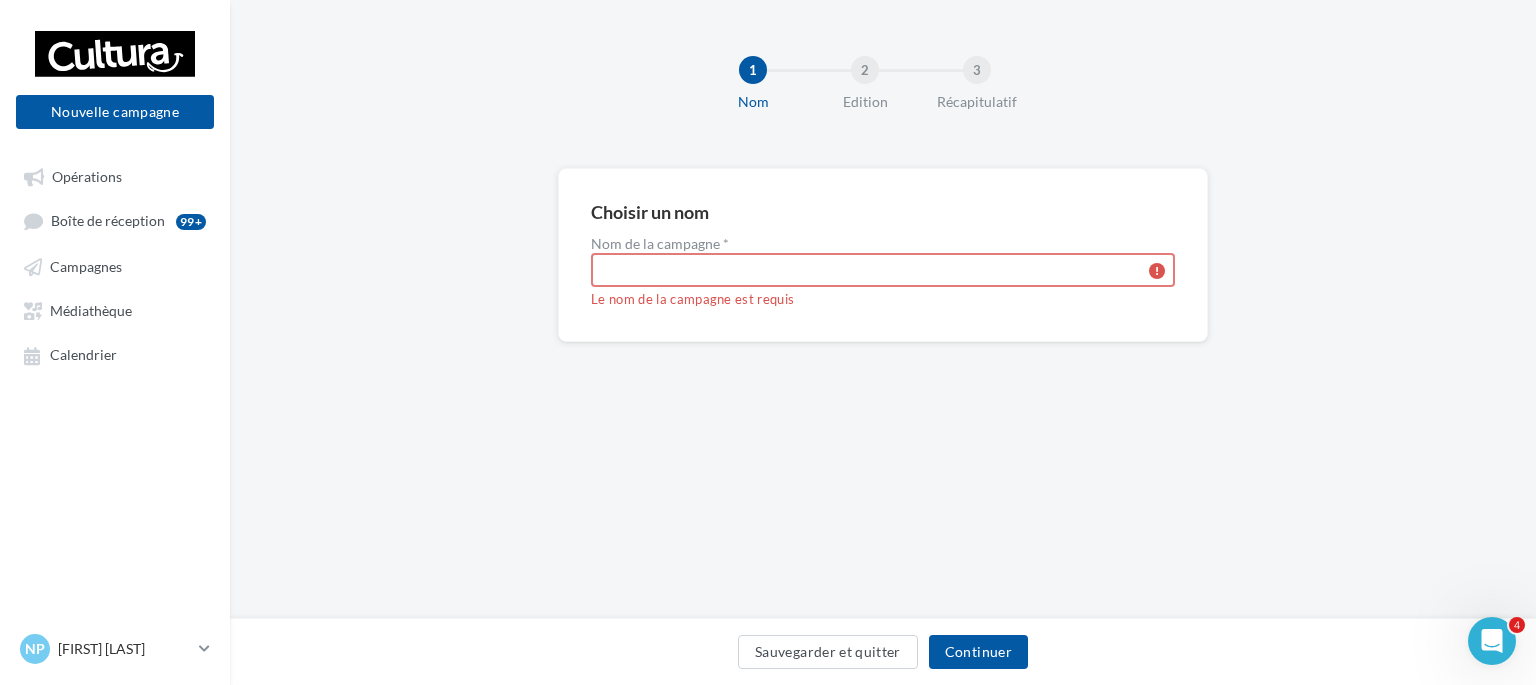 click on "Nom de la campagne *" at bounding box center (883, 270) 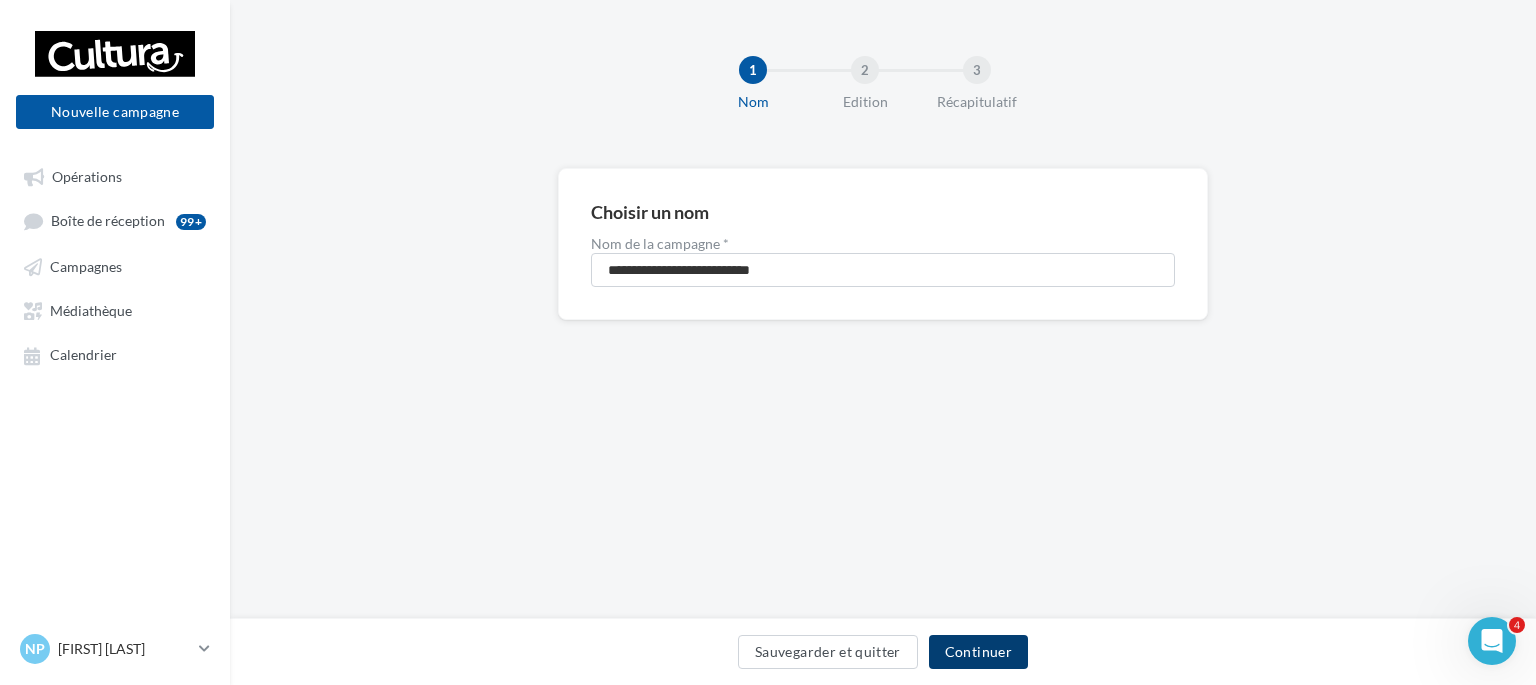 click on "Continuer" at bounding box center (978, 652) 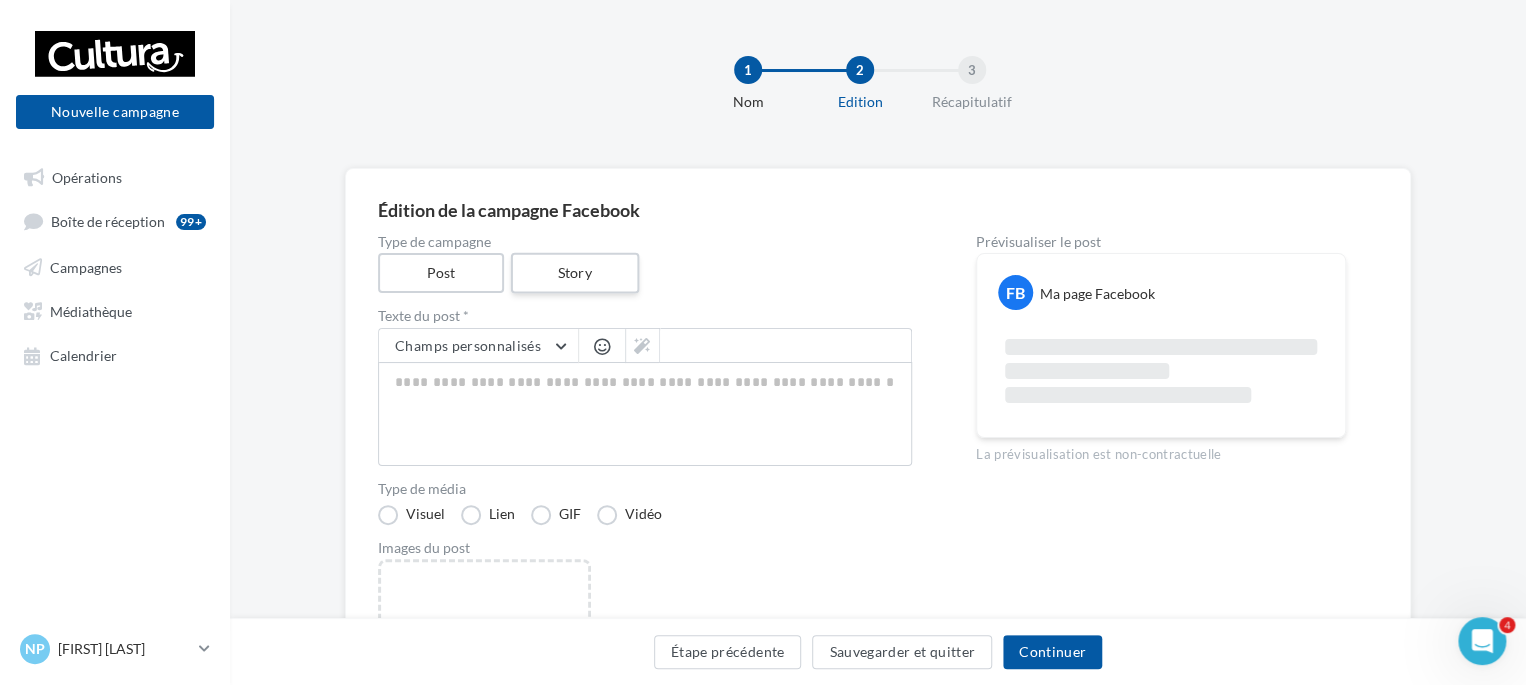 click on "Story" at bounding box center [574, 273] 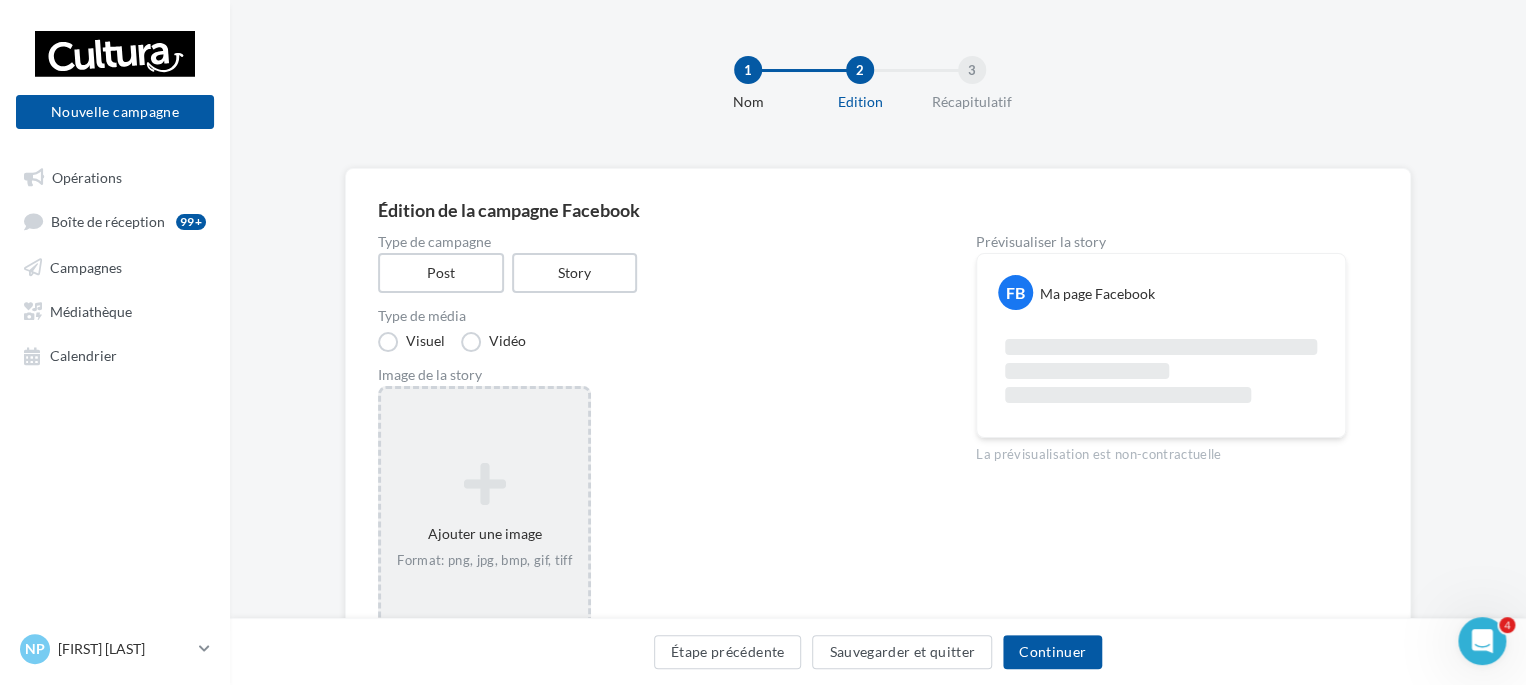 click at bounding box center (484, 484) 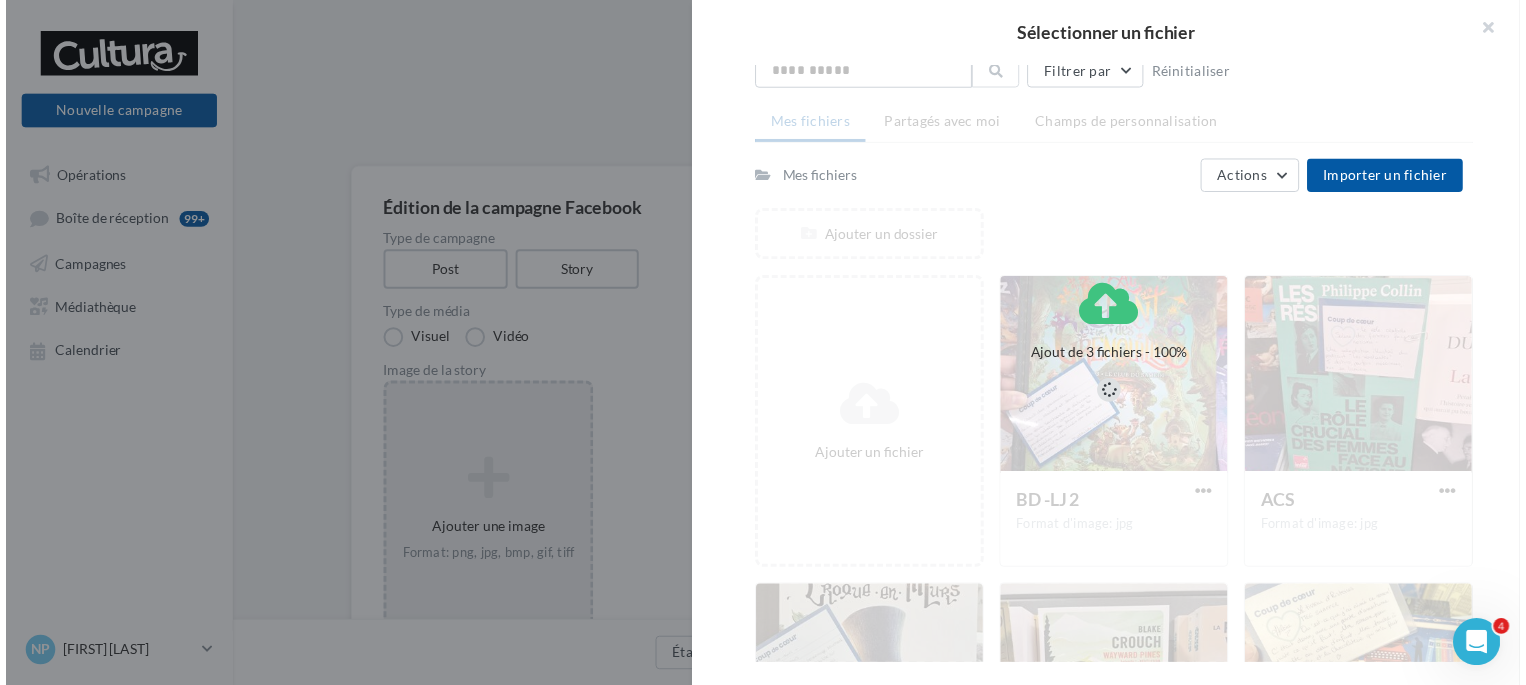 scroll, scrollTop: 100, scrollLeft: 0, axis: vertical 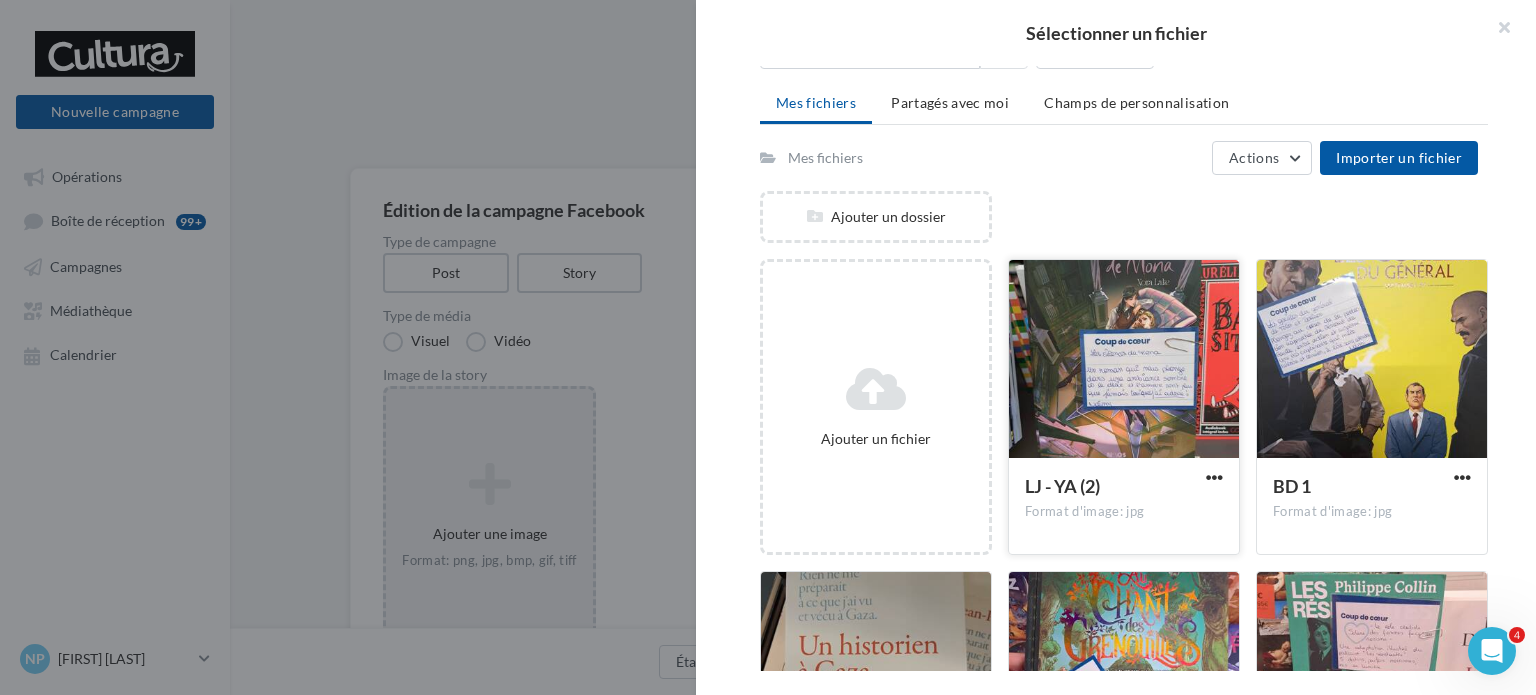 click at bounding box center (1124, 360) 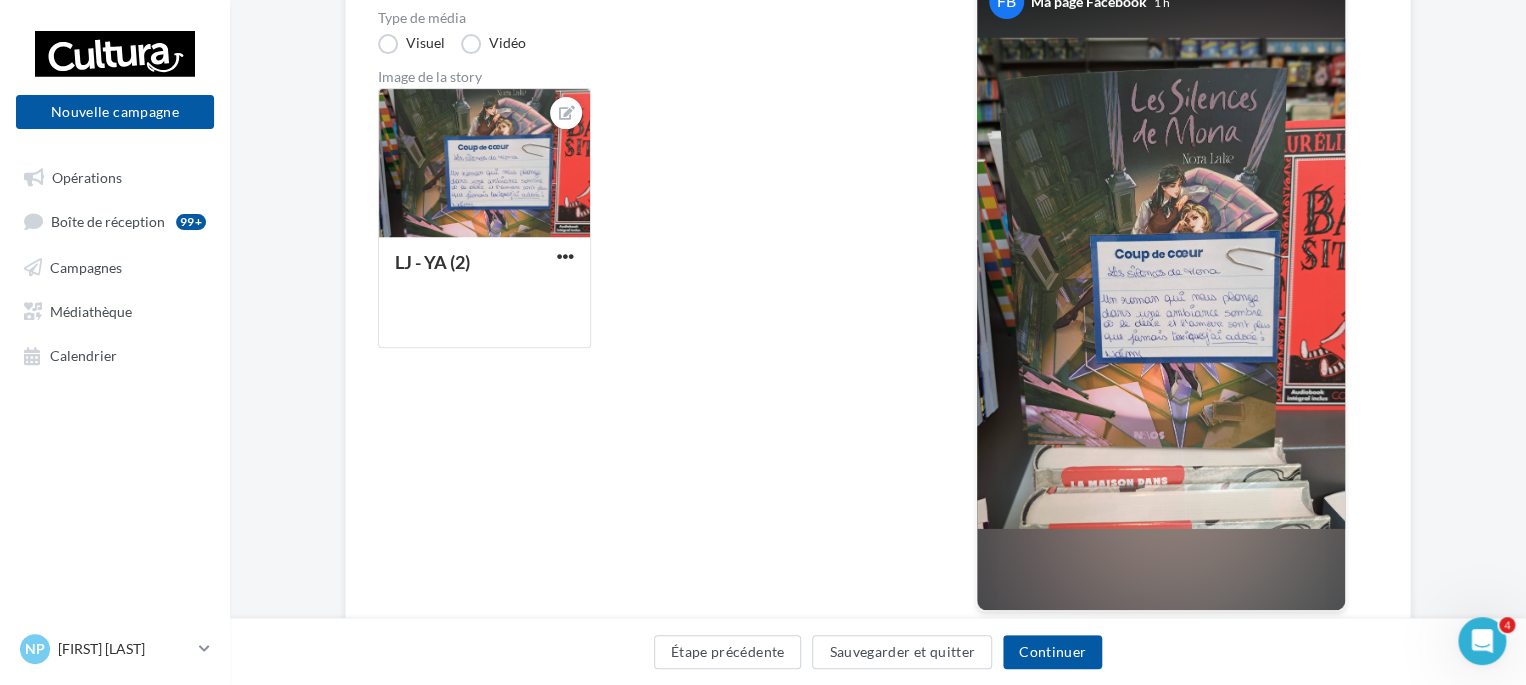 scroll, scrollTop: 300, scrollLeft: 0, axis: vertical 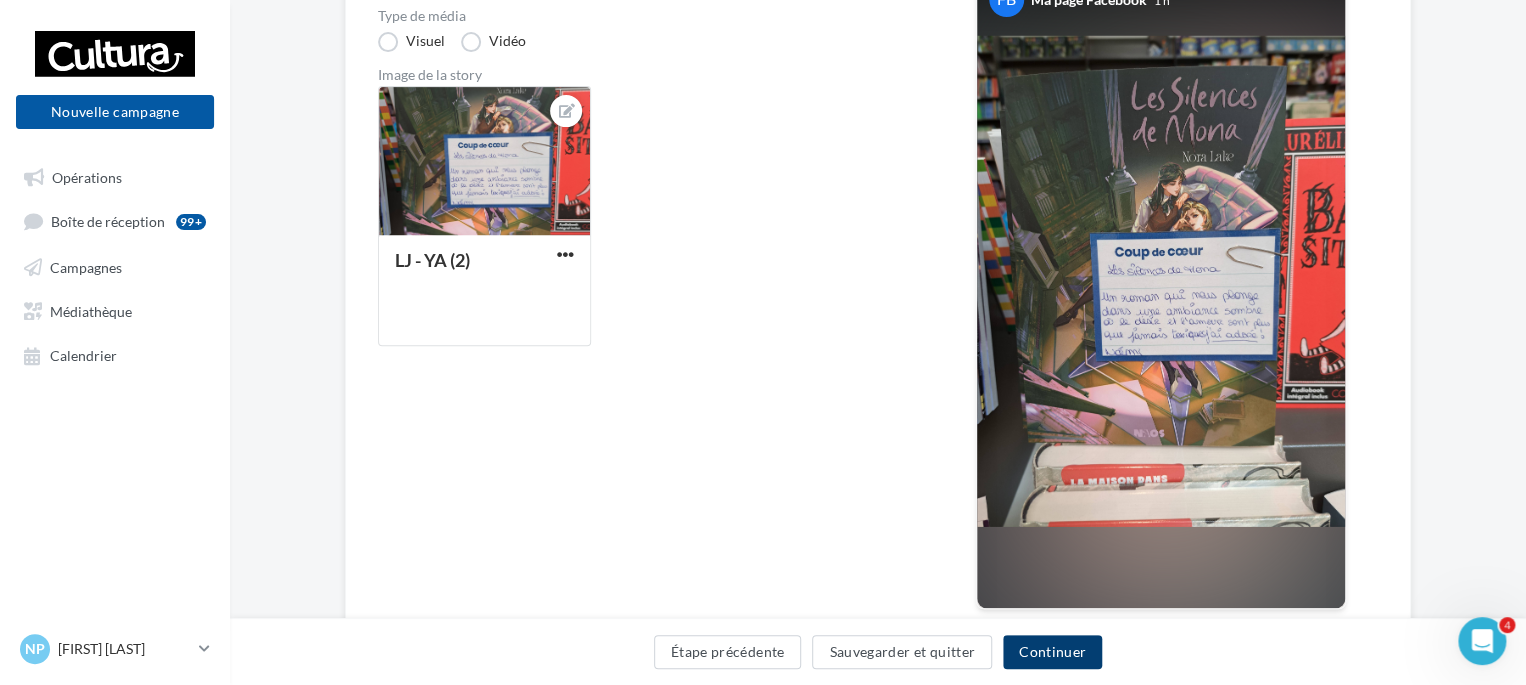 click on "Continuer" at bounding box center [1052, 652] 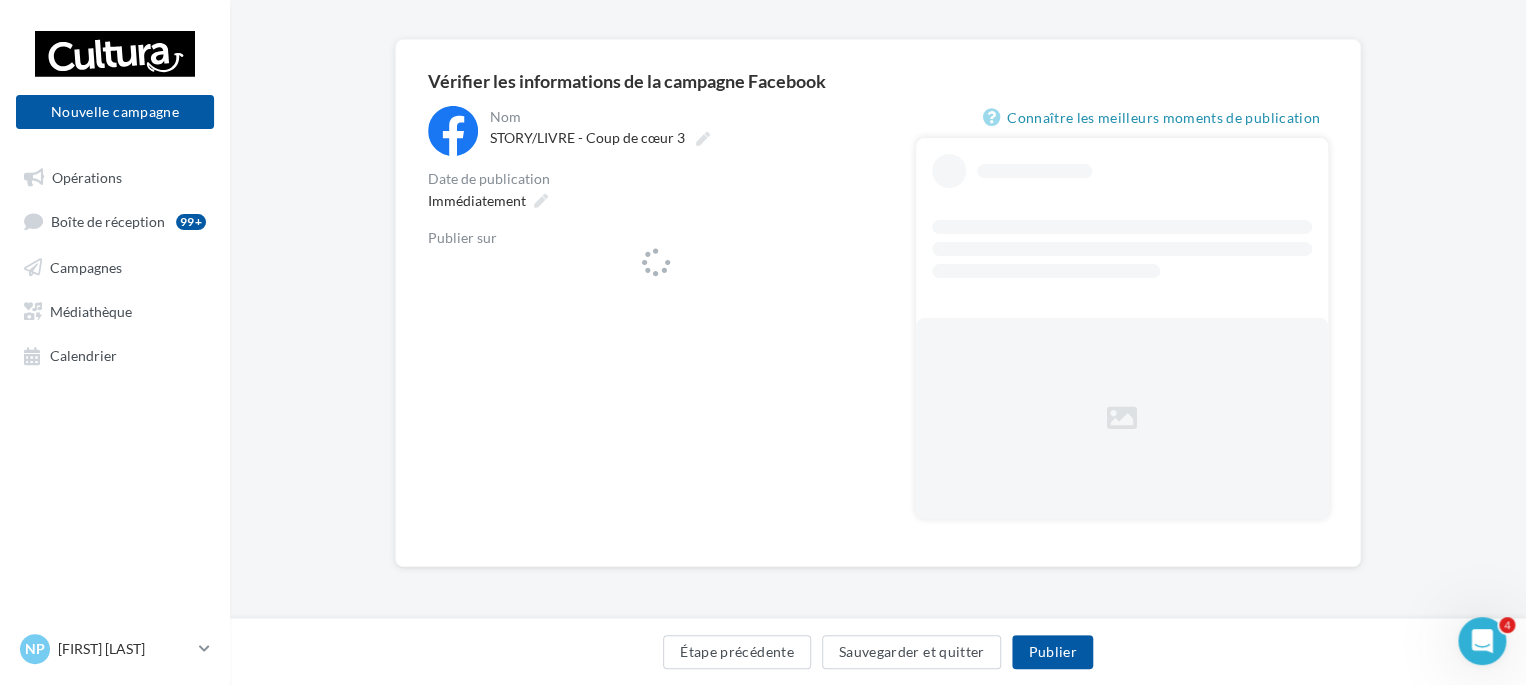 scroll, scrollTop: 128, scrollLeft: 0, axis: vertical 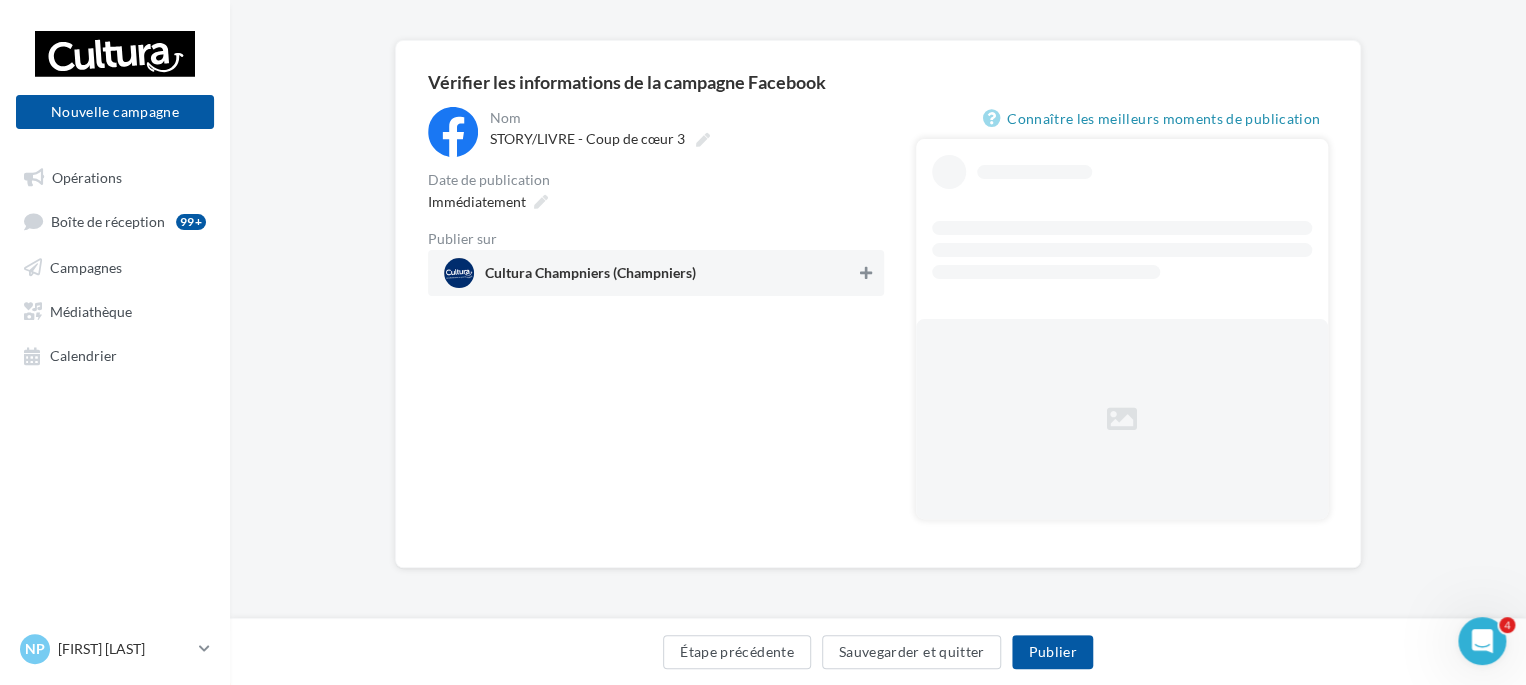 click at bounding box center (866, 273) 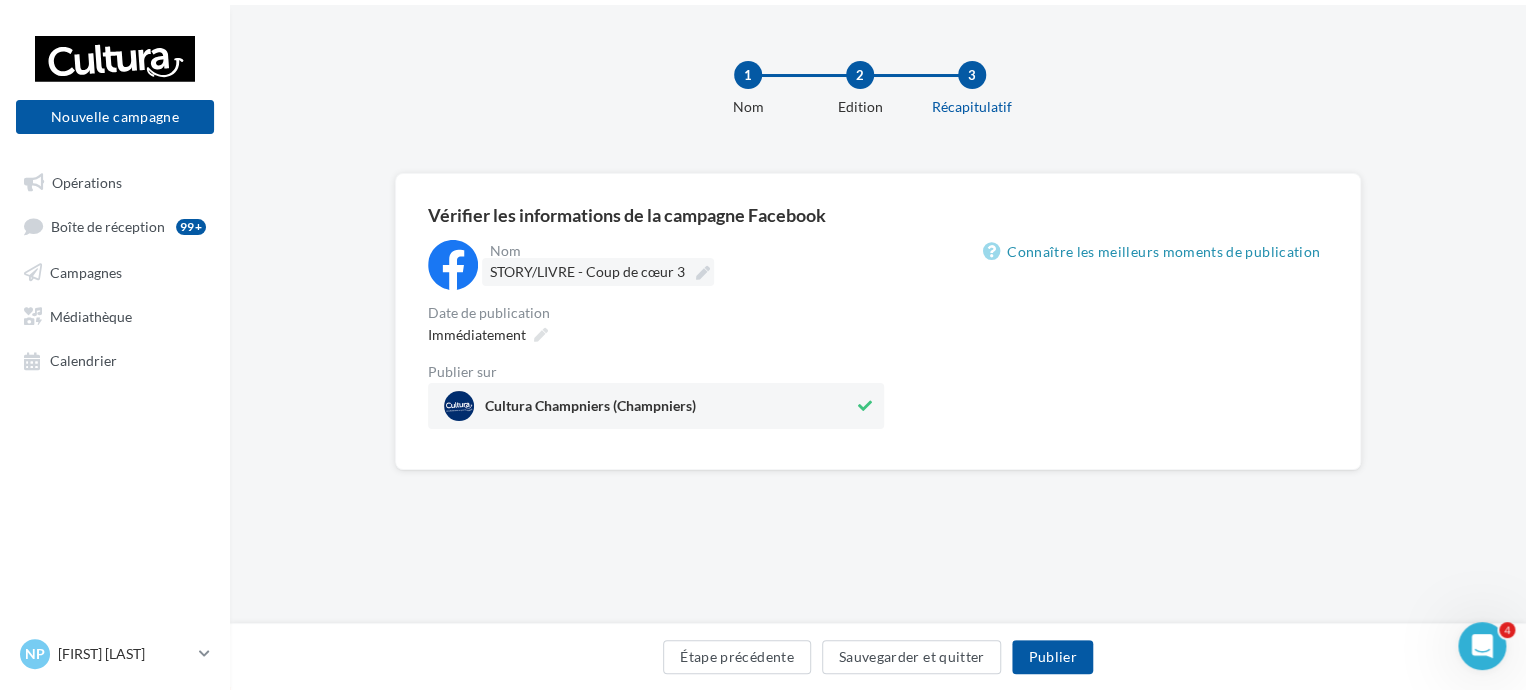 scroll, scrollTop: 0, scrollLeft: 0, axis: both 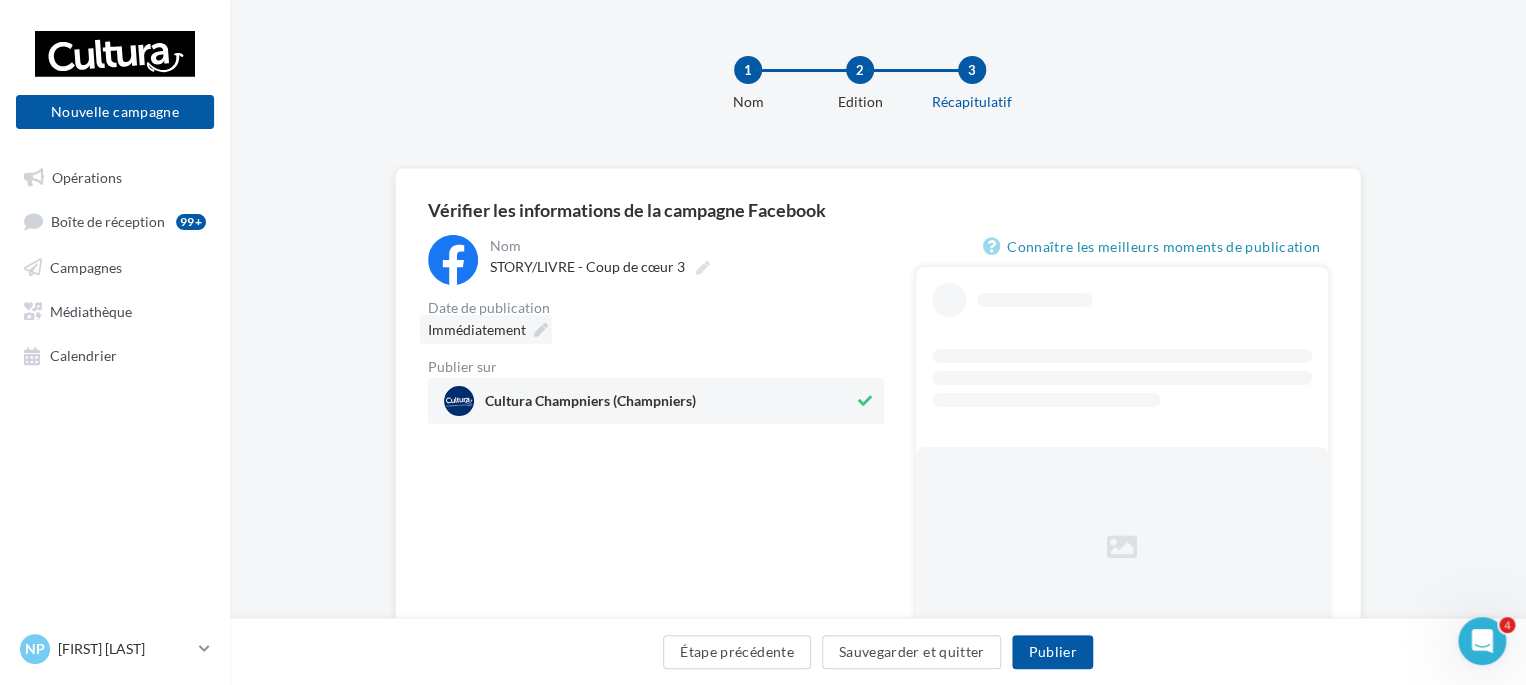 click at bounding box center (541, 330) 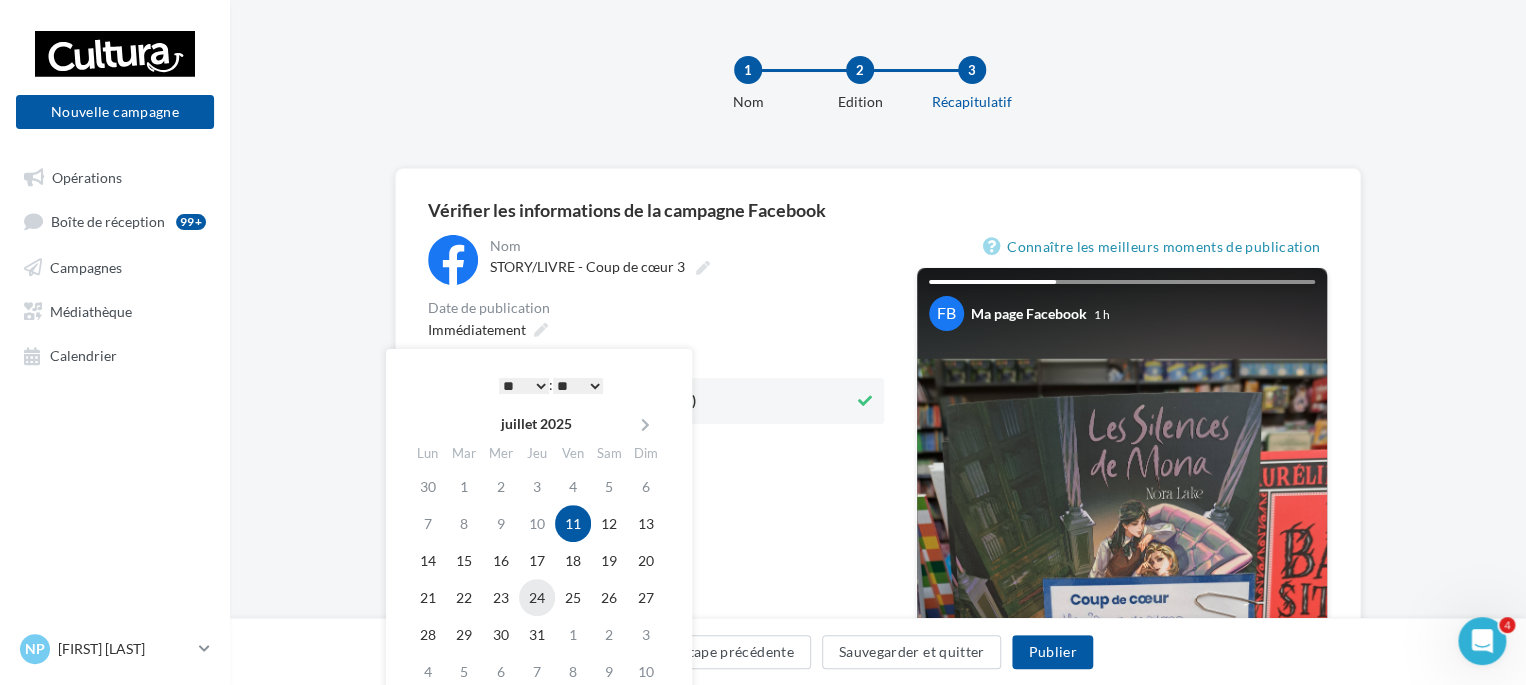 click on "24" at bounding box center [537, 597] 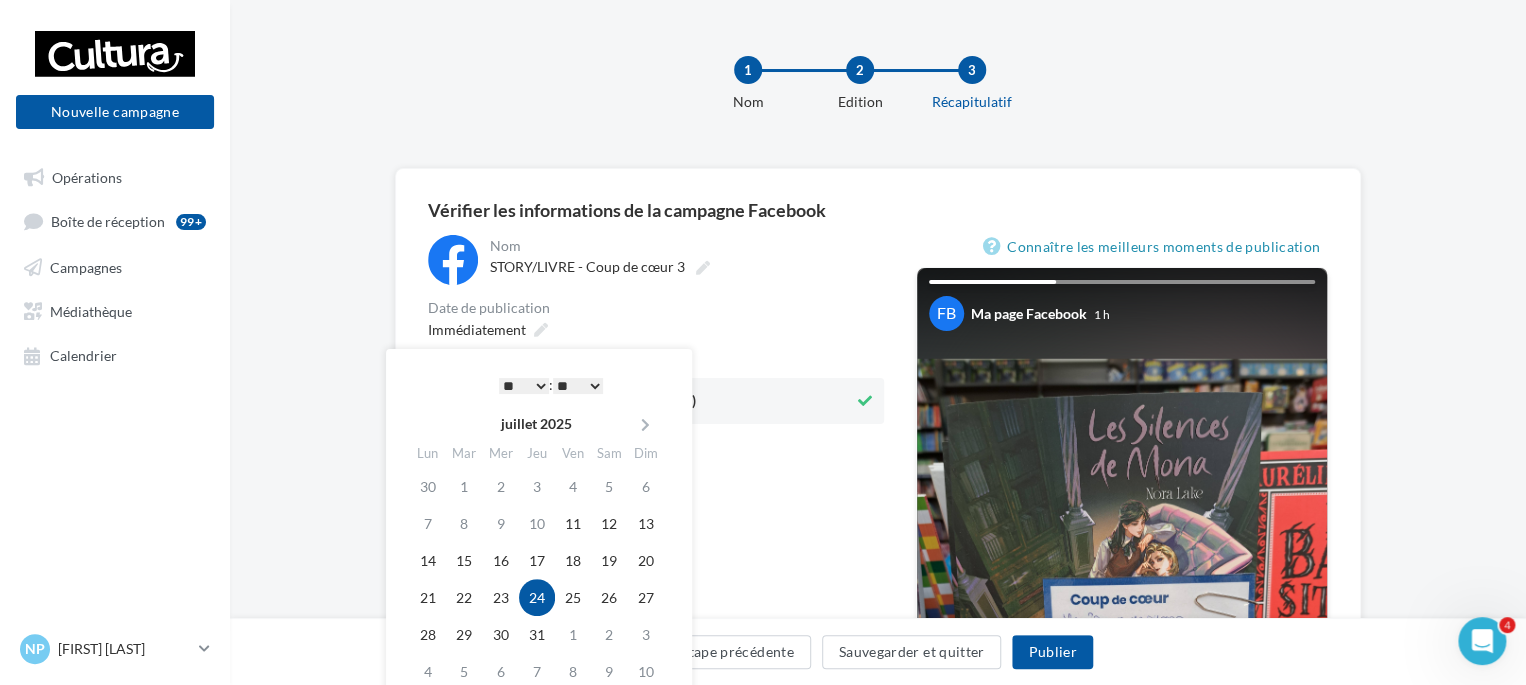 click on "* * * * * * * * * * ** ** ** ** ** ** ** ** ** ** ** ** ** **" at bounding box center [524, 386] 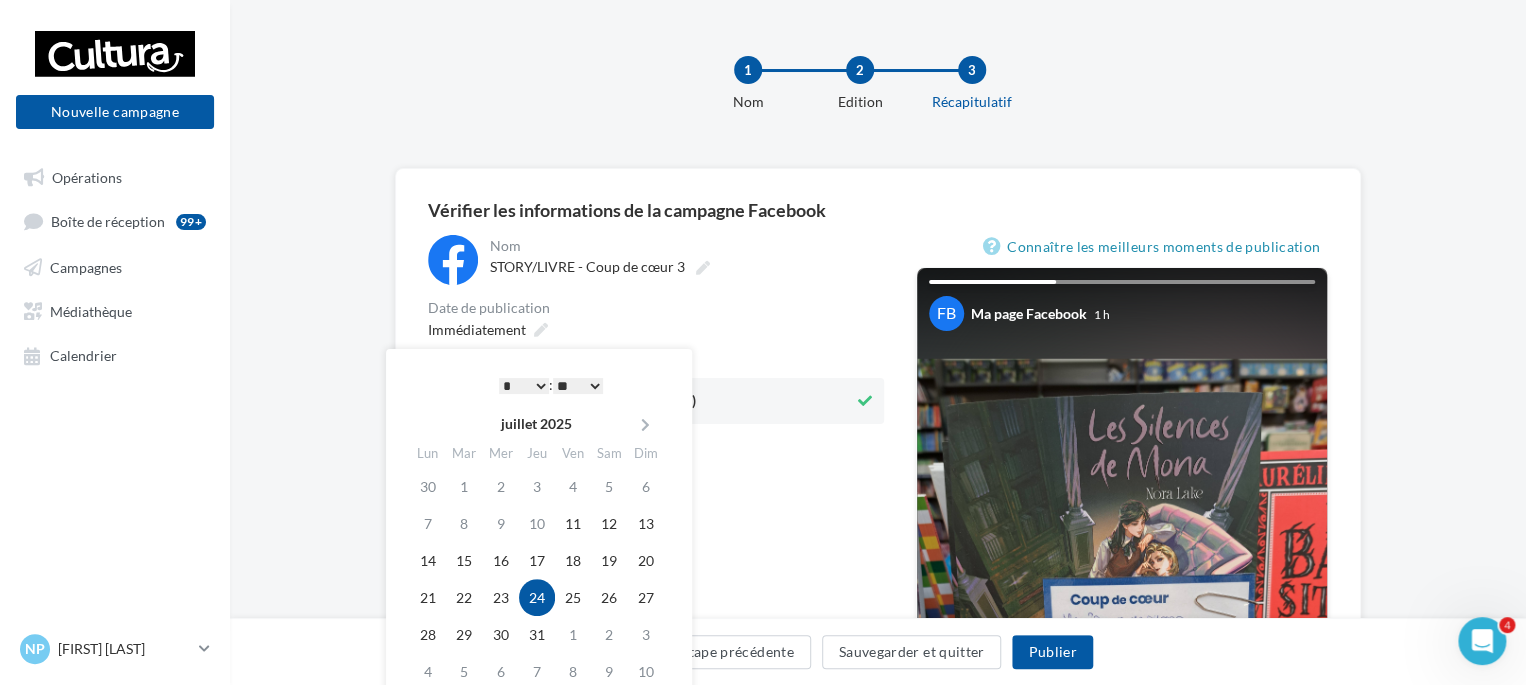 click on "** ** ** ** ** **" at bounding box center [578, 386] 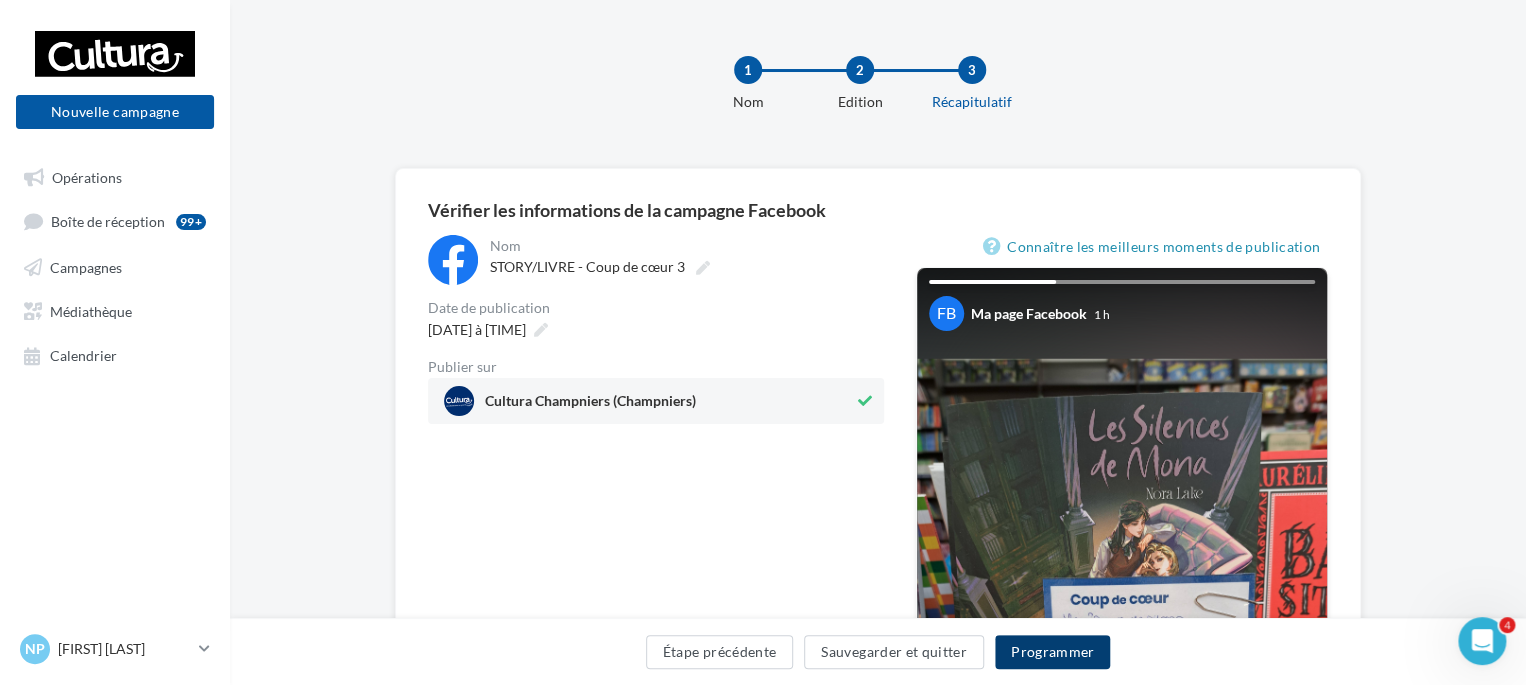 click on "Programmer" at bounding box center (1053, 652) 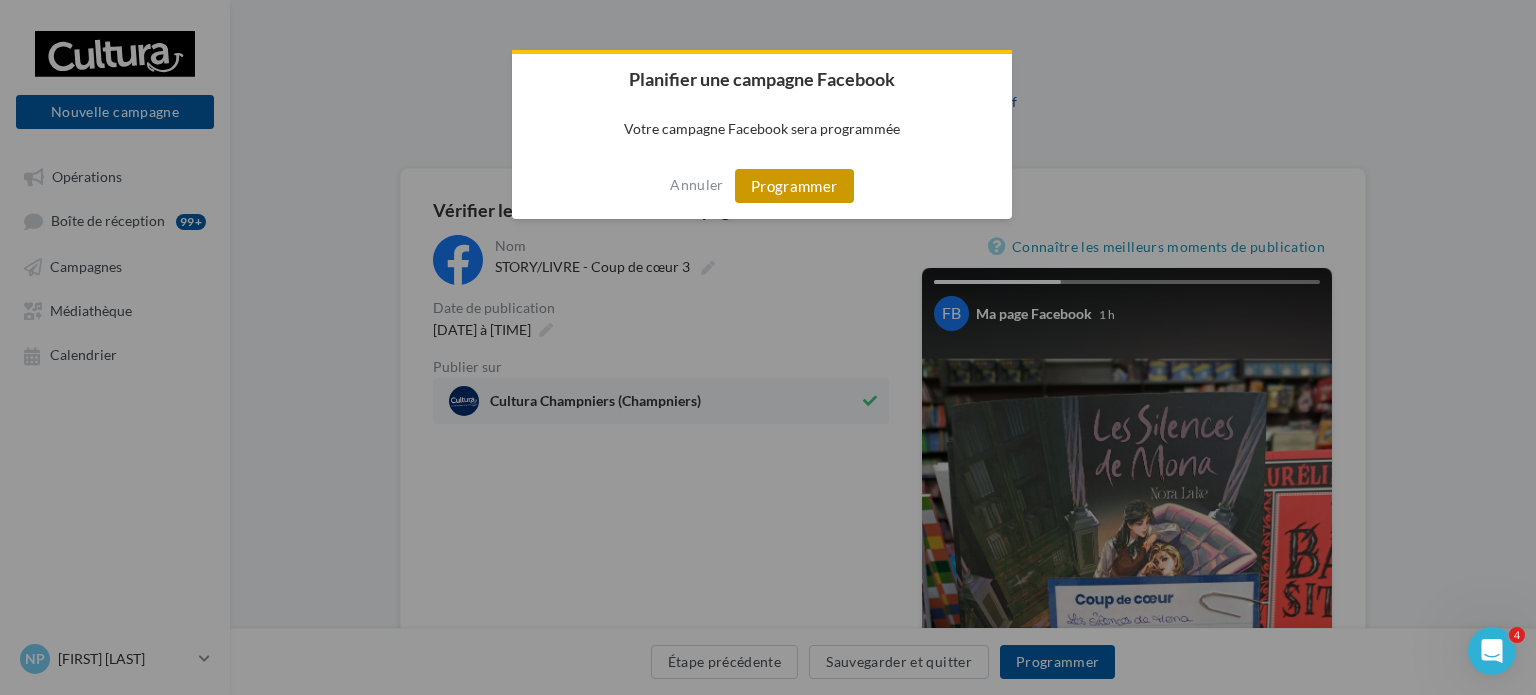 click on "Programmer" at bounding box center [794, 186] 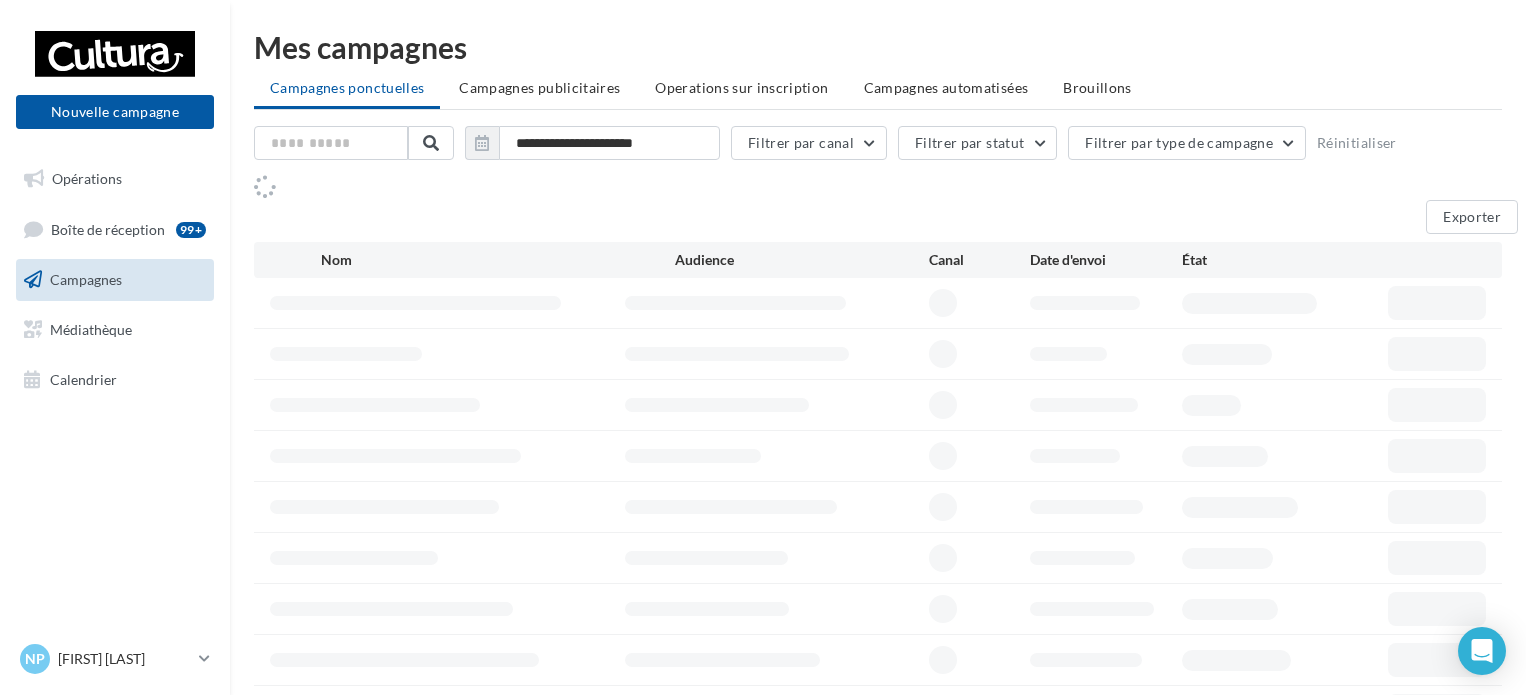 scroll, scrollTop: 0, scrollLeft: 0, axis: both 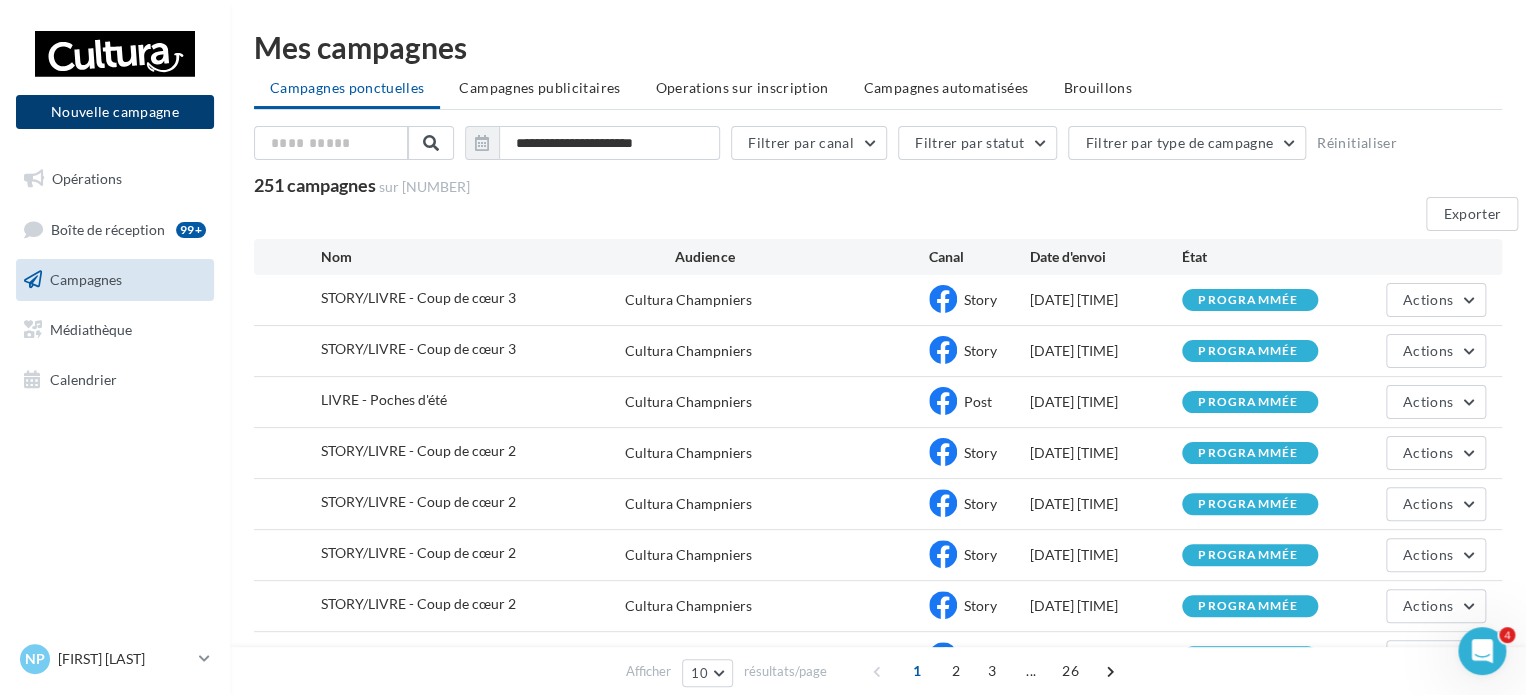 click on "Nouvelle campagne" at bounding box center [115, 112] 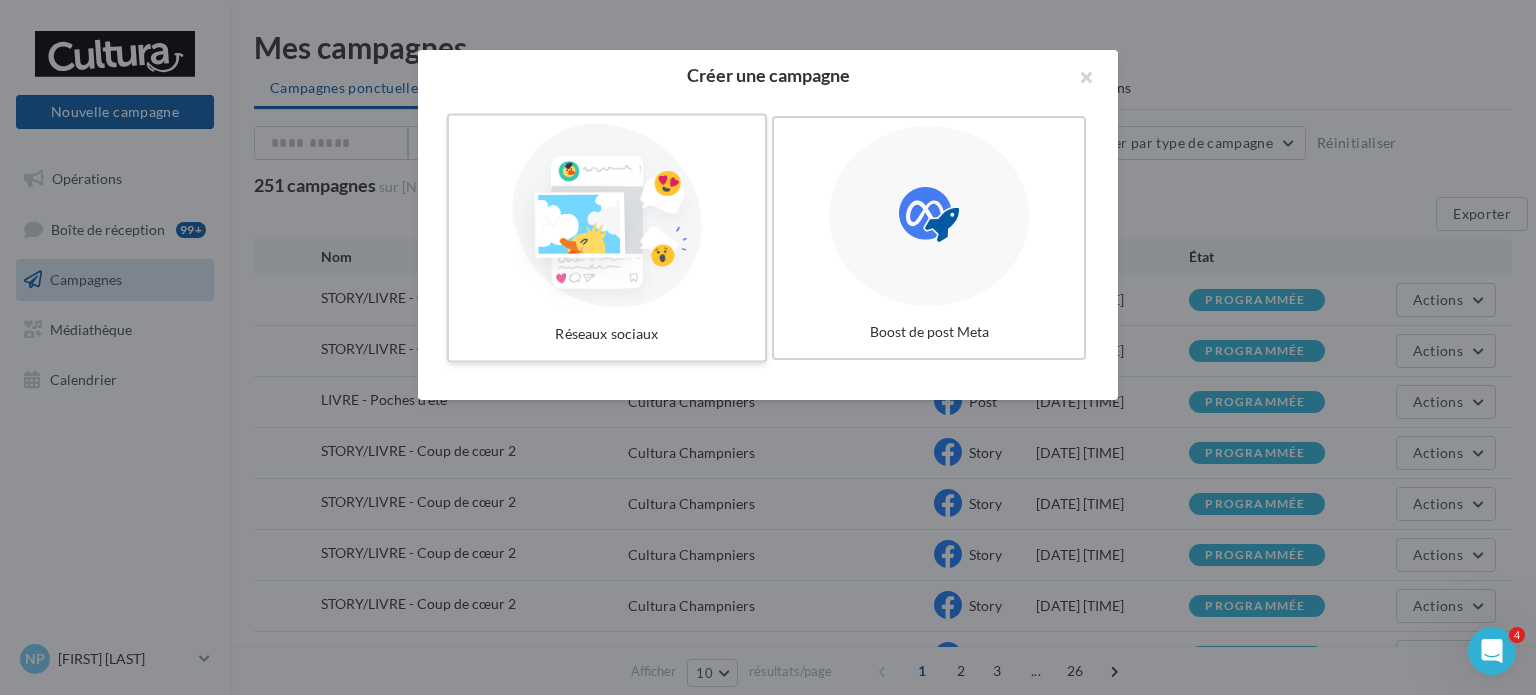 click at bounding box center [607, 216] 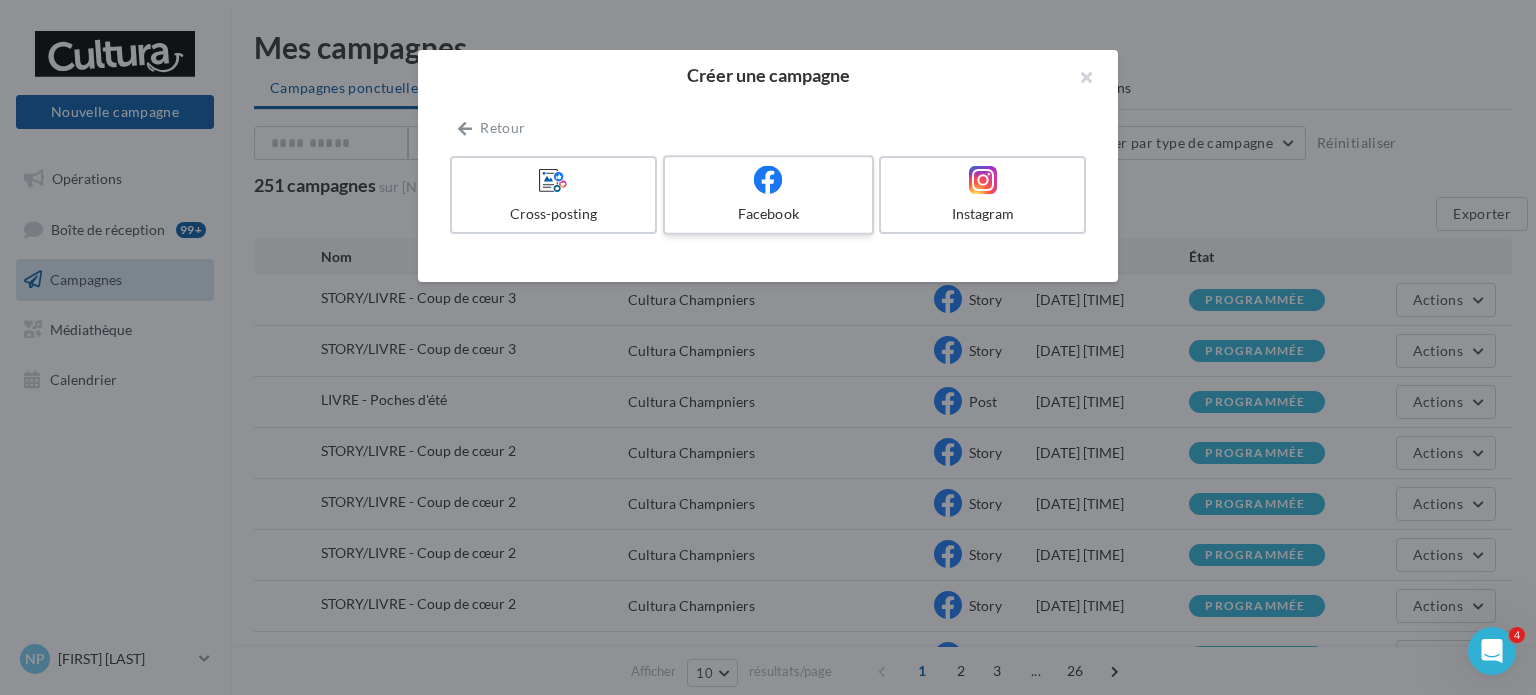 click at bounding box center [768, 179] 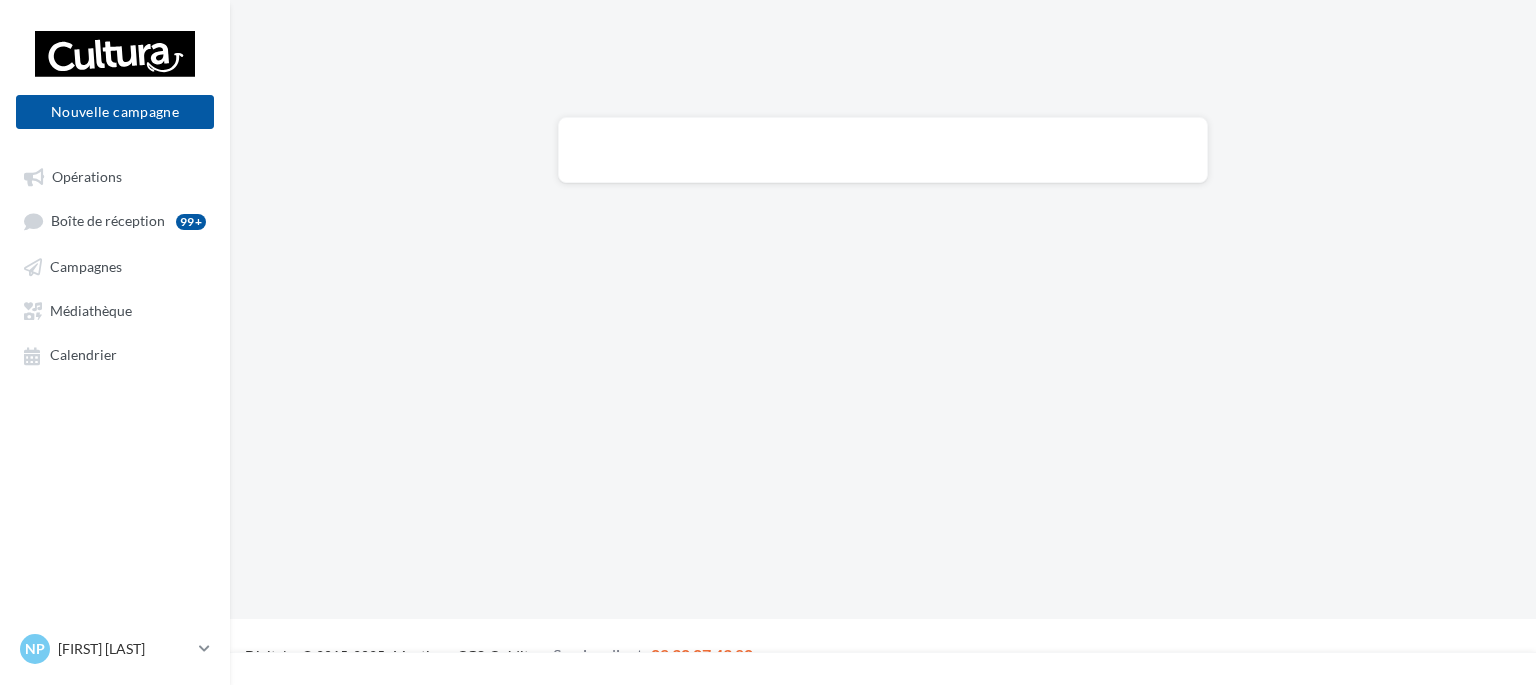 scroll, scrollTop: 0, scrollLeft: 0, axis: both 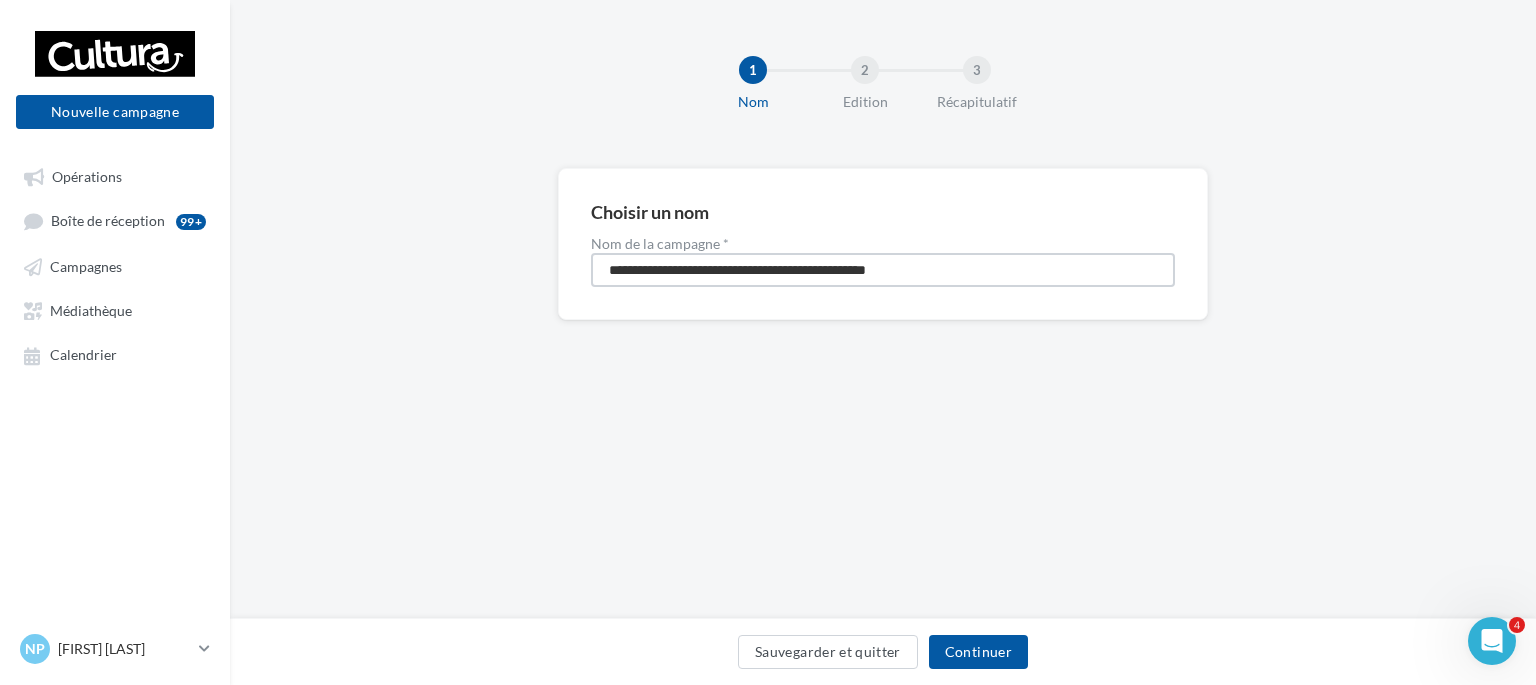 drag, startPoint x: 1000, startPoint y: 270, endPoint x: 488, endPoint y: 259, distance: 512.11816 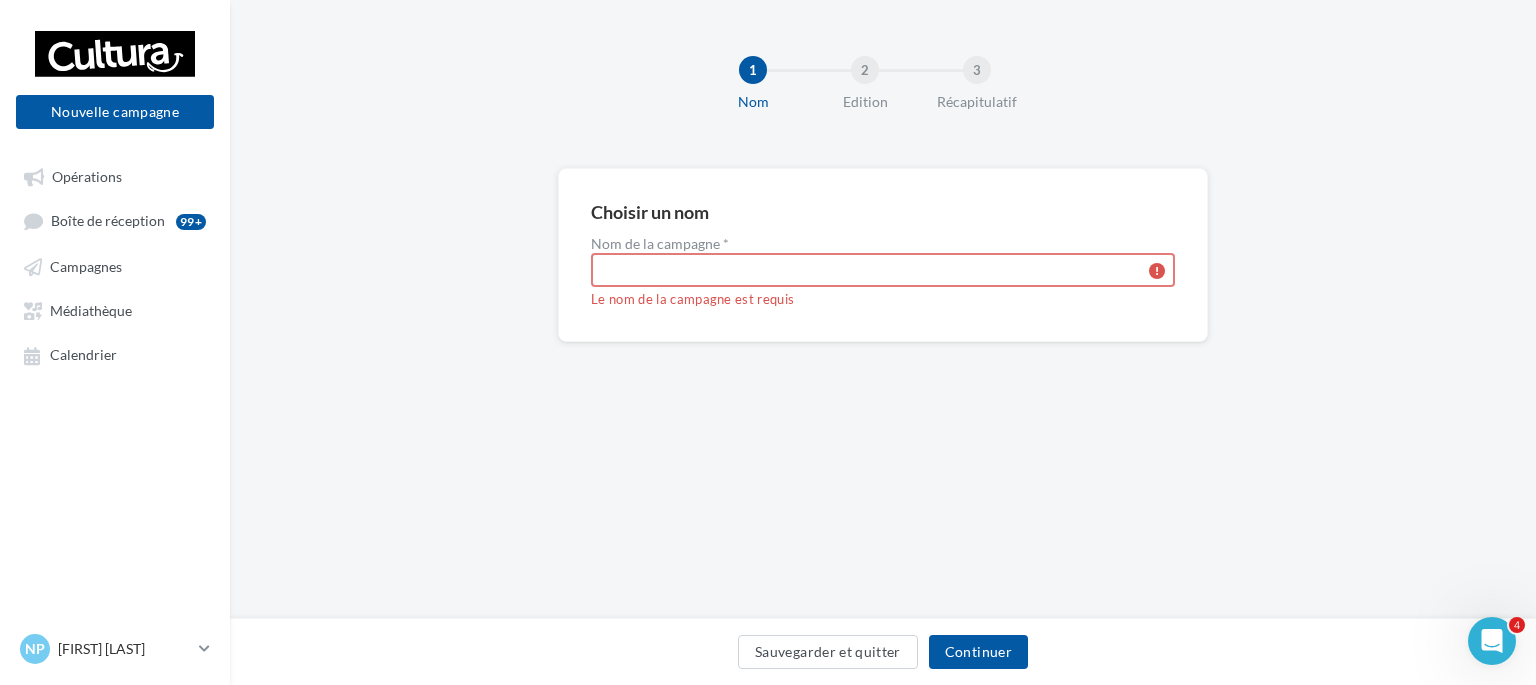 click on "Nom de la campagne *" at bounding box center [883, 270] 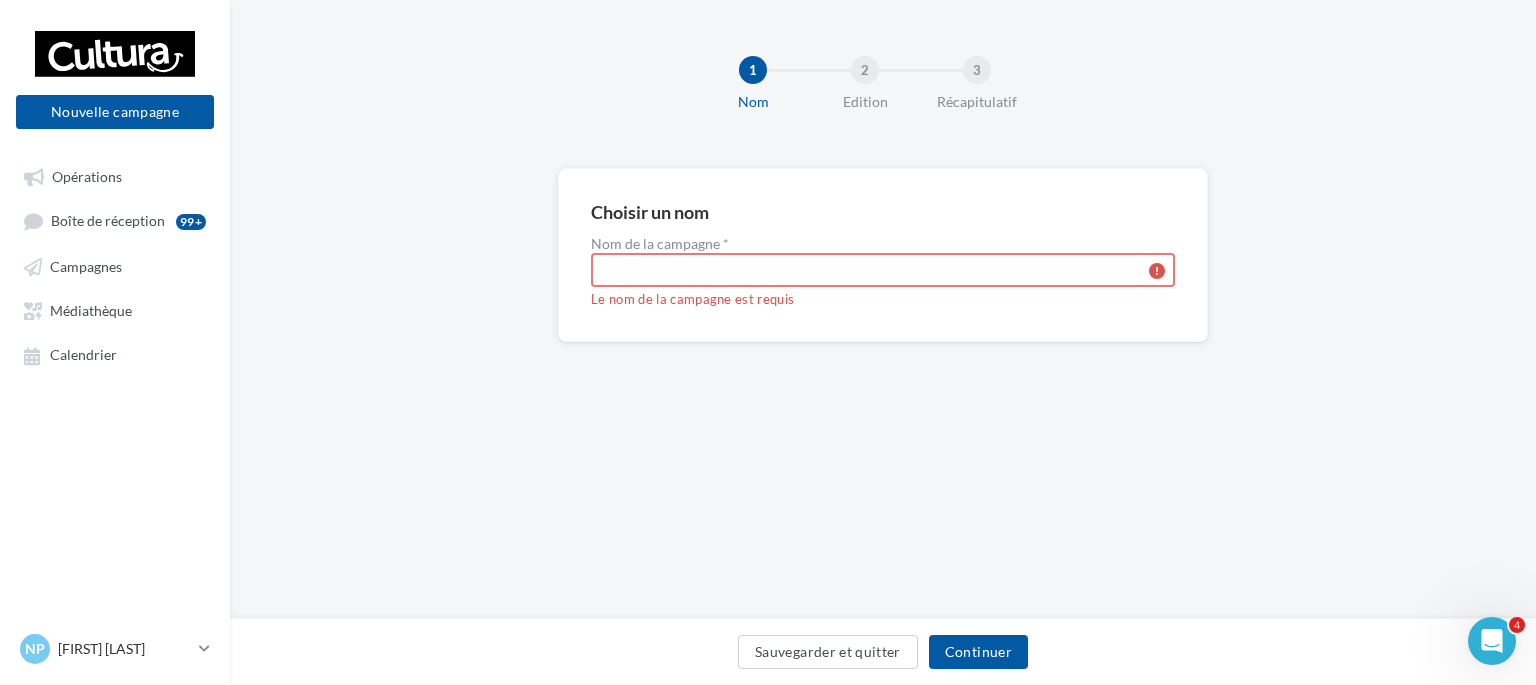 type on "**********" 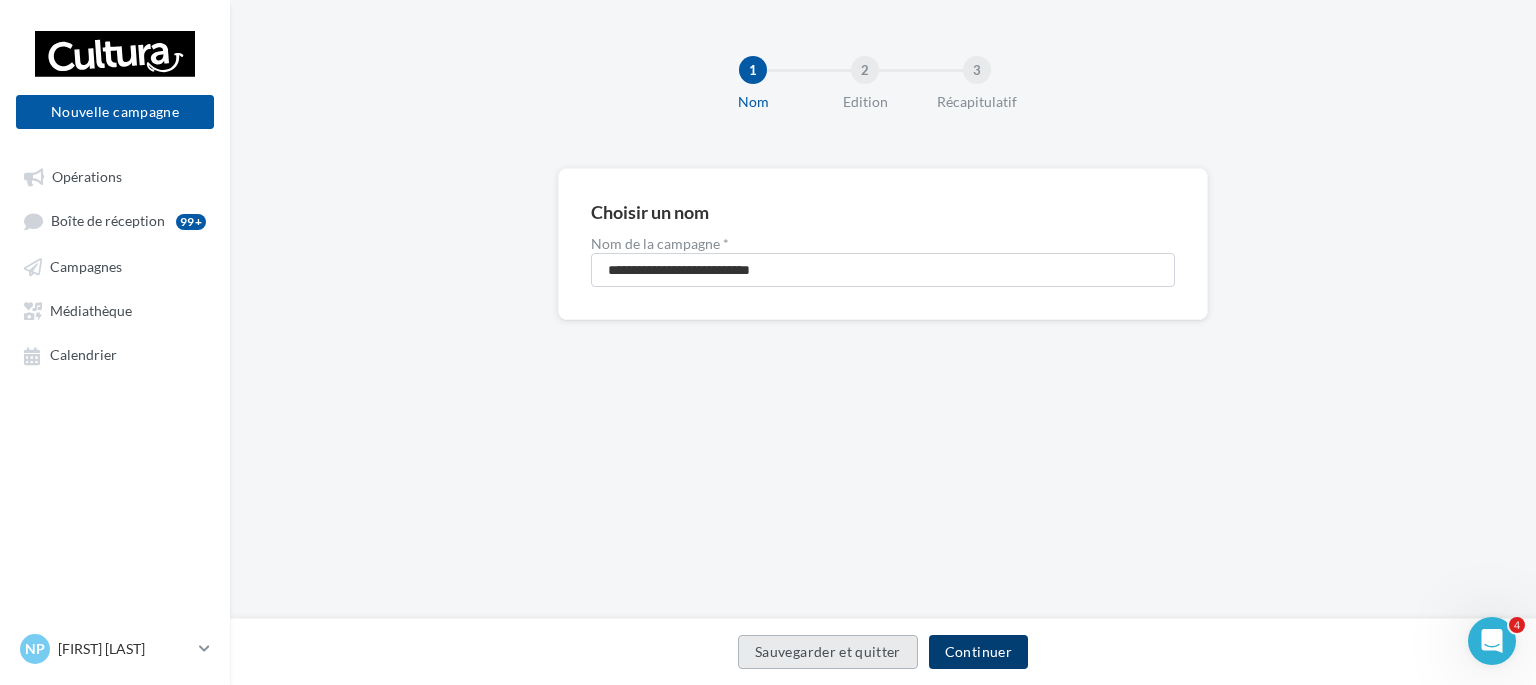 click on "Continuer" at bounding box center [978, 652] 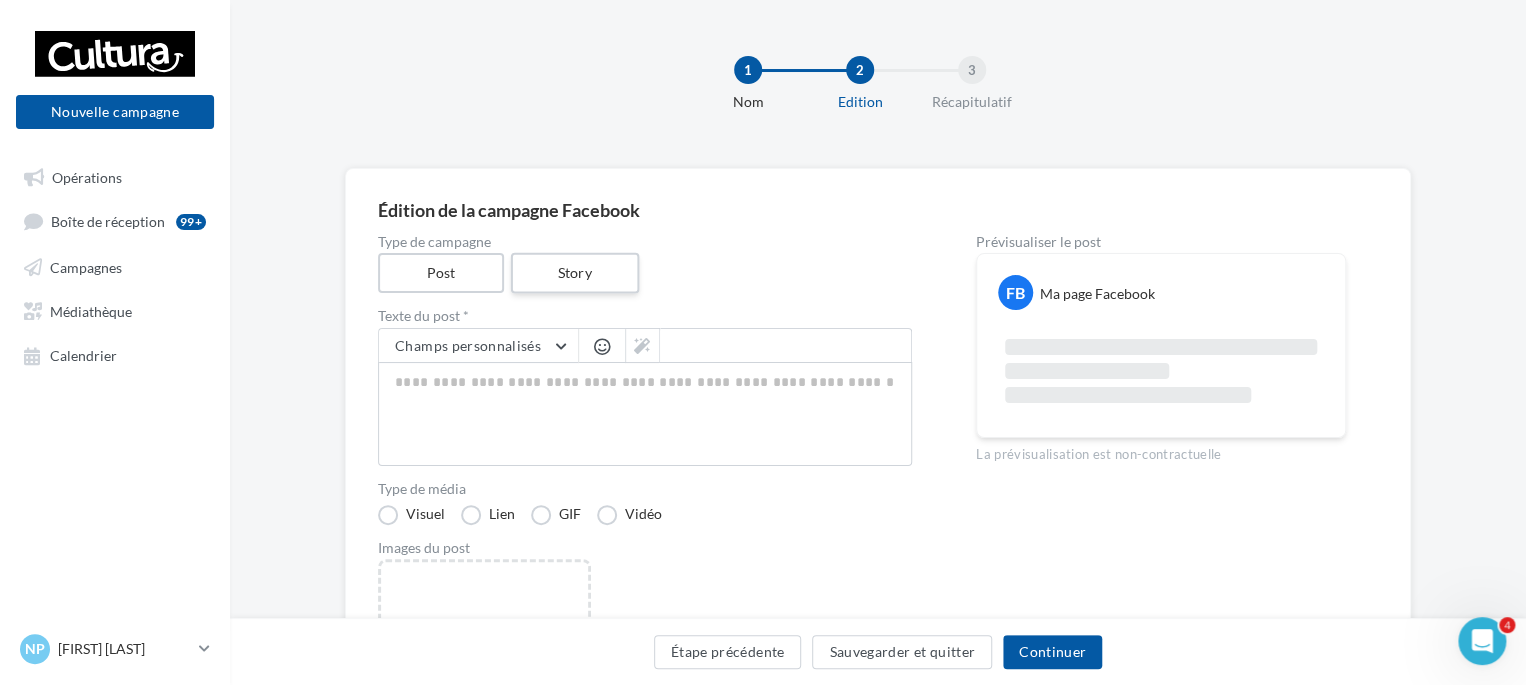 click on "Story" at bounding box center (574, 273) 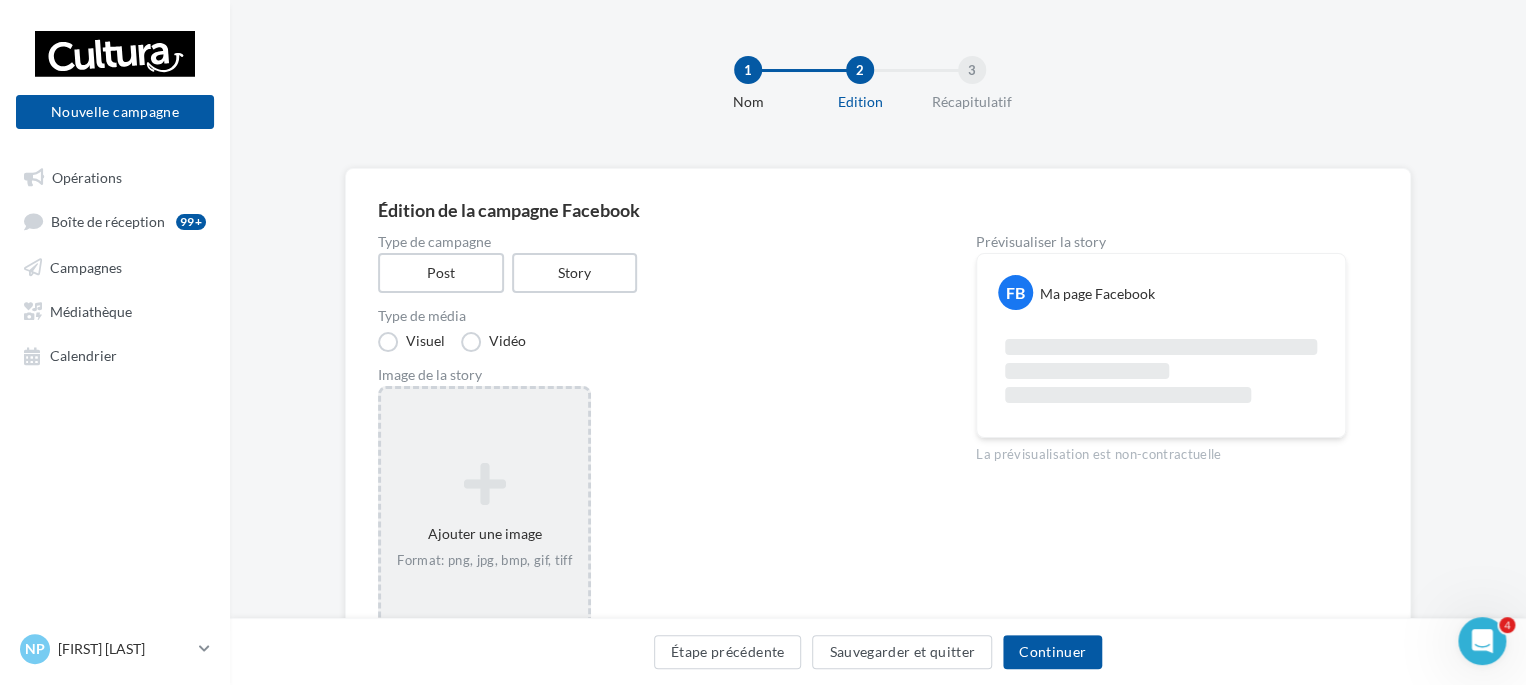 click at bounding box center (484, 484) 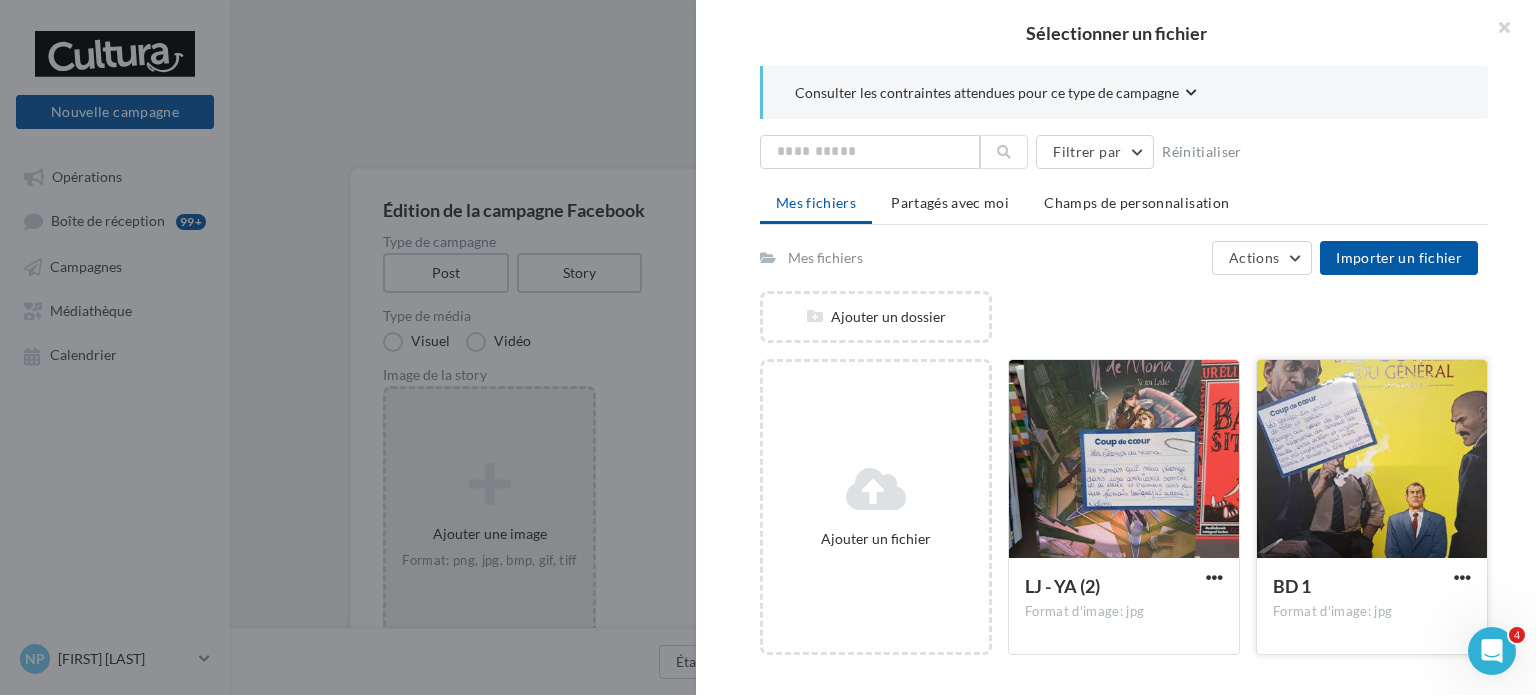 click at bounding box center [1372, 460] 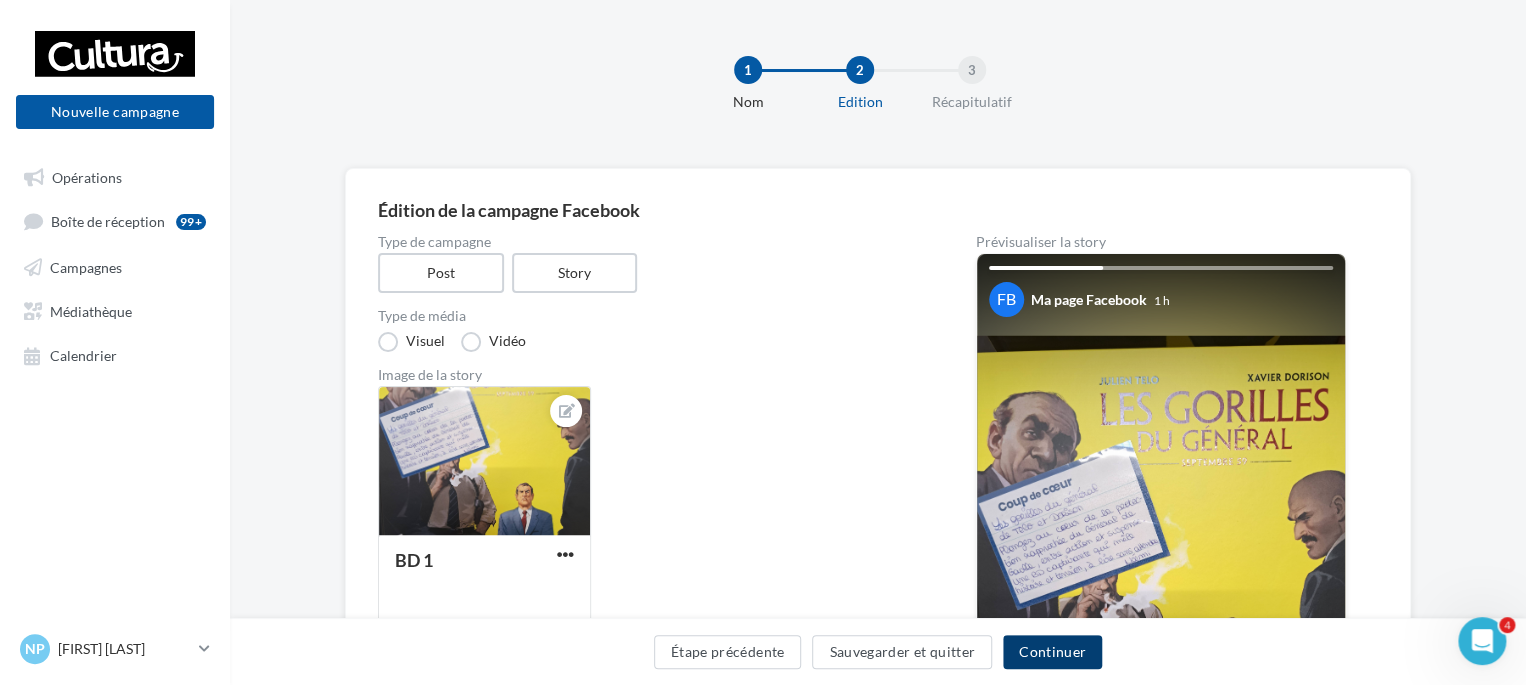 click on "Continuer" at bounding box center (1052, 652) 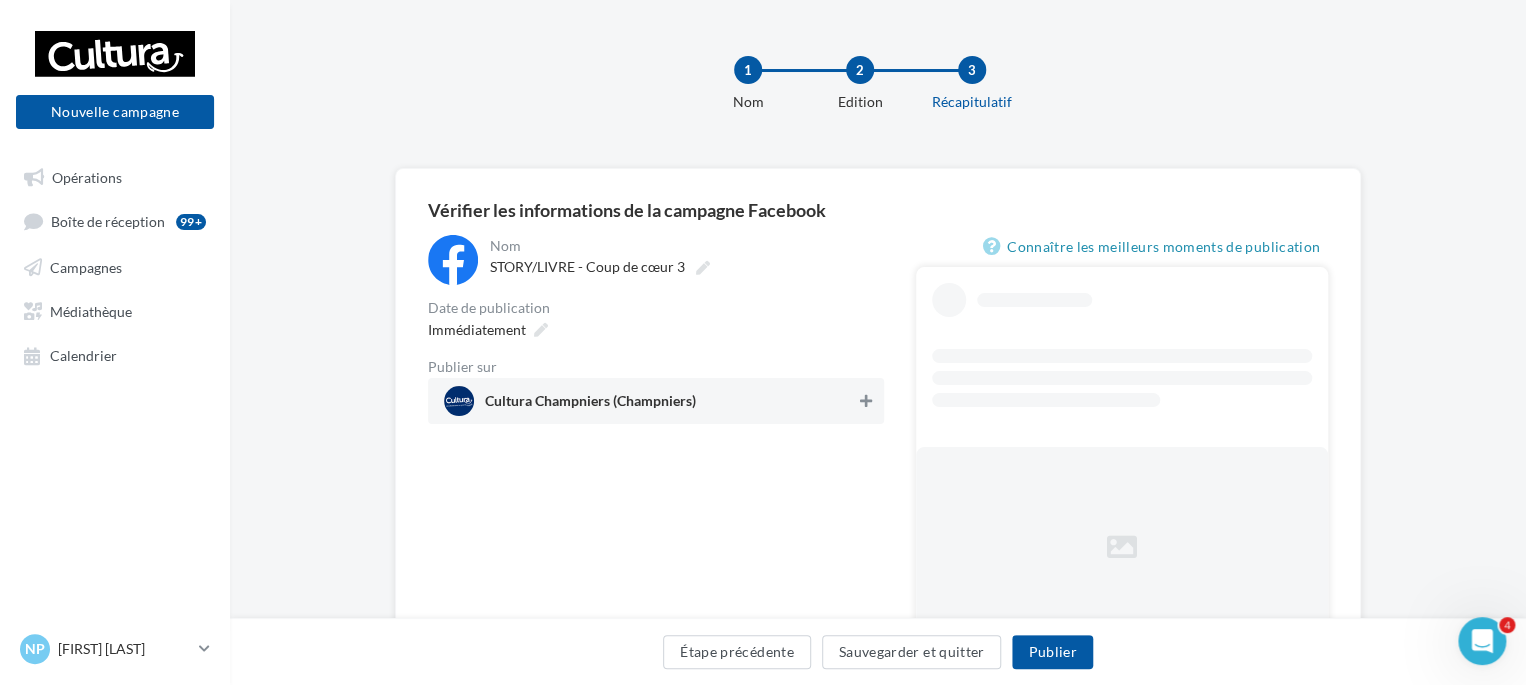 click at bounding box center (866, 401) 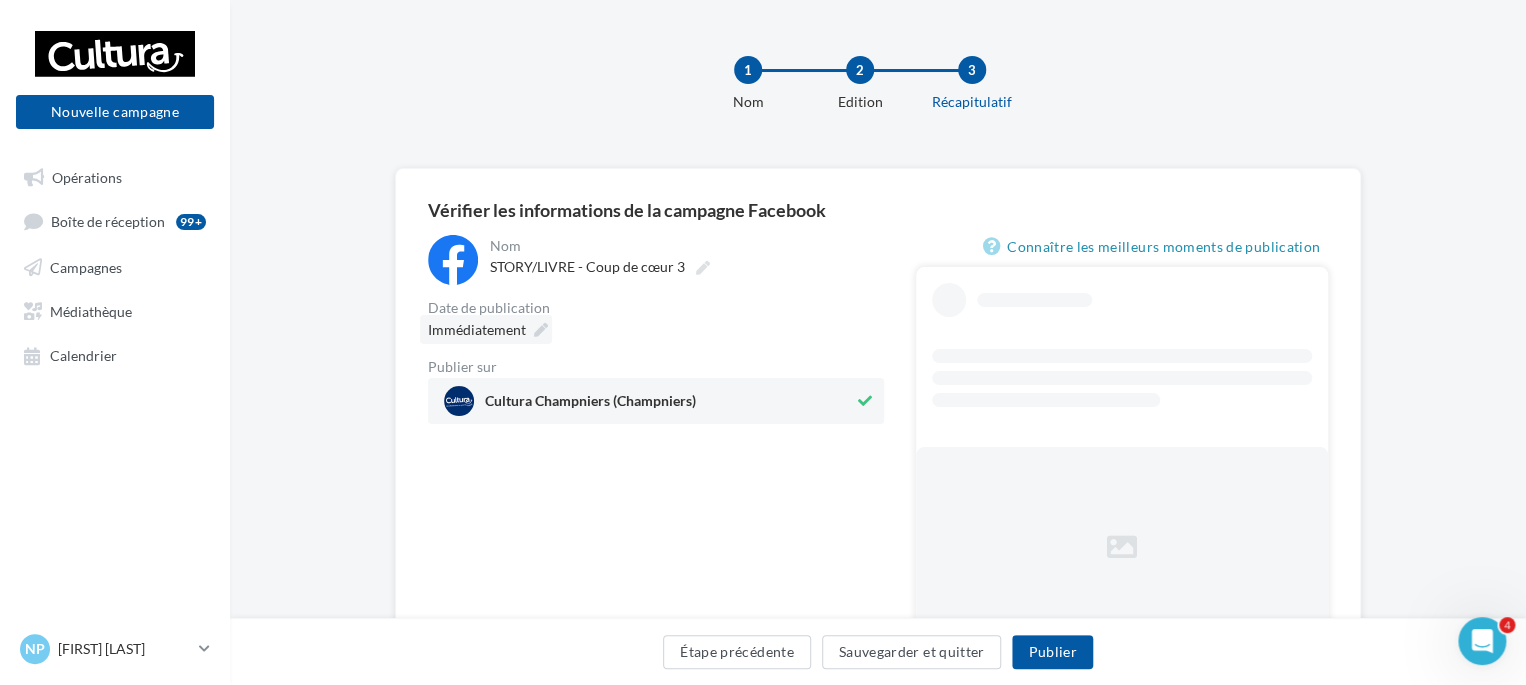 click at bounding box center [541, 330] 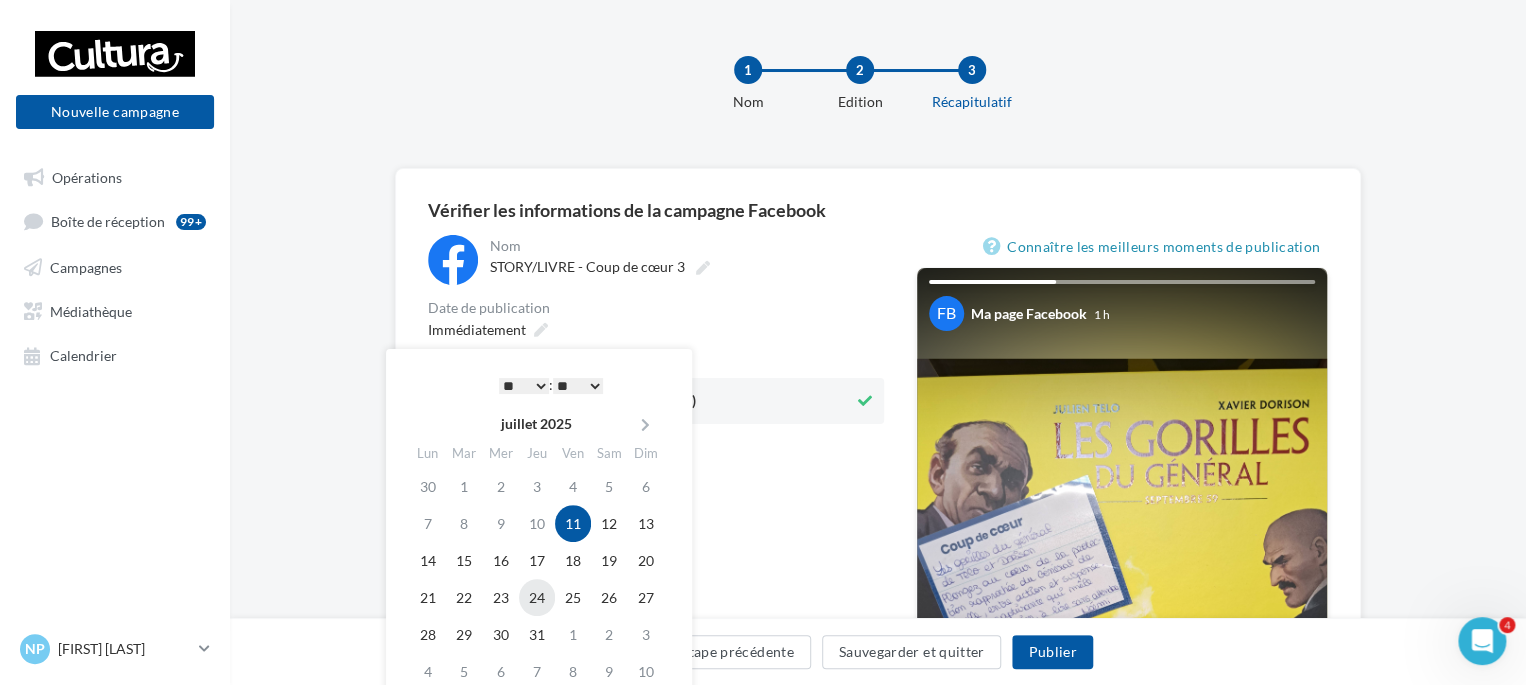 click on "24" at bounding box center (537, 597) 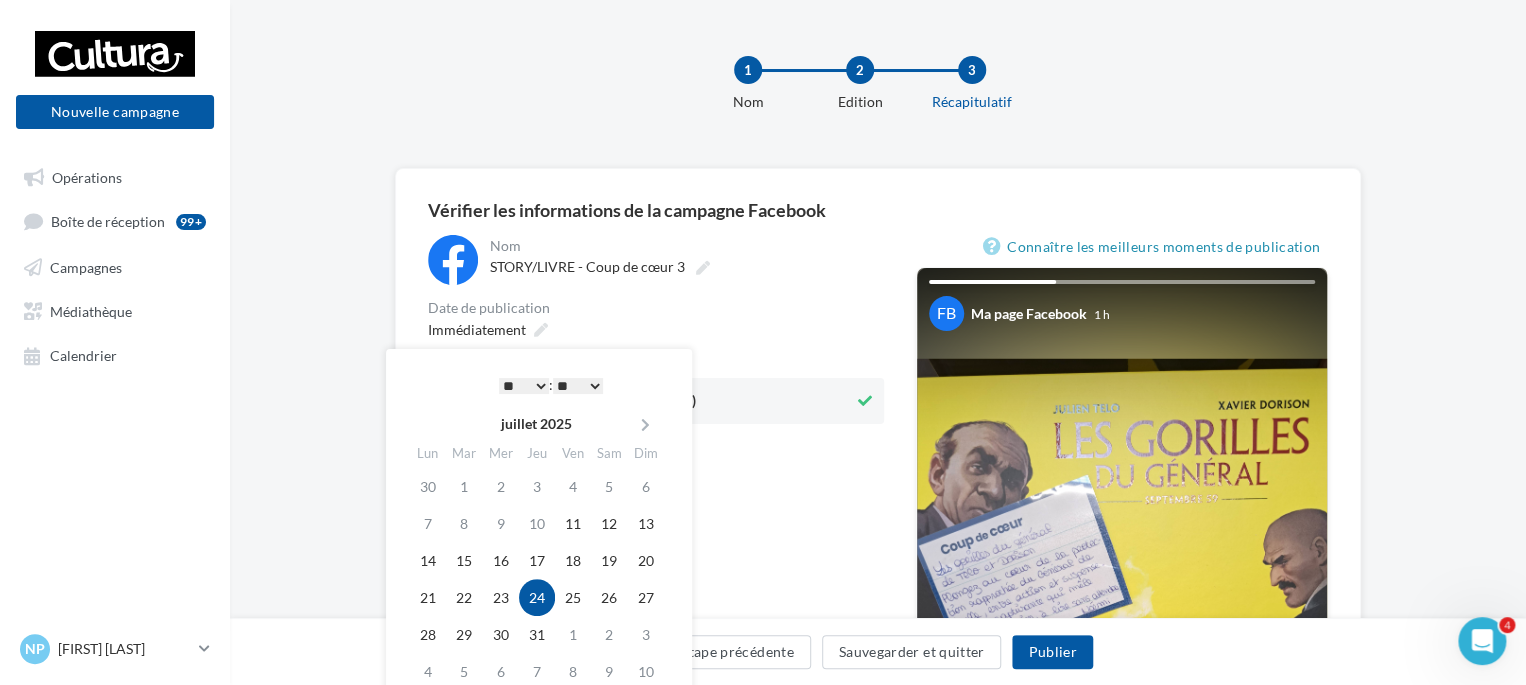 click on "* * * * * * * * * * ** ** ** ** ** ** ** ** ** ** ** ** ** **" at bounding box center [524, 386] 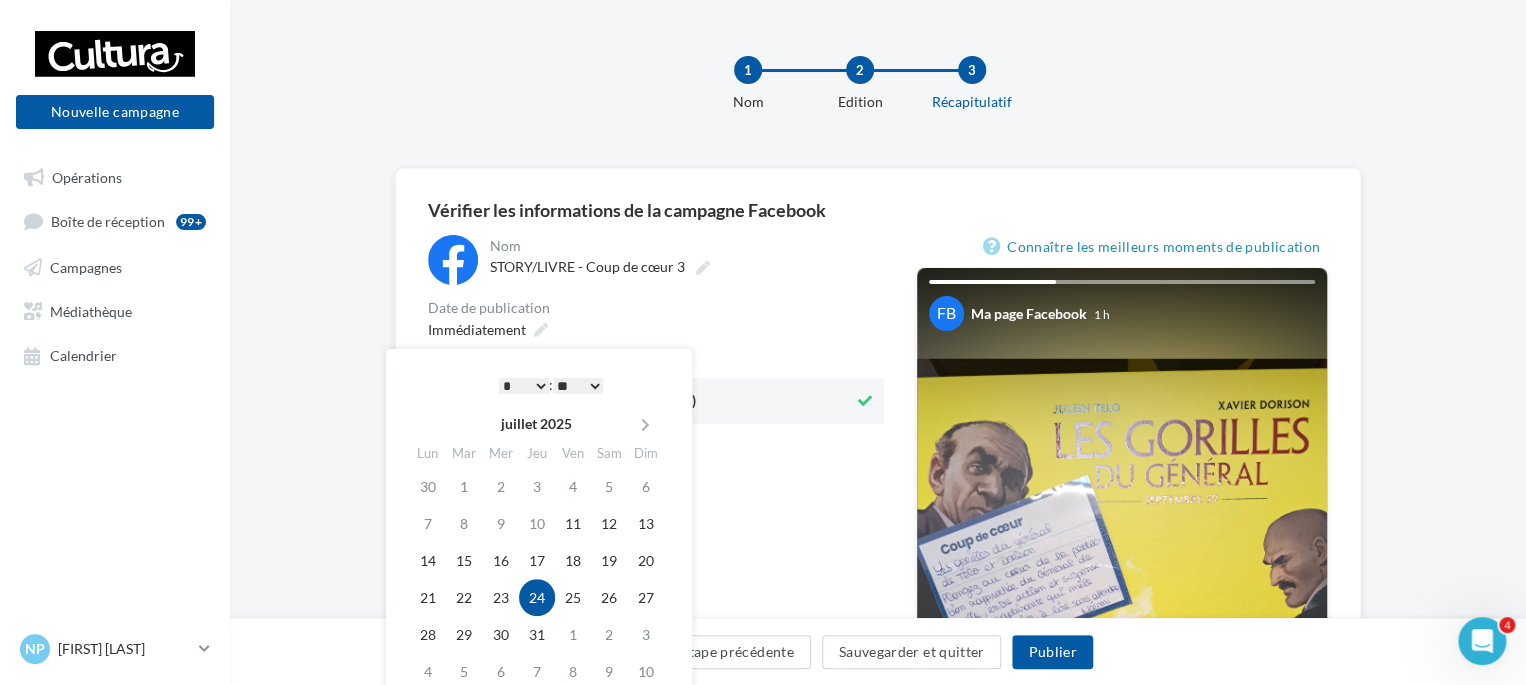click on "** ** ** ** ** **" at bounding box center [578, 386] 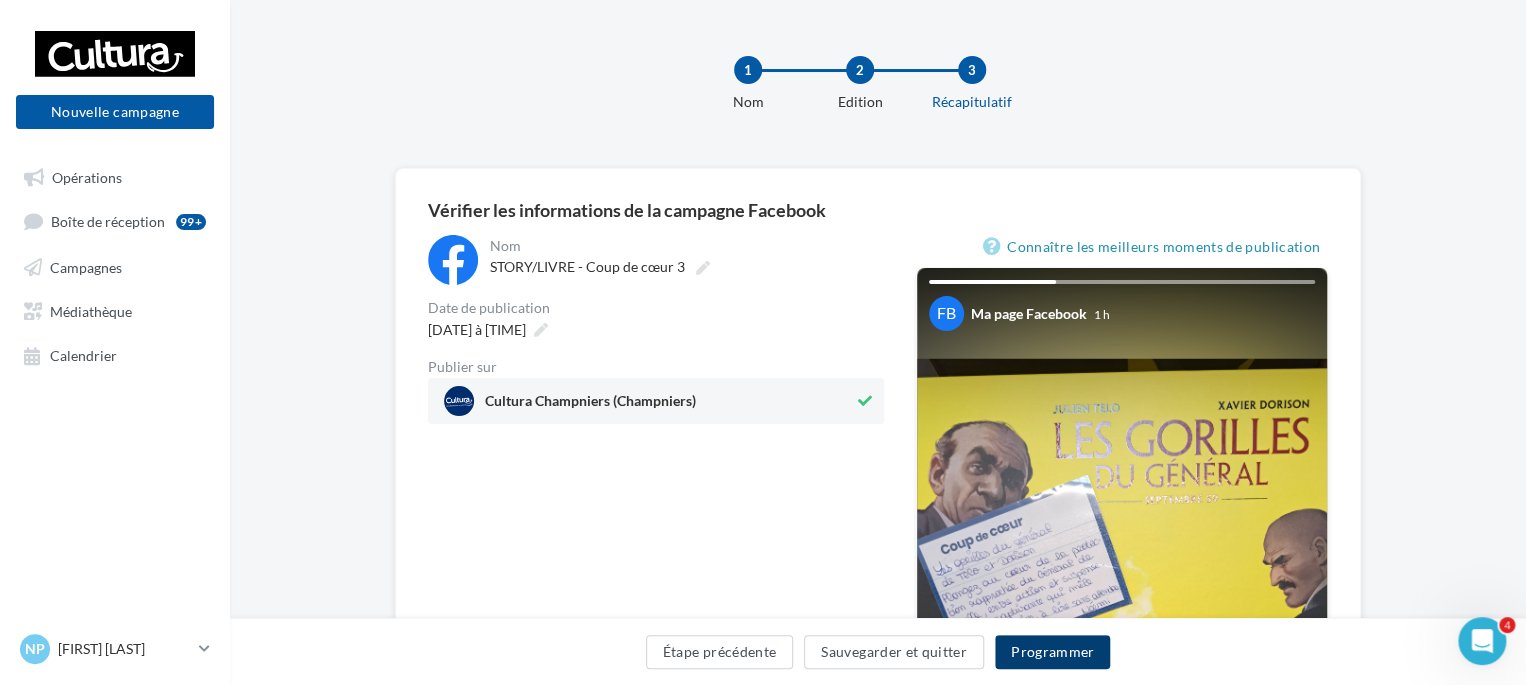 click on "Programmer" at bounding box center (1053, 652) 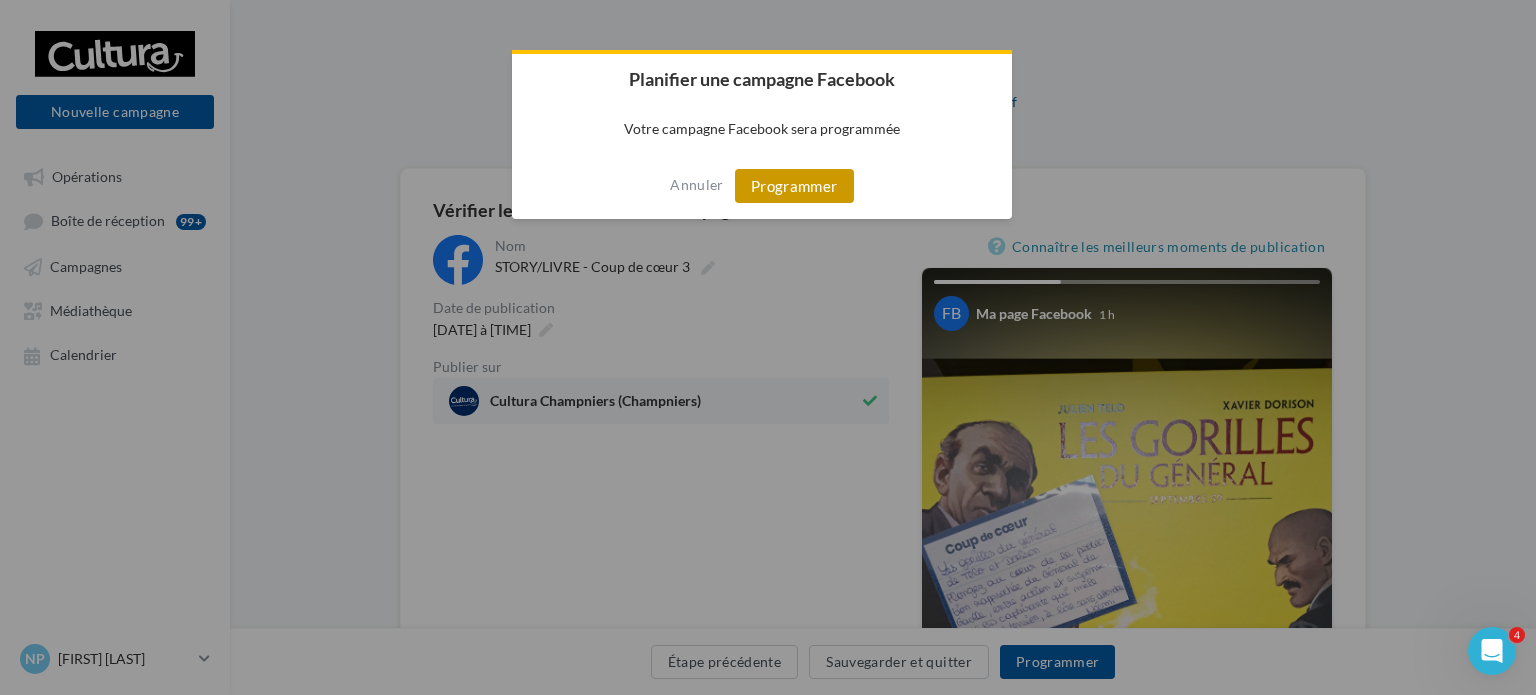 click on "Programmer" at bounding box center (794, 186) 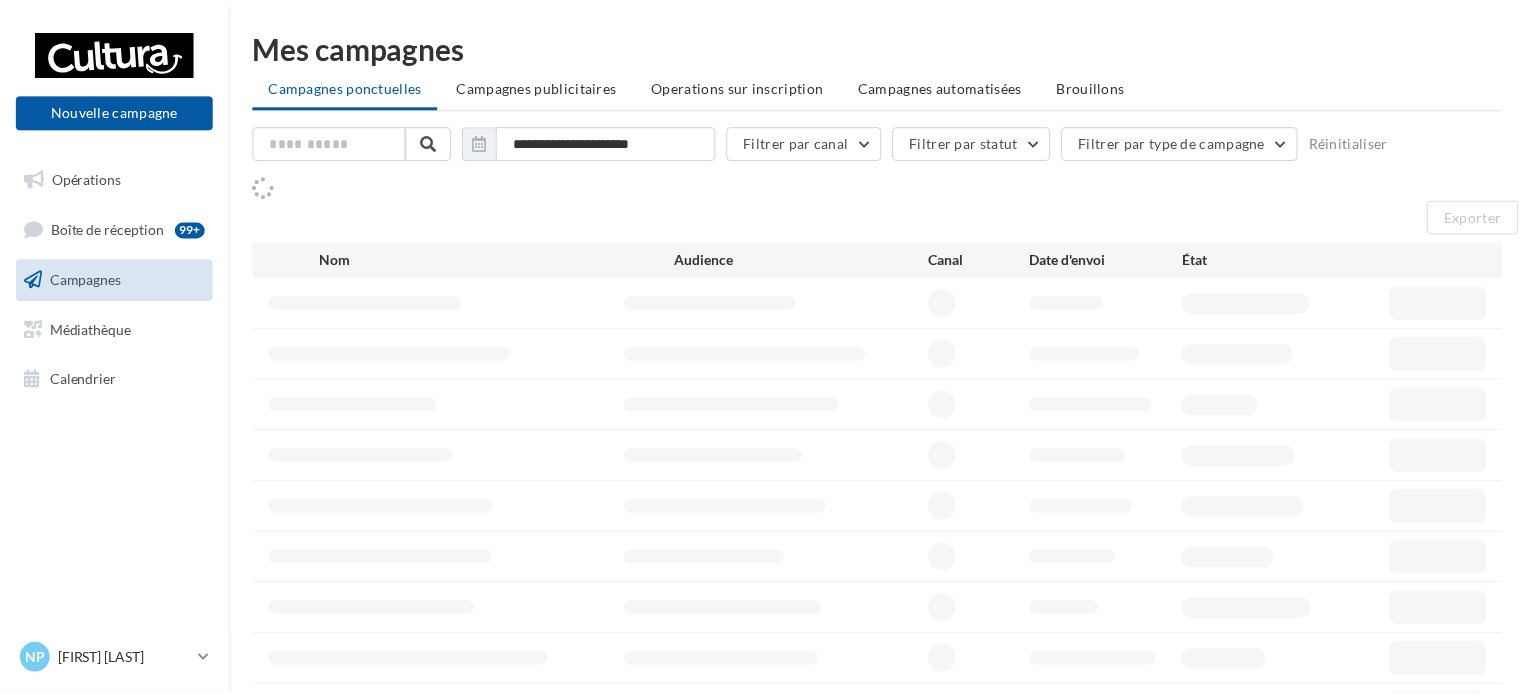 scroll, scrollTop: 0, scrollLeft: 0, axis: both 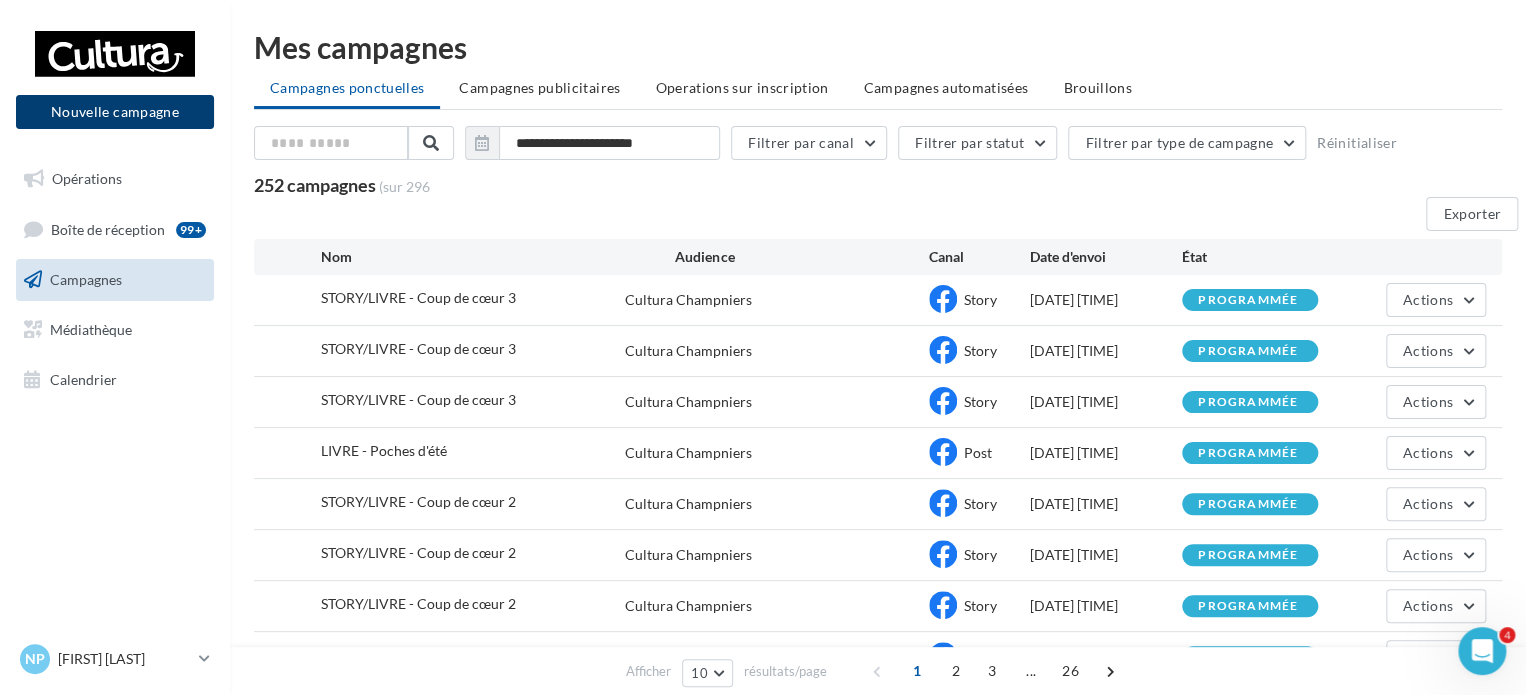 click on "Nouvelle campagne" at bounding box center [115, 112] 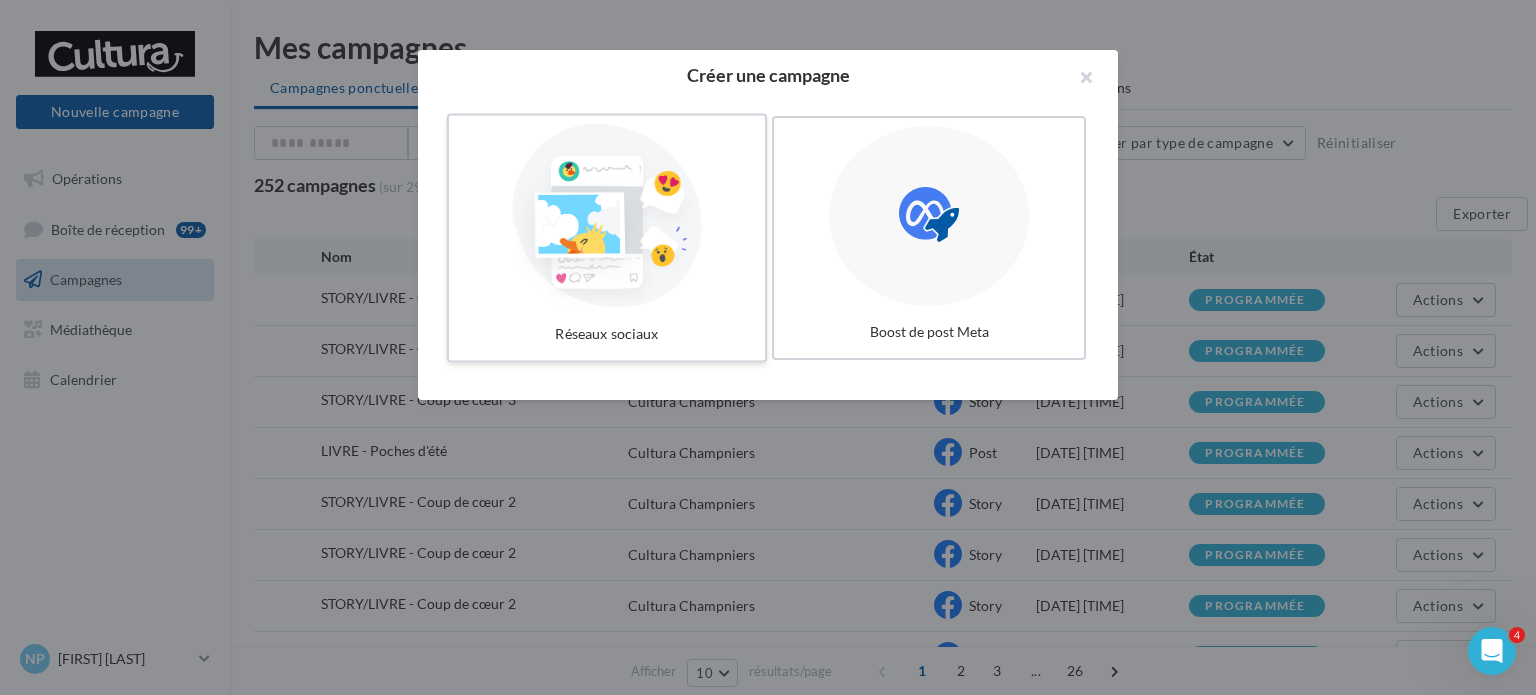 click on "Réseaux sociaux" at bounding box center [607, 334] 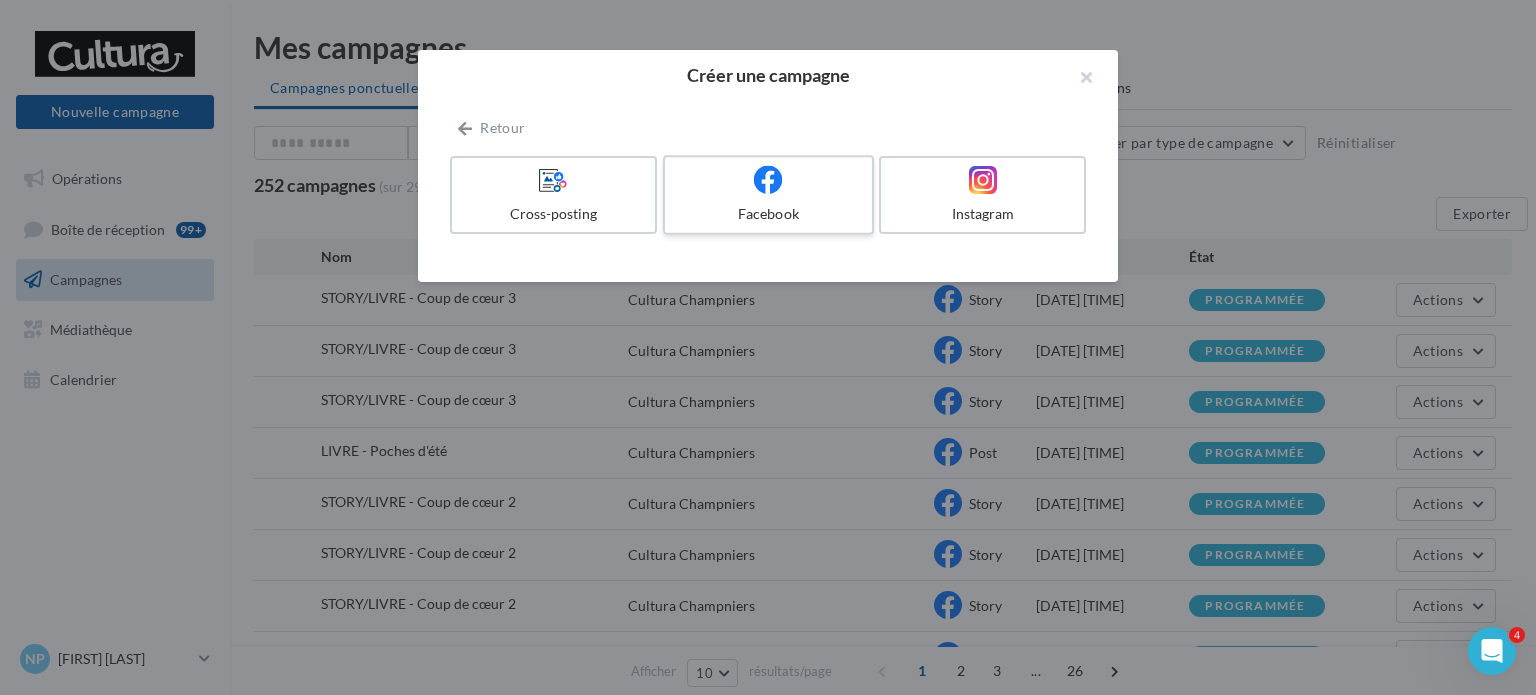 click at bounding box center (768, 180) 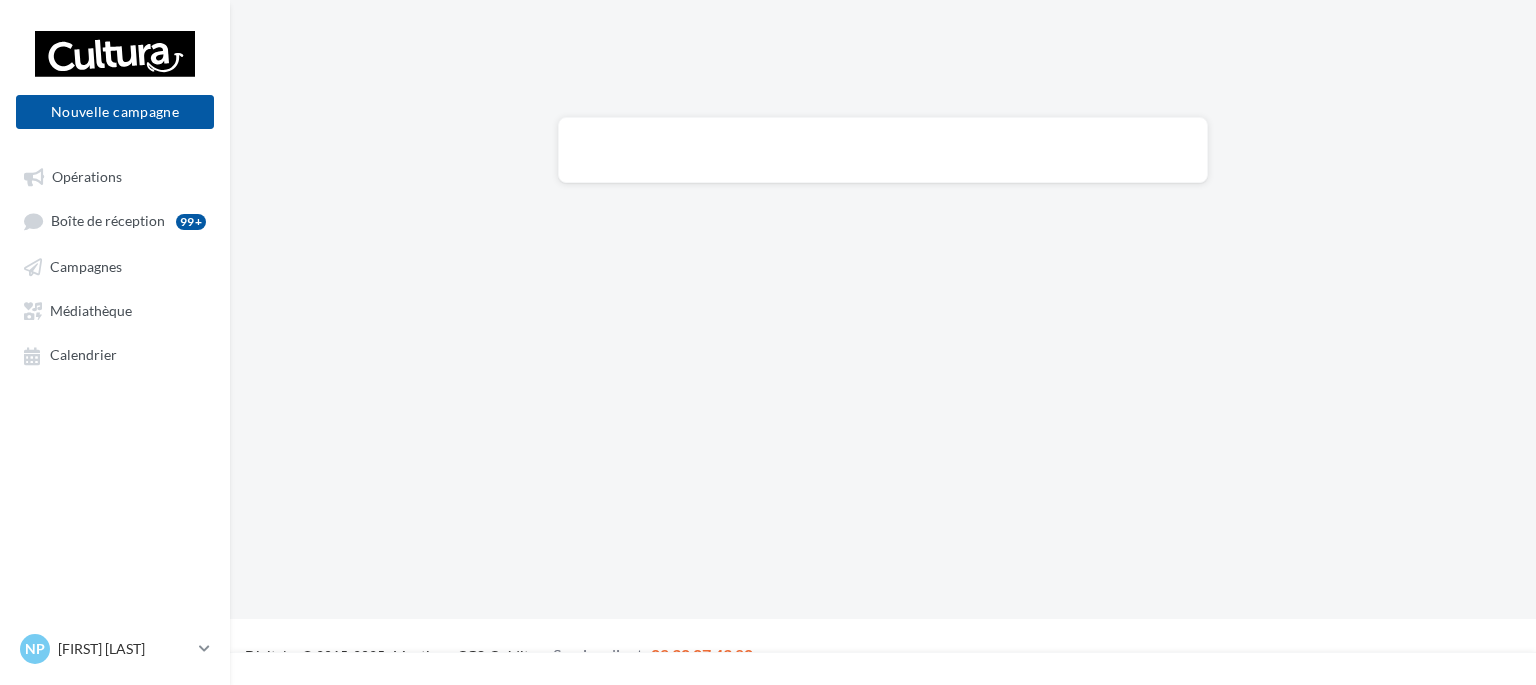 scroll, scrollTop: 0, scrollLeft: 0, axis: both 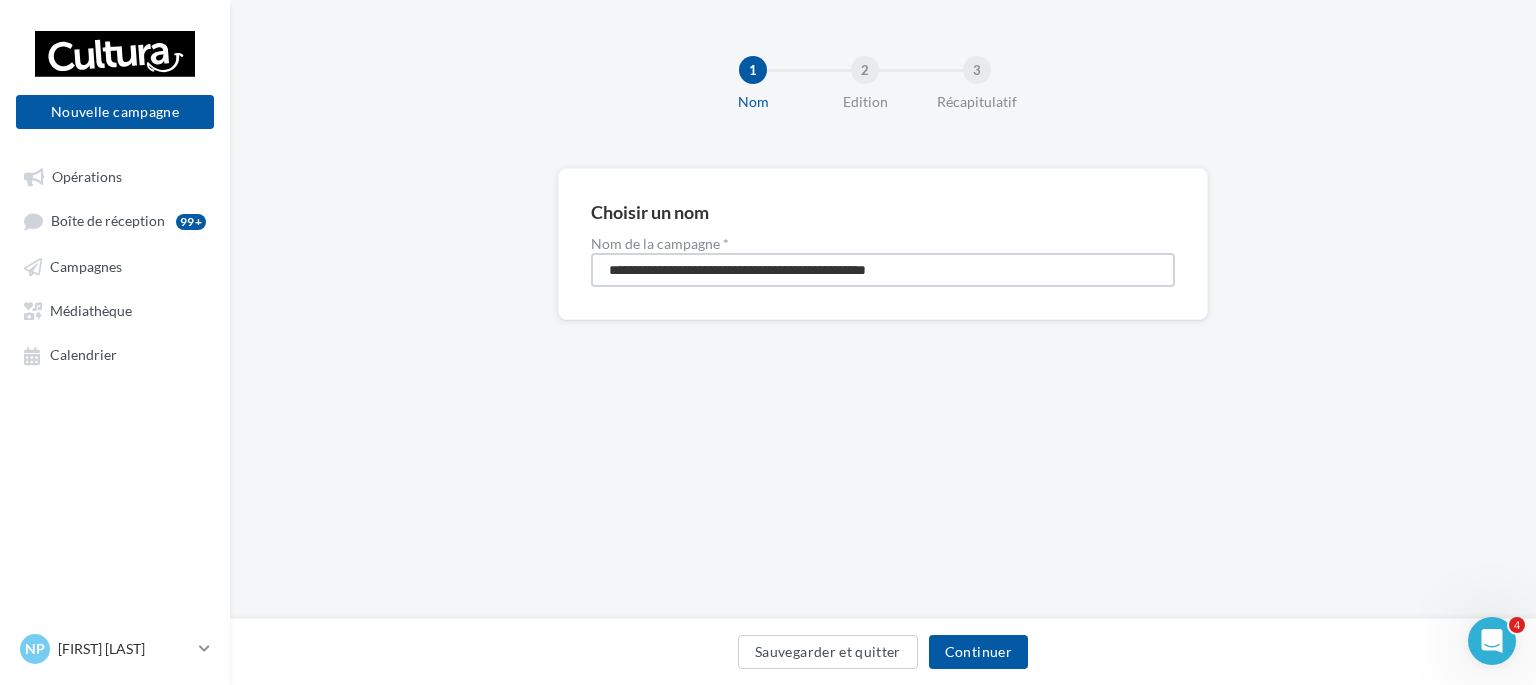 drag, startPoint x: 988, startPoint y: 279, endPoint x: 361, endPoint y: 235, distance: 628.542 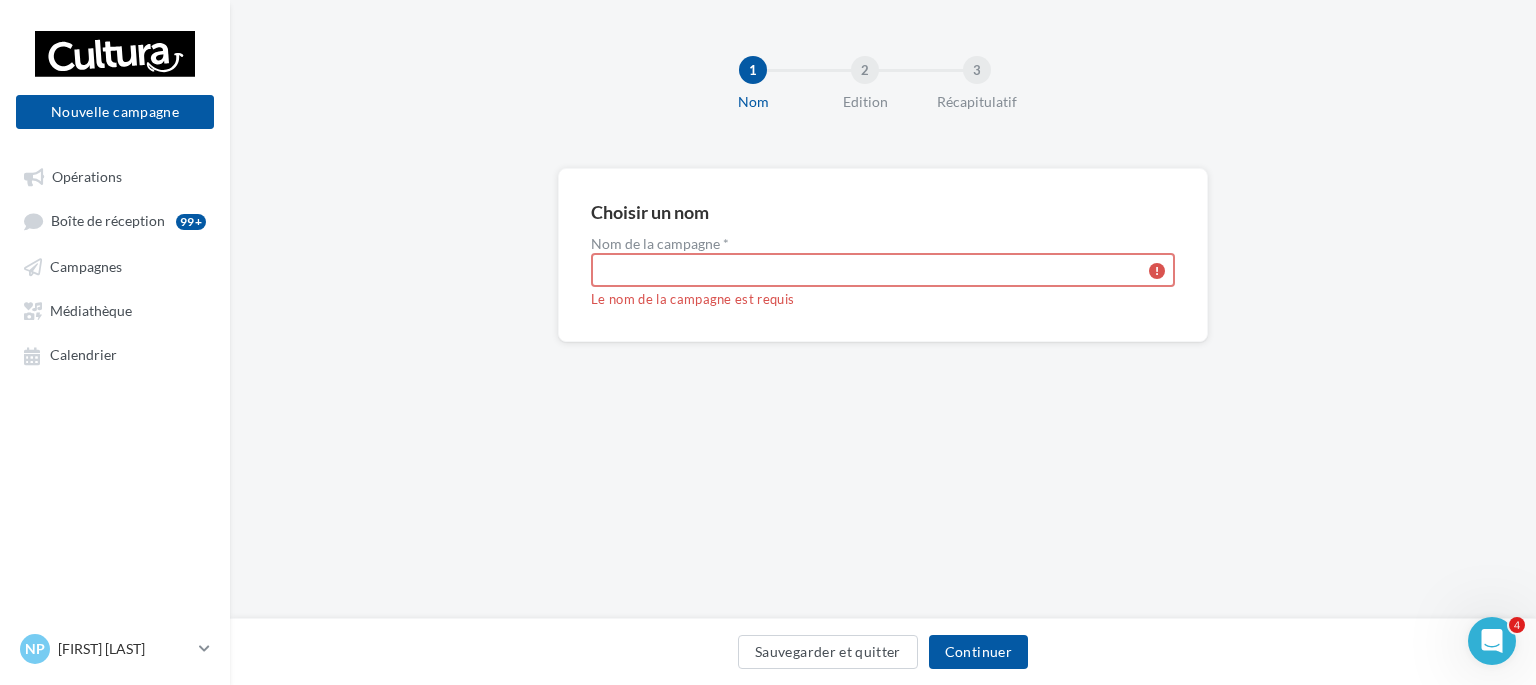 click on "Nom de la campagne *" at bounding box center (883, 270) 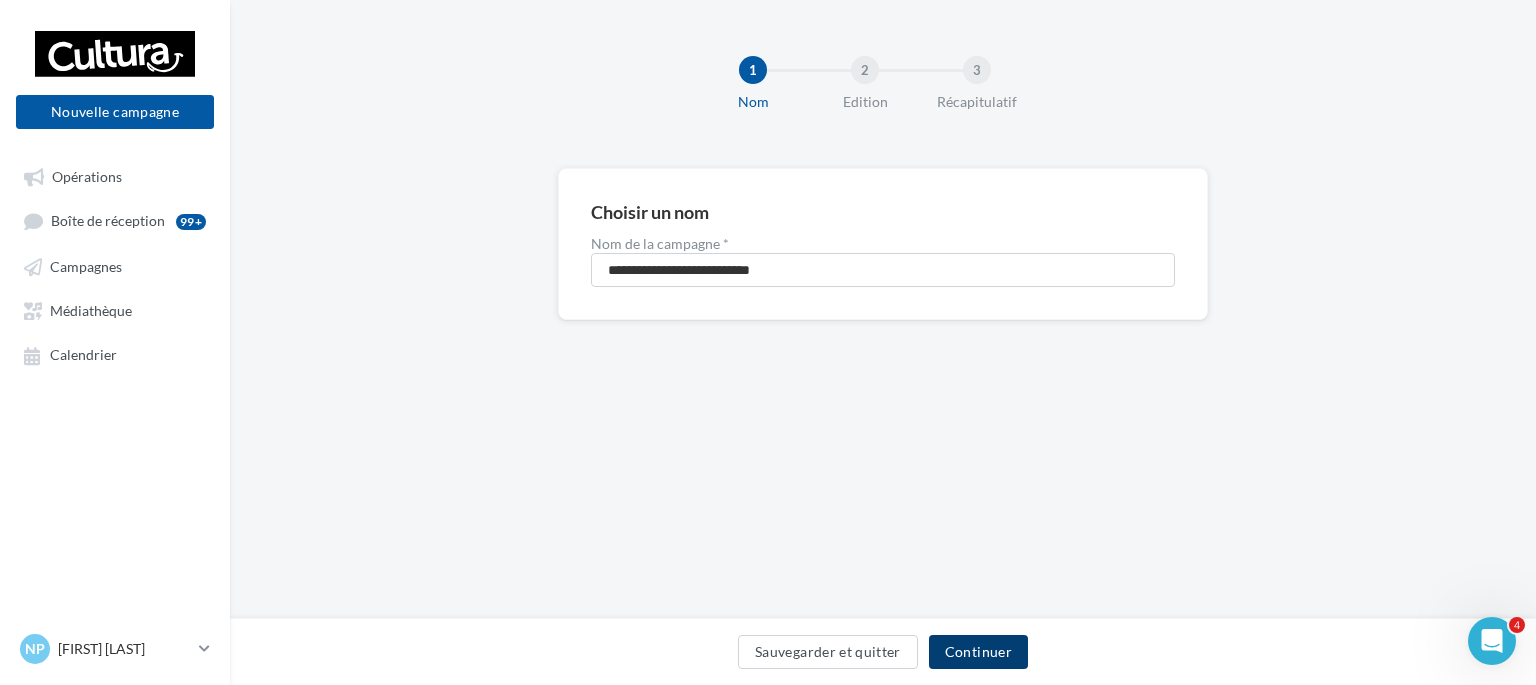 drag, startPoint x: 984, startPoint y: 661, endPoint x: 956, endPoint y: 610, distance: 58.18075 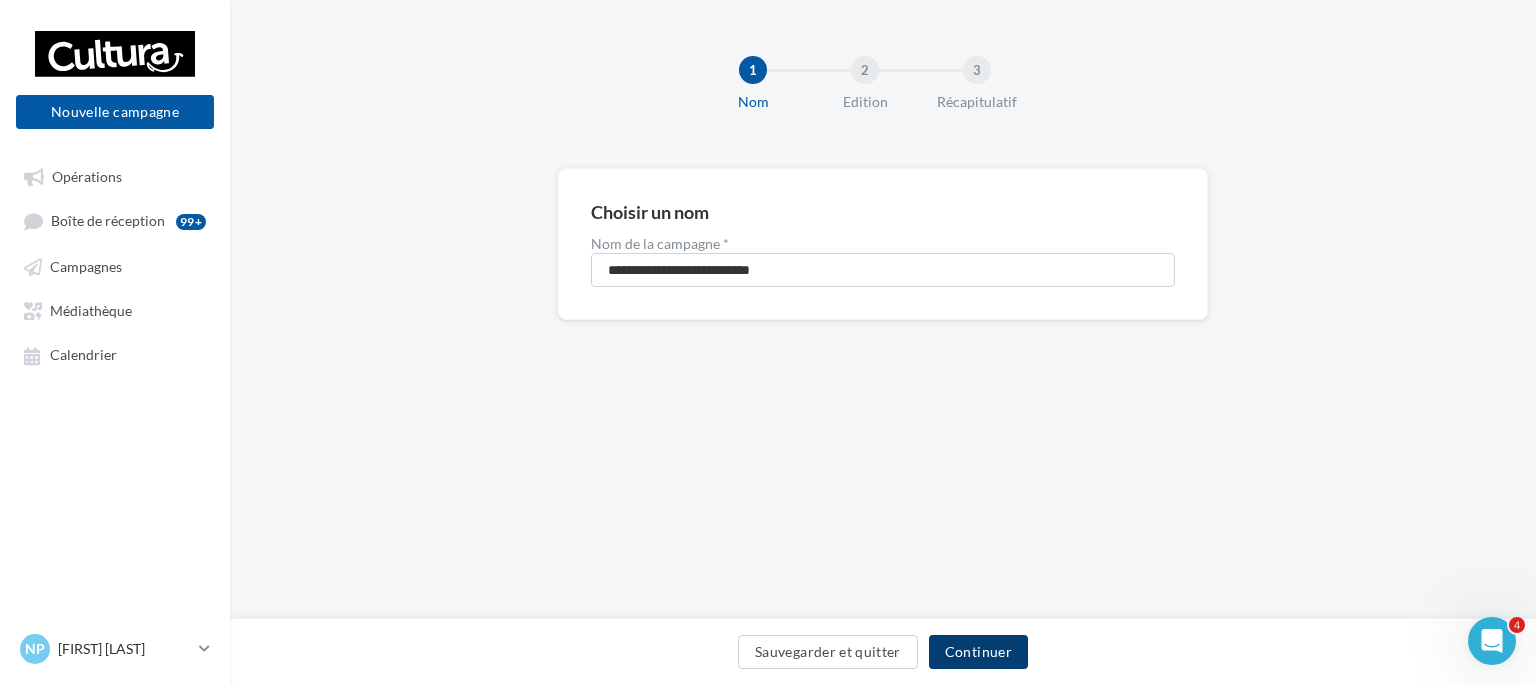 click on "Continuer" at bounding box center [978, 652] 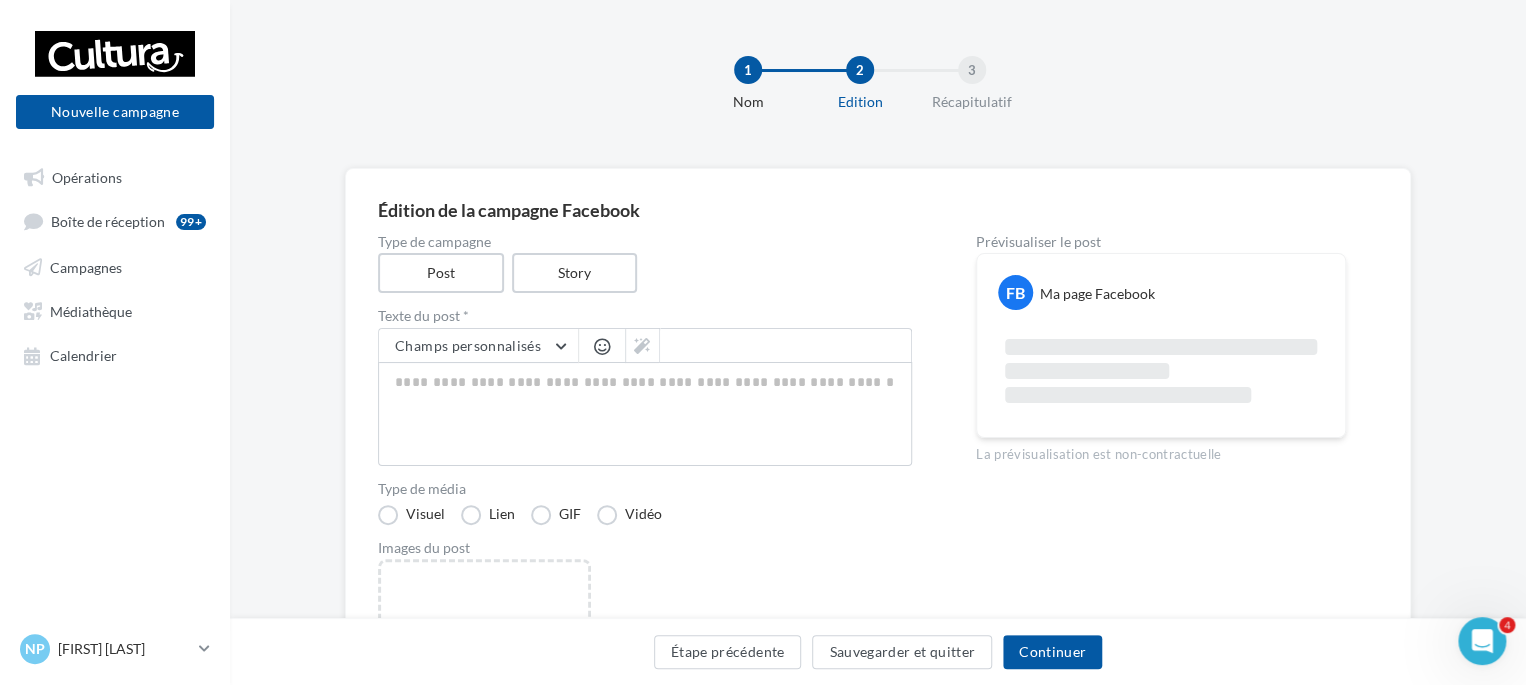 drag, startPoint x: 576, startPoint y: 269, endPoint x: 638, endPoint y: 294, distance: 66.85058 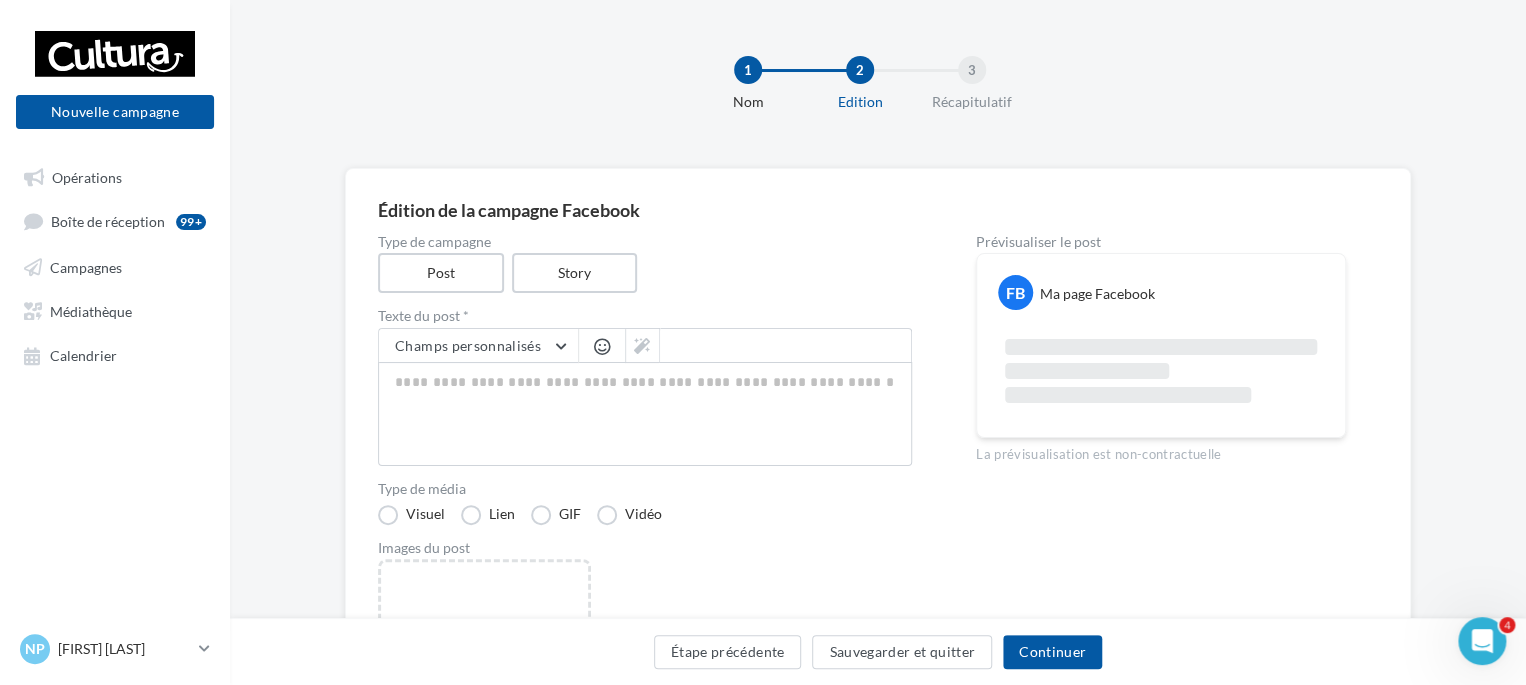 click on "Story" at bounding box center [575, 273] 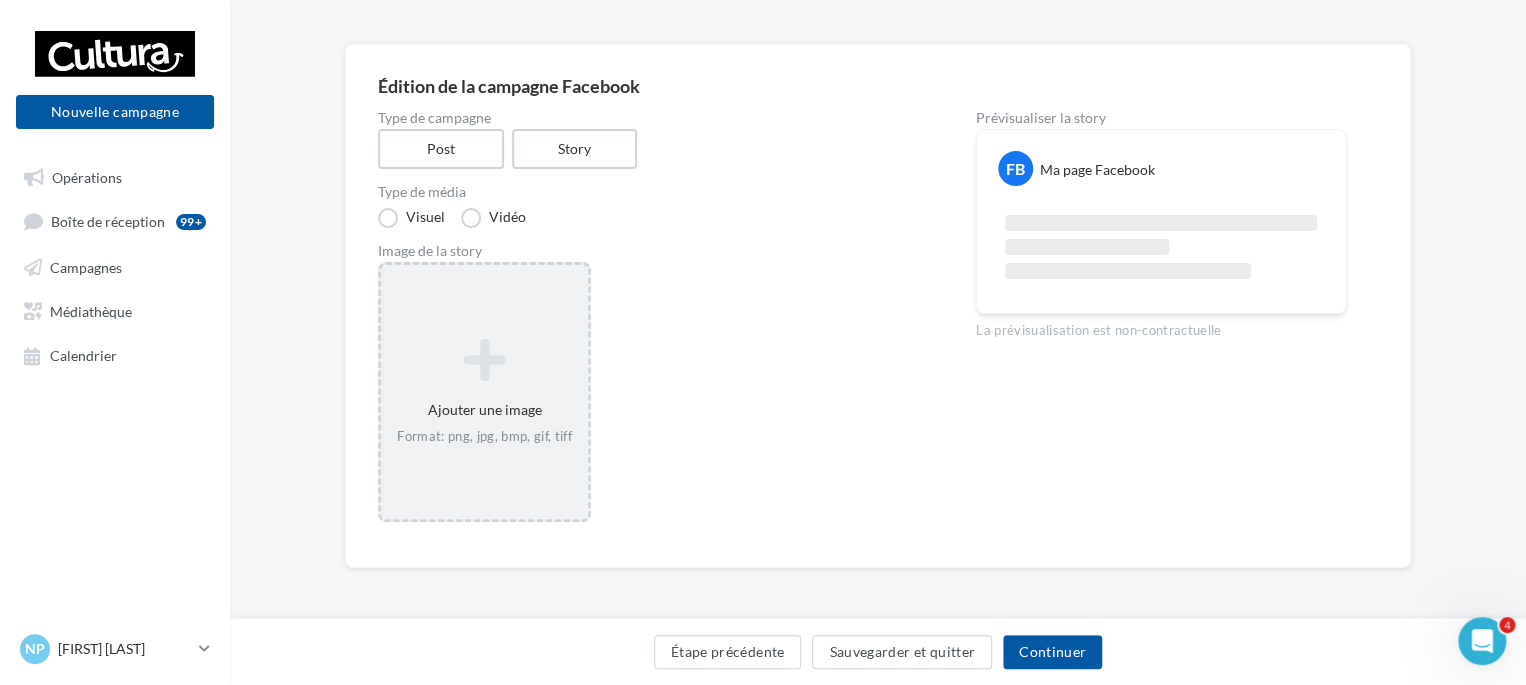 scroll, scrollTop: 124, scrollLeft: 0, axis: vertical 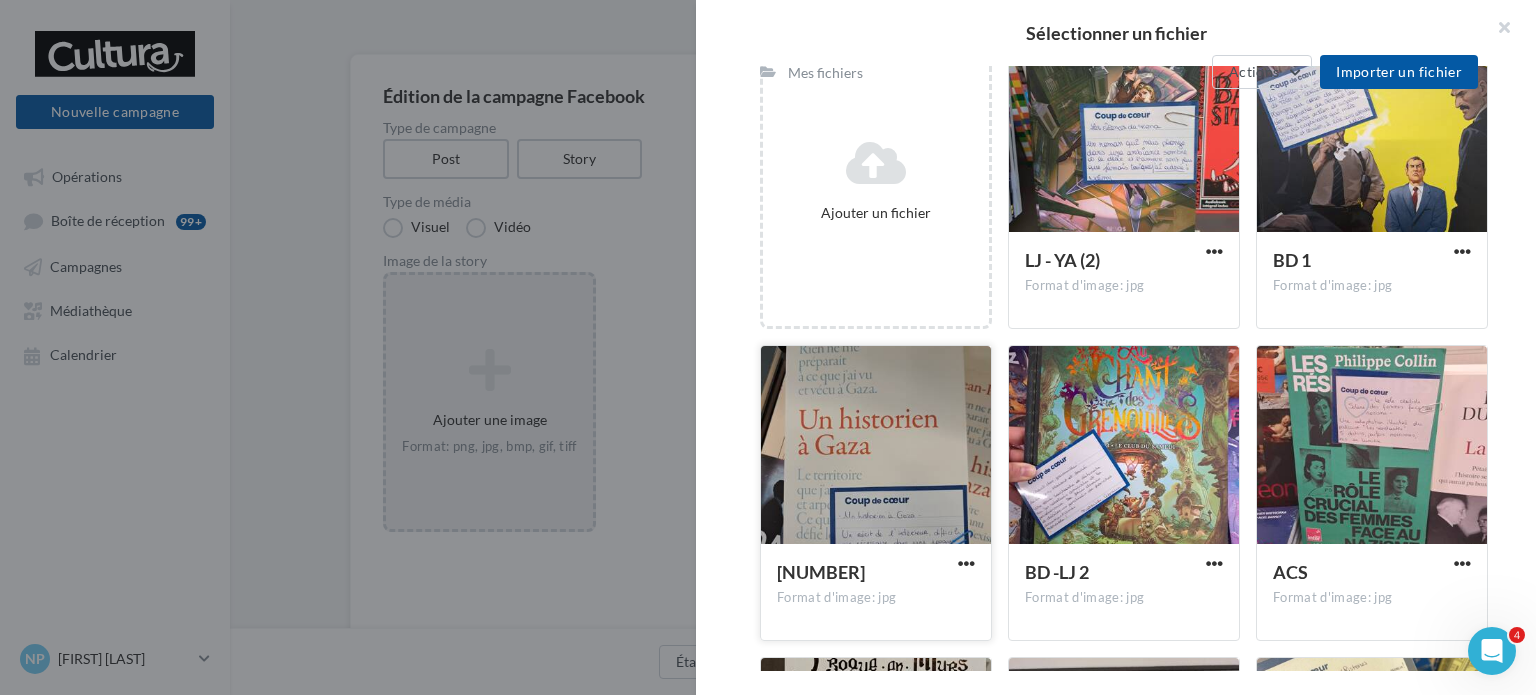 click at bounding box center [876, 446] 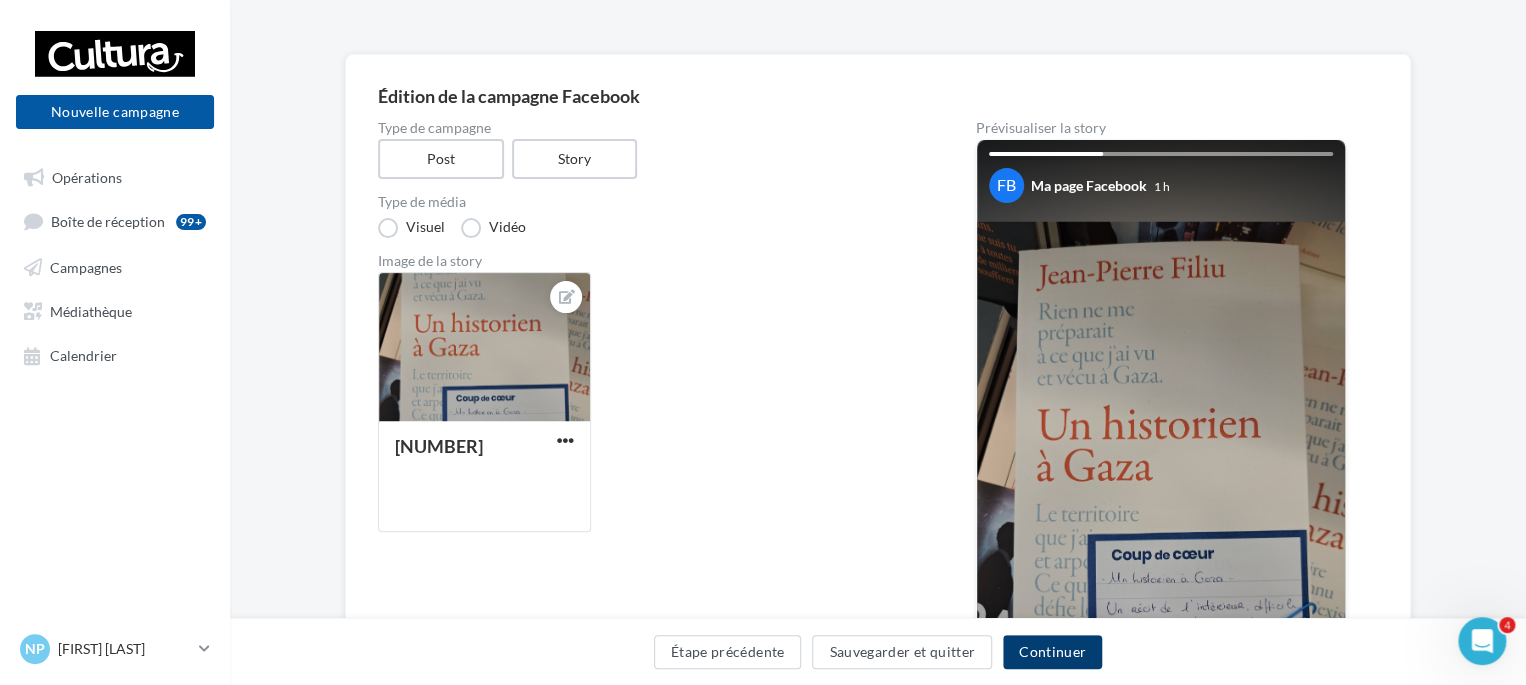 click on "Continuer" at bounding box center [1052, 652] 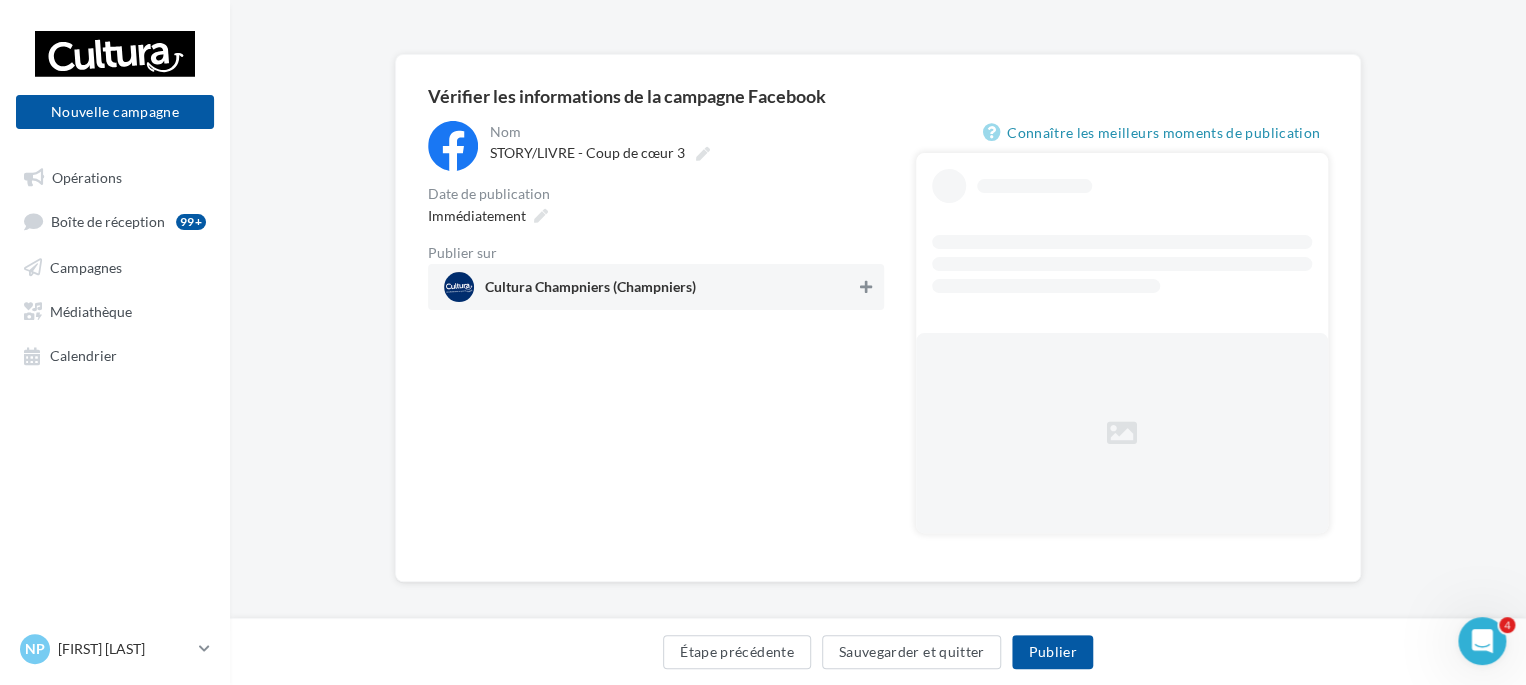click at bounding box center [866, 287] 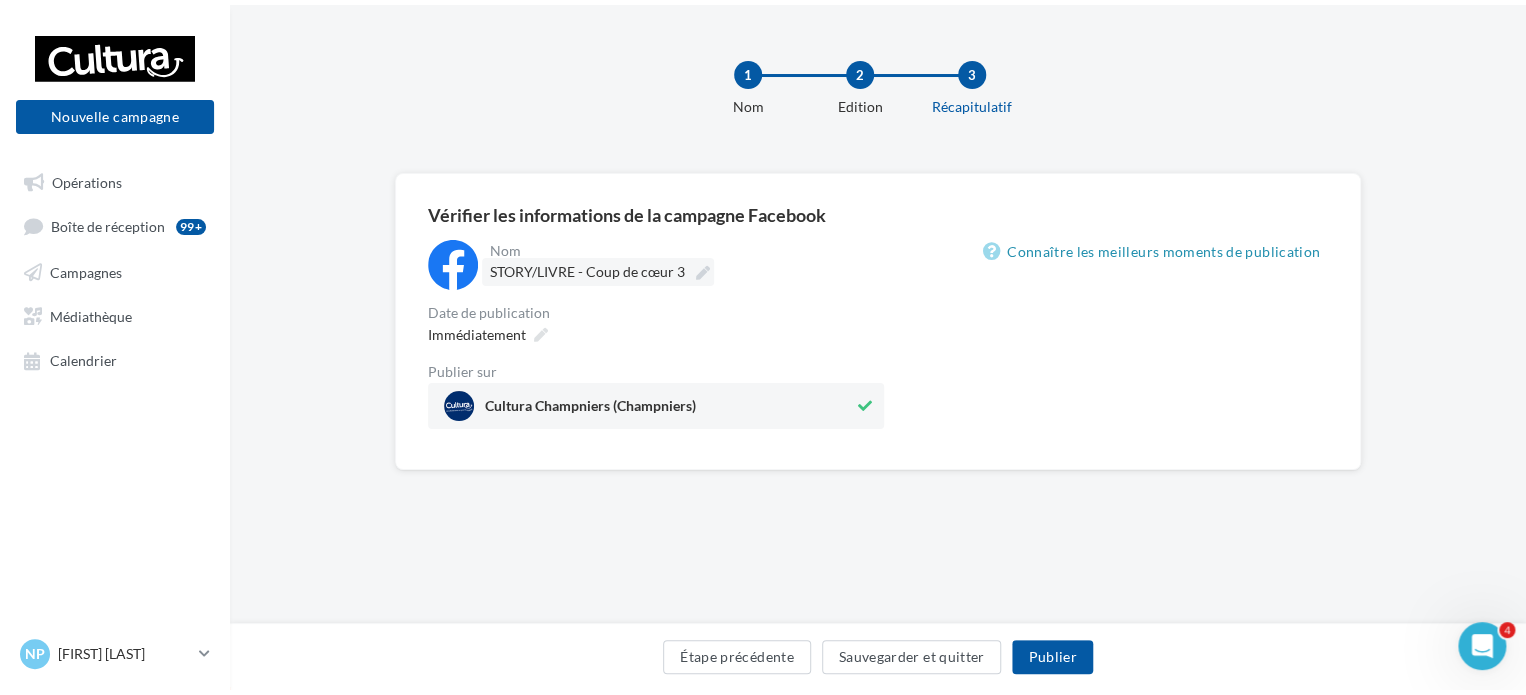 scroll, scrollTop: 0, scrollLeft: 0, axis: both 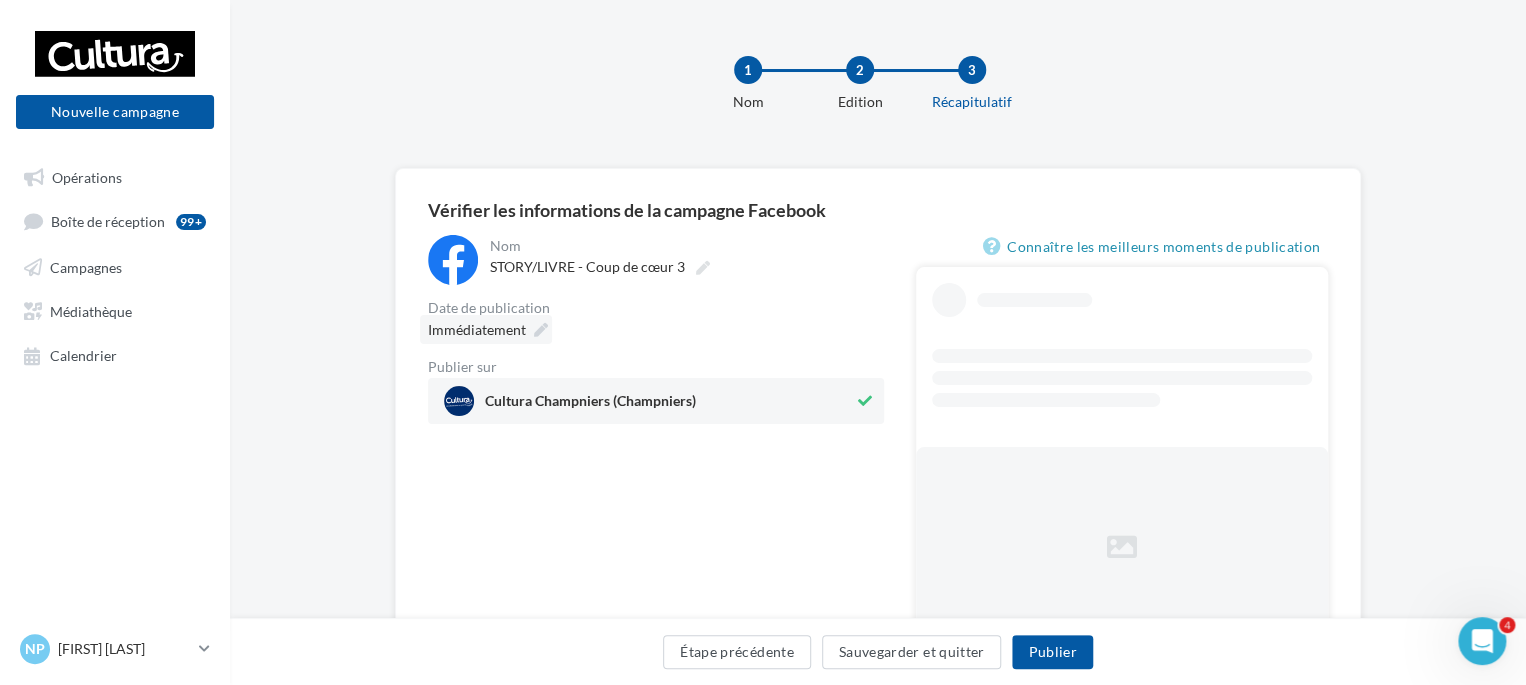 click at bounding box center [541, 330] 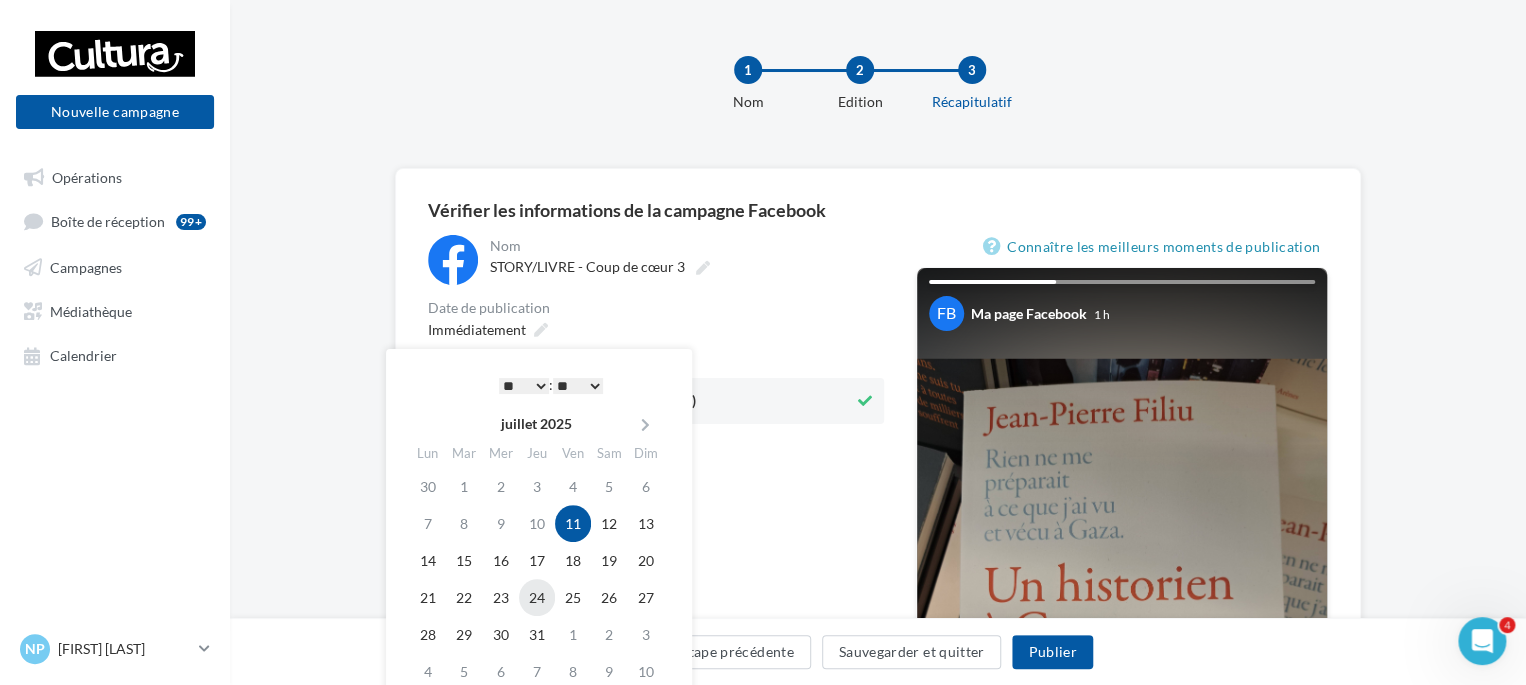 click on "24" at bounding box center [537, 597] 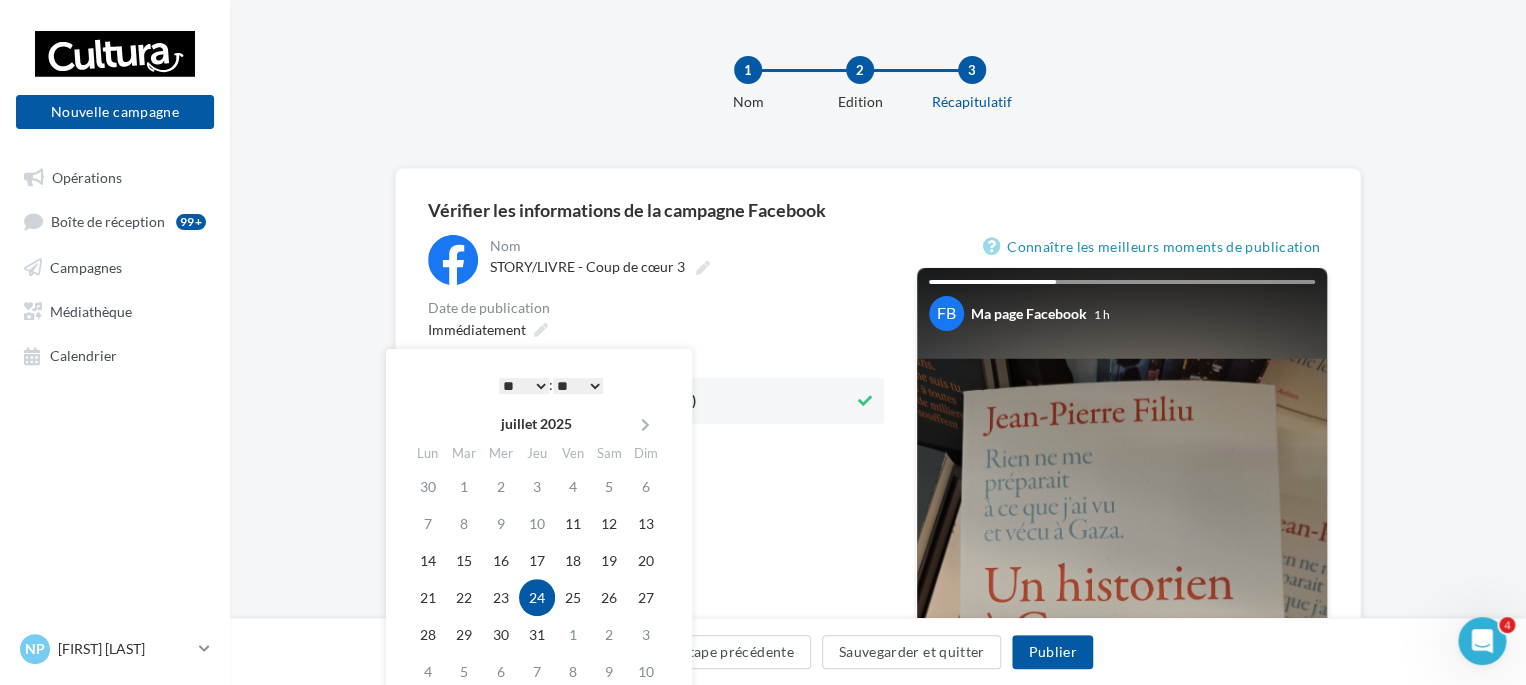 click on "* * * * * * * * * * ** ** ** ** ** ** ** ** ** ** ** ** ** **" at bounding box center [524, 386] 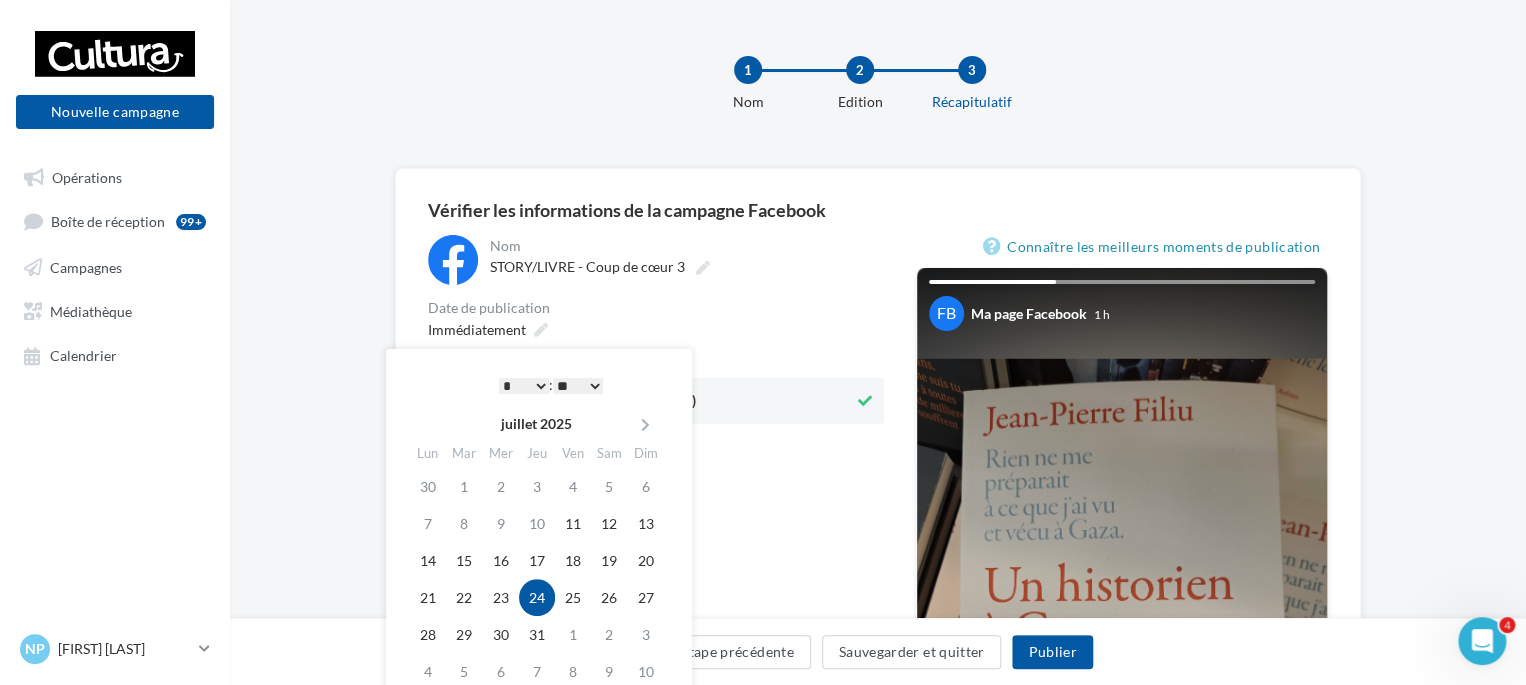 click on "** ** ** ** ** **" at bounding box center (578, 386) 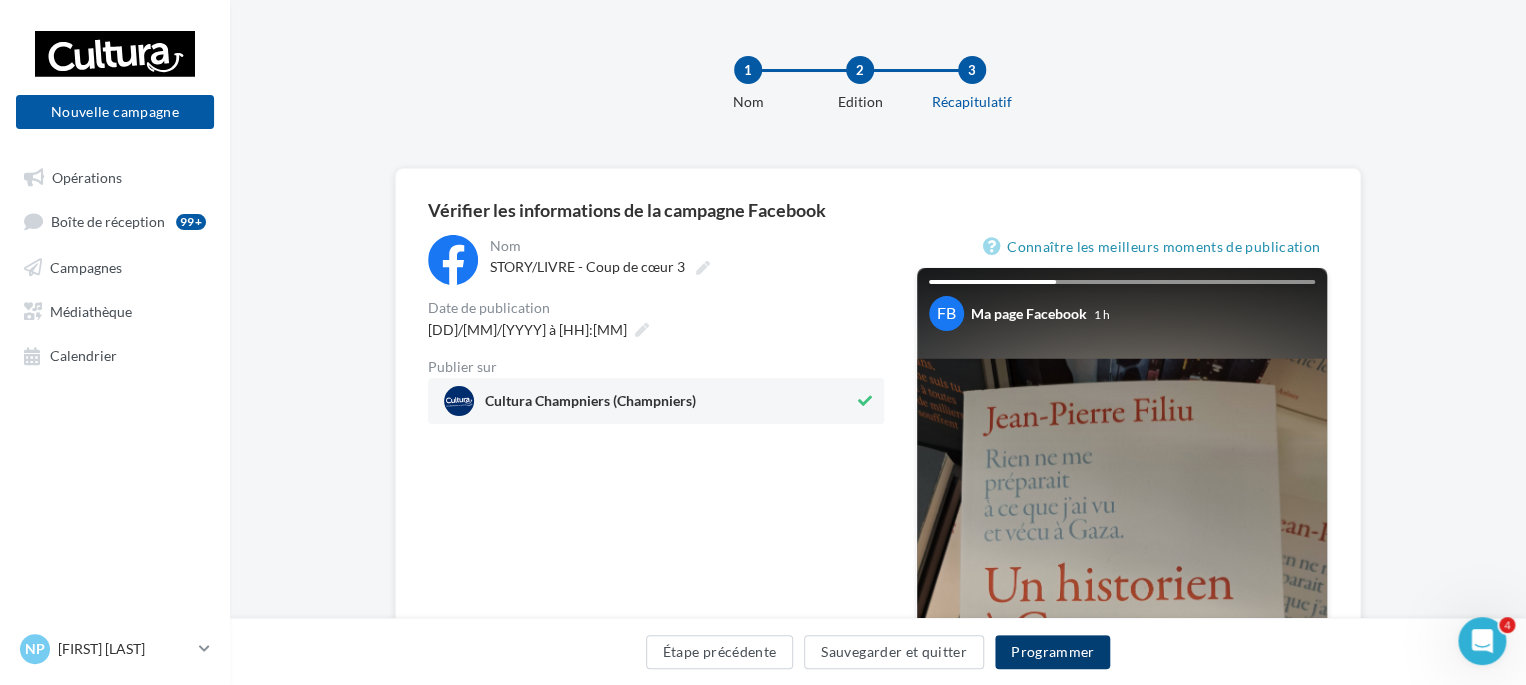 click on "Programmer" at bounding box center [1053, 652] 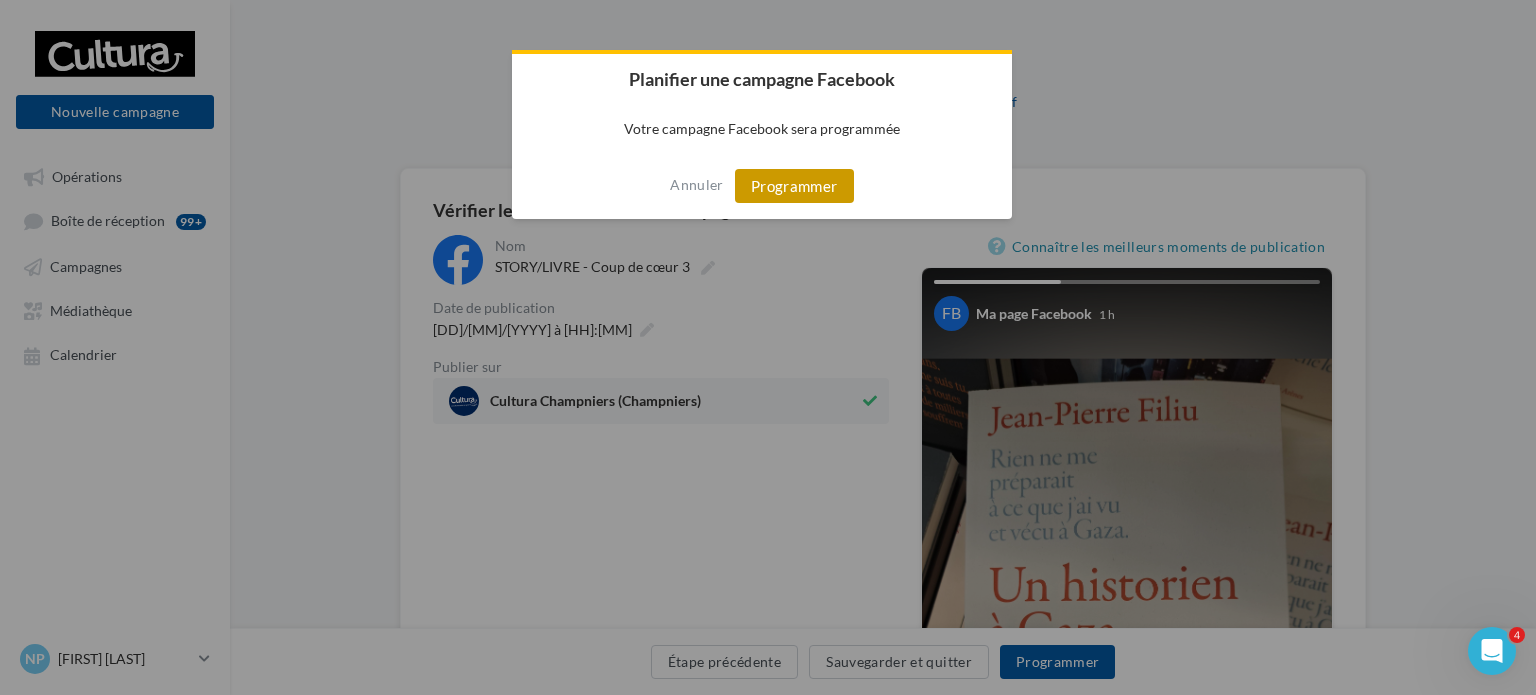 click on "Programmer" at bounding box center [794, 186] 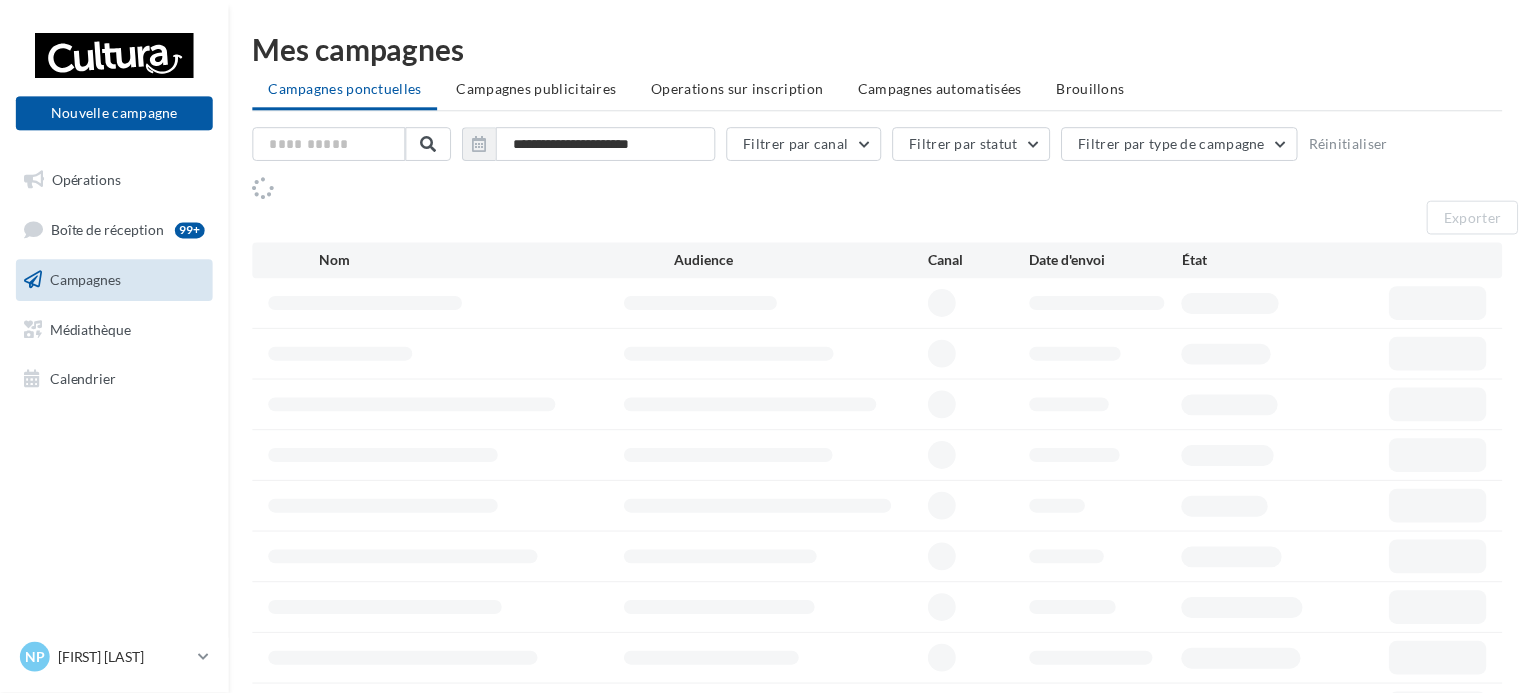 scroll, scrollTop: 0, scrollLeft: 0, axis: both 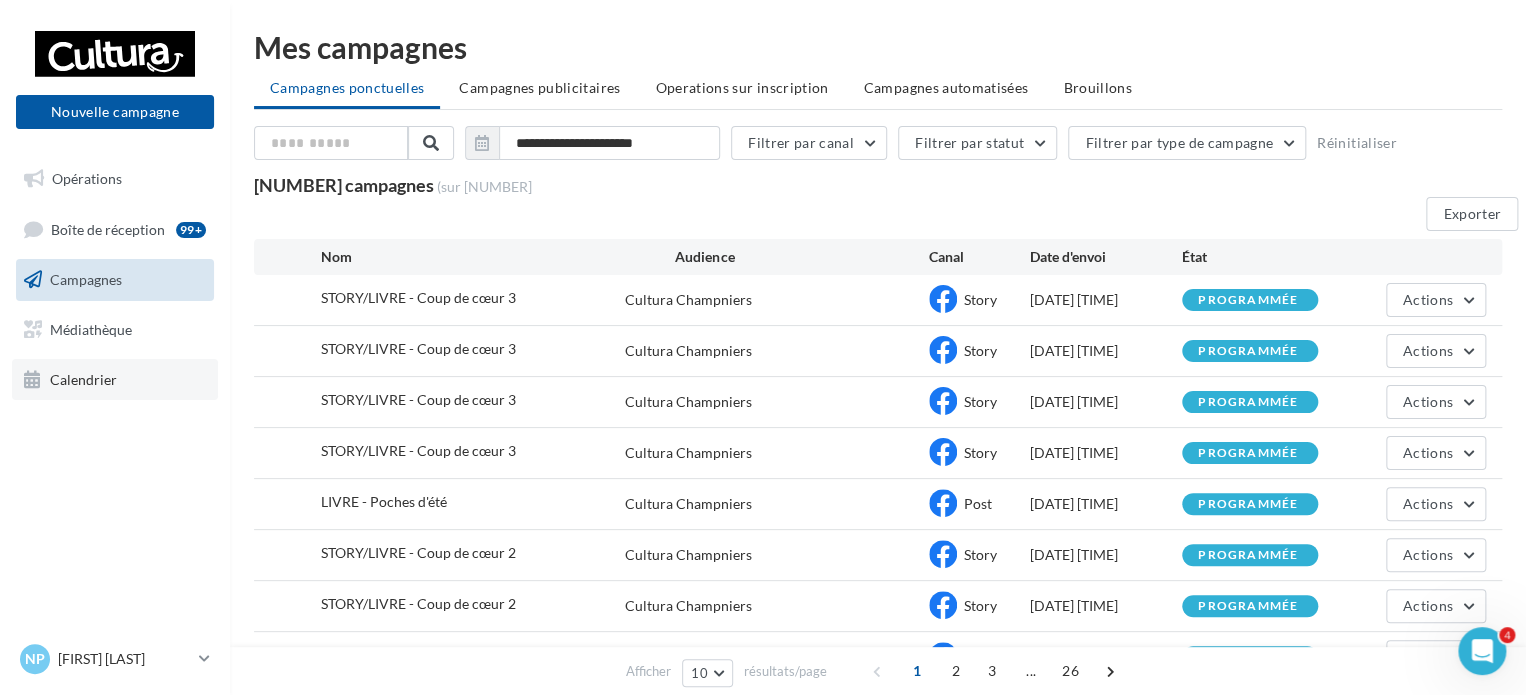 click on "Calendrier" at bounding box center [115, 380] 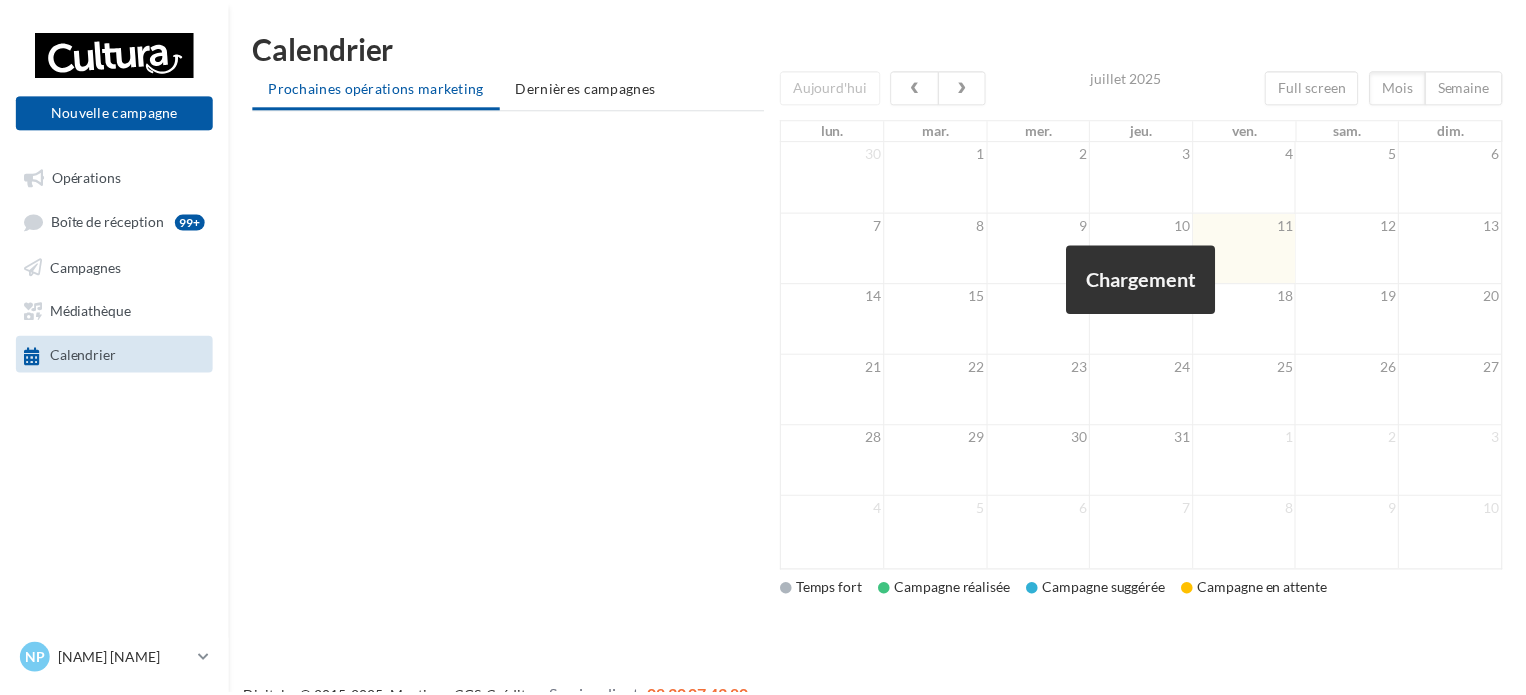 scroll, scrollTop: 0, scrollLeft: 0, axis: both 